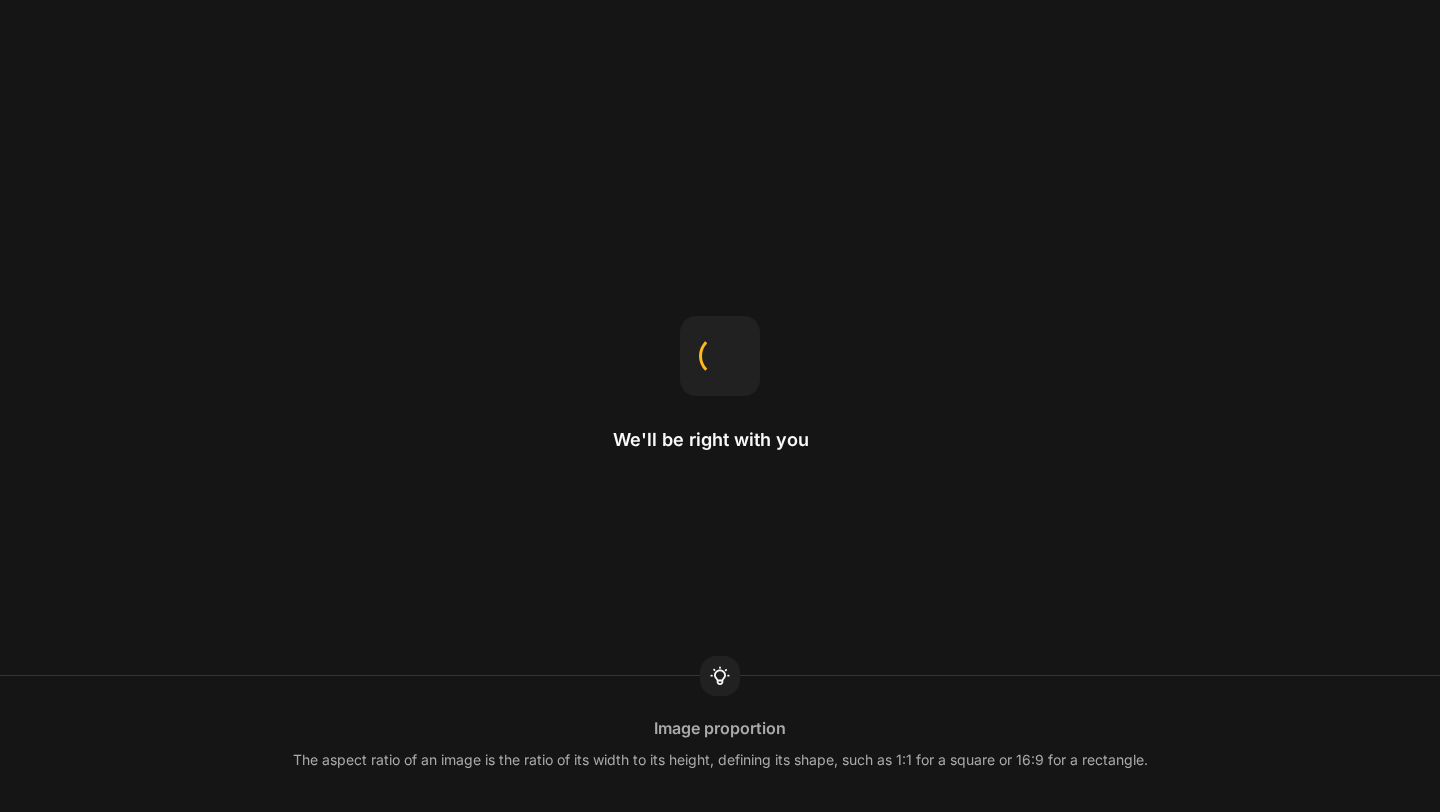scroll, scrollTop: 0, scrollLeft: 0, axis: both 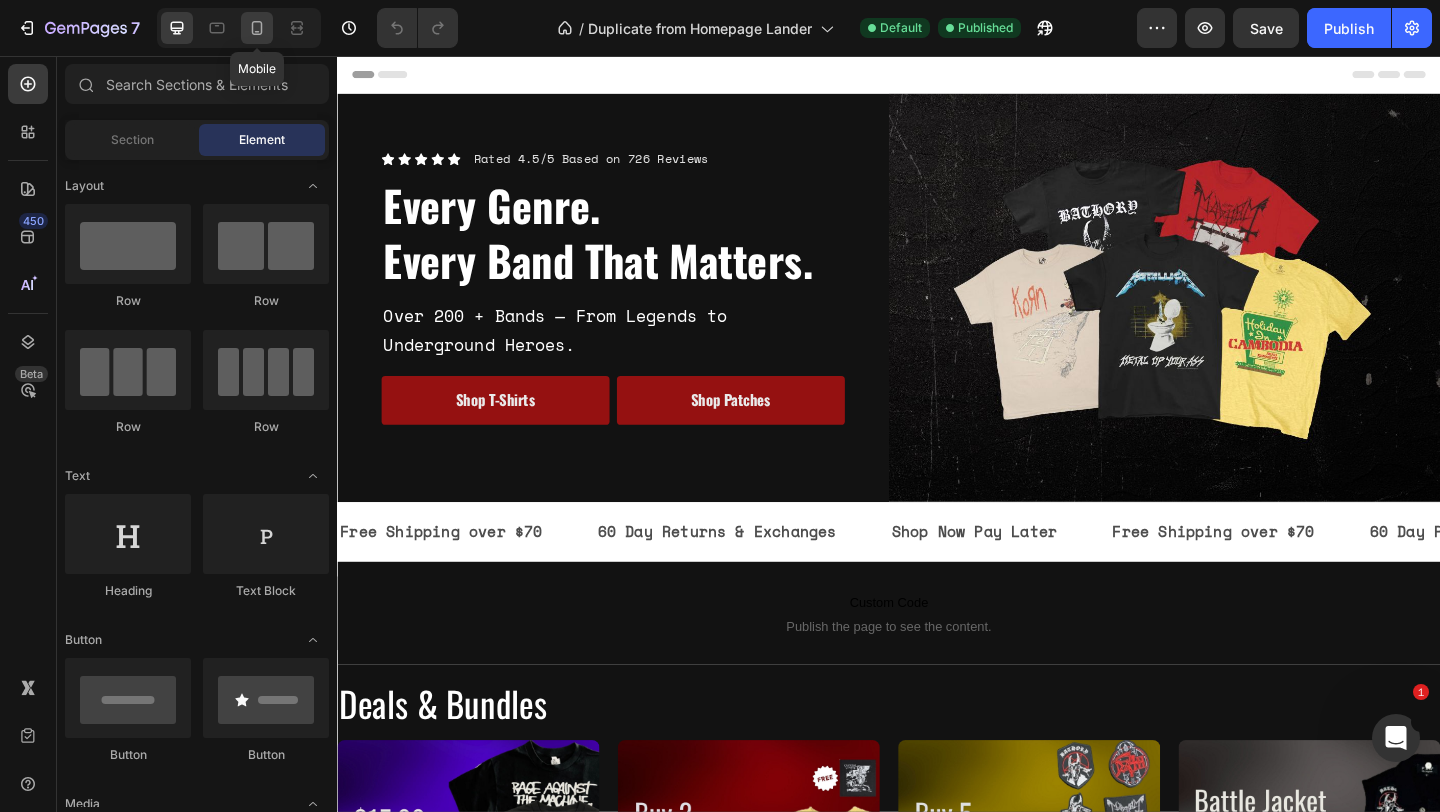 click 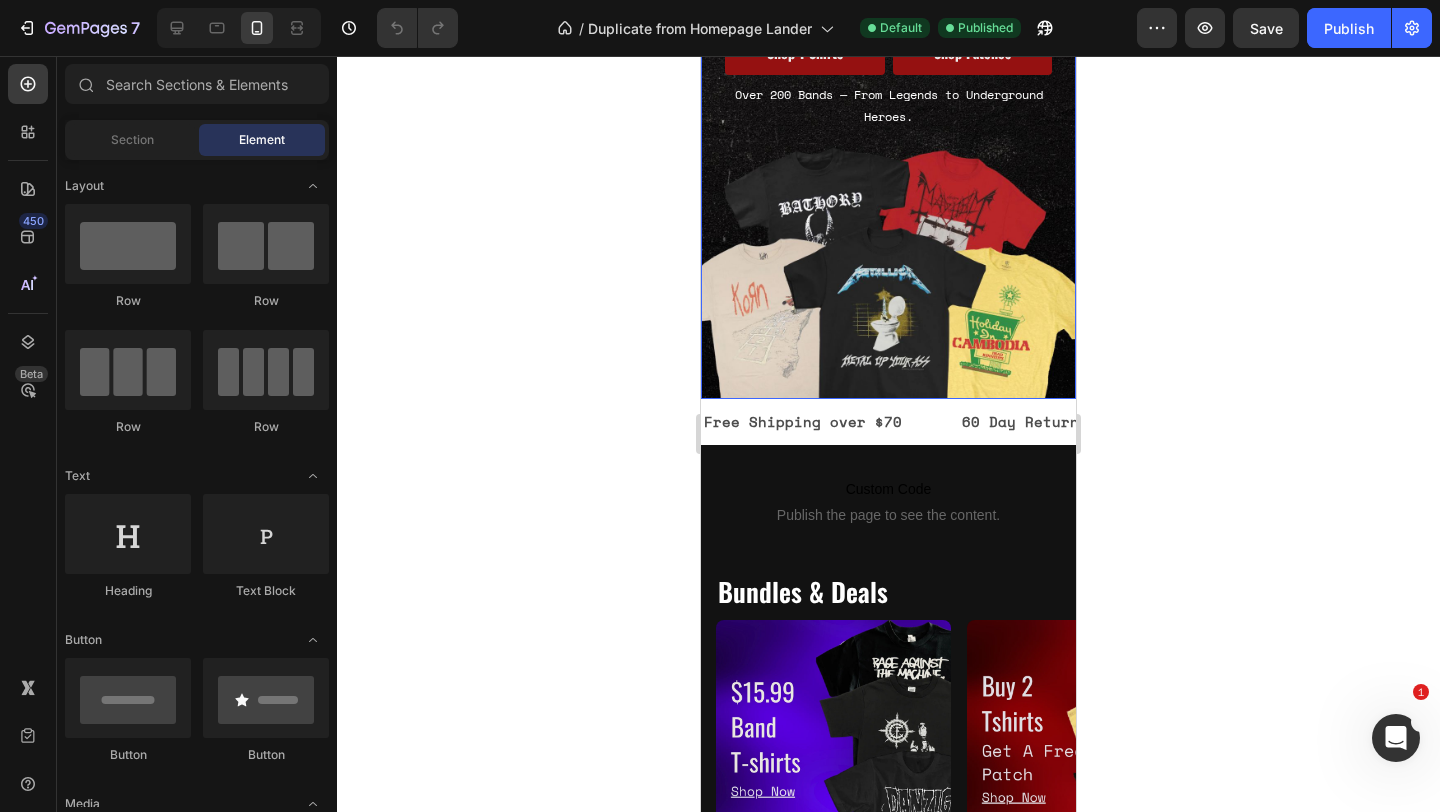 scroll, scrollTop: 340, scrollLeft: 0, axis: vertical 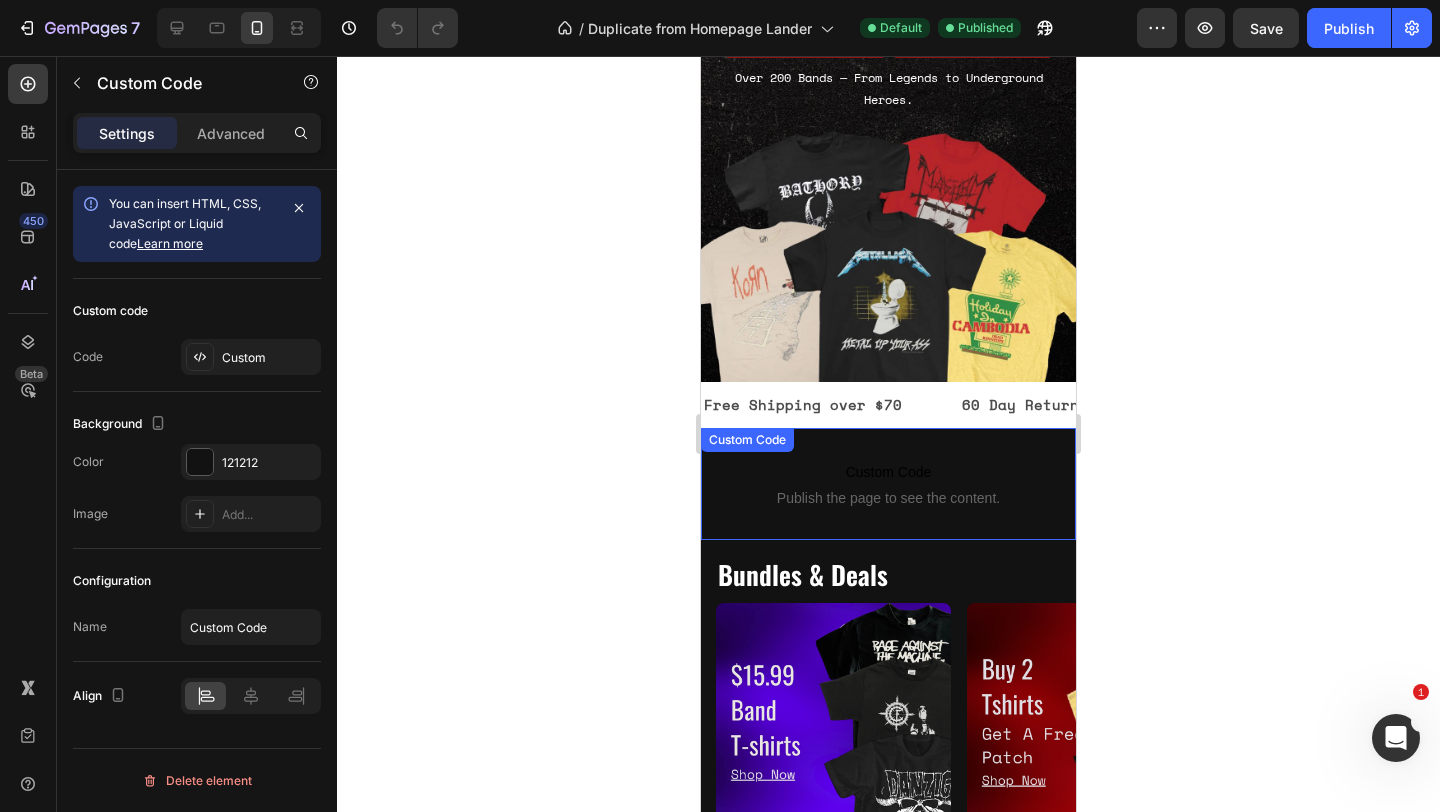 click on "Custom Code
Publish the page to see the content." at bounding box center [888, 484] 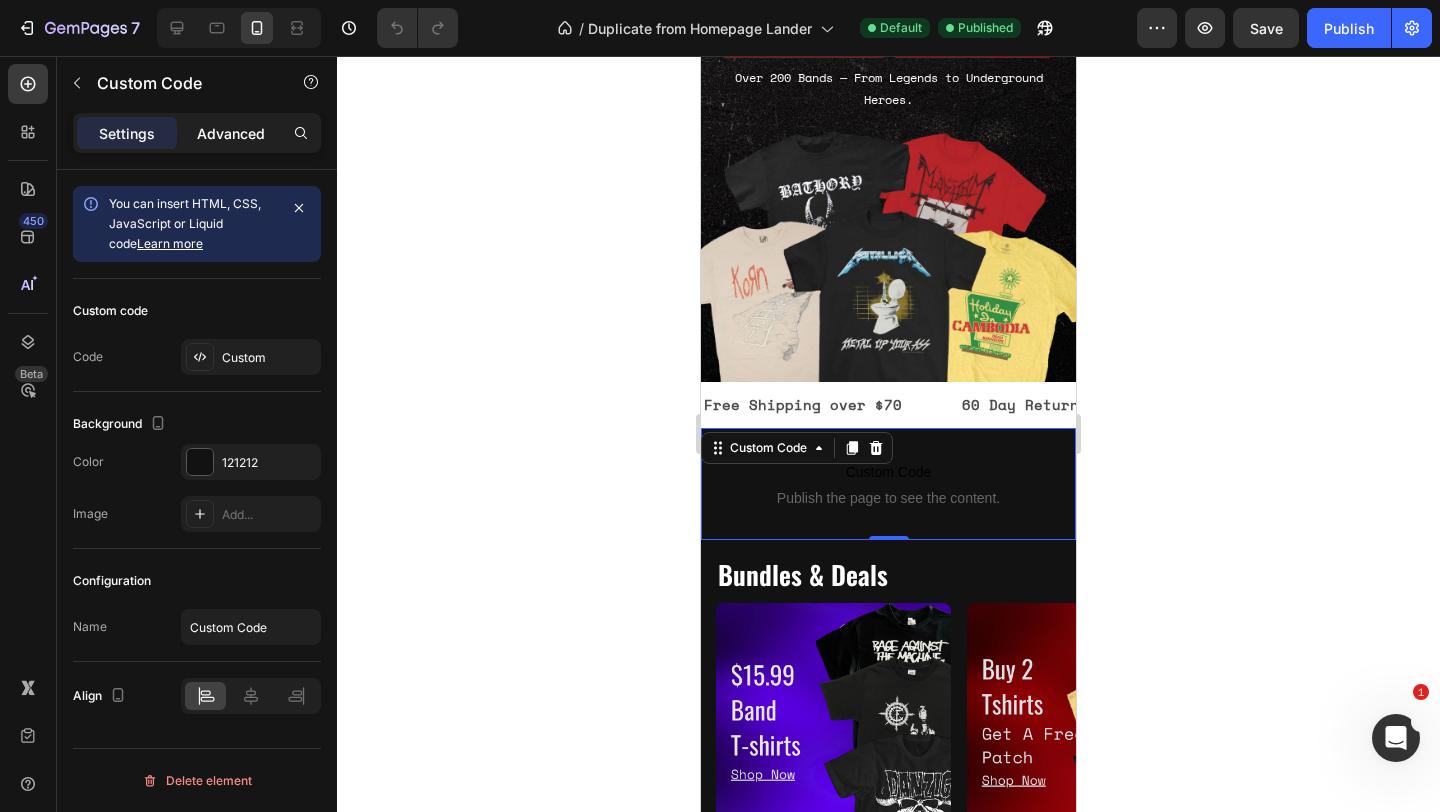 click on "Advanced" at bounding box center (231, 133) 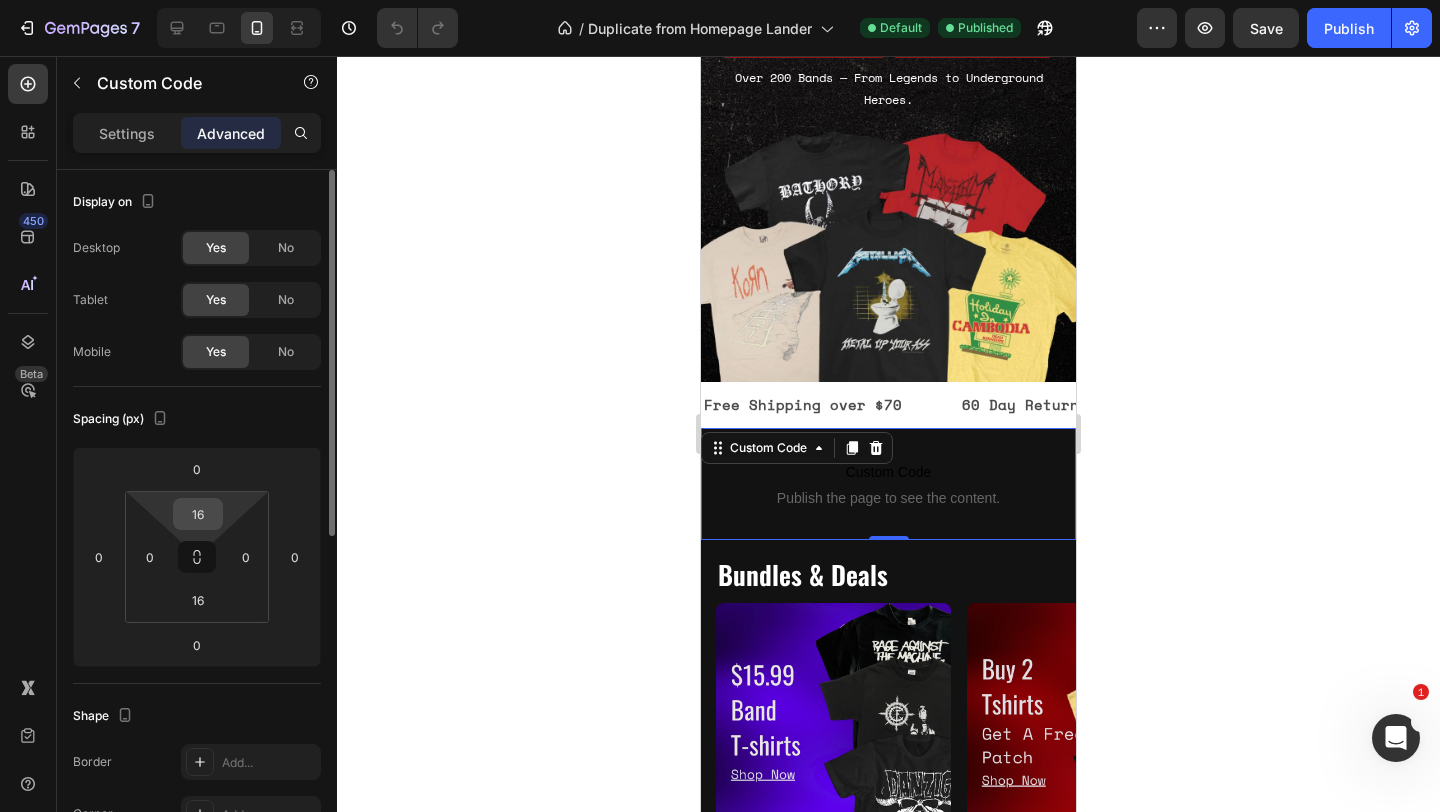 click on "16" at bounding box center [198, 514] 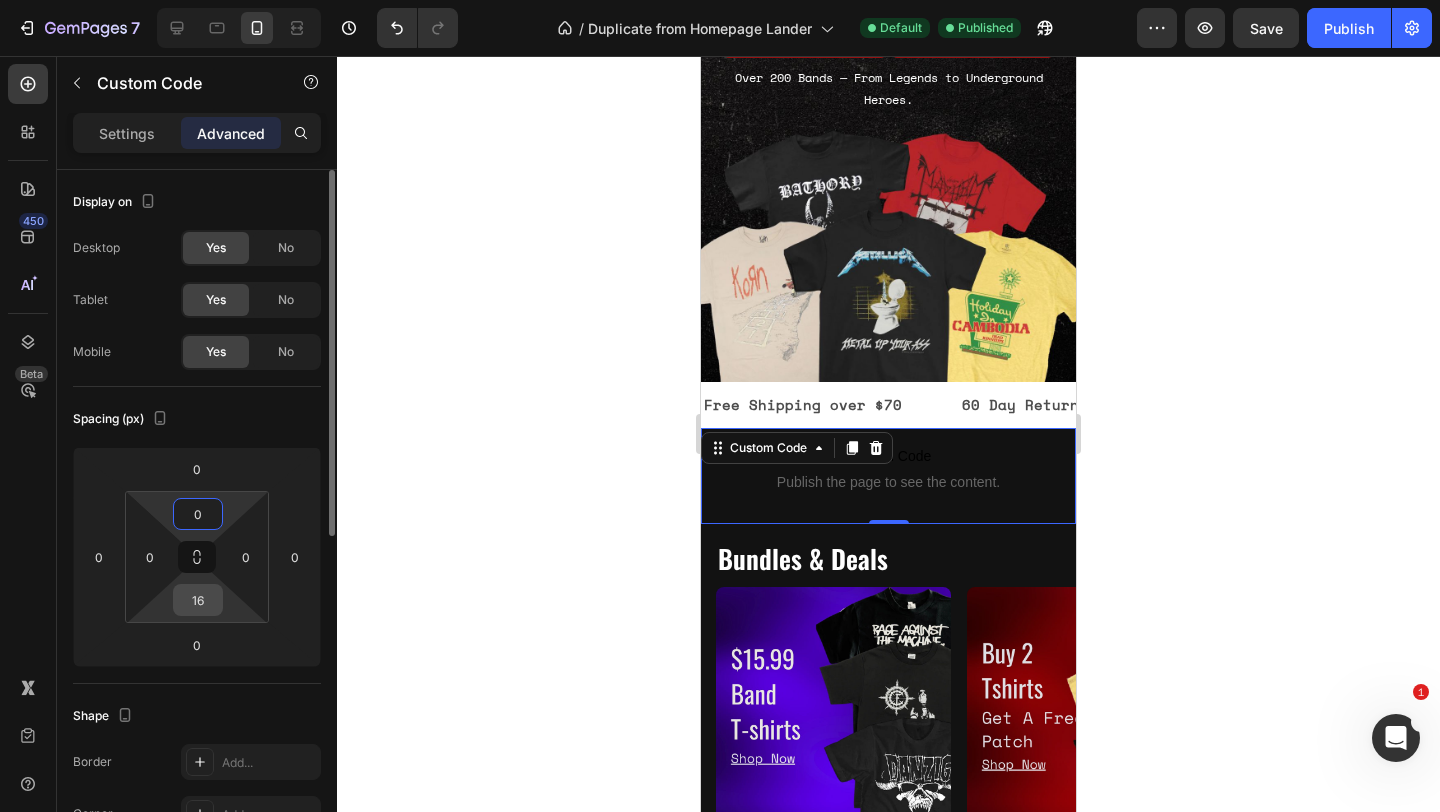 type on "0" 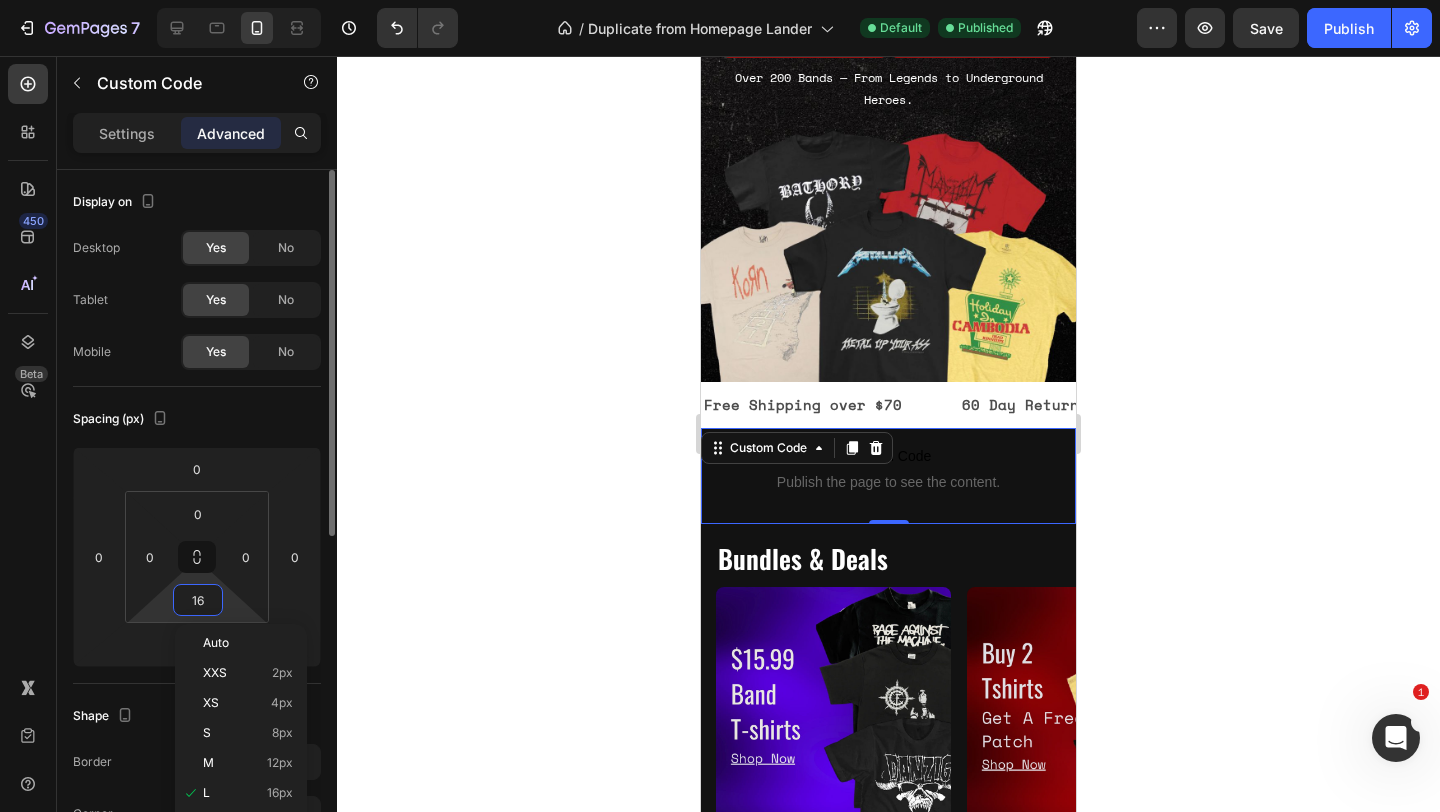 type on "0" 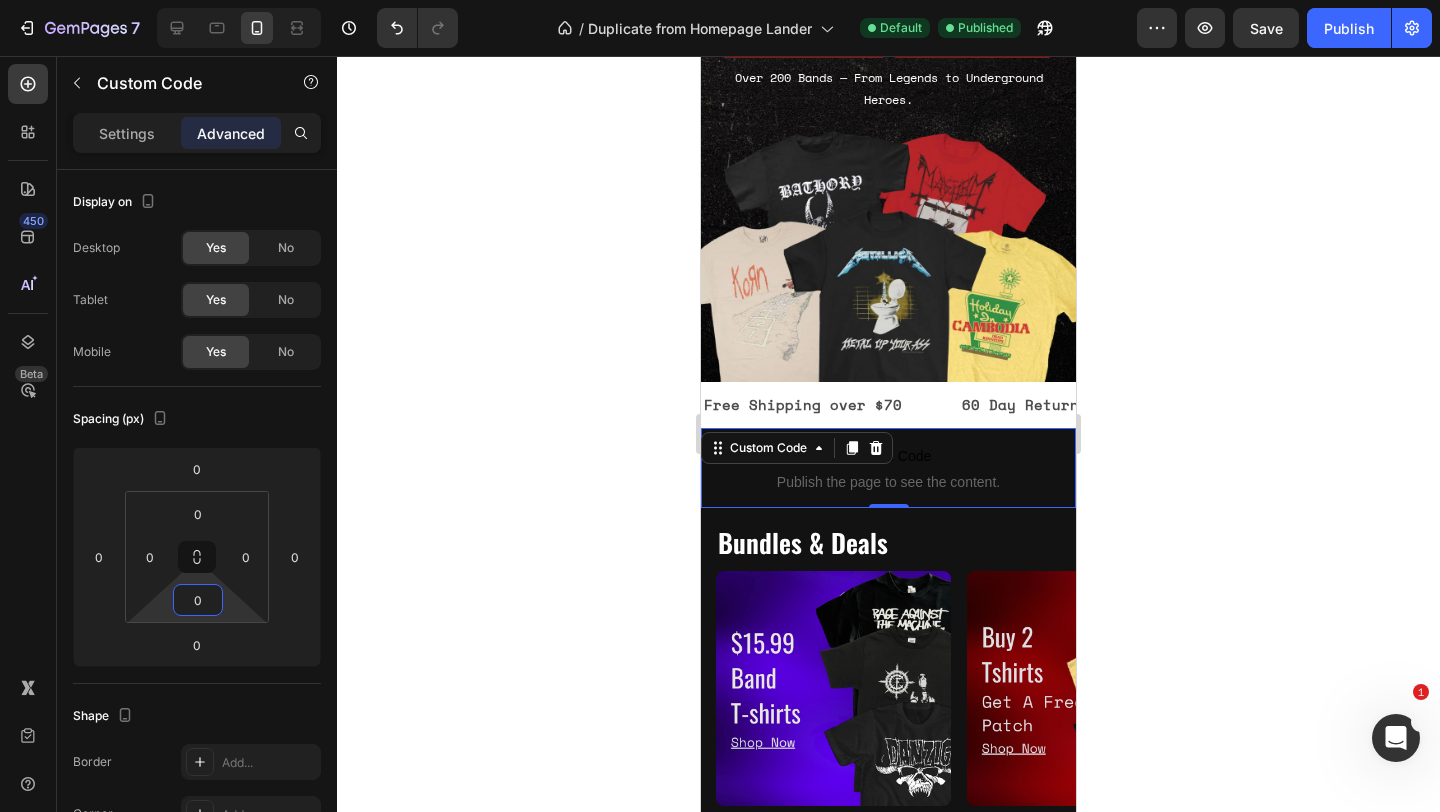 click 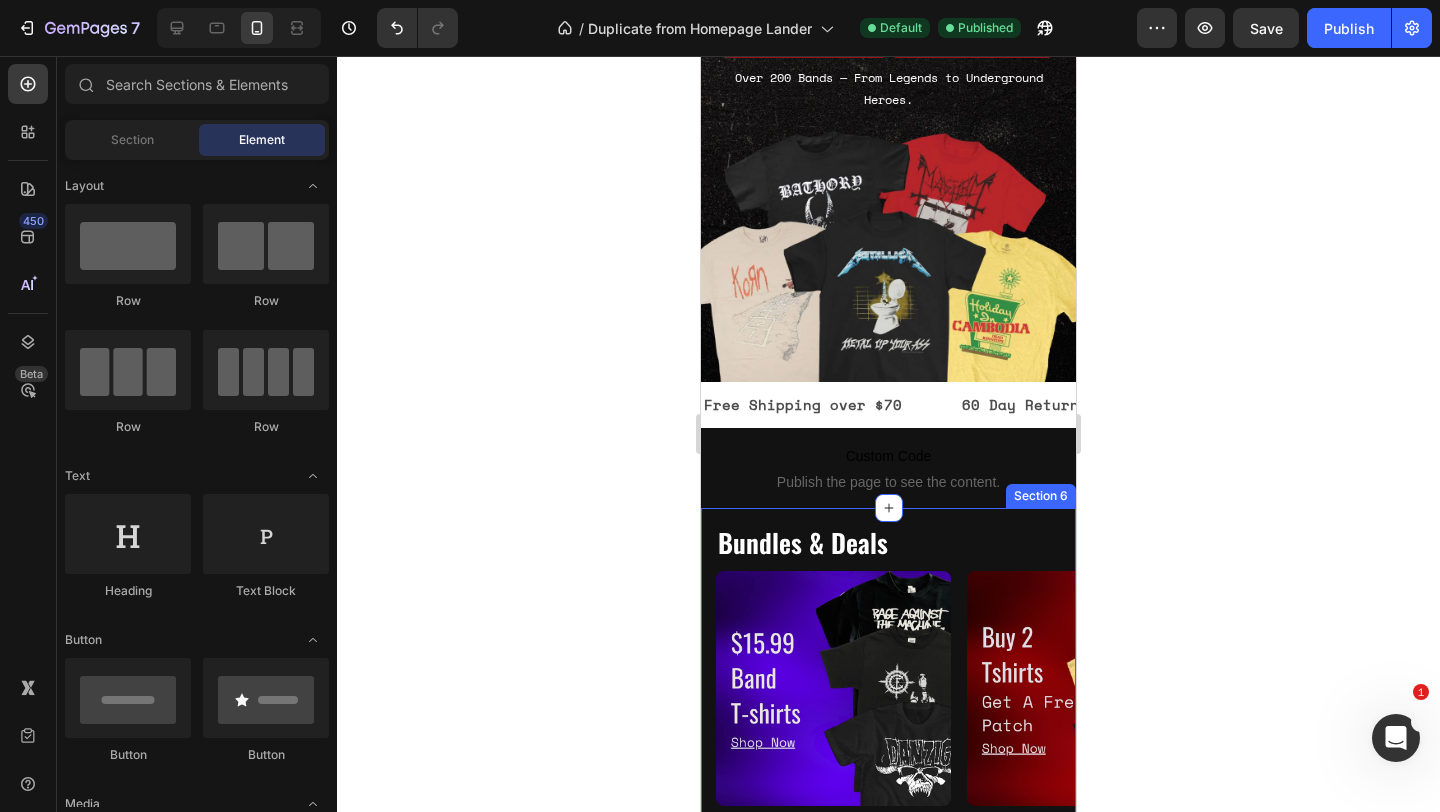click on "Bundles & Deals Heading Image $15.99 Band Tees  Text Block Row Image Buy 2 Tshirts Get A Free Patch Text Block Image Buy 5 Patches Get 1 For Free Text Block Image Buy 2 Tee's Get A Free Patch Text Block Carousel Section 6" at bounding box center (888, 692) 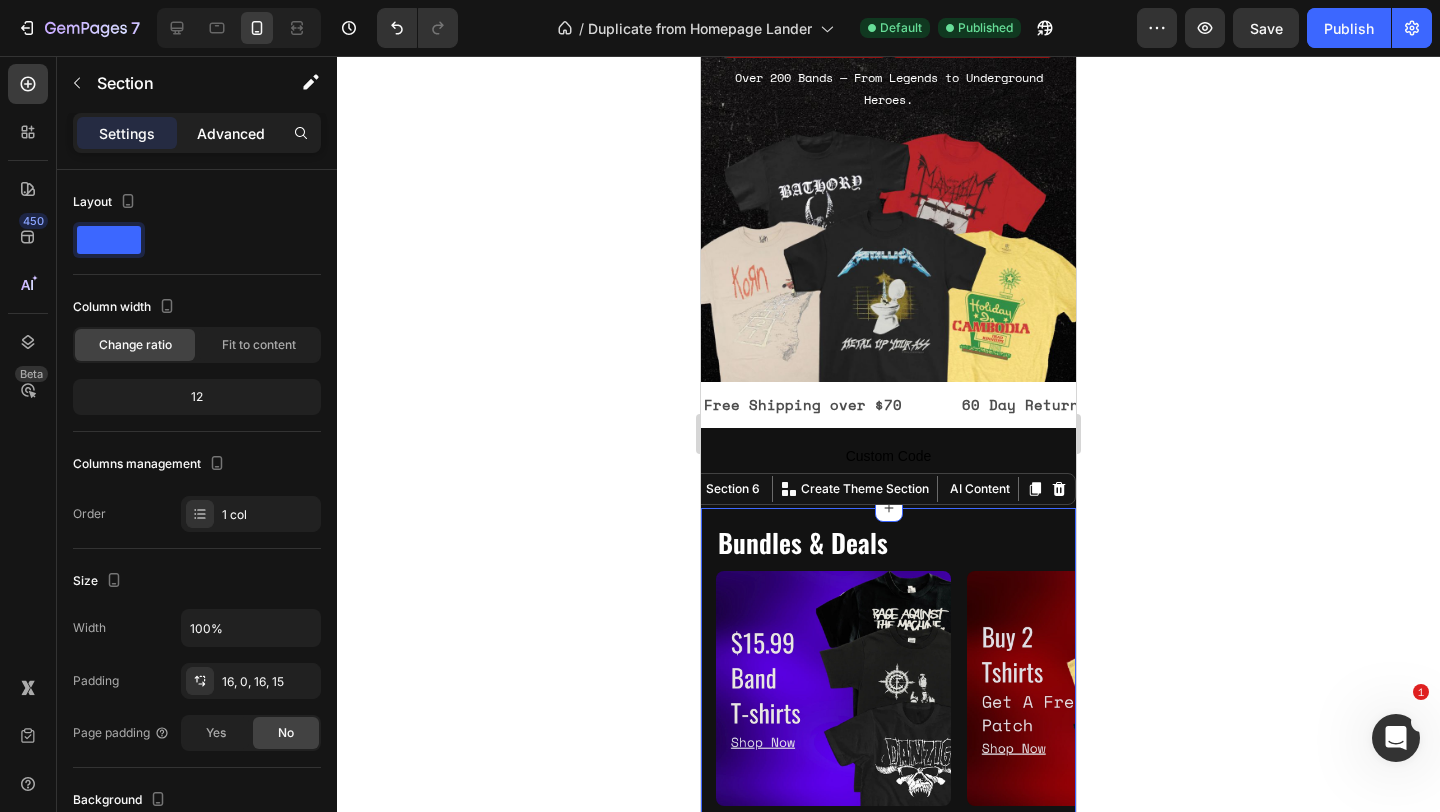 click on "Advanced" at bounding box center [231, 133] 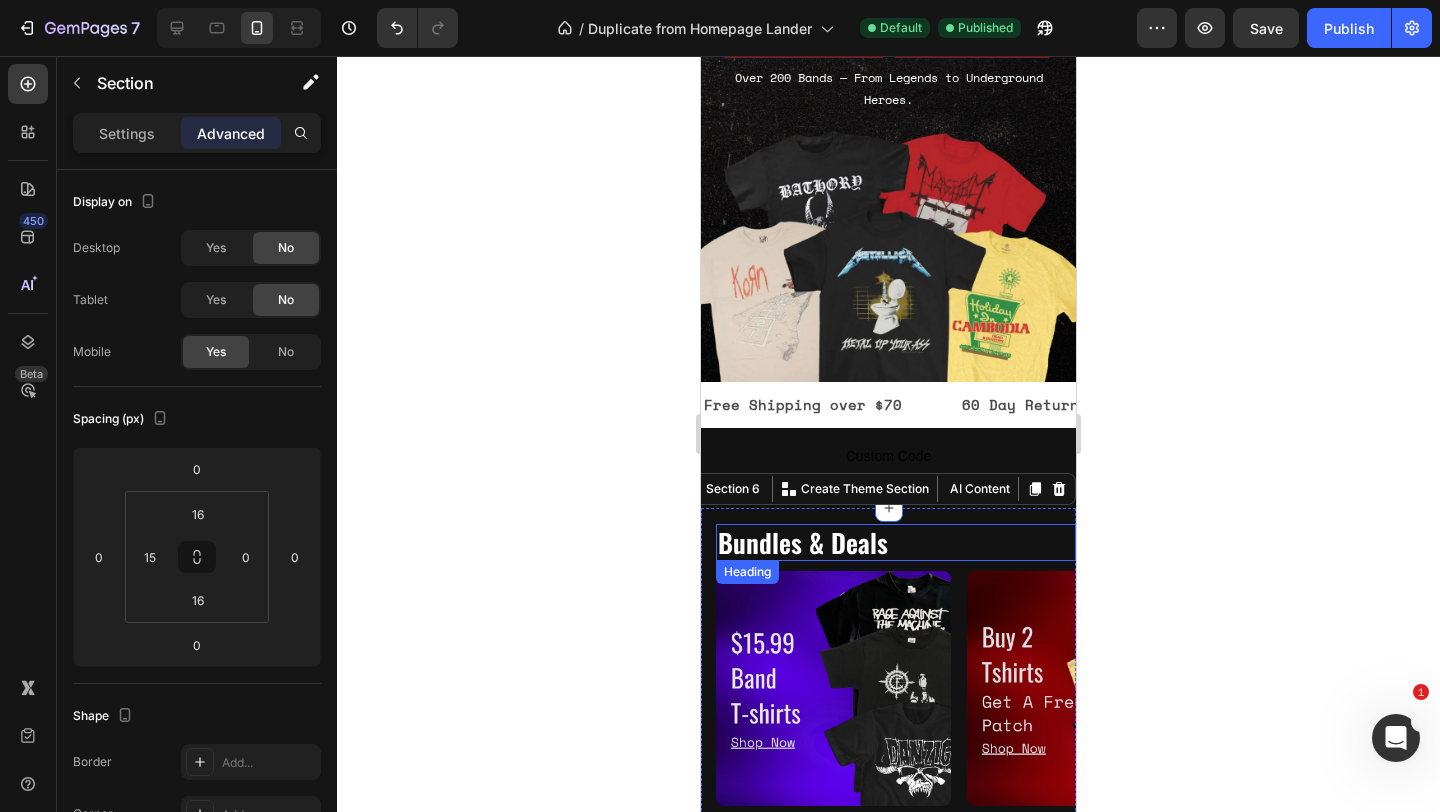 click 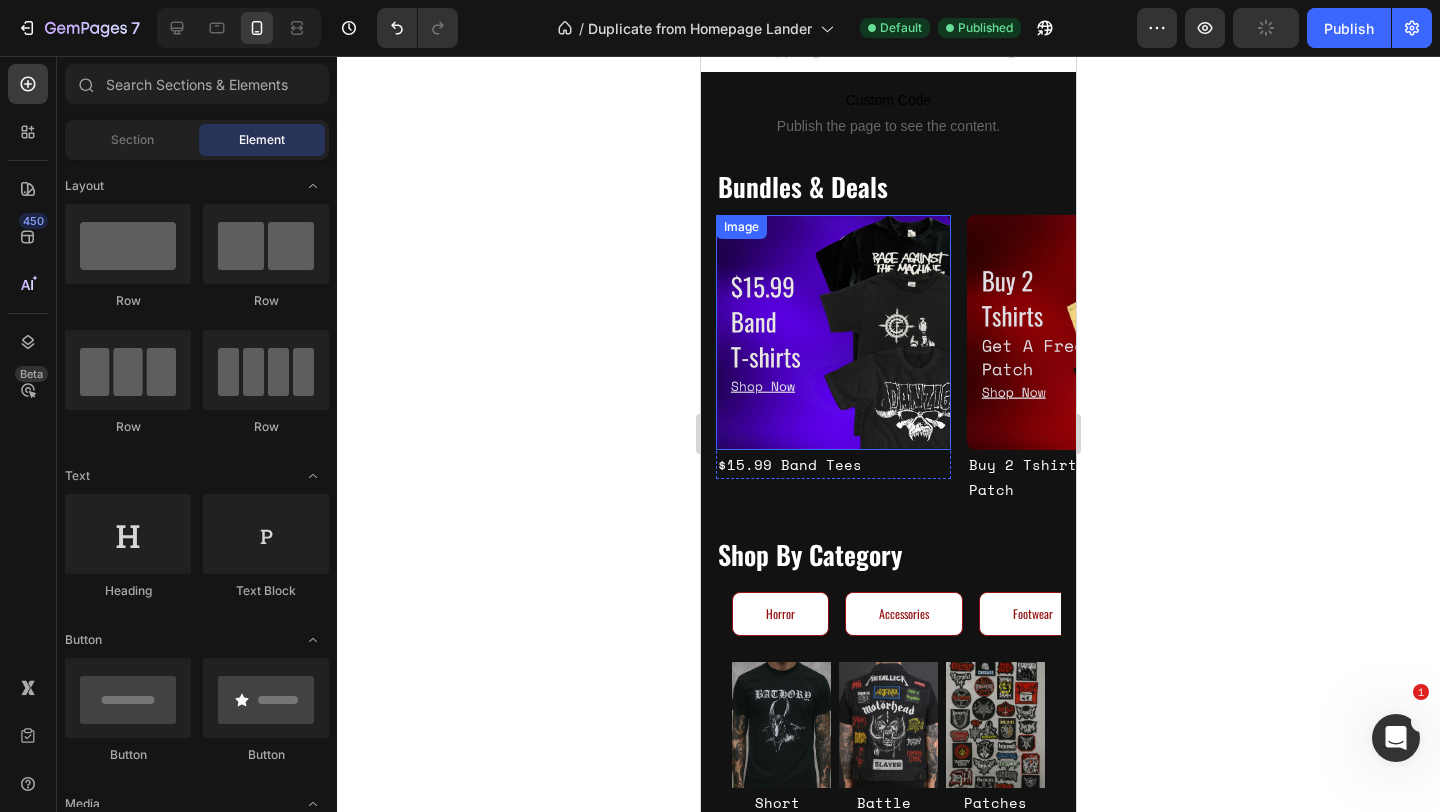 scroll, scrollTop: 706, scrollLeft: 0, axis: vertical 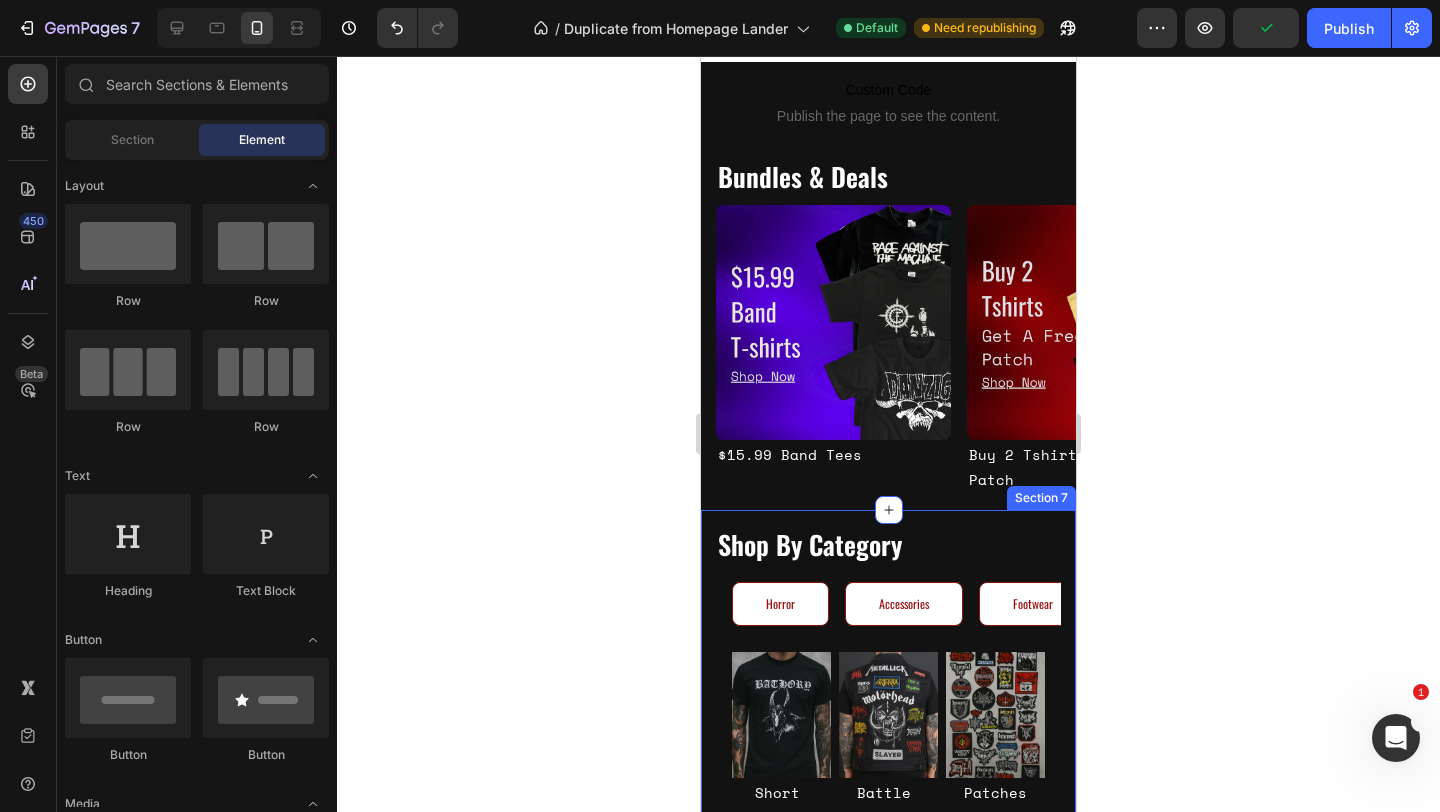click on "Shop By Category Heading Band  Apparel Horror Accessories Footwear Furniture Image Patches Text Block Image Short Sleeve Text Block Image Battle Jackets Text Block Row Image Long Sleeve Text Block Image Baseball Tee Text Block Image Women's Text Block Row Image Women's Text Block Image Kids Text Block Image Action Figurines Text Block Row Image T-shirts Text Block Image Flannels Text Block Image Jackets/Vest Text Block Row Image Cardigans Text Block Image Bowling Shirts Text Block Image Pants Text Block Row Image Socks Text Block Image Beanies/Hats Text Block
Row Image Horror T-Shirts Text Block Image Horror Patches Text Block Image Super7 Horror Figurines Text Block Row Image Horror T-Shirts Text Block
Row Image Chokers Text Block Image Bracelets Text Block Image Belts Text Block Row Image Earrings Text Block Image Wallets Text Block Image Bags Text Block Row Image Gloves Text Block Image Bandanas Text Block Image Sunglasses Text Block Row Image Image" at bounding box center [888, 873] 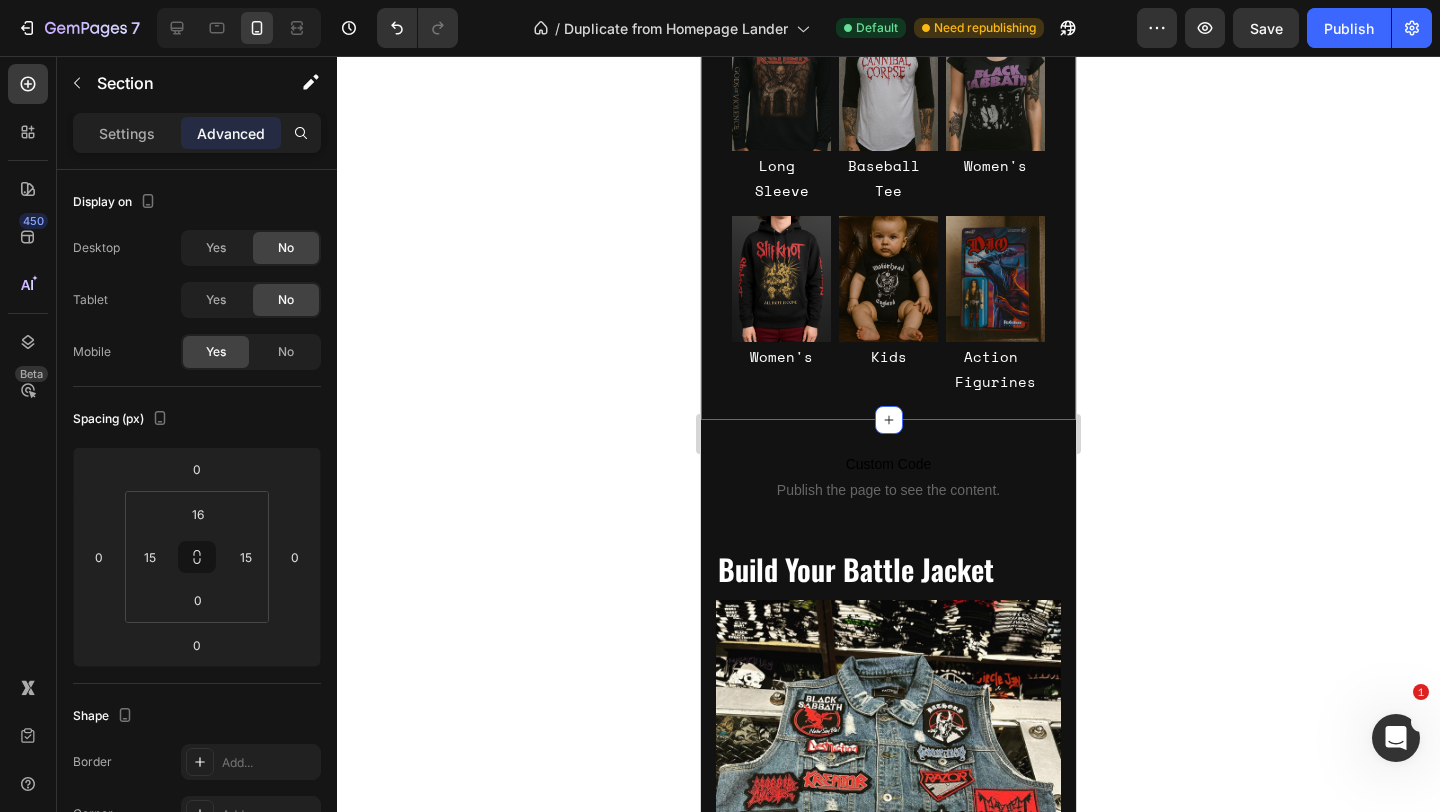 scroll, scrollTop: 1526, scrollLeft: 0, axis: vertical 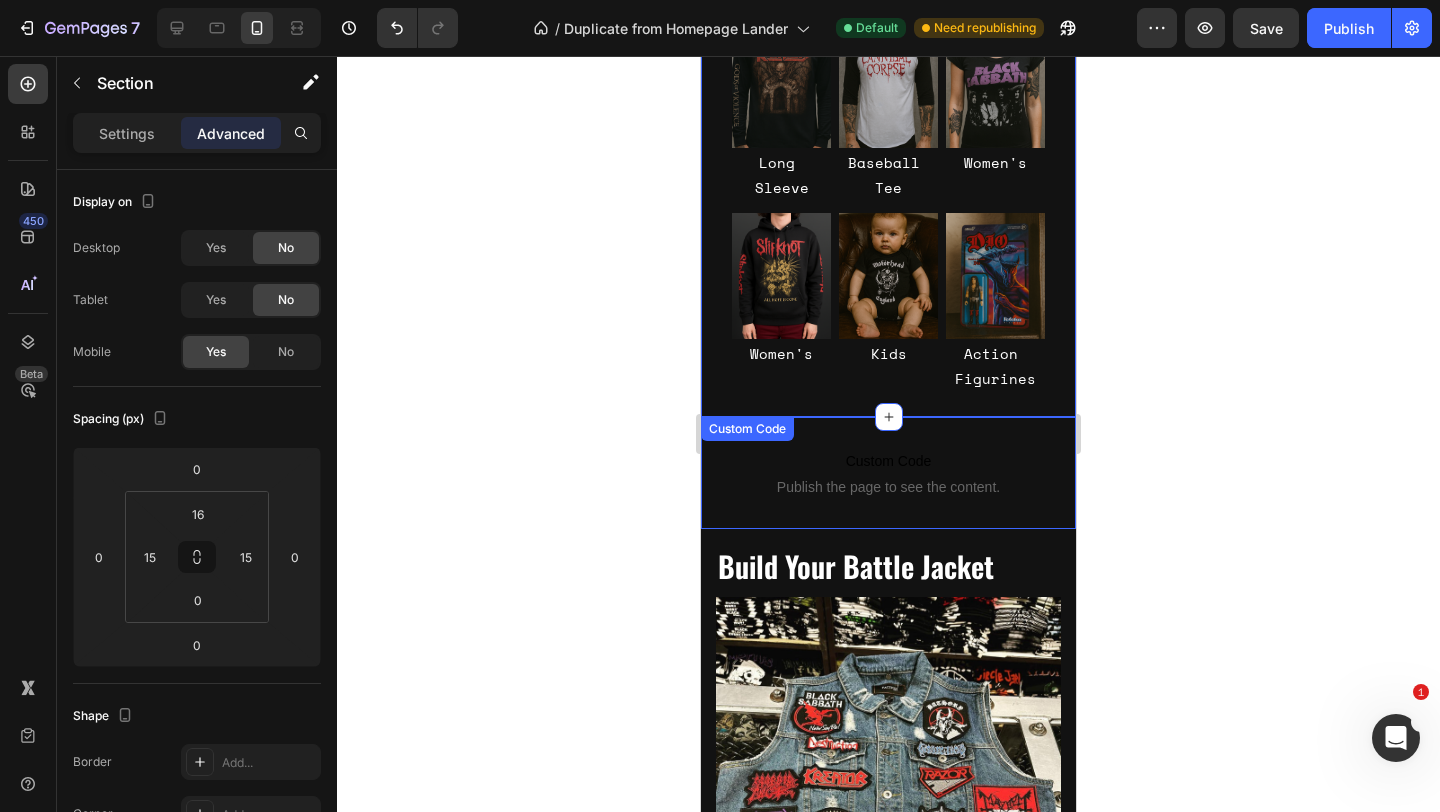 click on "Custom Code
Publish the page to see the content.
Custom Code" at bounding box center (888, 473) 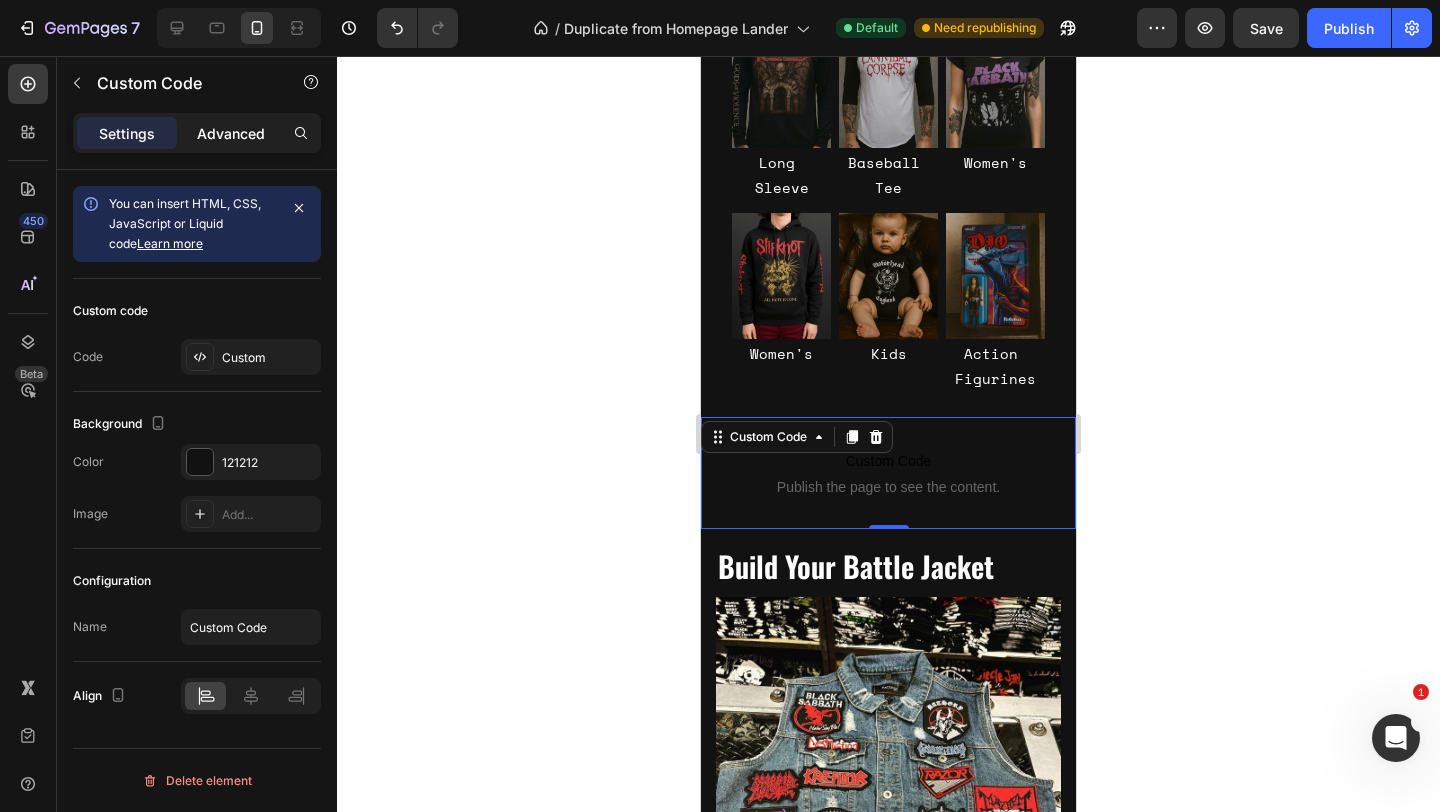 click on "Advanced" 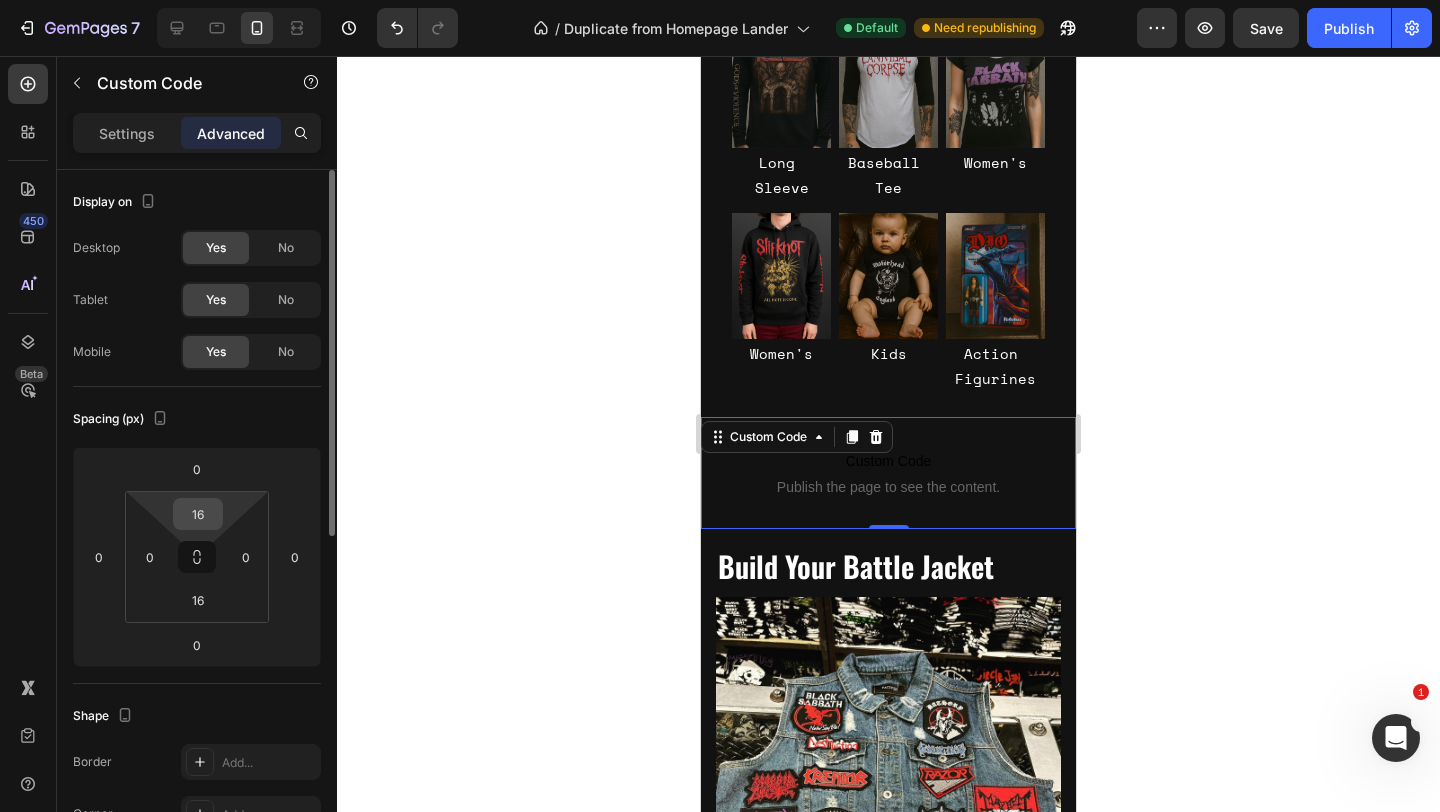 click on "16" at bounding box center [198, 514] 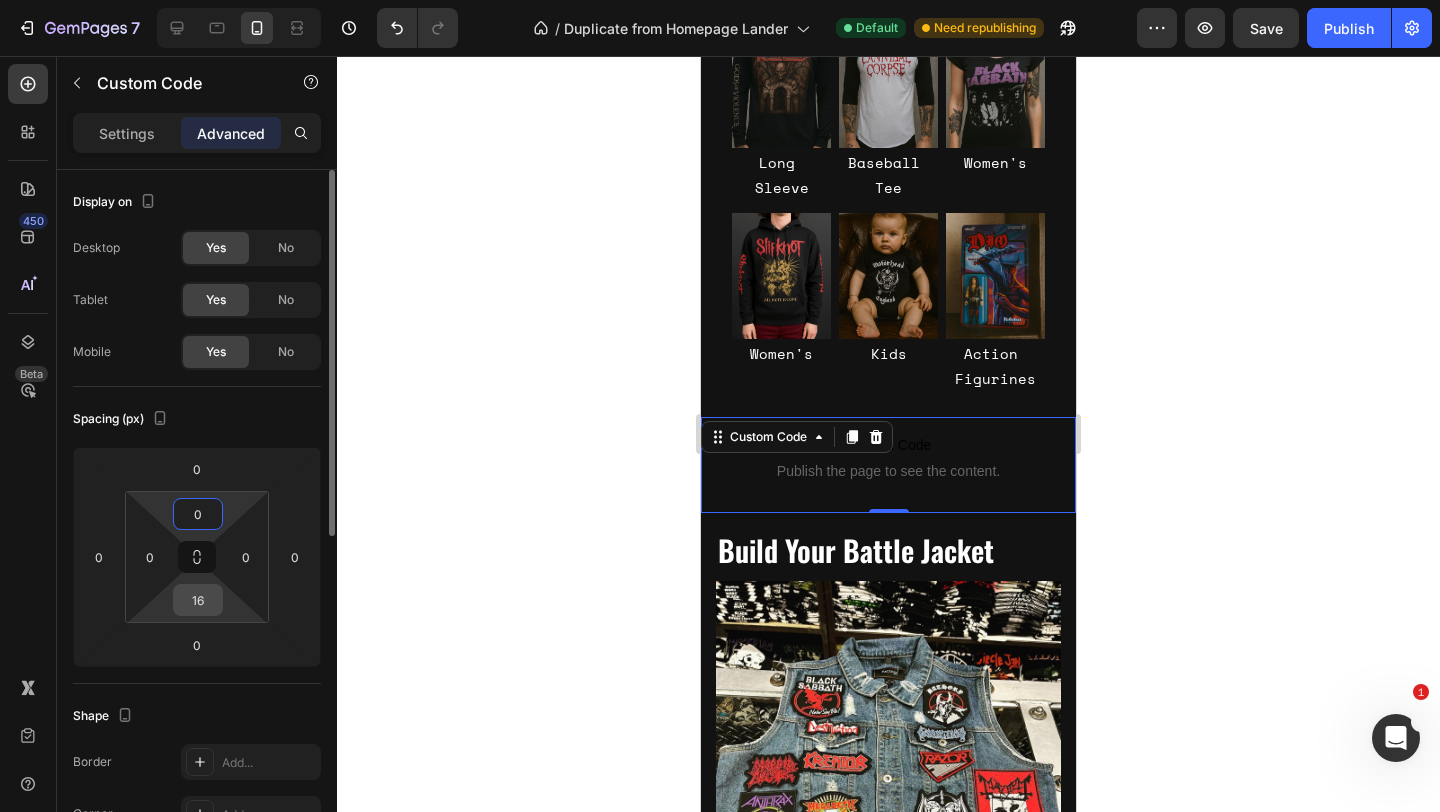 type on "0" 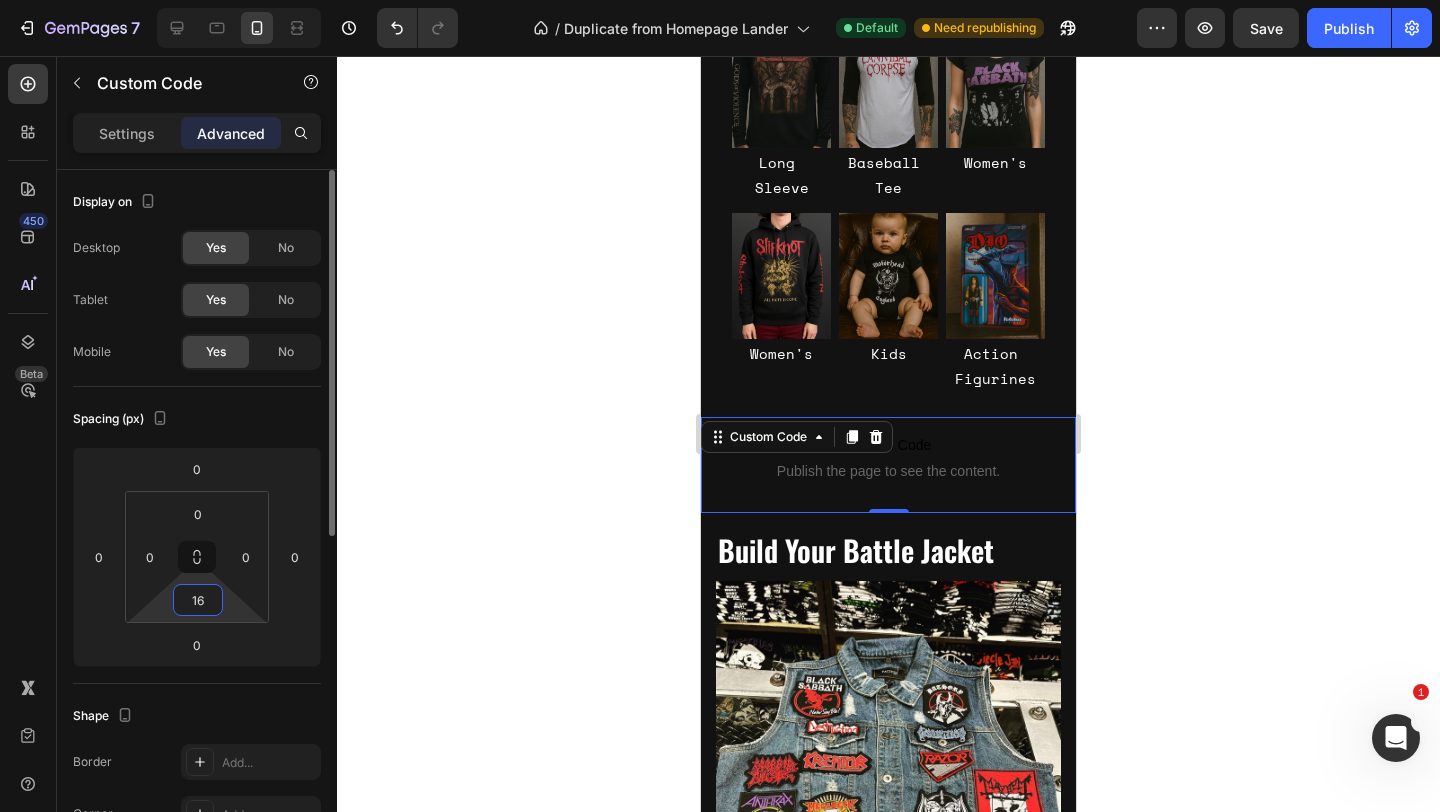 click on "16" at bounding box center (198, 600) 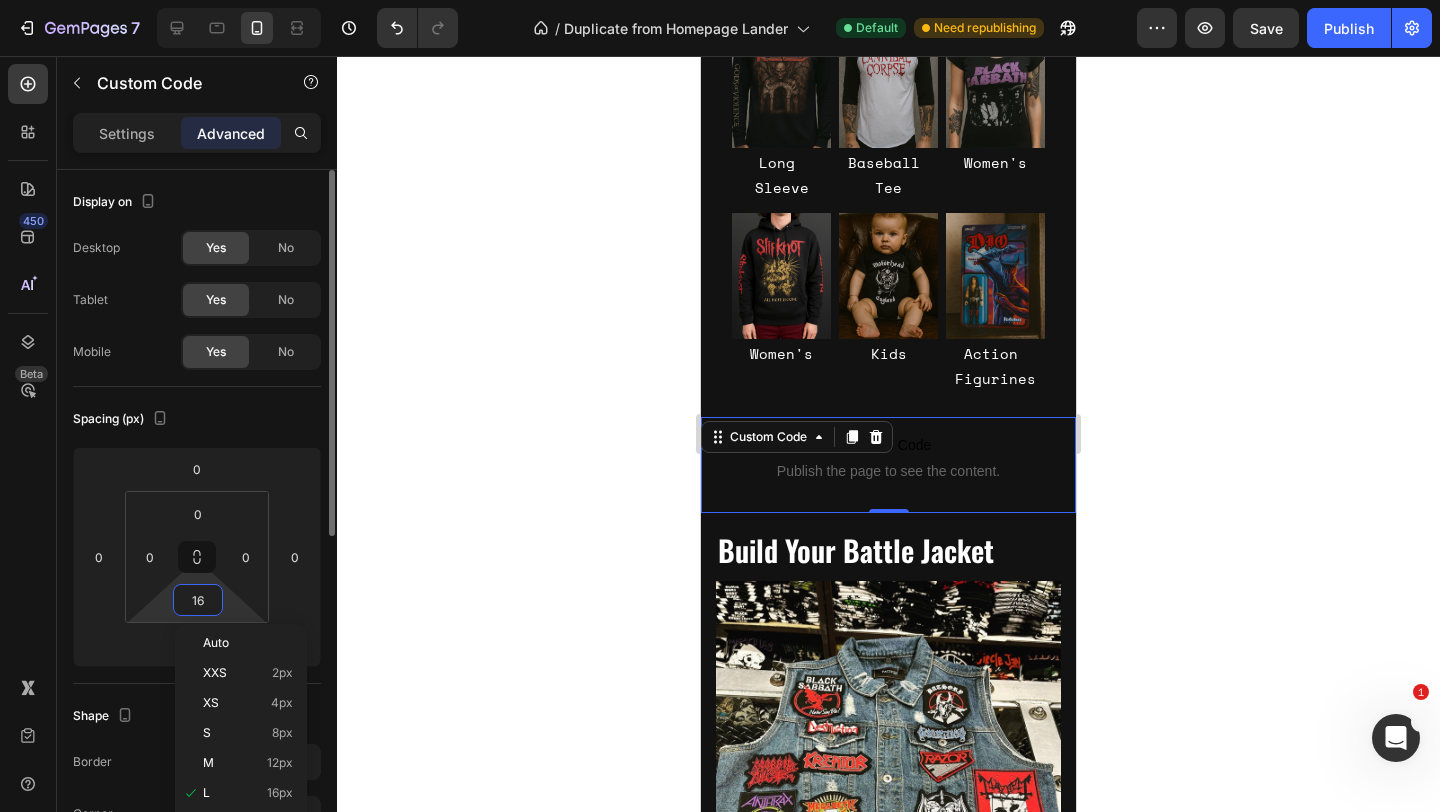 type on "0" 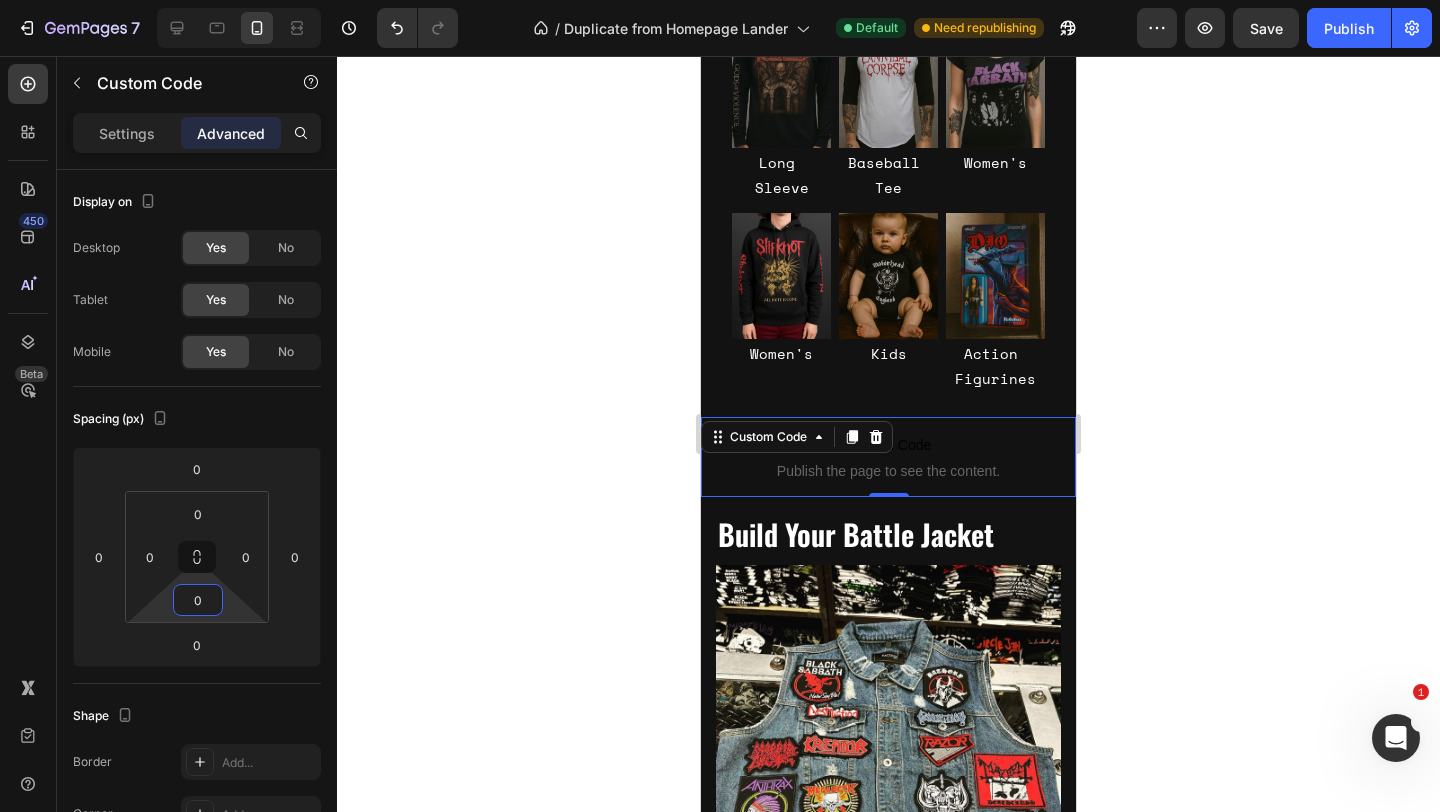 click 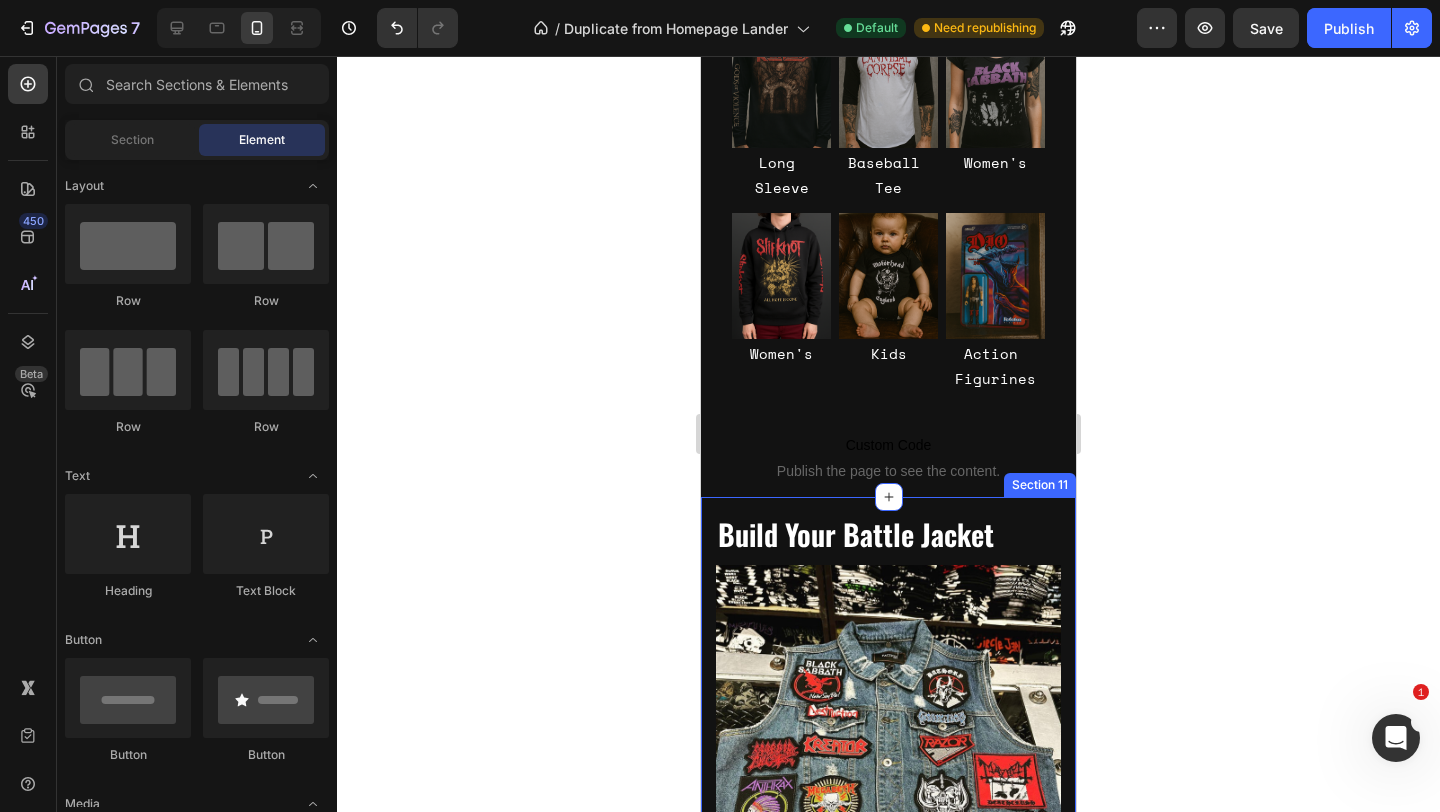 click on "Build Your Battle Jacket Heading Image Customize your armor with patches that scream who you are. Text Block
Icon Choose Your Vest Text Block Row
Icon Pick Your Patches Text Block Row
Icon Get Ready to Raise Hell Text Block Row Build Your Battle Jacket Button Section 11" at bounding box center [888, 875] 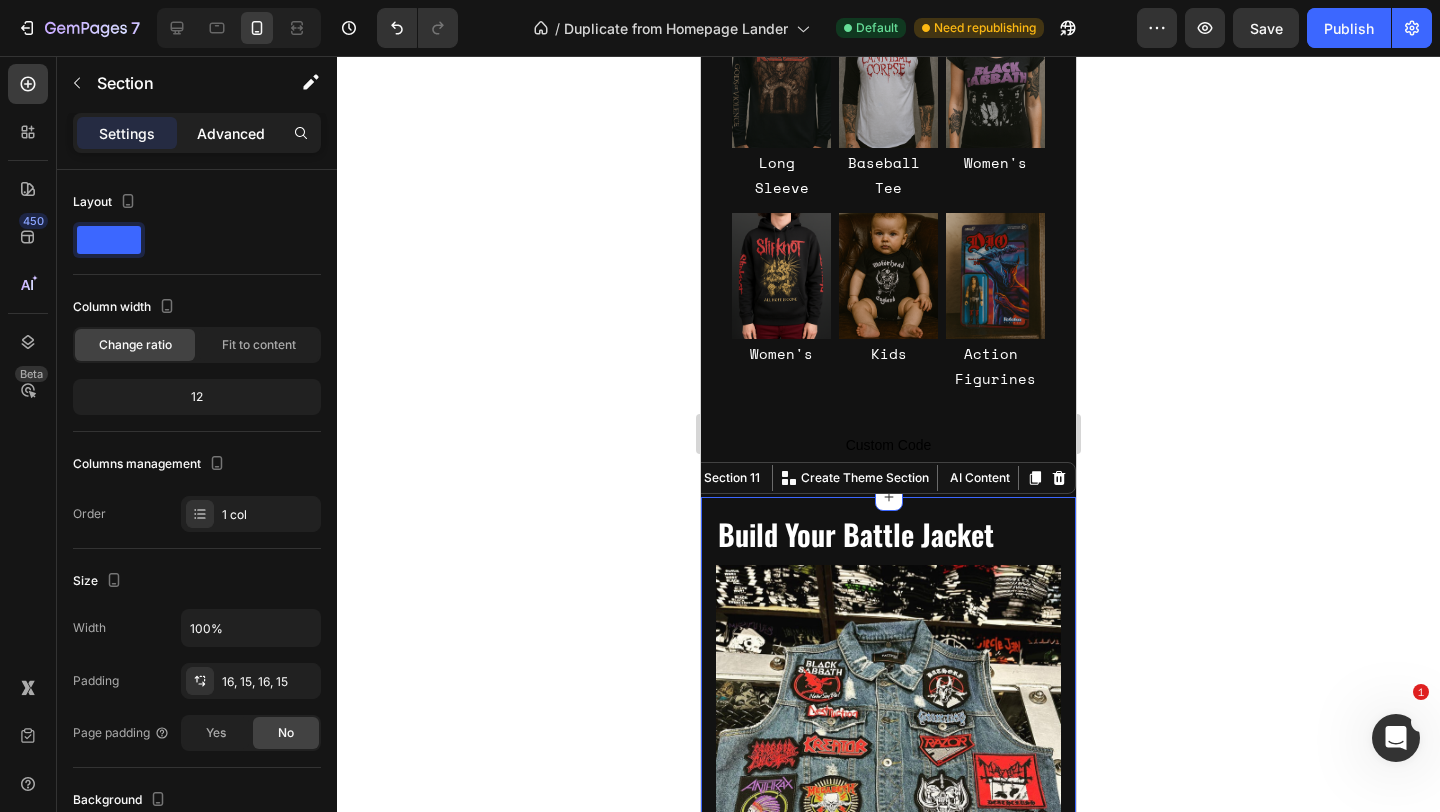 click on "Advanced" 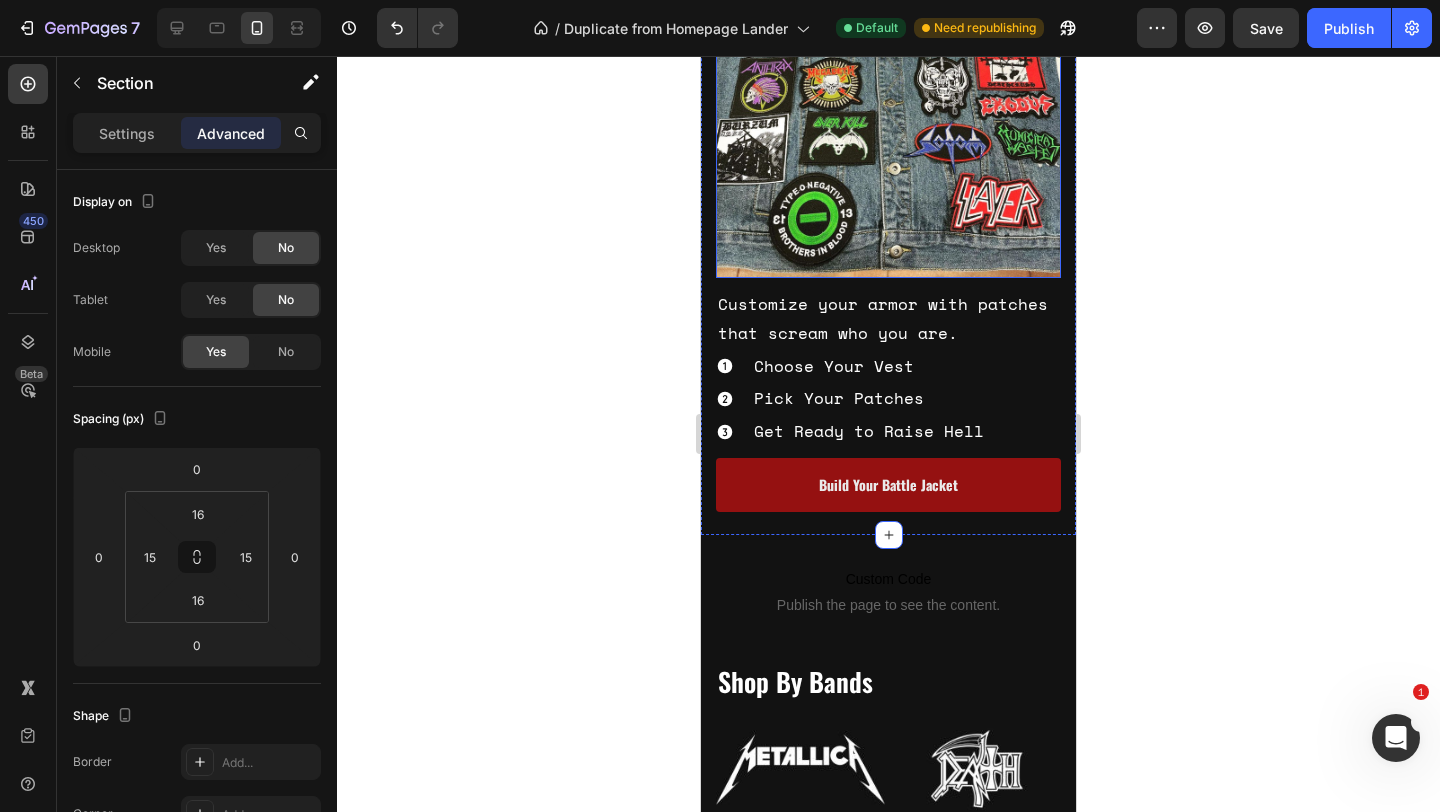 scroll, scrollTop: 2250, scrollLeft: 0, axis: vertical 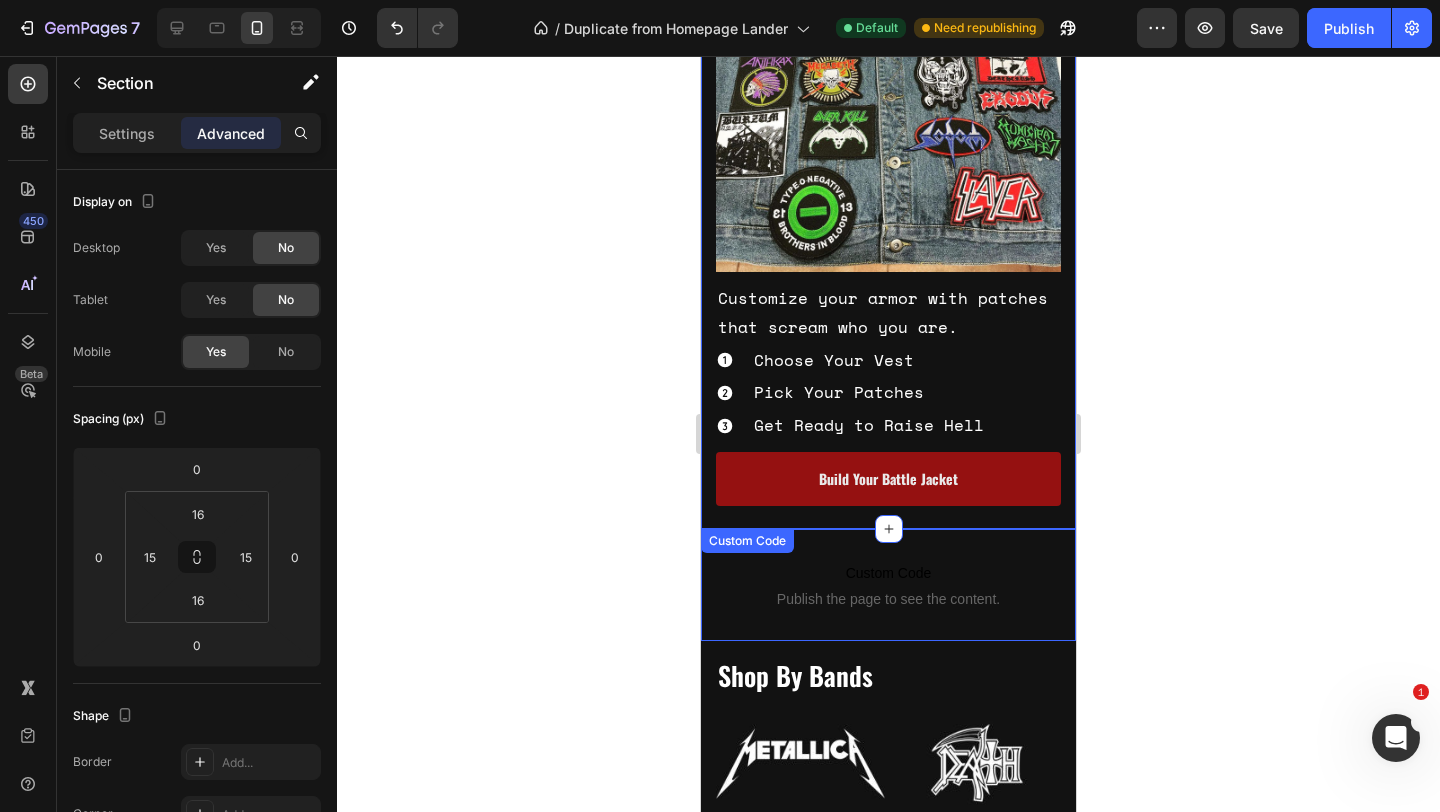 click on "Custom Code
Publish the page to see the content." at bounding box center [888, 585] 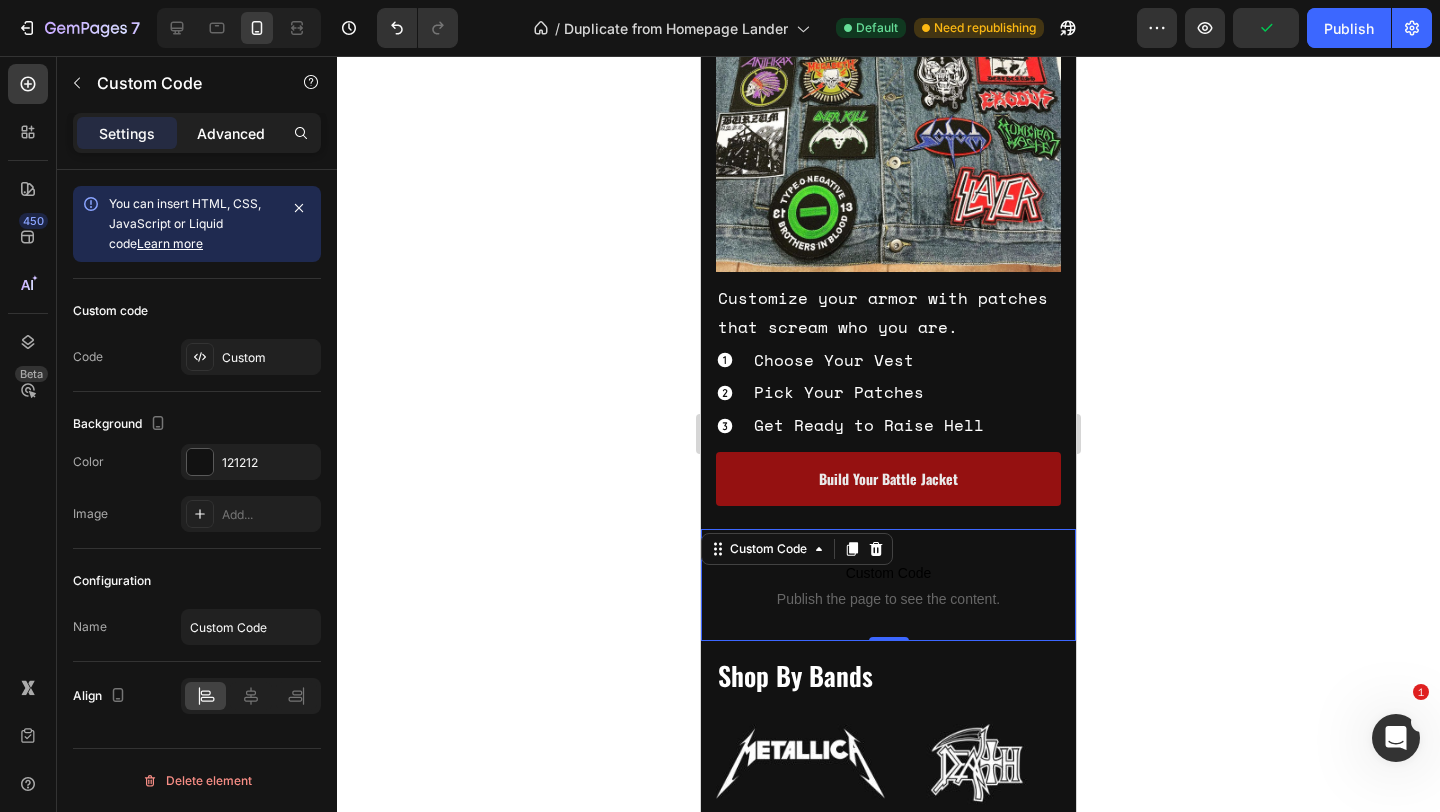 click on "Advanced" at bounding box center [231, 133] 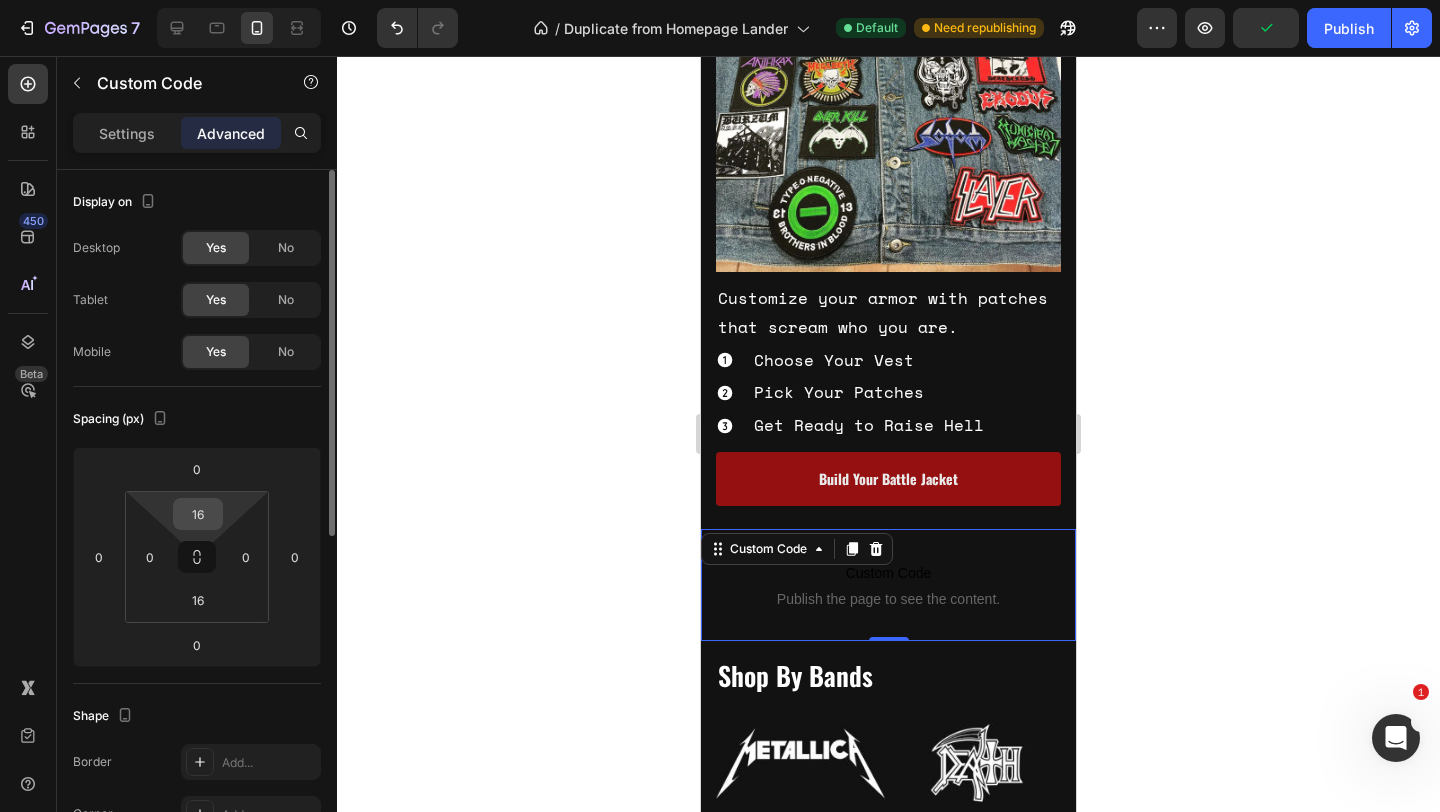 click on "16" at bounding box center [198, 514] 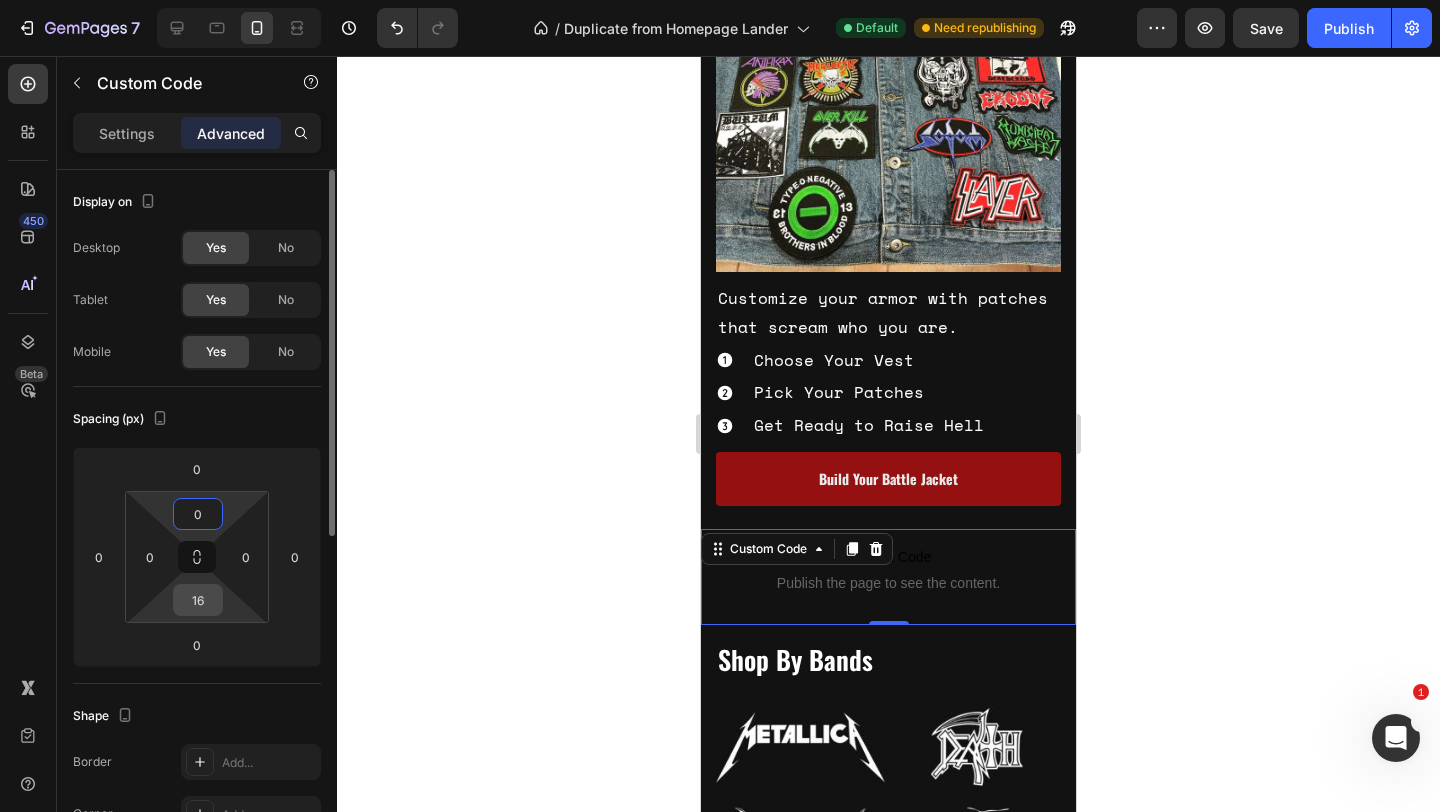 type on "0" 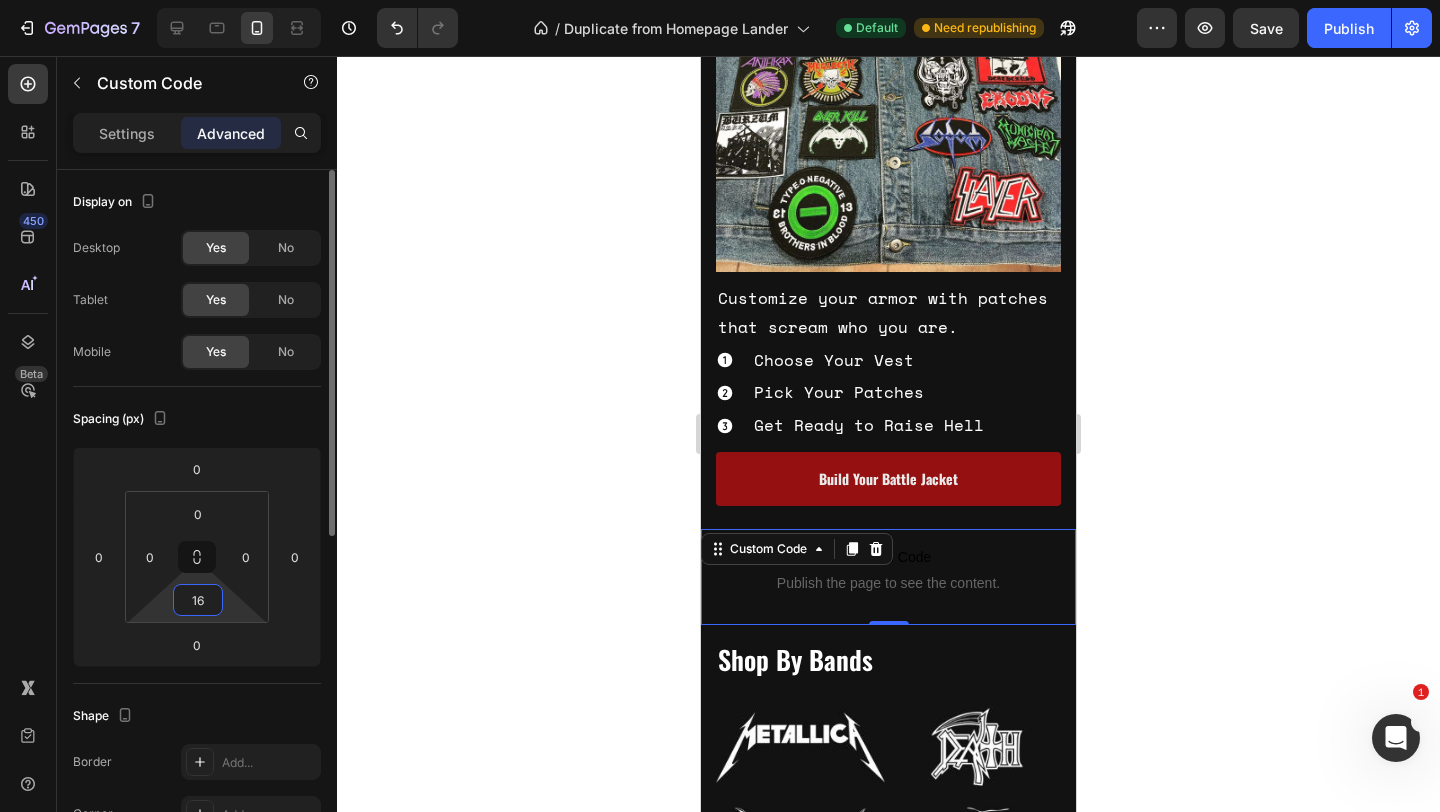click on "16" at bounding box center [198, 600] 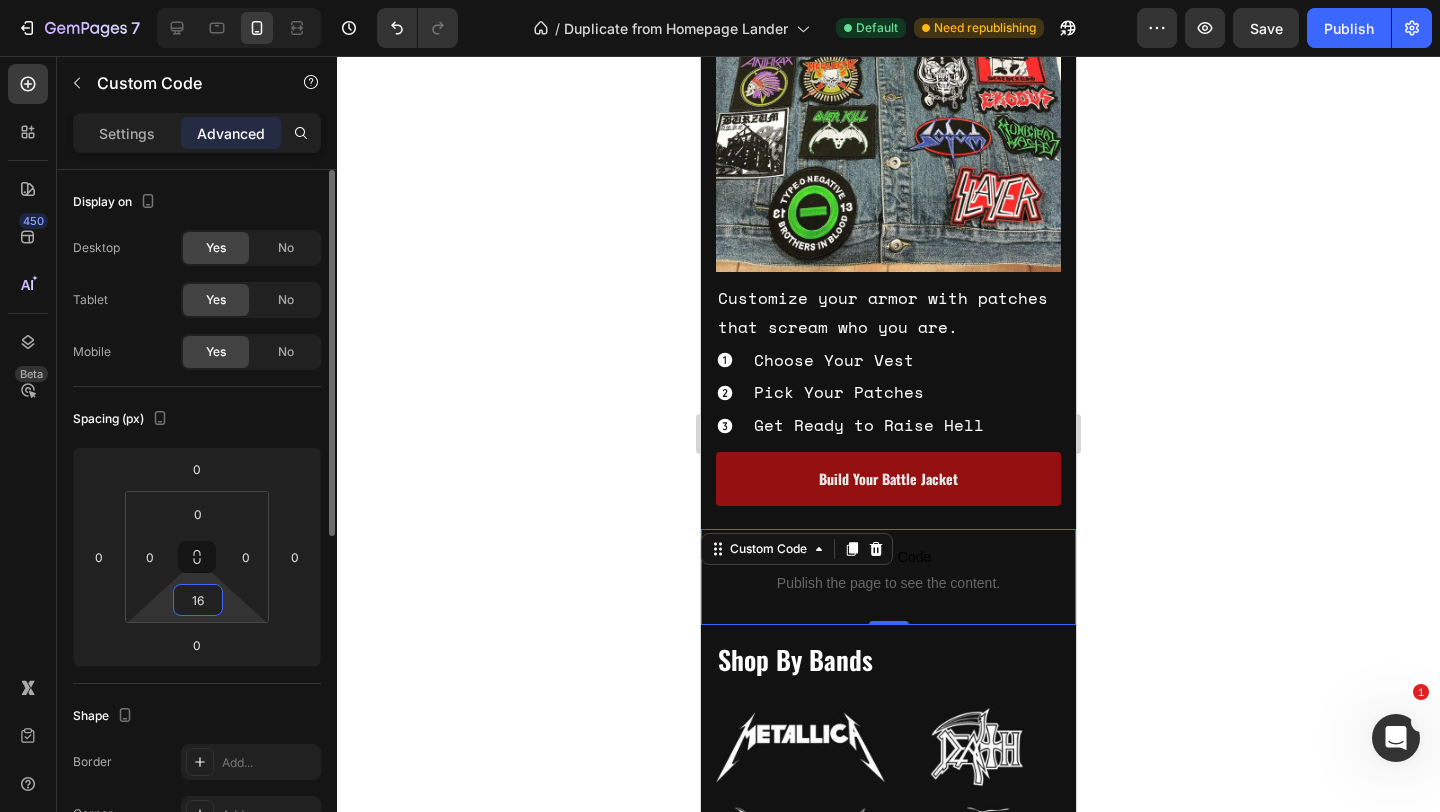 type on "0" 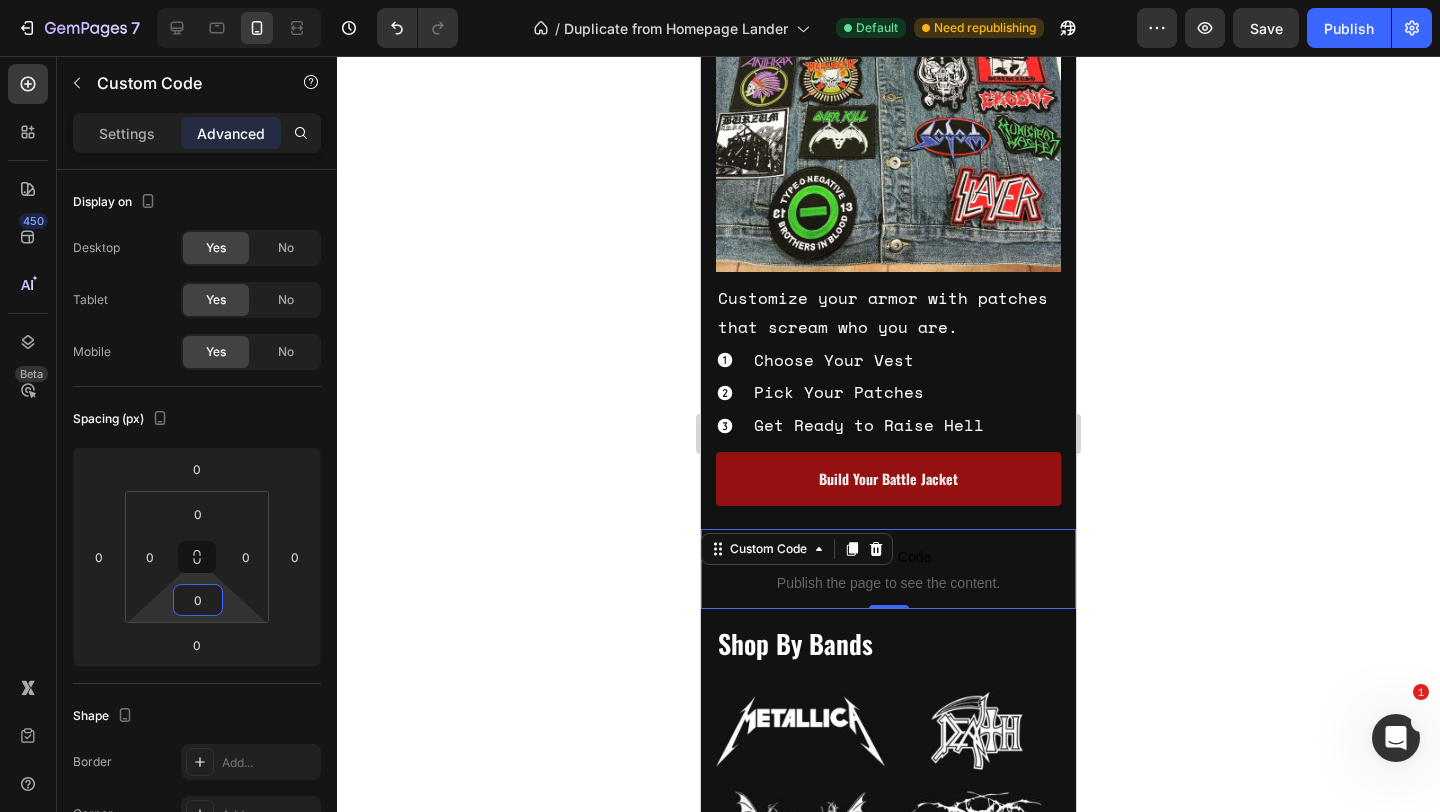 click 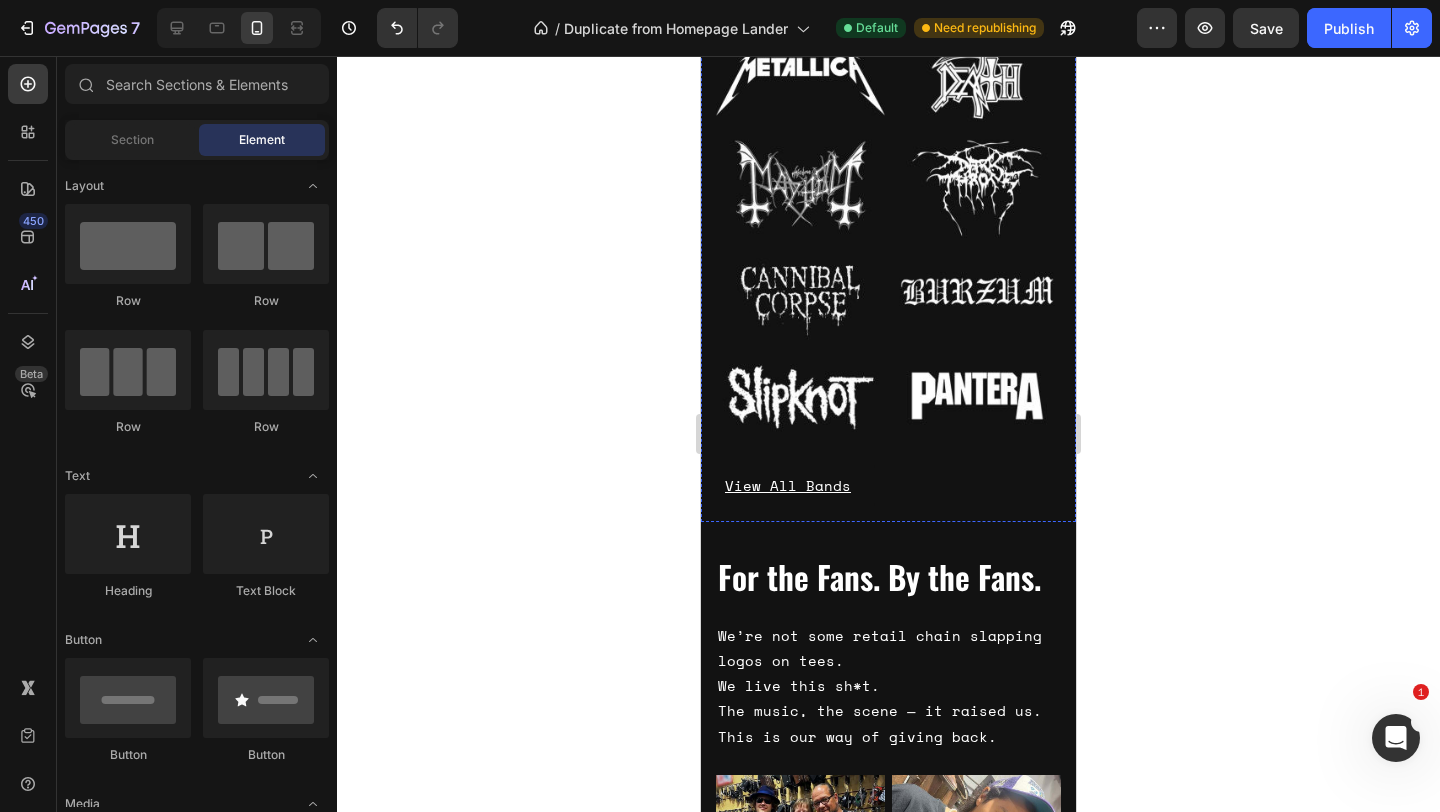 scroll, scrollTop: 2903, scrollLeft: 0, axis: vertical 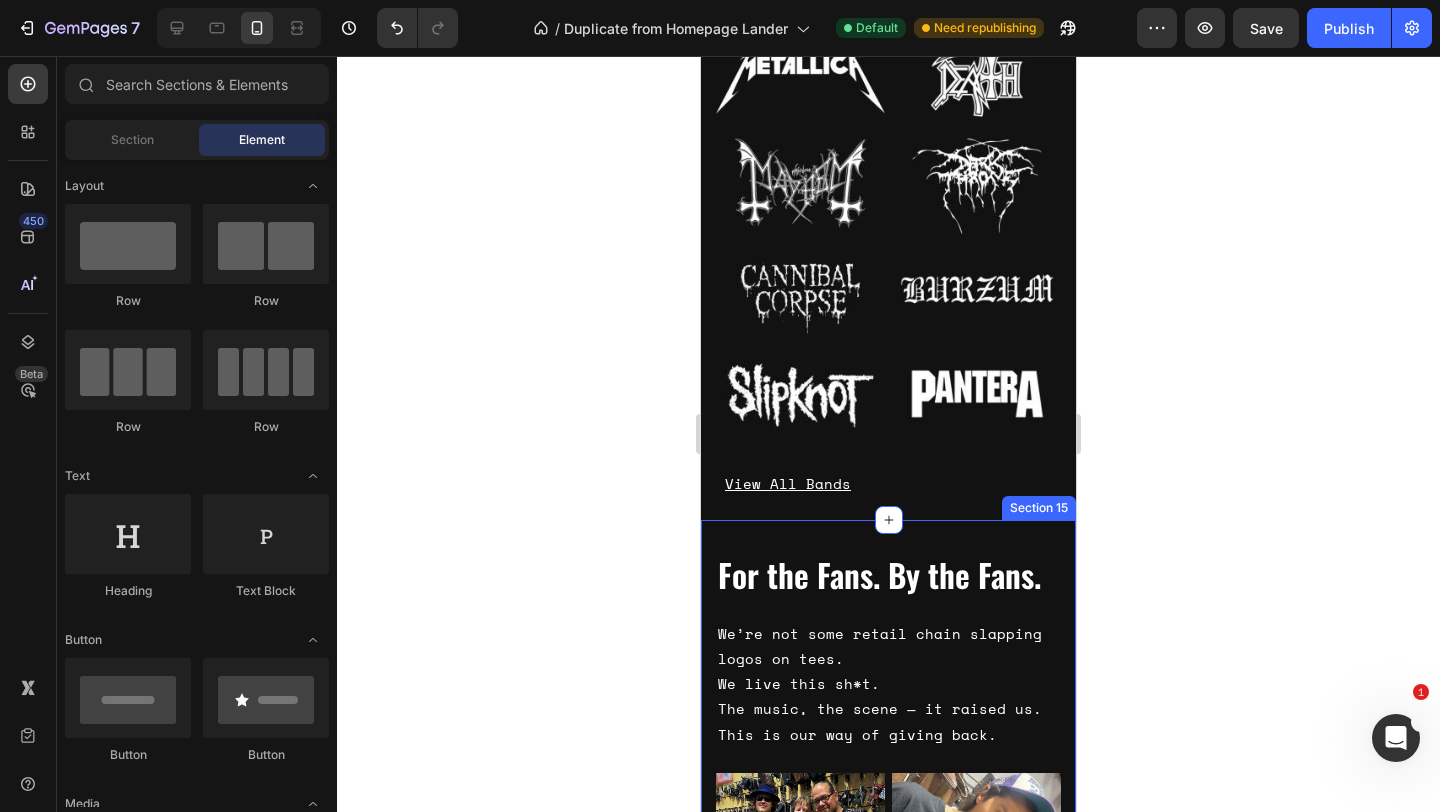 click on "For the Fans. By the Fans. Heading We’re not some retail chain slapping logos on tees. We live this sh*t. The music, the scene — it raised us. This is our way of giving back. Text Block Image Image Row Image Image Row Row Image Image Row Image Image Row Row Row Section 15" at bounding box center [888, 830] 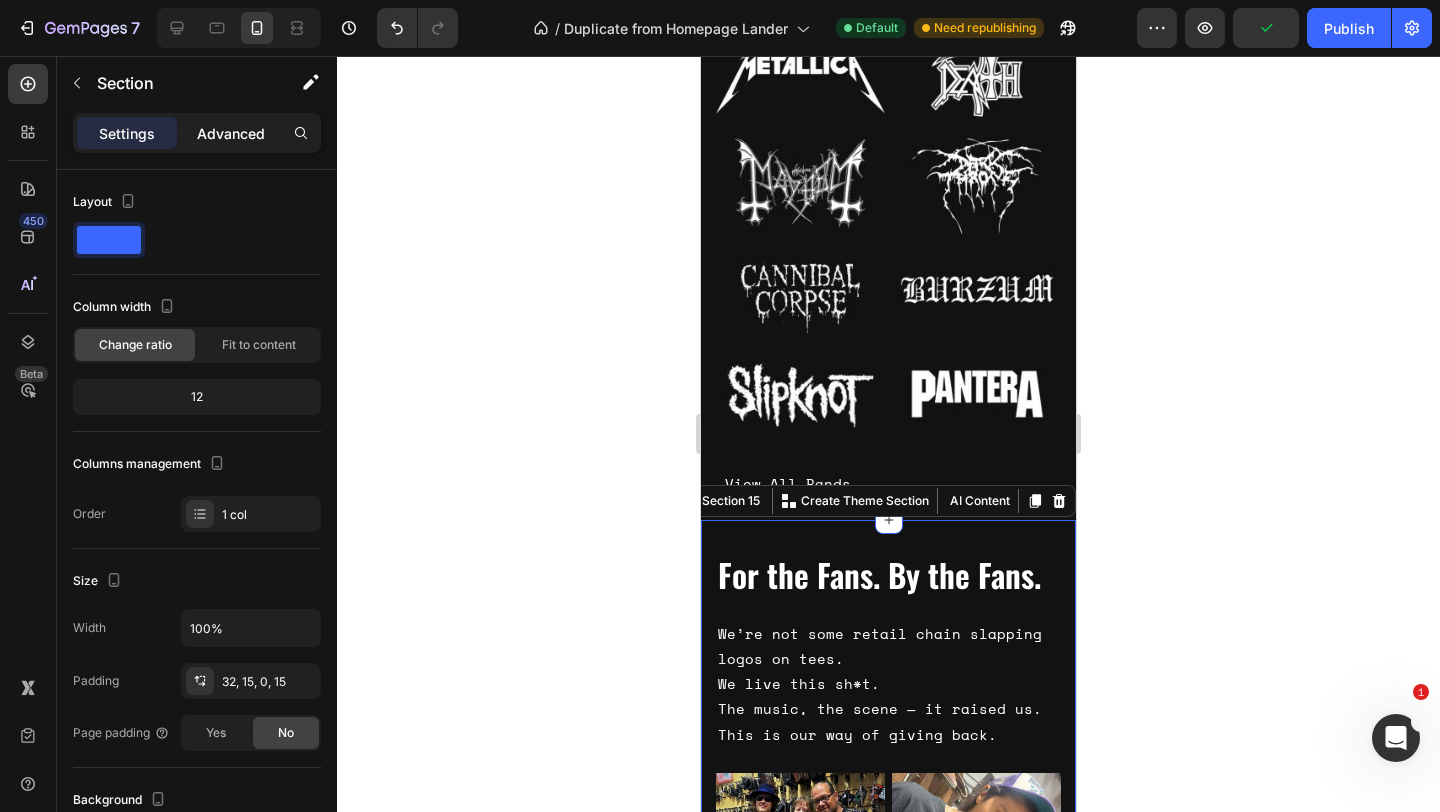 click on "Advanced" at bounding box center (231, 133) 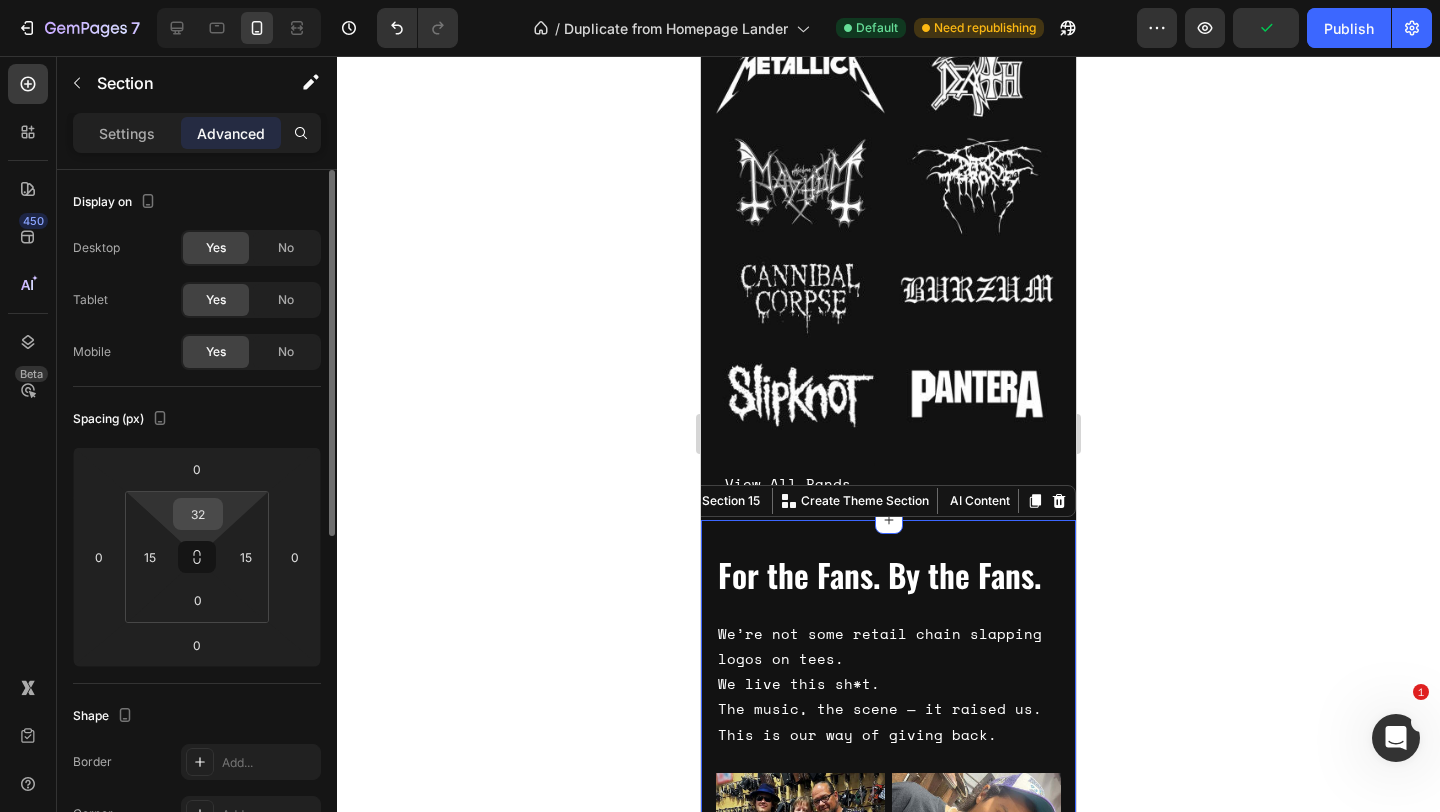 click on "32" at bounding box center [198, 514] 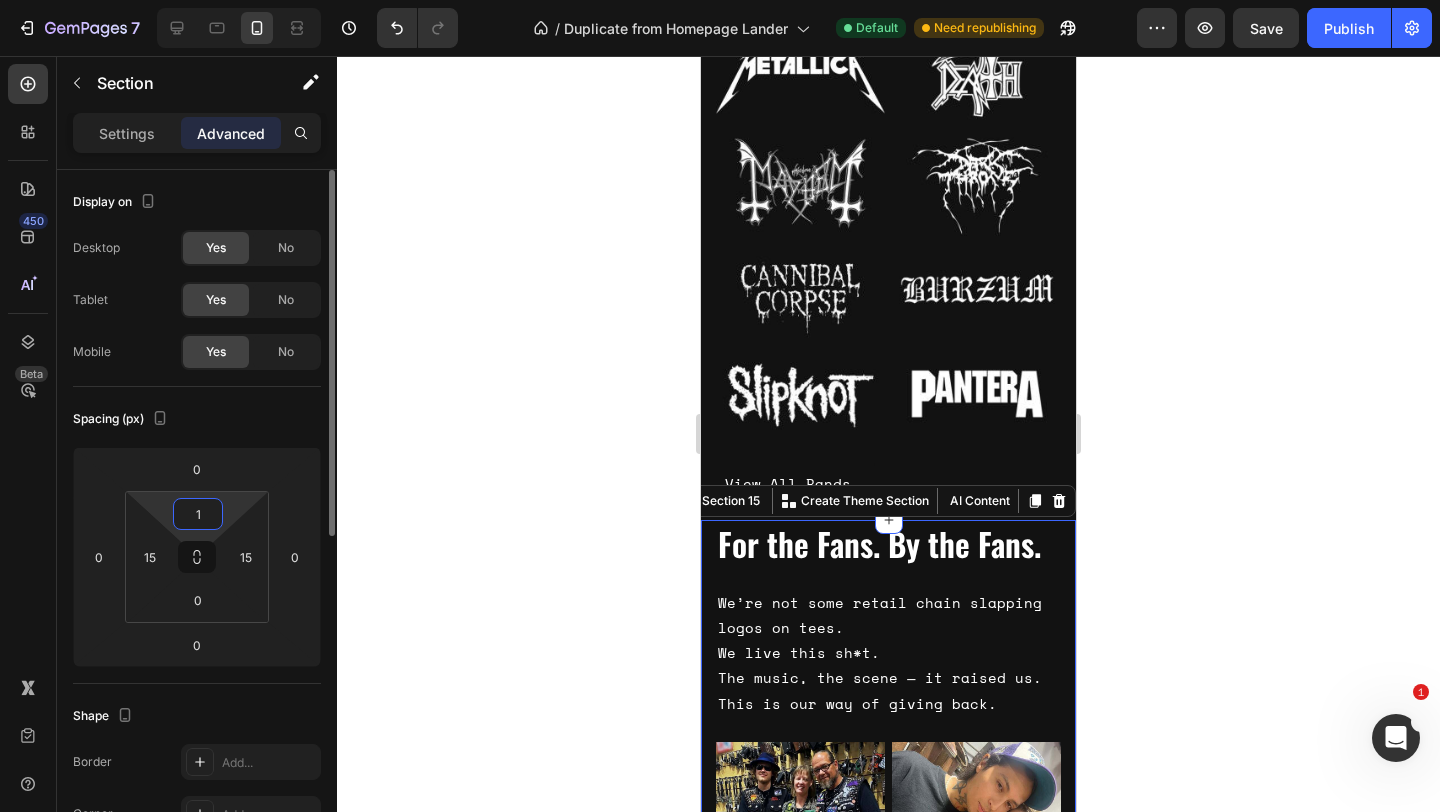 type on "16" 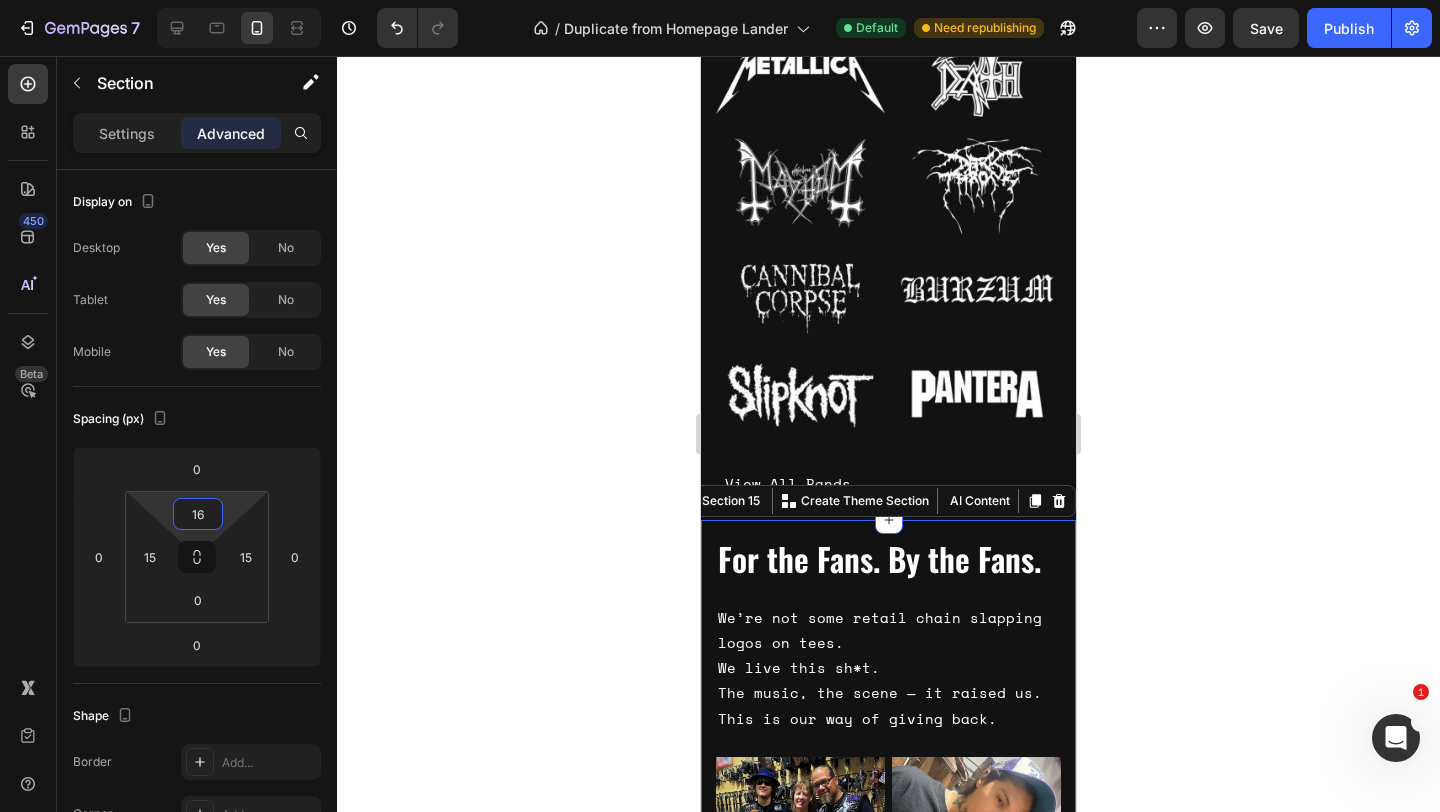 click 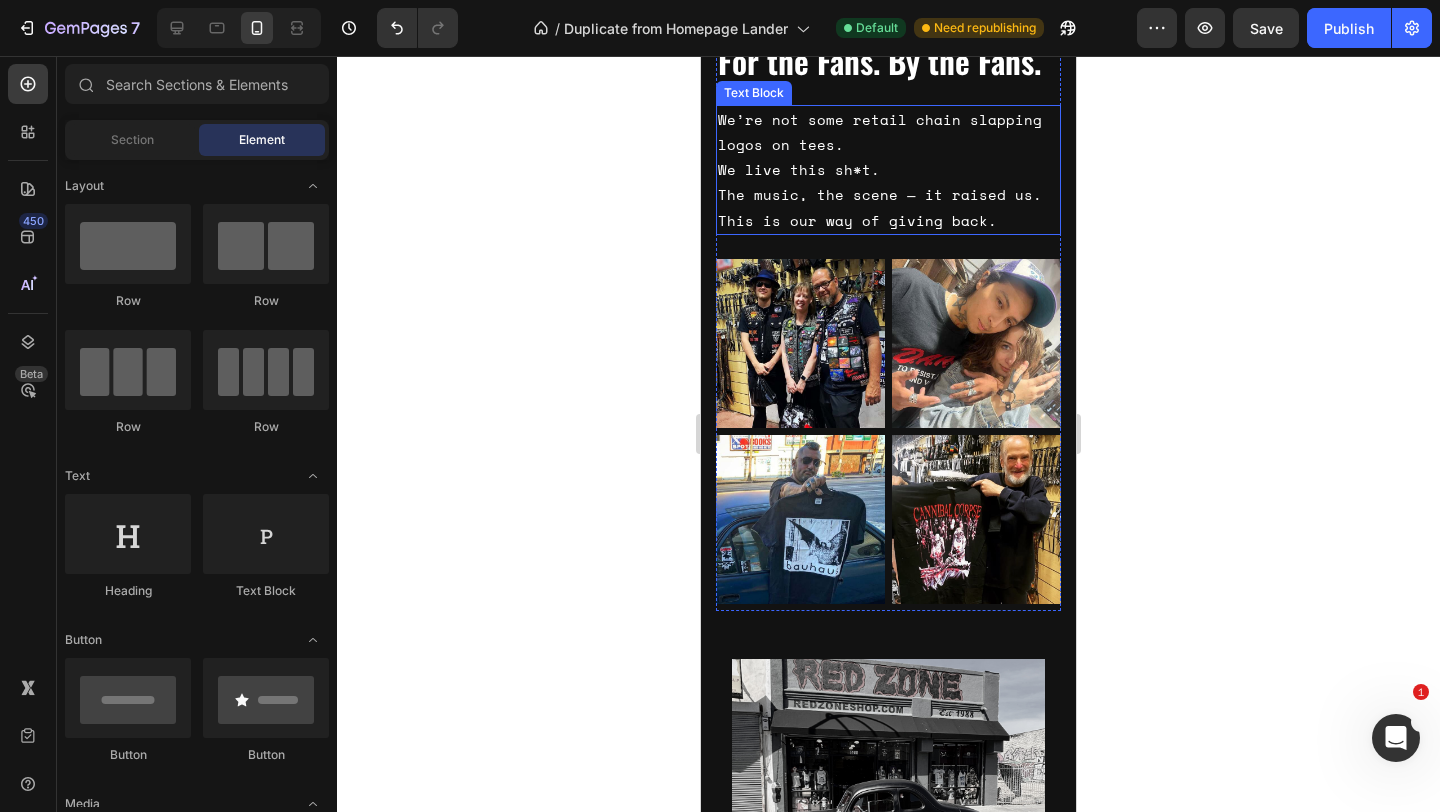 scroll, scrollTop: 3406, scrollLeft: 0, axis: vertical 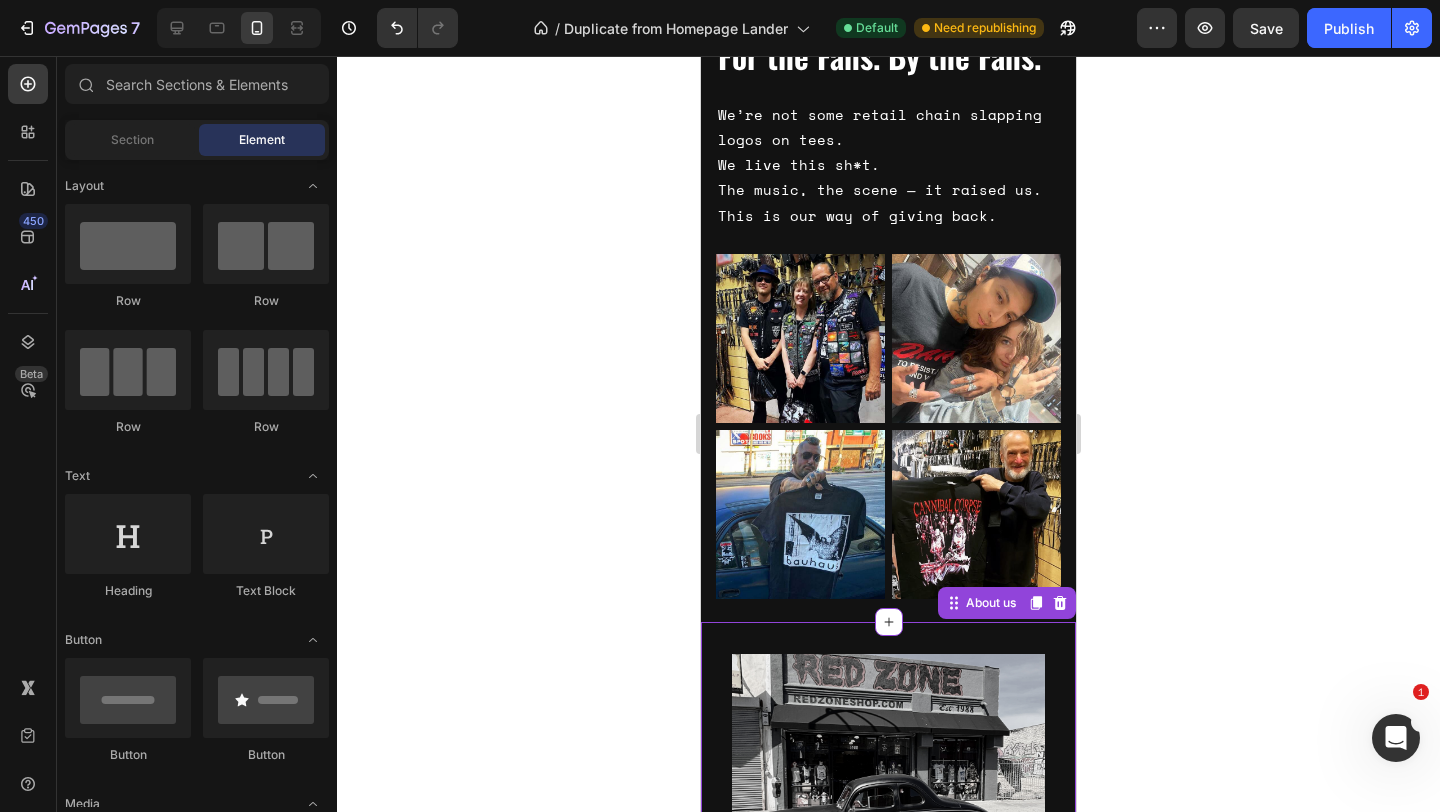 click on "Image Doing It Right Since ’88 Heading We’ve been slinging band tees longer than some bands have stayed together. From our store to your doorstep — same love for the music, same no-BS energy. Text Block Row Row About us" at bounding box center (888, 886) 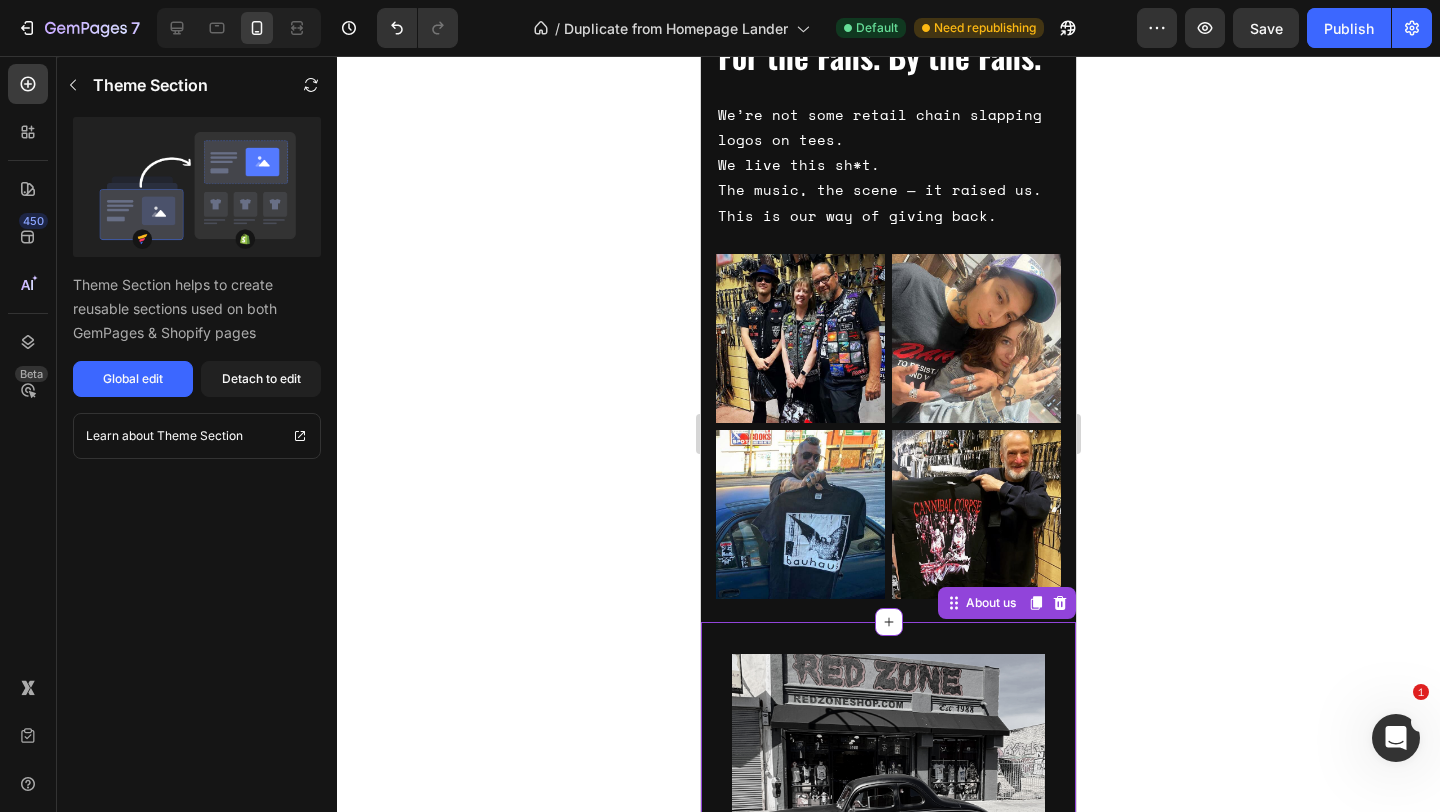 click at bounding box center [888, 770] 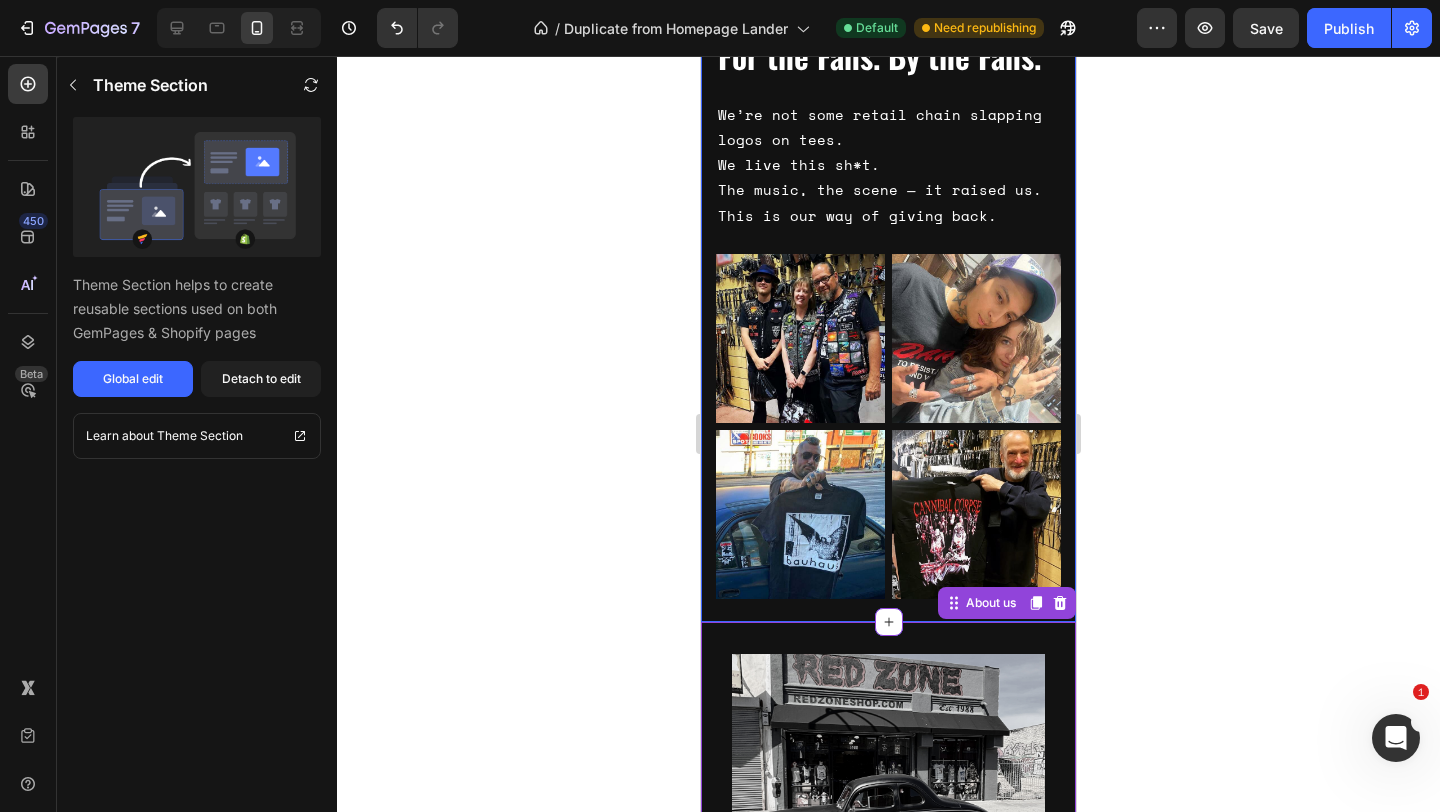 click on "For the Fans. By the Fans. Heading We’re not some retail chain slapping logos on tees. We live this sh*t. The music, the scene — it raised us. This is our way of giving back. Text Block Image Image Row Image Image Row Row Image Image Row Image Image Row Row Row" at bounding box center [888, 327] 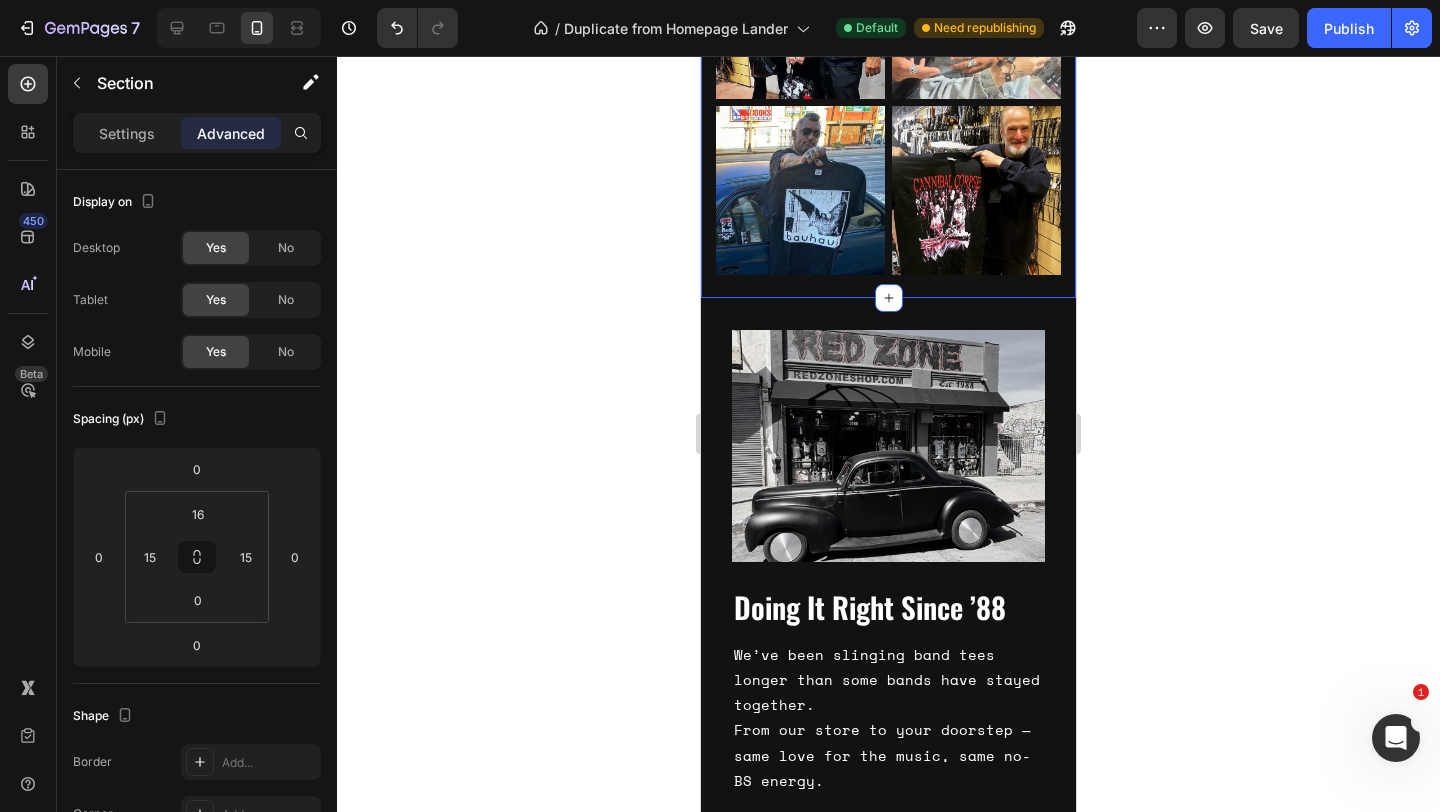 scroll, scrollTop: 3743, scrollLeft: 0, axis: vertical 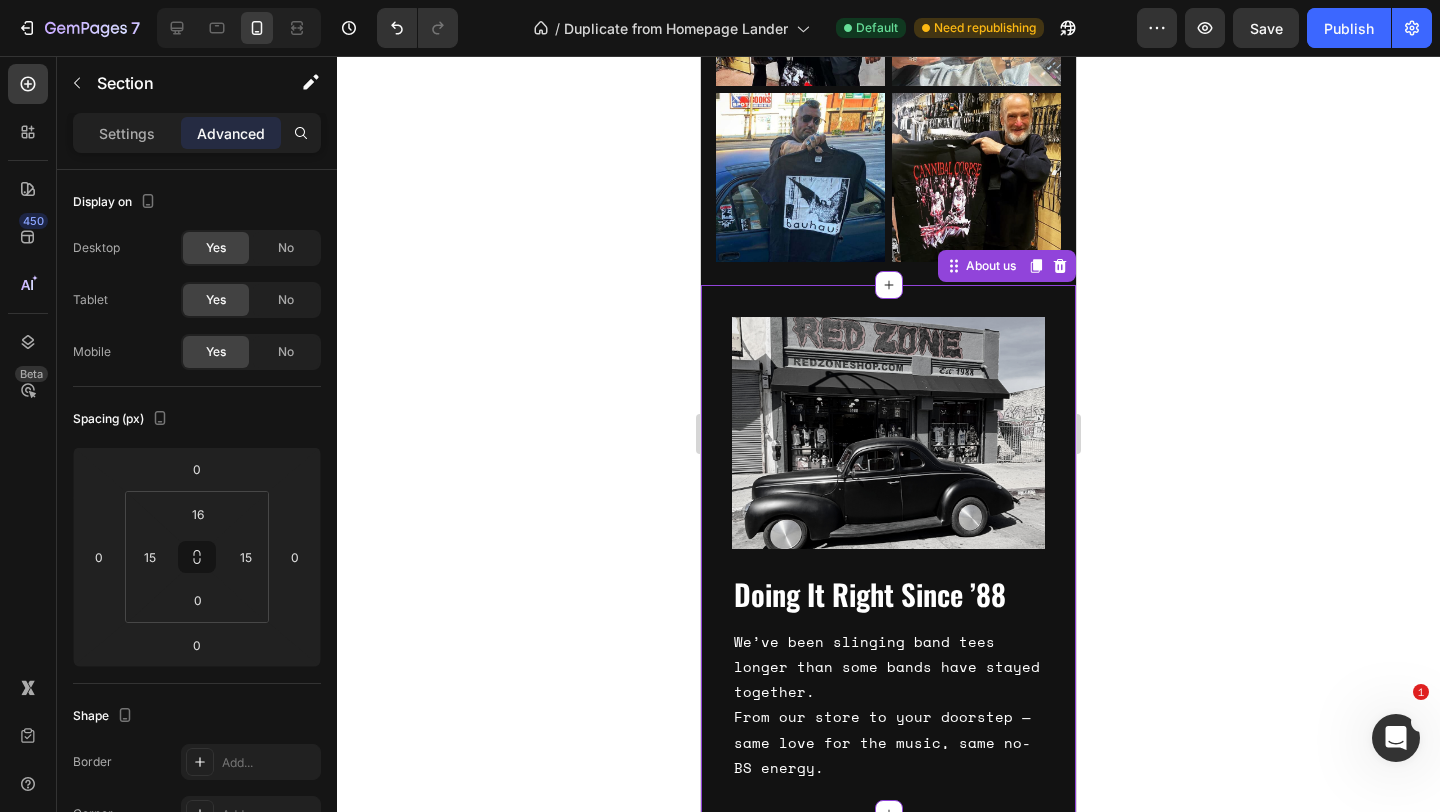 click on "Image Doing It Right Since ’88 Heading We’ve been slinging band tees longer than some bands have stayed together. From our store to your doorstep — same love for the music, same no-BS energy. Text Block Row Row" at bounding box center (888, 549) 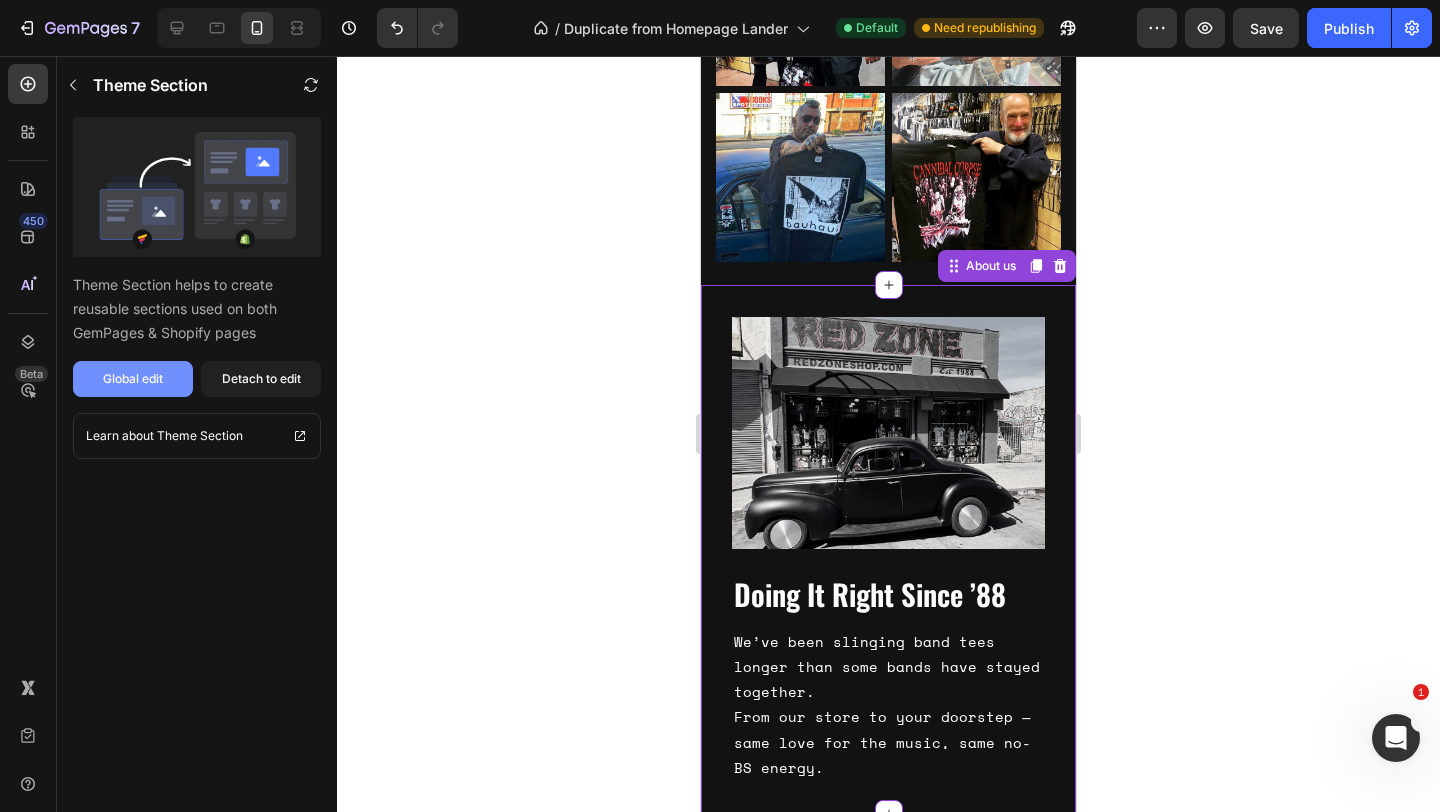 click on "Global edit" at bounding box center [133, 379] 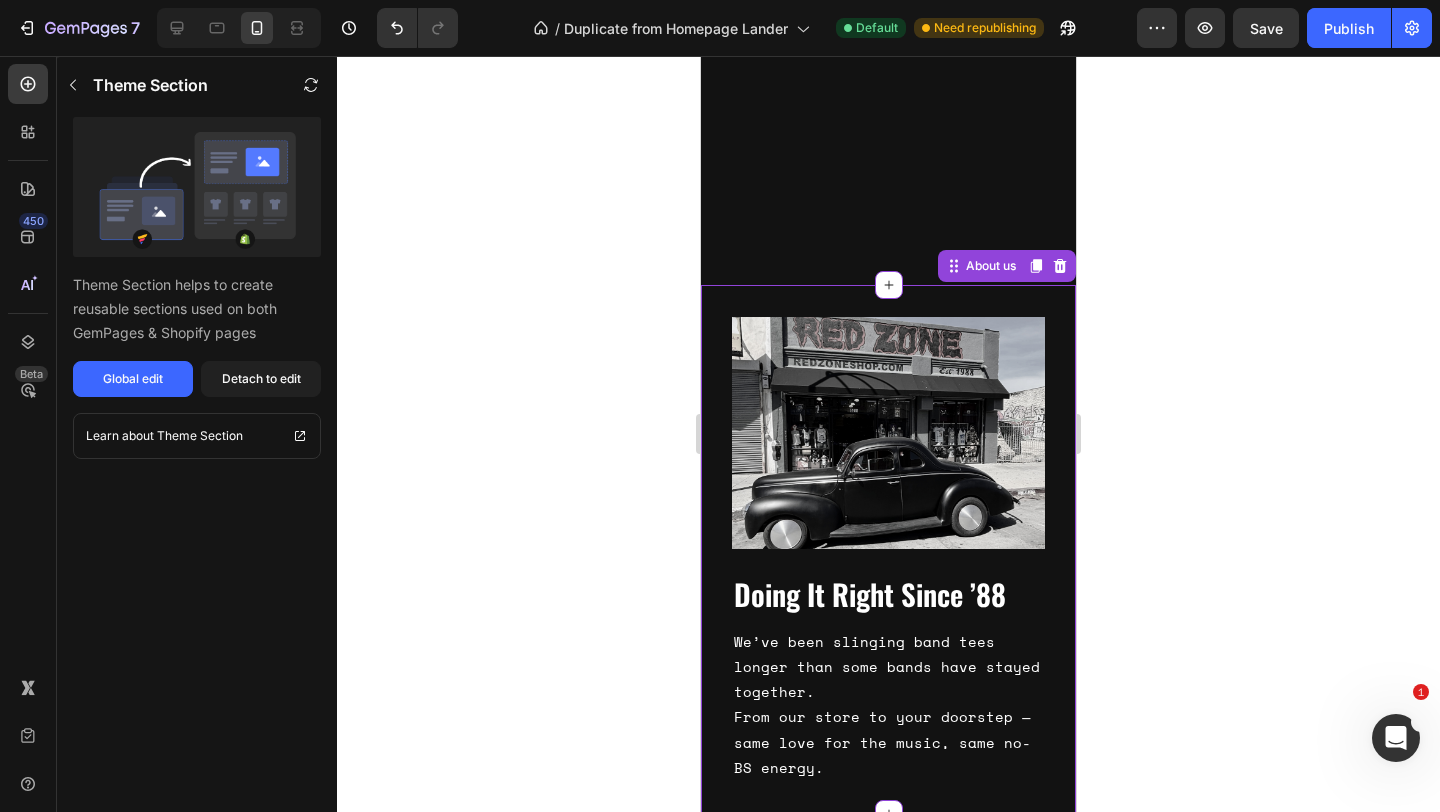 scroll, scrollTop: 4394, scrollLeft: 0, axis: vertical 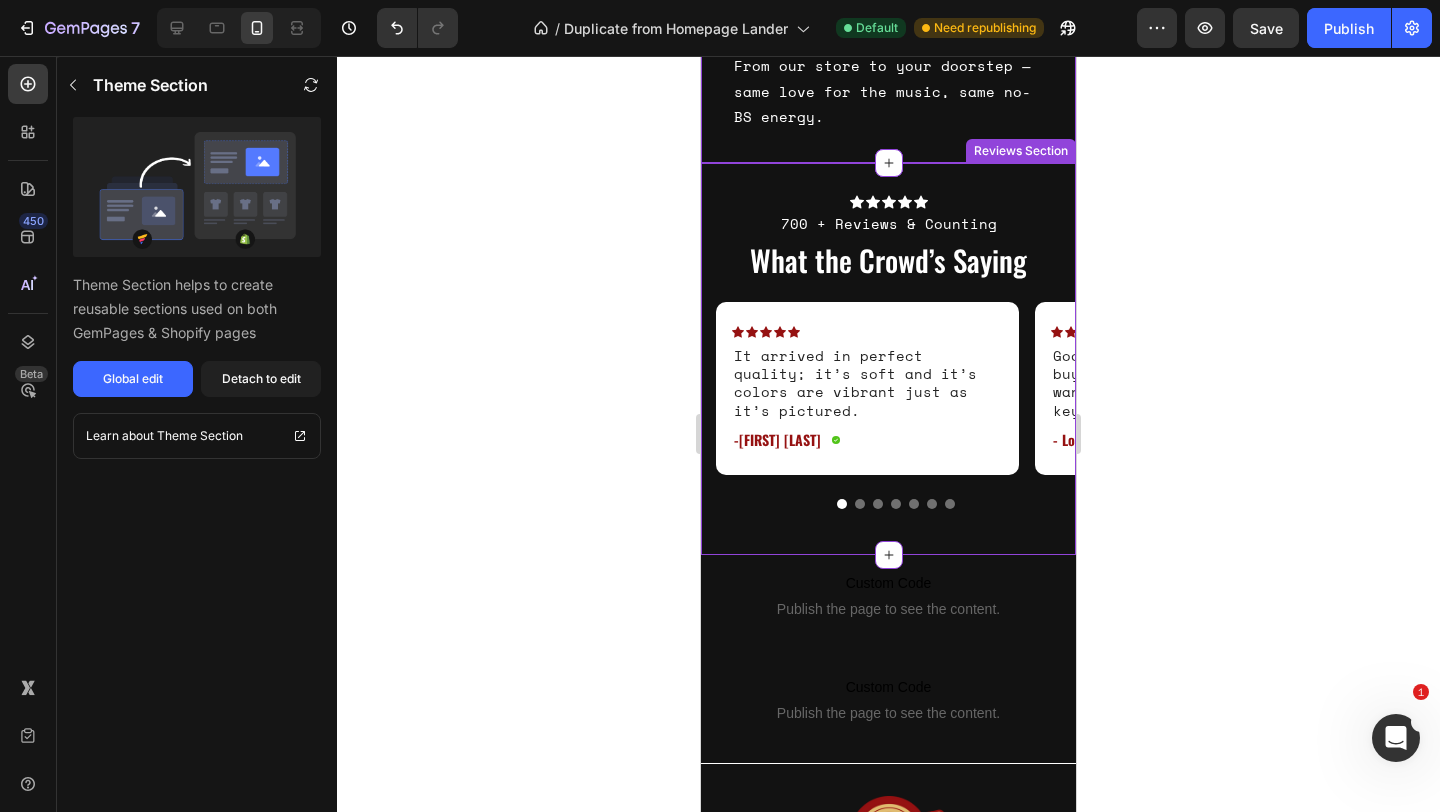 click on "Icon Icon Icon Icon Icon Icon List 700 + Reviews & Counting Text Block What the Crowd’s Saying Heading Row Icon Icon Icon Icon Icon Icon List It arrived in perfect quality; it’s soft and it’s colors are vibrant just as it’s pictured. Text Block -  Alessandra G Text Block
Icon Row Row Icon Icon Icon Icon Icon Icon List Good quality first time buying got all the stuffs i wanted and got a free keychain. Text Block - Lonely B. Text Block
Icon Row Row Icon Icon Icon Icon Icon Icon List Nice shirt, I like it very much. The print is amazing and looks very durable. Text Block -Jose R. Text Block
Icon Row Row Icon Icon Icon Icon Icon Icon List Another fantastic purchase! The print and the shirt are high quality. Shipping was very fast. Text Block -Alisa G. Text Block
Icon Row Row Icon Icon Icon Icon Icon Icon List These were great! Not some cheap trinket. Quality stuff much appreciated 👍. Text Block -Jason A. Text Block
Icon Row" at bounding box center (888, 359) 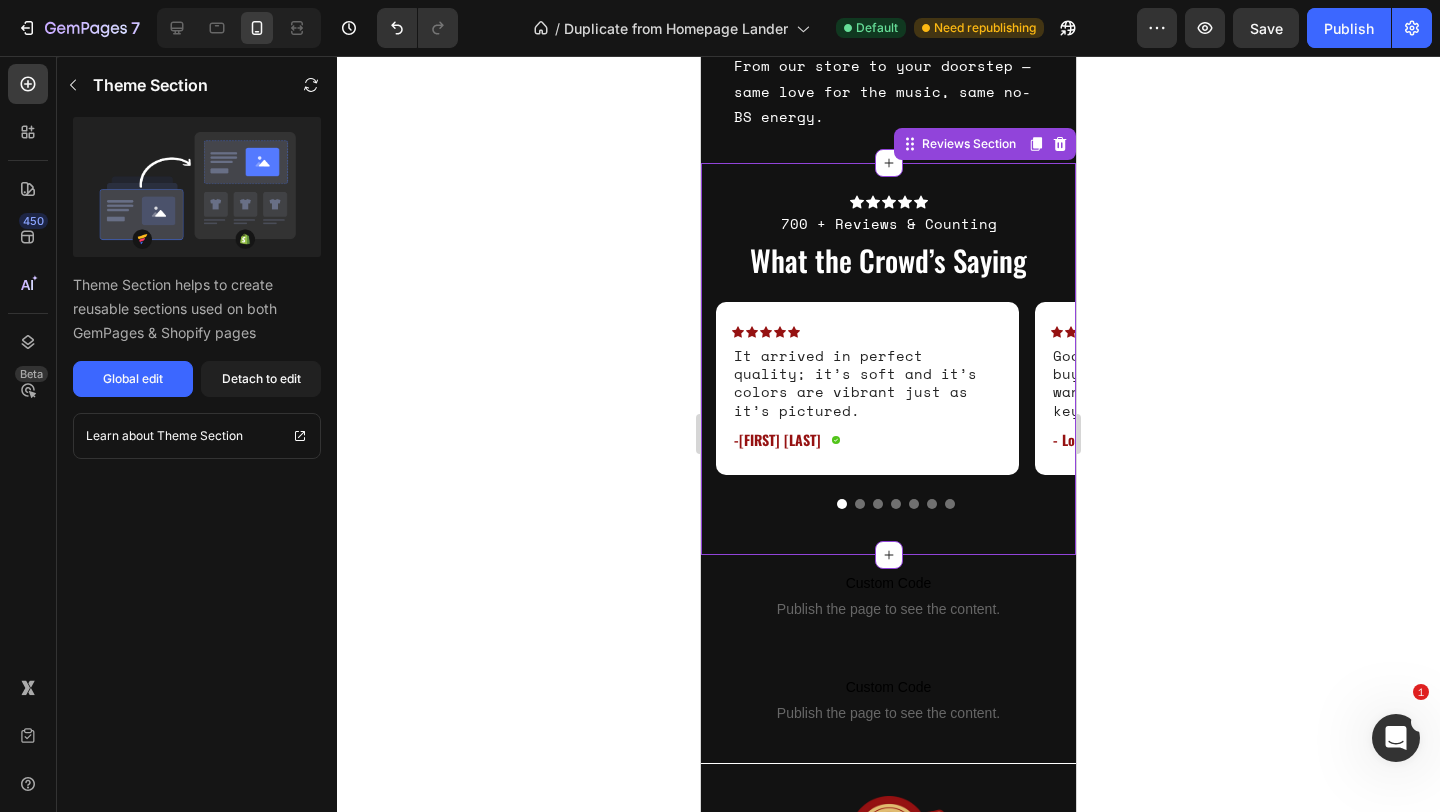 click 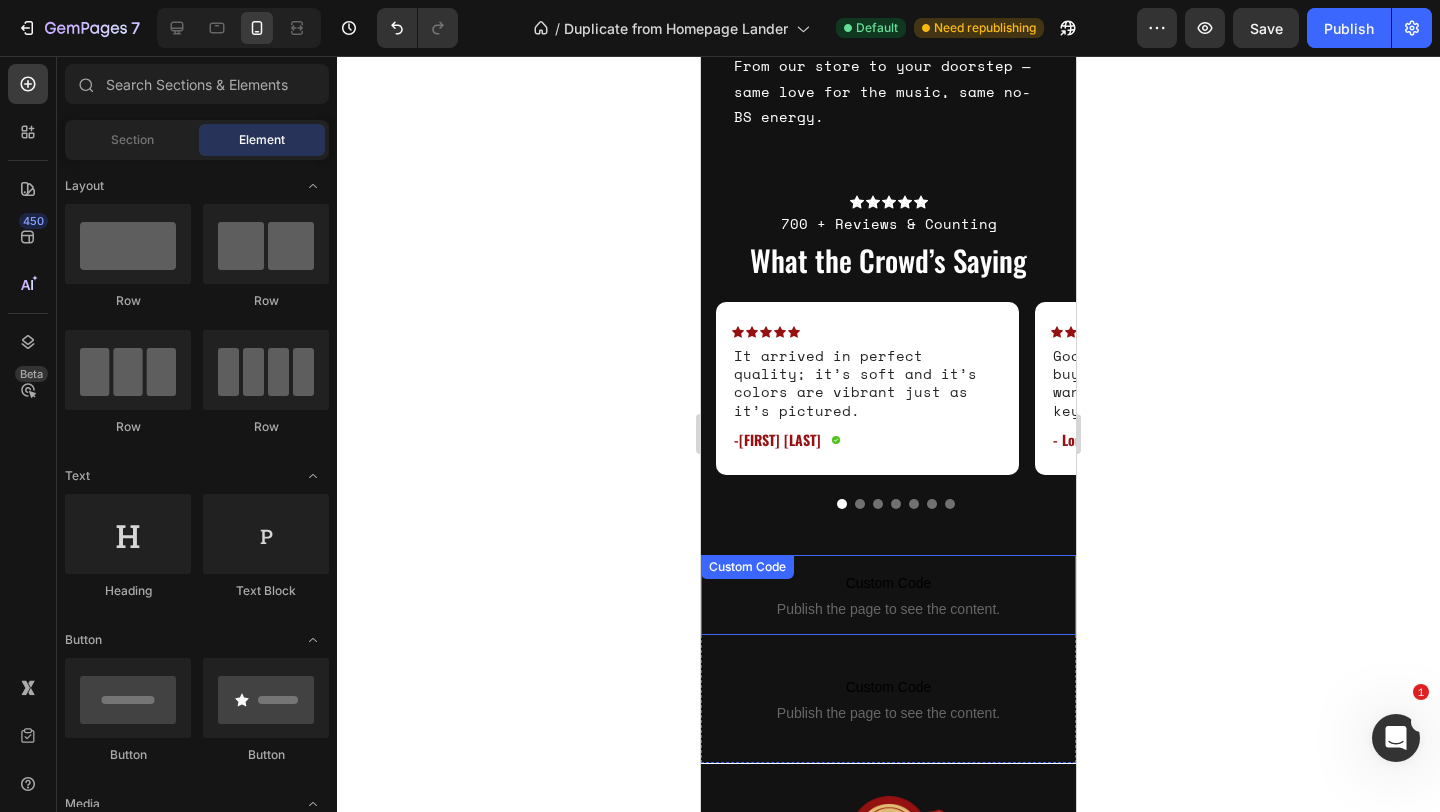 click on "Custom Code
Publish the page to see the content.
Custom Code" at bounding box center (888, 595) 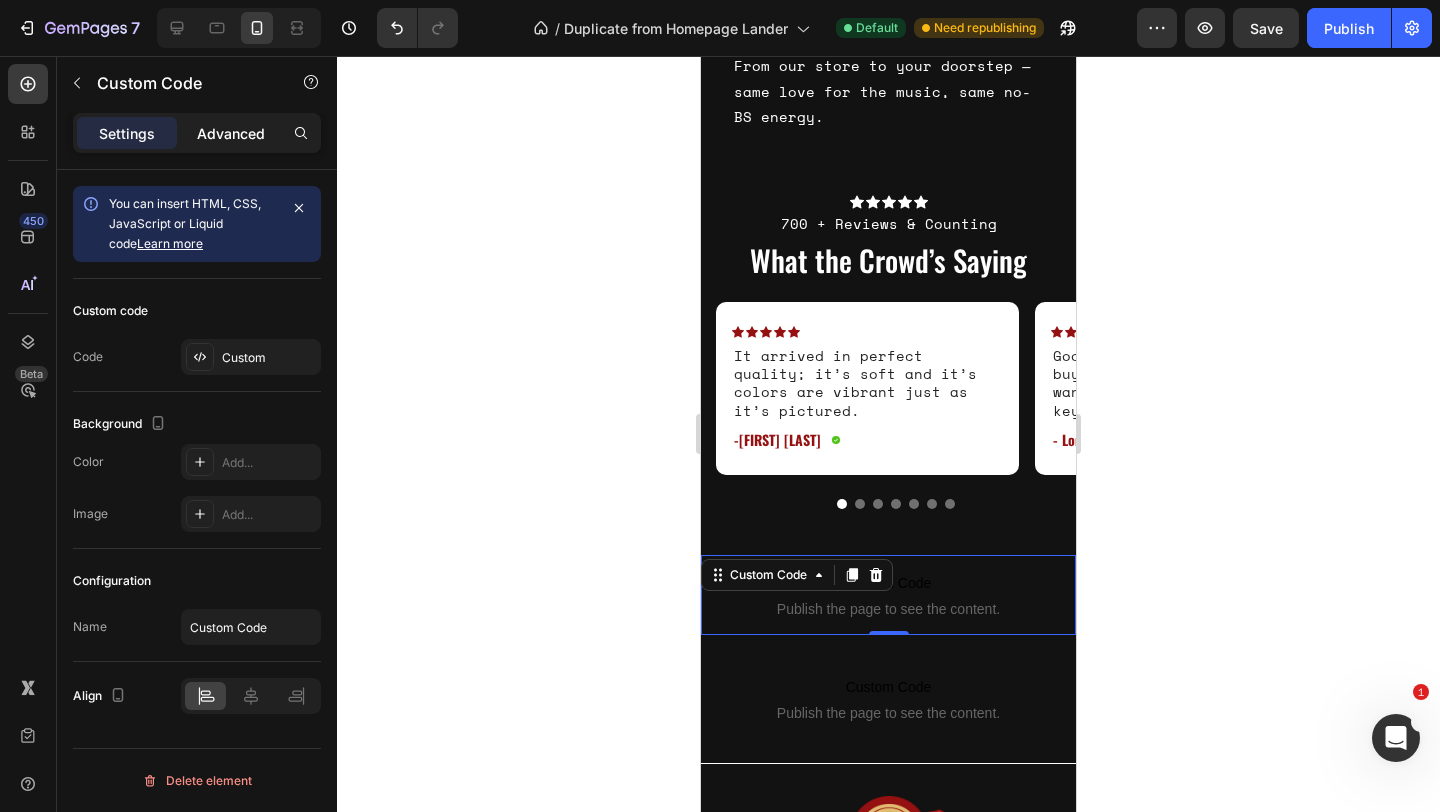 click on "Advanced" at bounding box center [231, 133] 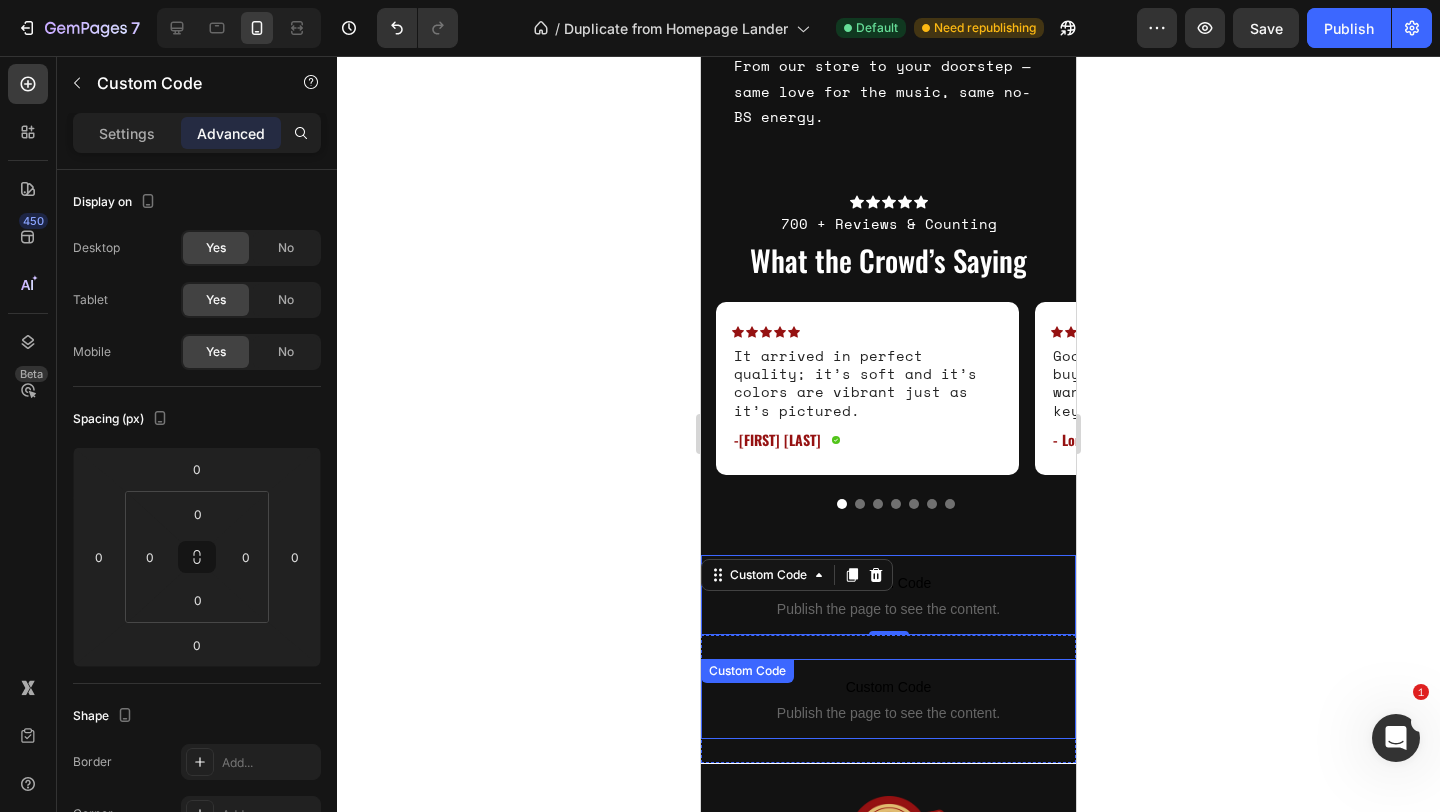 click on "Custom Code
Publish the page to see the content.
Custom Code" at bounding box center (888, 699) 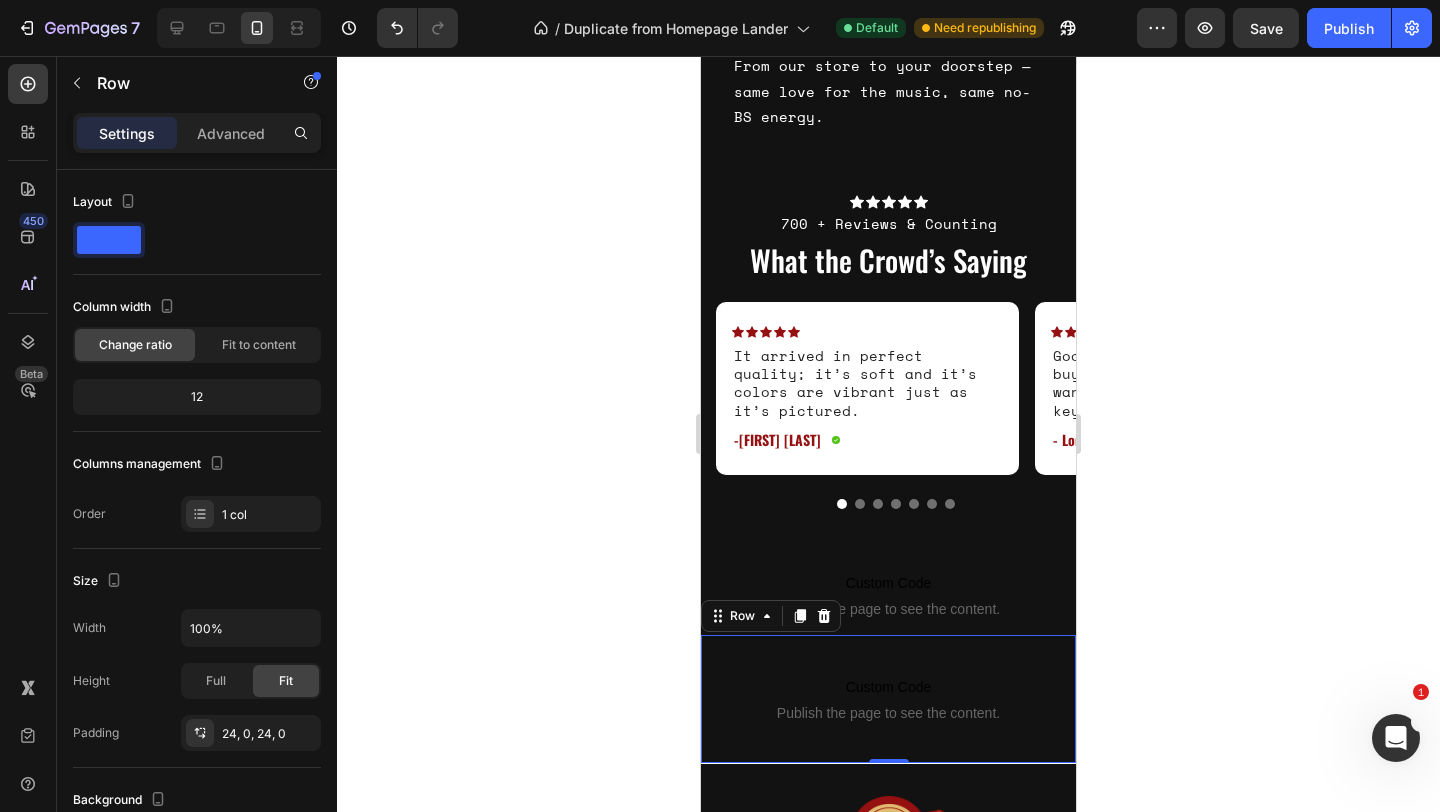 click on "Custom Code
Publish the page to see the content.
Custom Code Row   0" at bounding box center [888, 699] 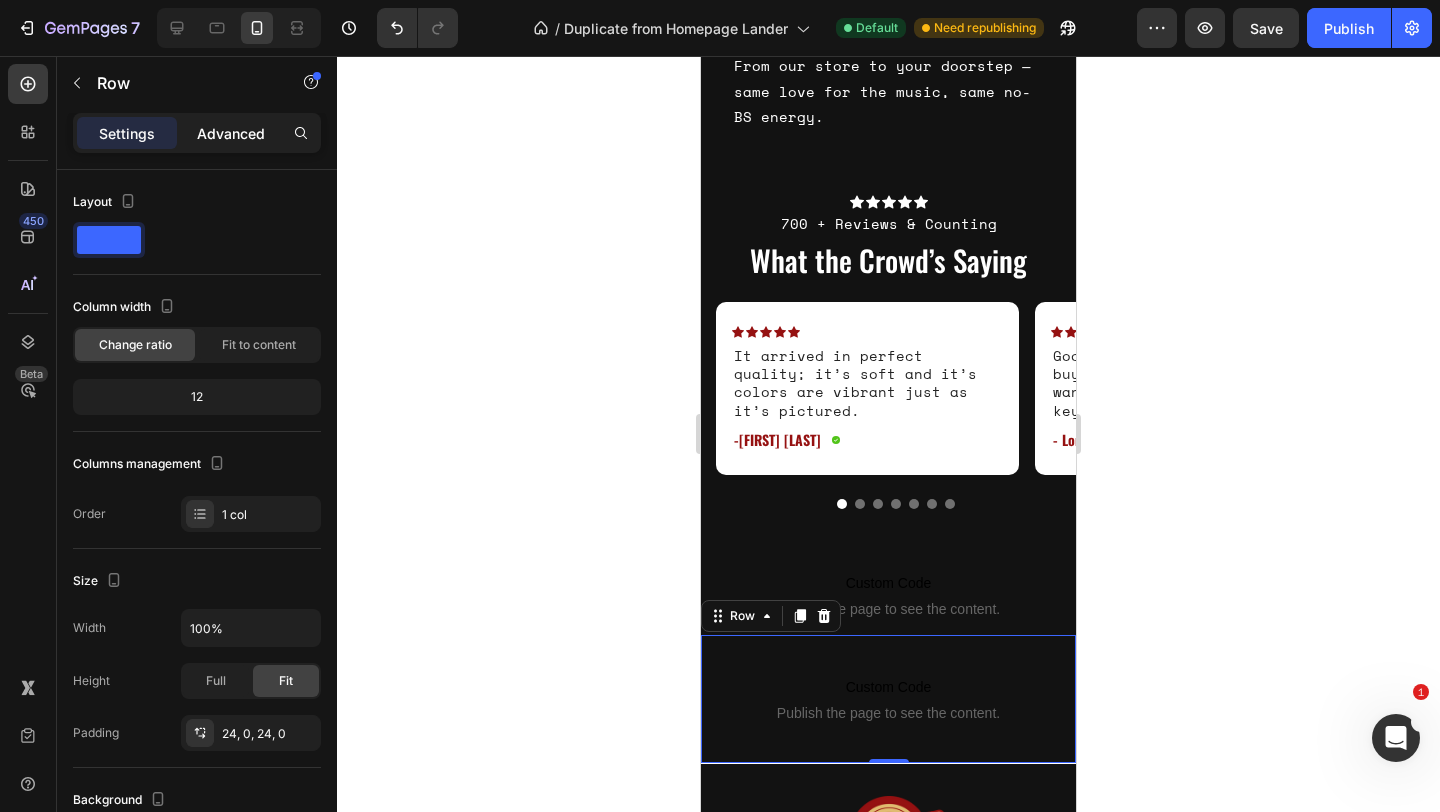 click on "Advanced" at bounding box center [231, 133] 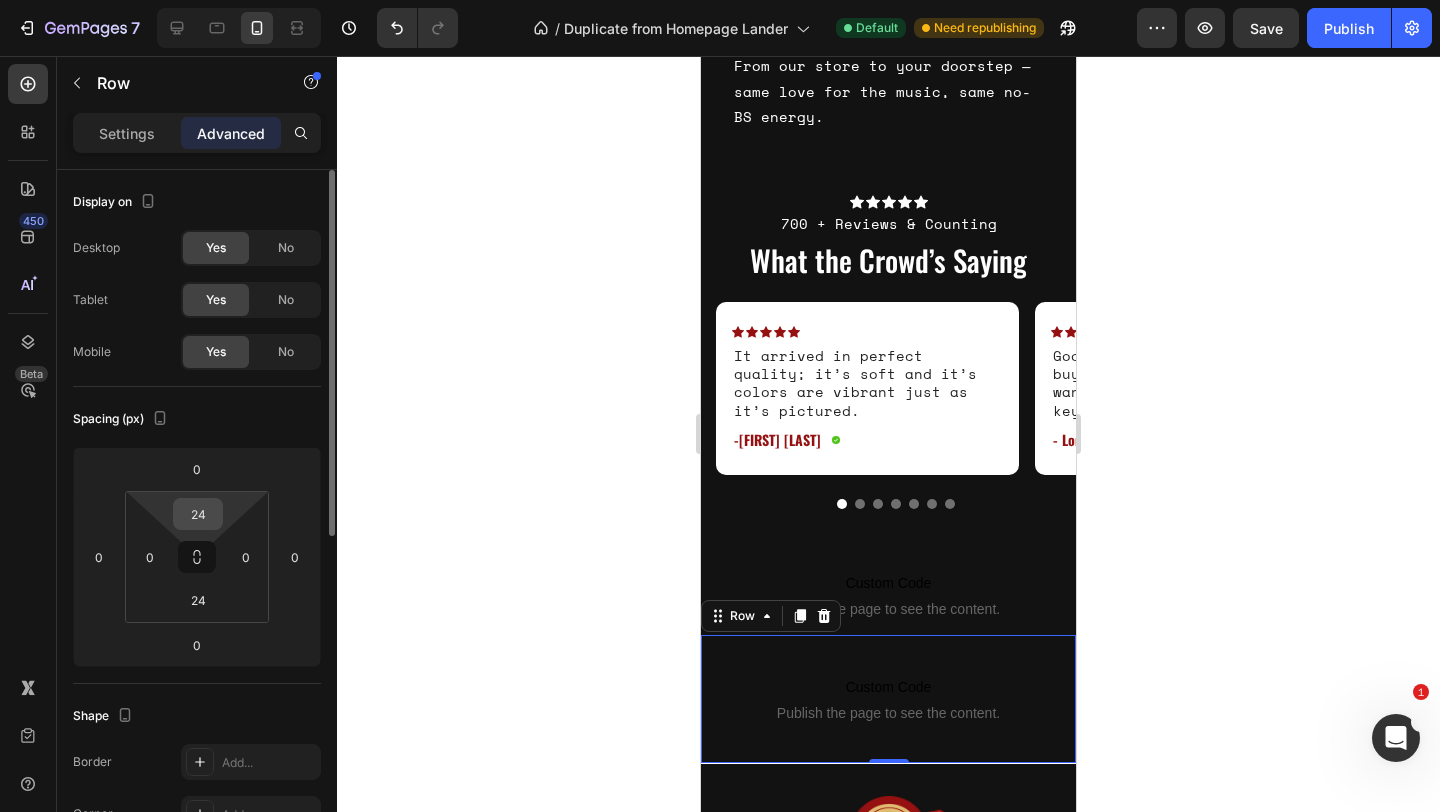 click on "24" at bounding box center (198, 514) 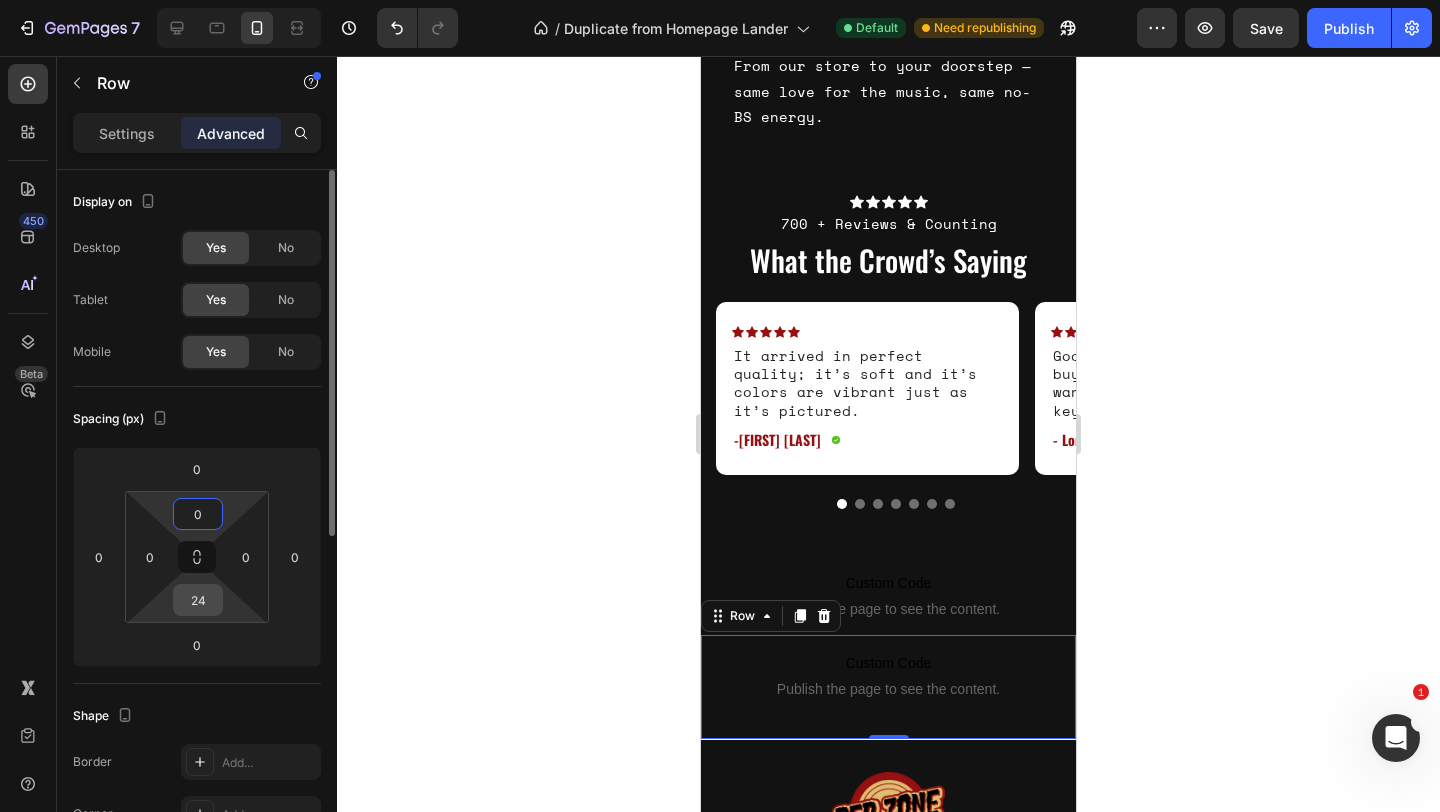 type on "0" 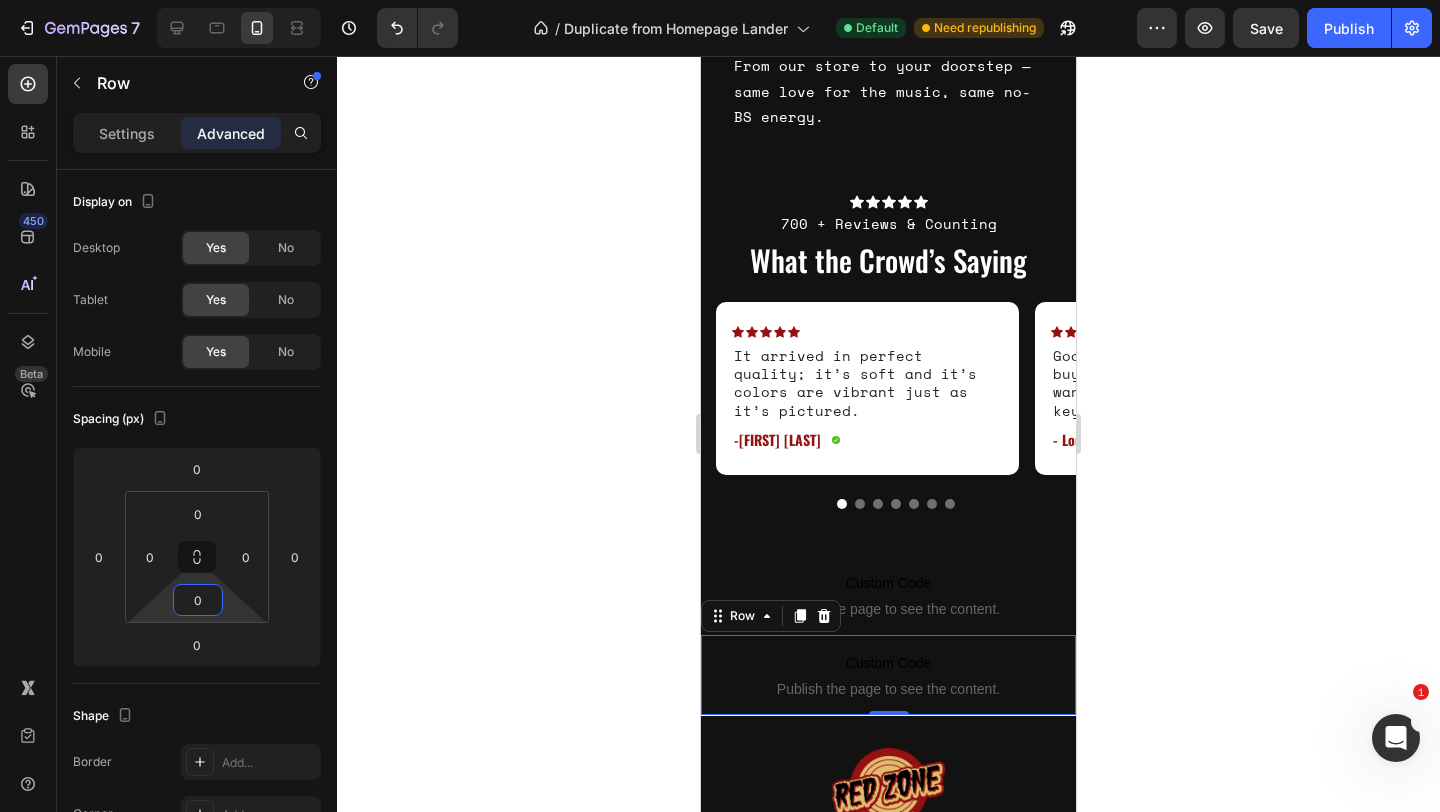 click 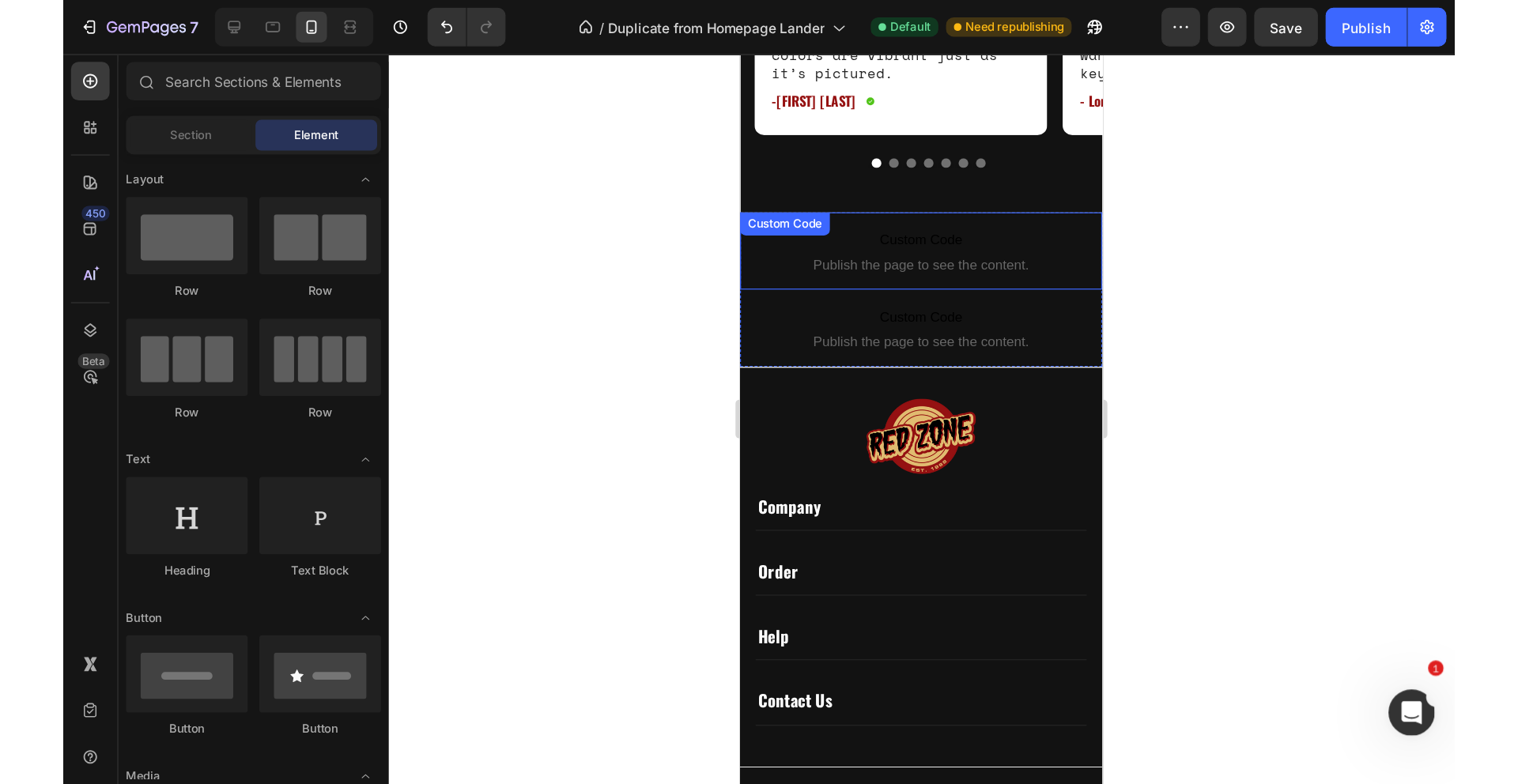scroll, scrollTop: 3765, scrollLeft: 0, axis: vertical 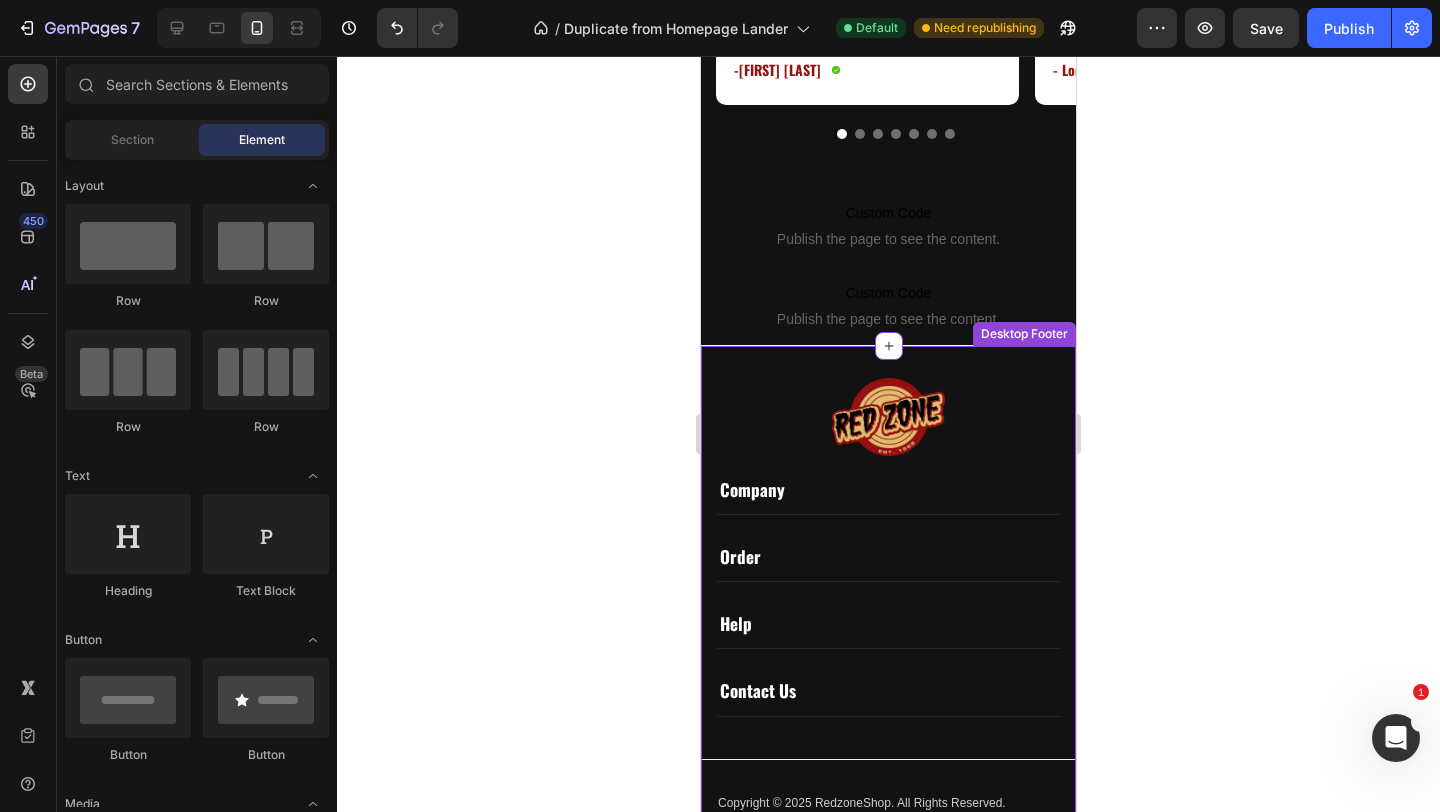 click on "Company" at bounding box center [888, 490] 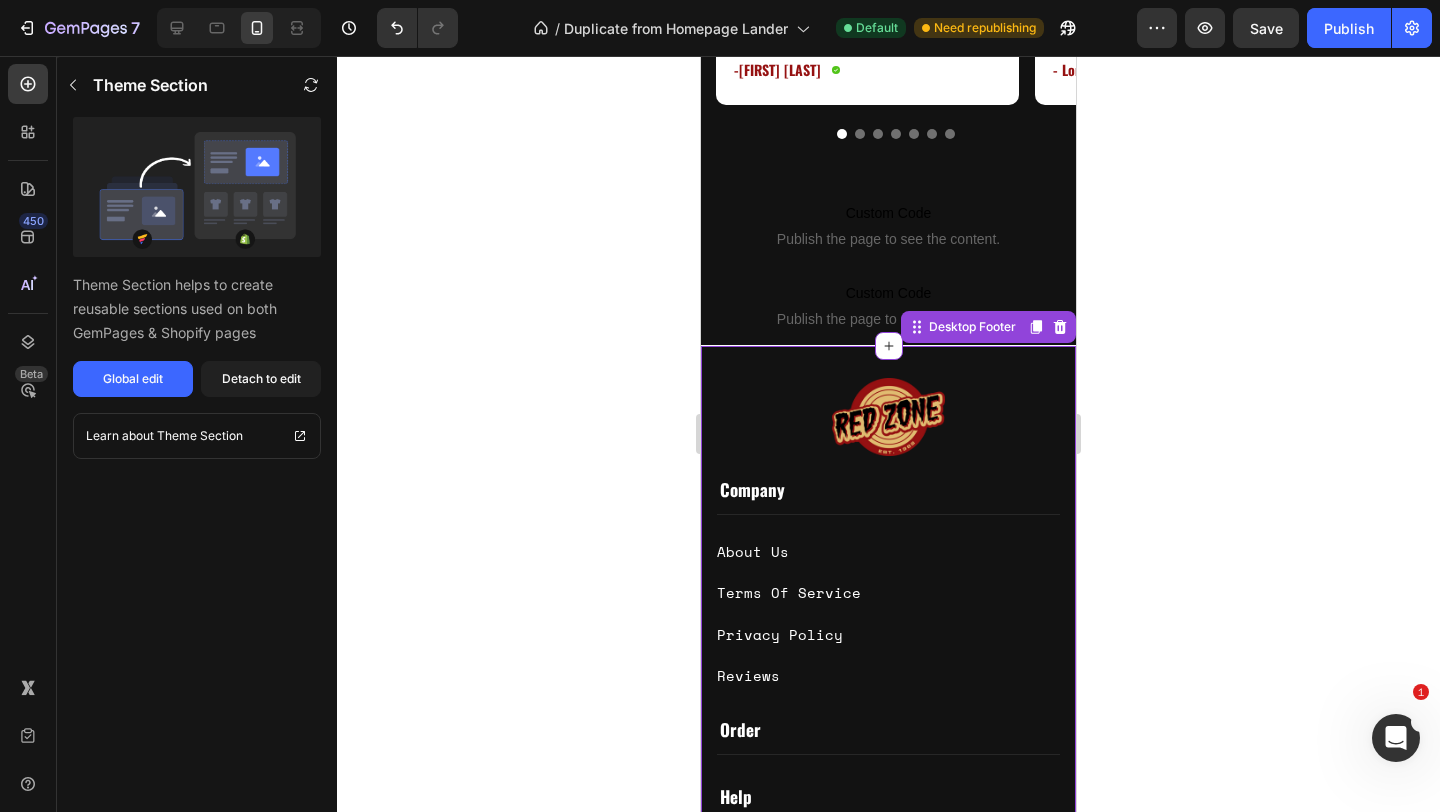 click on "Company" at bounding box center (888, 490) 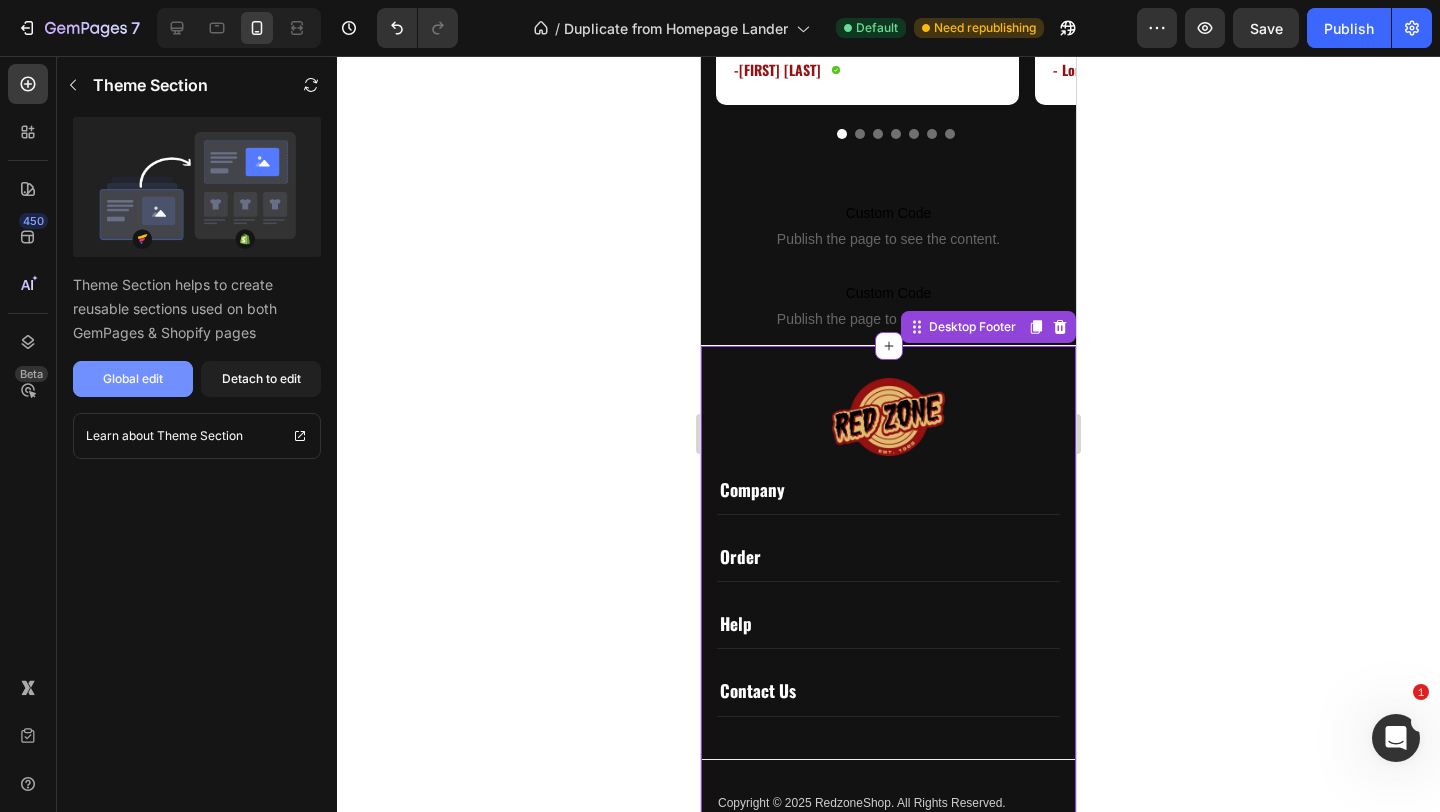 click on "Global edit" at bounding box center [133, 379] 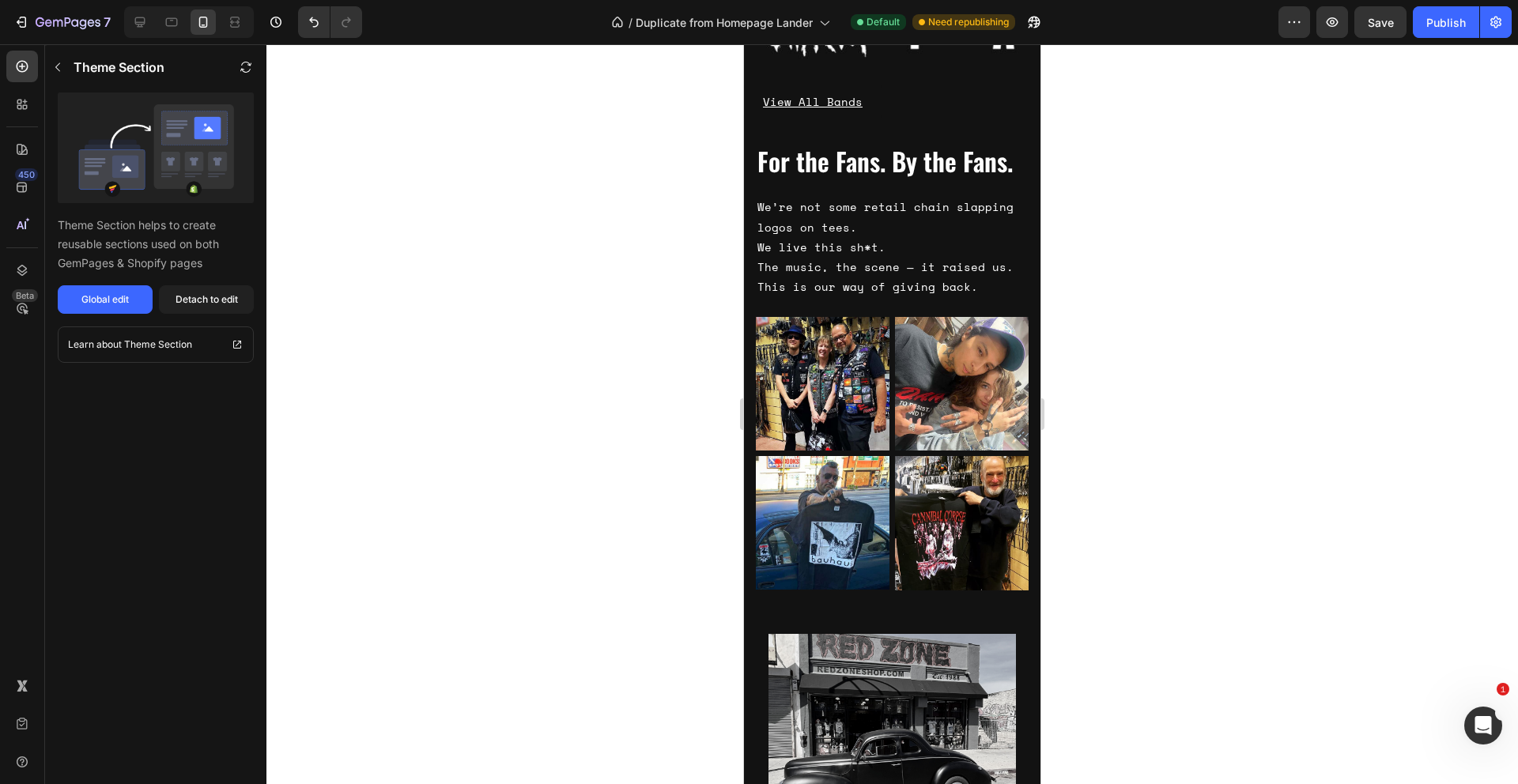 scroll, scrollTop: 2281, scrollLeft: 0, axis: vertical 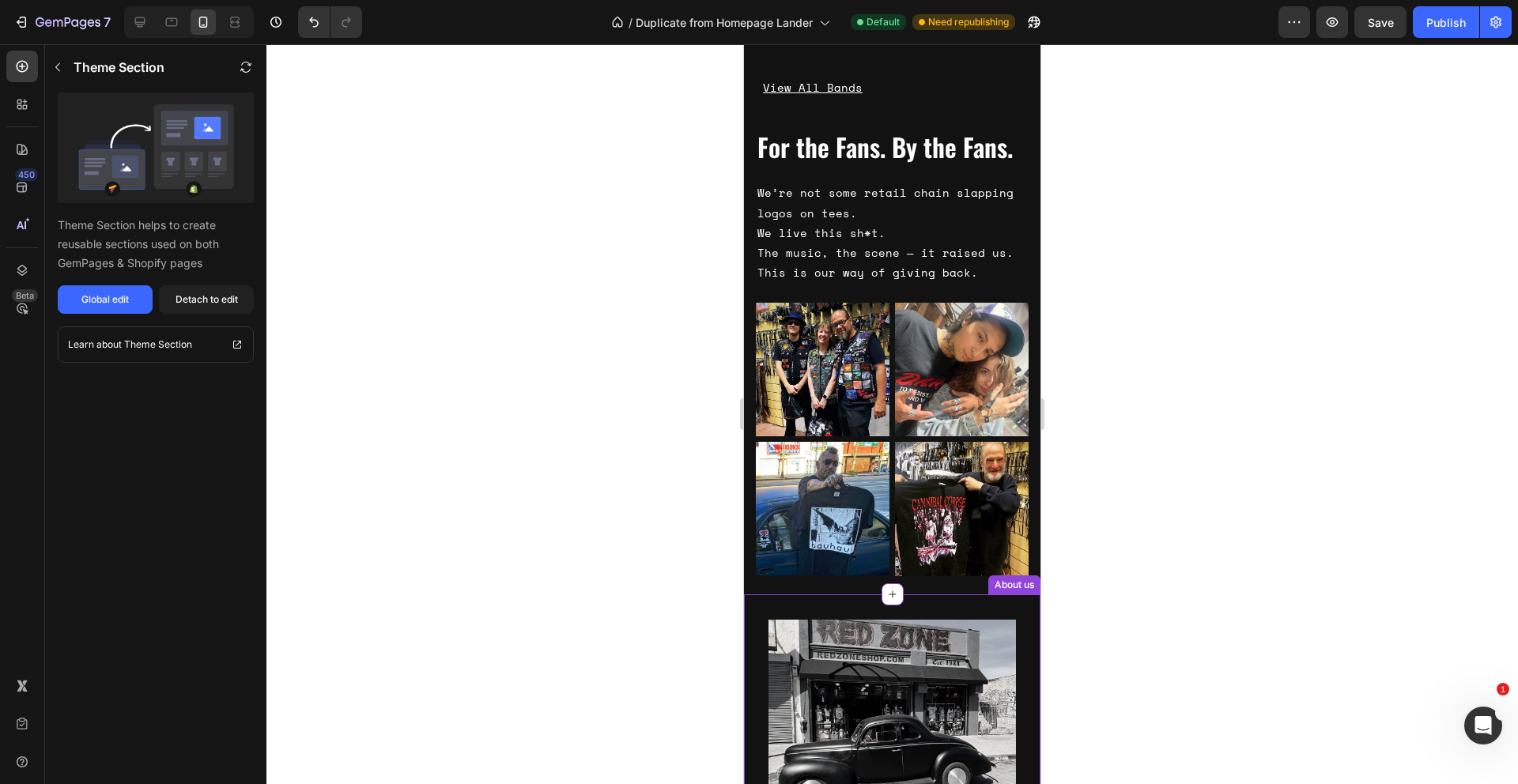 click on "Image Doing It Right Since ’88 Heading We’ve been slinging band tees longer than some bands have stayed together. From our store to your doorstep — same love for the music, same no-BS energy. Text Block Row Row About us" at bounding box center (892, 803) 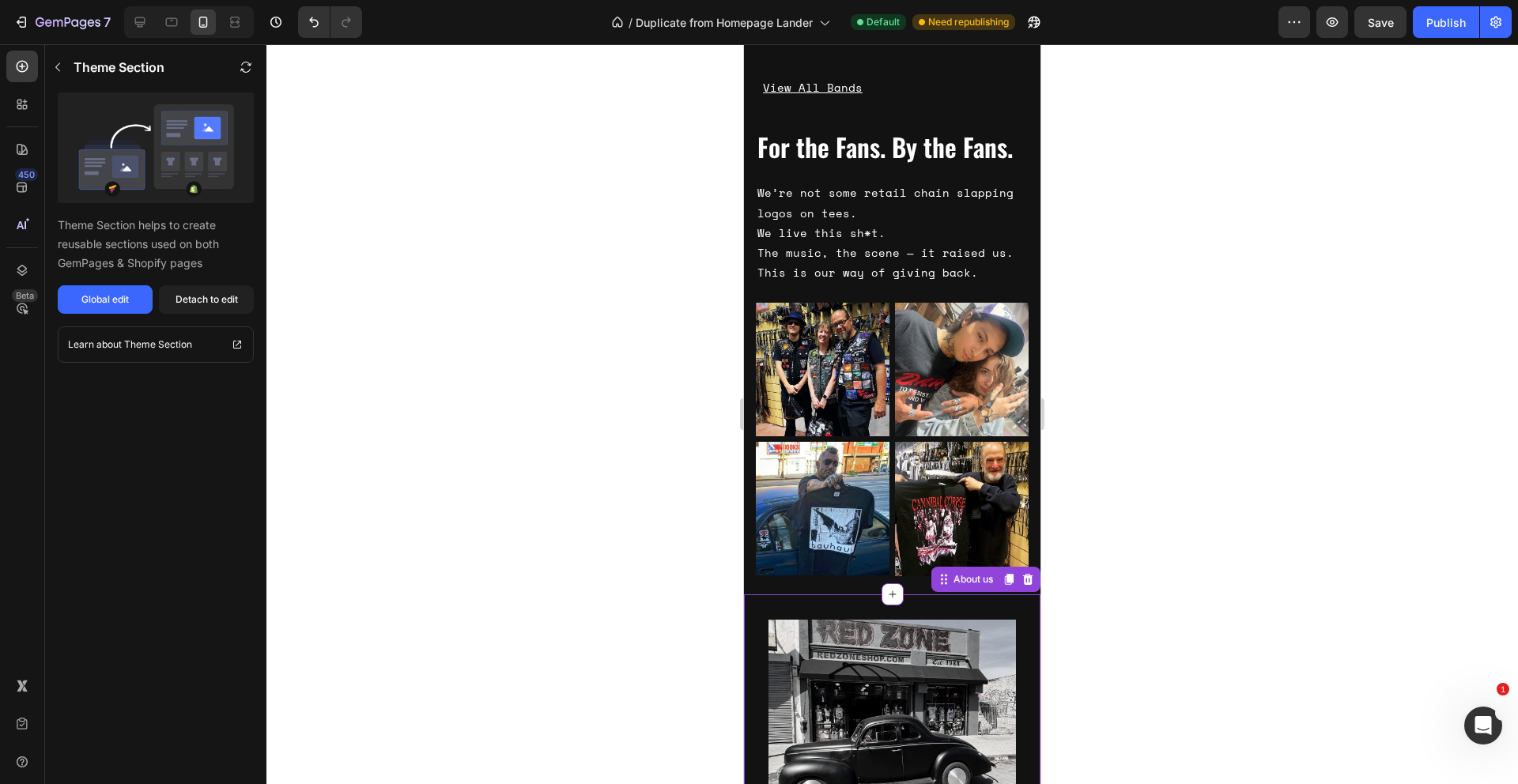 click on "About us" at bounding box center (986, 579) 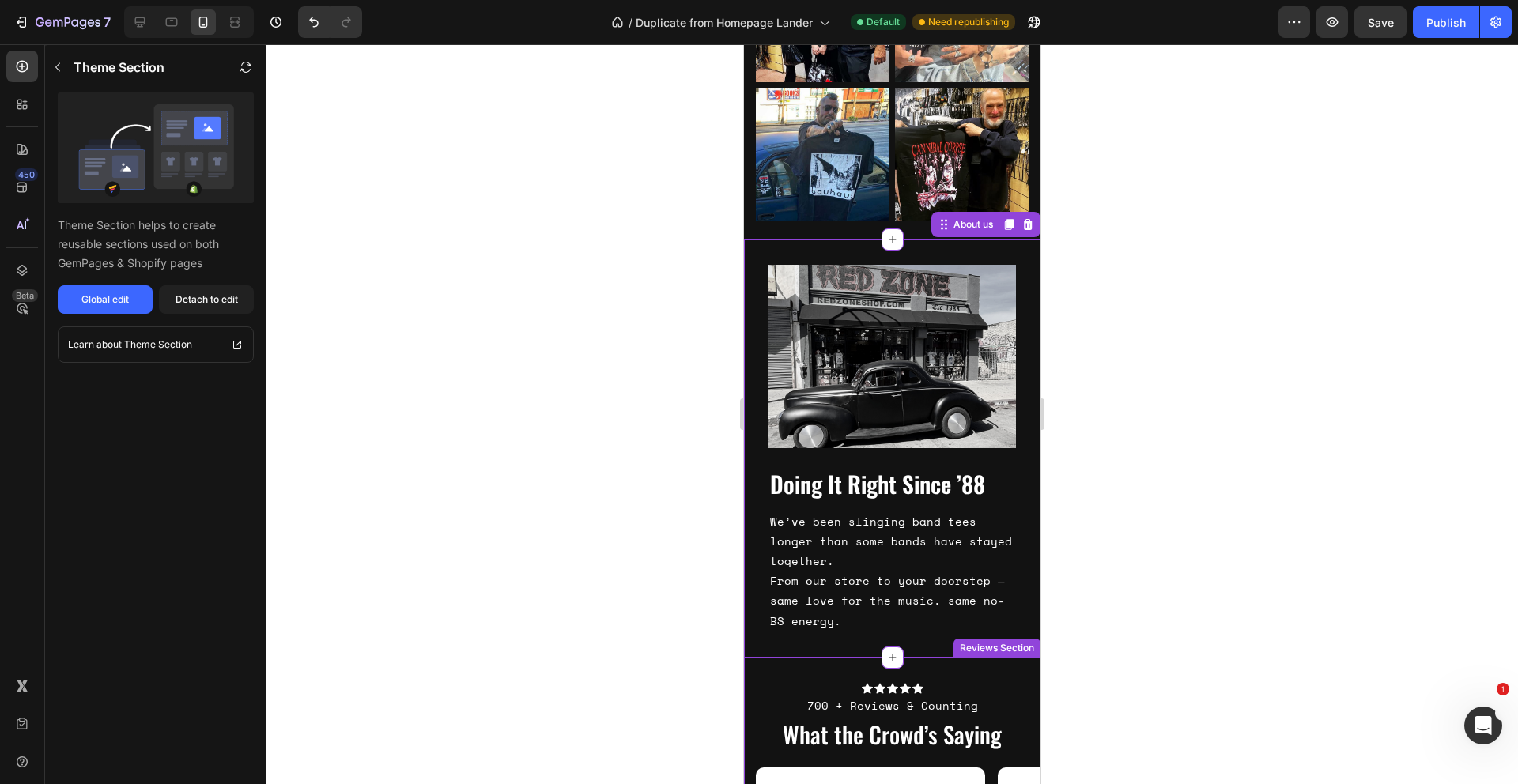 scroll, scrollTop: 2778, scrollLeft: 0, axis: vertical 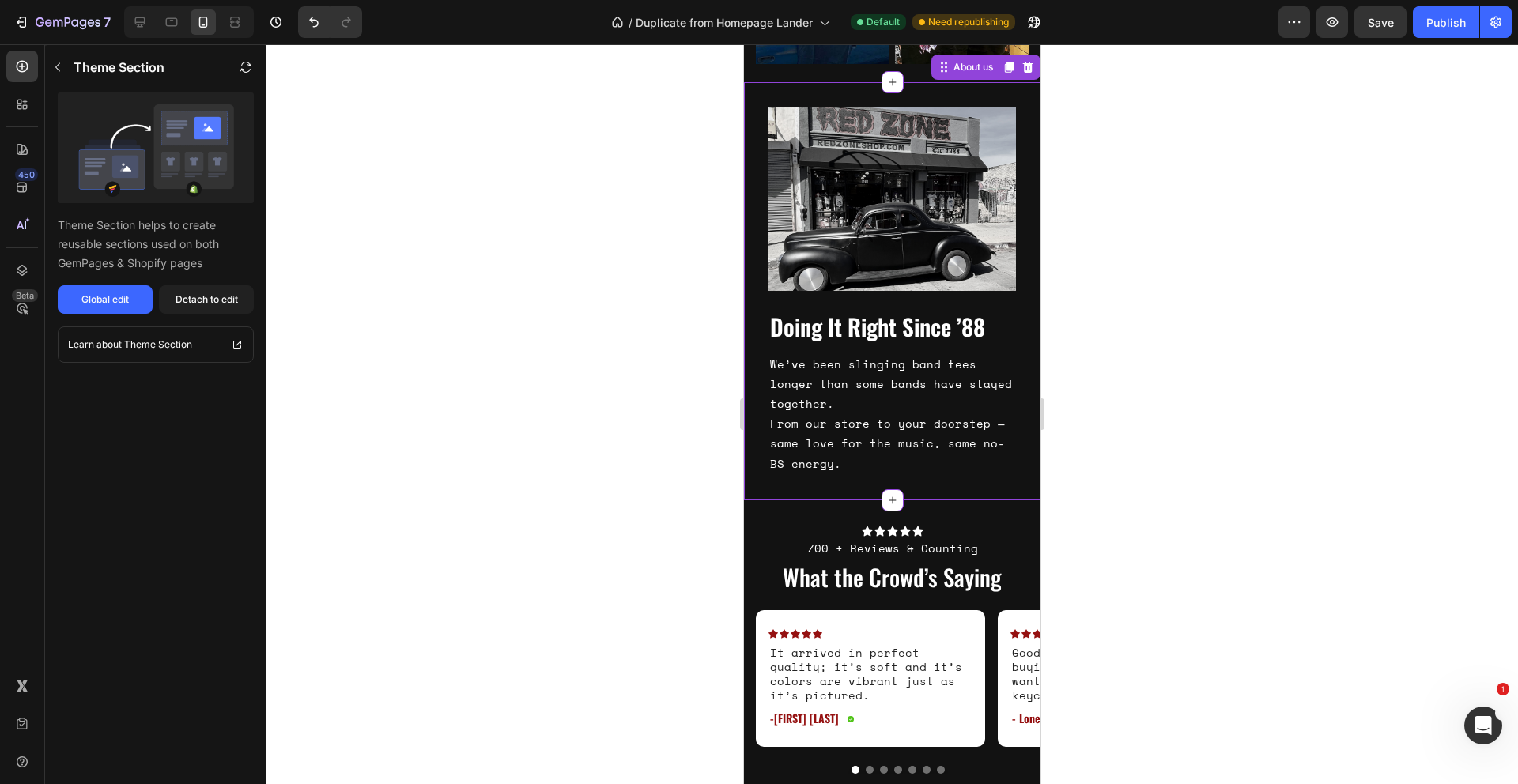 click on "Theme Section  Theme Section helps to create reusable sections used on both GemPages & Shopify pages  Global edit  Detach to edit Learn about     Theme Section" at bounding box center (156, 414) 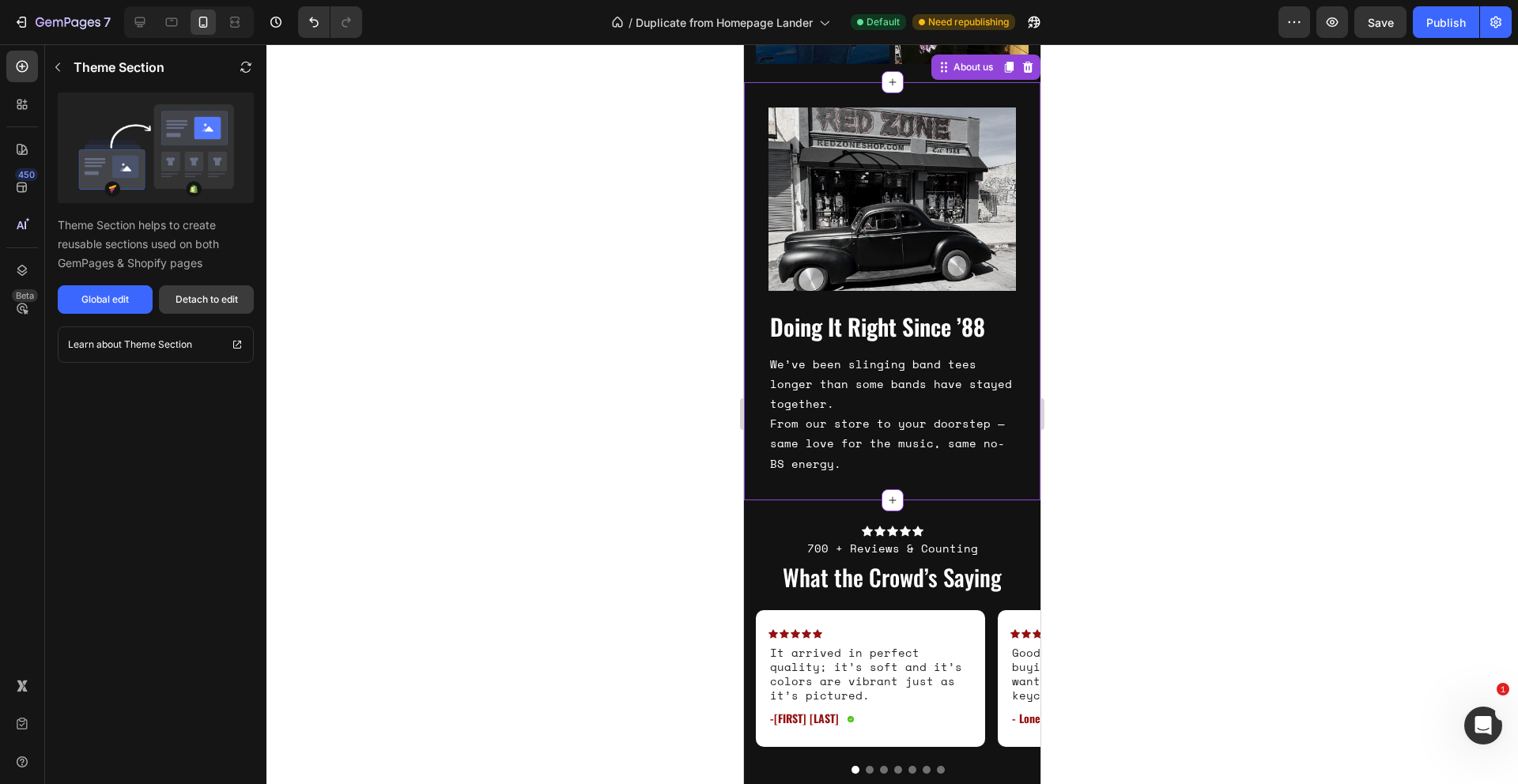 click on "Detach to edit" at bounding box center (206, 300) 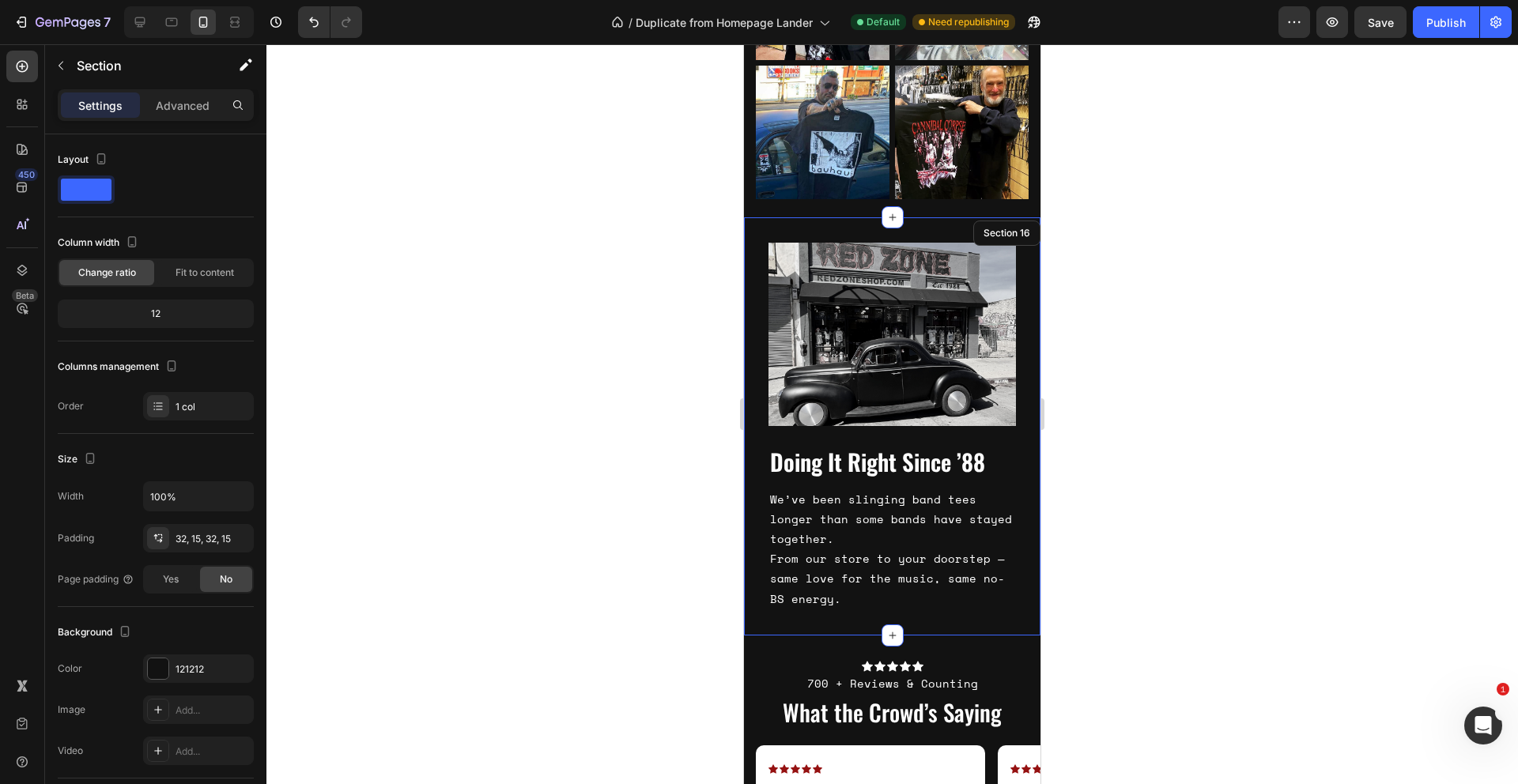 scroll, scrollTop: 2638, scrollLeft: 0, axis: vertical 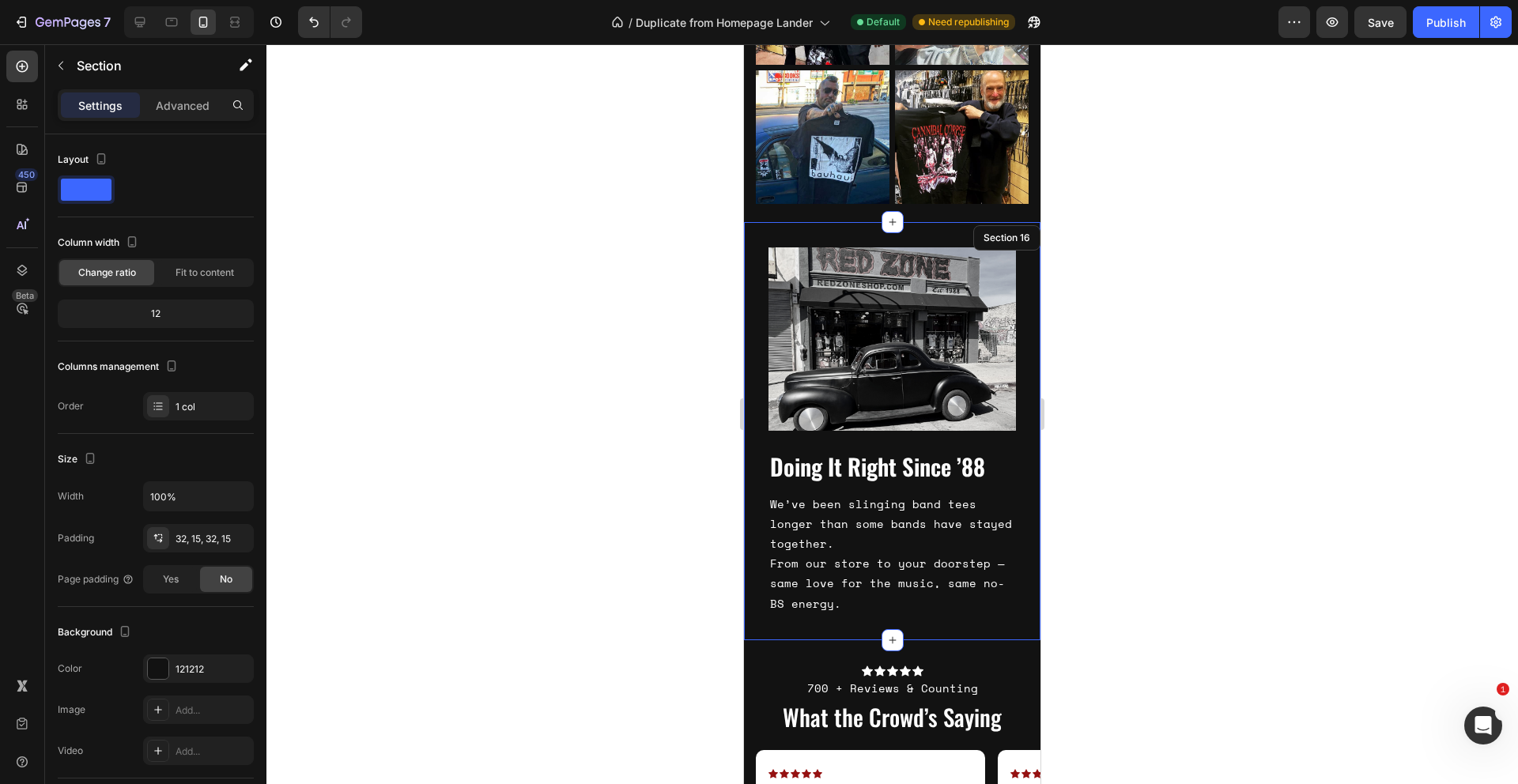 click 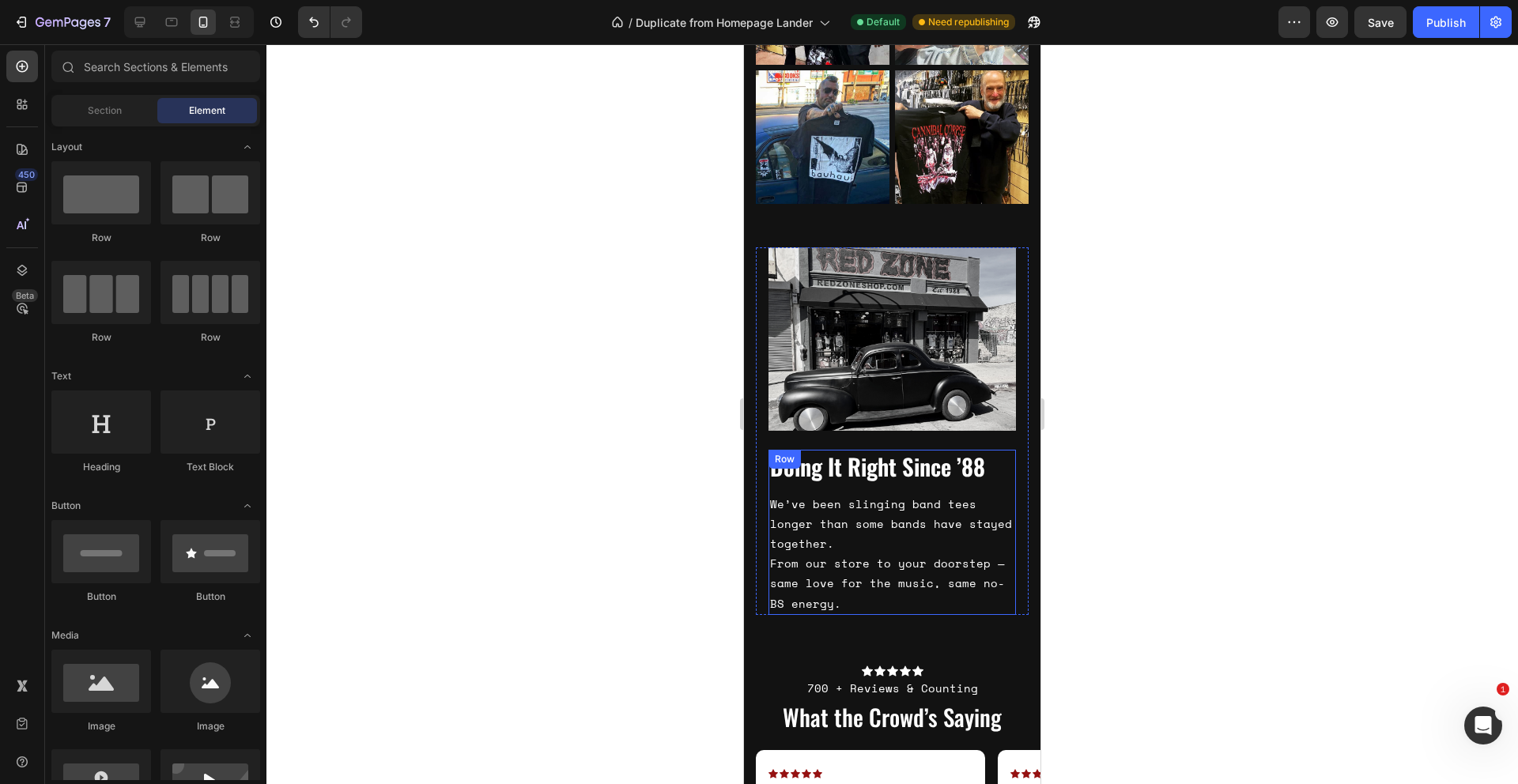 click on "Doing It Right Since ’88 Heading We’ve been slinging band tees longer than some bands have stayed together. From our store to your doorstep — same love for the music, same no-BS energy. Text Block" at bounding box center (892, 532) 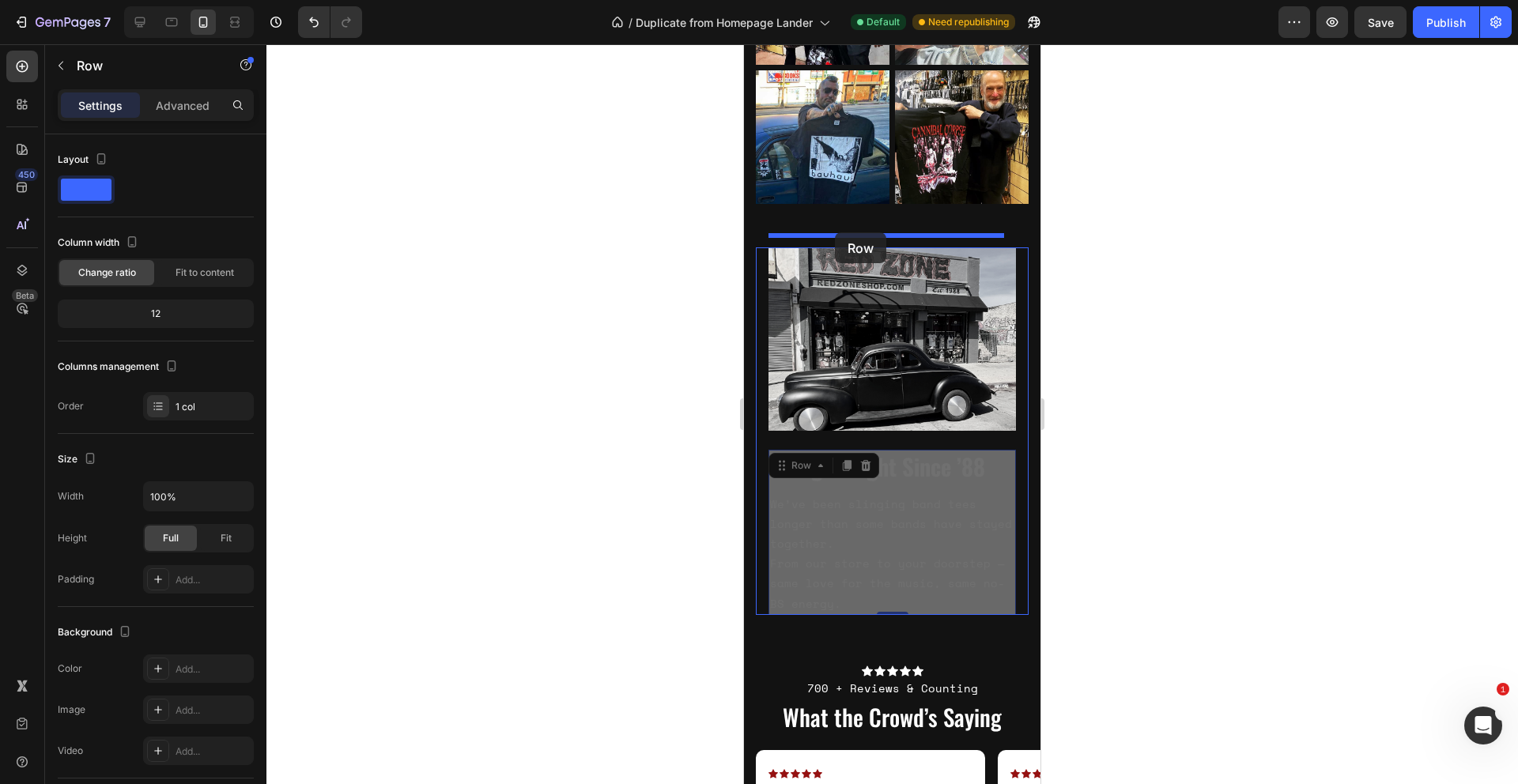 drag, startPoint x: 798, startPoint y: 444, endPoint x: 835, endPoint y: 232, distance: 215.20455 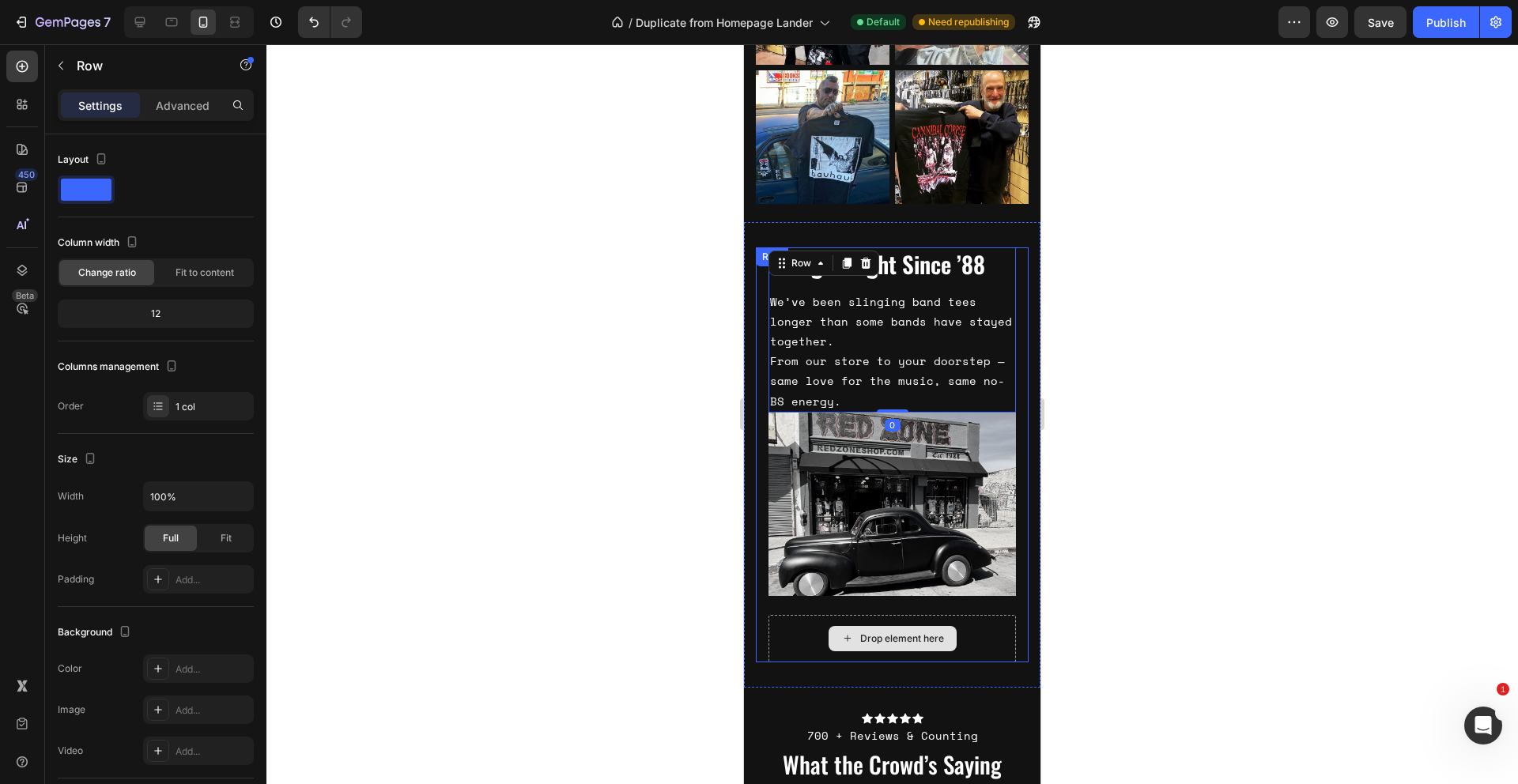 click on "Drop element here" at bounding box center (892, 639) 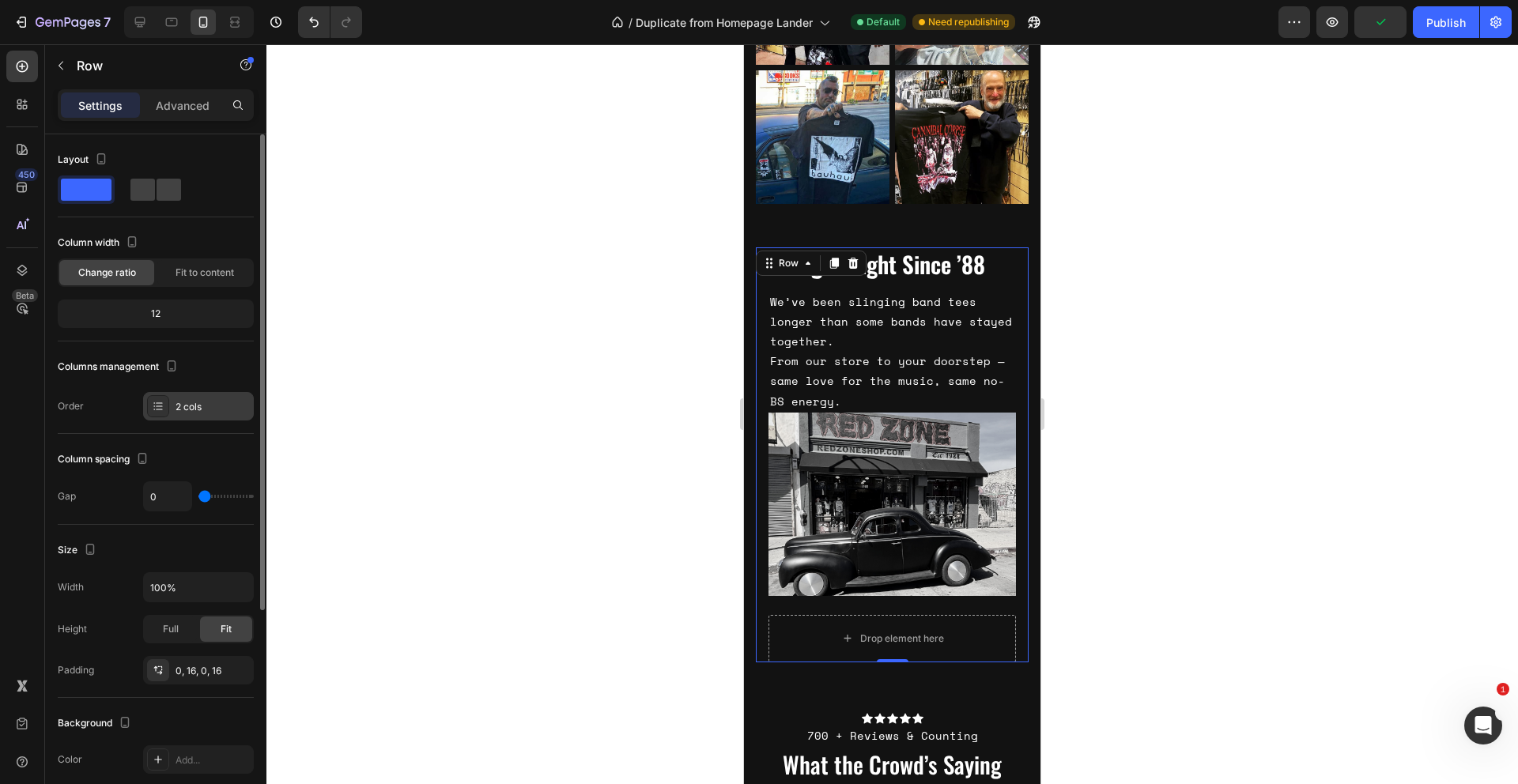 click on "2 cols" at bounding box center [213, 407] 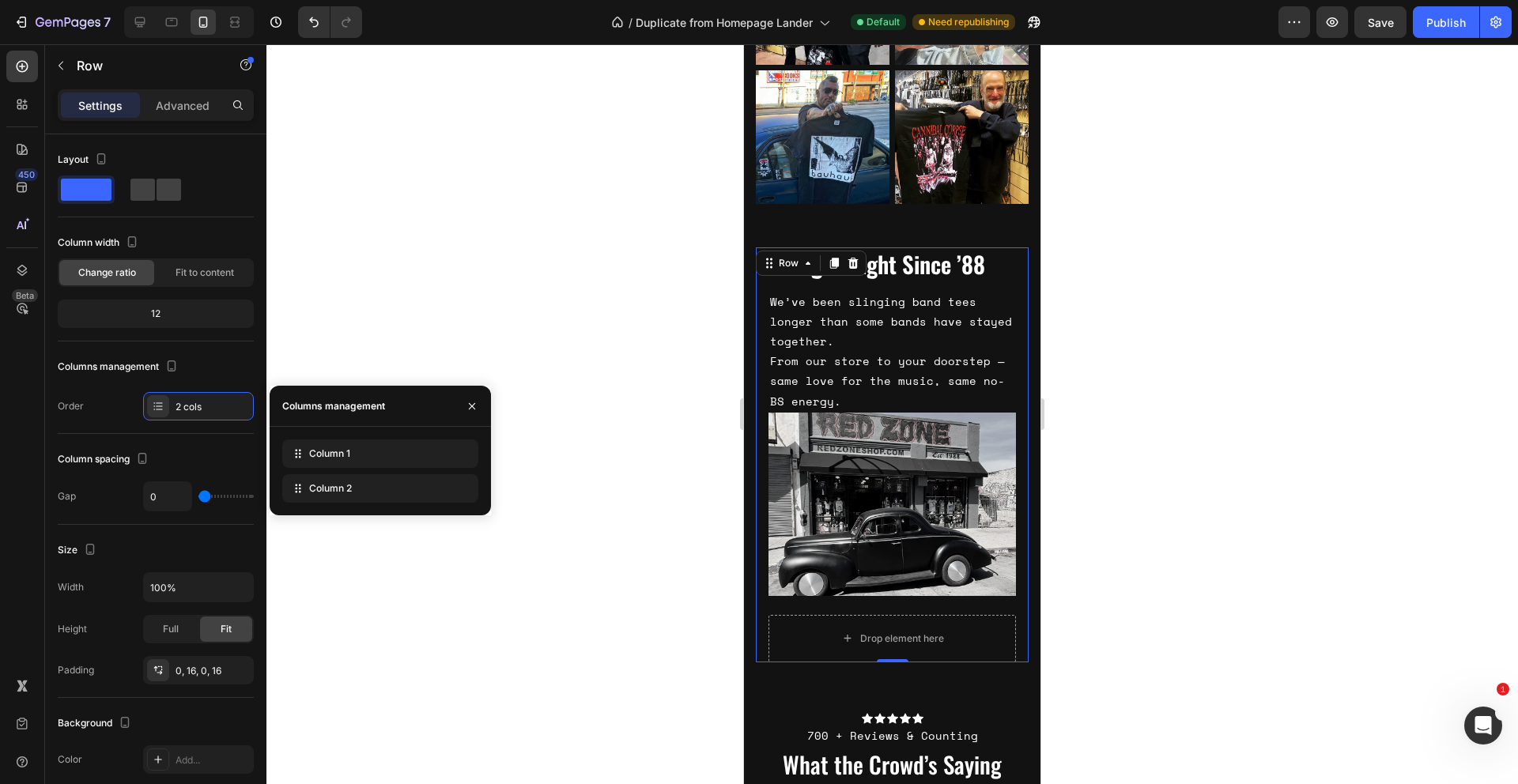 drag, startPoint x: 463, startPoint y: 401, endPoint x: 444, endPoint y: 365, distance: 40.706265 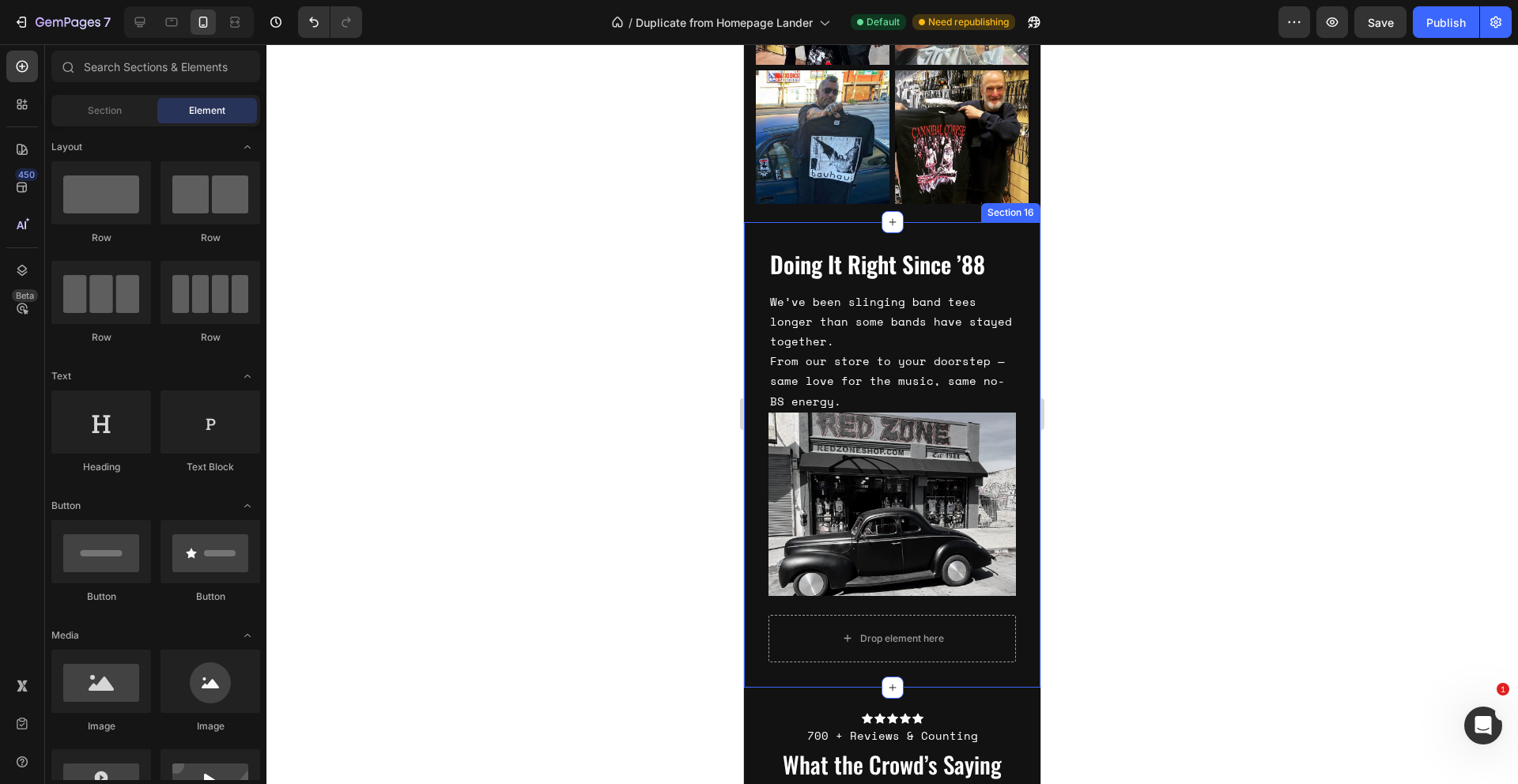 click on "Doing It Right Since ’88 Heading We’ve been slinging band tees longer than some bands have stayed together. From our store to your doorstep — same love for the music, same no-BS energy. Text Block Row Image
Drop element here Row Section 16" at bounding box center [892, 454] 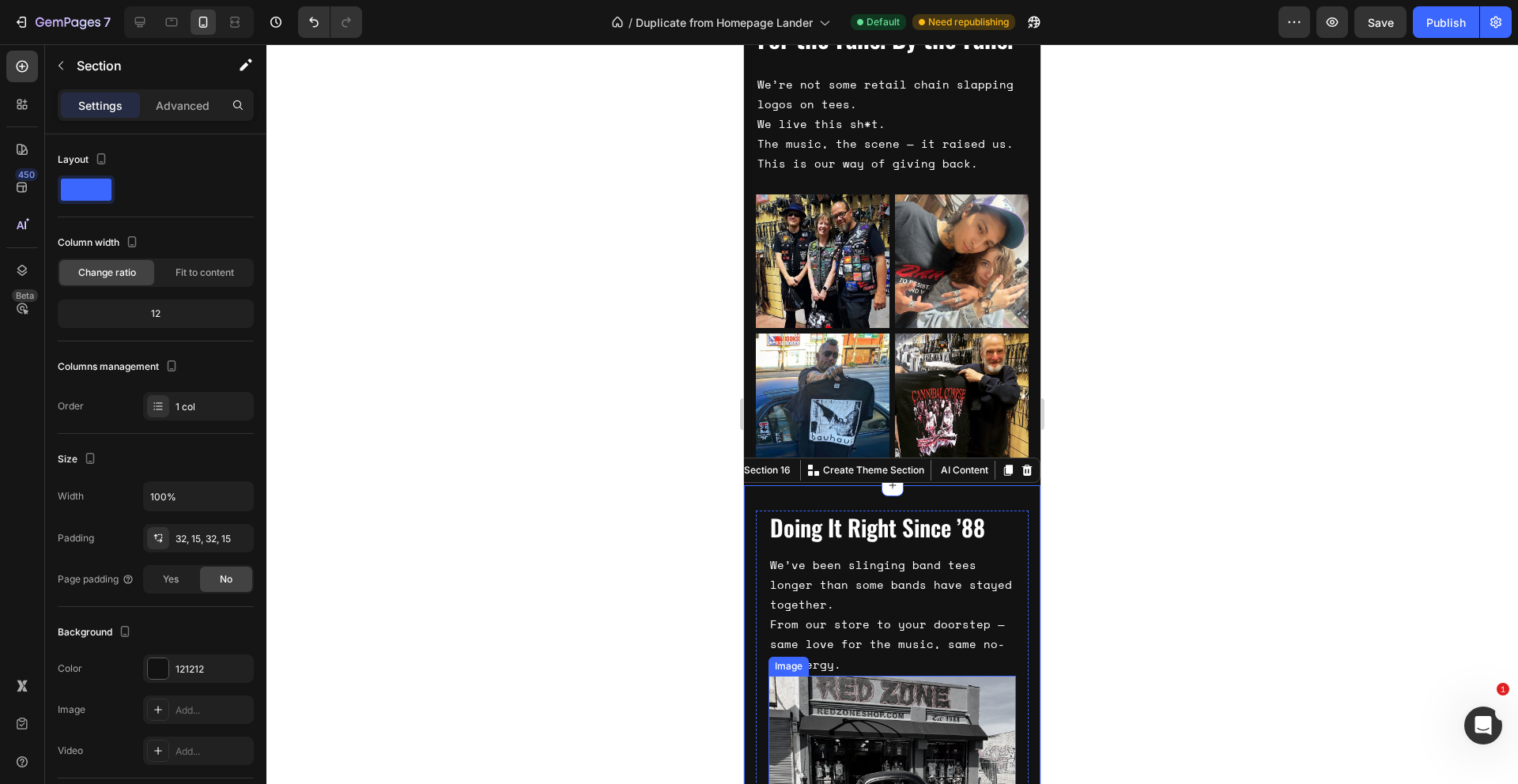 scroll, scrollTop: 2358, scrollLeft: 0, axis: vertical 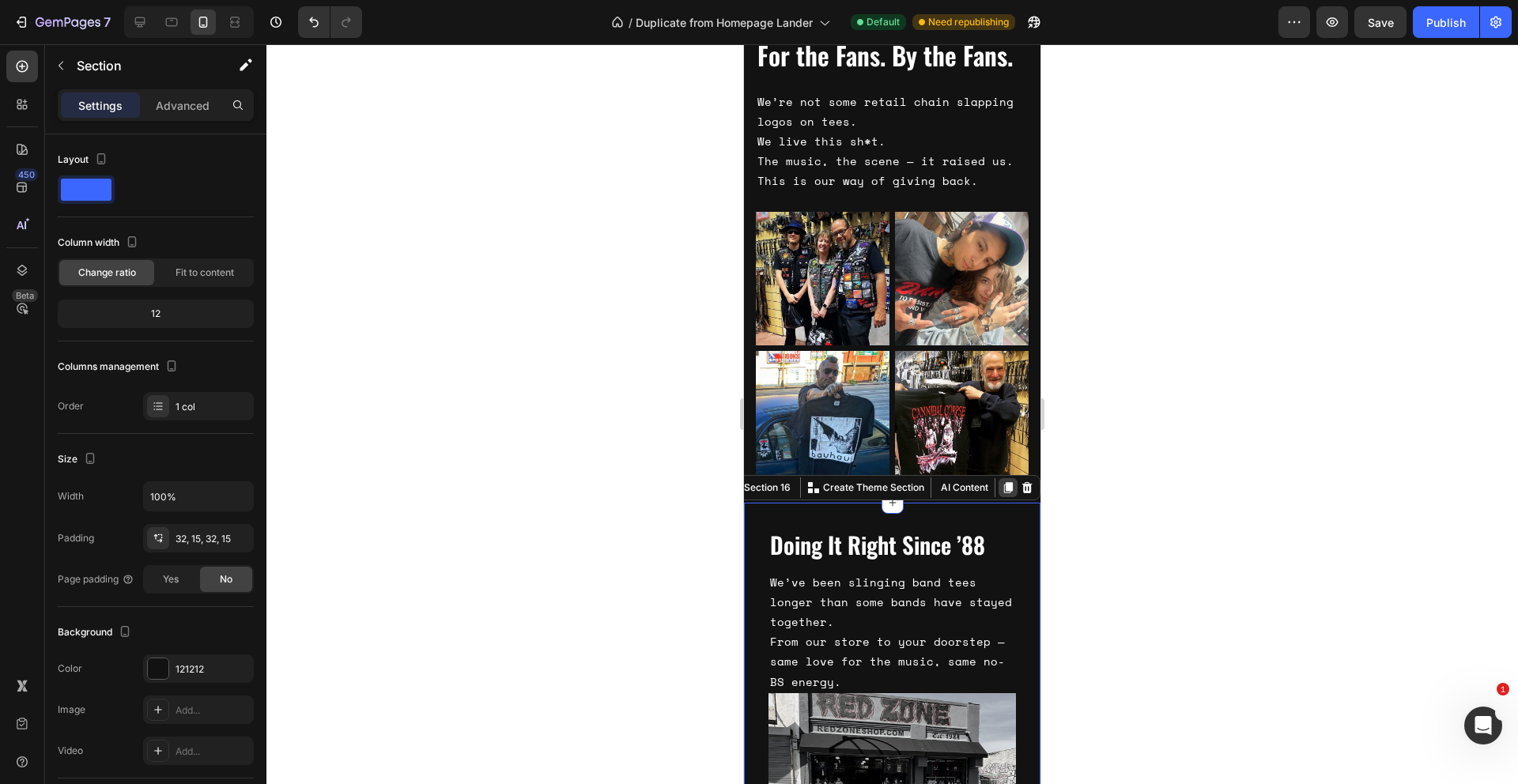 click 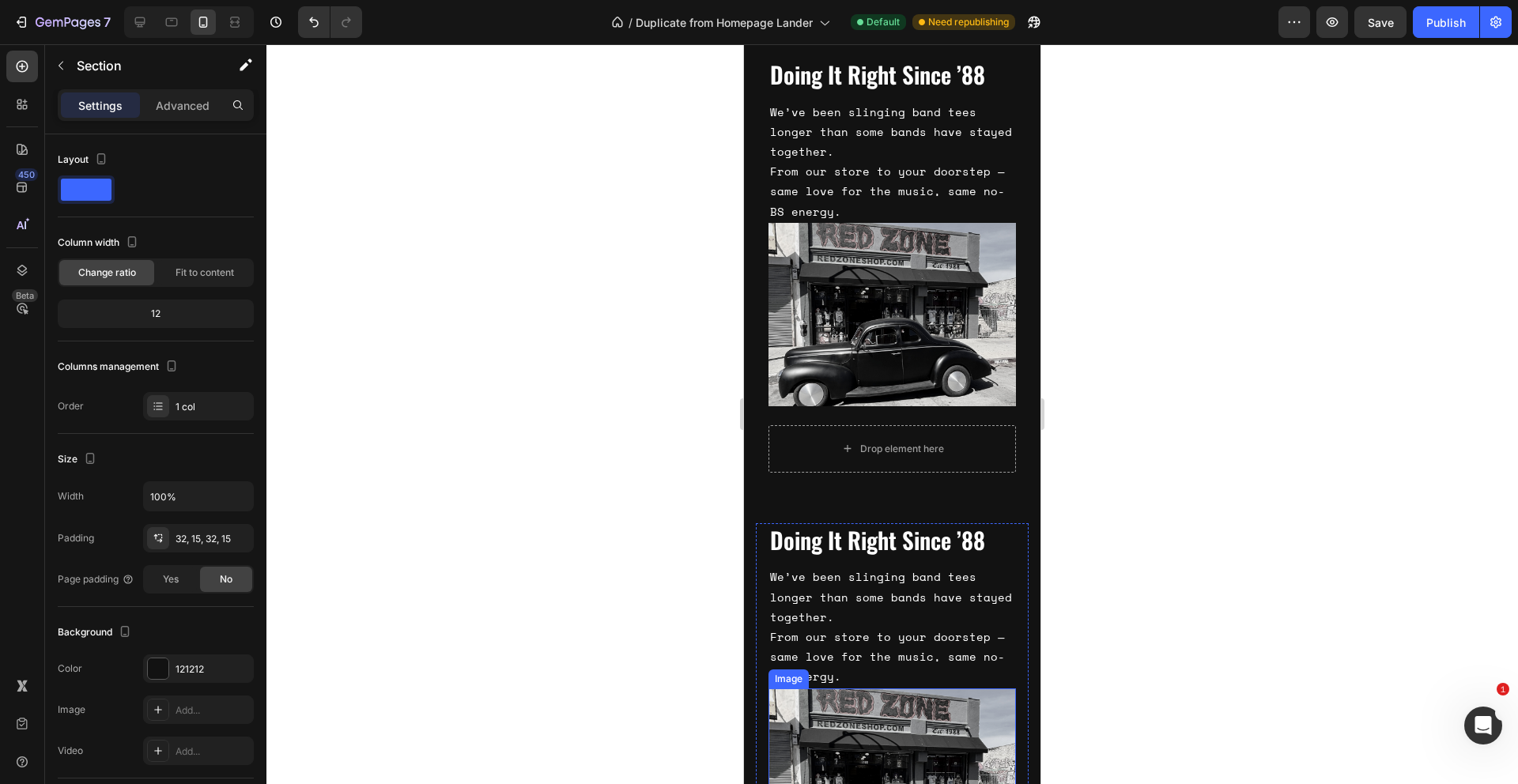 scroll, scrollTop: 3205, scrollLeft: 0, axis: vertical 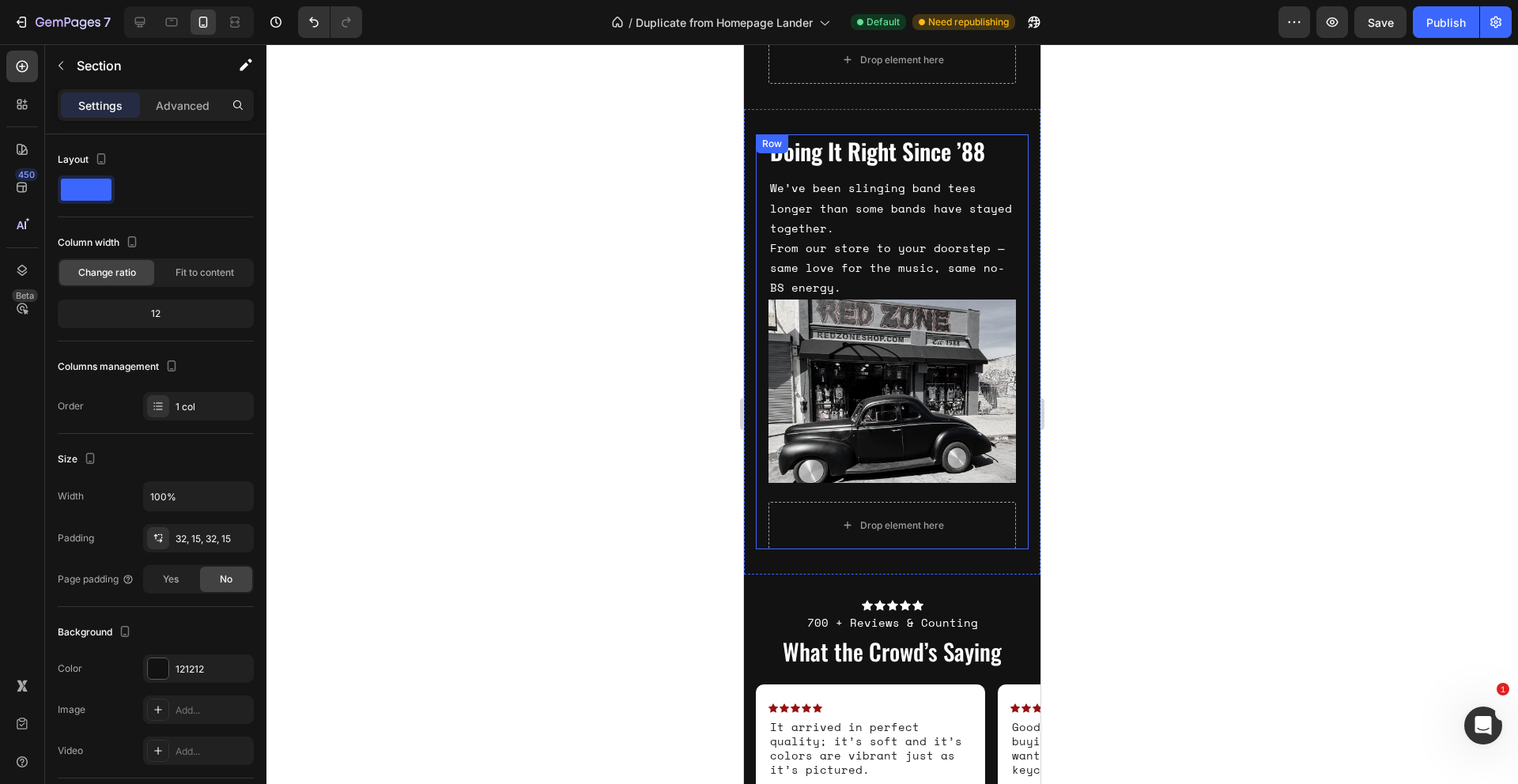 click on "Doing It Right Since ’88 Heading We’ve been slinging band tees longer than some bands have stayed together. From our store to your doorstep — same love for the music, same no-BS energy. Text Block Row Image
Drop element here Row" at bounding box center (892, 341) 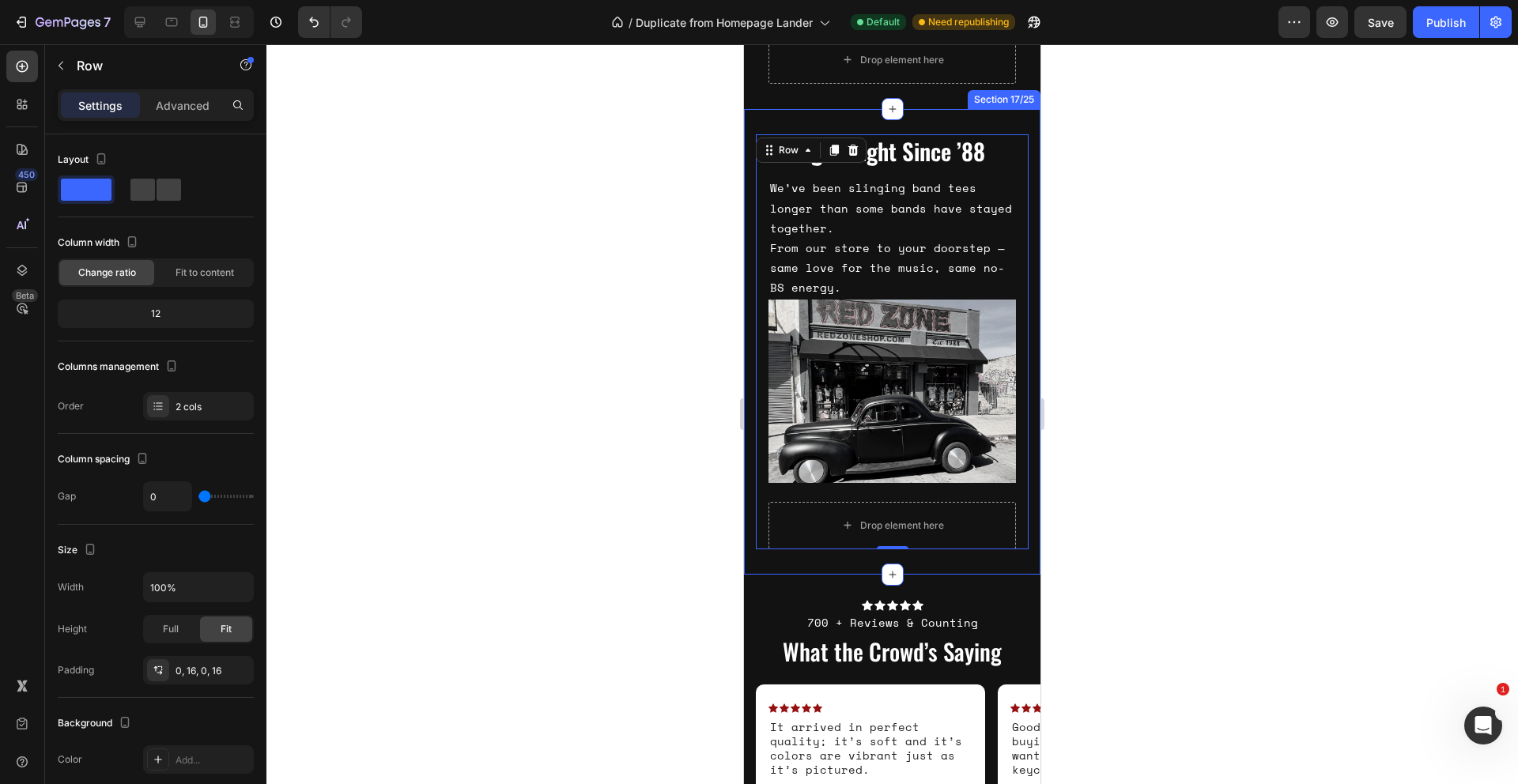 click on "Doing It Right Since ’88 Heading We’ve been slinging band tees longer than some bands have stayed together. From our store to your doorstep — same love for the music, same no-BS energy. Text Block Row Image
Drop element here Row   0 Section 17/25" at bounding box center [892, 341] 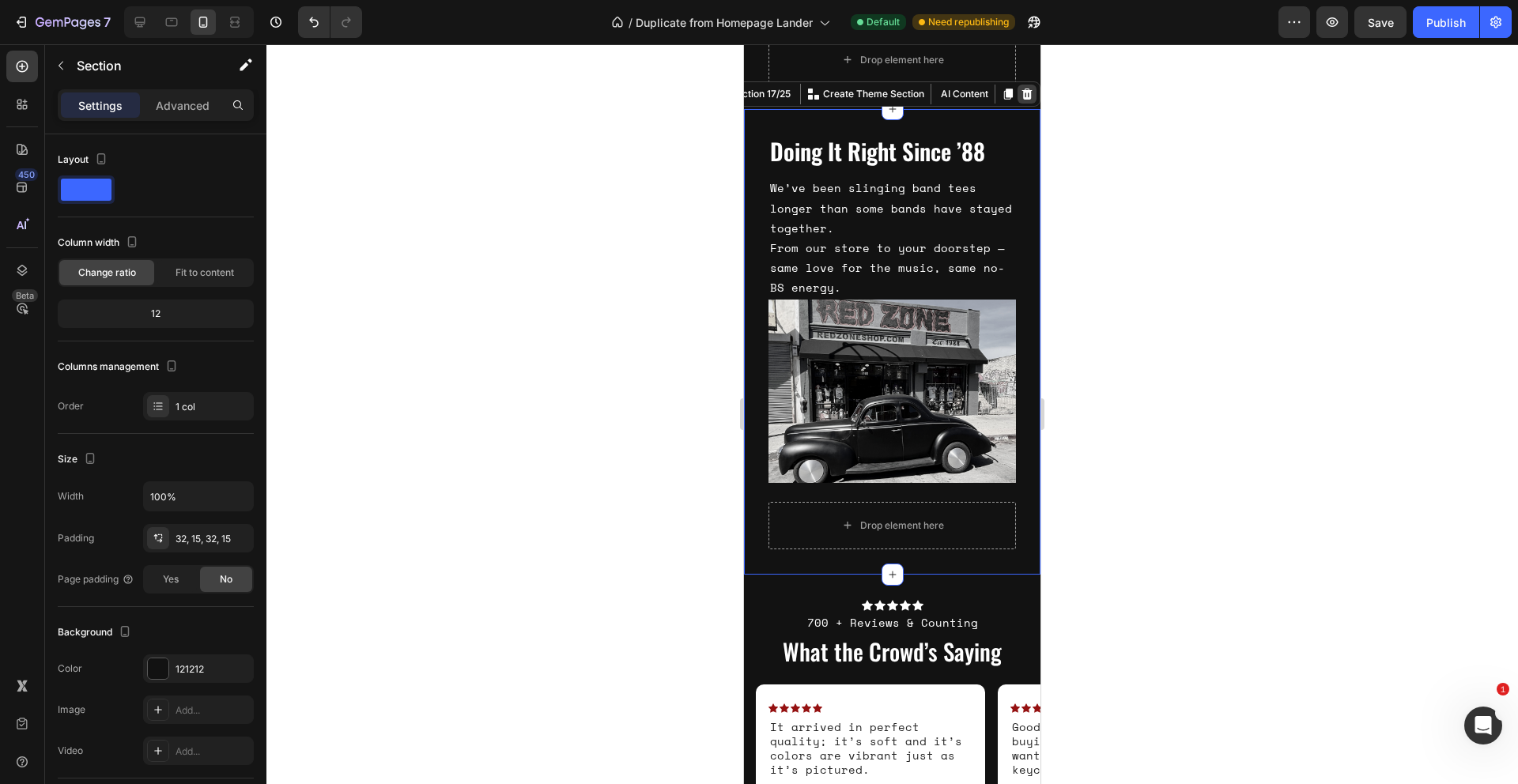 click 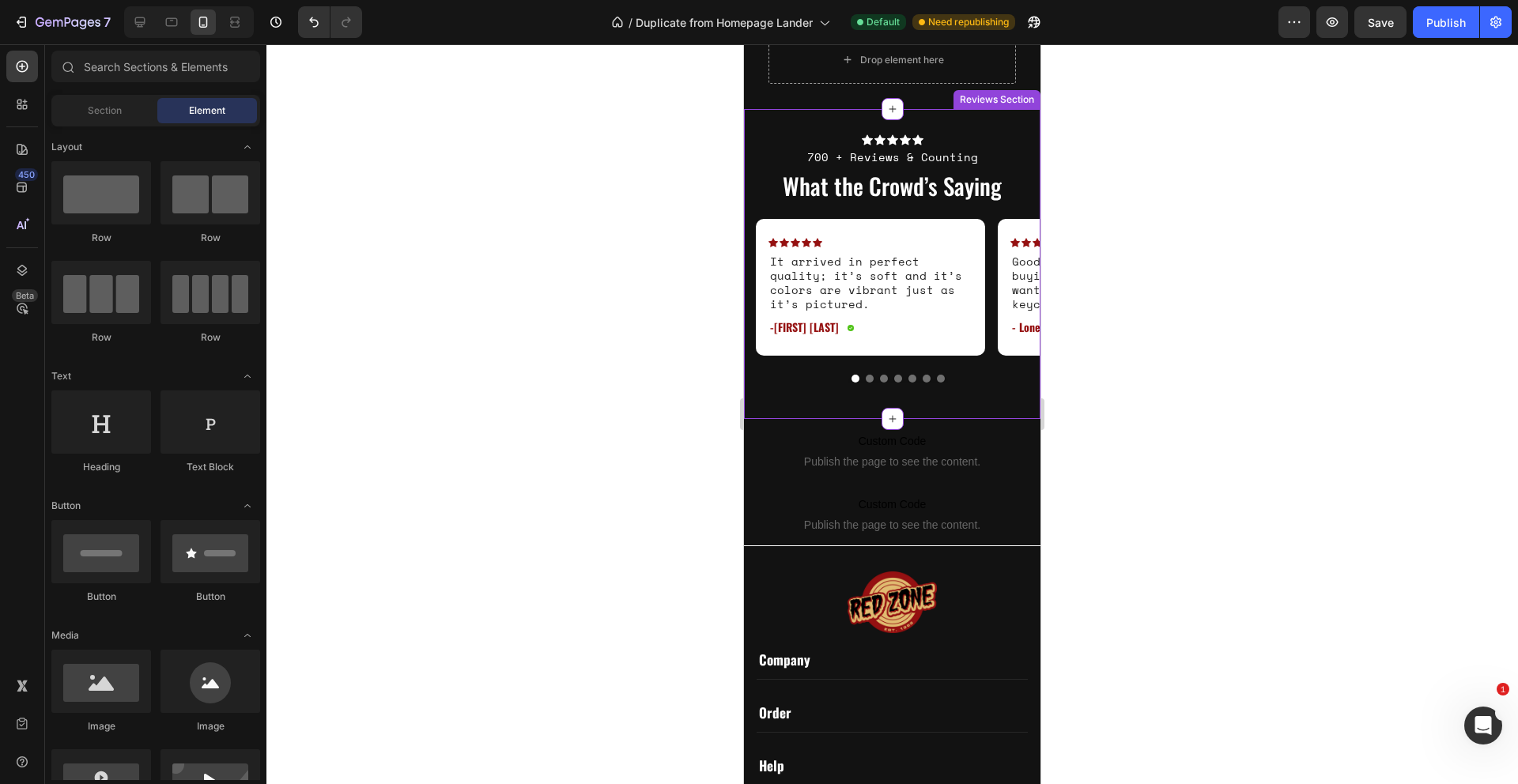 scroll, scrollTop: 3129, scrollLeft: 0, axis: vertical 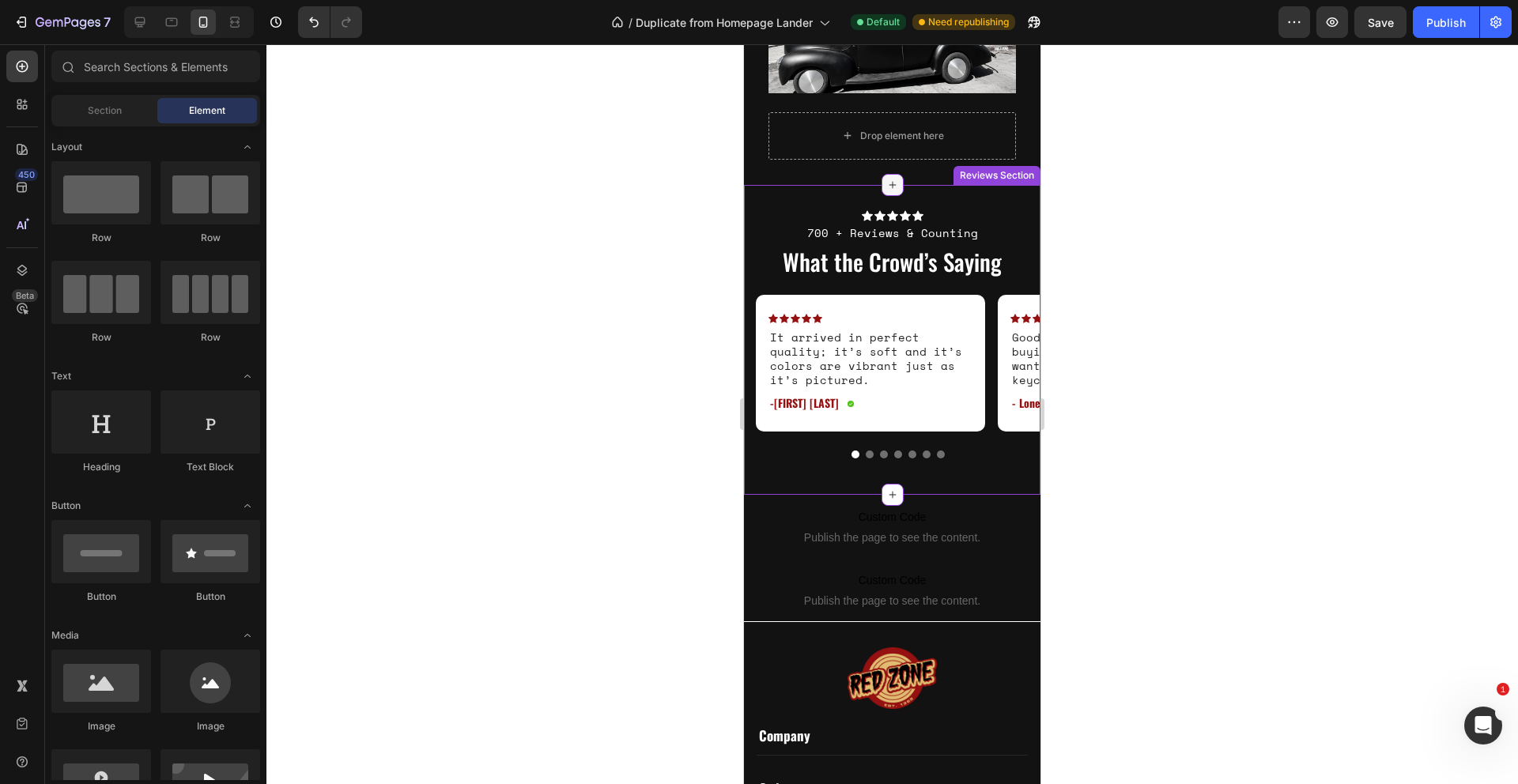 click 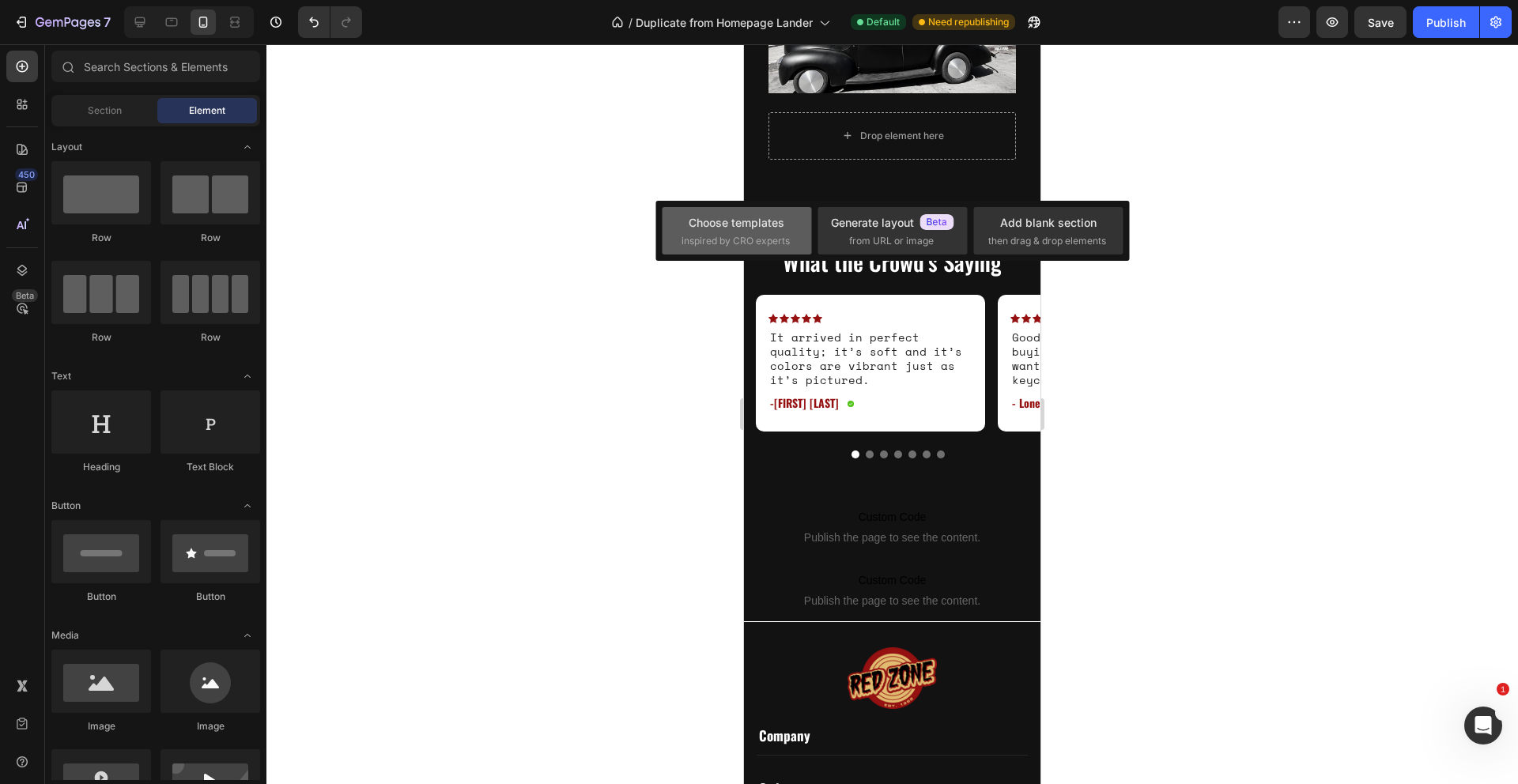 click on "Choose templates" at bounding box center [736, 222] 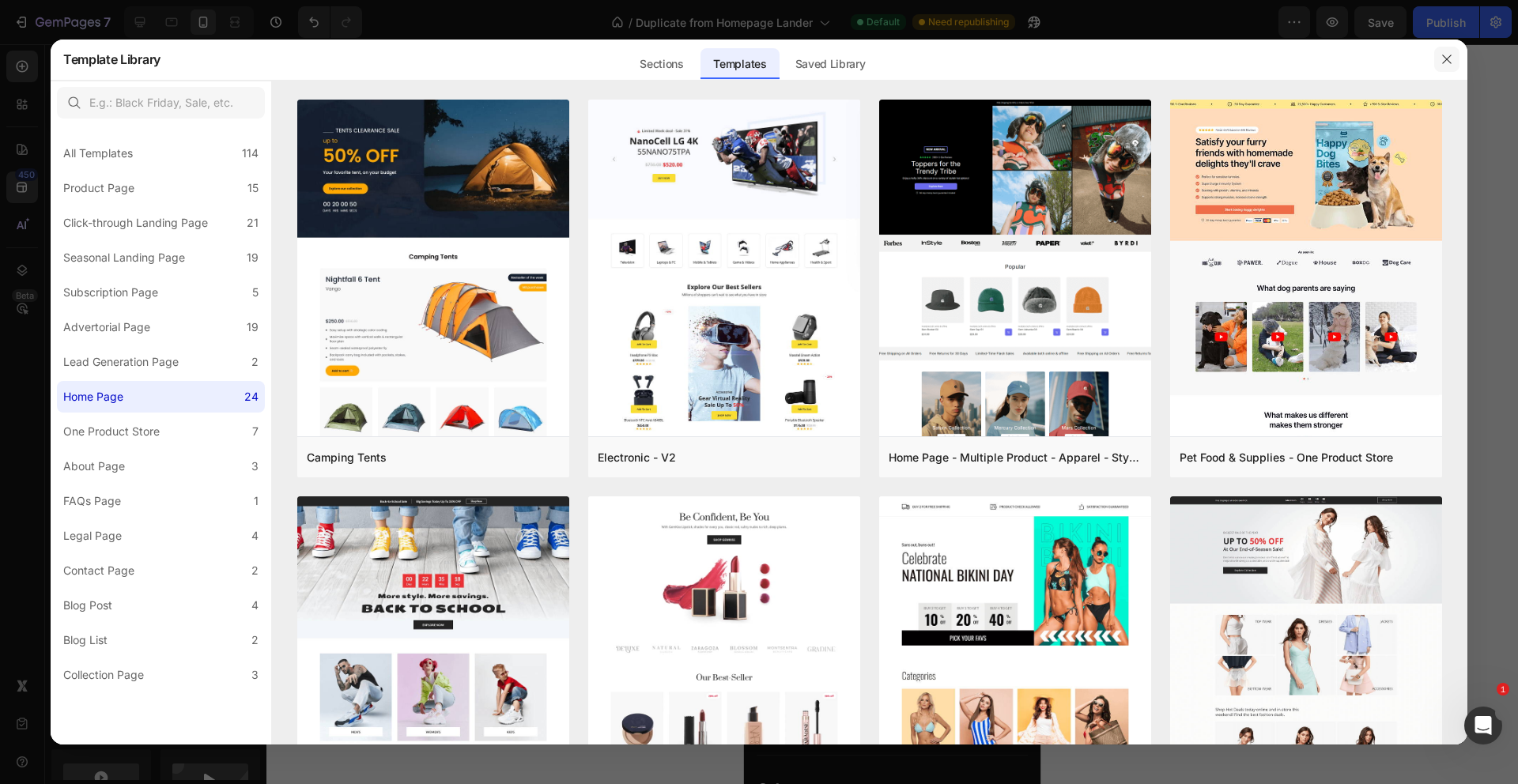 click 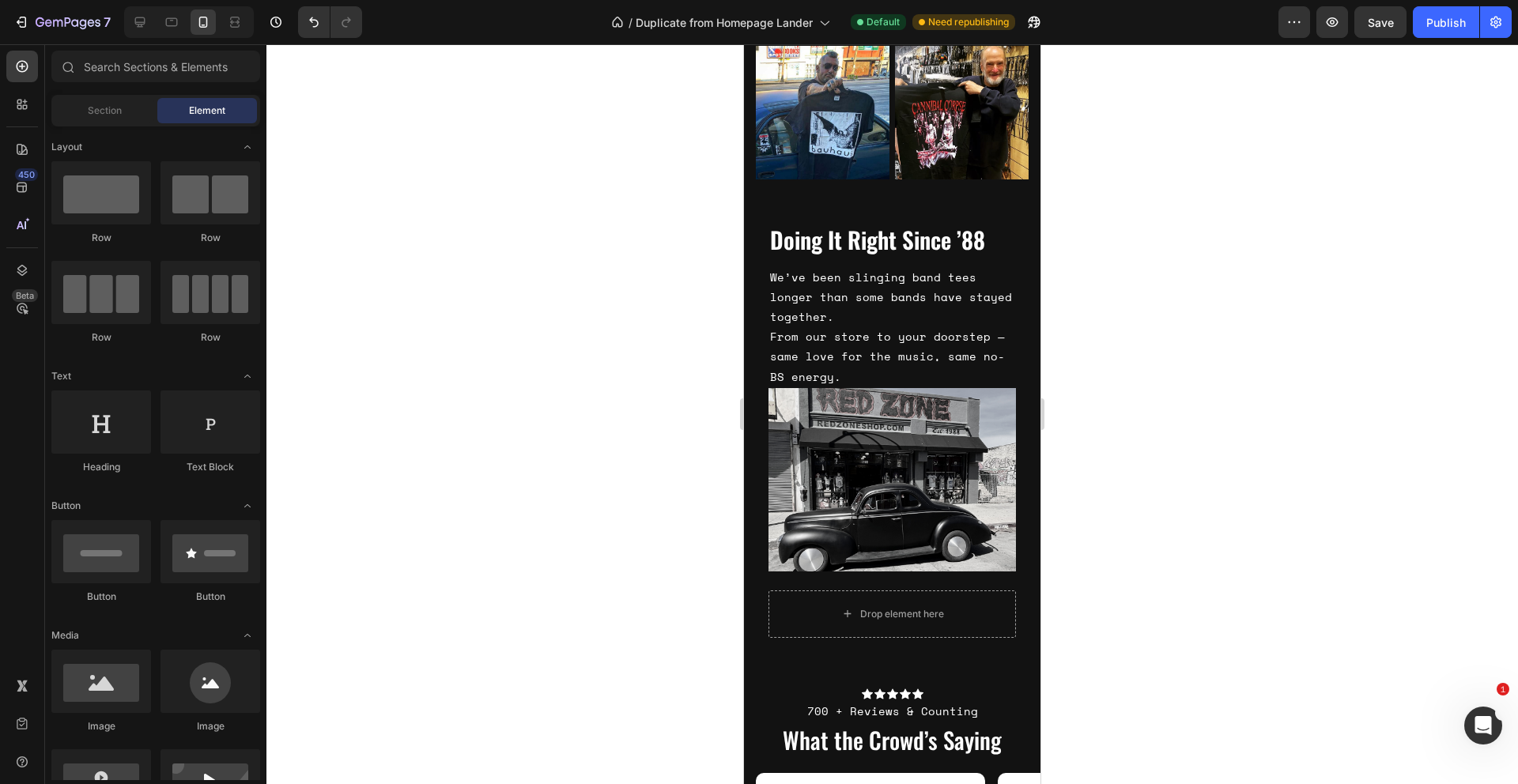 scroll, scrollTop: 2649, scrollLeft: 0, axis: vertical 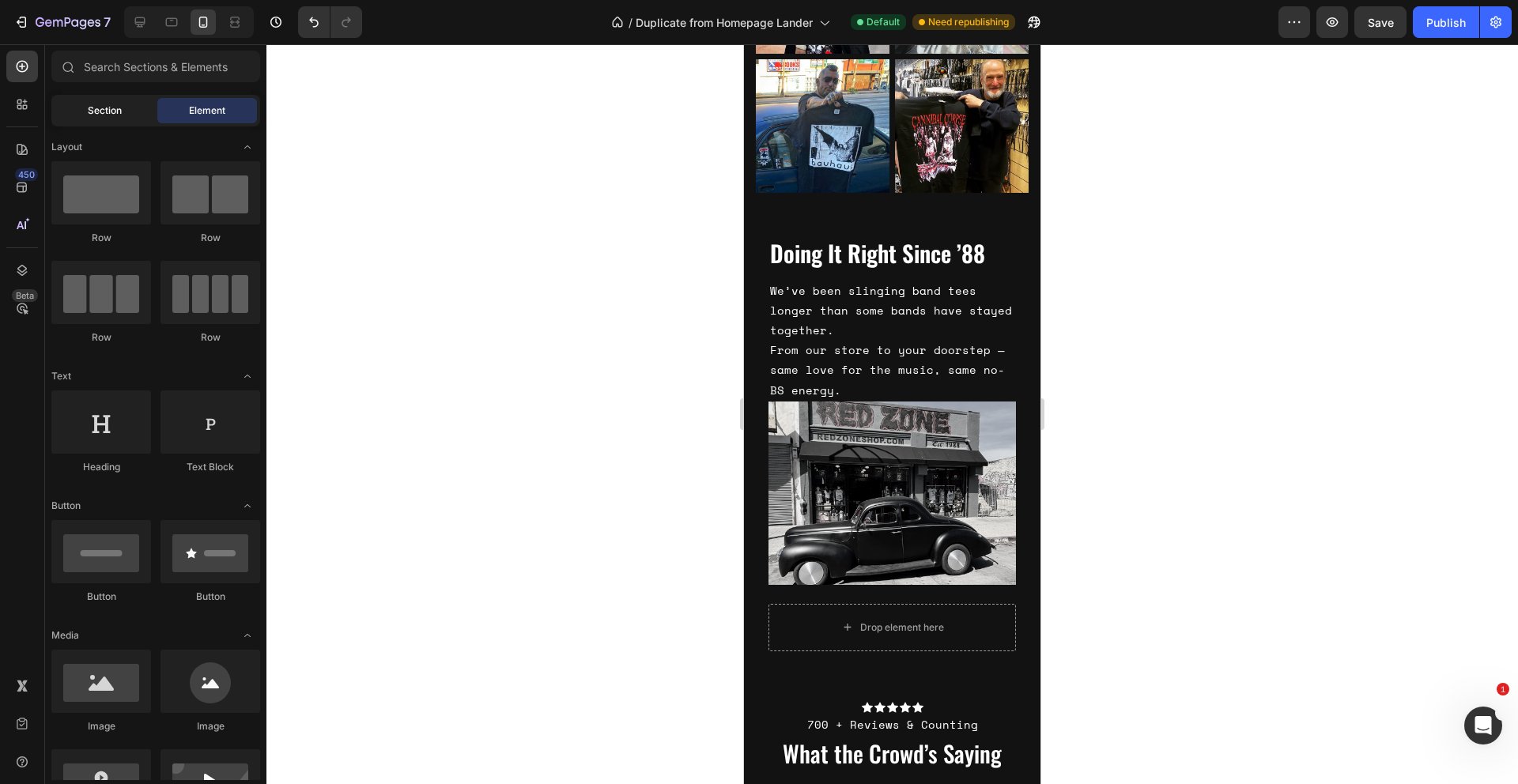 click on "Section" at bounding box center (104, 111) 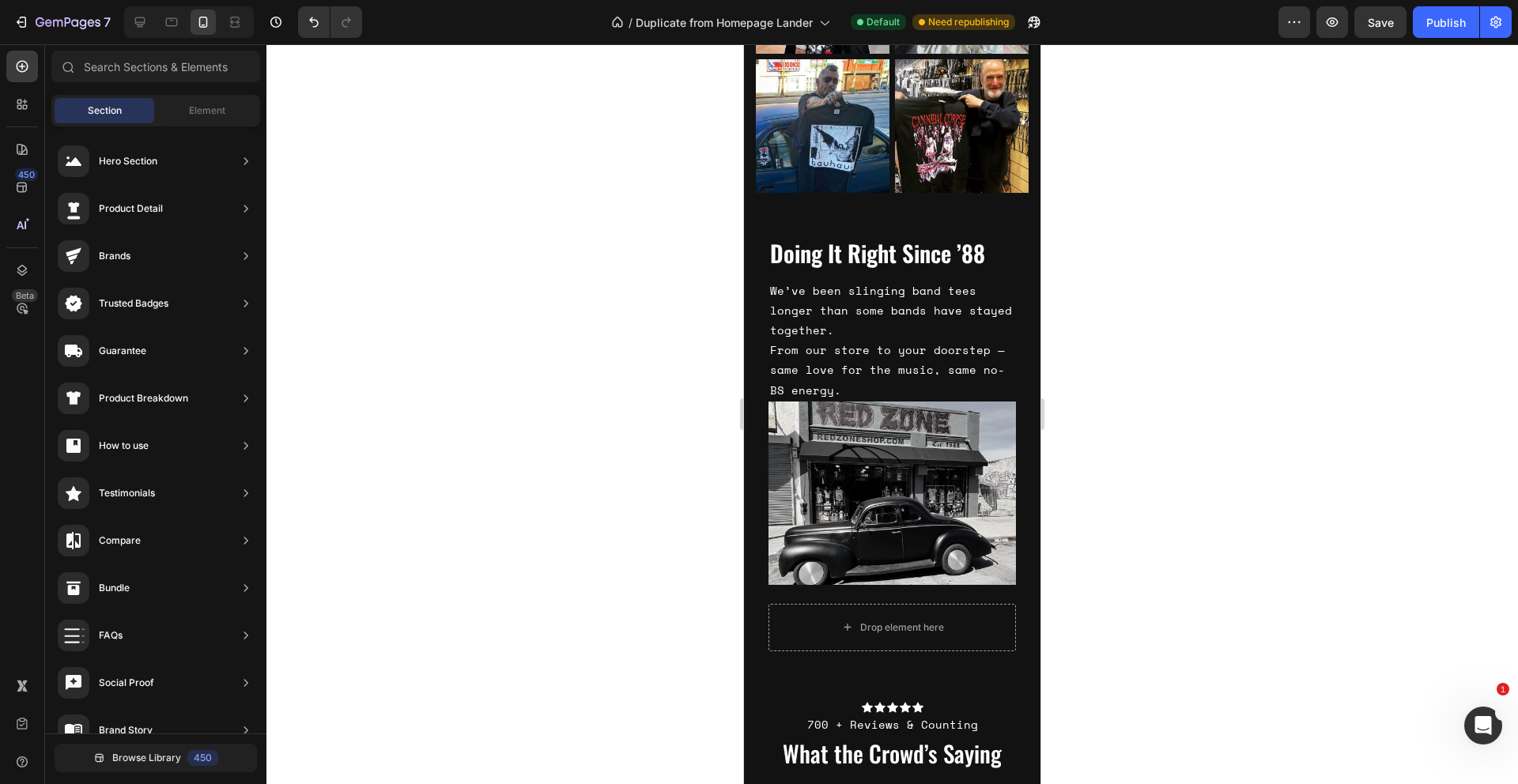 click on "Section Element" at bounding box center (156, 111) 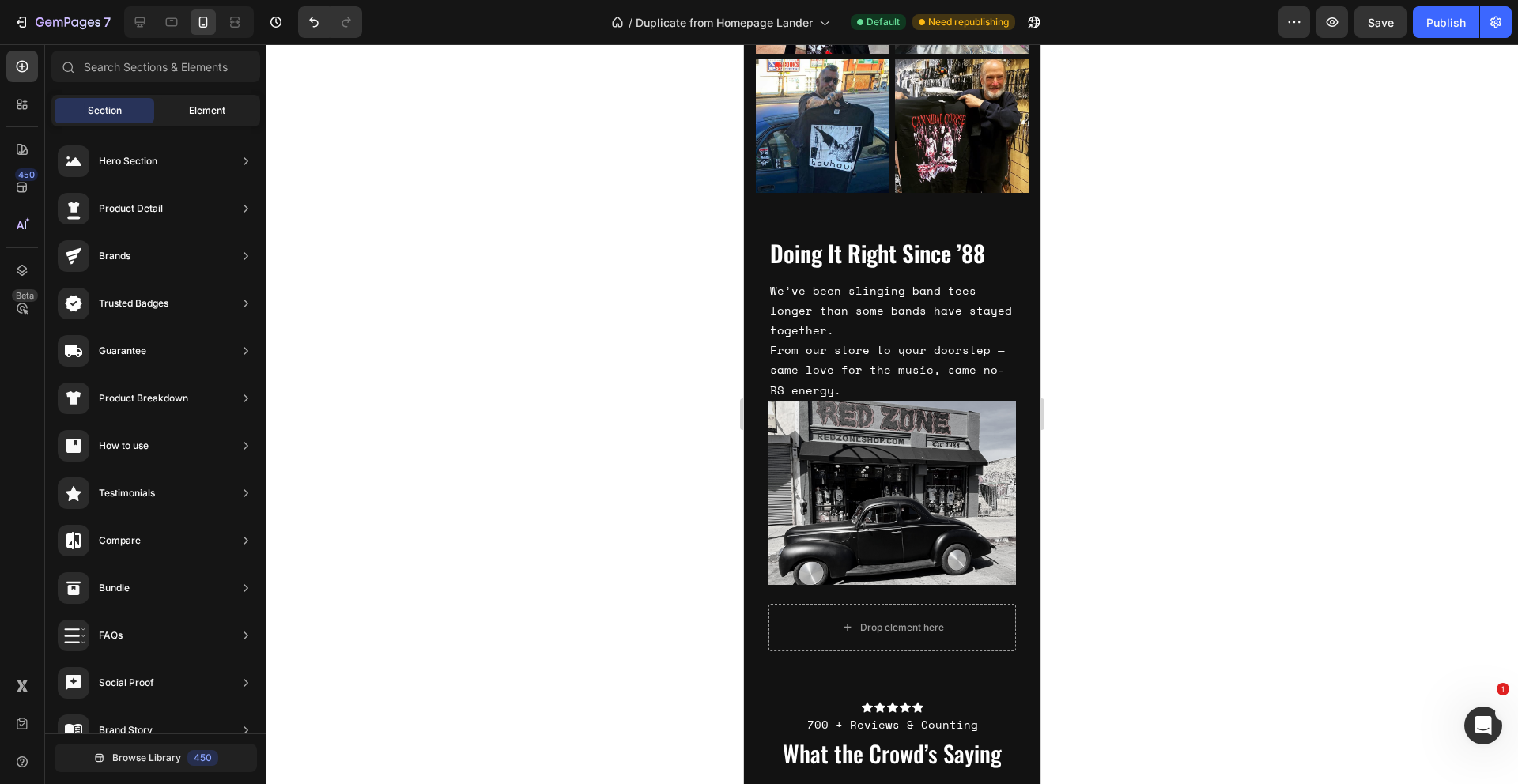 click on "Element" at bounding box center (207, 111) 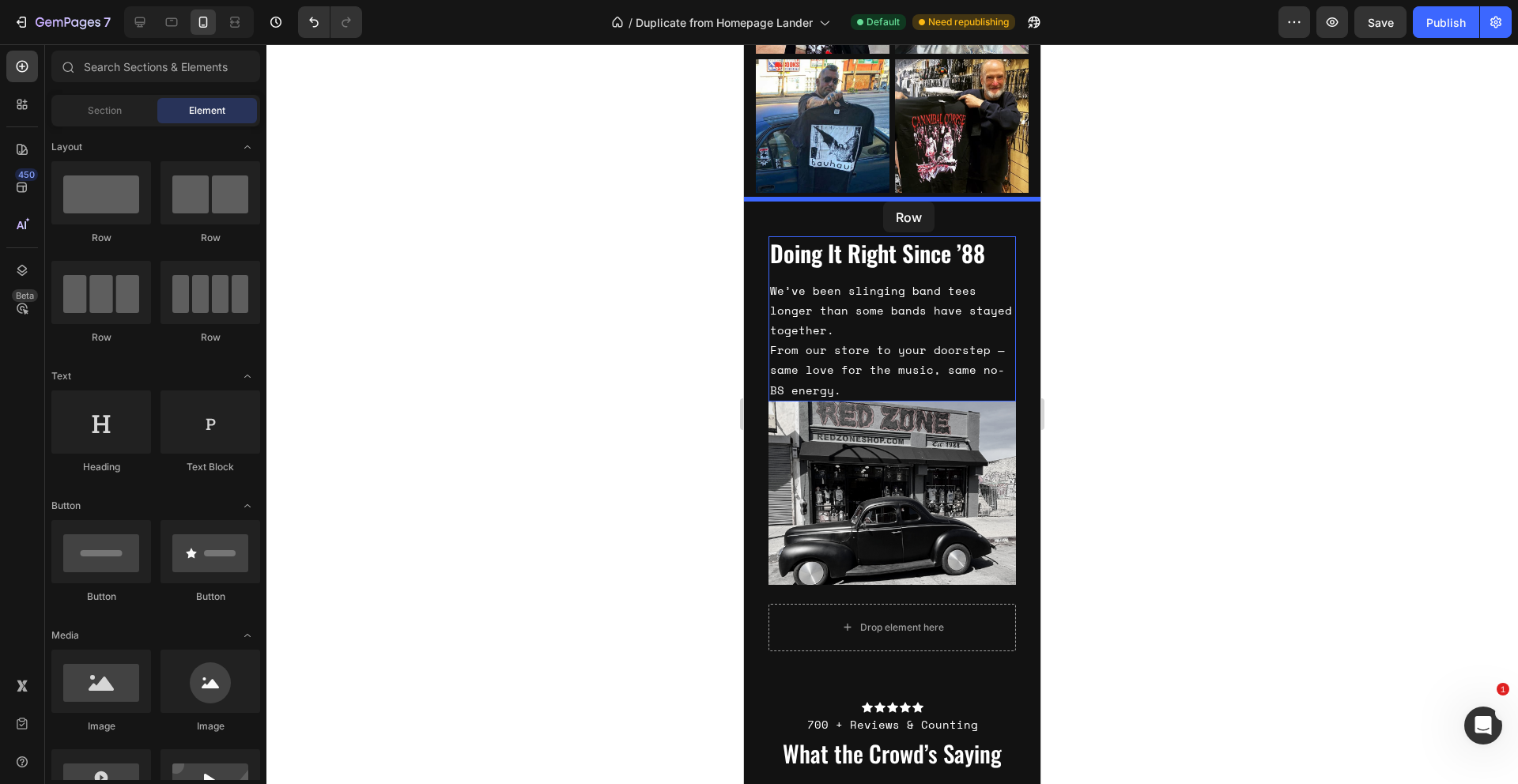 drag, startPoint x: 952, startPoint y: 238, endPoint x: 883, endPoint y: 202, distance: 77.8267 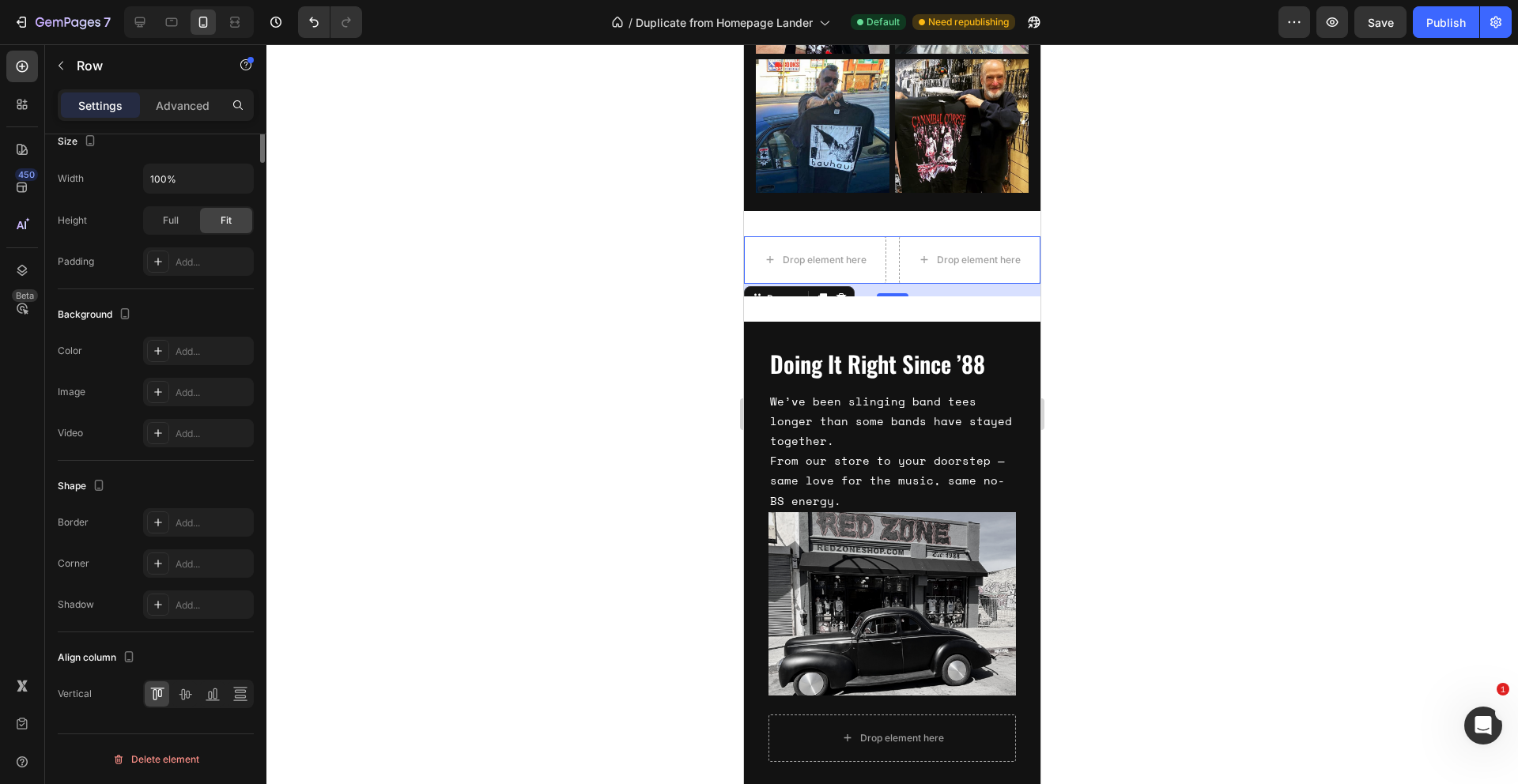 scroll, scrollTop: 0, scrollLeft: 0, axis: both 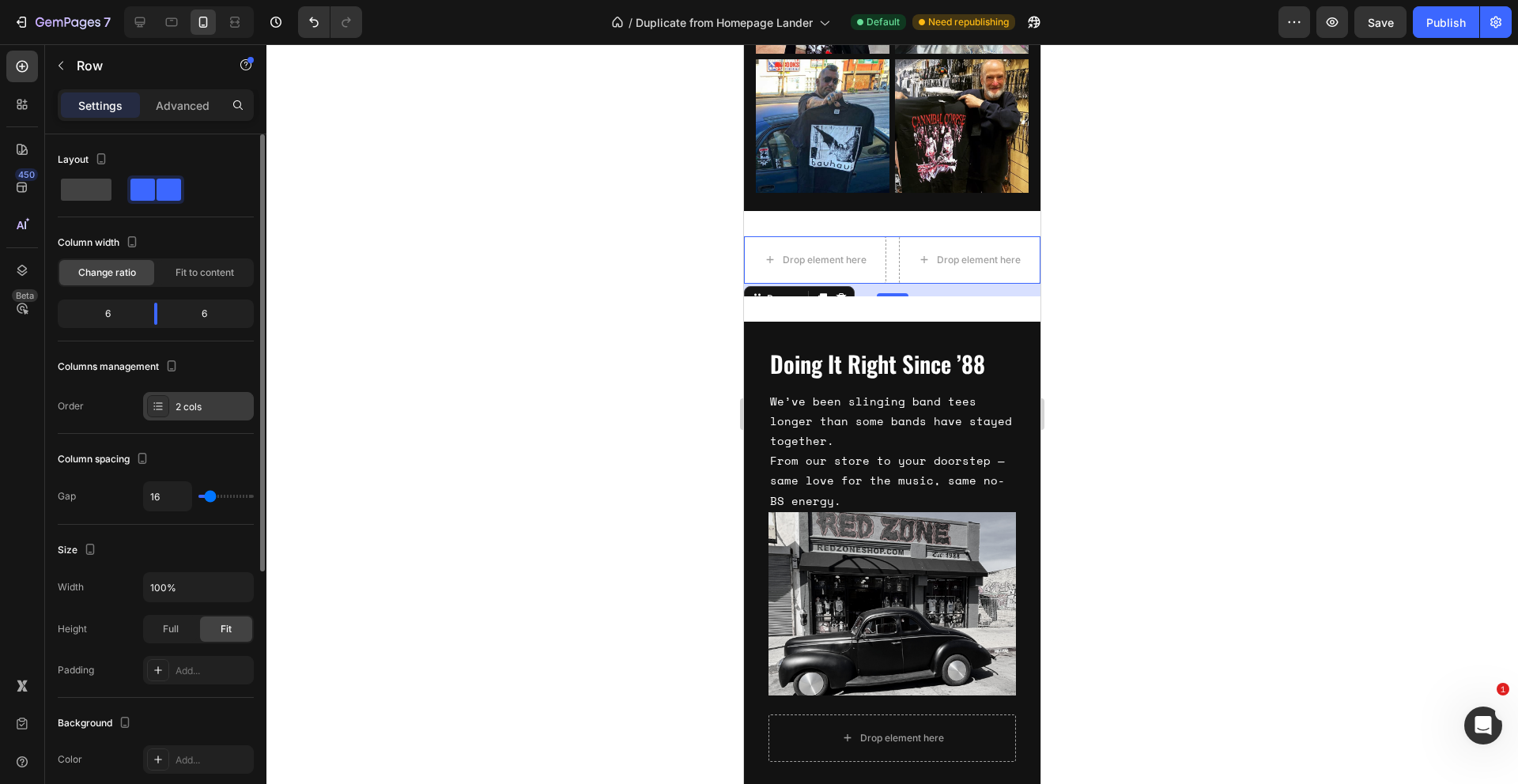 click on "2 cols" at bounding box center (213, 407) 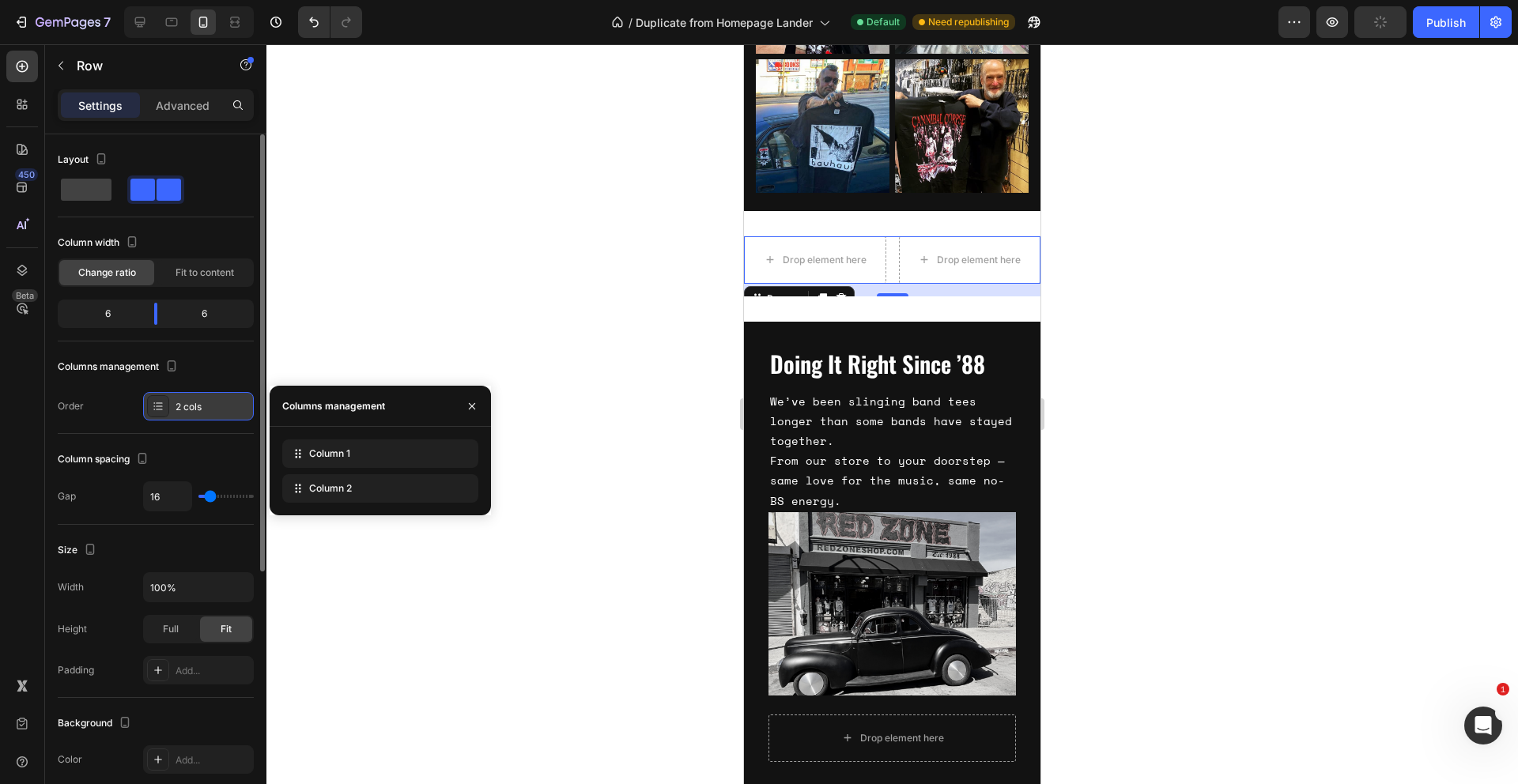 click on "2 cols" at bounding box center (213, 407) 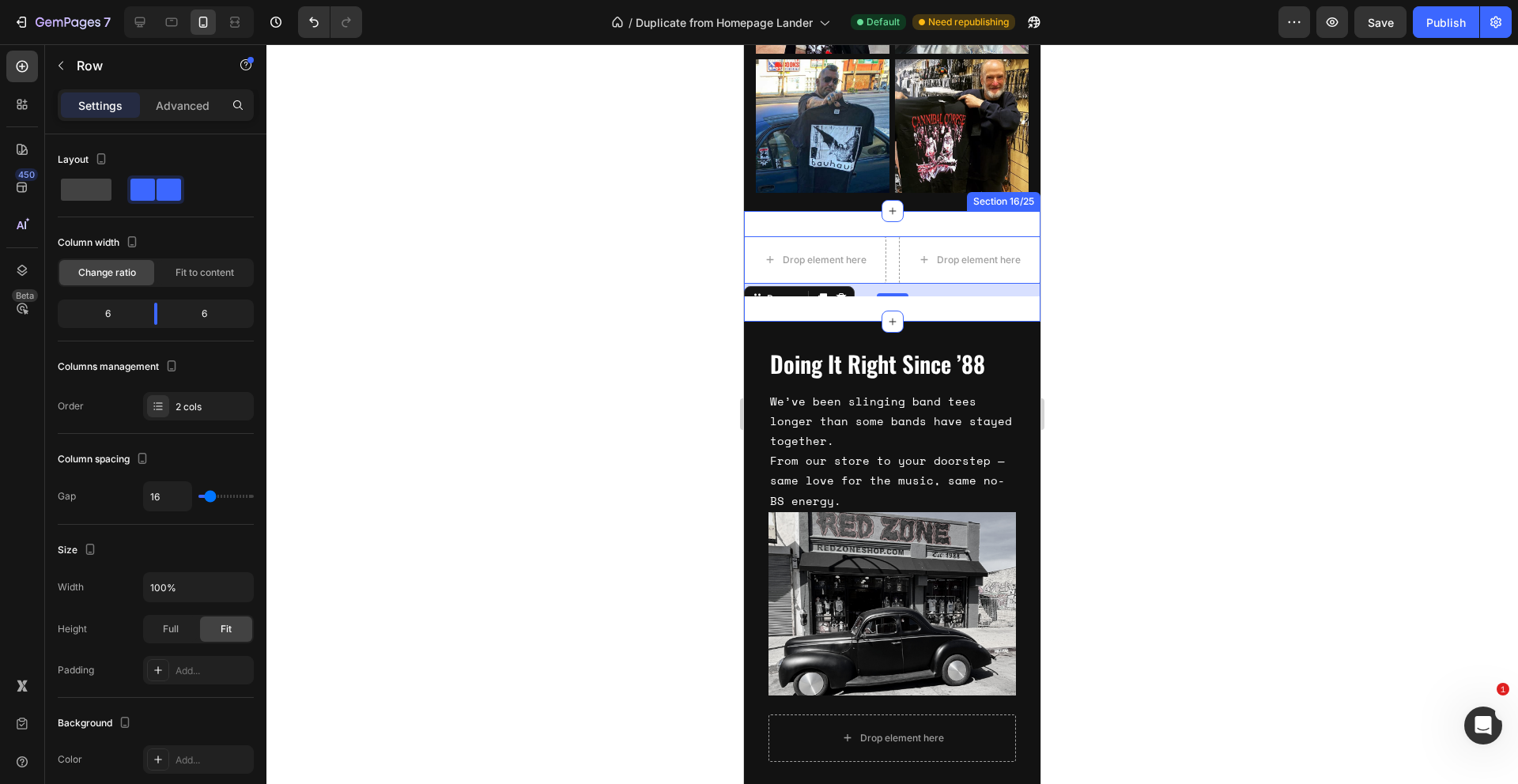click on "Drop element here
Drop element here Row   16 Section 16/25" at bounding box center (892, 266) 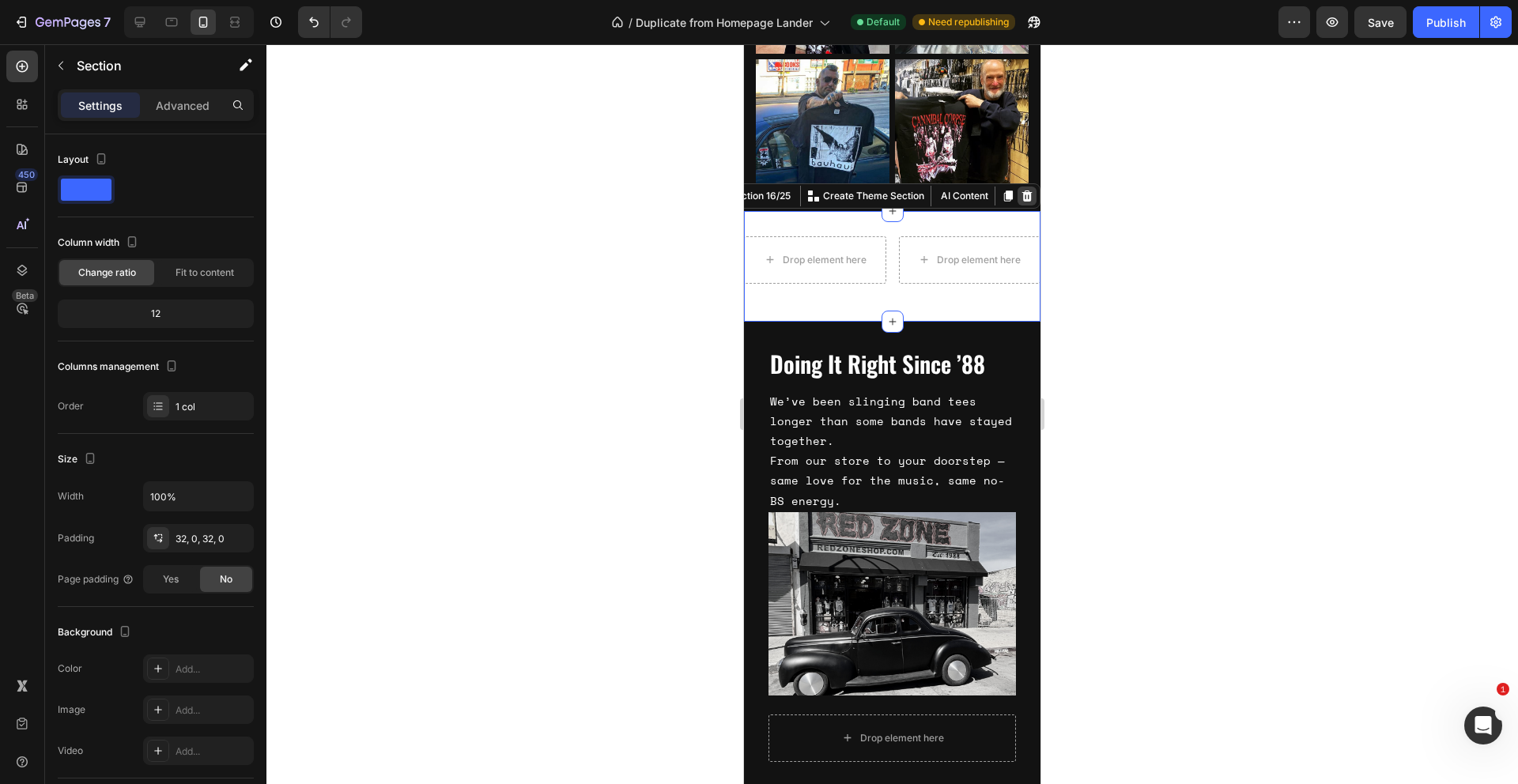 click 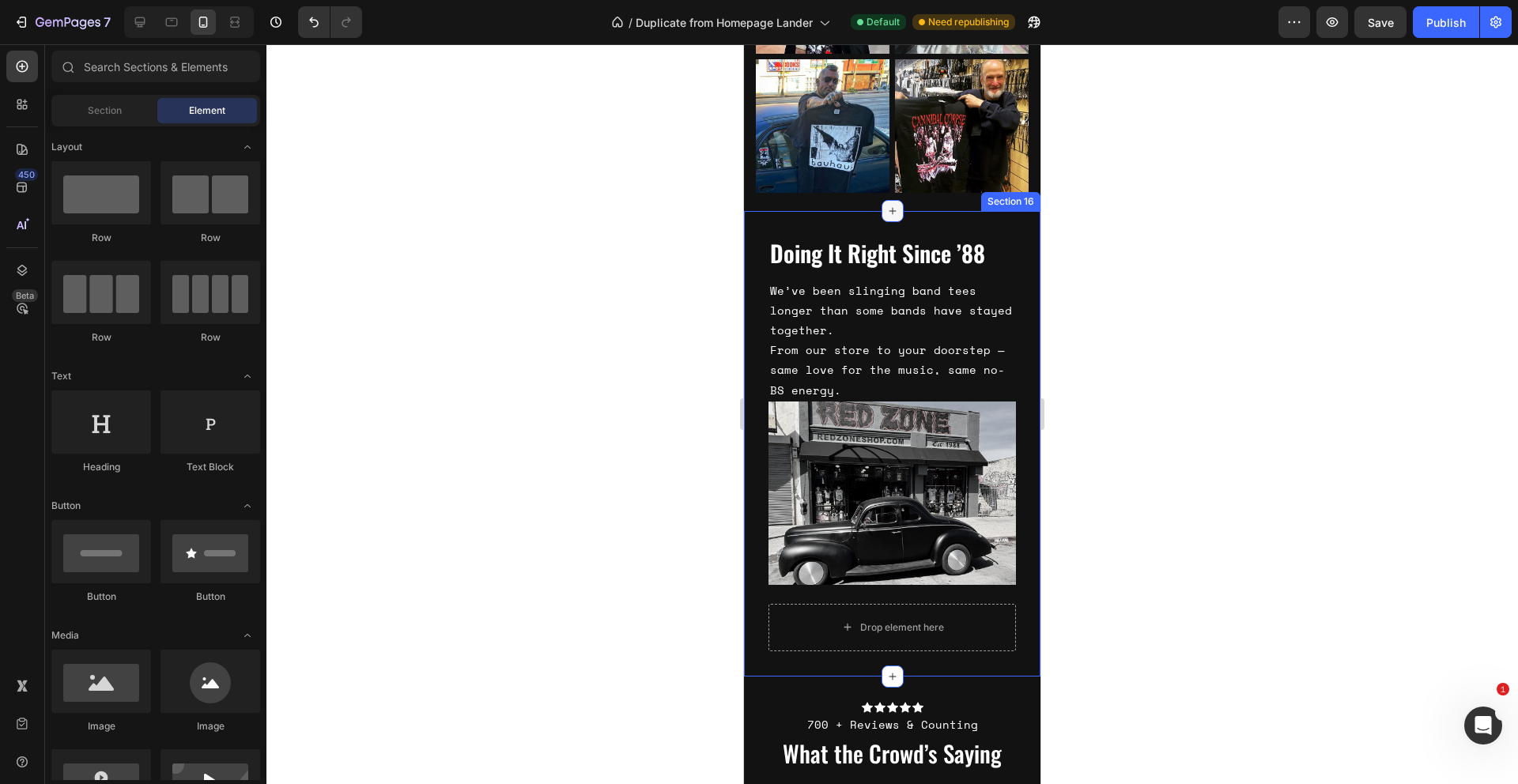 click at bounding box center [893, 211] 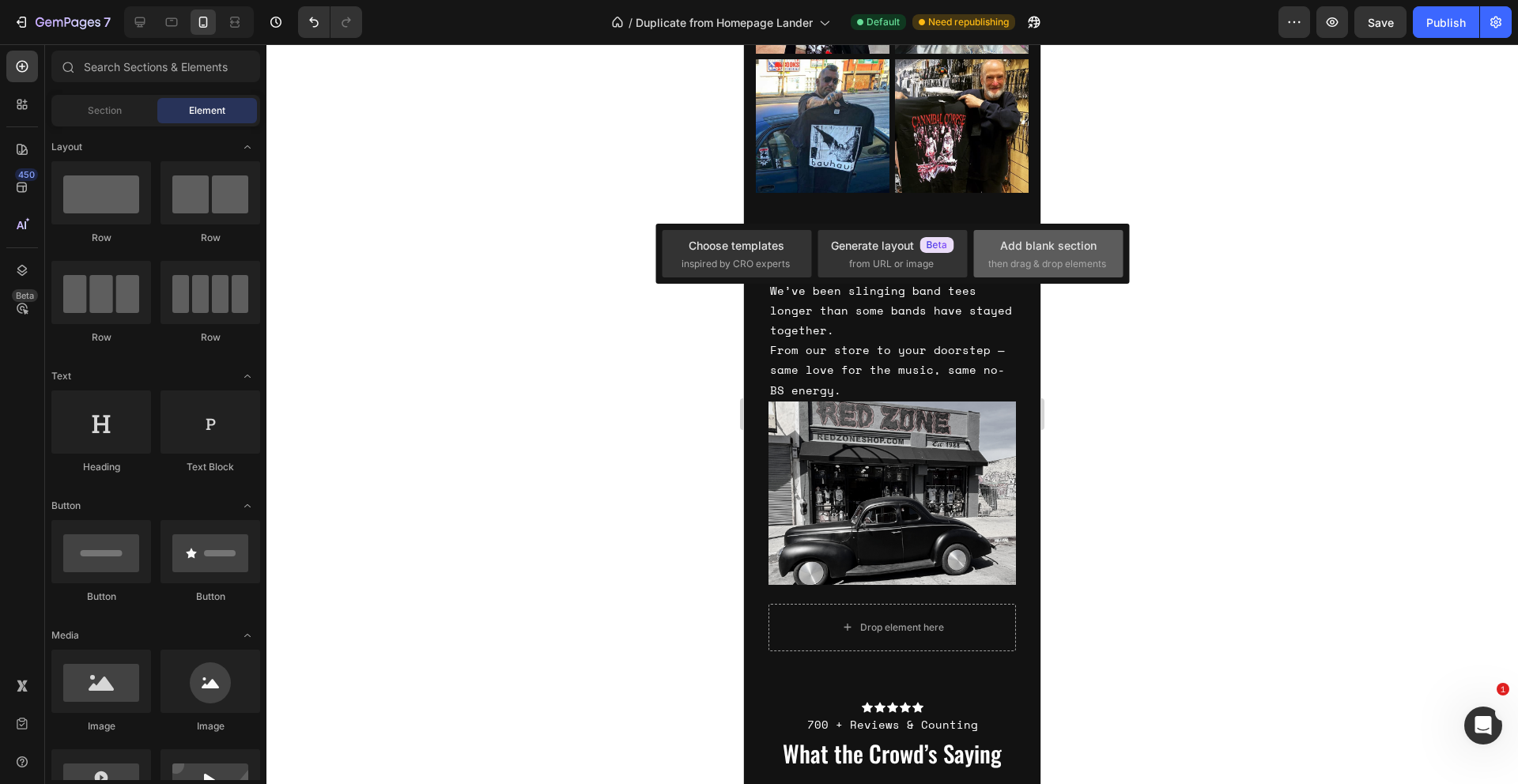 click on "then drag & drop elements" at bounding box center (1047, 264) 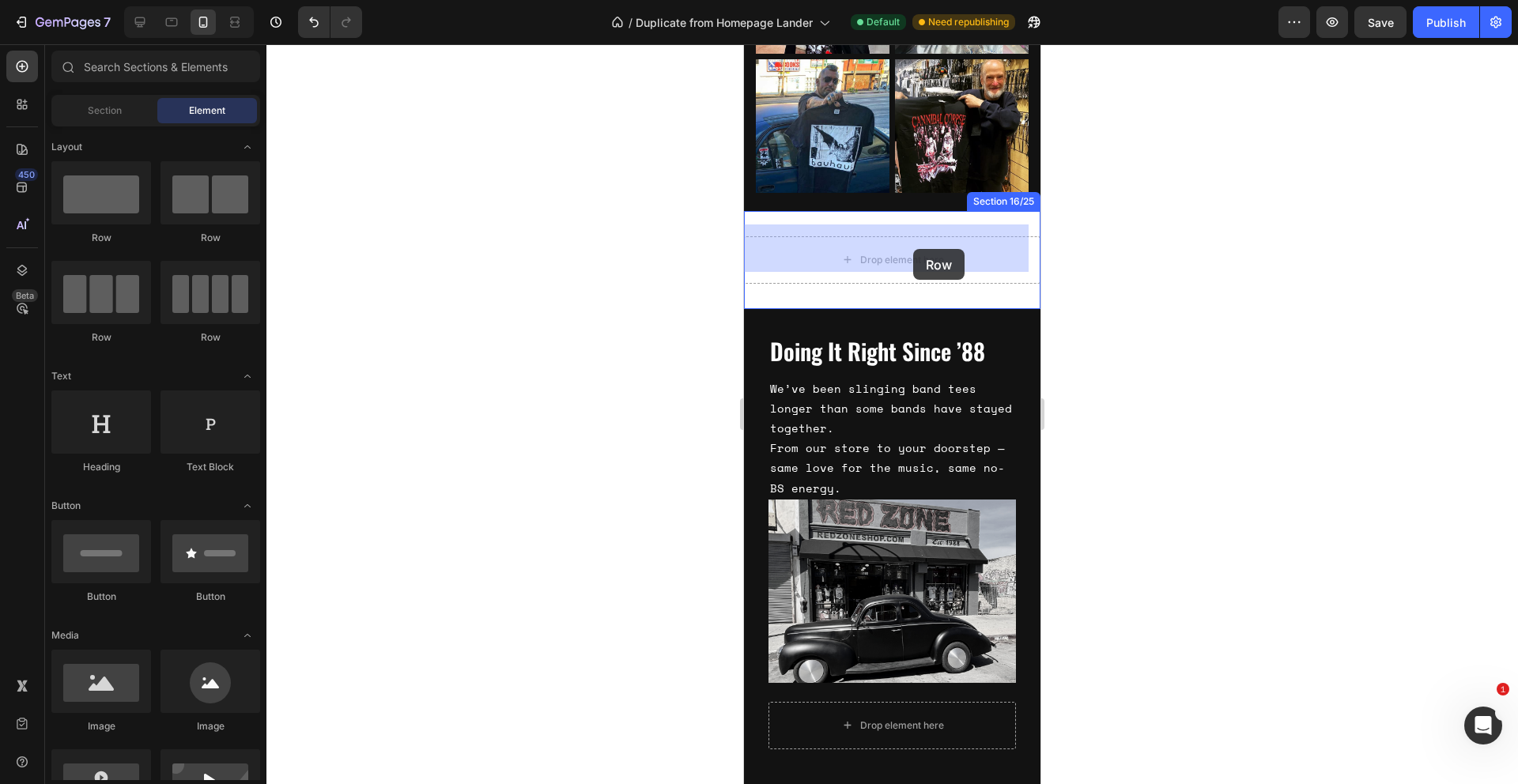 drag, startPoint x: 1119, startPoint y: 253, endPoint x: 913, endPoint y: 249, distance: 206.03883 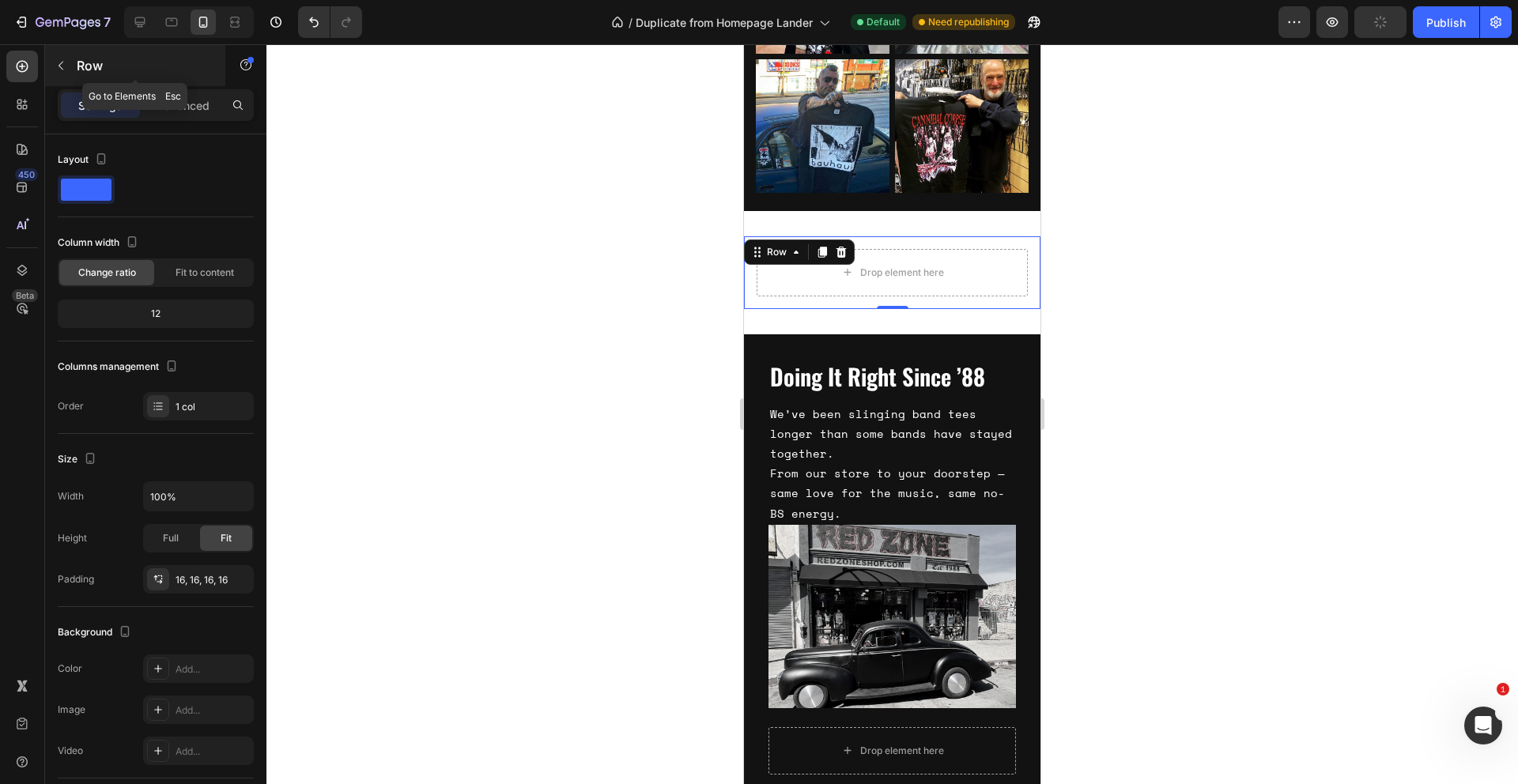 click at bounding box center (61, 66) 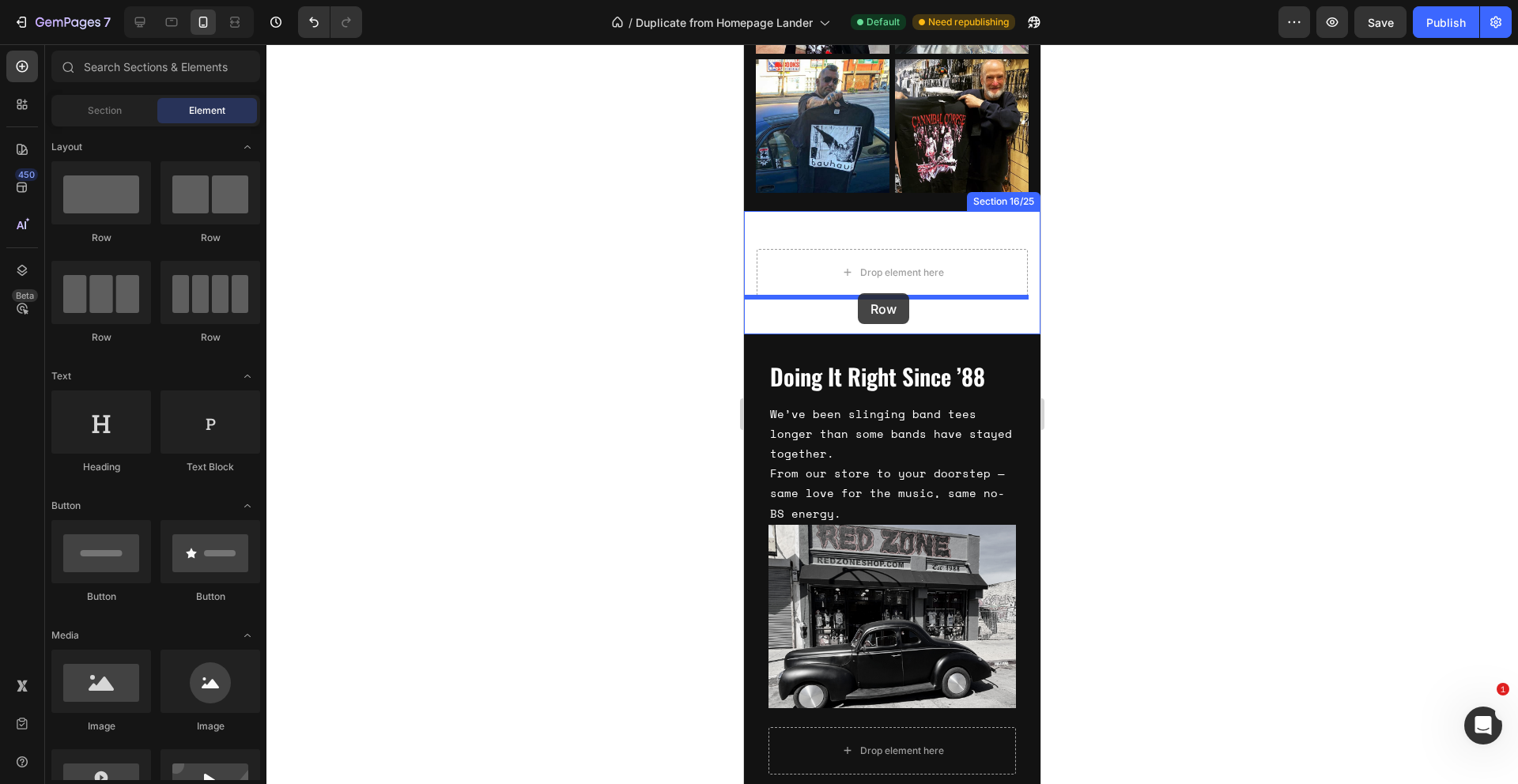 drag, startPoint x: 860, startPoint y: 236, endPoint x: 858, endPoint y: 293, distance: 57.03508 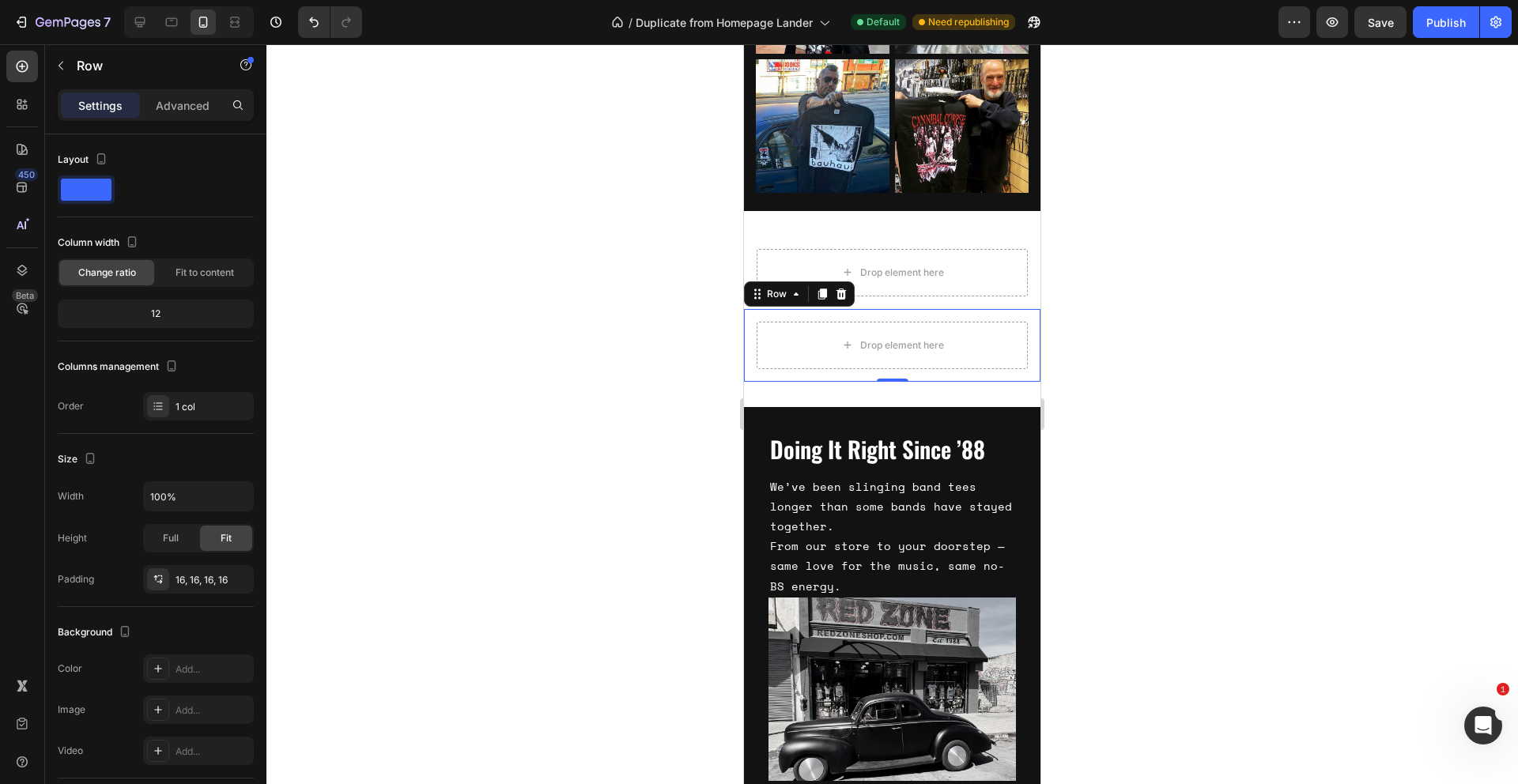 click 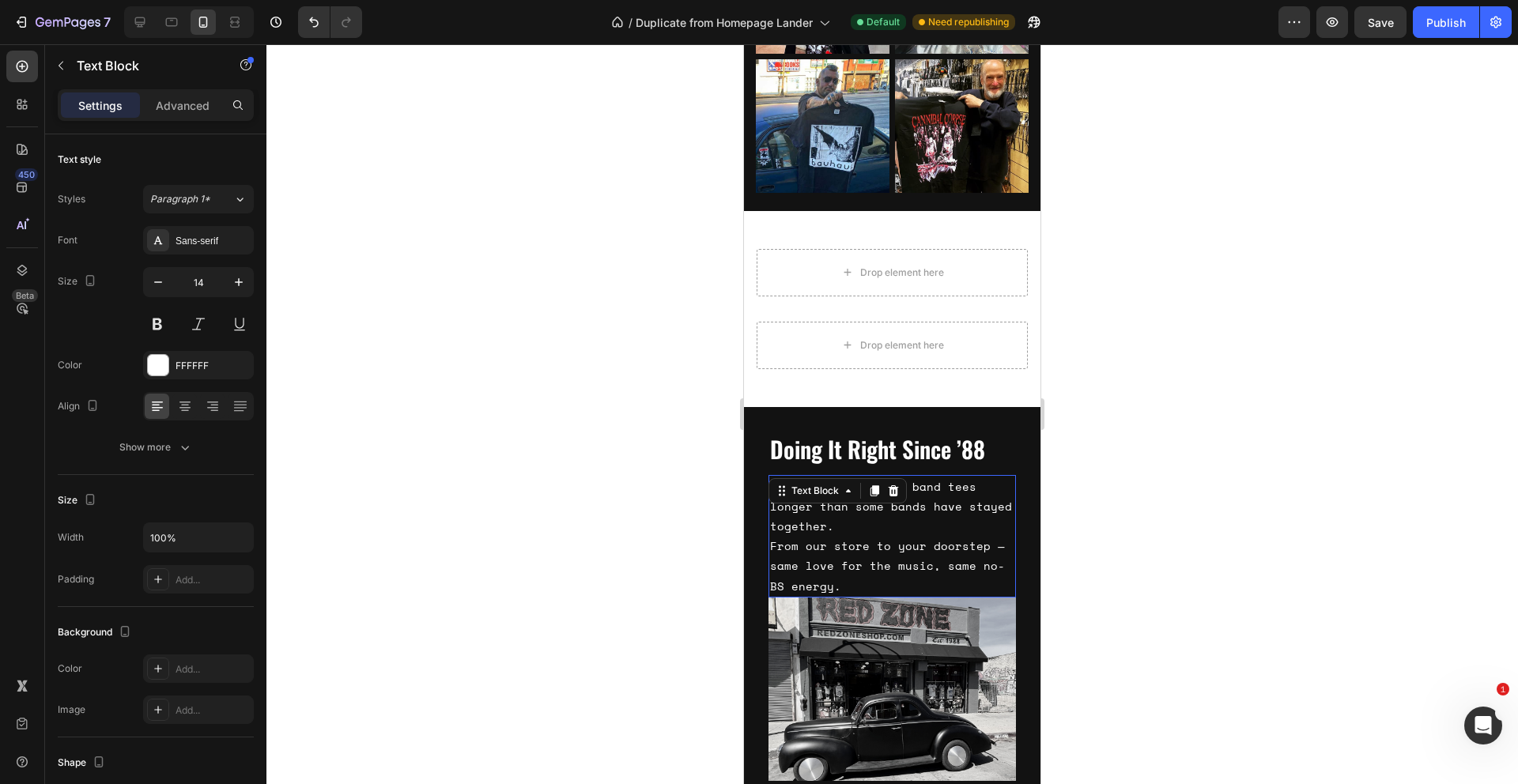 click on "Doing It Right Since ’88 Heading We’ve been slinging band tees longer than some bands have stayed together. From our store to your doorstep — same love for the music, same no-BS energy. Text Block   0" at bounding box center (892, 514) 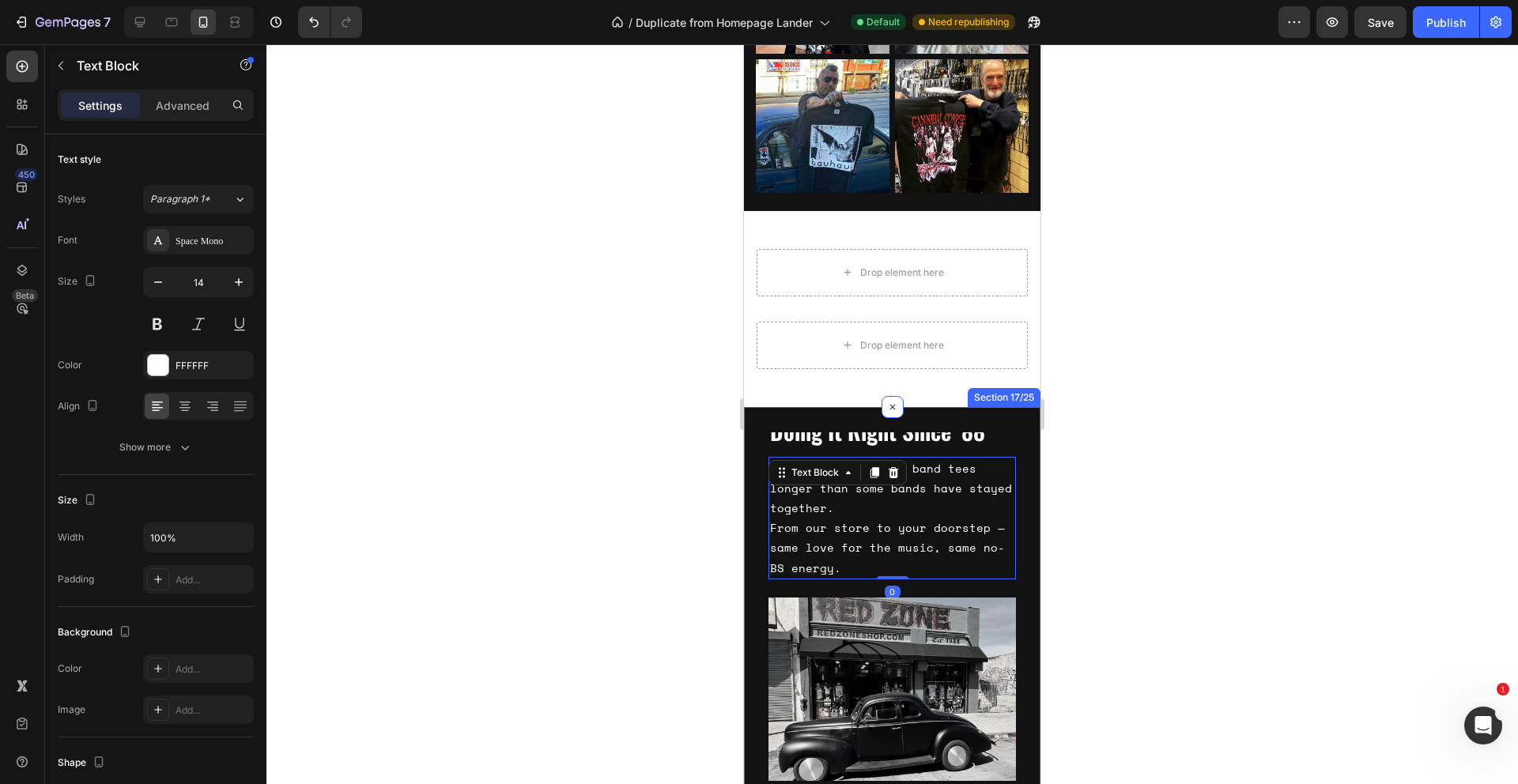 scroll, scrollTop: 19, scrollLeft: 0, axis: vertical 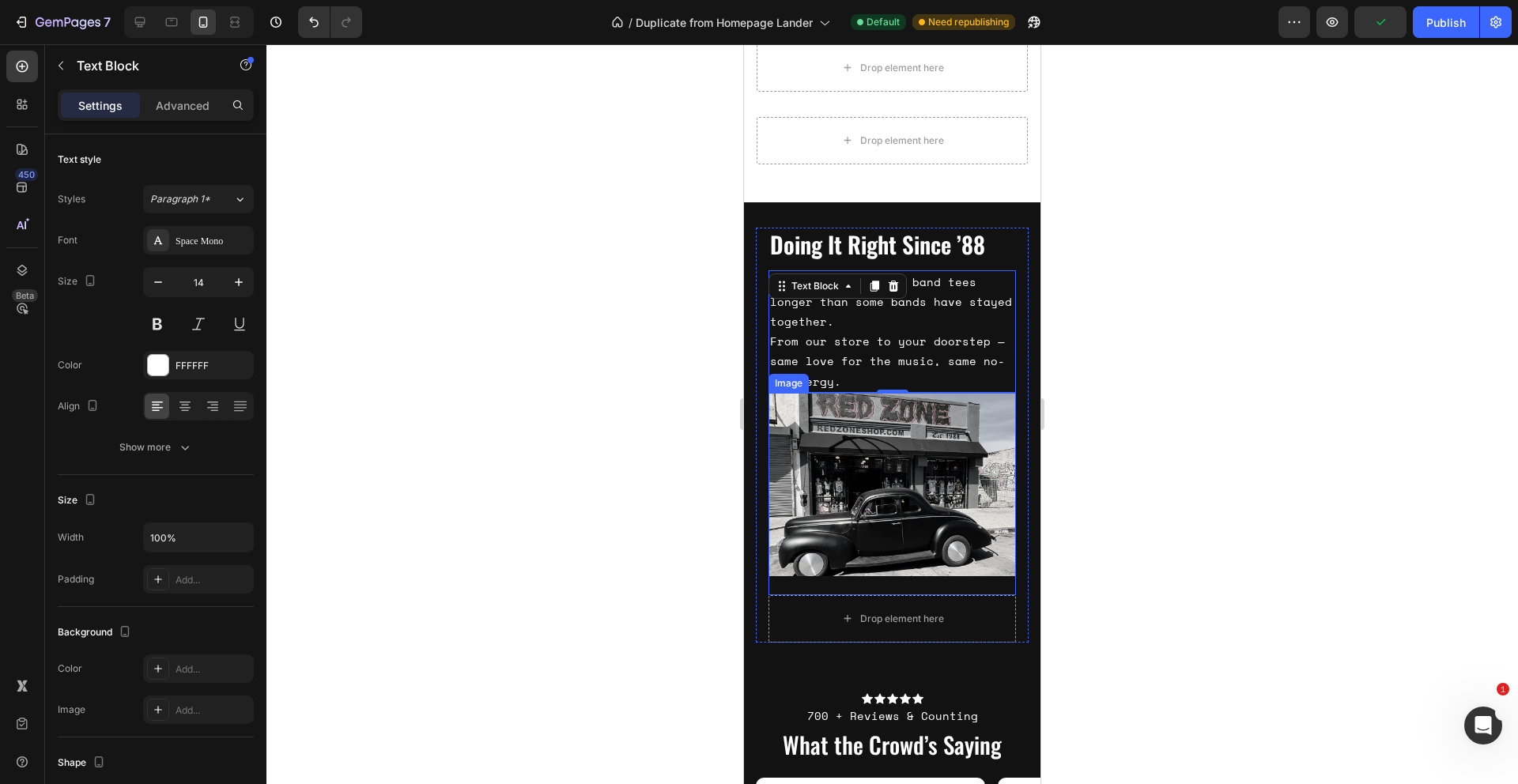 click at bounding box center (892, 484) 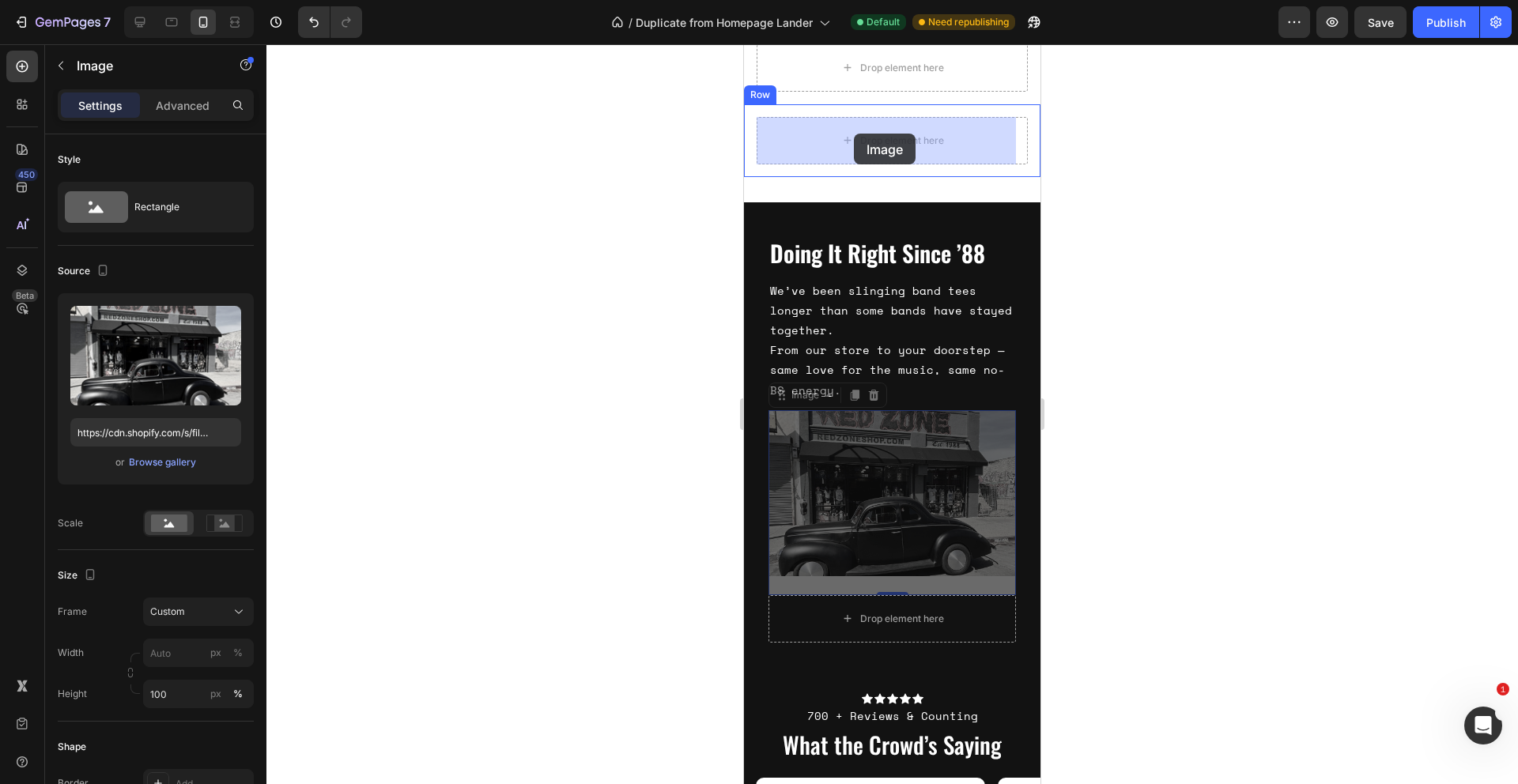 drag, startPoint x: 791, startPoint y: 386, endPoint x: 854, endPoint y: 134, distance: 259.75565 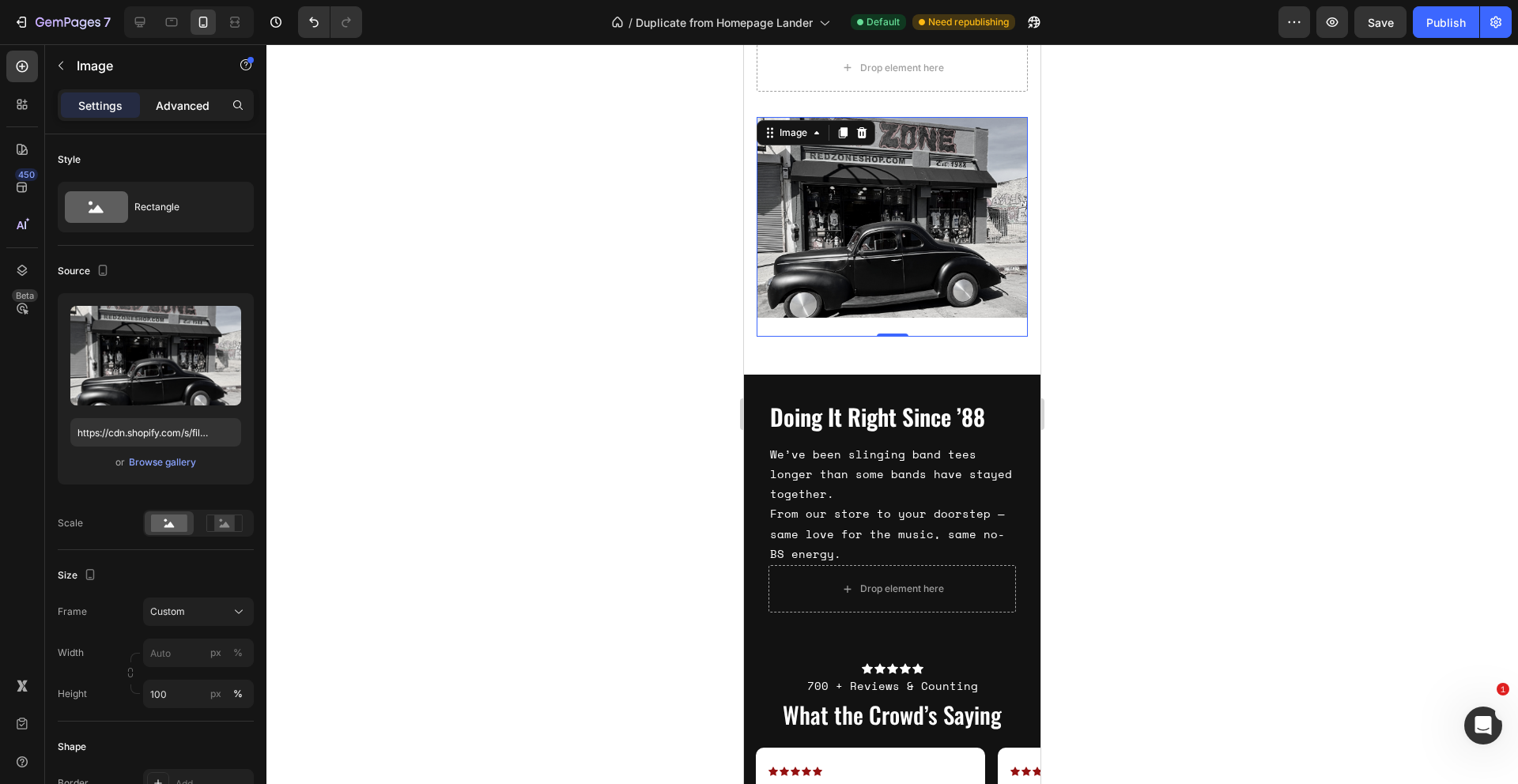 click on "Advanced" at bounding box center (183, 105) 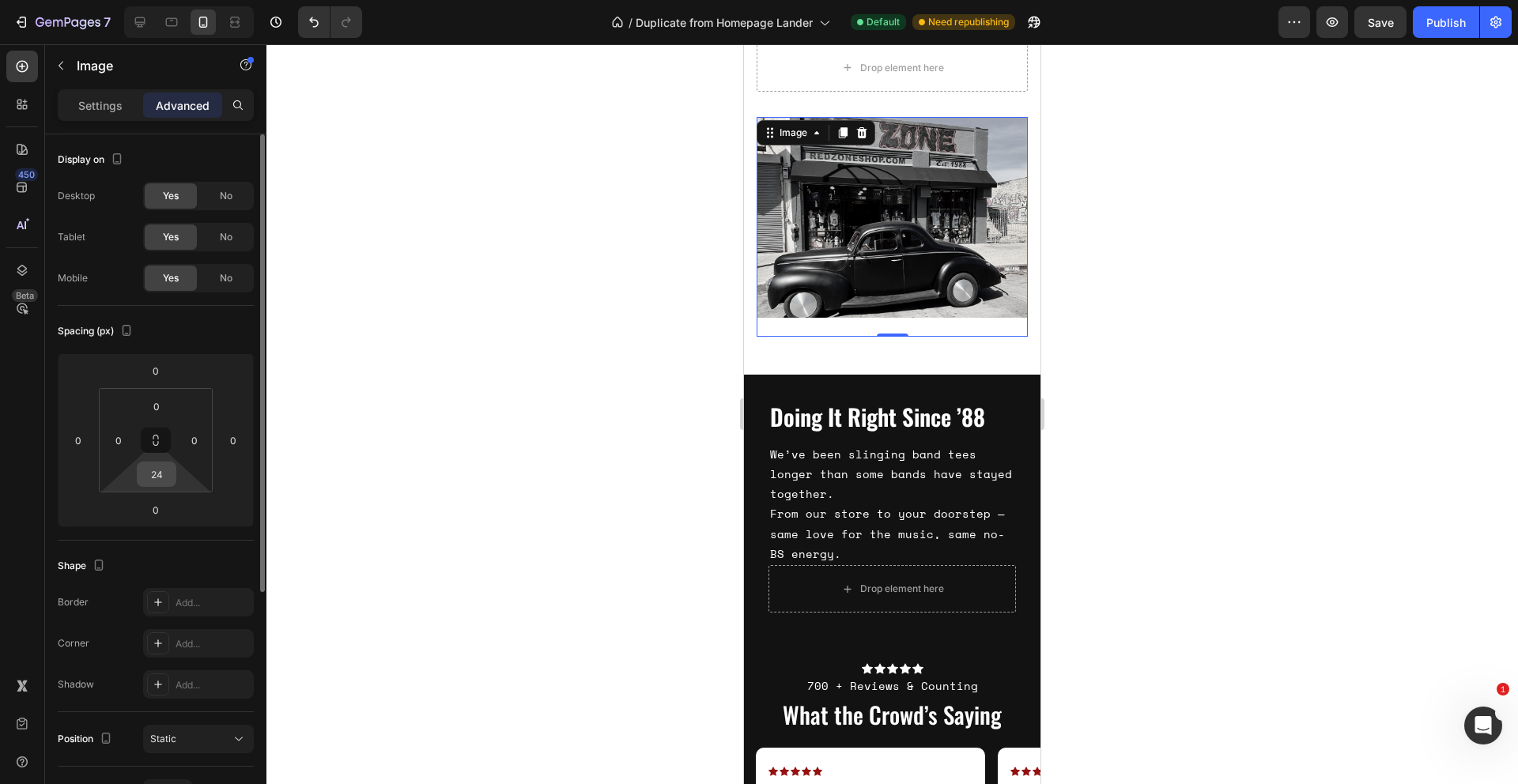 click on "24" at bounding box center (157, 474) 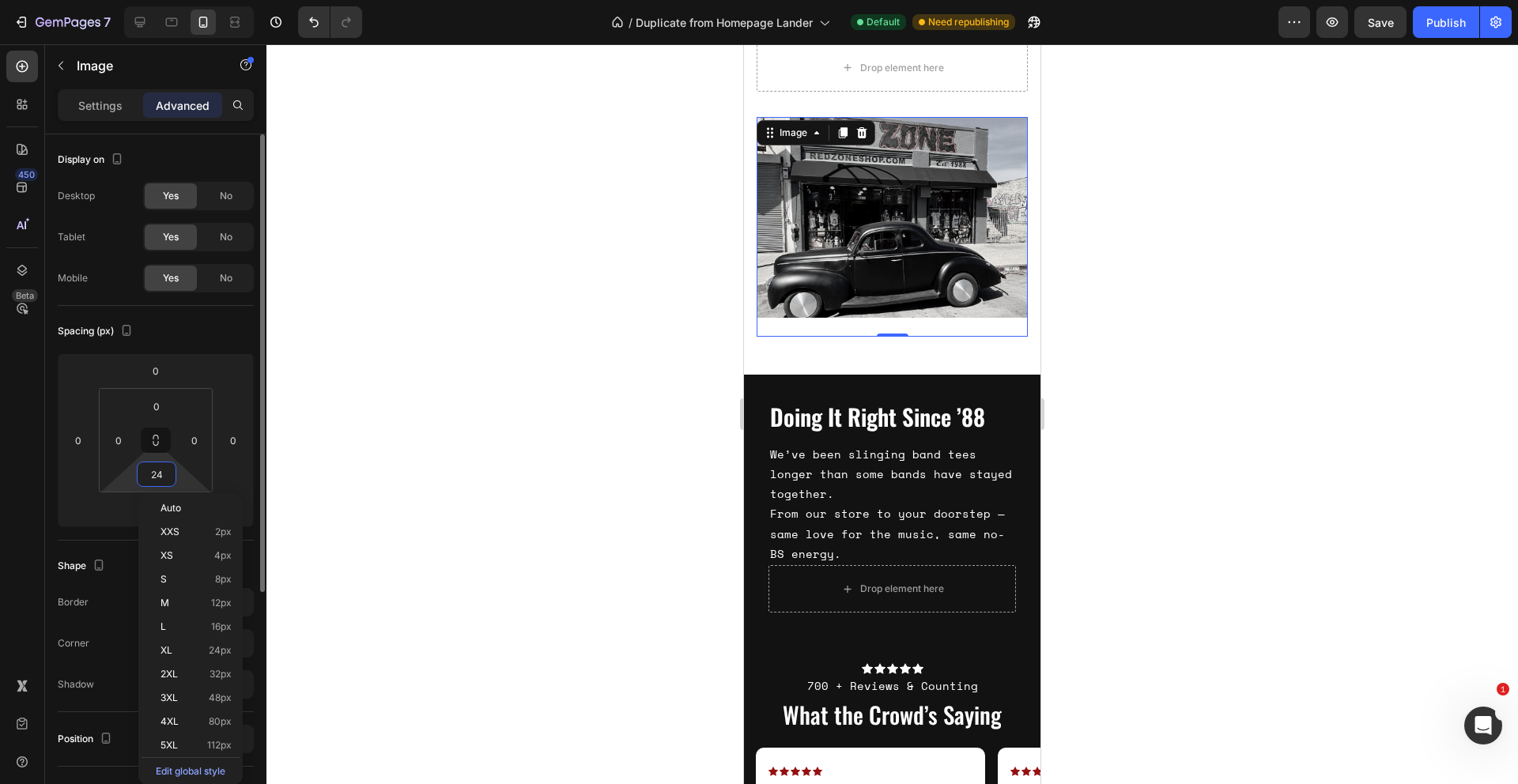 type on "0" 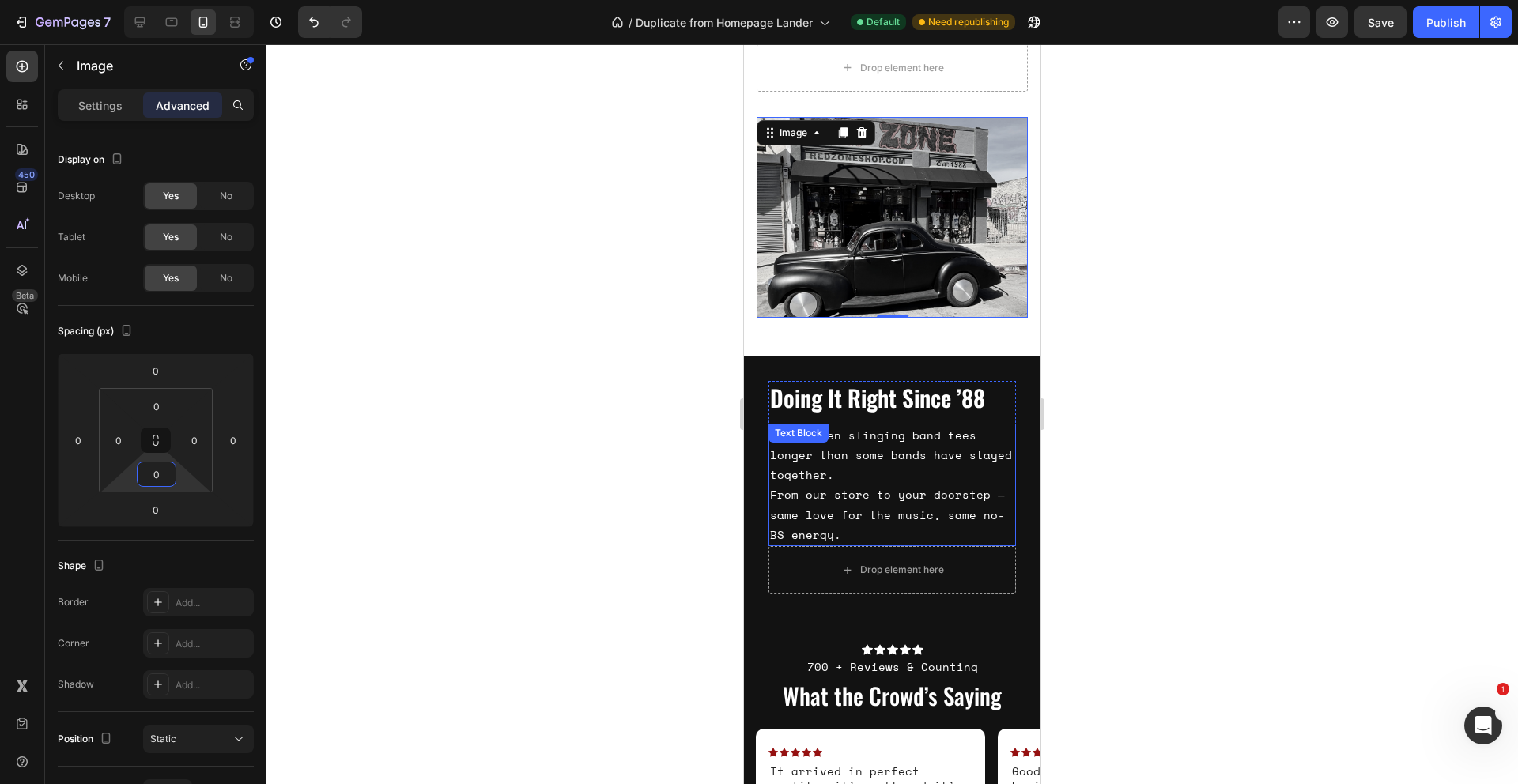 click 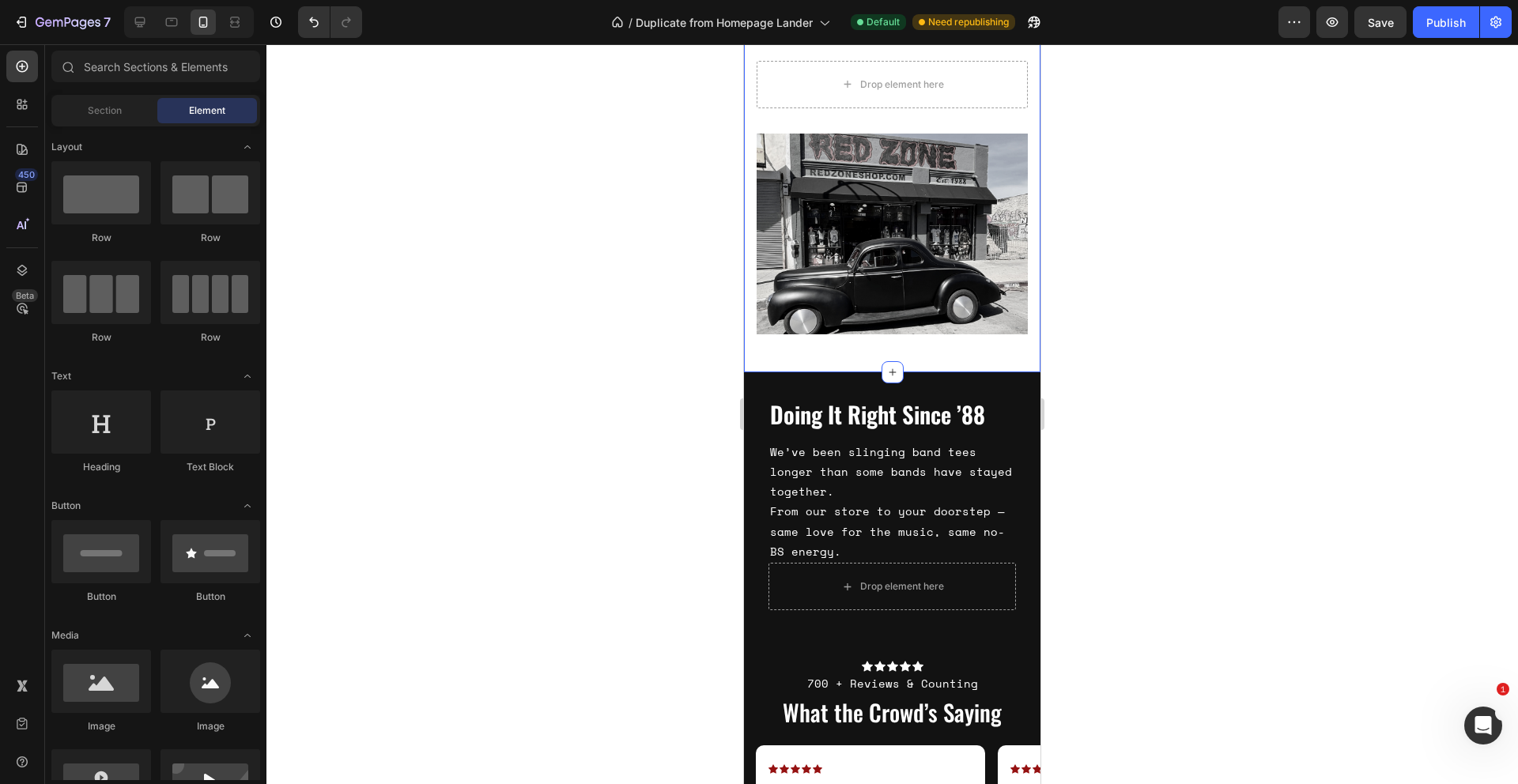 scroll, scrollTop: 2811, scrollLeft: 0, axis: vertical 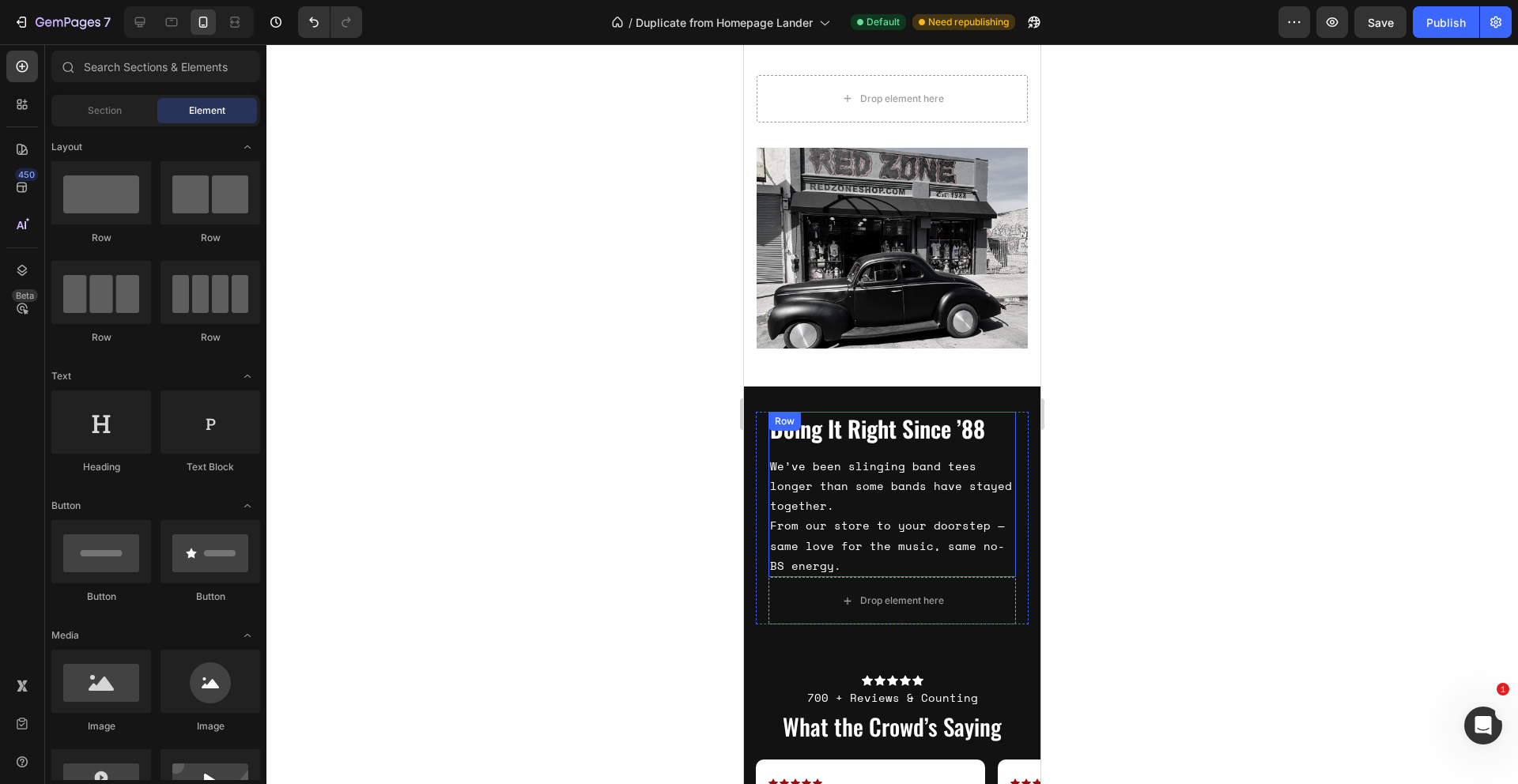 click on "Doing It Right Since ’88 Heading We’ve been slinging band tees longer than some bands have stayed together. From our store to your doorstep — same love for the music, same no-BS energy. Text Block" at bounding box center [892, 494] 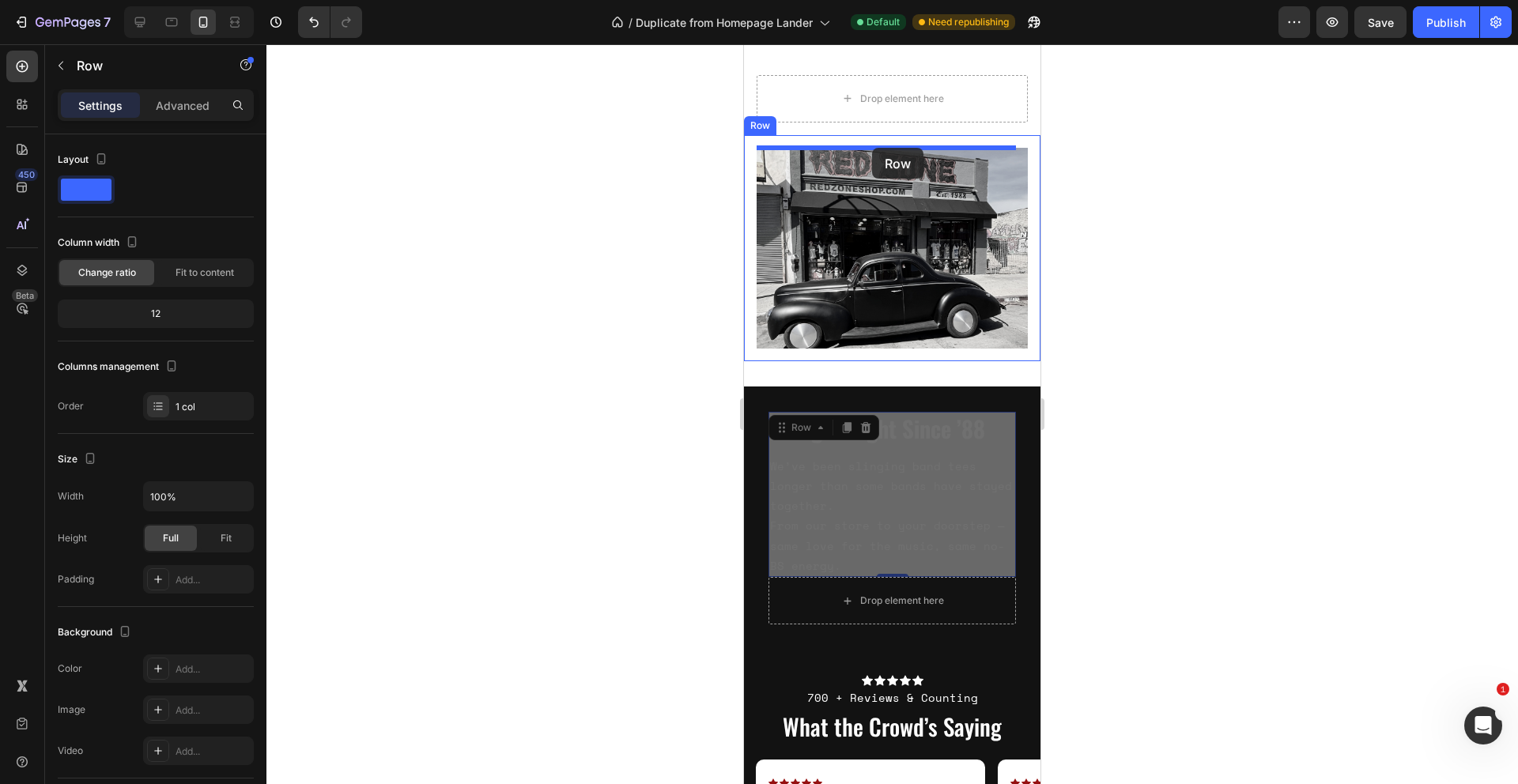 drag, startPoint x: 785, startPoint y: 420, endPoint x: 872, endPoint y: 148, distance: 285.57486 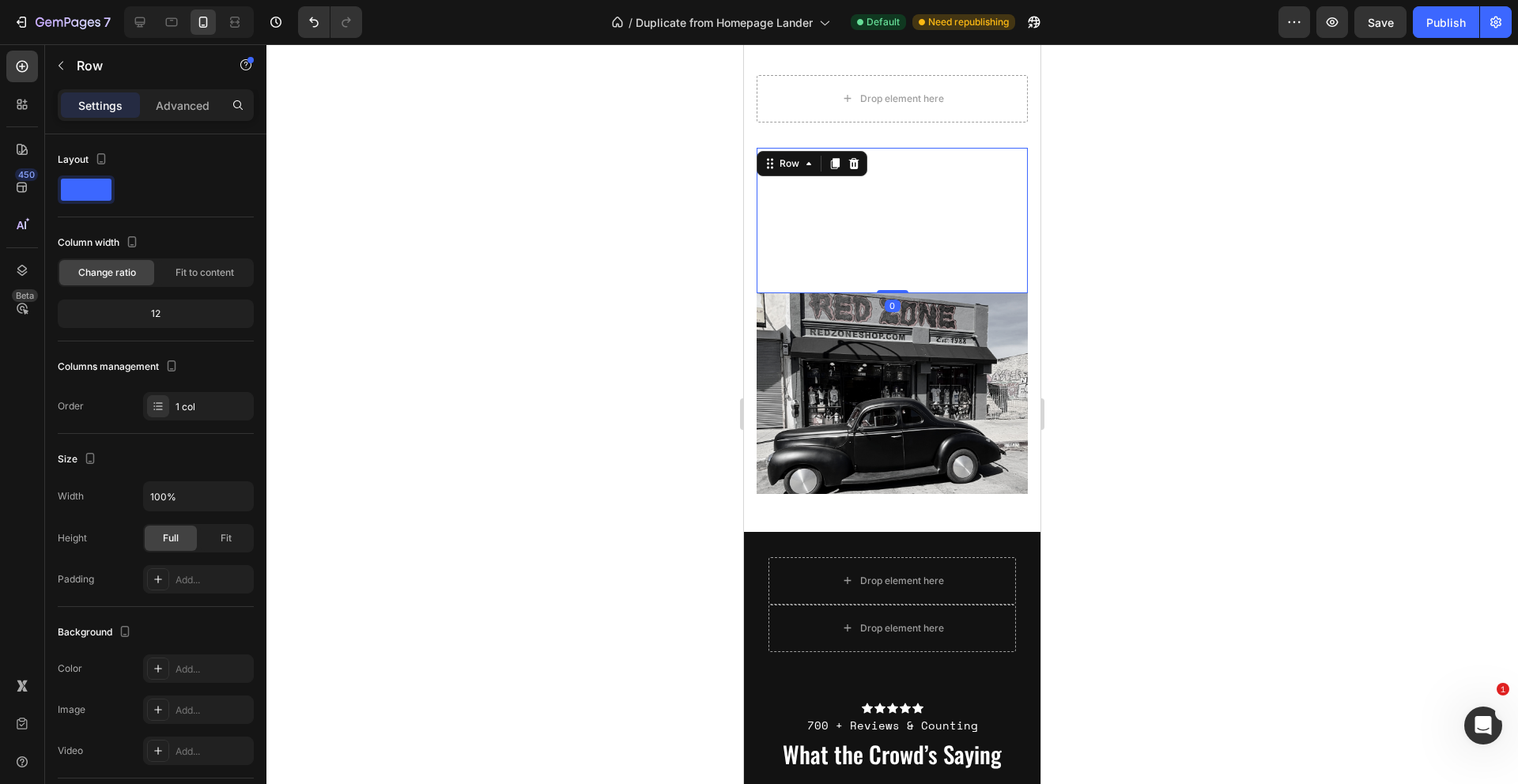 click 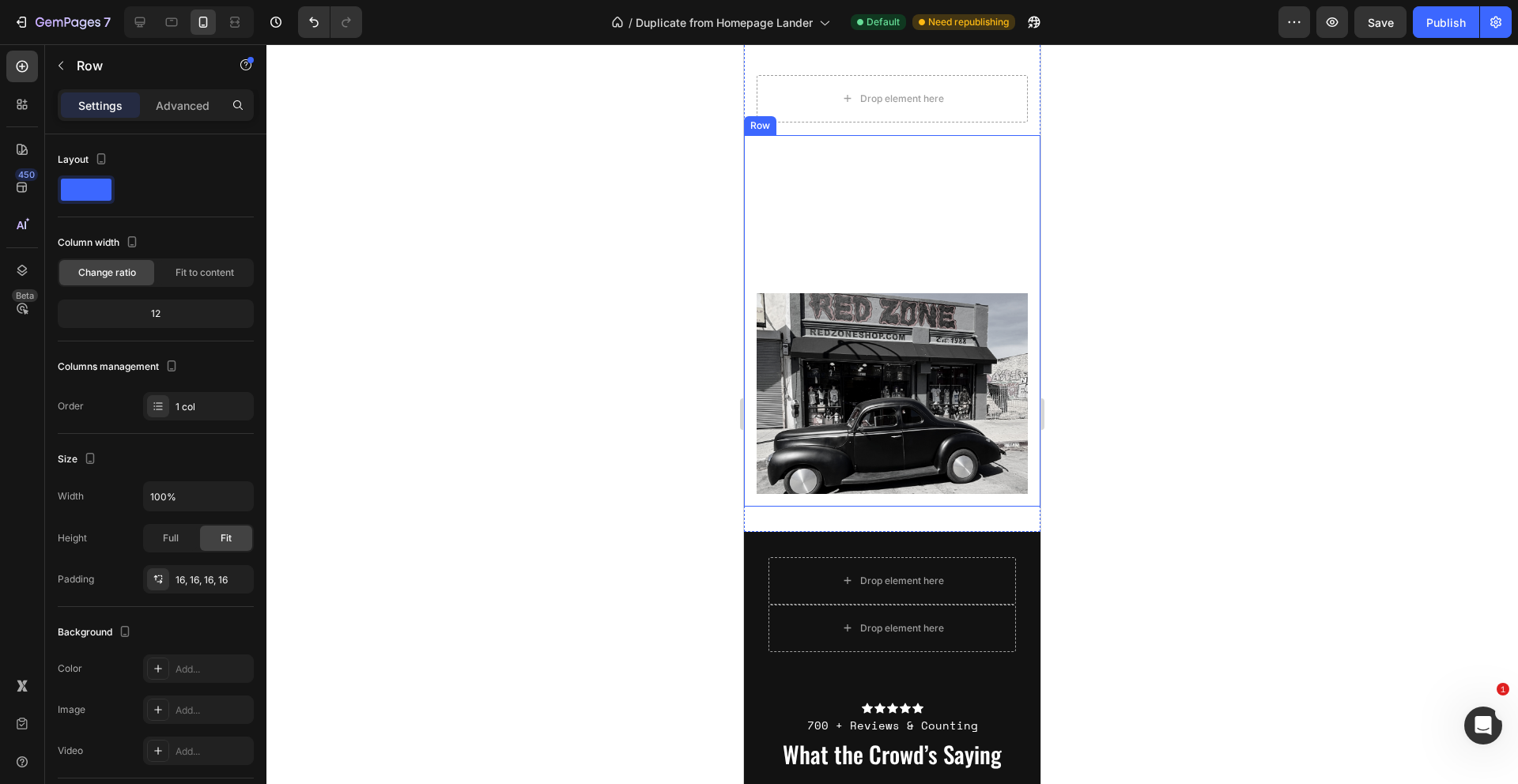 click on "Drop element here Row Doing It Right Since ’88 Heading We’ve been slinging band tees longer than some bands have stayed together. From our store to your doorstep — same love for the music, same no-BS energy. Text Block Row Image Row" at bounding box center (892, 285) 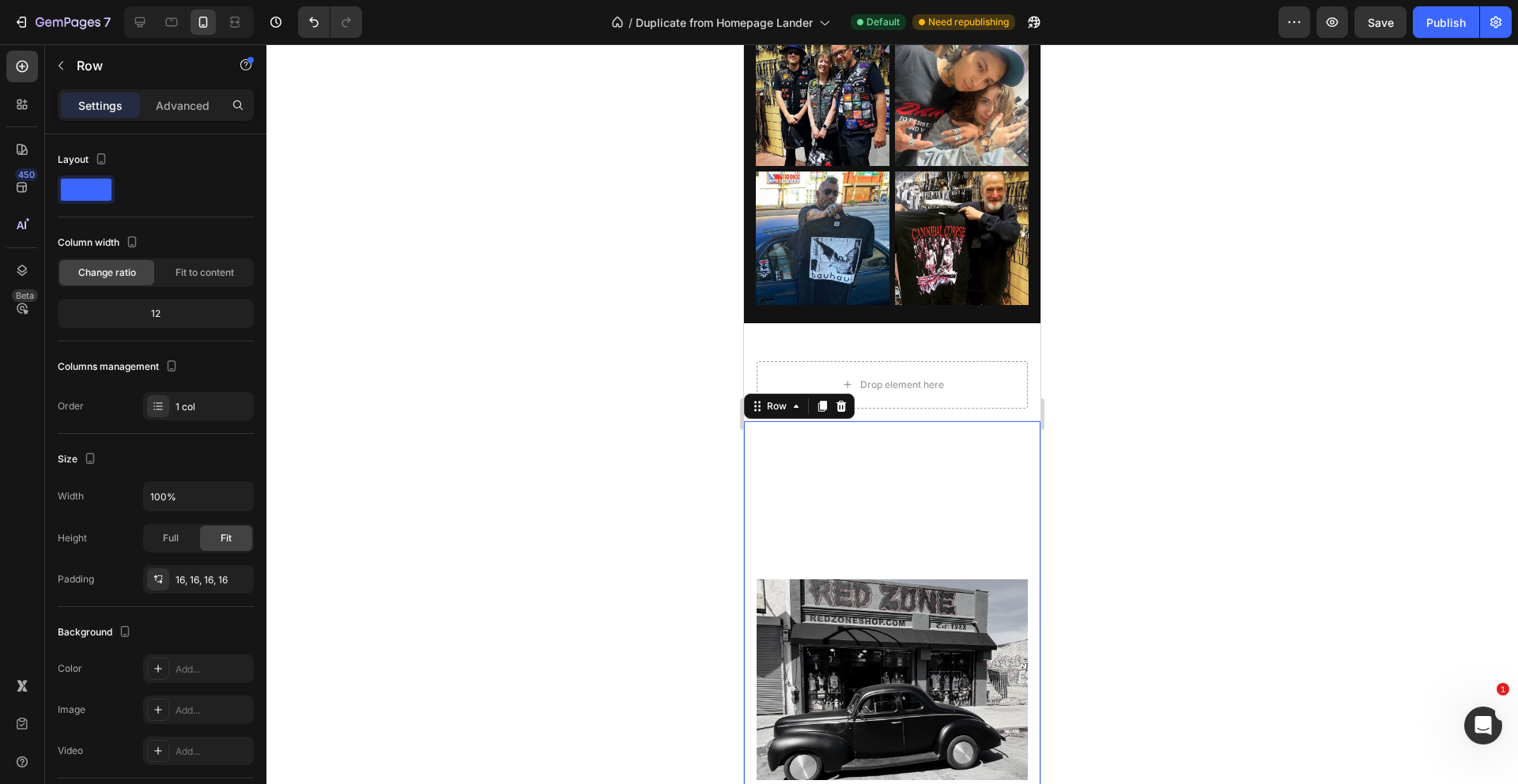 scroll, scrollTop: 2488, scrollLeft: 0, axis: vertical 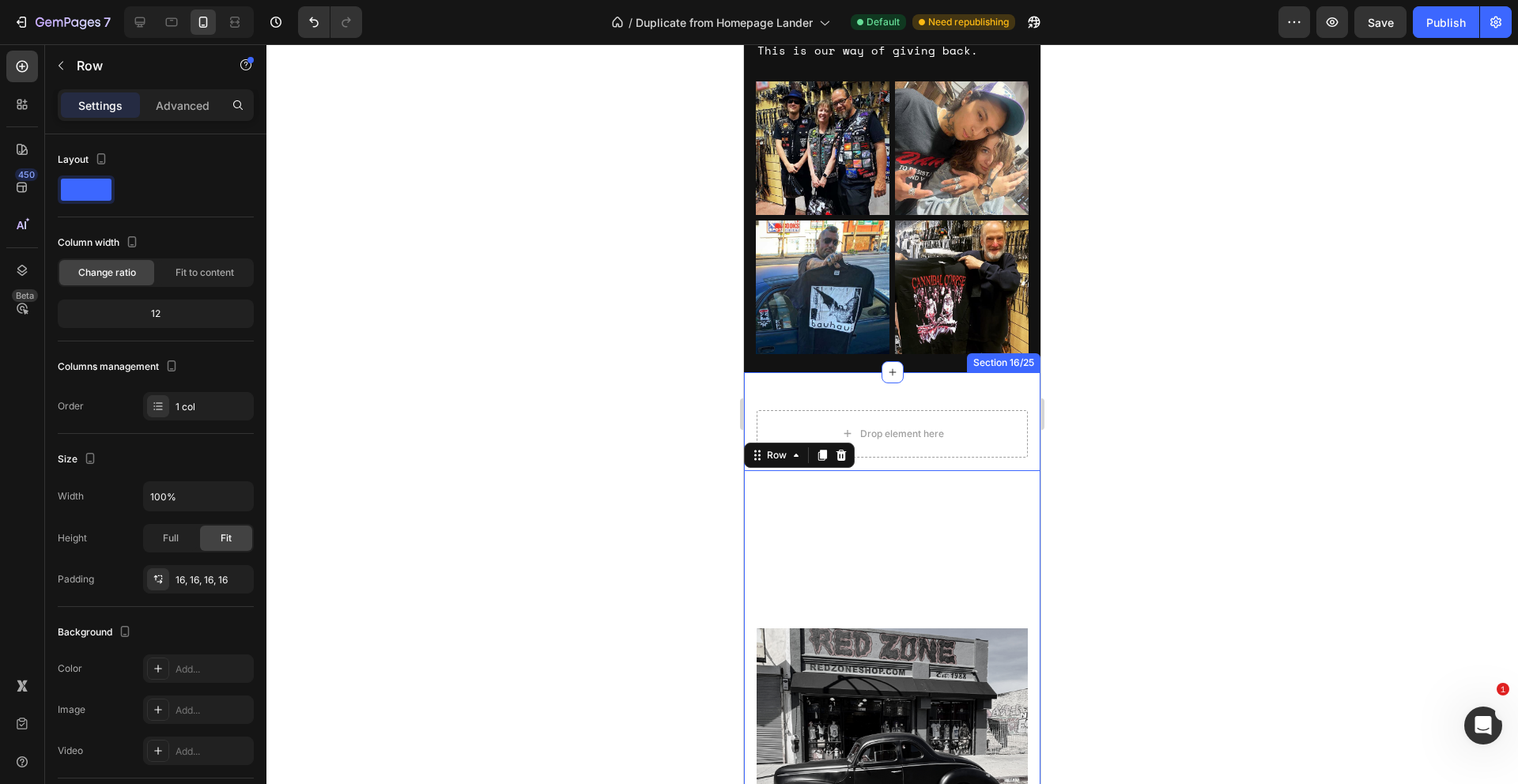 click on "Drop element here Row Doing It Right Since ’88 Heading We’ve been slinging band tees longer than some bands have stayed together. From our store to your doorstep — same love for the music, same no-BS energy. Text Block Row Image Row   0 Section 16/25" at bounding box center [892, 620] 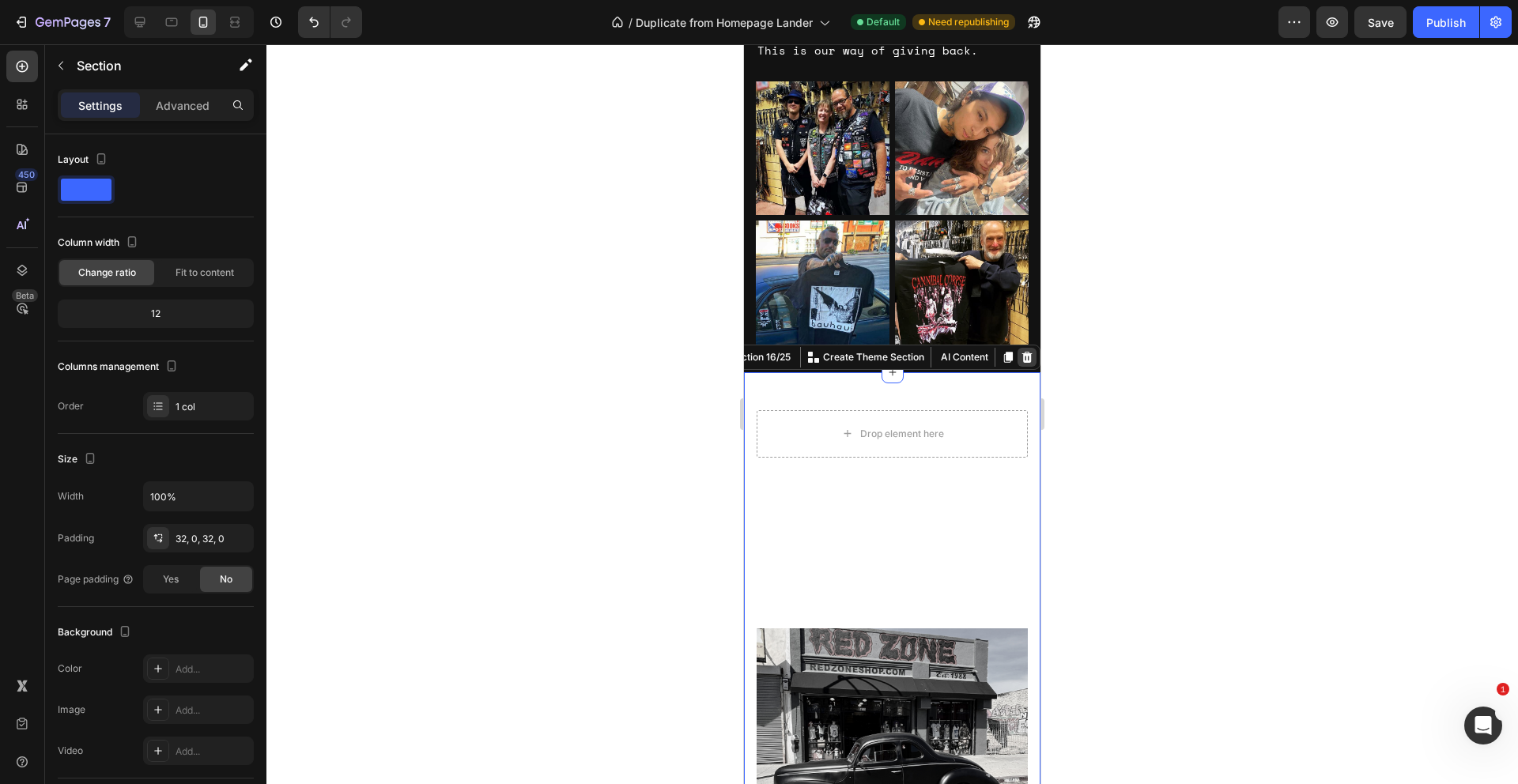 click 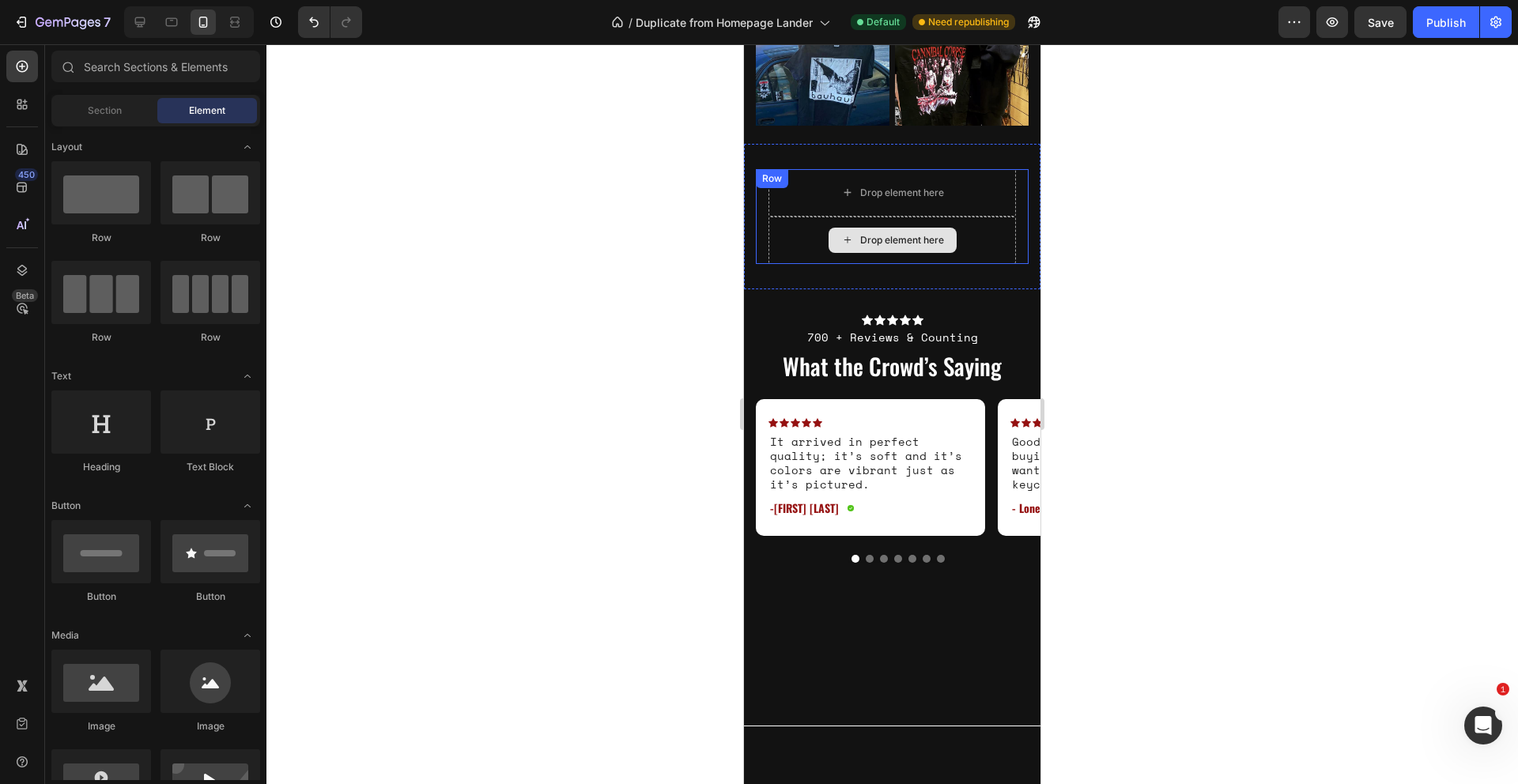 scroll, scrollTop: 2504, scrollLeft: 0, axis: vertical 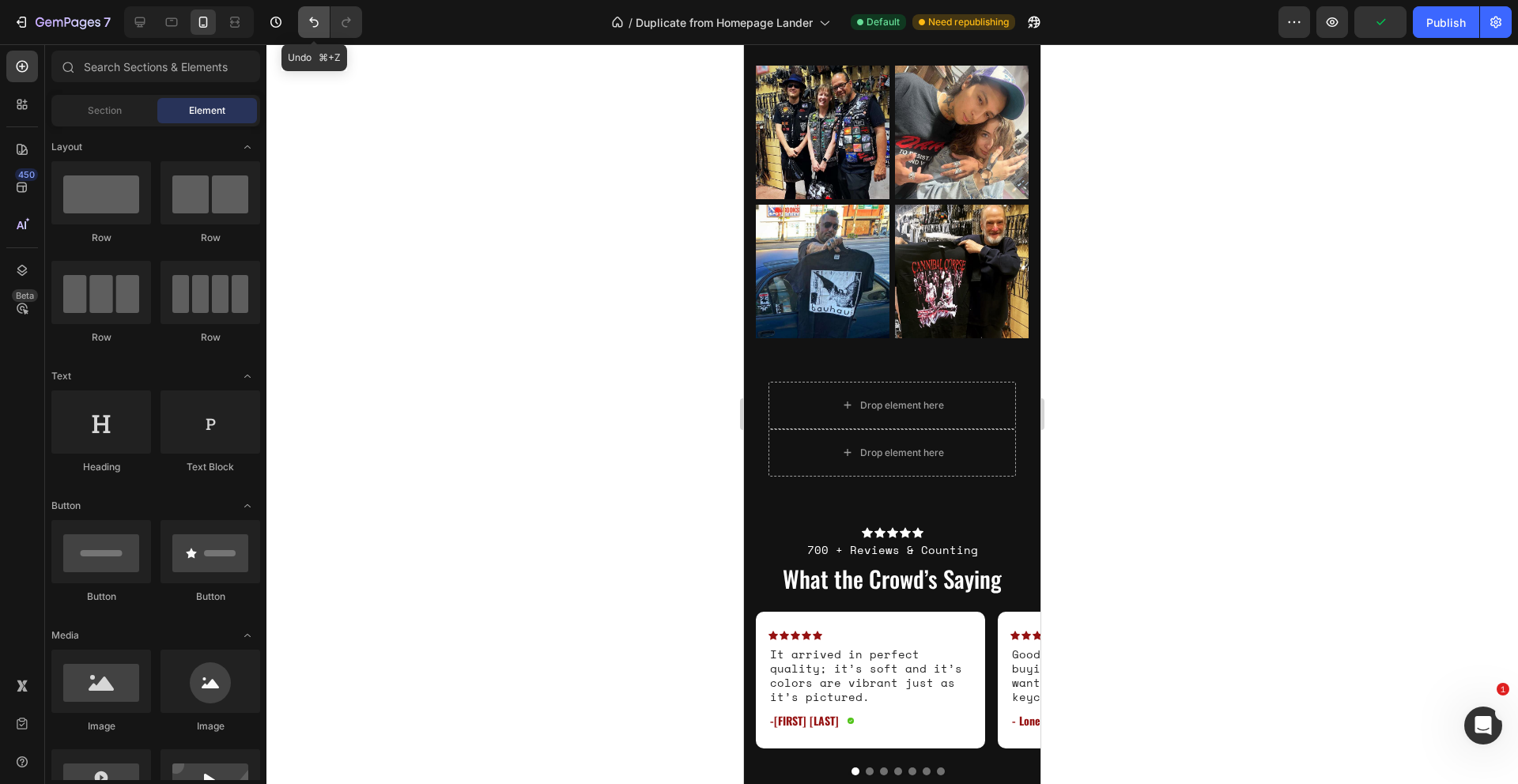 click 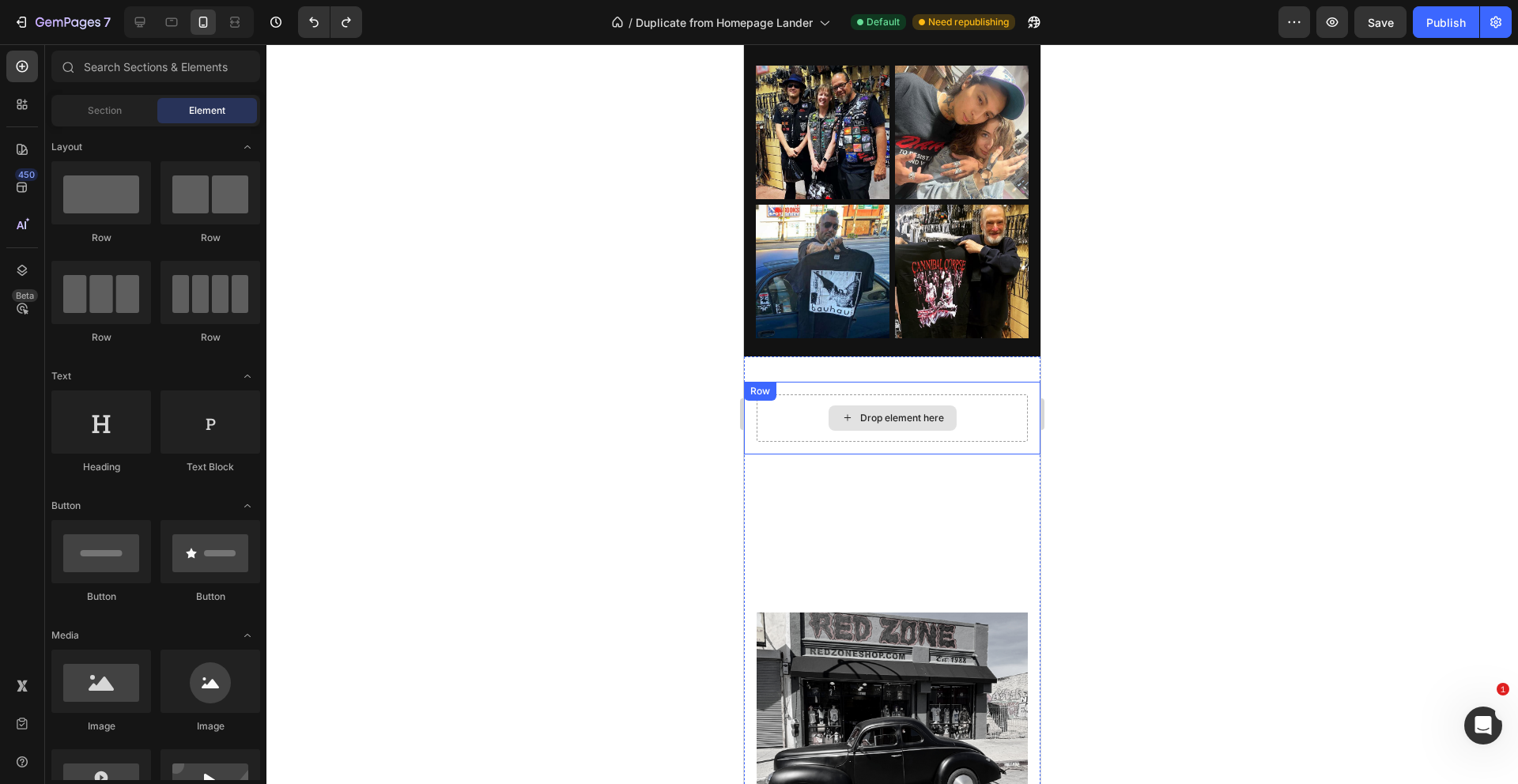 click on "Drop element here" at bounding box center [892, 418] 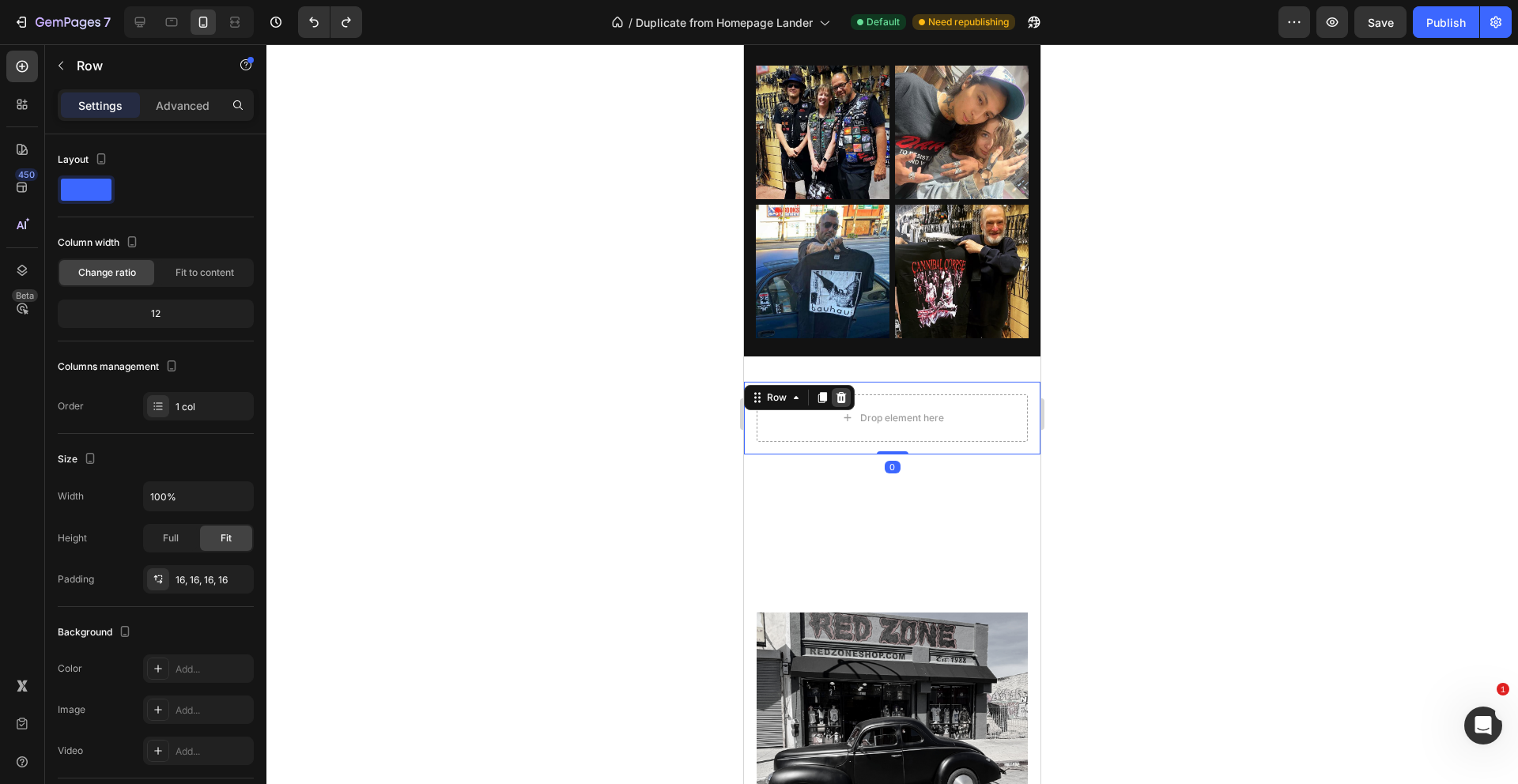 click 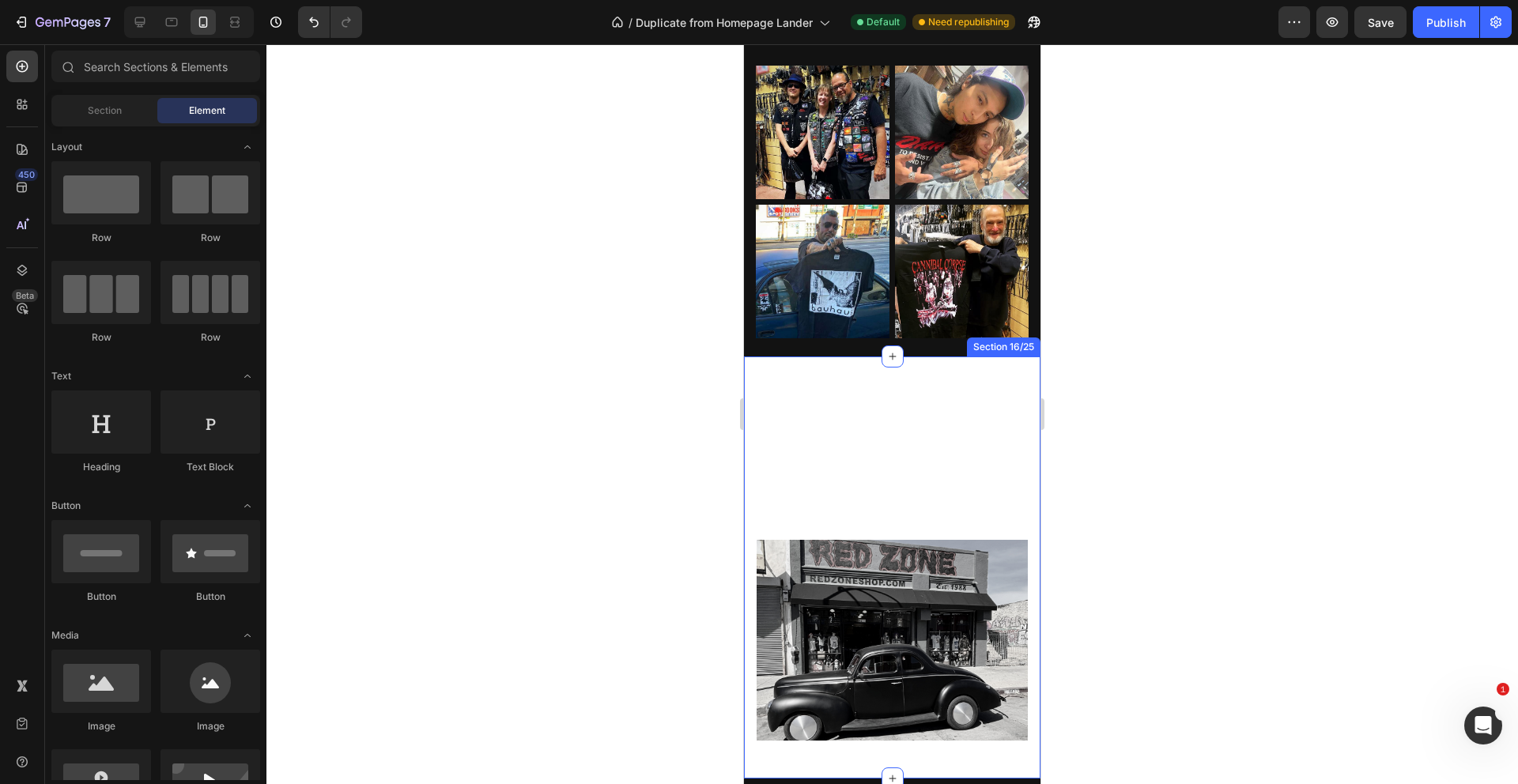 click on "Doing It Right Since ’88 Heading We’ve been slinging band tees longer than some bands have stayed together. From our store to your doorstep — same love for the music, same no-BS energy. Text Block Row Image Row Section 16/25" at bounding box center (892, 567) 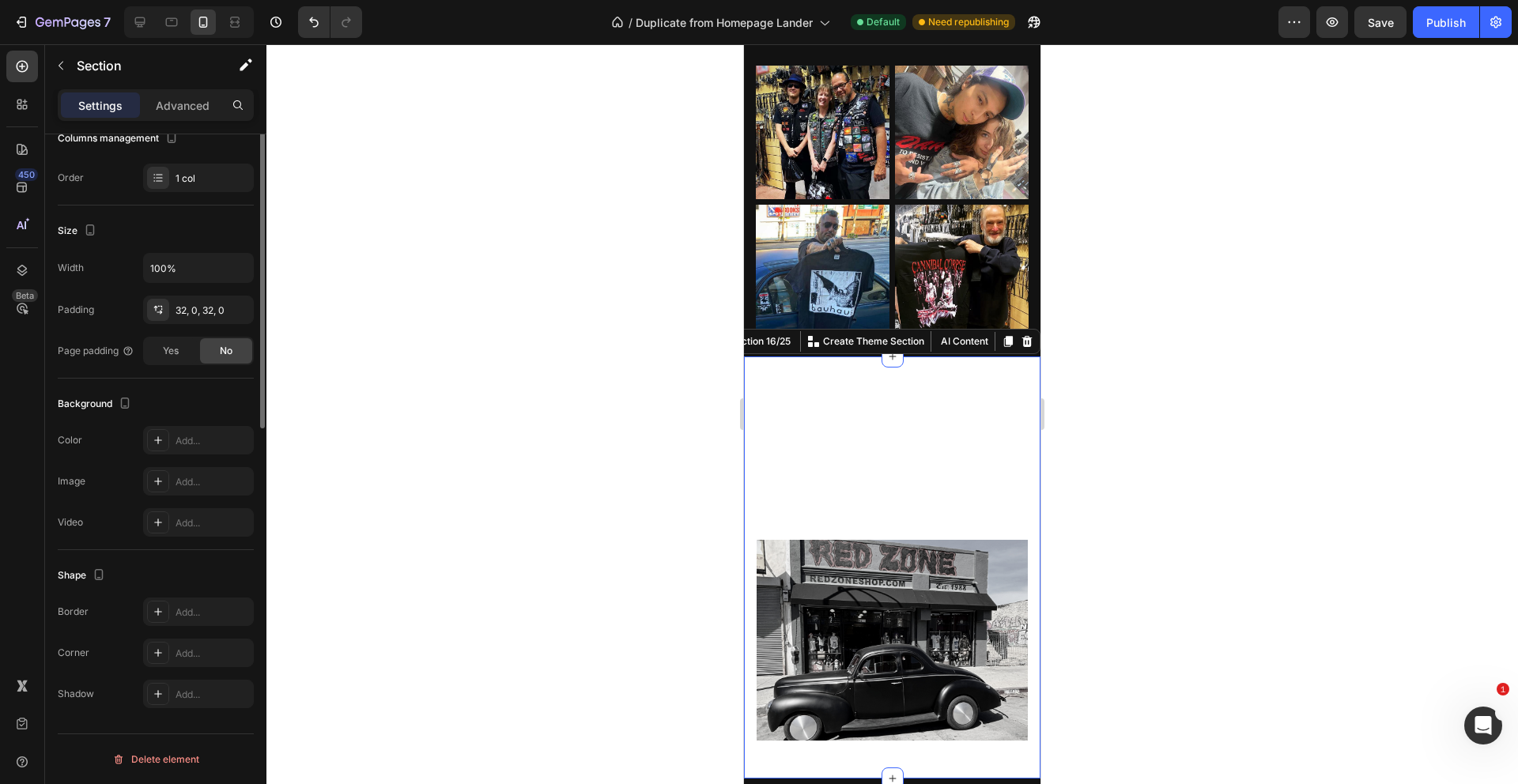 scroll, scrollTop: 0, scrollLeft: 0, axis: both 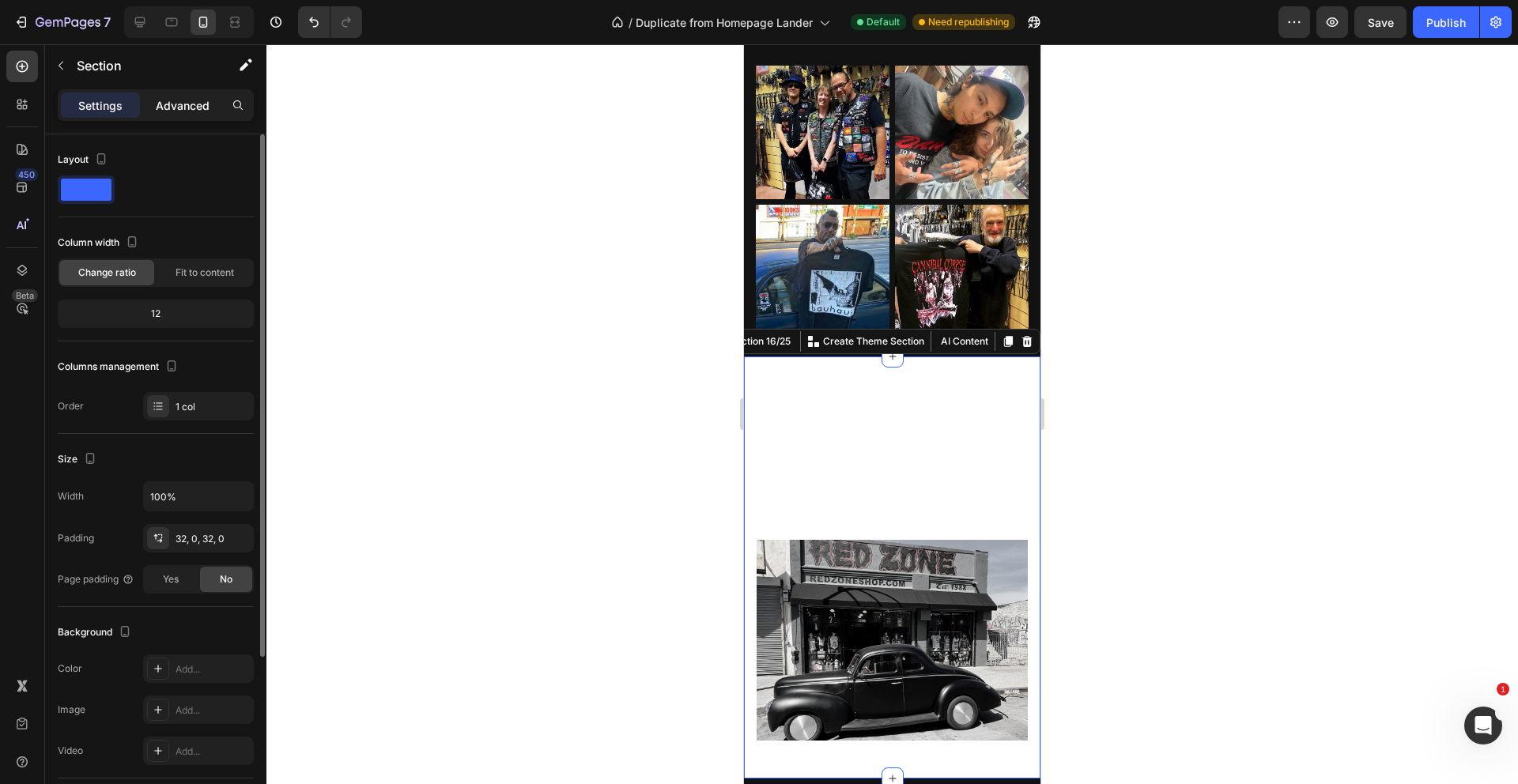 click on "Advanced" 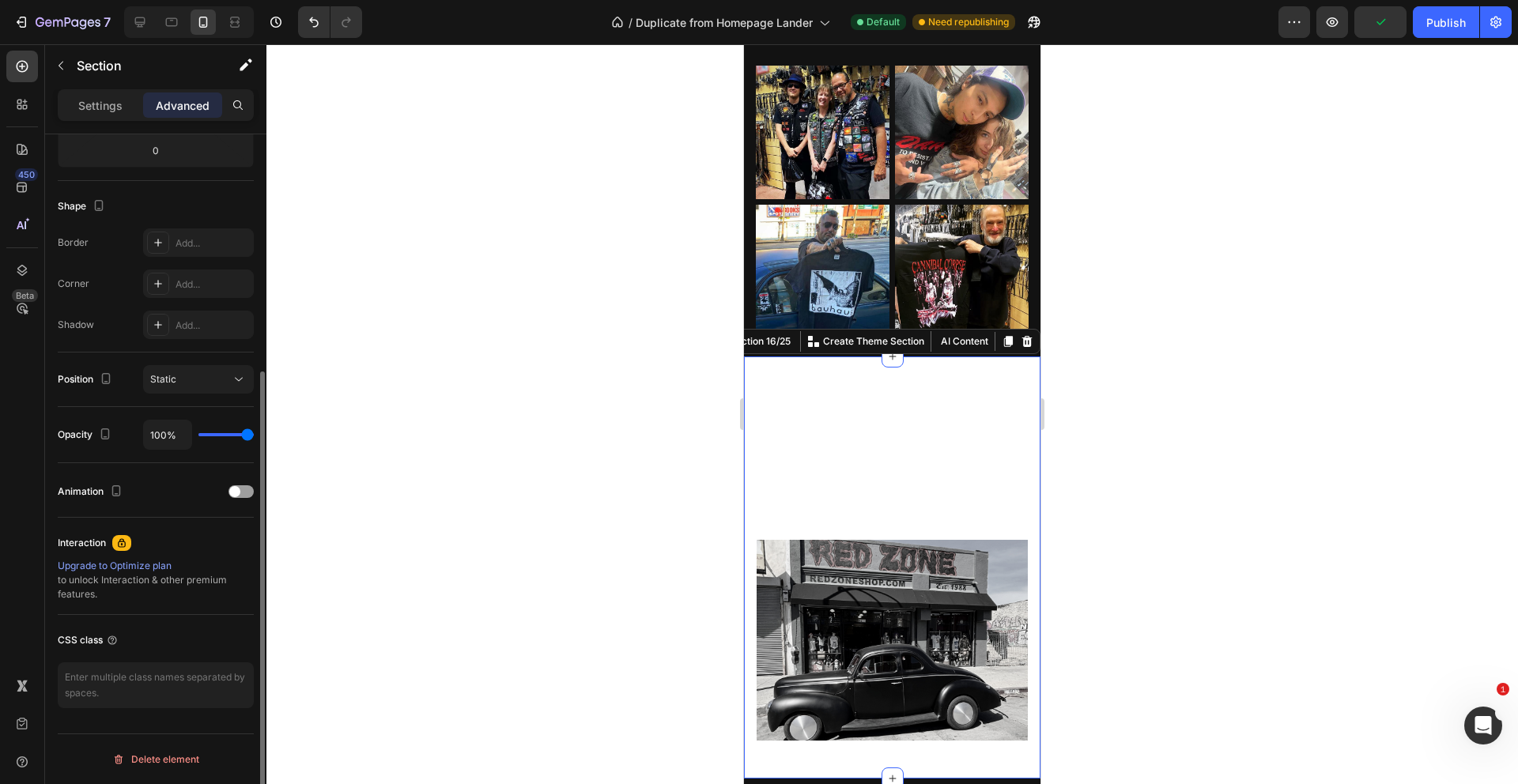 scroll, scrollTop: 0, scrollLeft: 0, axis: both 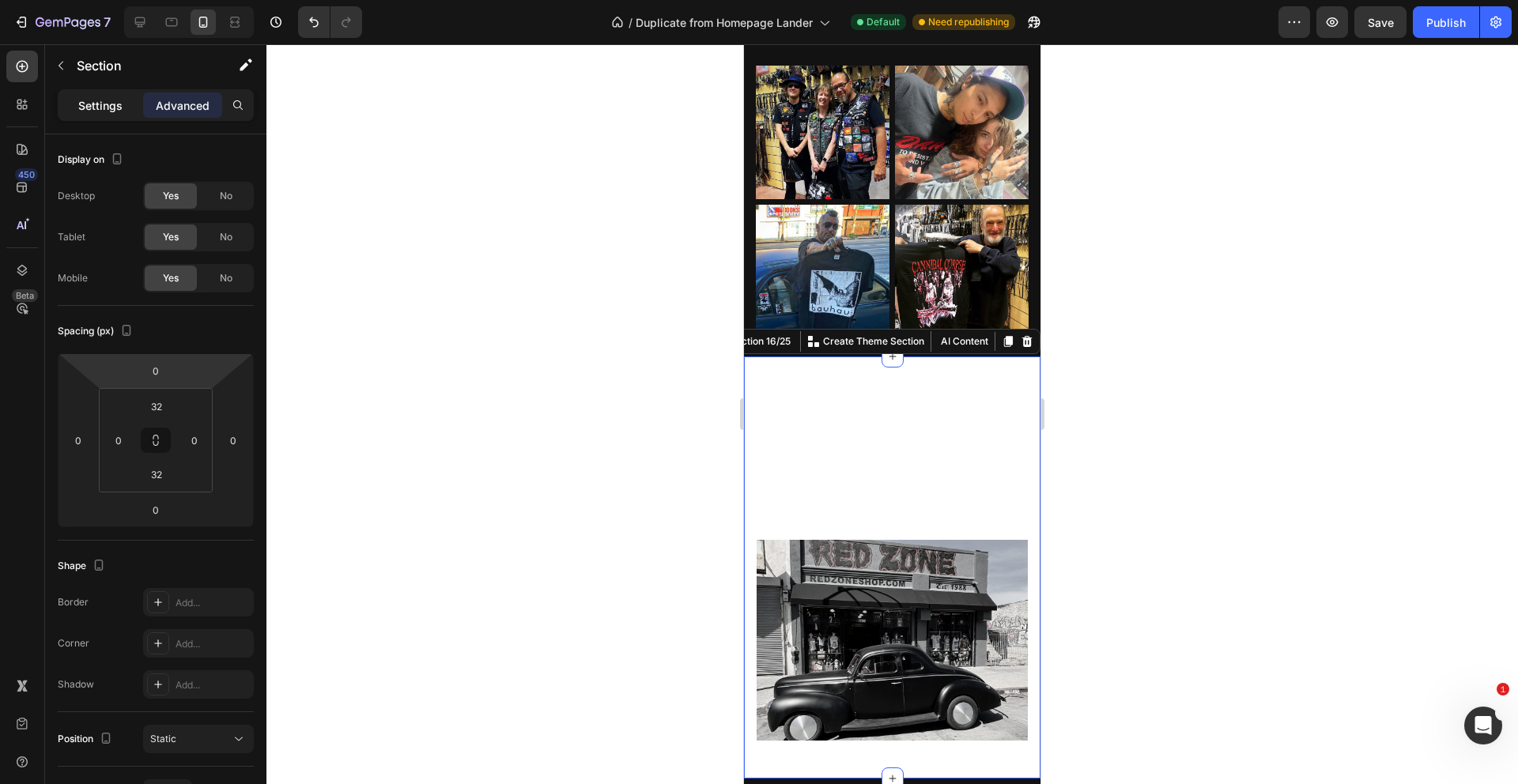 click on "Settings" 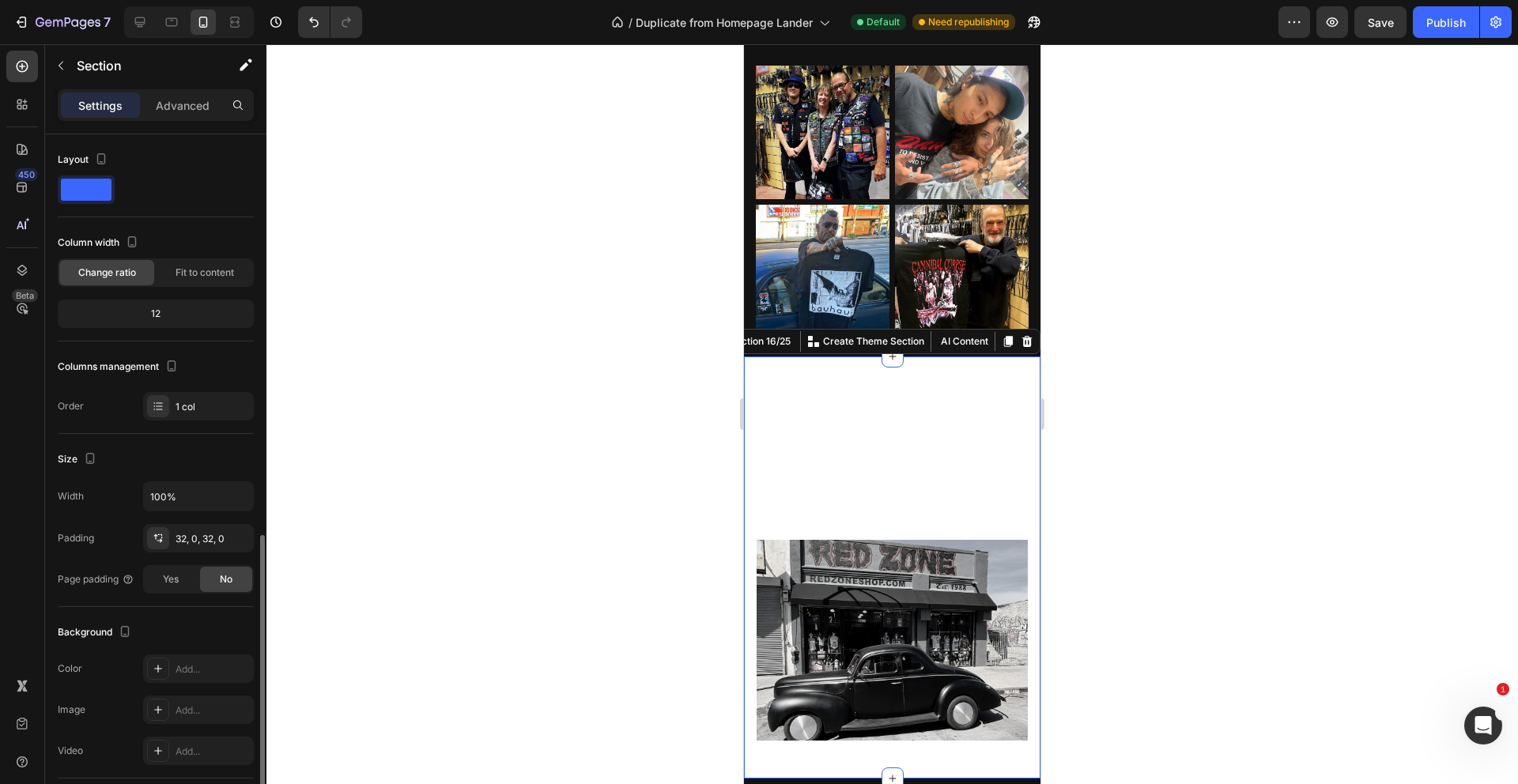 scroll, scrollTop: 228, scrollLeft: 0, axis: vertical 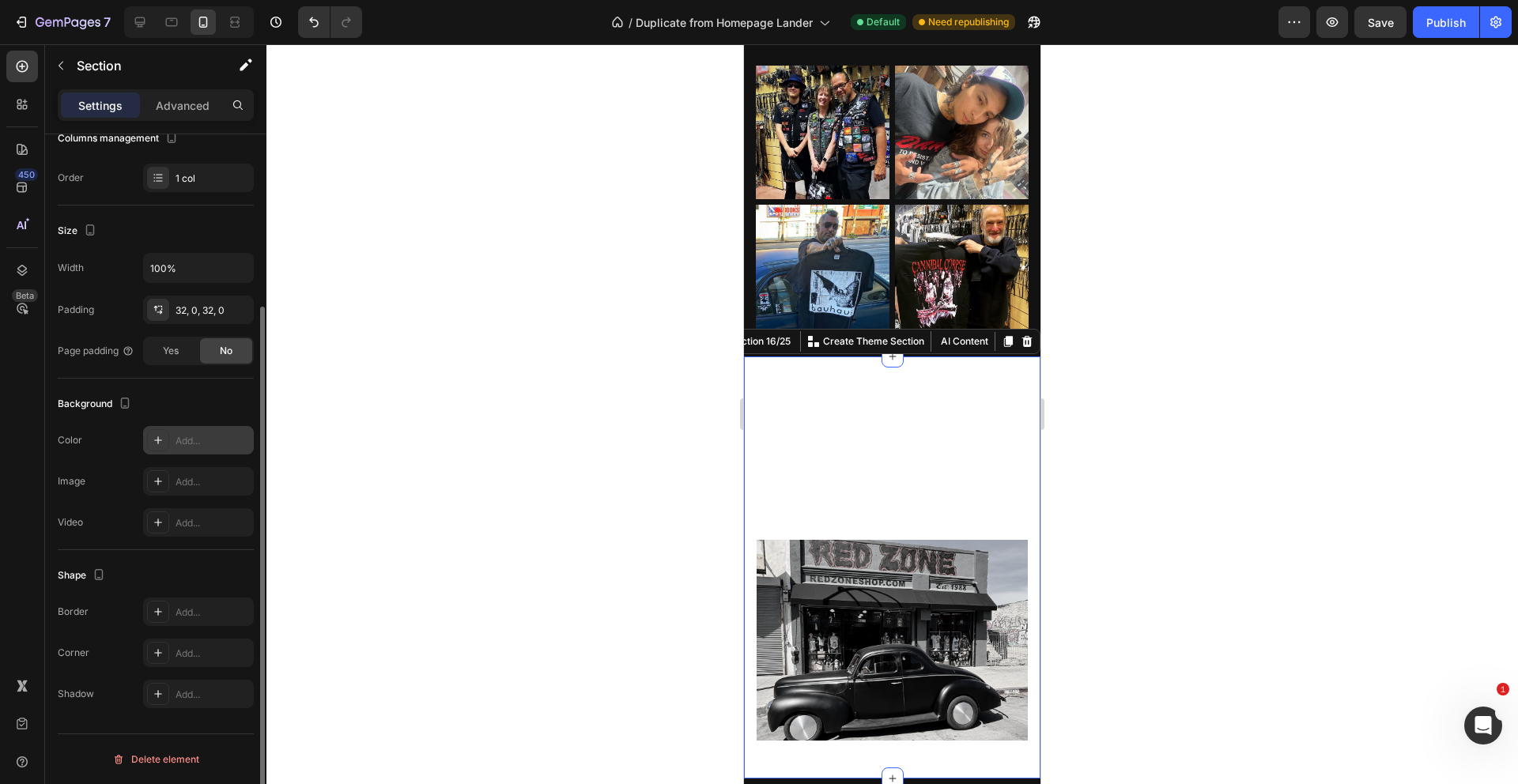 click on "Add..." at bounding box center [213, 441] 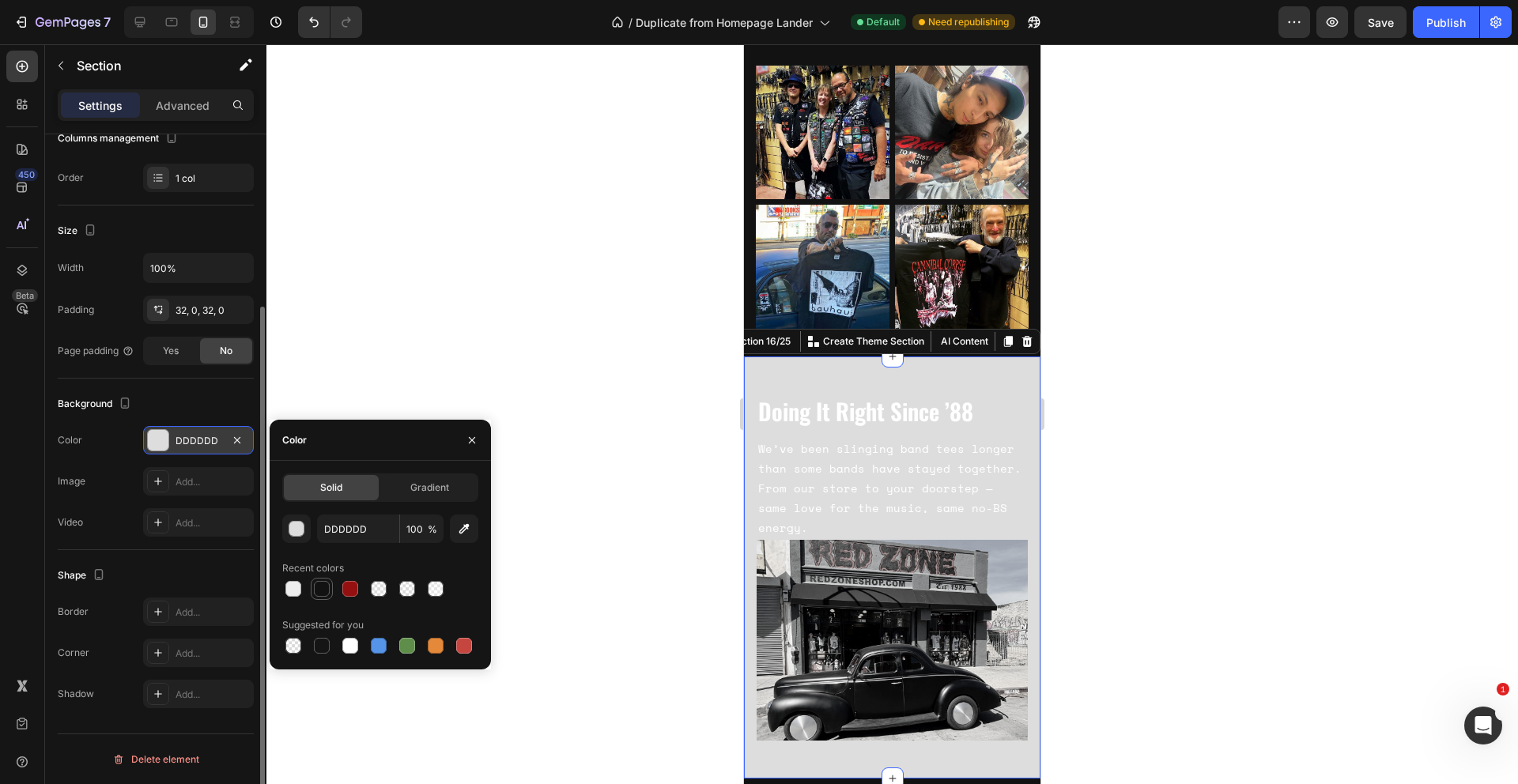 click at bounding box center (322, 589) 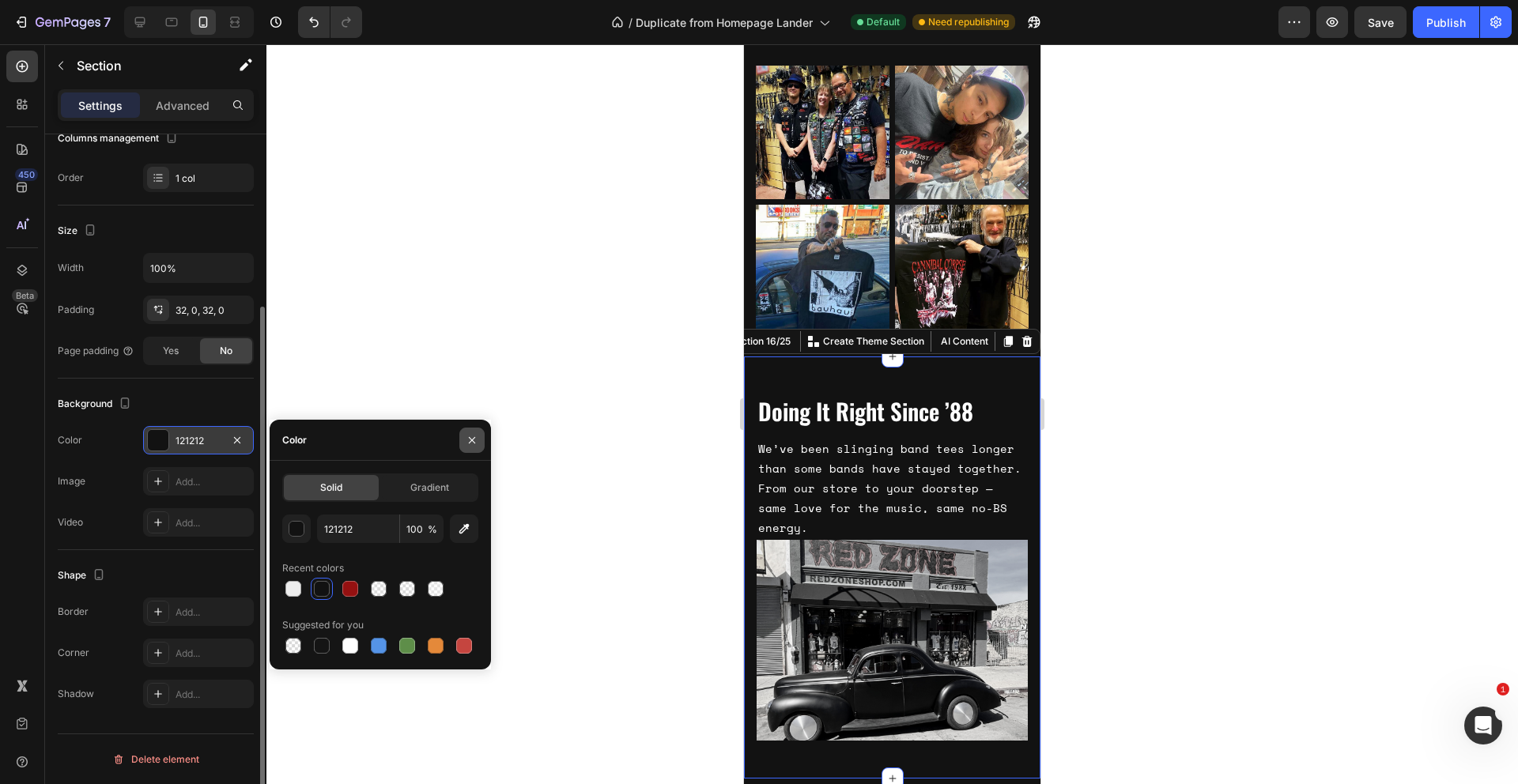 click at bounding box center (472, 440) 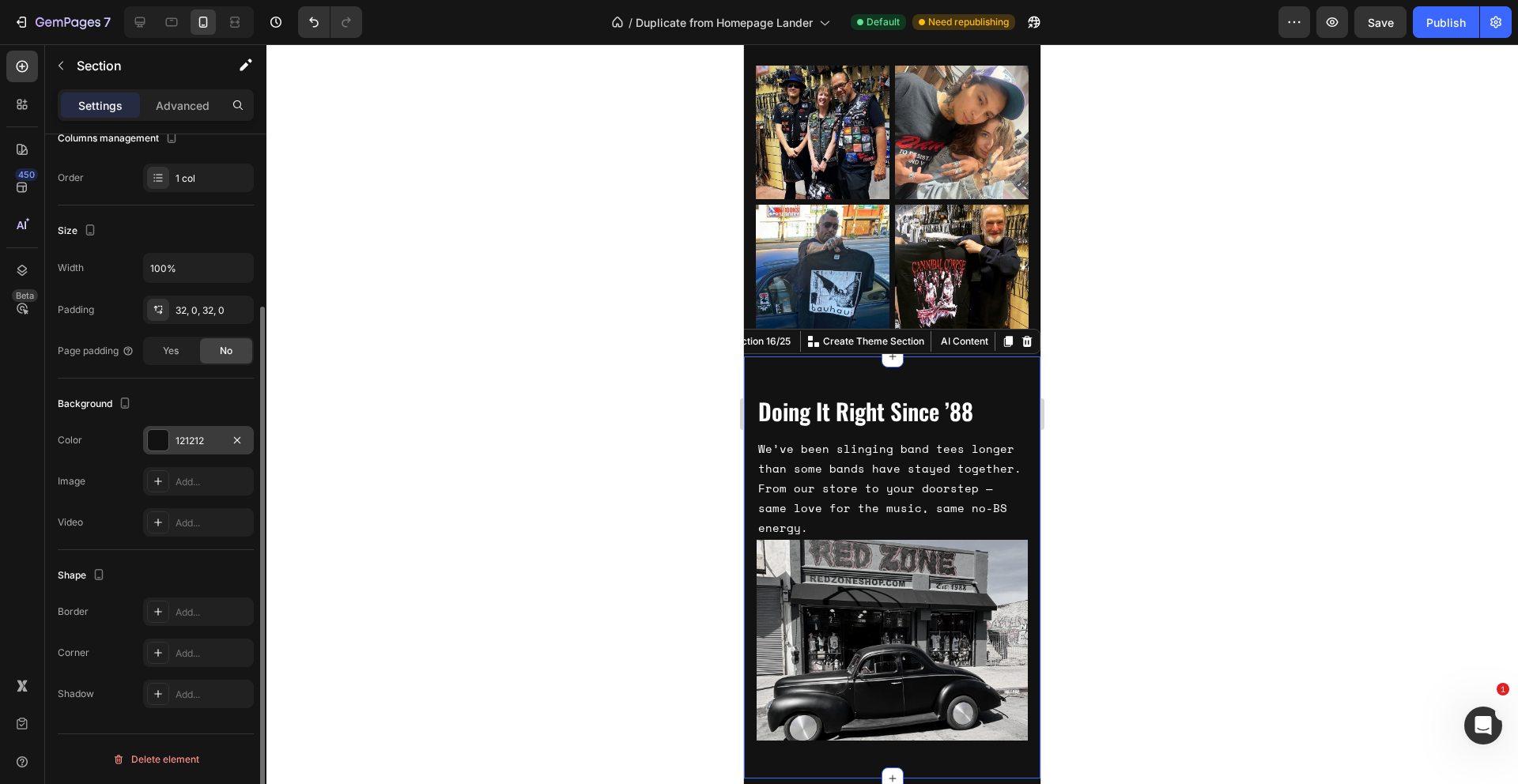 click 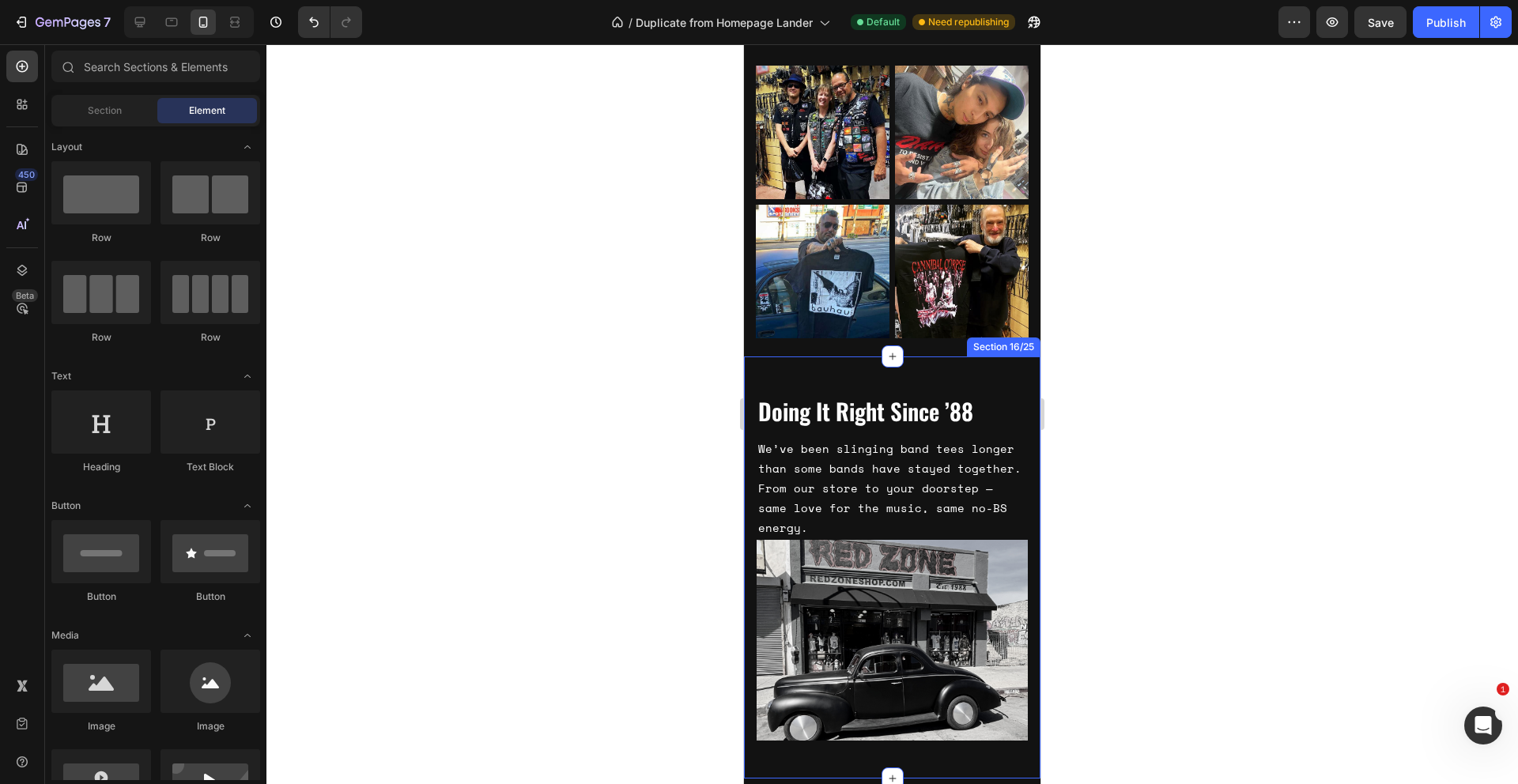 click on "Doing It Right Since ’88 Heading We’ve been slinging band tees longer than some bands have stayed together. From our store to your doorstep — same love for the music, same no-BS energy. Text Block Row Image Row Section 16/25" at bounding box center (892, 567) 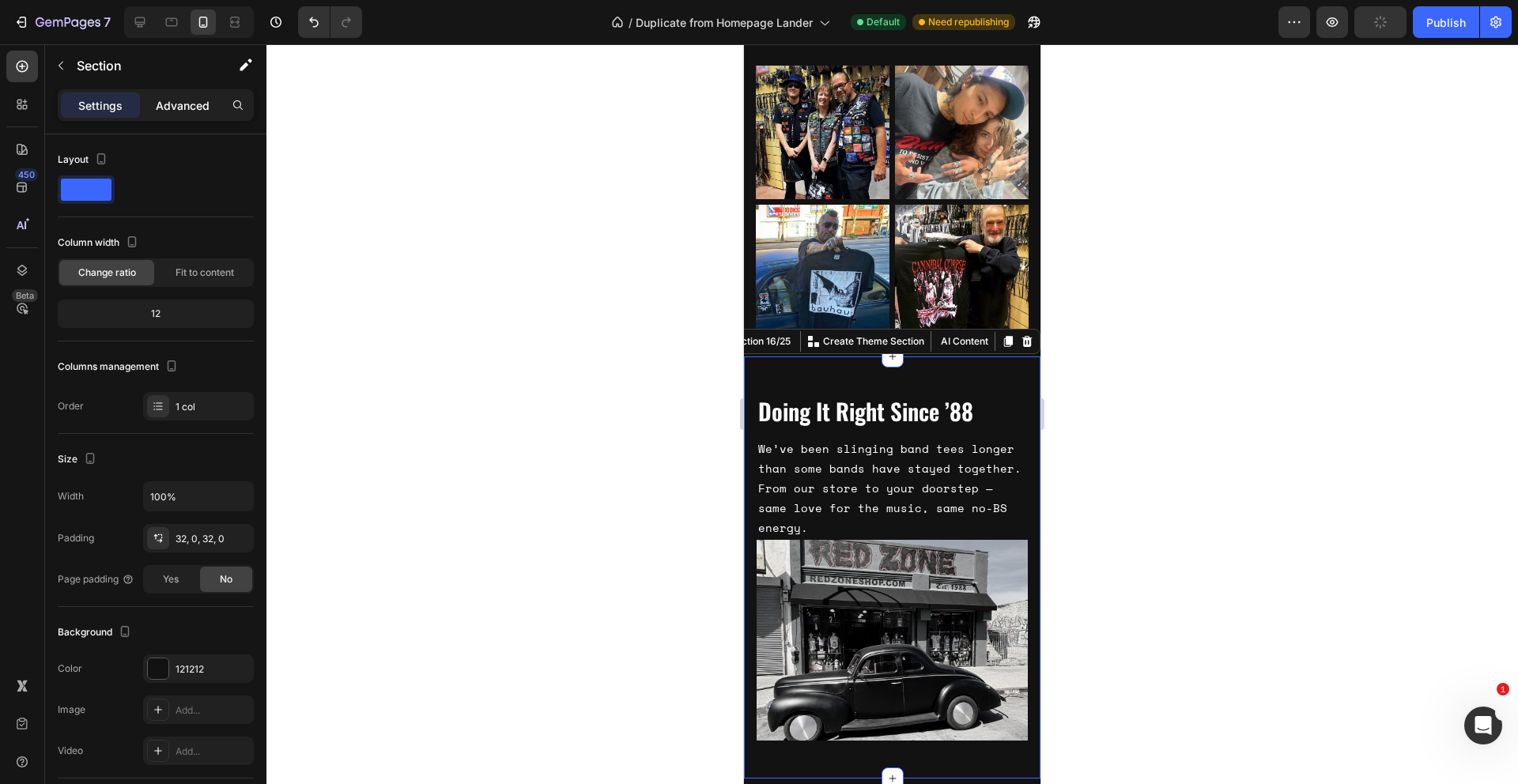 click on "Advanced" at bounding box center [183, 105] 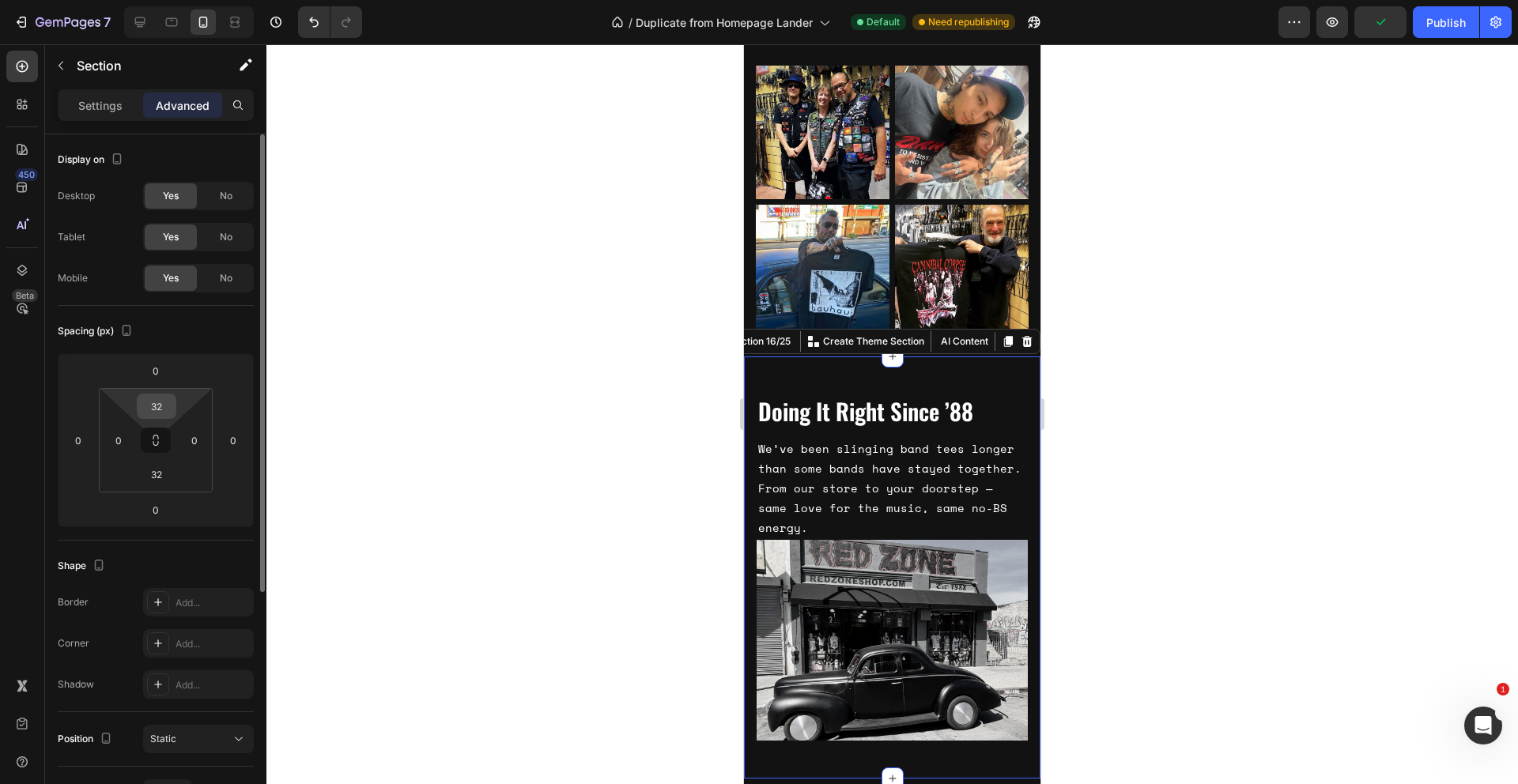 click on "32" at bounding box center [157, 406] 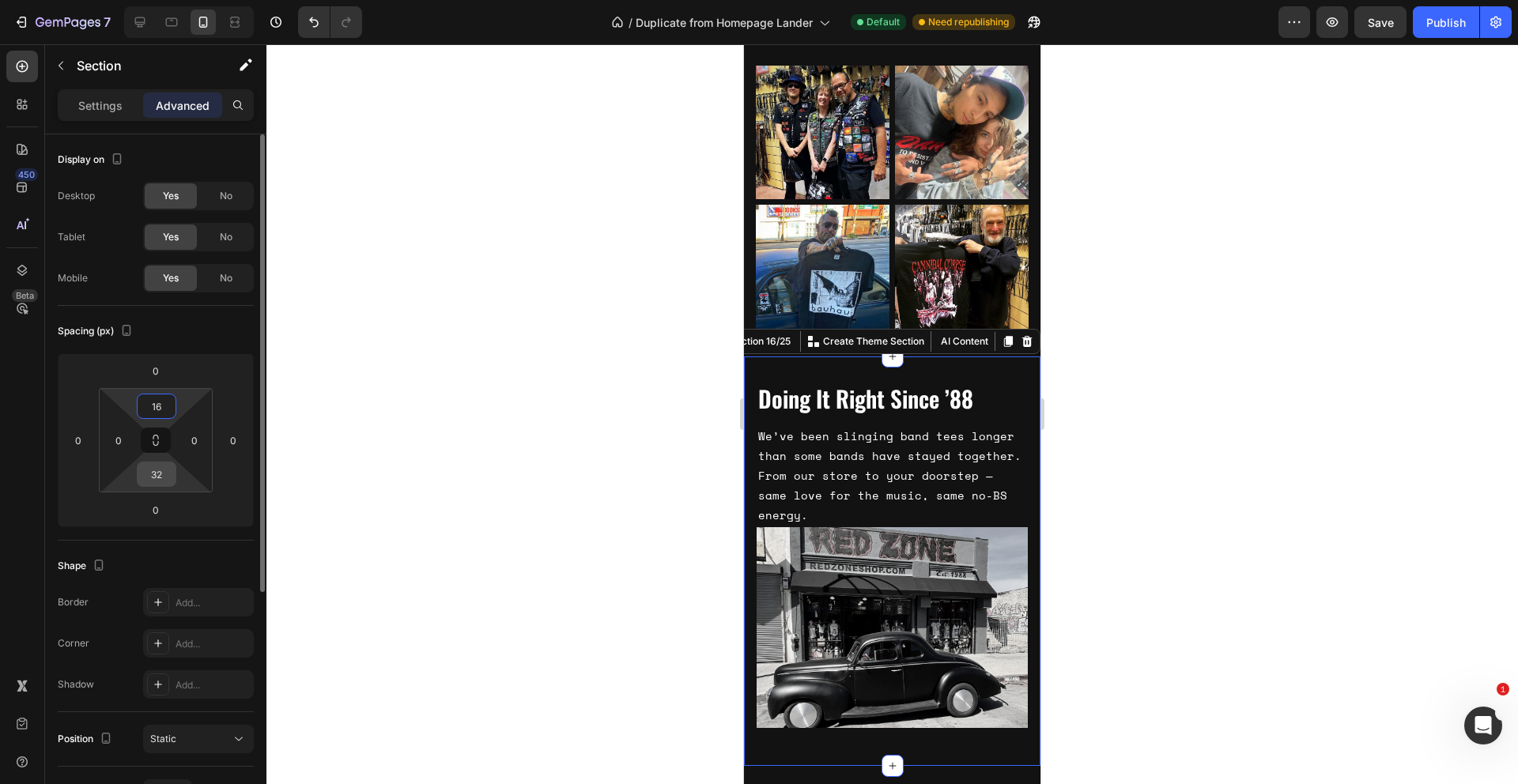 type on "16" 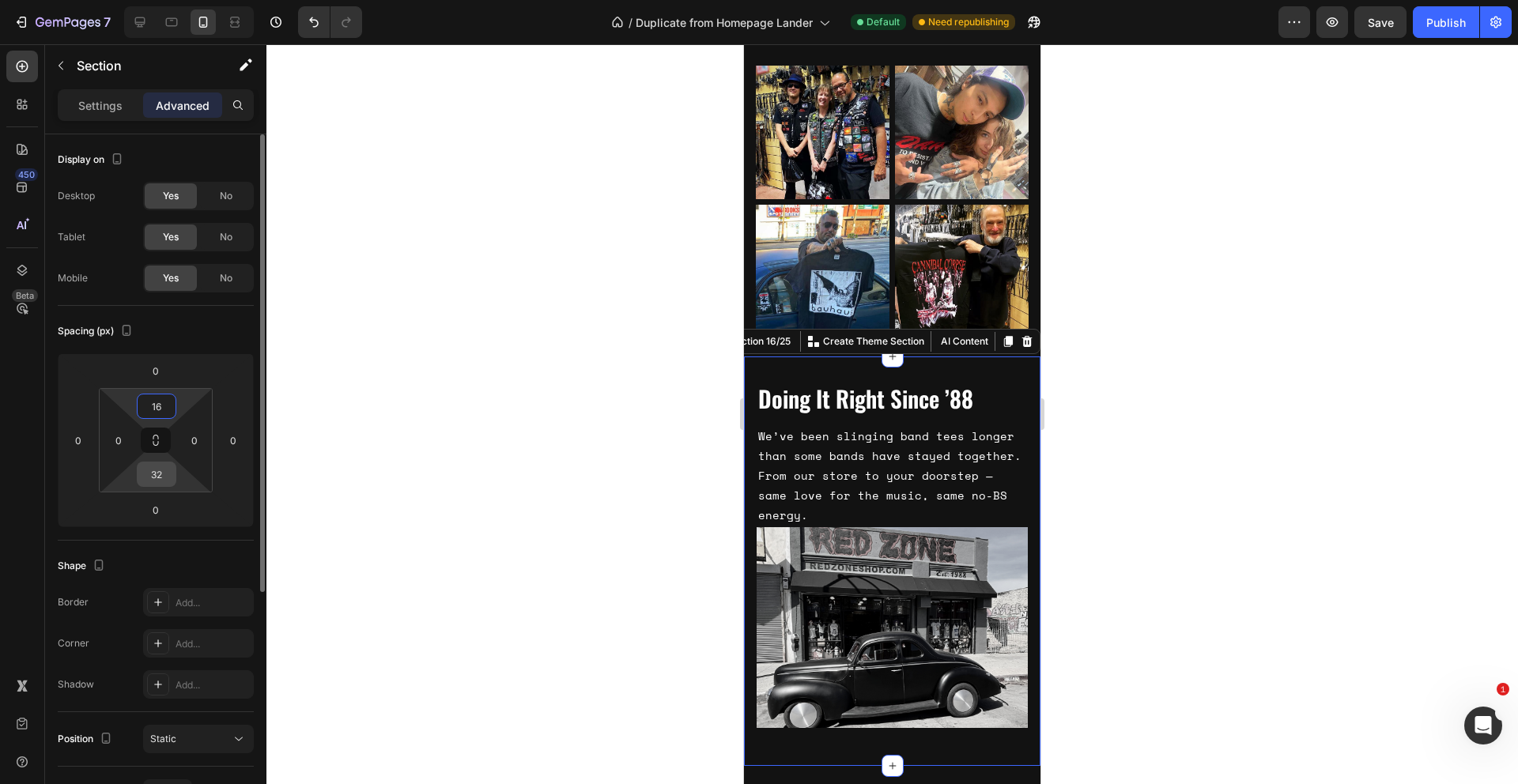 click on "32" at bounding box center (157, 474) 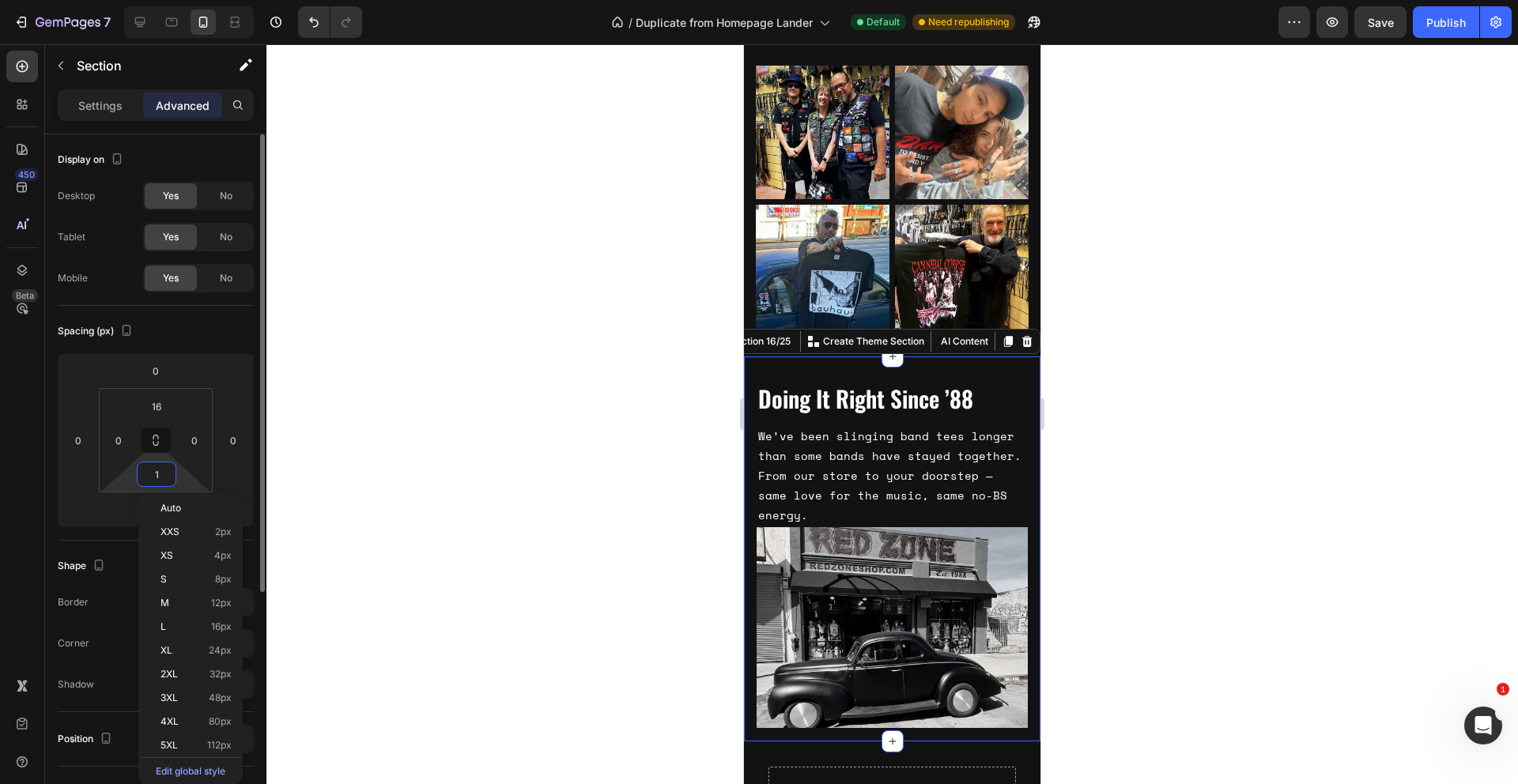 type on "16" 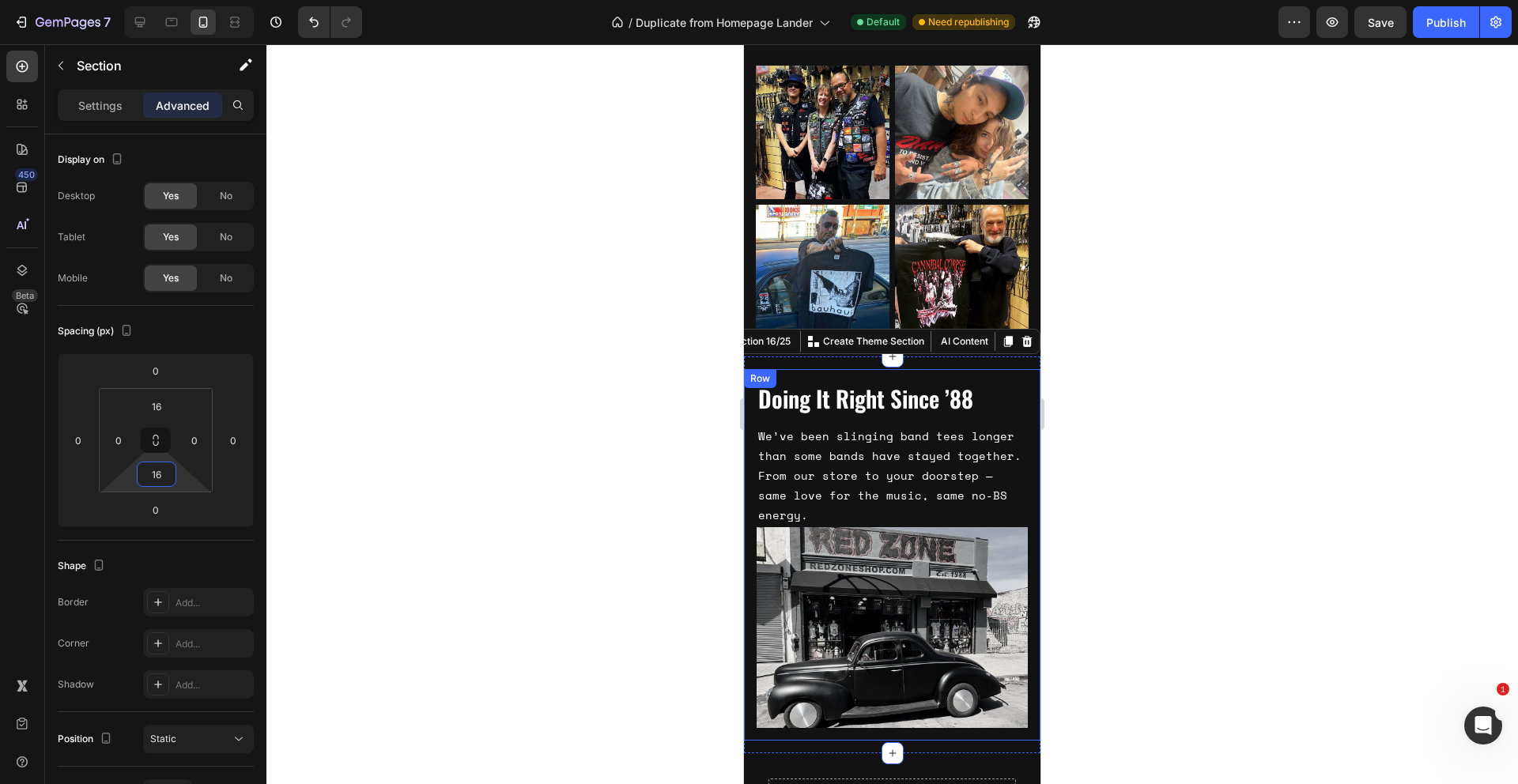 click on "Doing It Right Since ’88 Heading We’ve been slinging band tees longer than some bands have stayed together. From our store to your doorstep — same love for the music, same no-BS energy. Text Block Row Image Row" at bounding box center [892, 555] 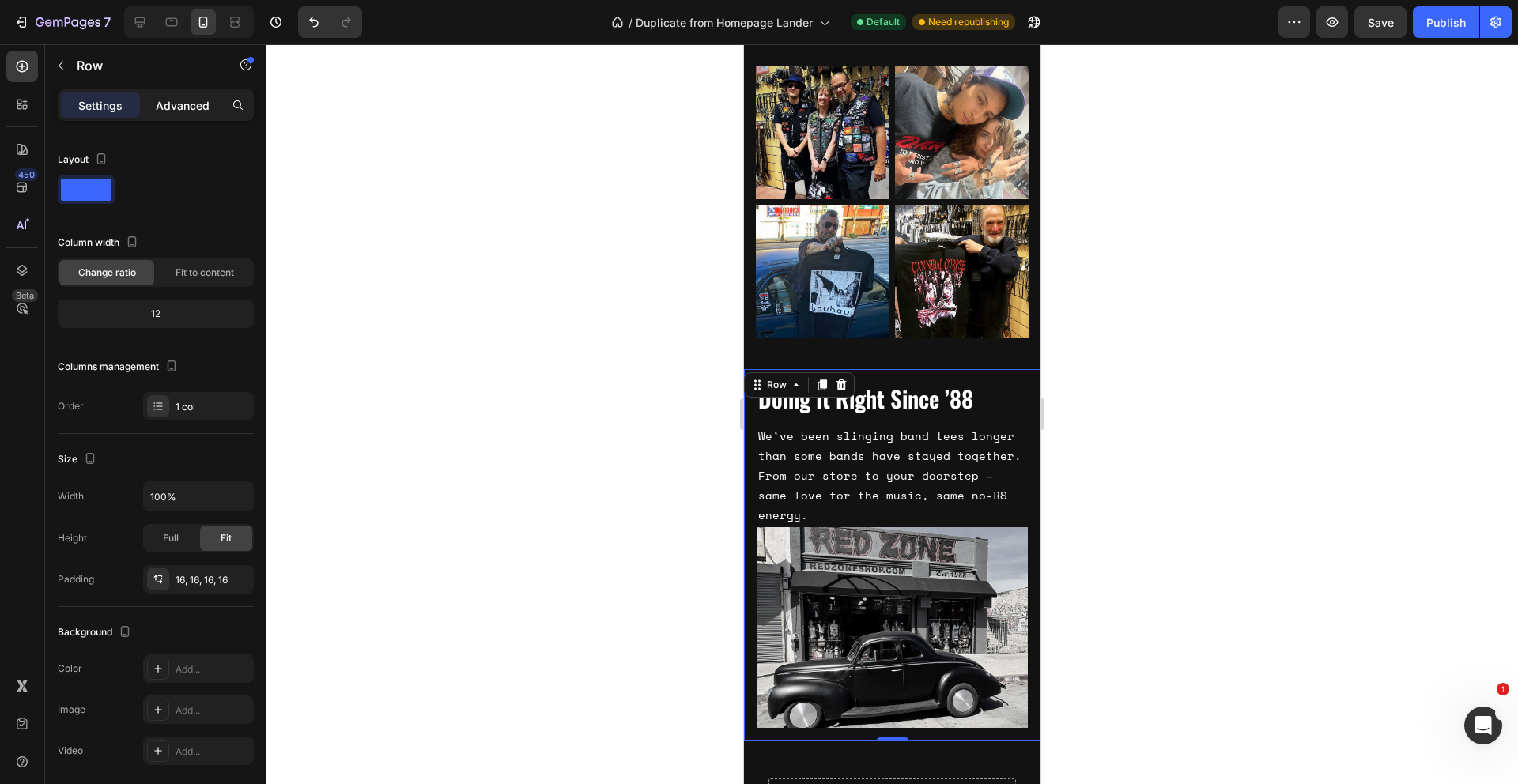 click on "Advanced" at bounding box center [183, 105] 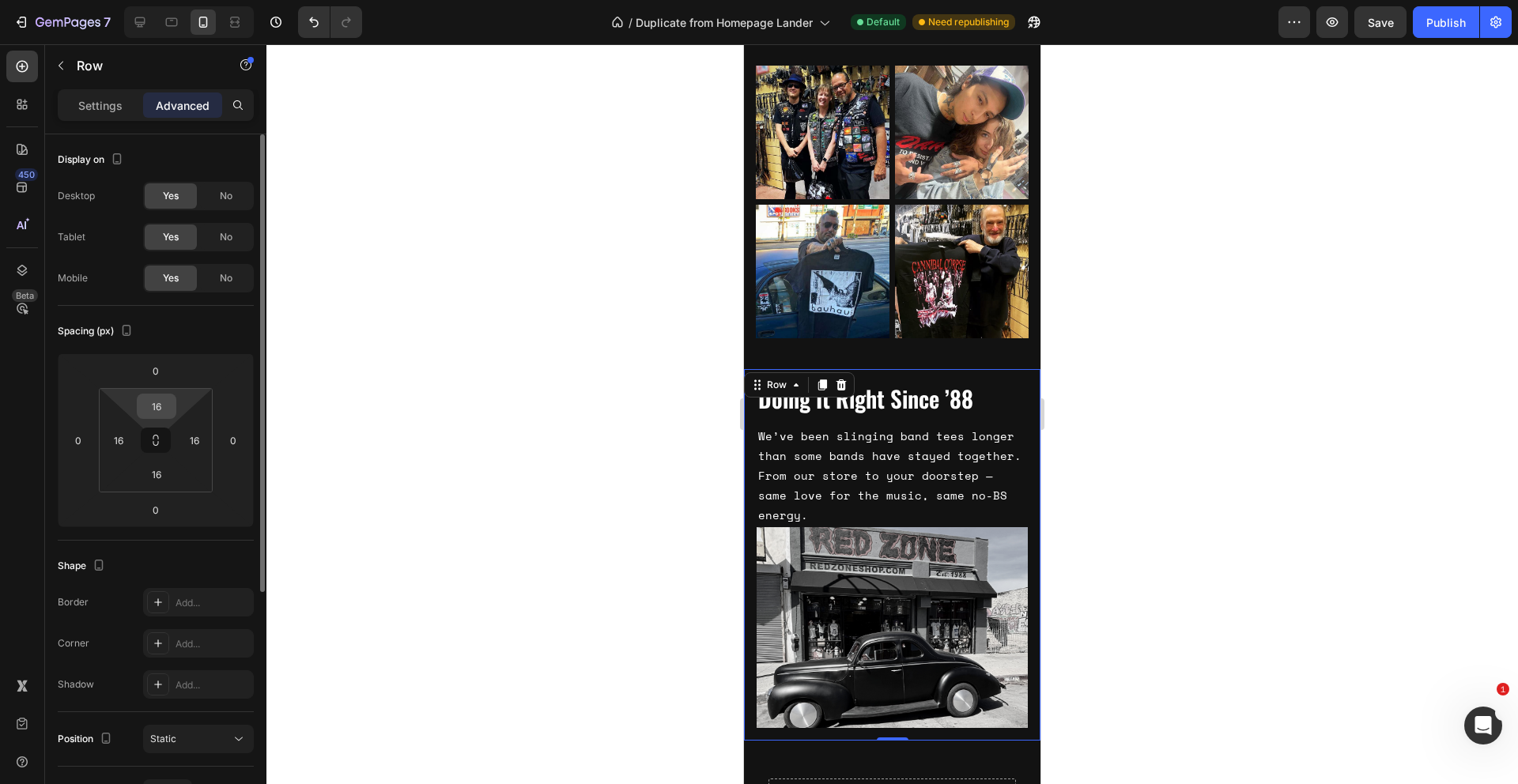 click on "16" at bounding box center (157, 406) 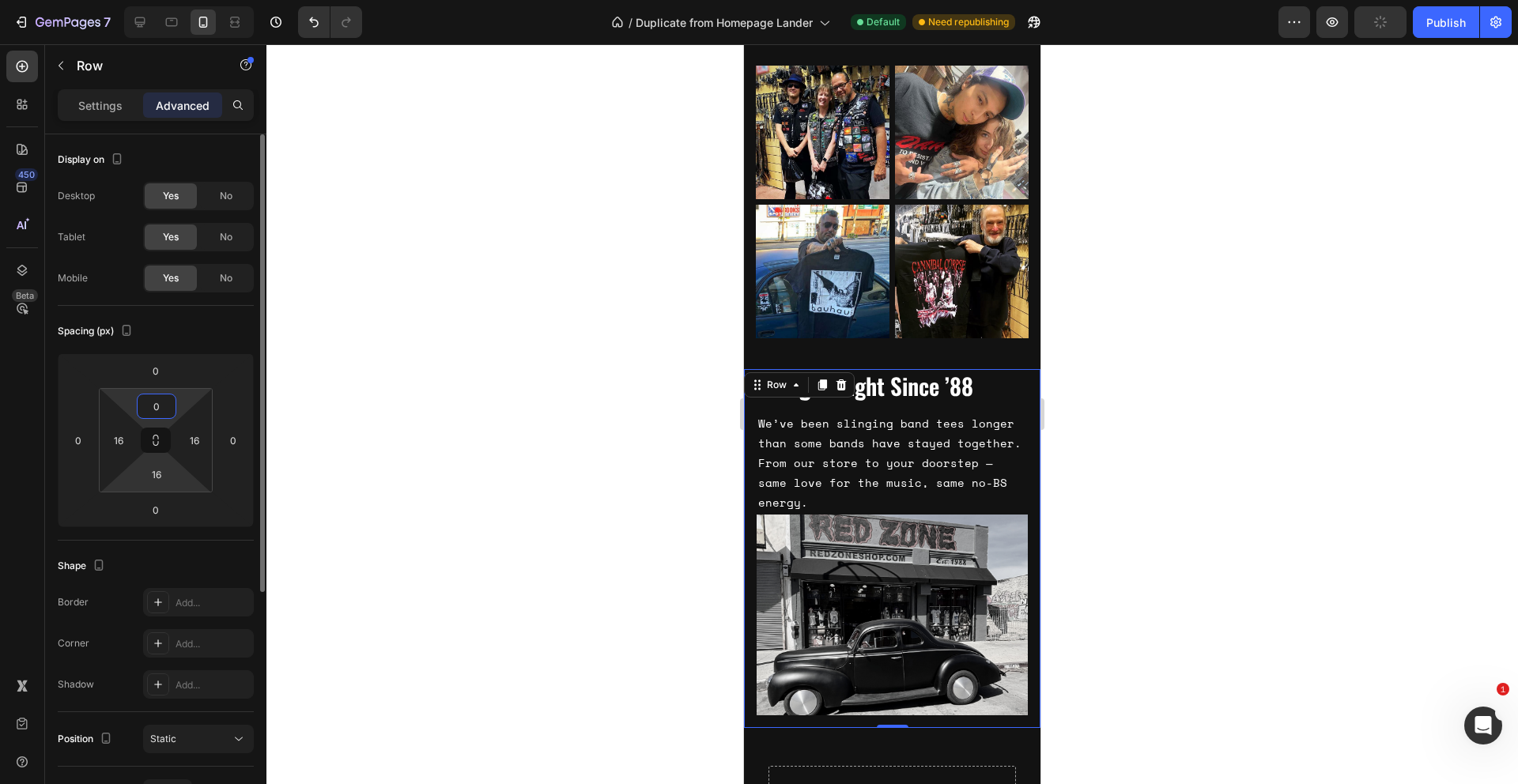 type on "0" 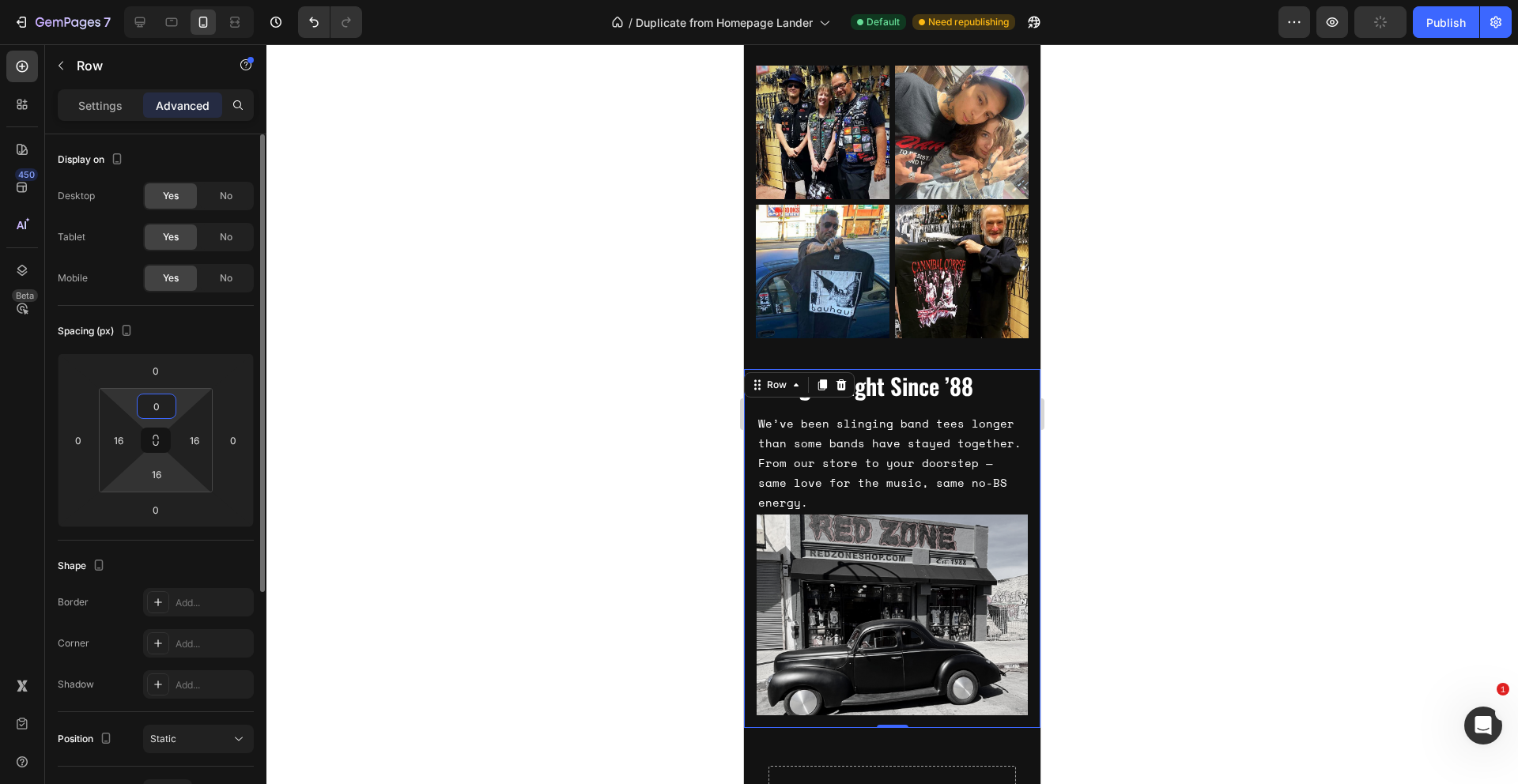 click on "7  Version history  /  Duplicate from Homepage Lander Default Need republishing Preview  Publish  450 Beta Sections(18) Elements(83) Section Element Hero Section Product Detail Brands Trusted Badges Guarantee Product Breakdown How to use Testimonials Compare Bundle FAQs Social Proof Brand Story Product List Collection Blog List Contact Sticky Add to Cart Custom Footer Browse Library 450 Layout
Row
Row
Row
Row Text
Heading
Text Block Button
Button
Button Media
Image
Image" at bounding box center [759, 0] 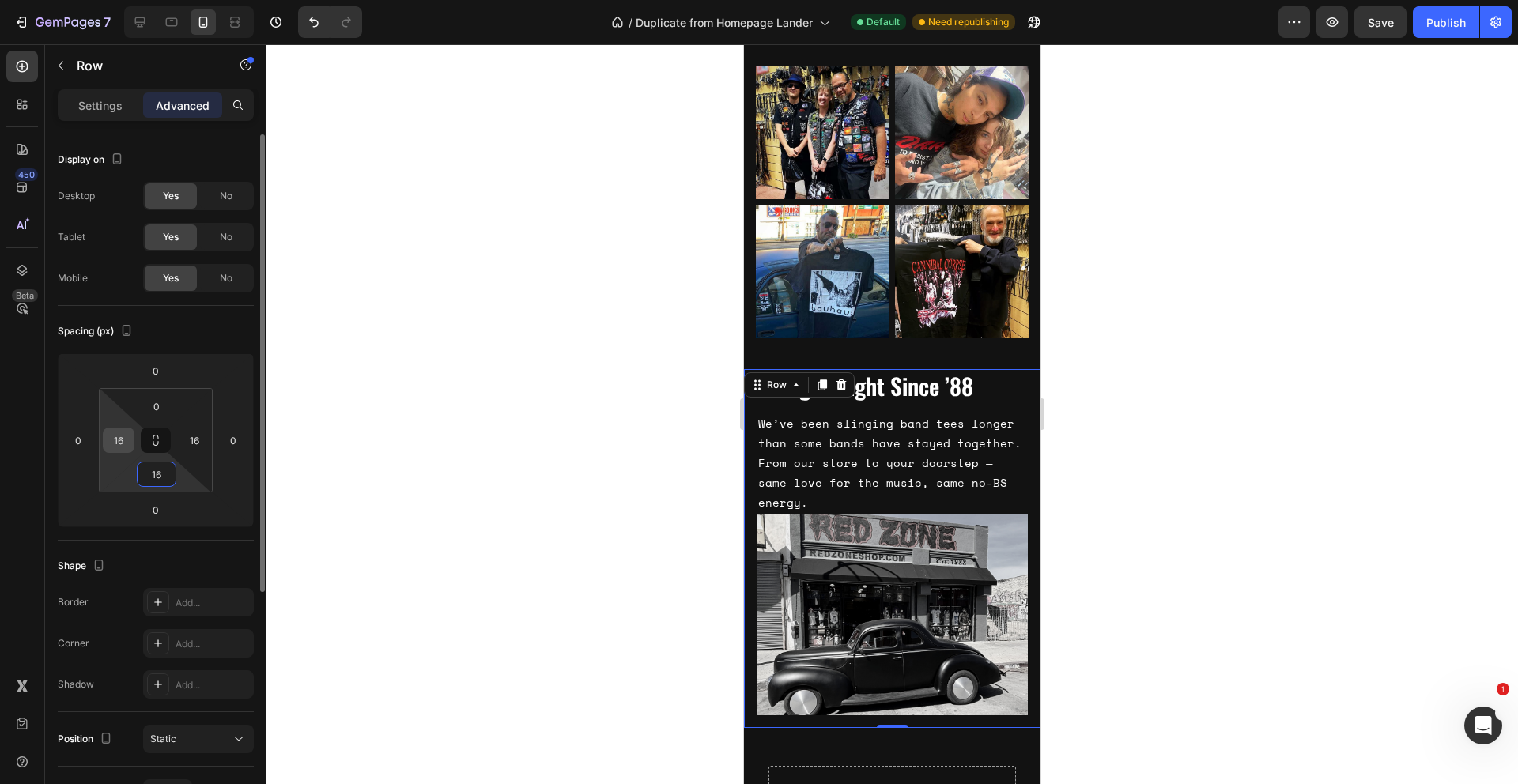 click on "16" at bounding box center [119, 440] 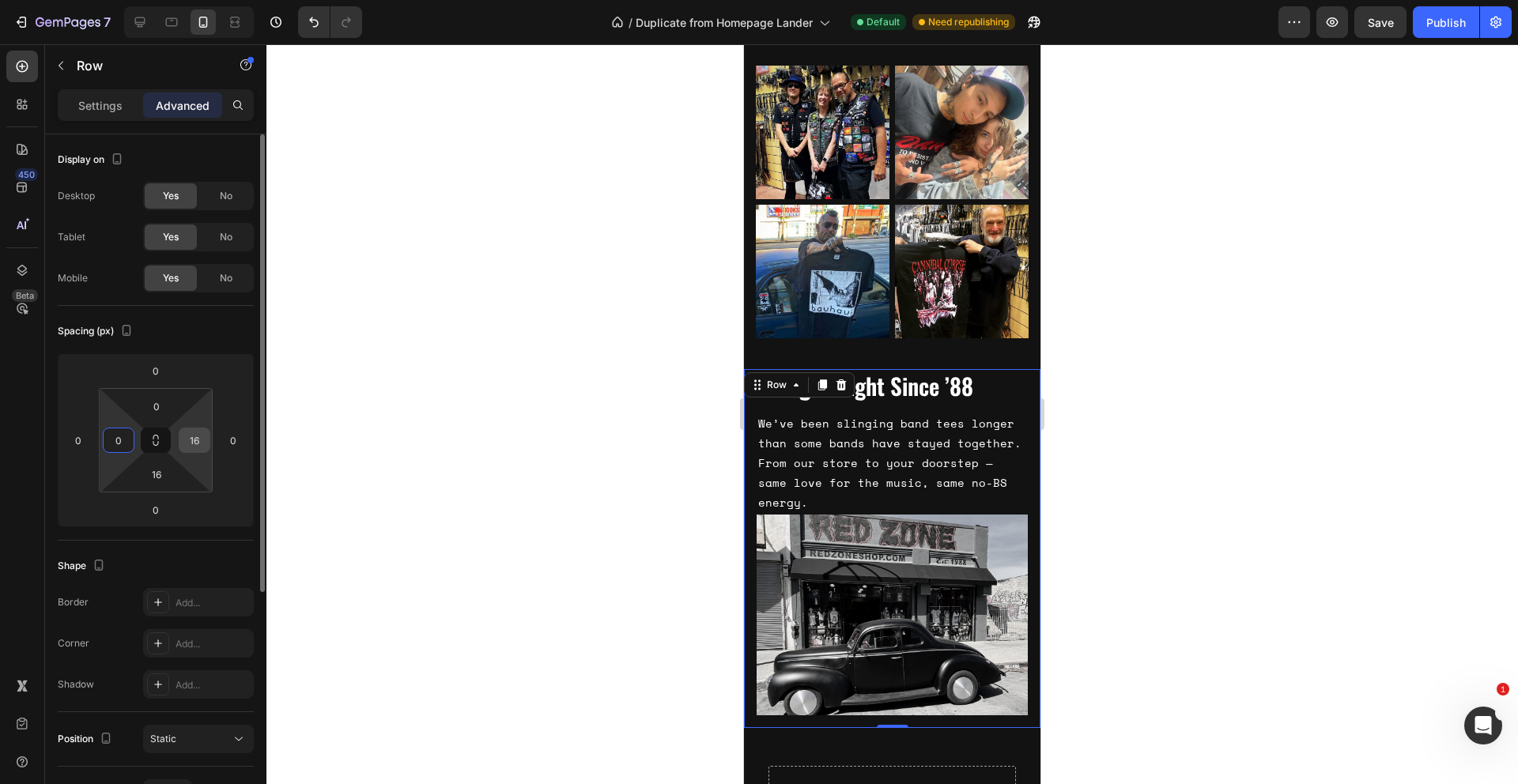 type on "0" 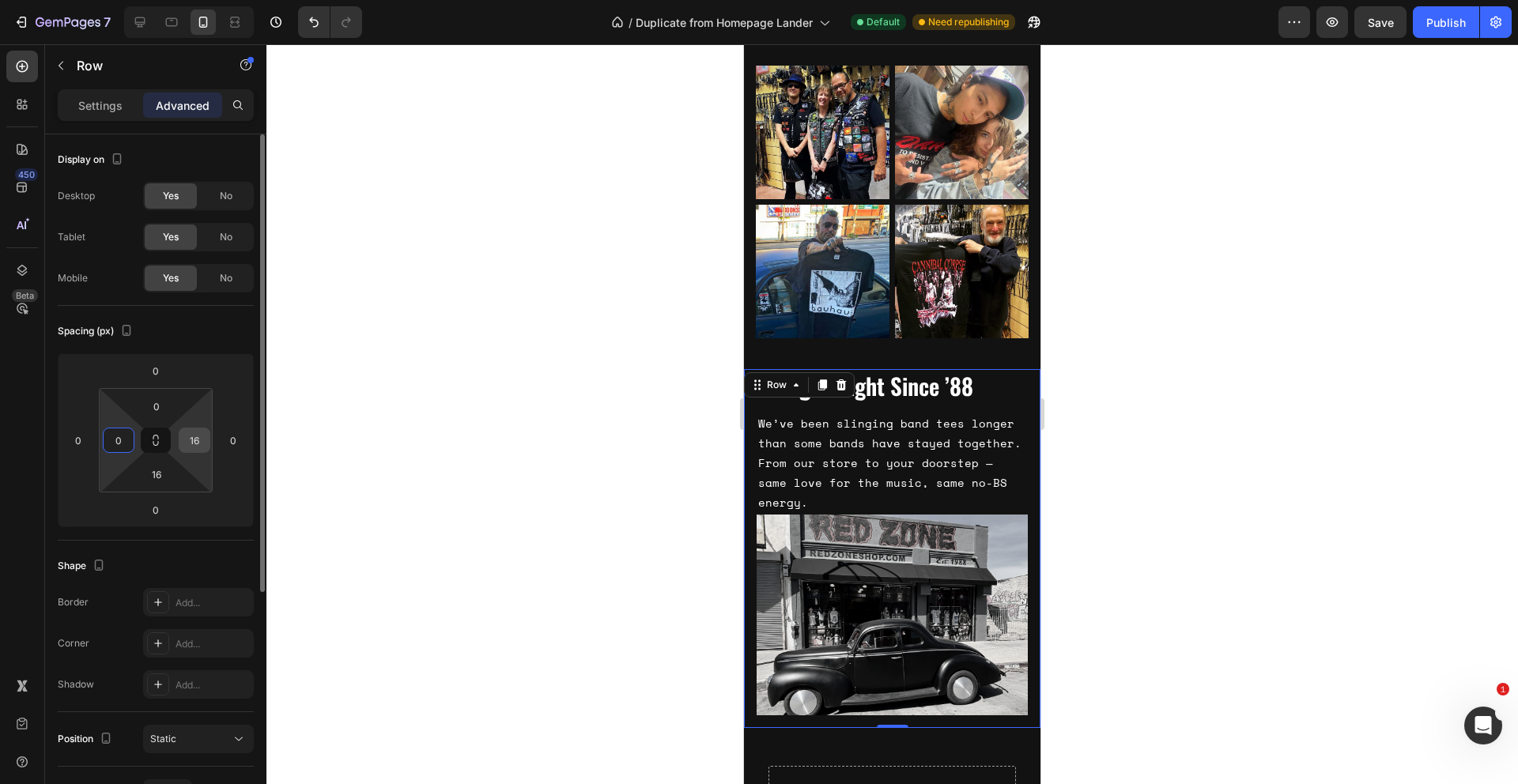 click on "16" at bounding box center (194, 440) 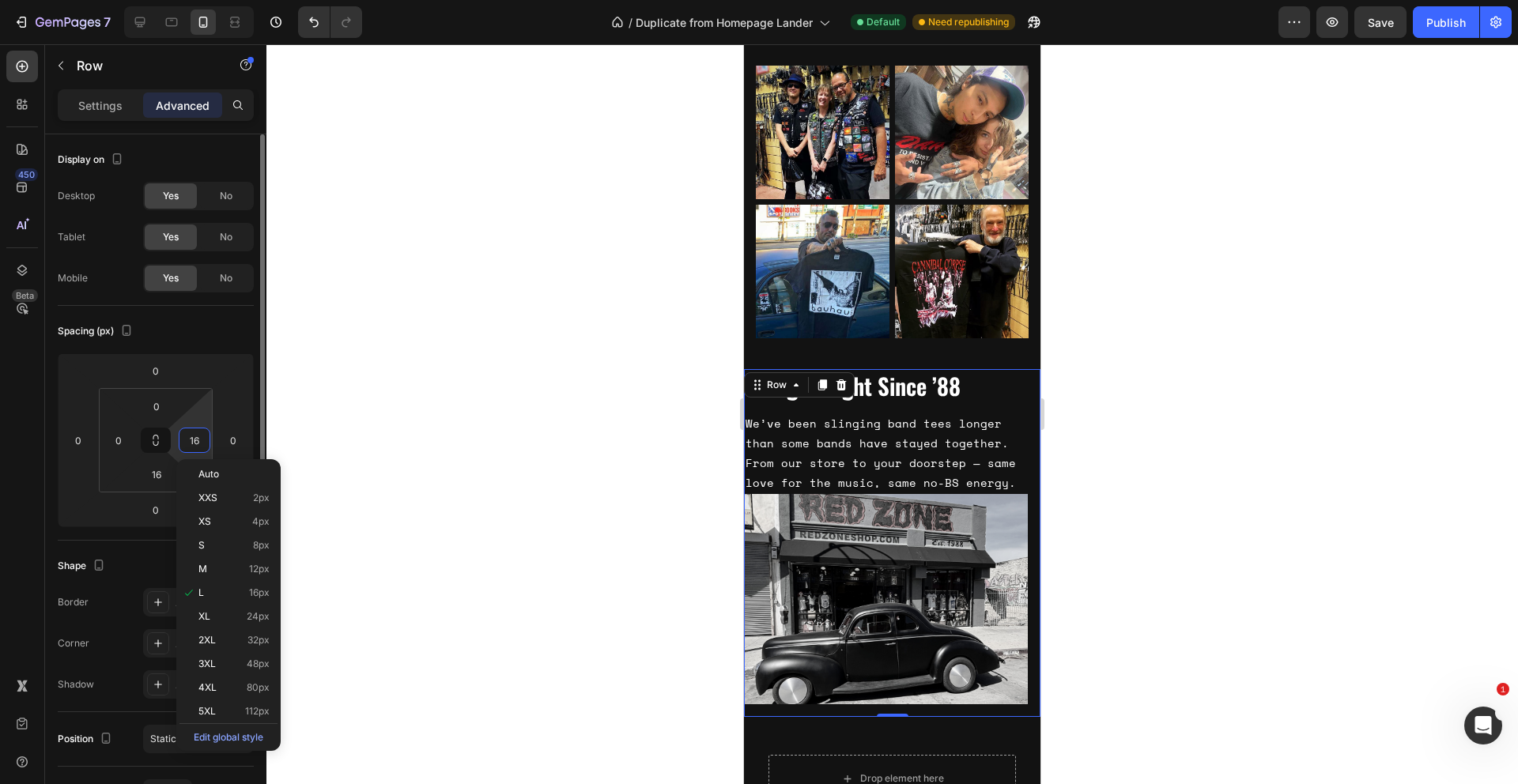 type on "0" 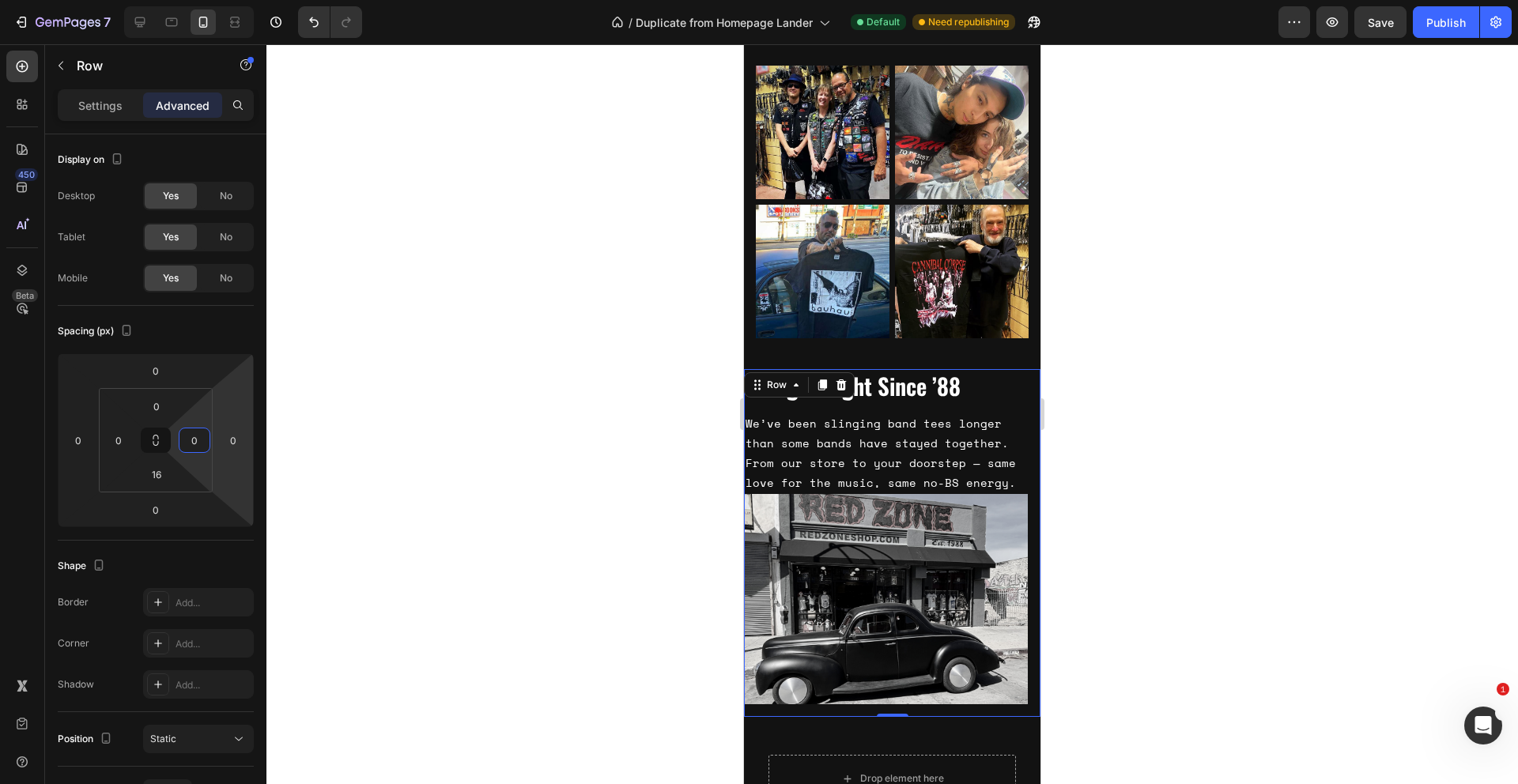 click 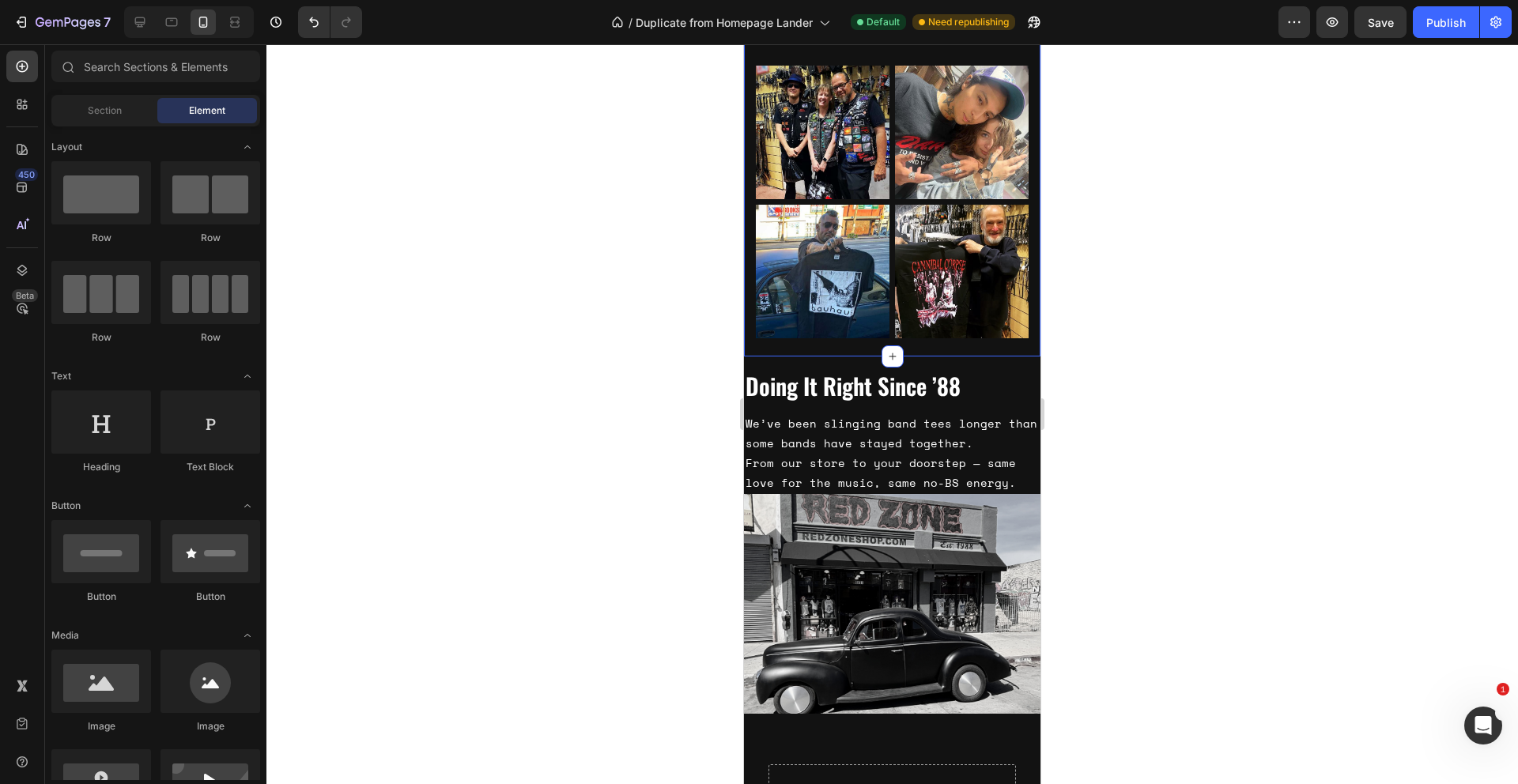 click on "For the Fans. By the Fans. Heading We’re not some retail chain slapping logos on tees. We live this sh*t. The music, the scene — it raised us. This is our way of giving back. Text Block Image Image Row Image Image Row Row Image Image Row Image Image Row Row Row Section 15/25" at bounding box center [892, 117] 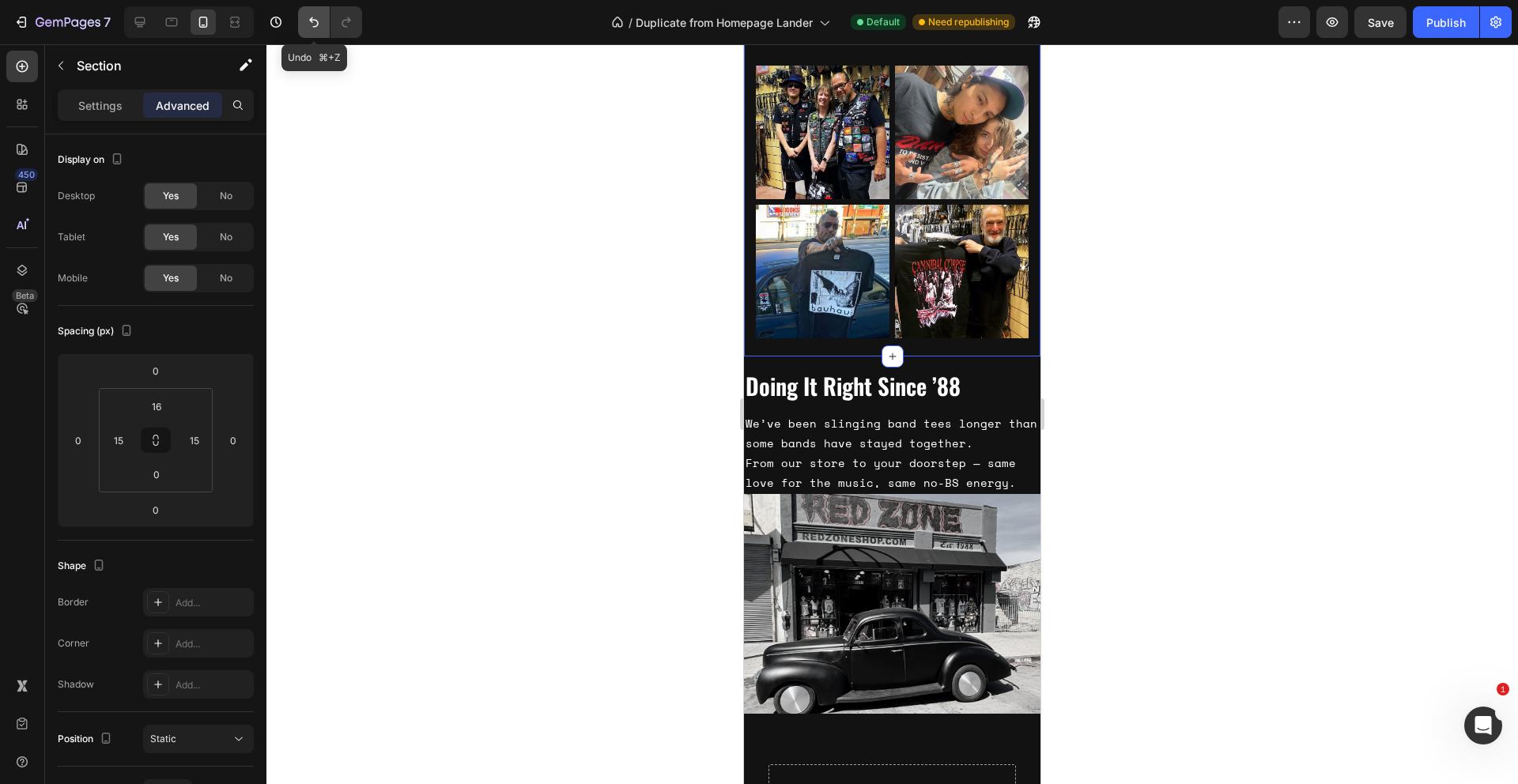 click 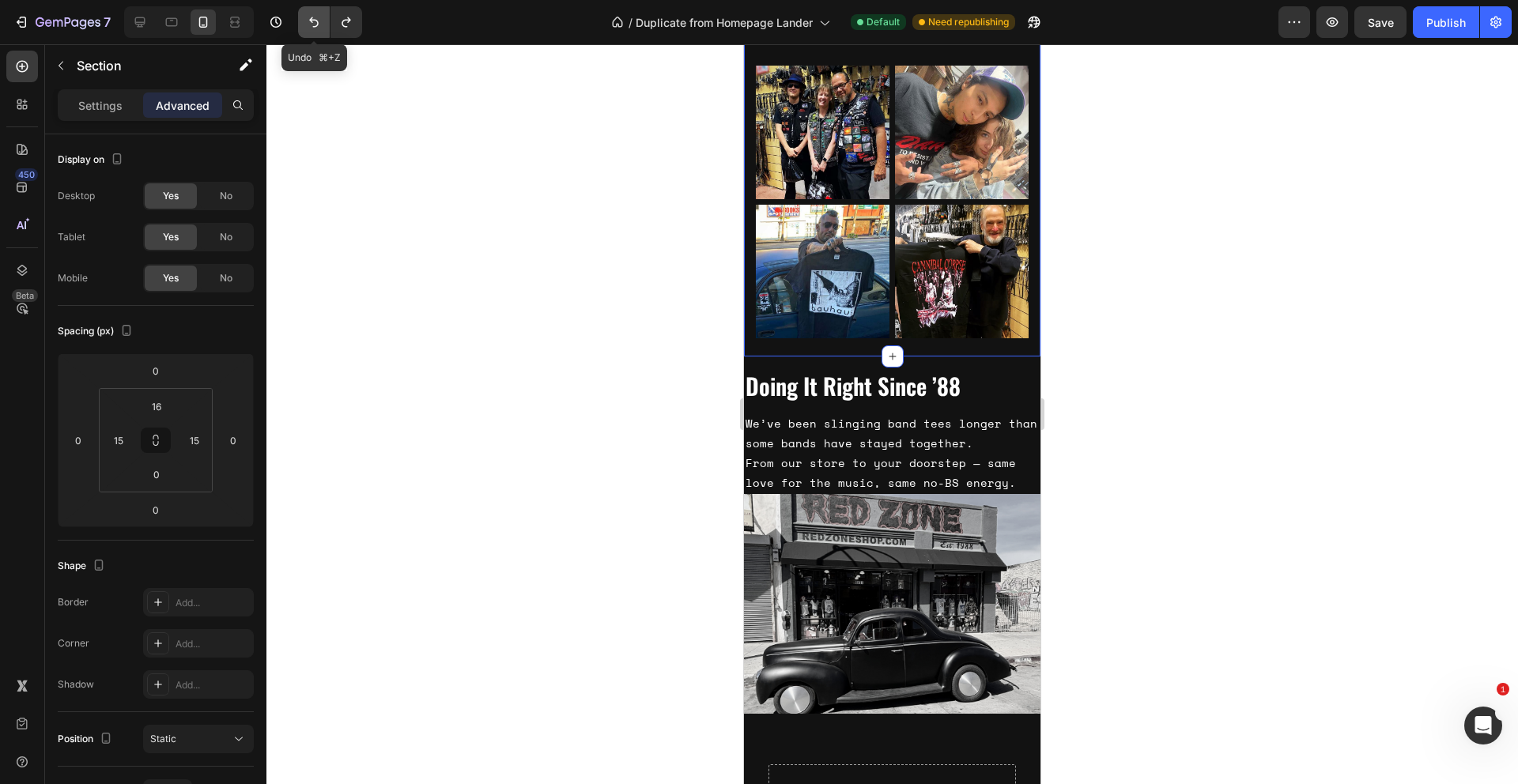 click 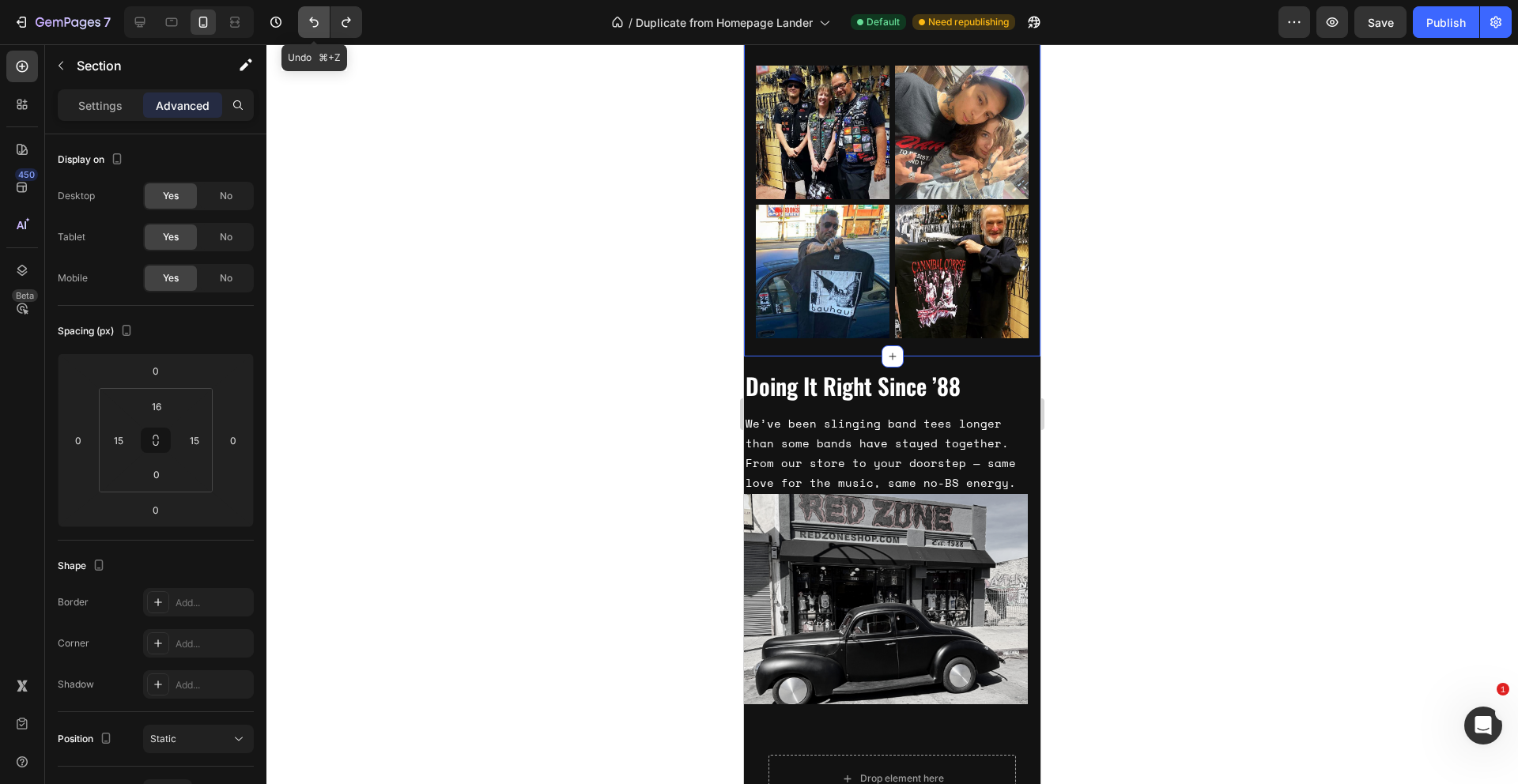click 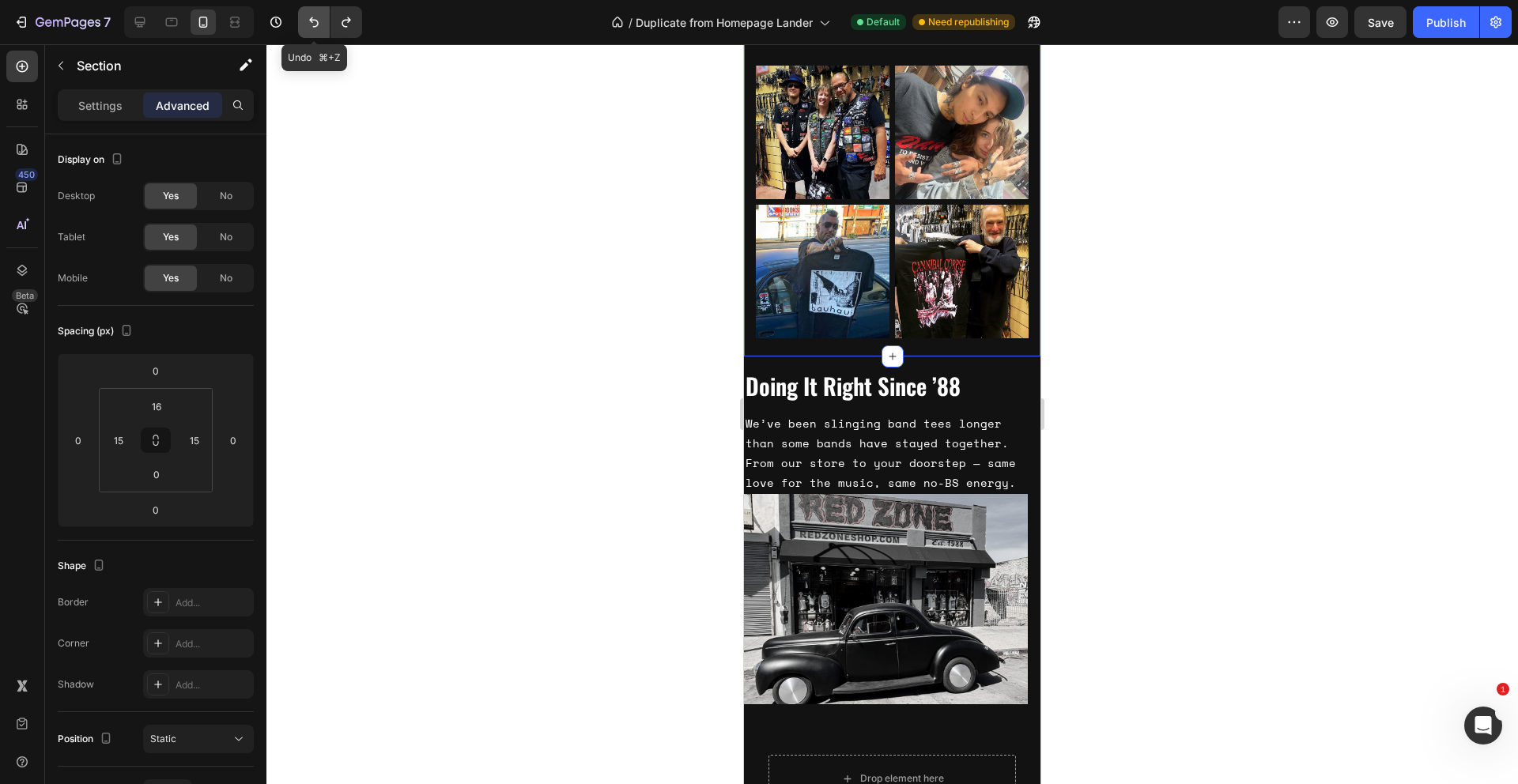 click 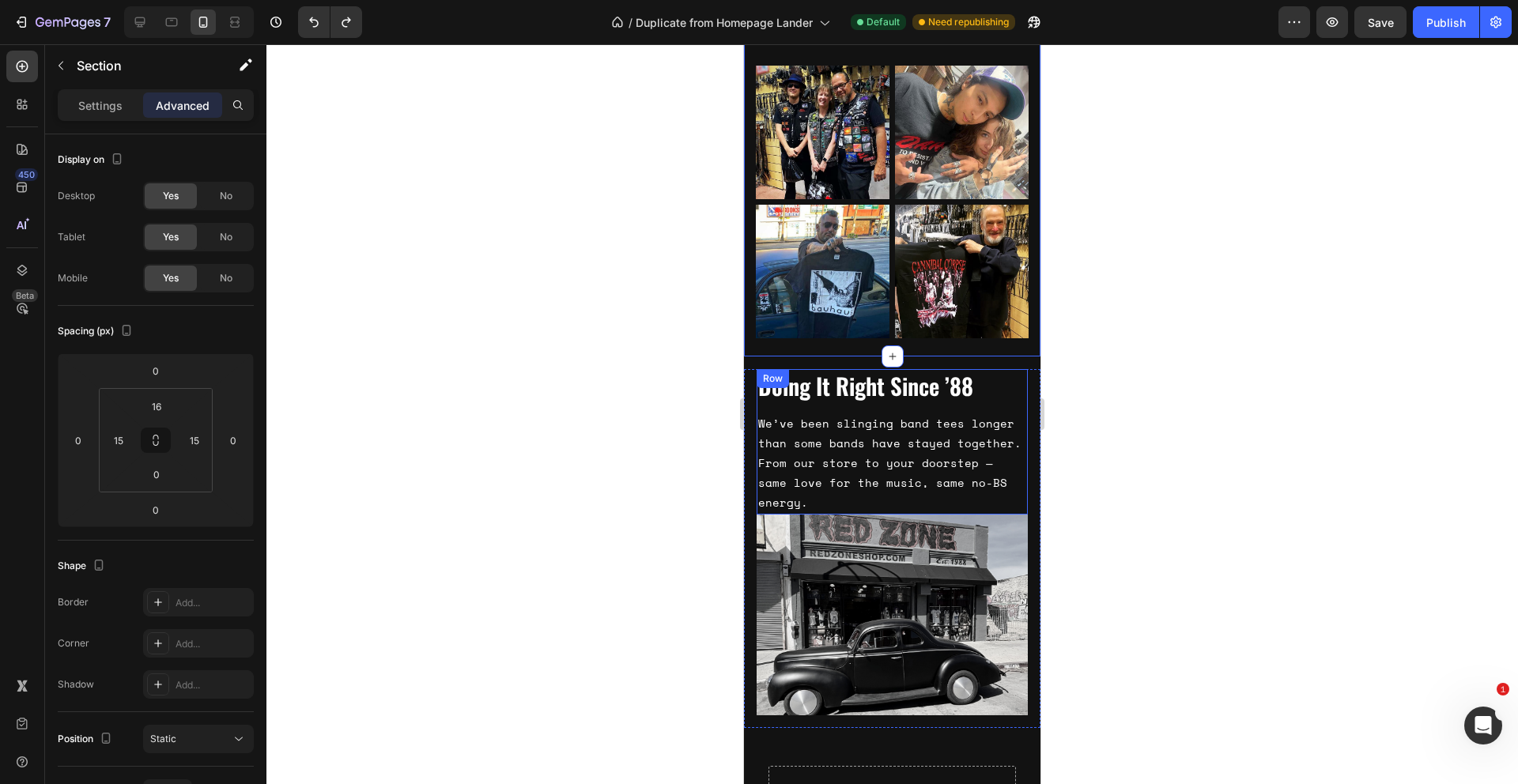 click on "Doing It Right Since ’88 Heading We’ve been slinging band tees longer than some bands have stayed together. From our store to your doorstep — same love for the music, same no-BS energy. Text Block" at bounding box center [892, 442] 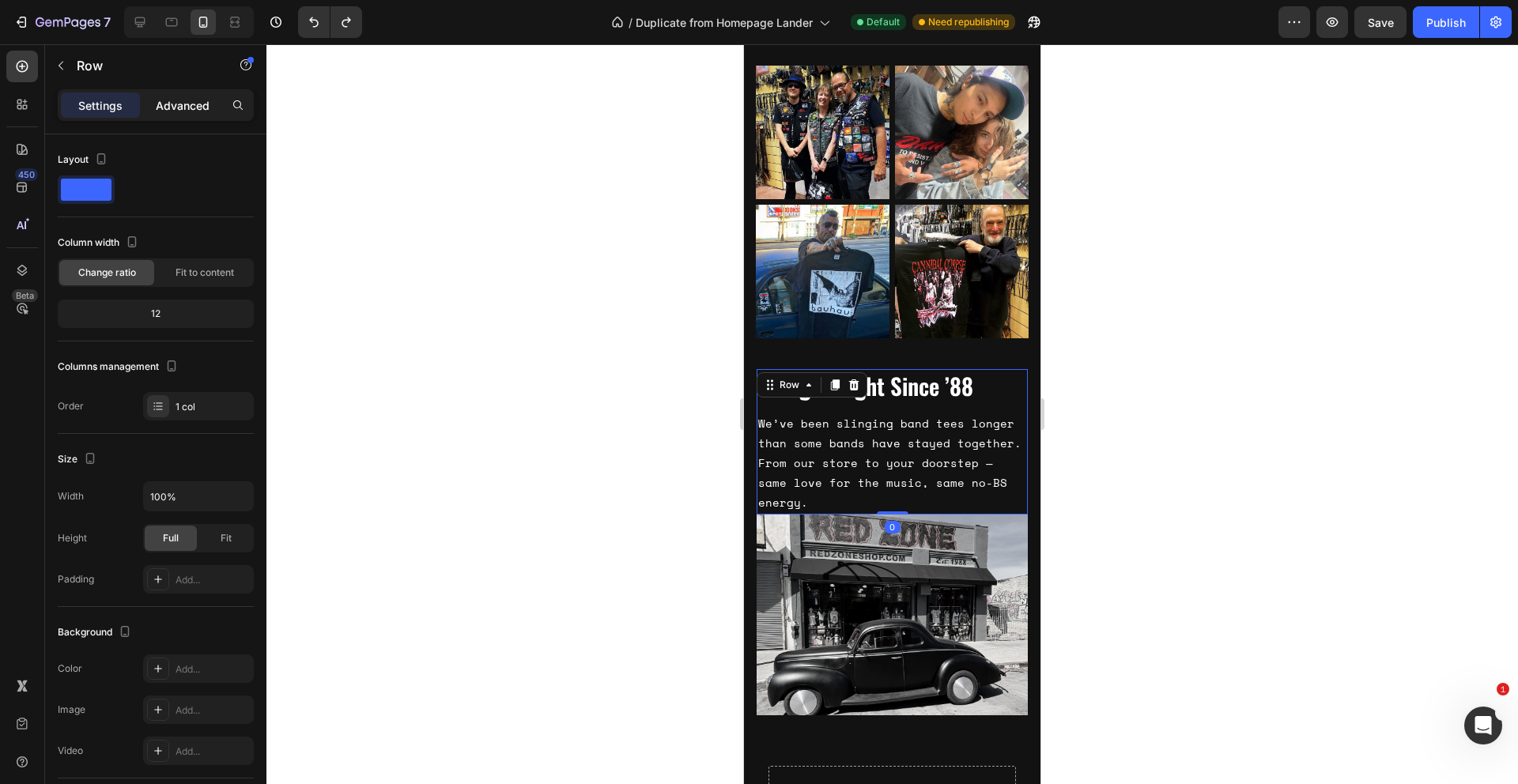 click on "Advanced" at bounding box center (183, 105) 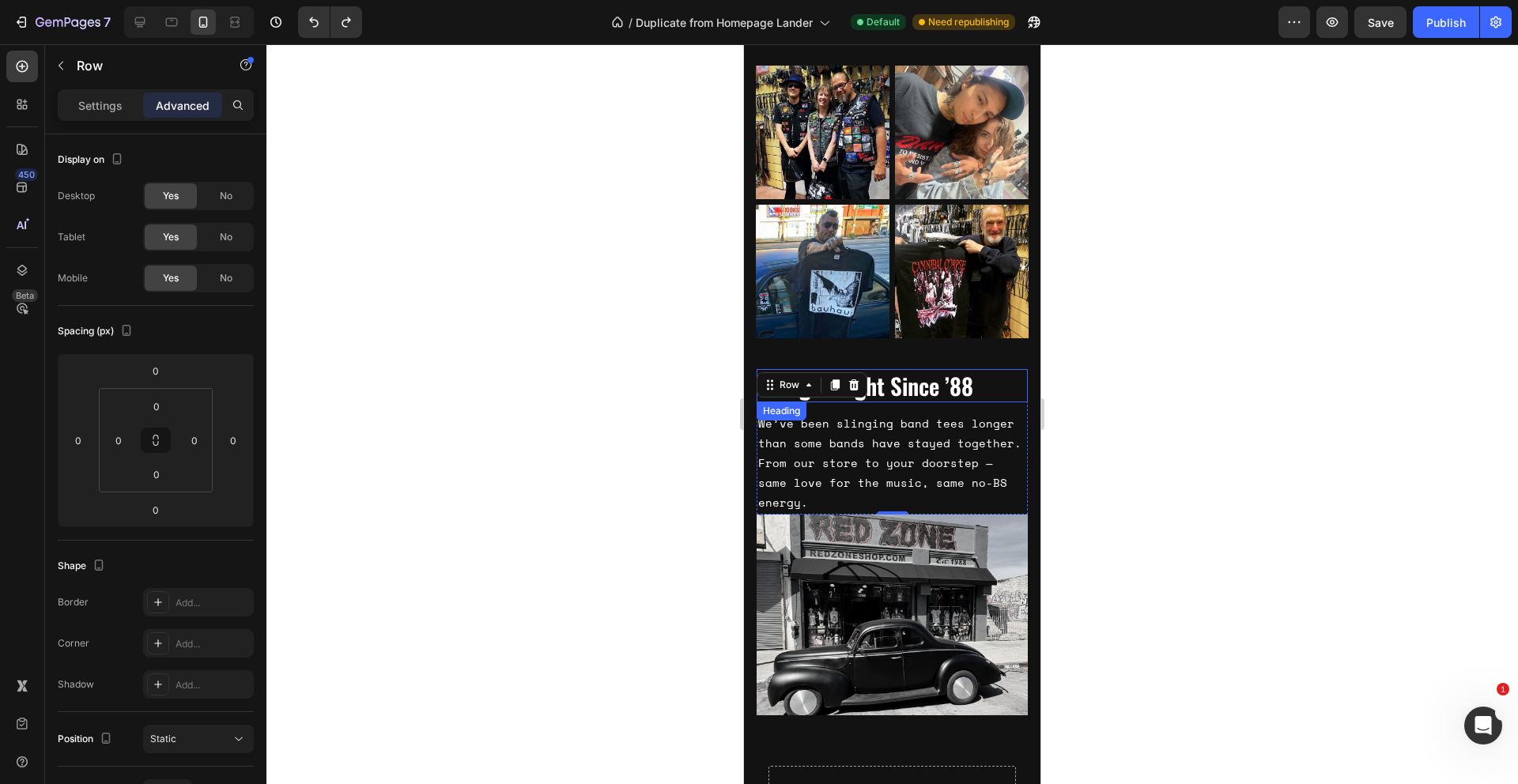 click on "Doing It Right Since ’88" at bounding box center (892, 386) 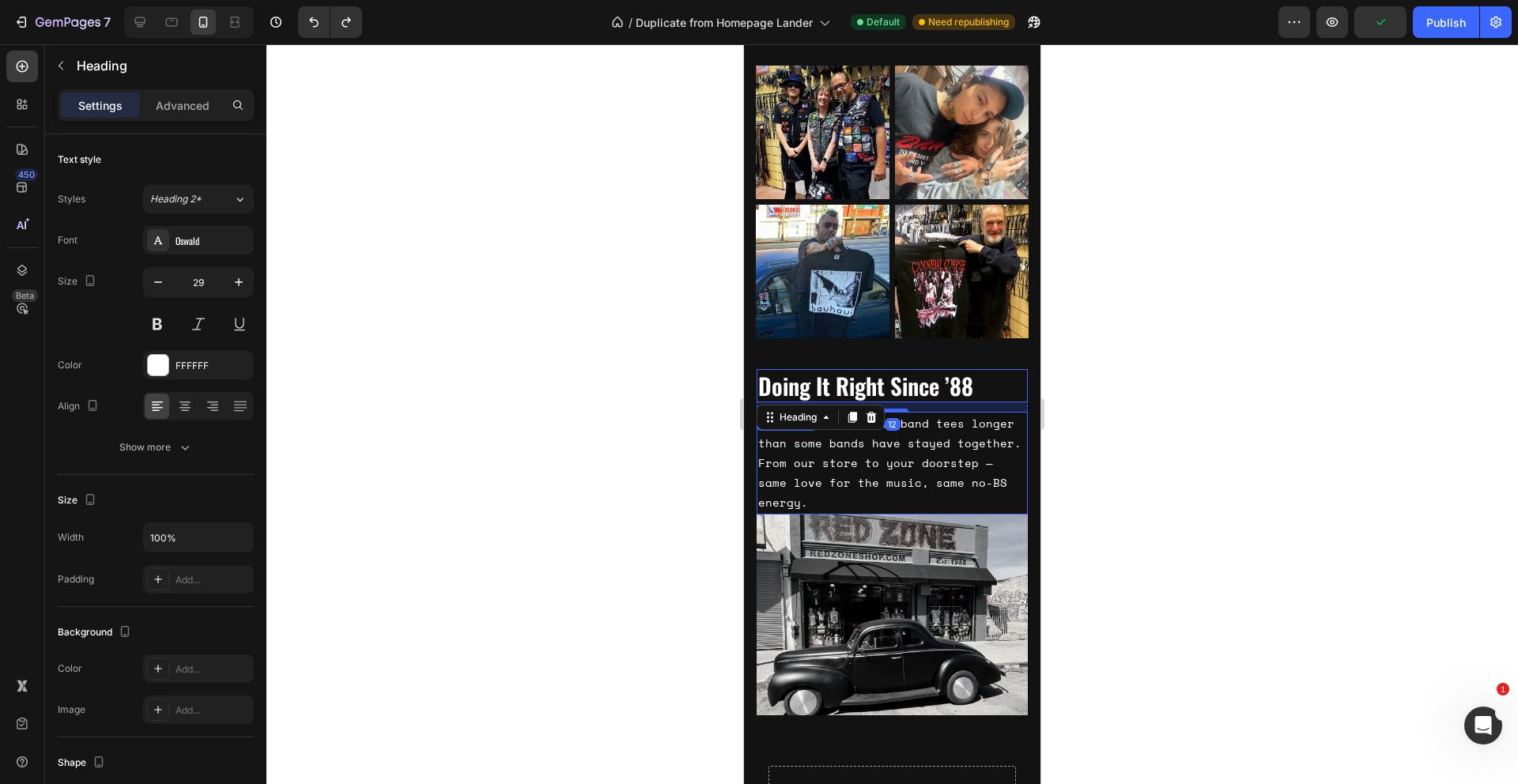 click on "We’ve been slinging band tees longer than some bands have stayed together. From our store to your doorstep — same love for the music, same no-BS energy." at bounding box center (892, 463) 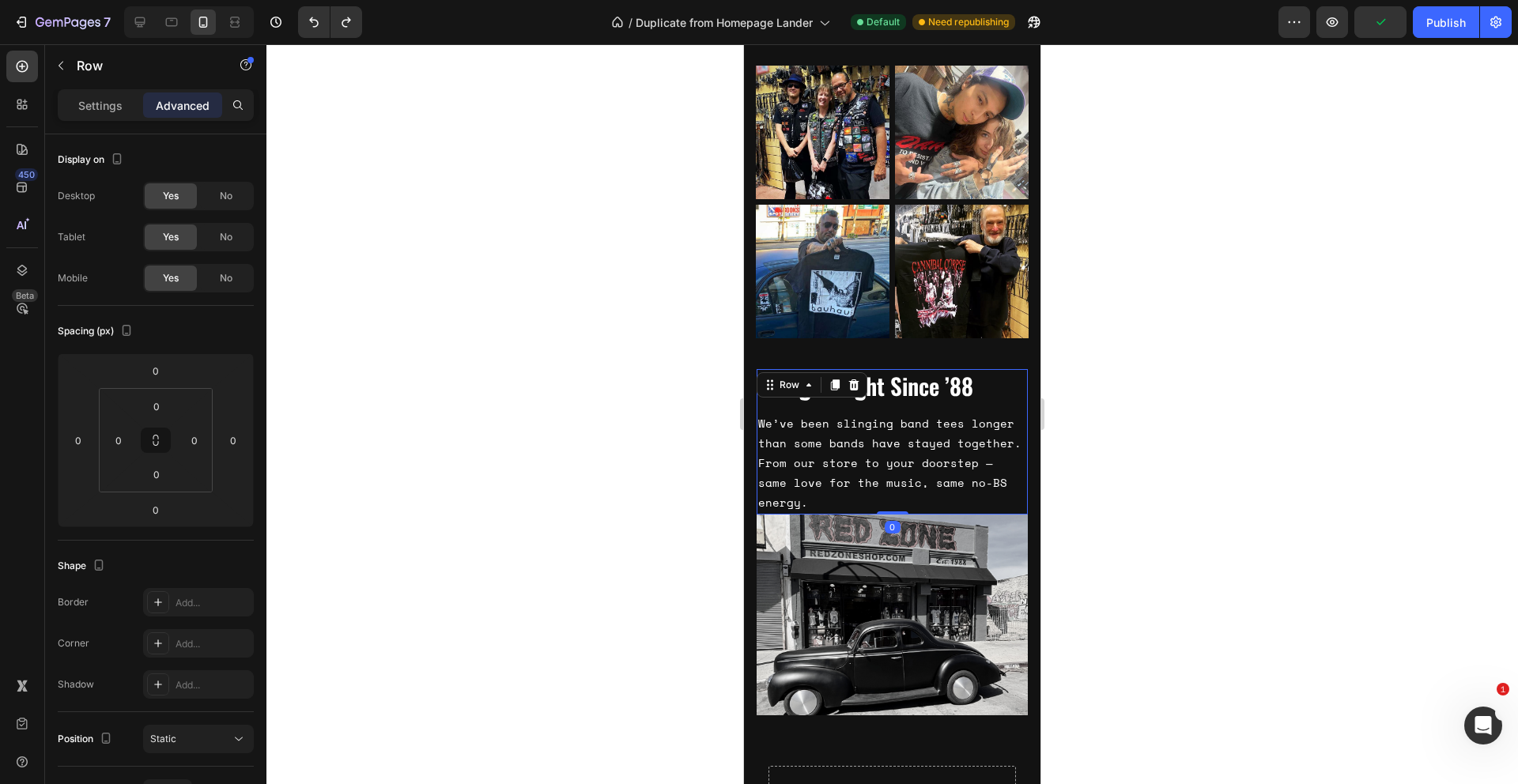 click on "Doing It Right Since ’88 Heading We’ve been slinging band tees longer than some bands have stayed together. From our store to your doorstep — same love for the music, same no-BS energy. Text Block" at bounding box center [892, 442] 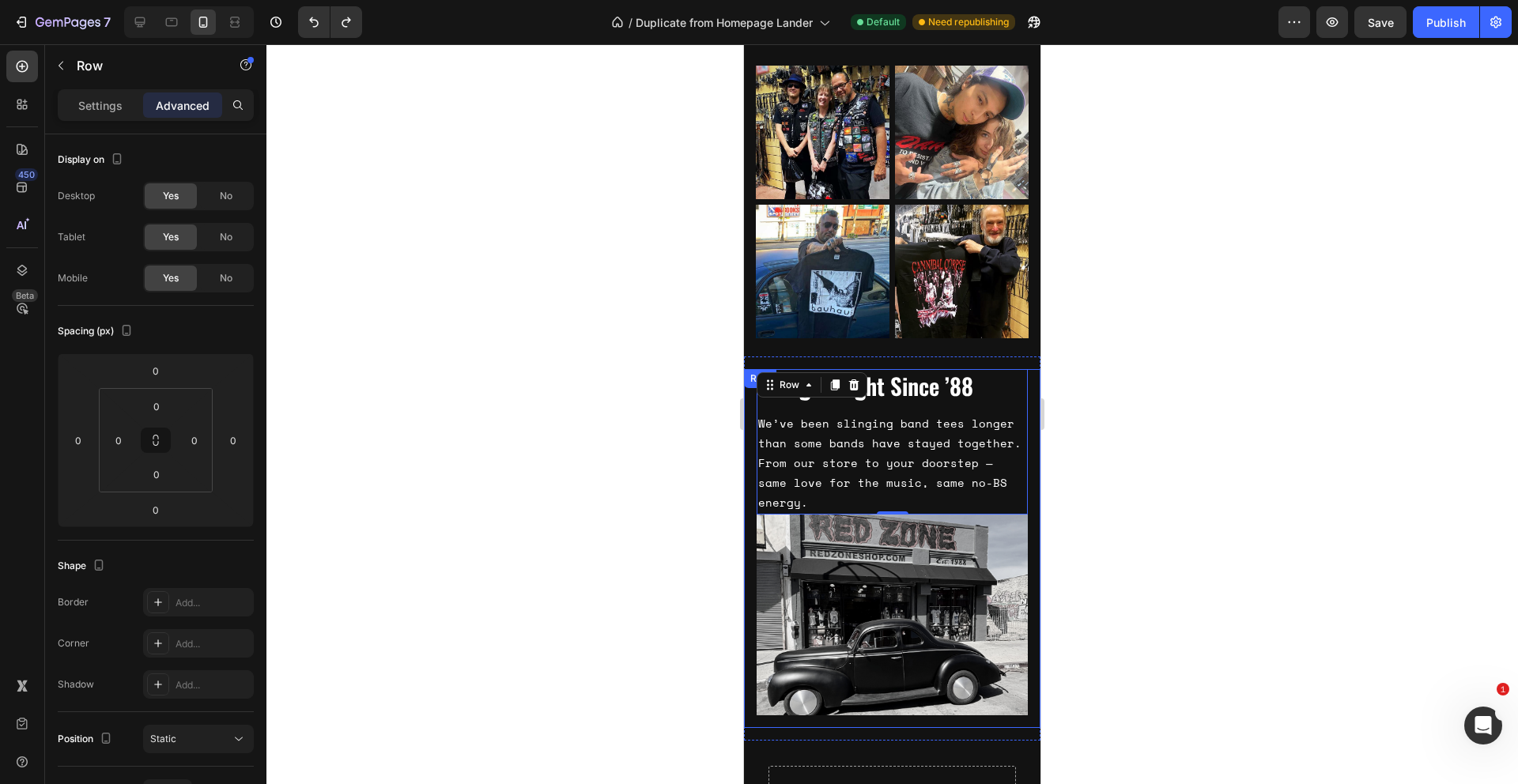 click on "Doing It Right Since ’88 Heading We’ve been slinging band tees longer than some bands have stayed together. From our store to your doorstep — same love for the music, same no-BS energy. Text Block Row   0 Image Row" at bounding box center [892, 548] 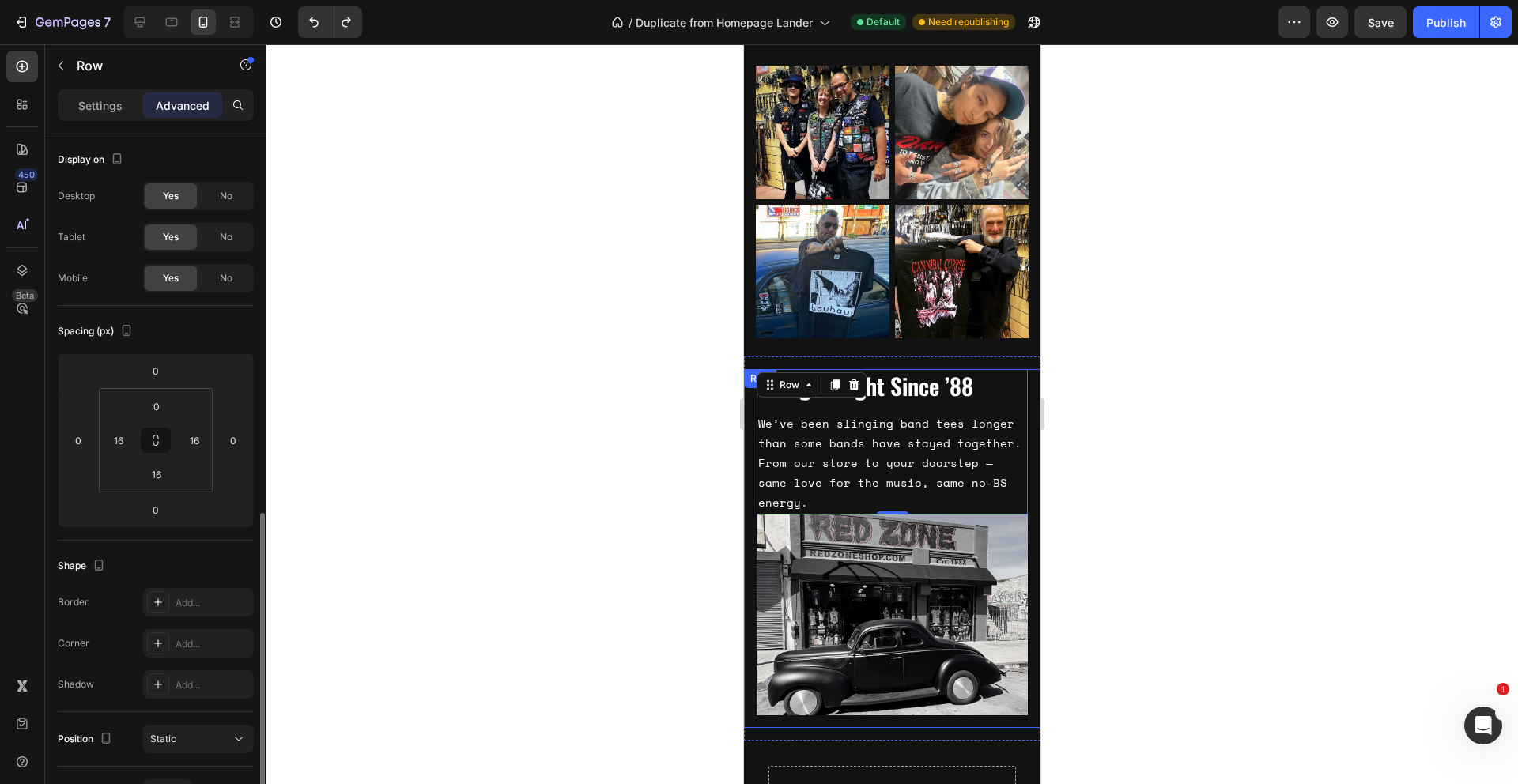 scroll, scrollTop: 228, scrollLeft: 0, axis: vertical 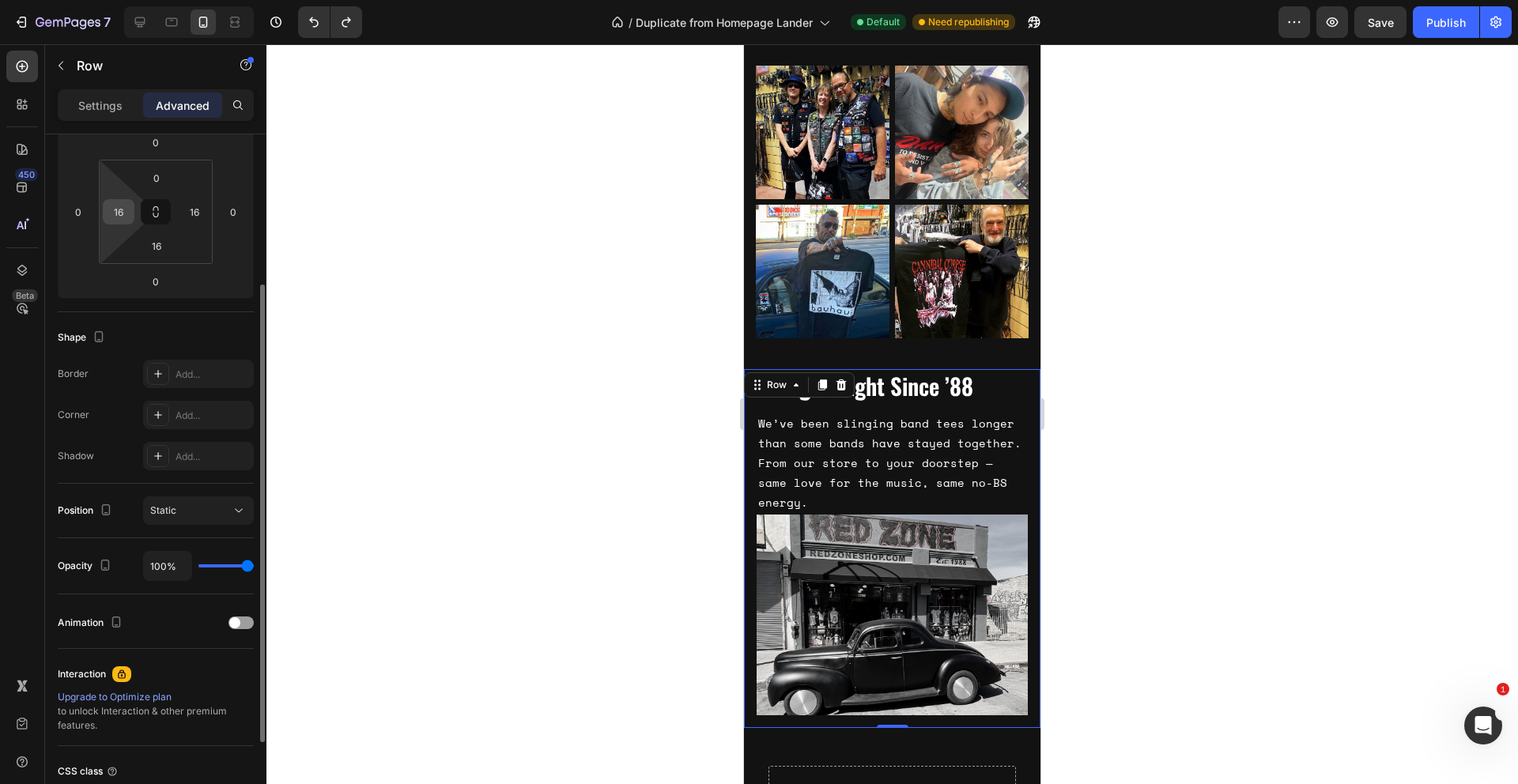 click on "16" at bounding box center [119, 212] 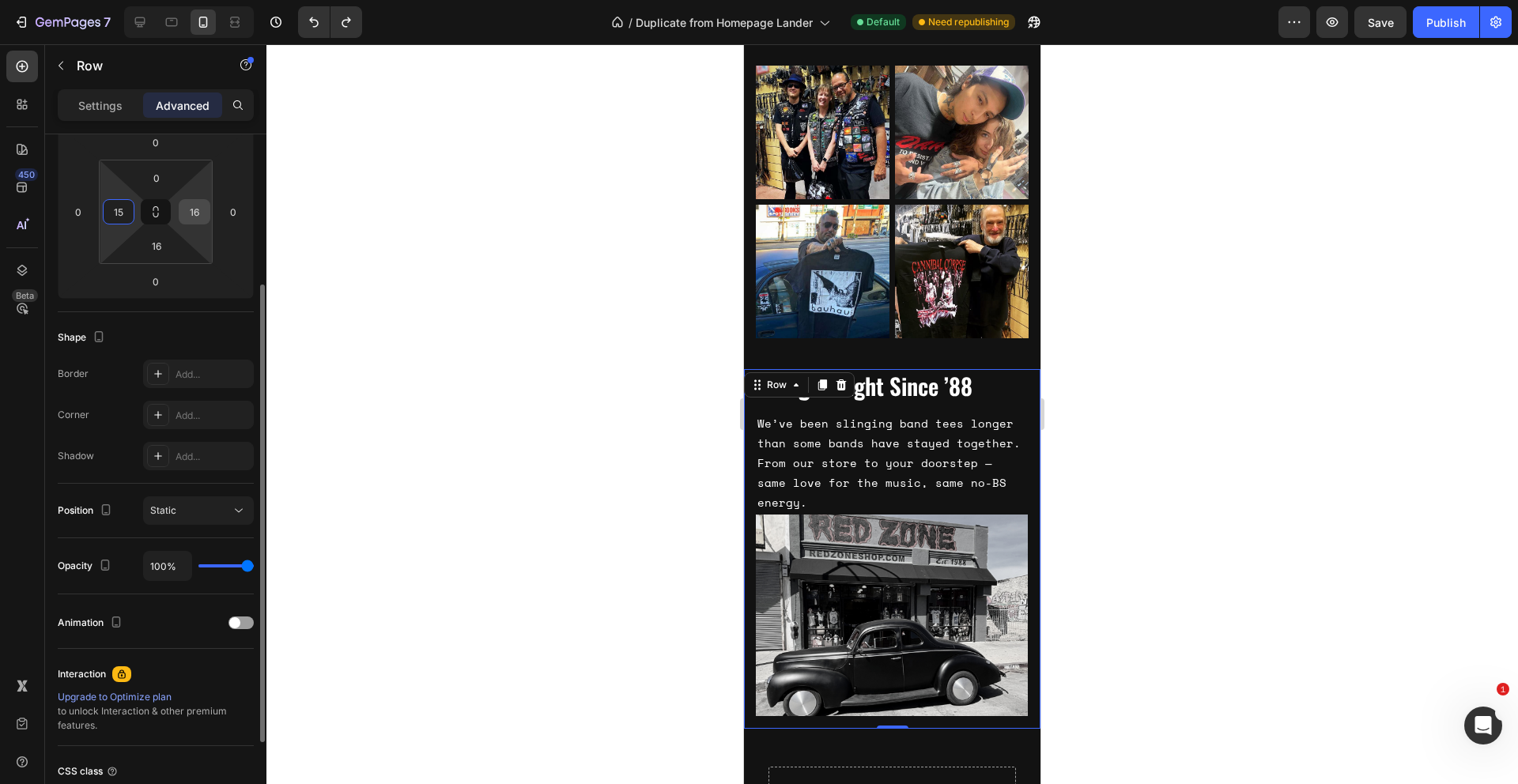 type on "15" 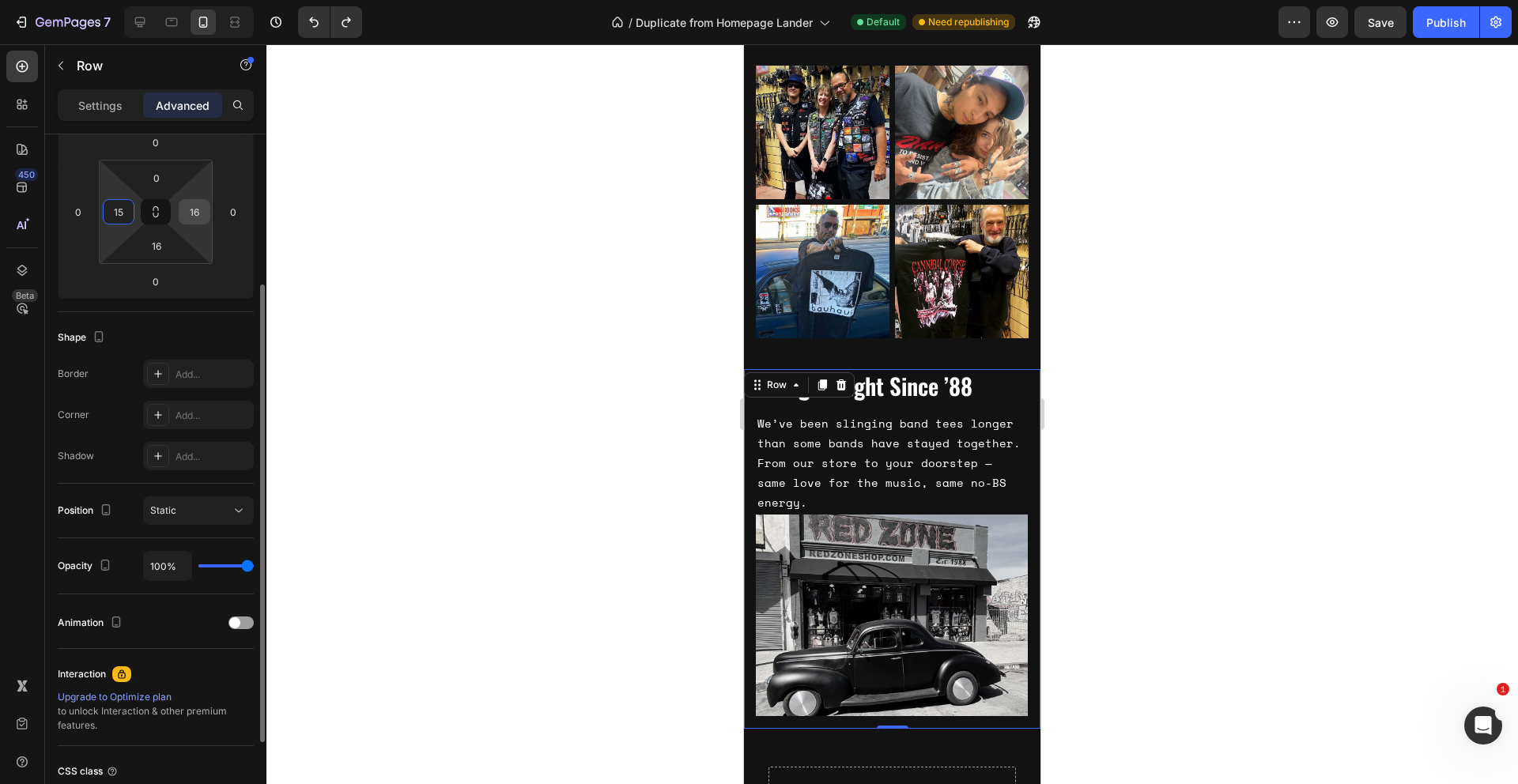click on "16" at bounding box center (194, 212) 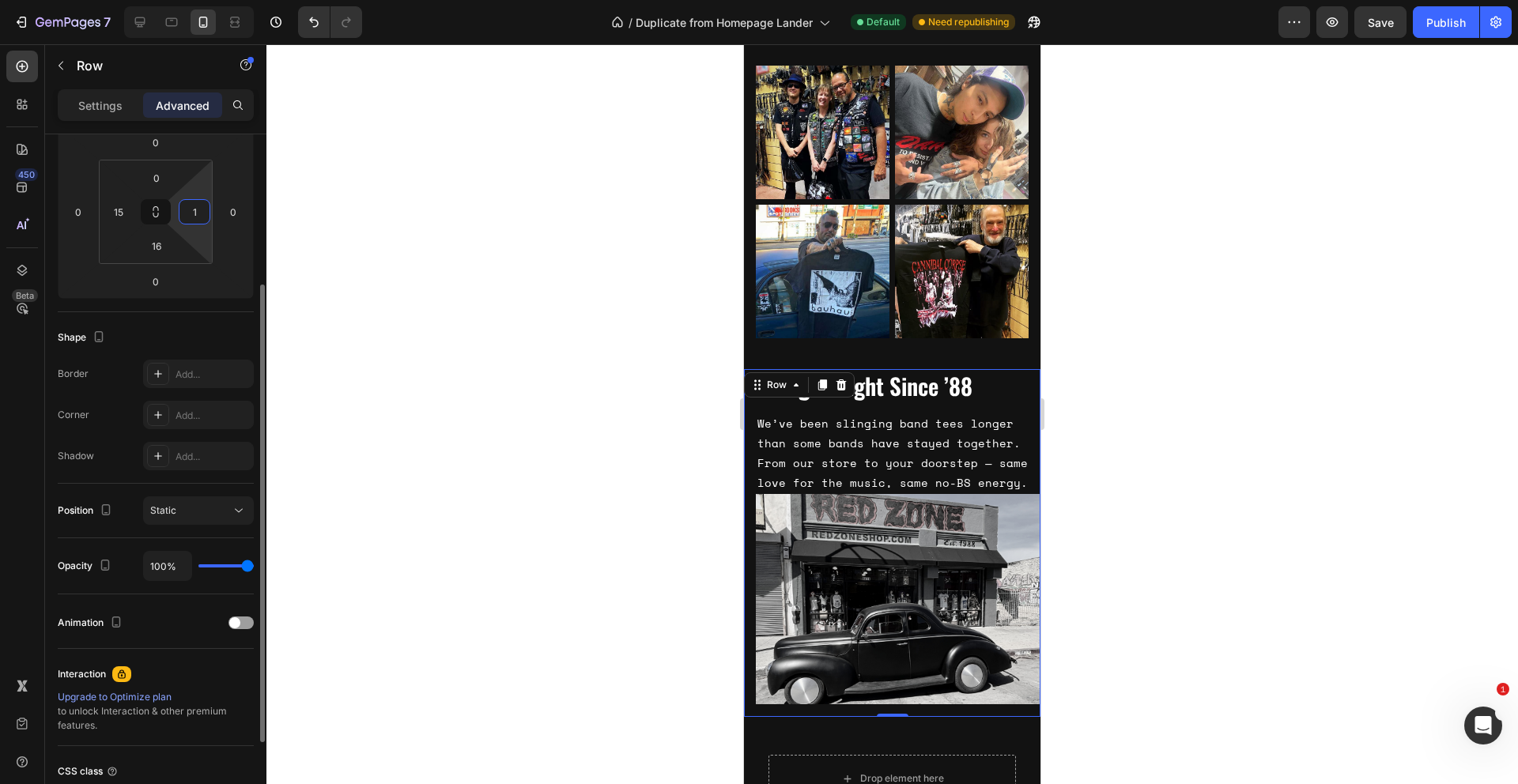 type on "15" 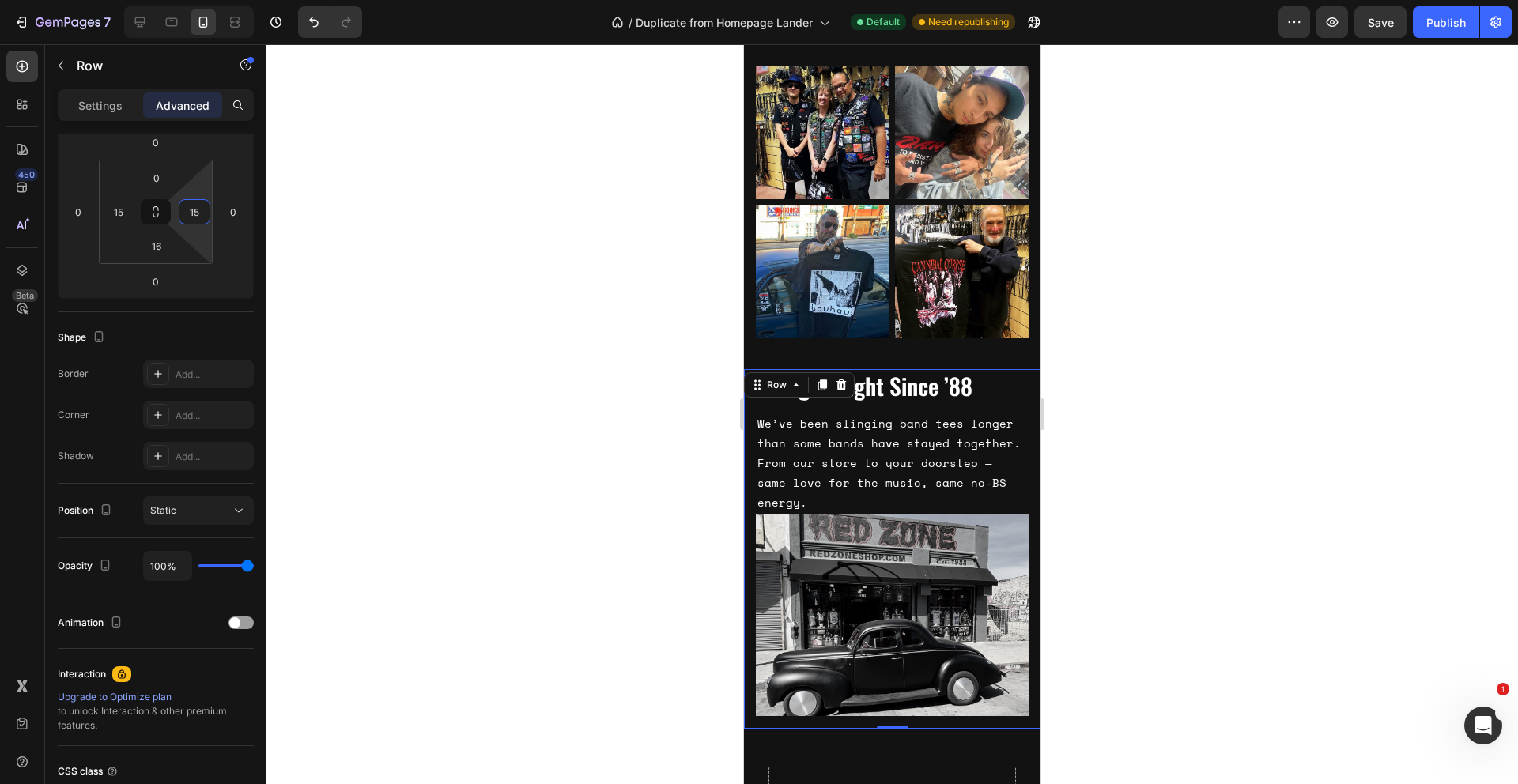 click 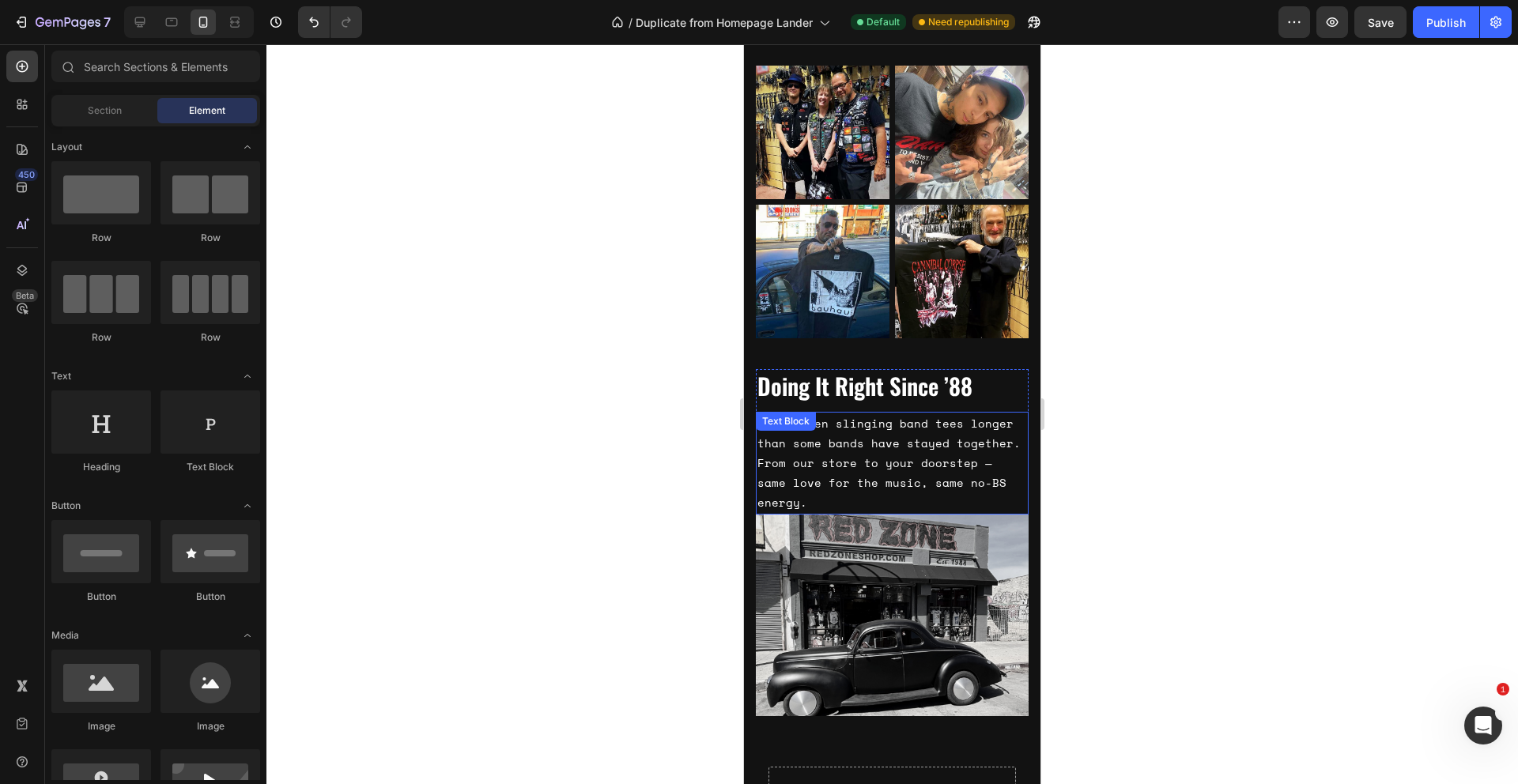 click on "We’ve been slinging band tees longer than some bands have stayed together. From our store to your doorstep — same love for the music, same no-BS energy." at bounding box center (892, 463) 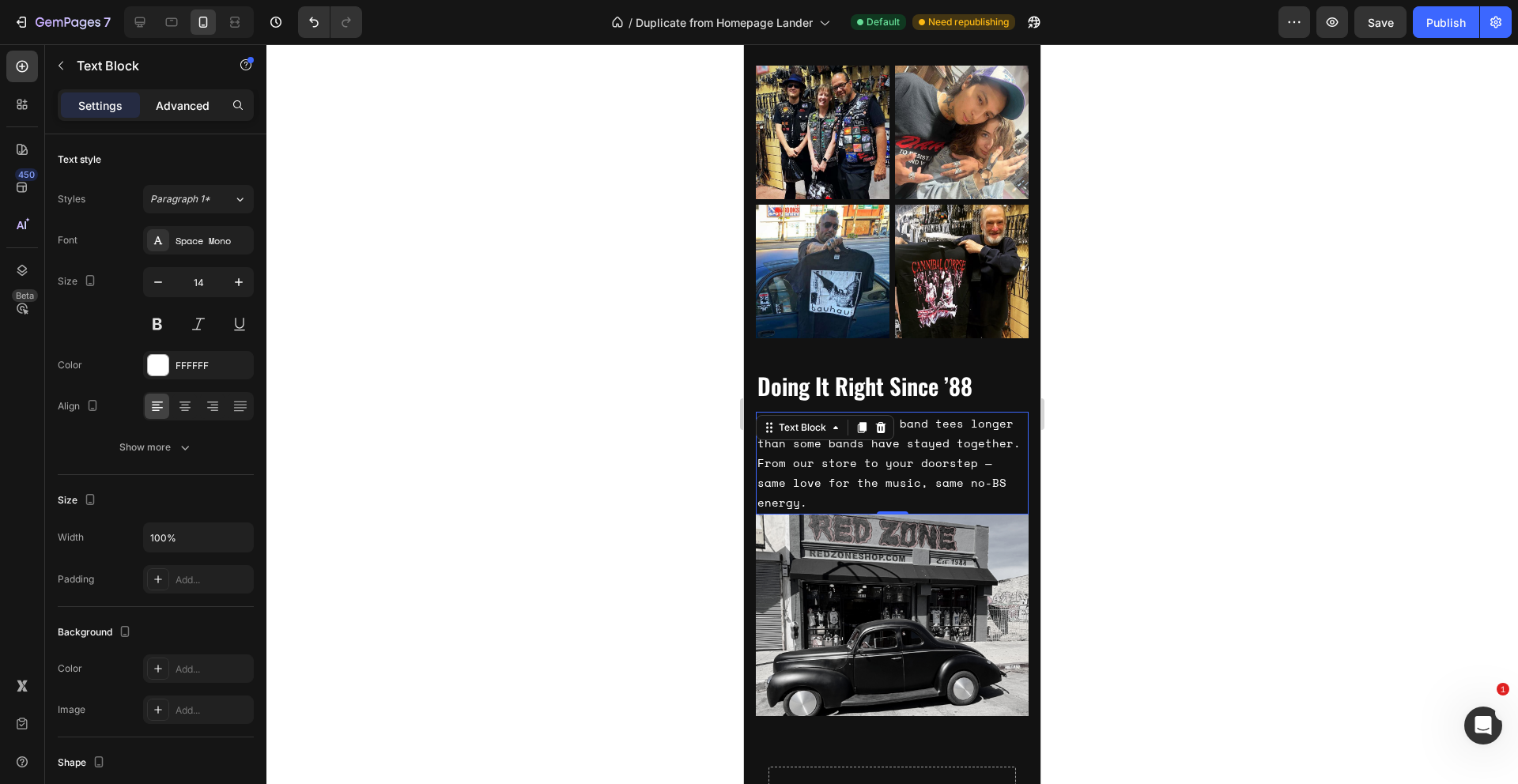 click on "Advanced" at bounding box center (183, 105) 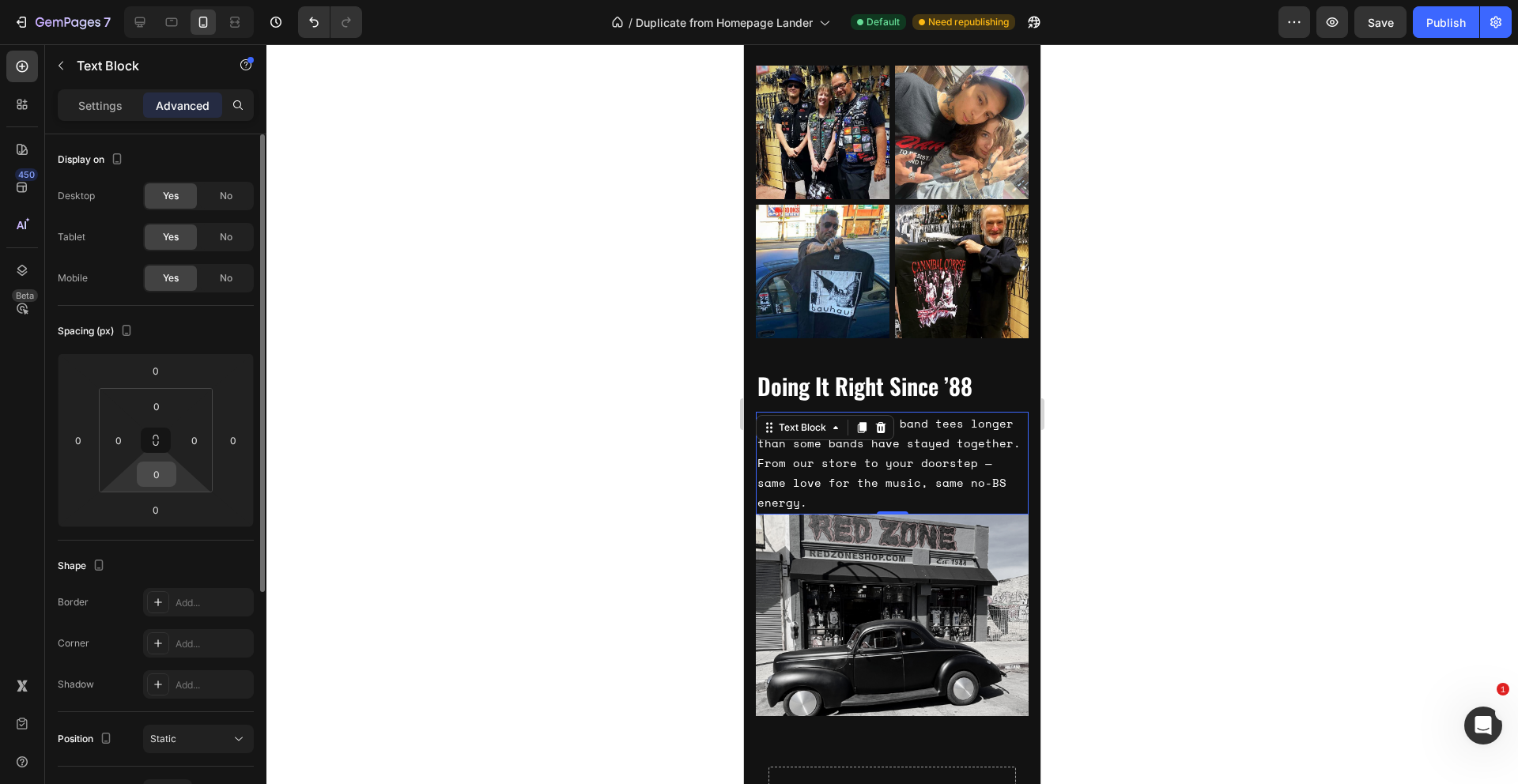 click on "0" at bounding box center [157, 474] 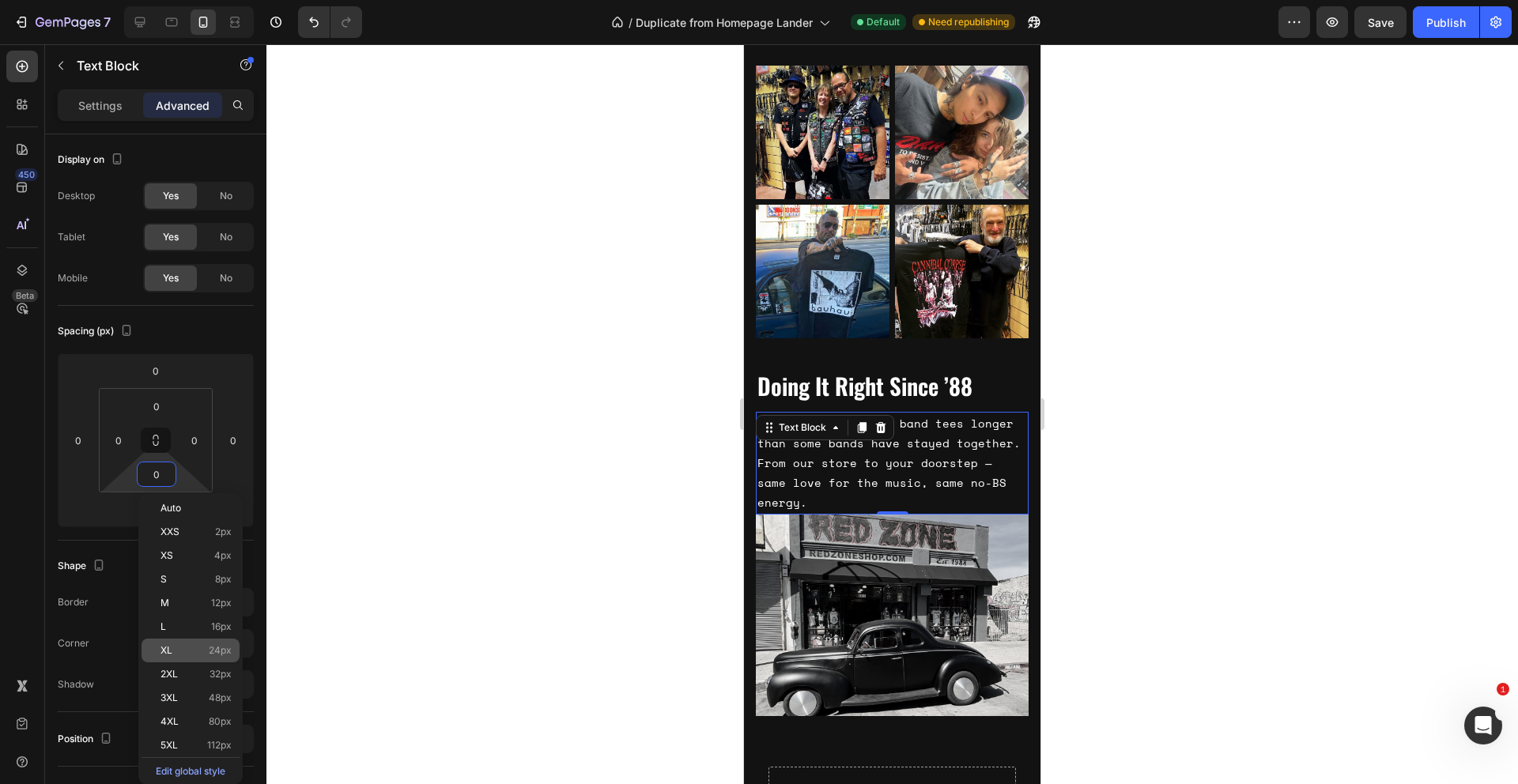 click on "24px" at bounding box center [220, 650] 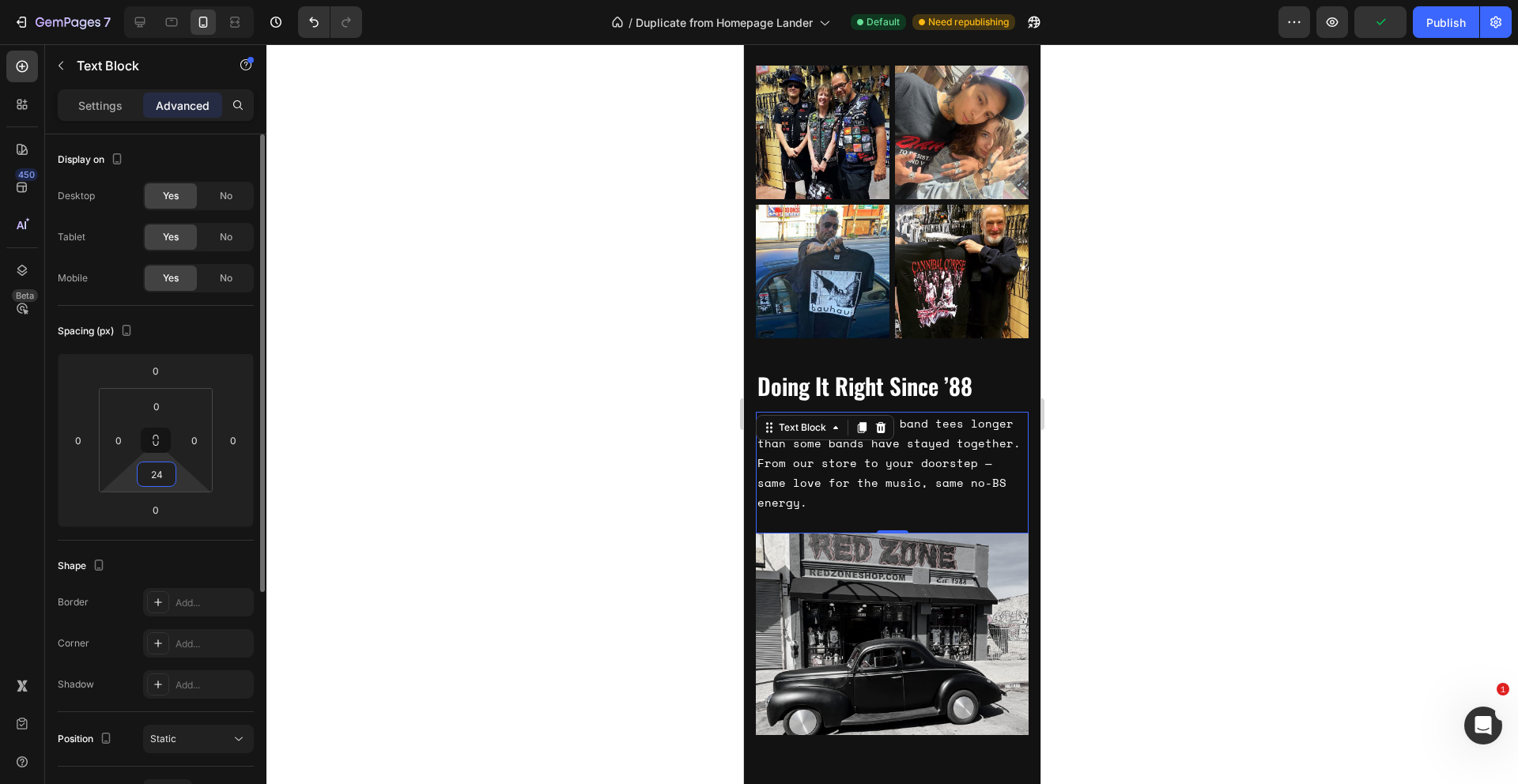 click on "24" at bounding box center [157, 474] 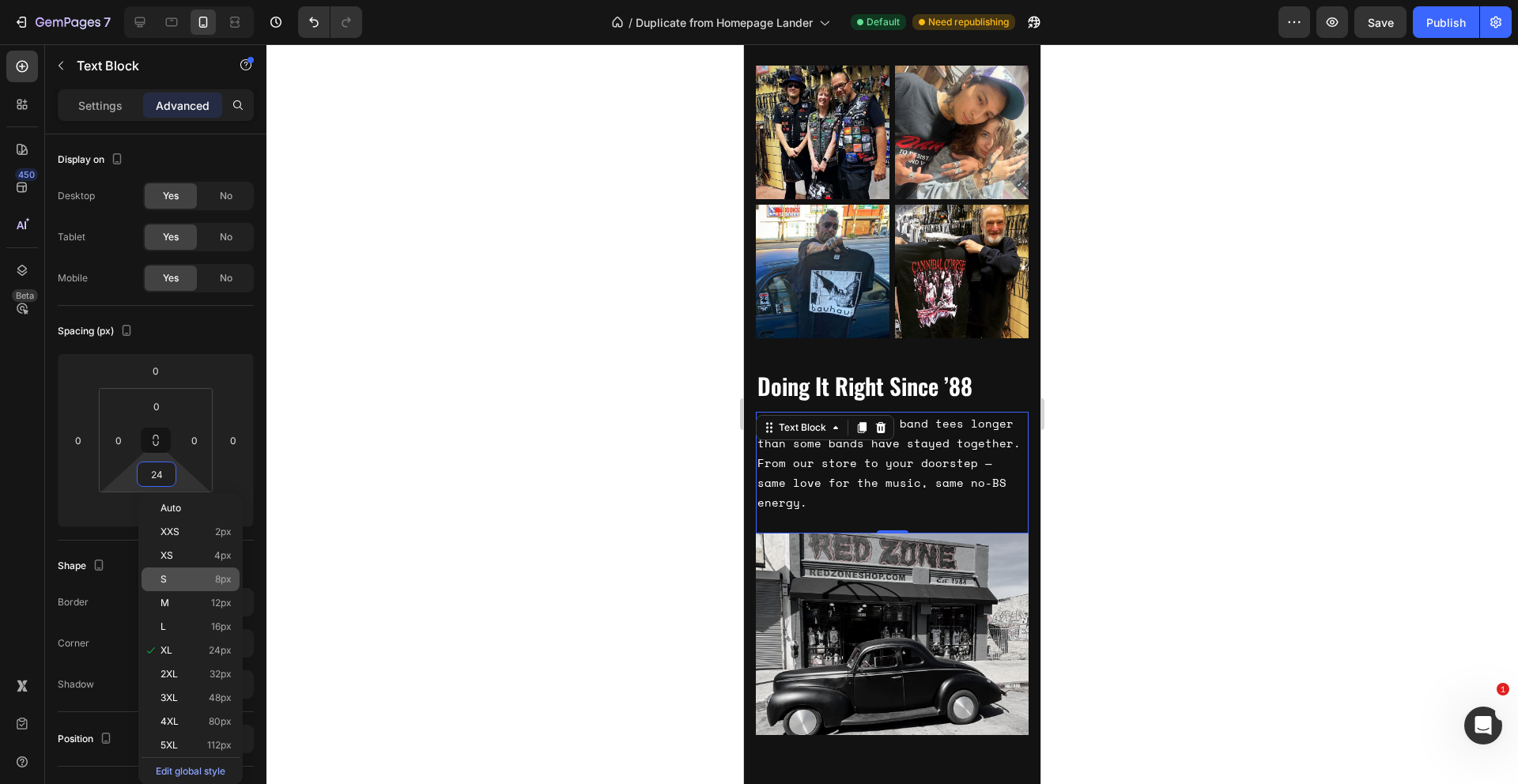 click on "S 8px" 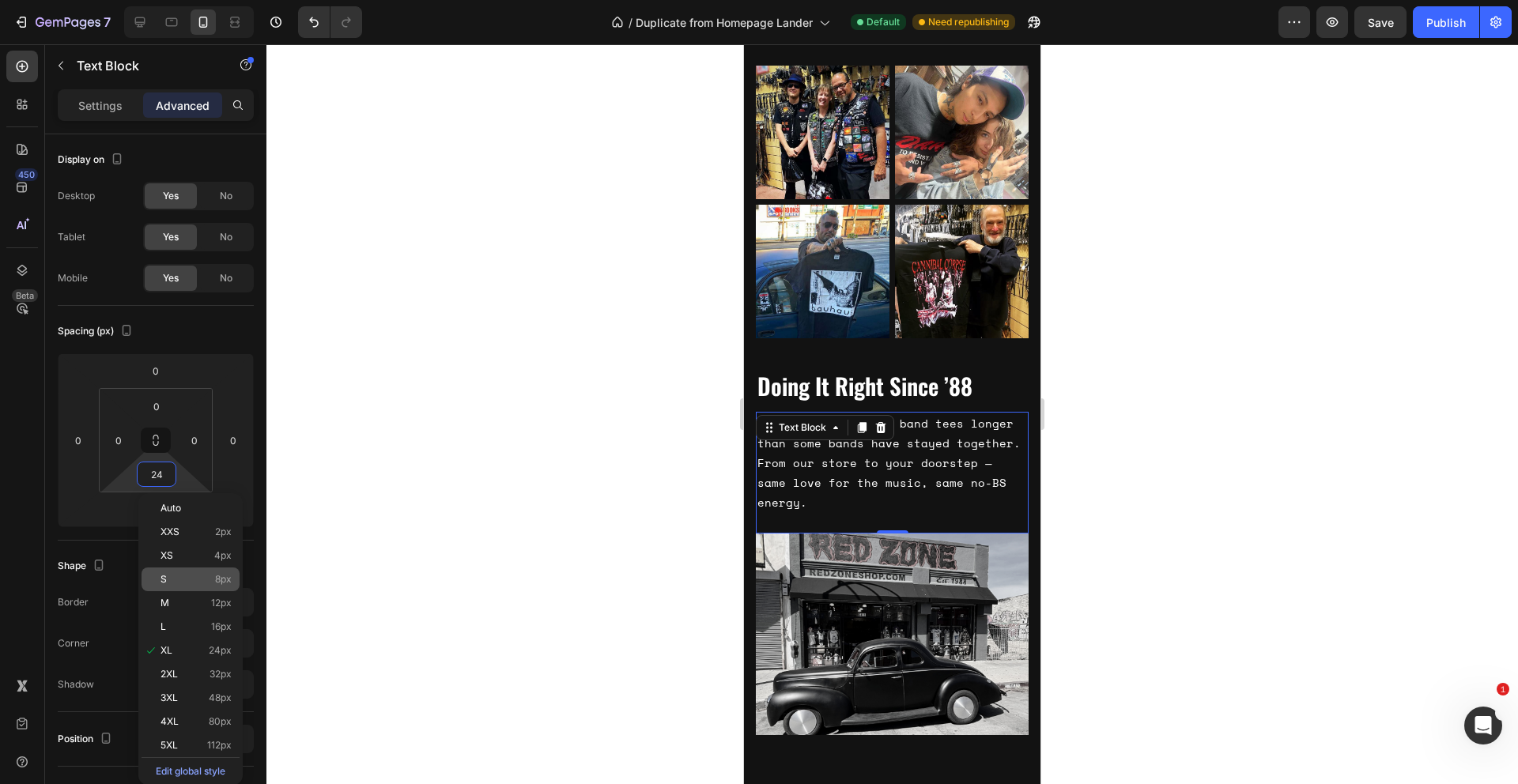 type on "8" 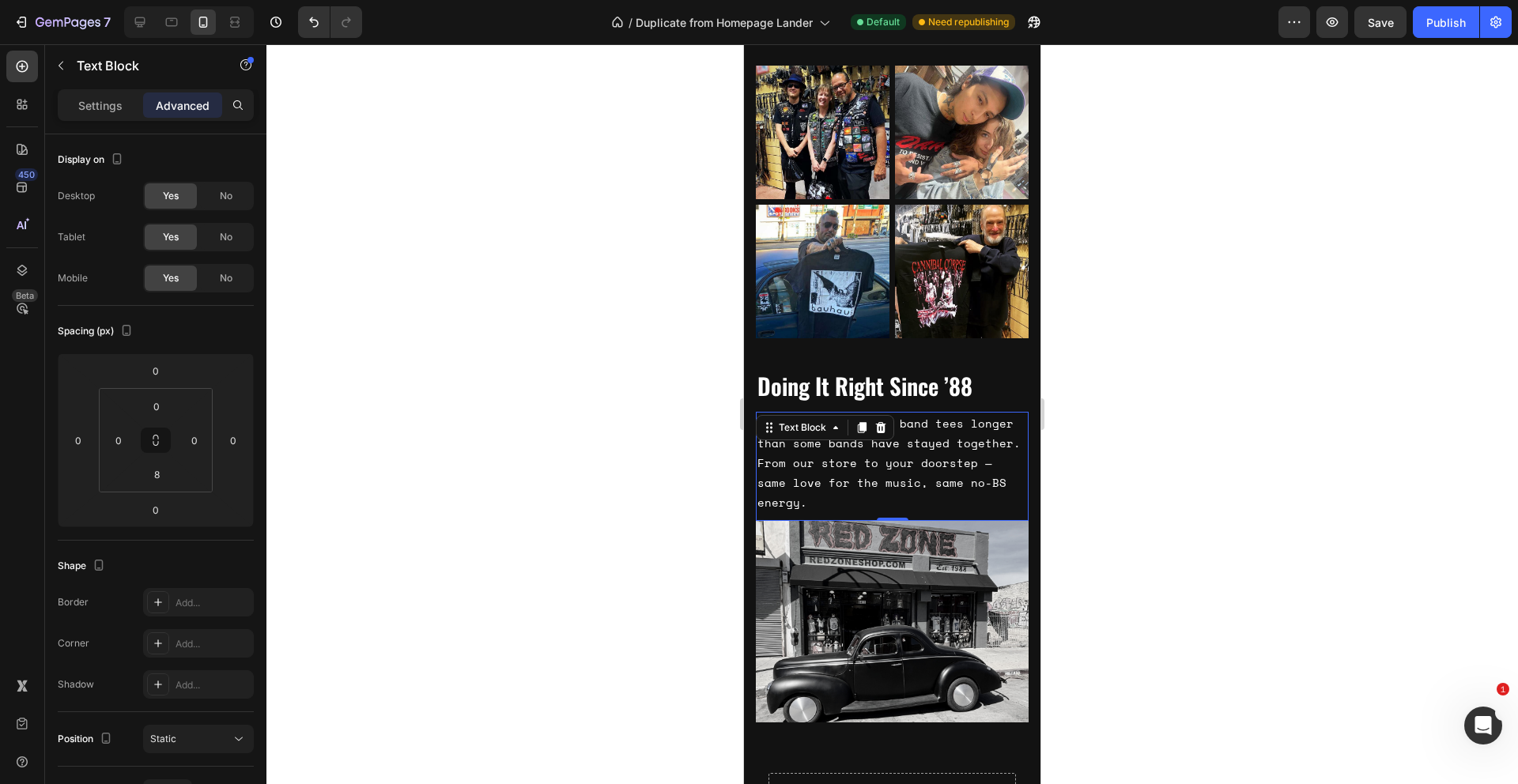 click 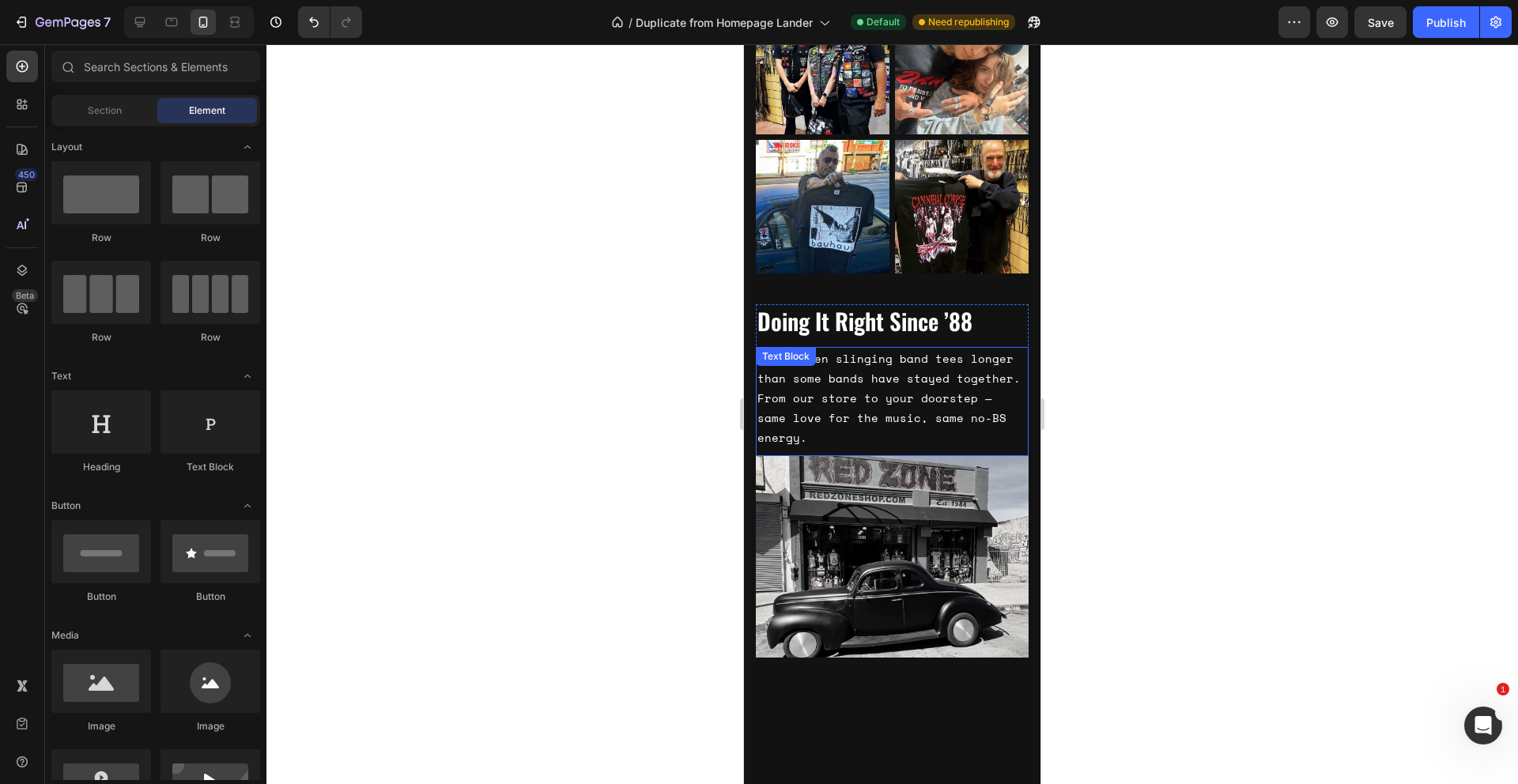 scroll, scrollTop: 2350, scrollLeft: 0, axis: vertical 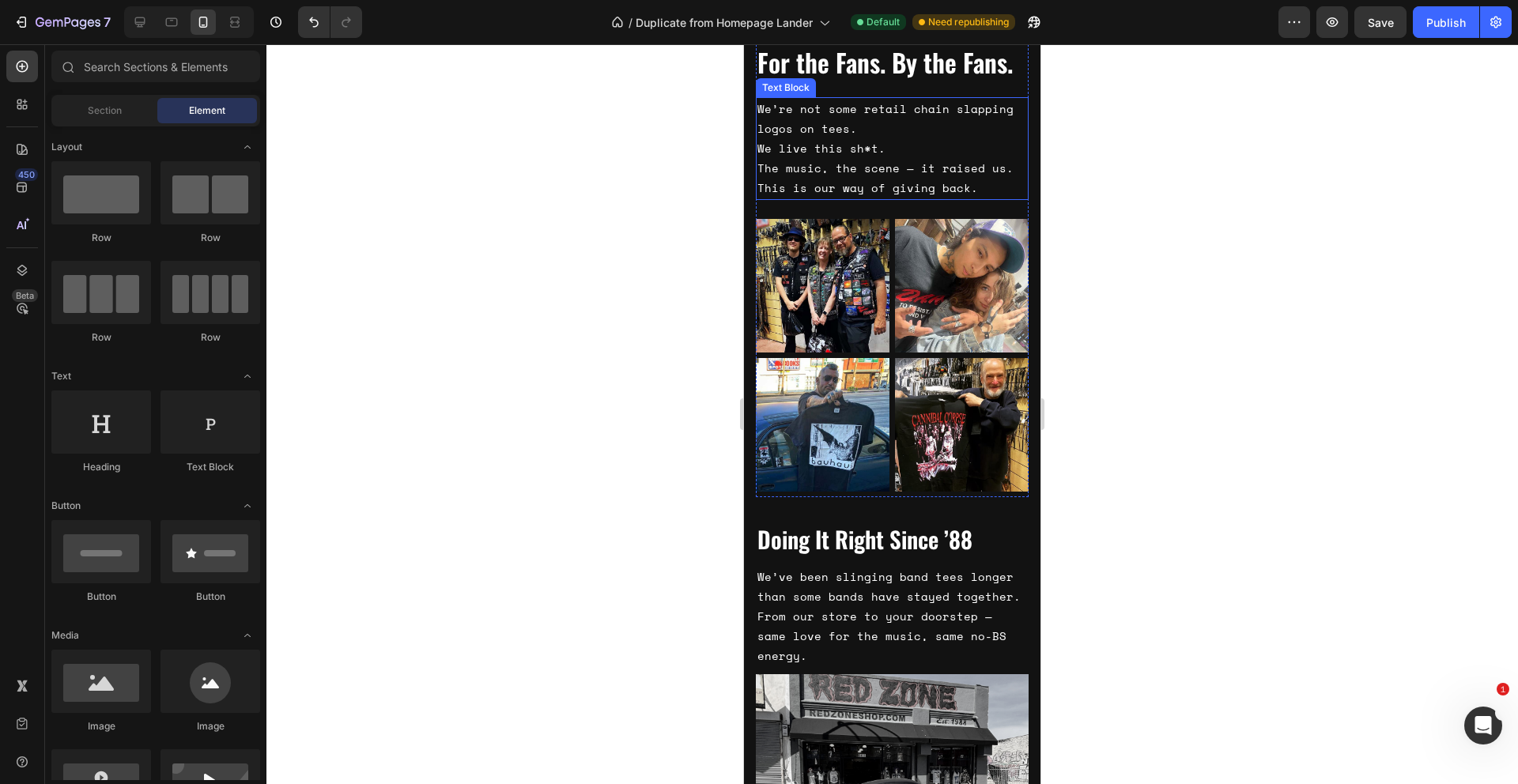 click on "We’re not some retail chain slapping logos on tees. We live this sh*t. The music, the scene — it raised us. This is our way of giving back." at bounding box center [892, 149] 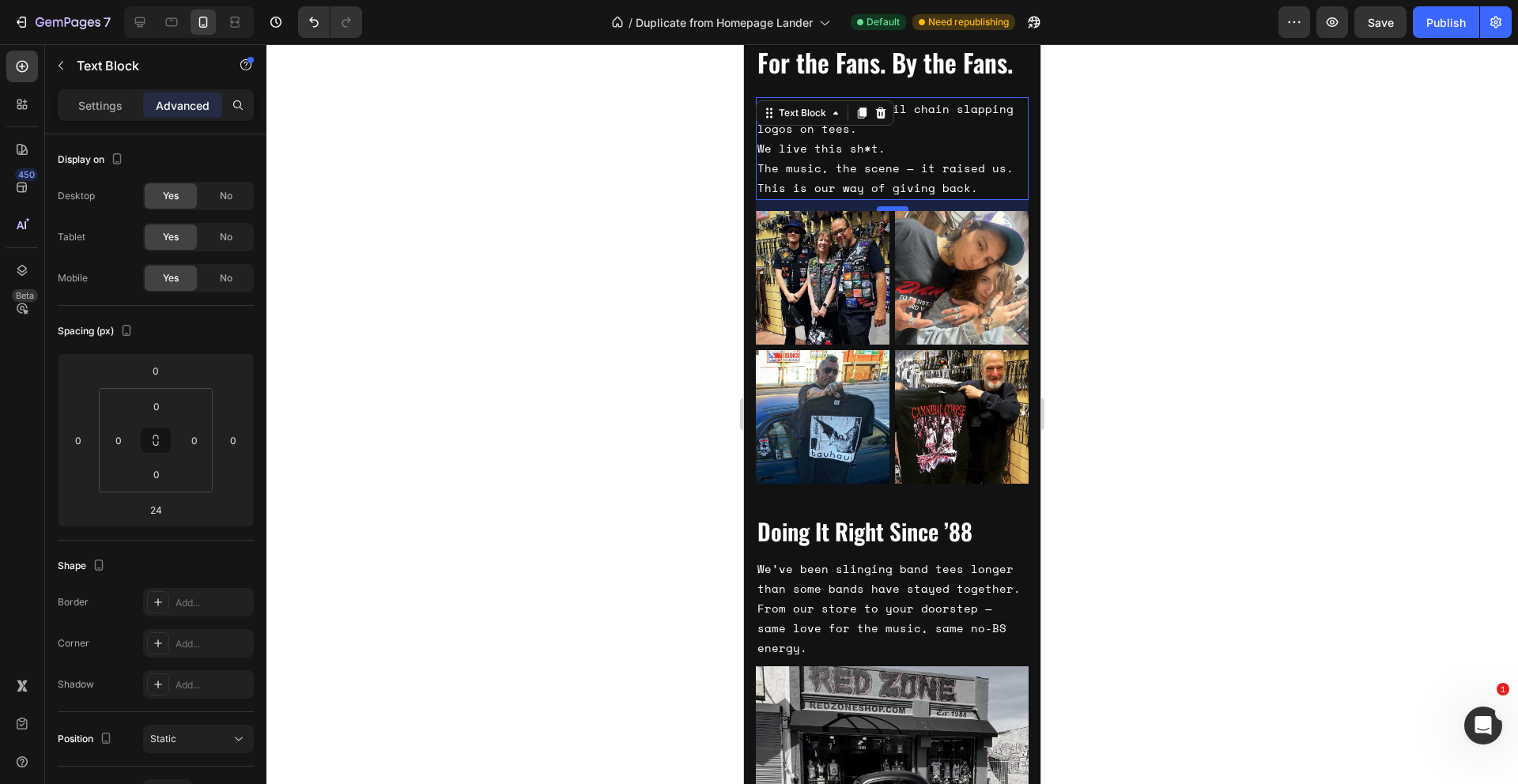 drag, startPoint x: 883, startPoint y: 249, endPoint x: 893, endPoint y: 241, distance: 12.8062 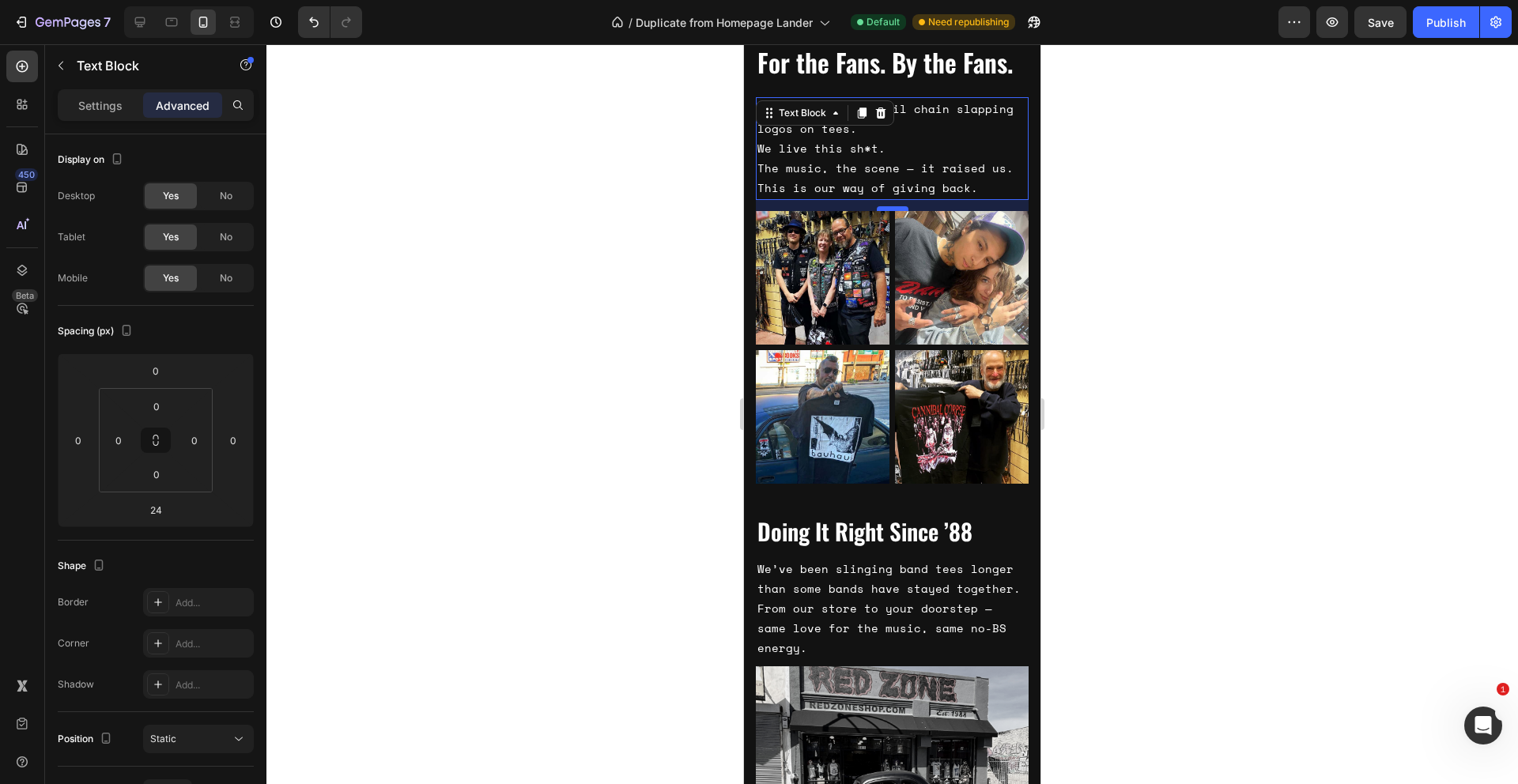 click at bounding box center (893, 209) 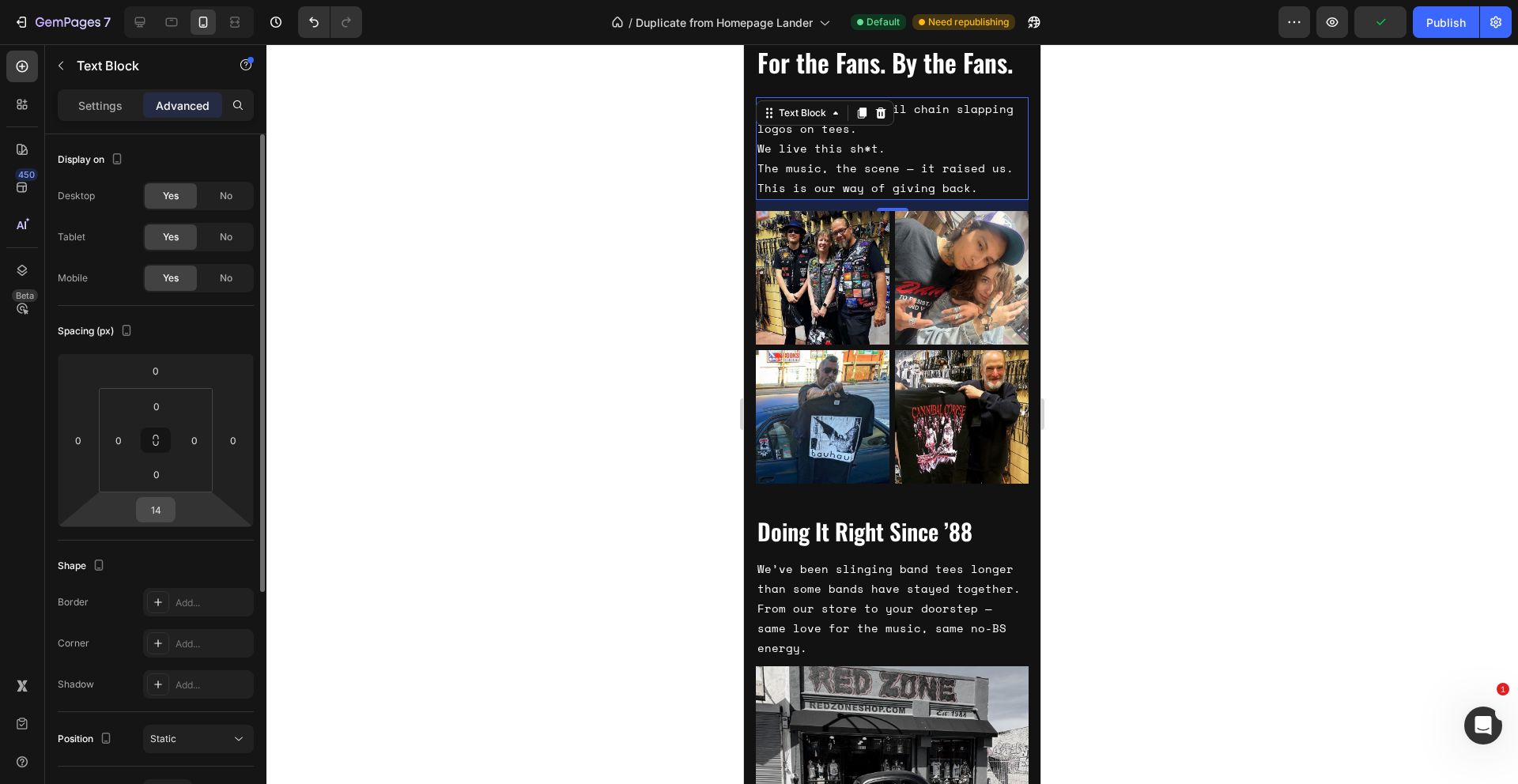 click on "14" at bounding box center [156, 510] 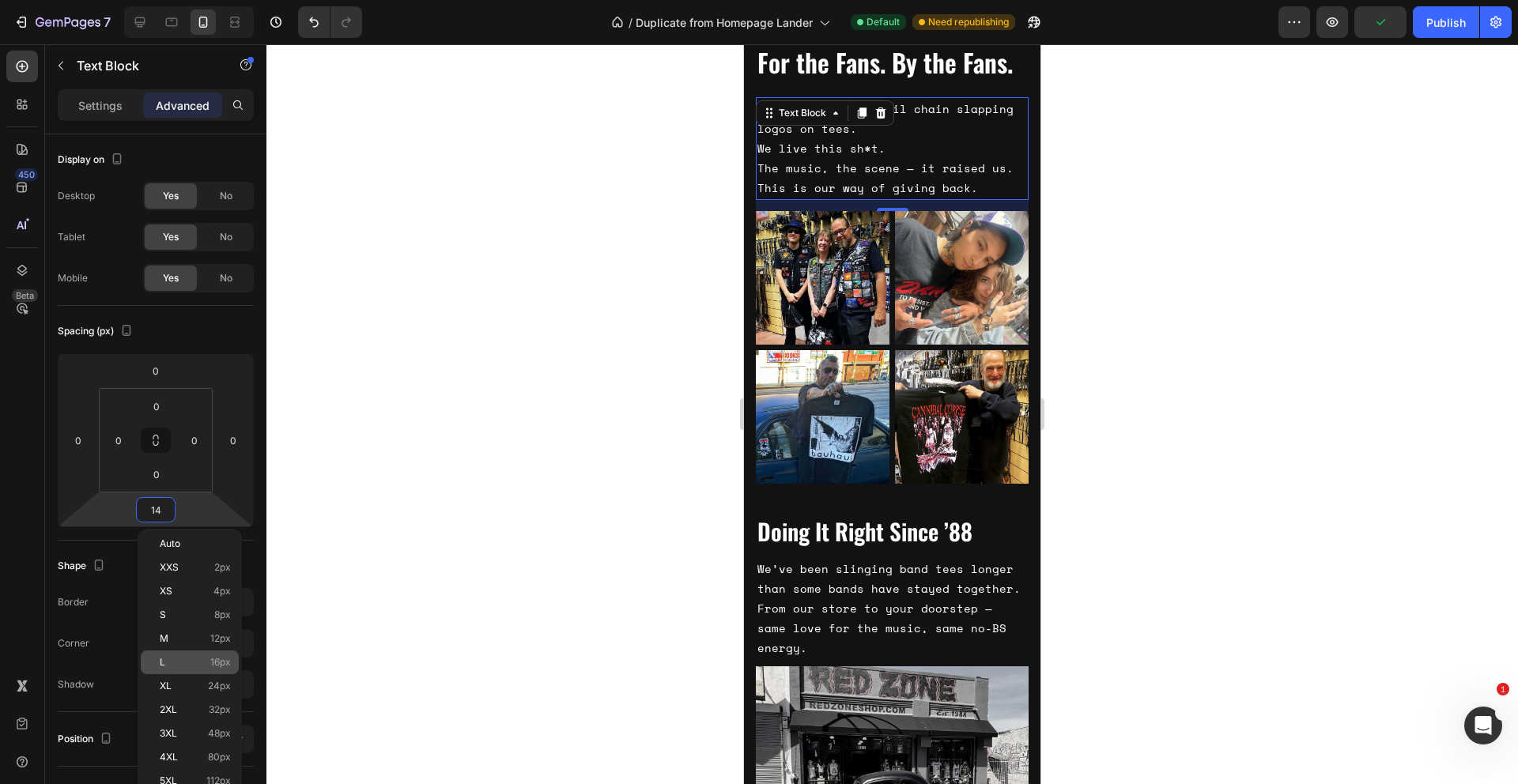 click on "16px" at bounding box center (221, 662) 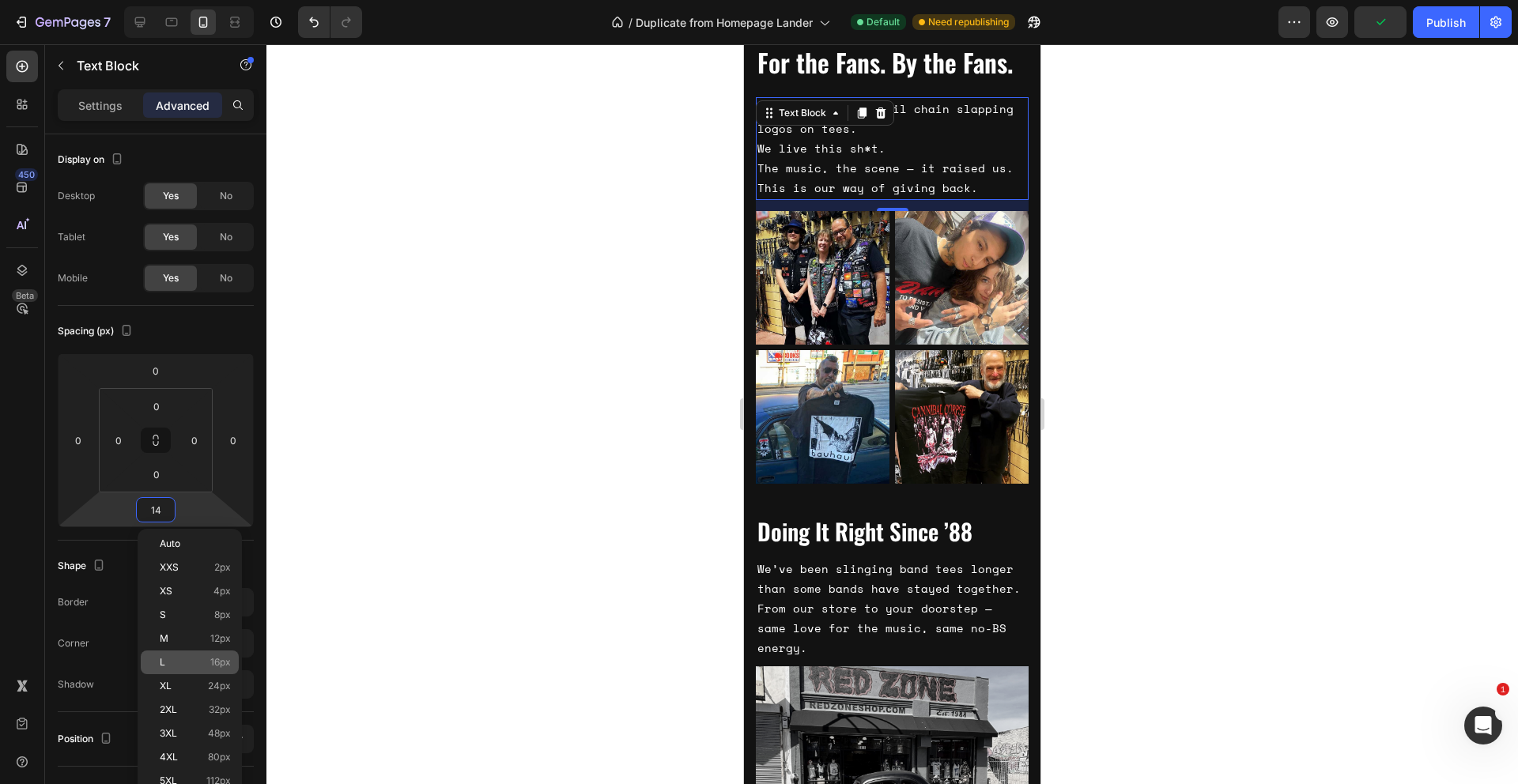 type on "16" 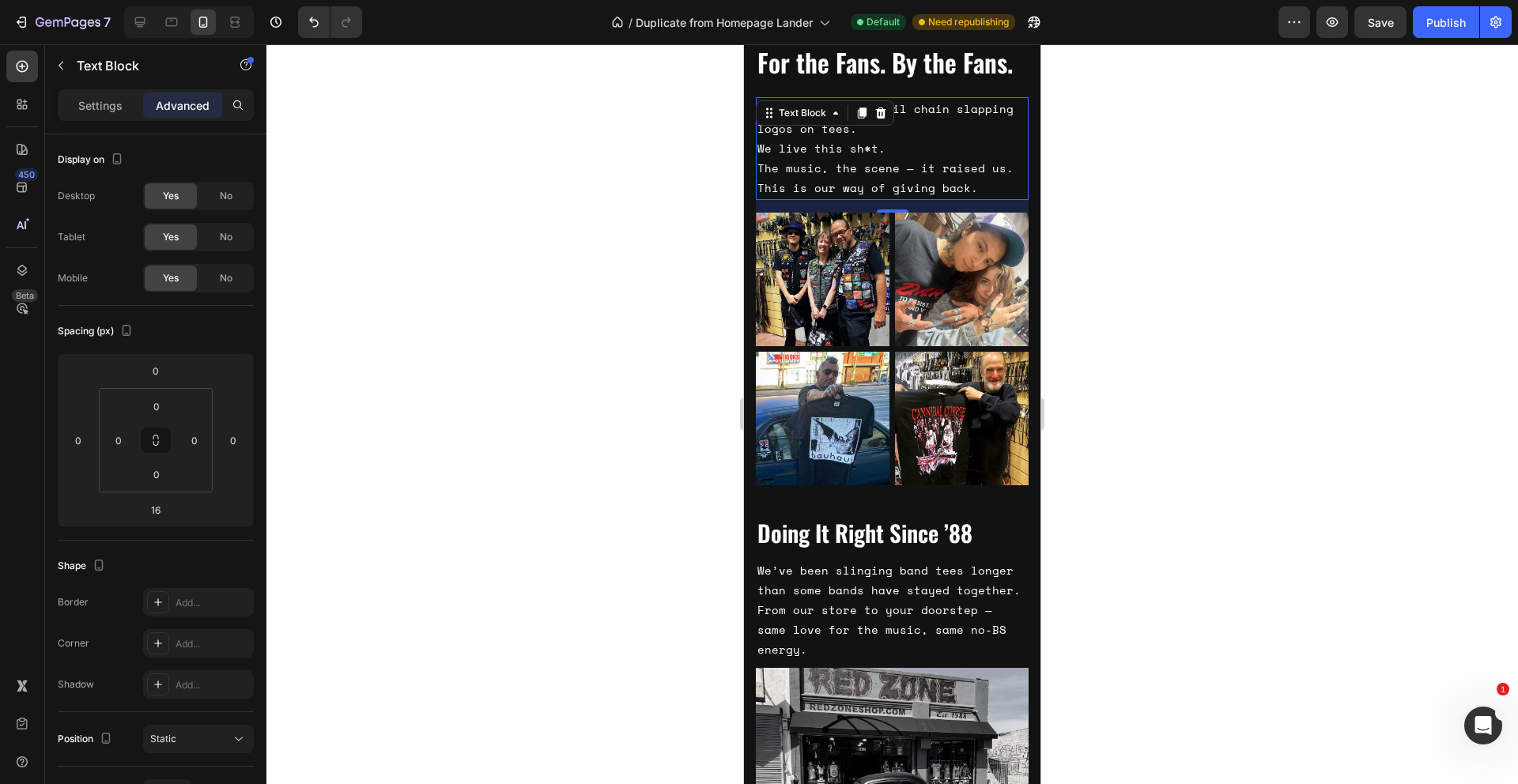 click 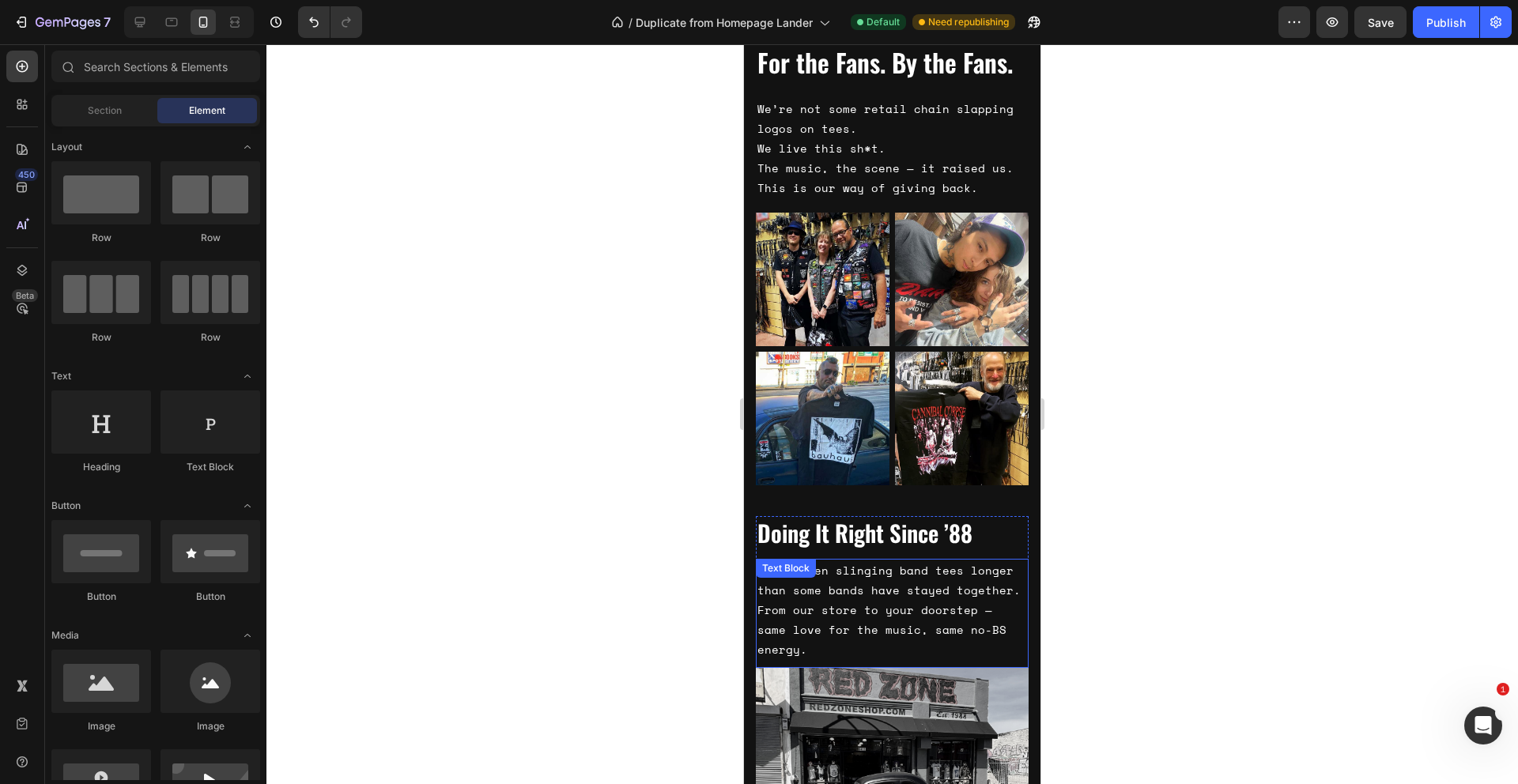 click on "We’ve been slinging band tees longer than some bands have stayed together. From our store to your doorstep — same love for the music, same no-BS energy." at bounding box center (892, 610) 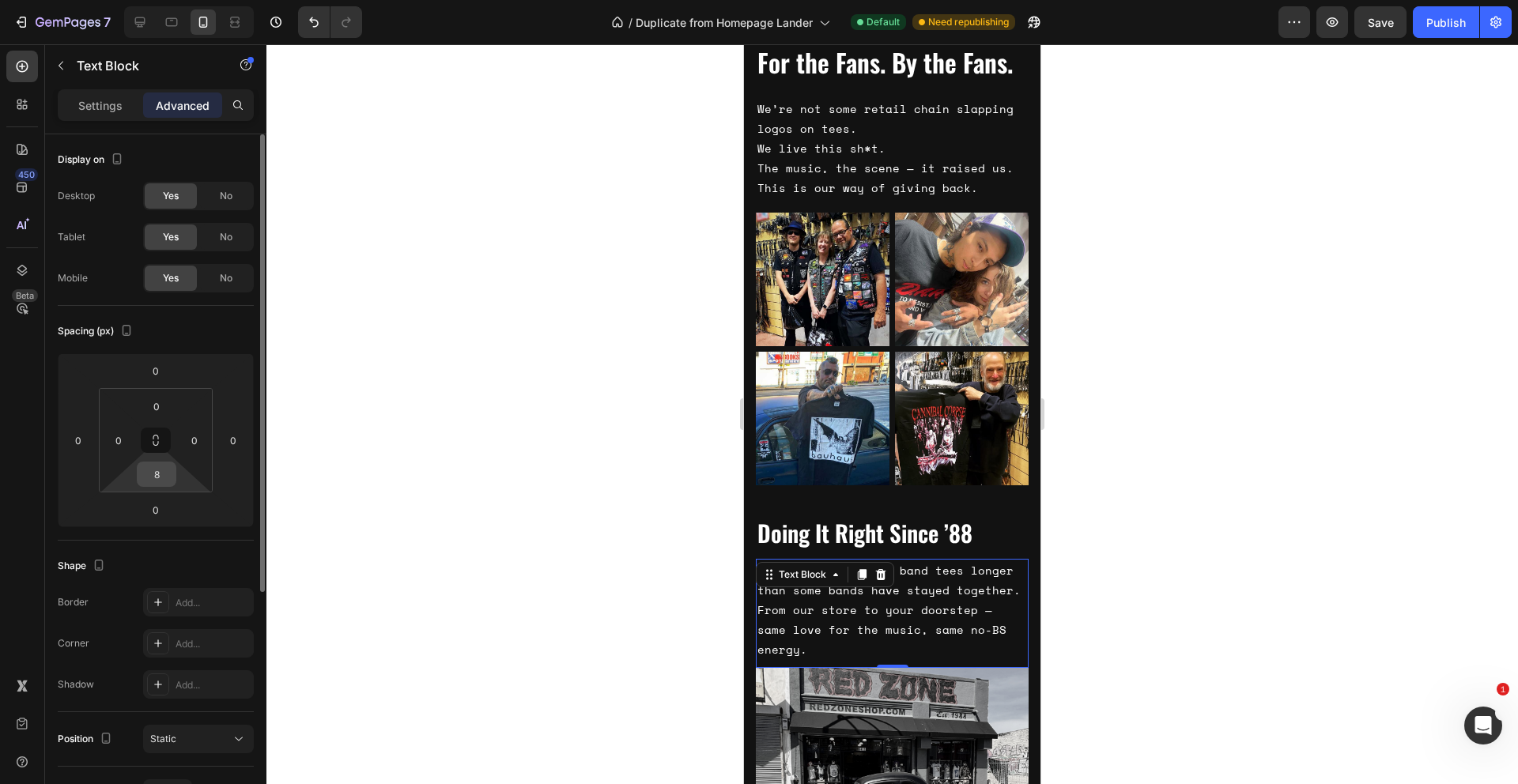 click on "8" at bounding box center [157, 474] 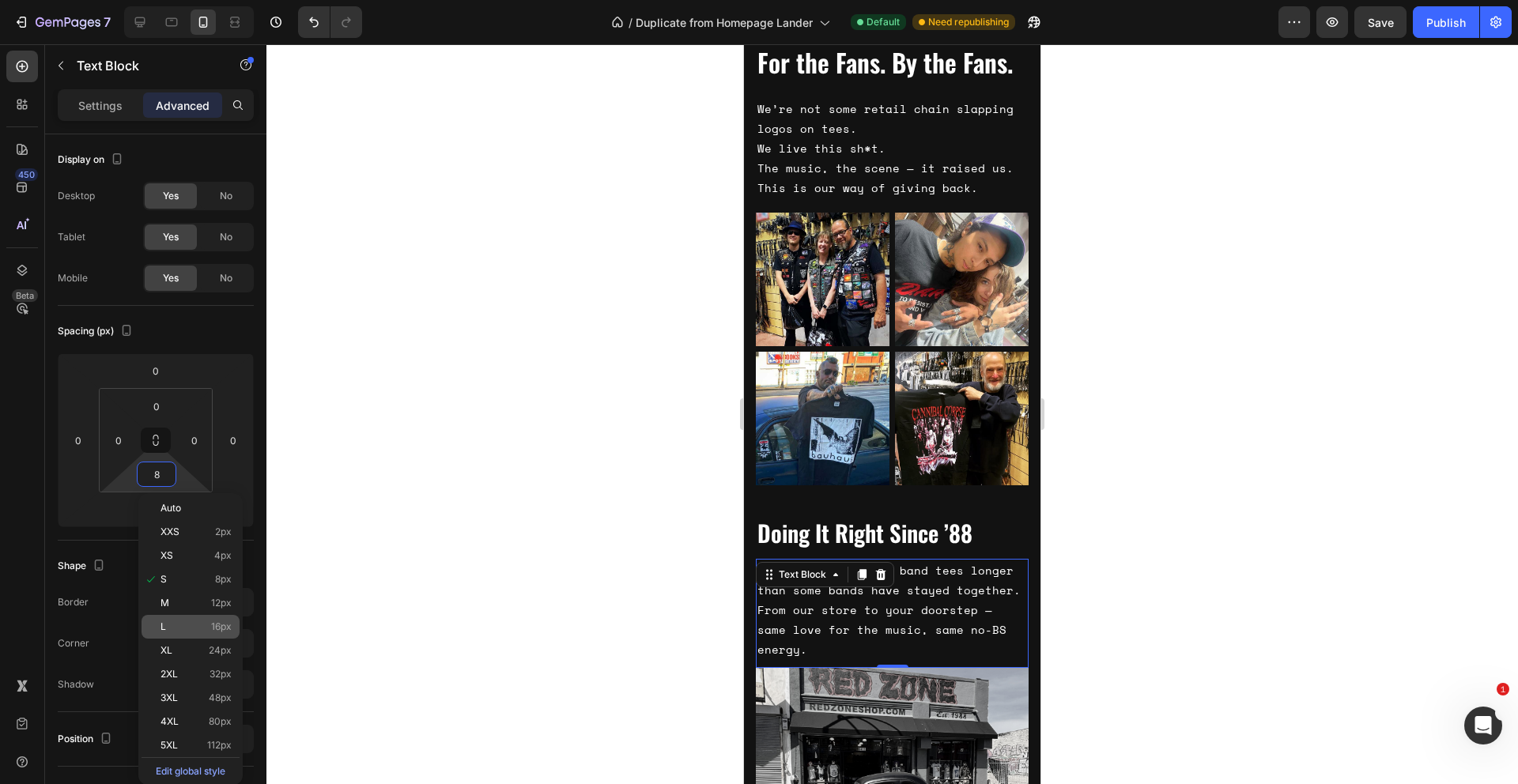 click on "L 16px" at bounding box center [196, 627] 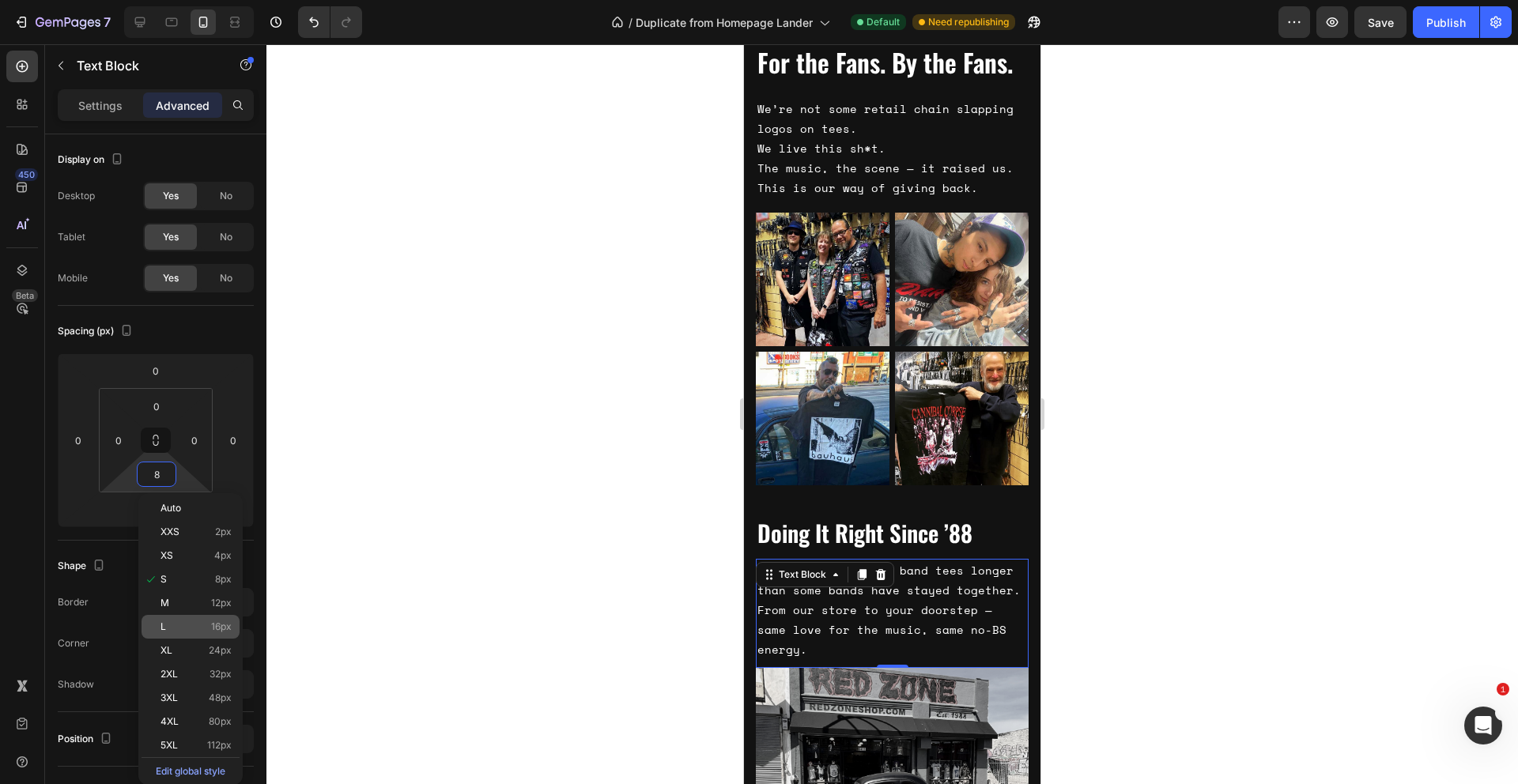 type on "16" 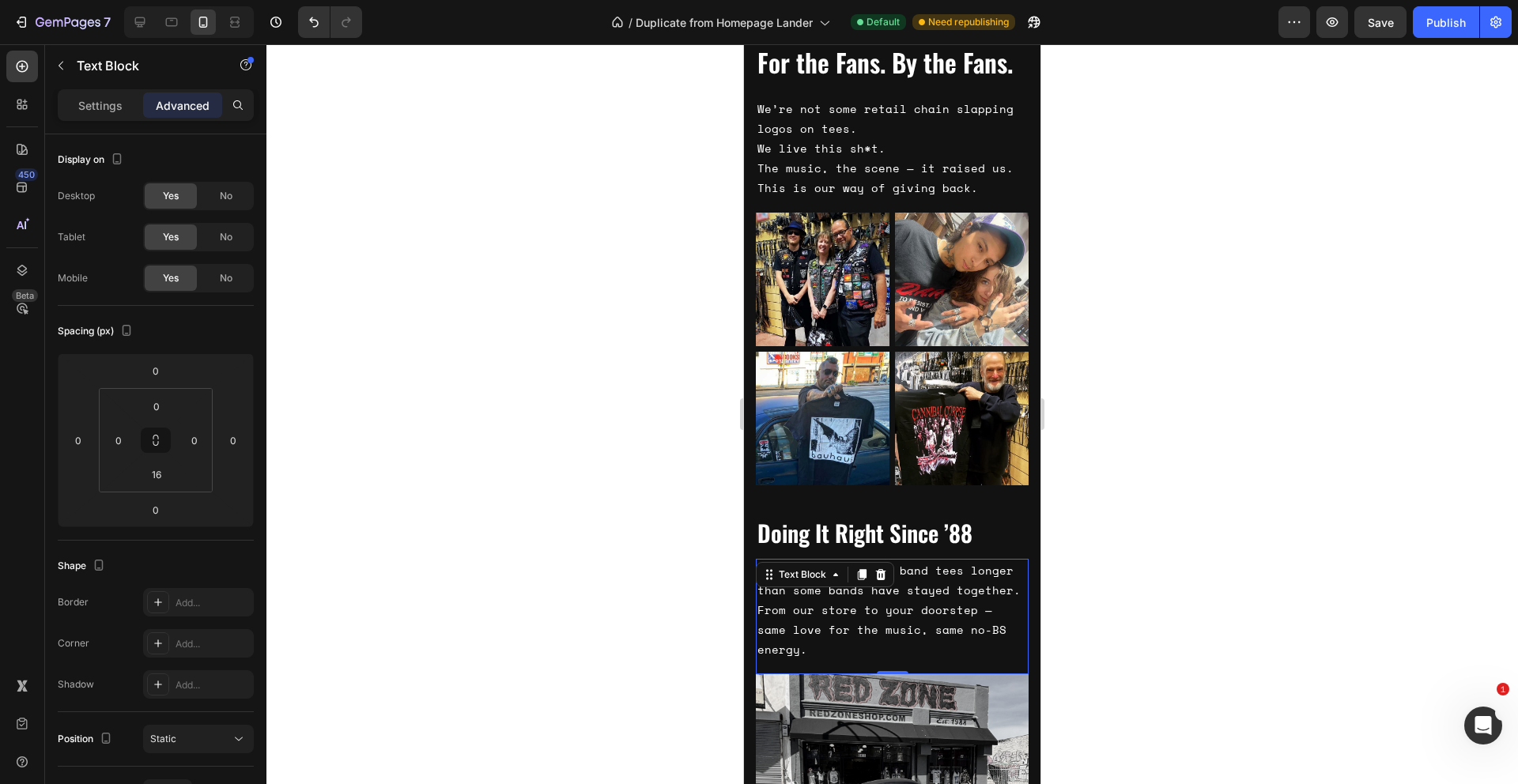 click 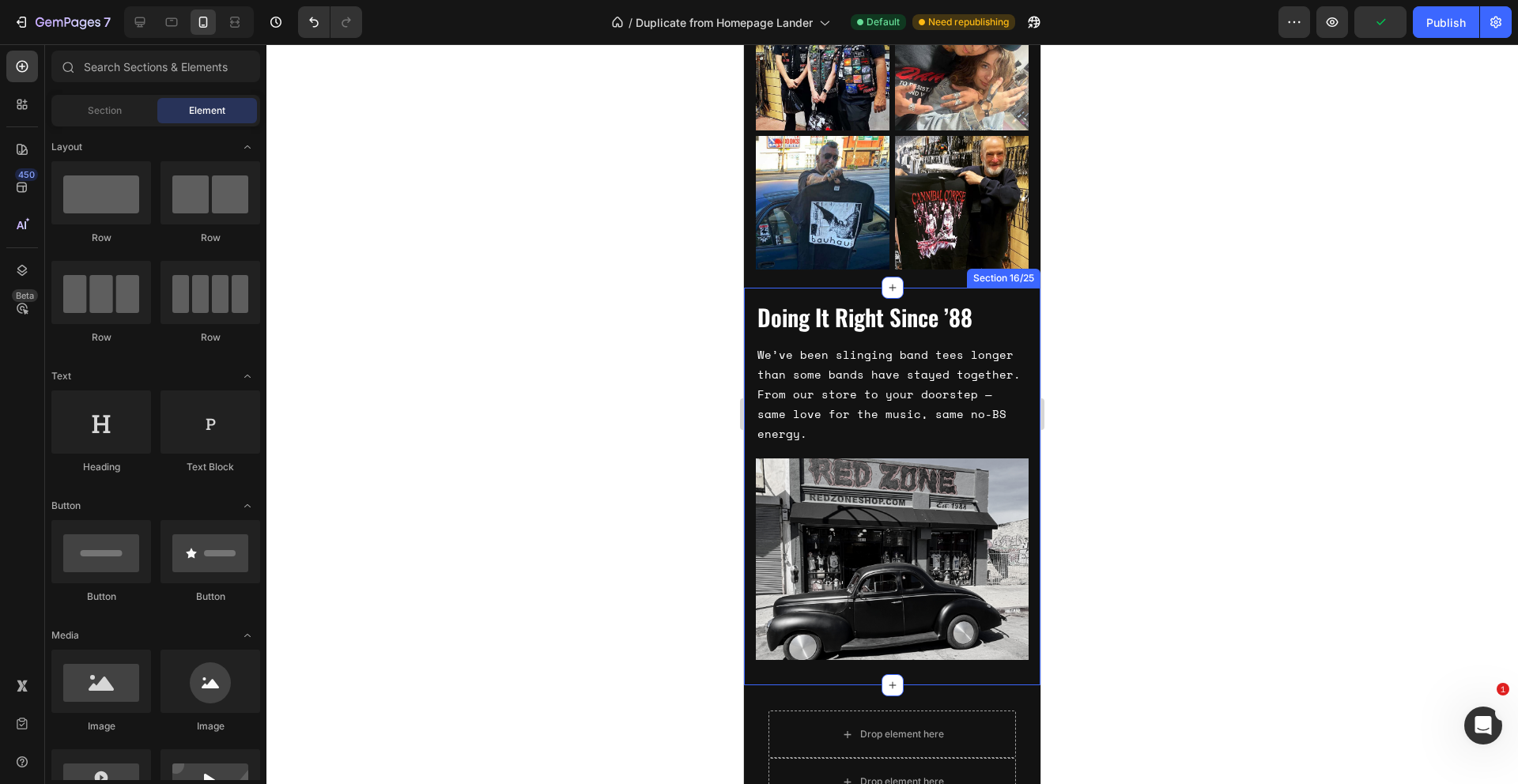 scroll, scrollTop: 2618, scrollLeft: 0, axis: vertical 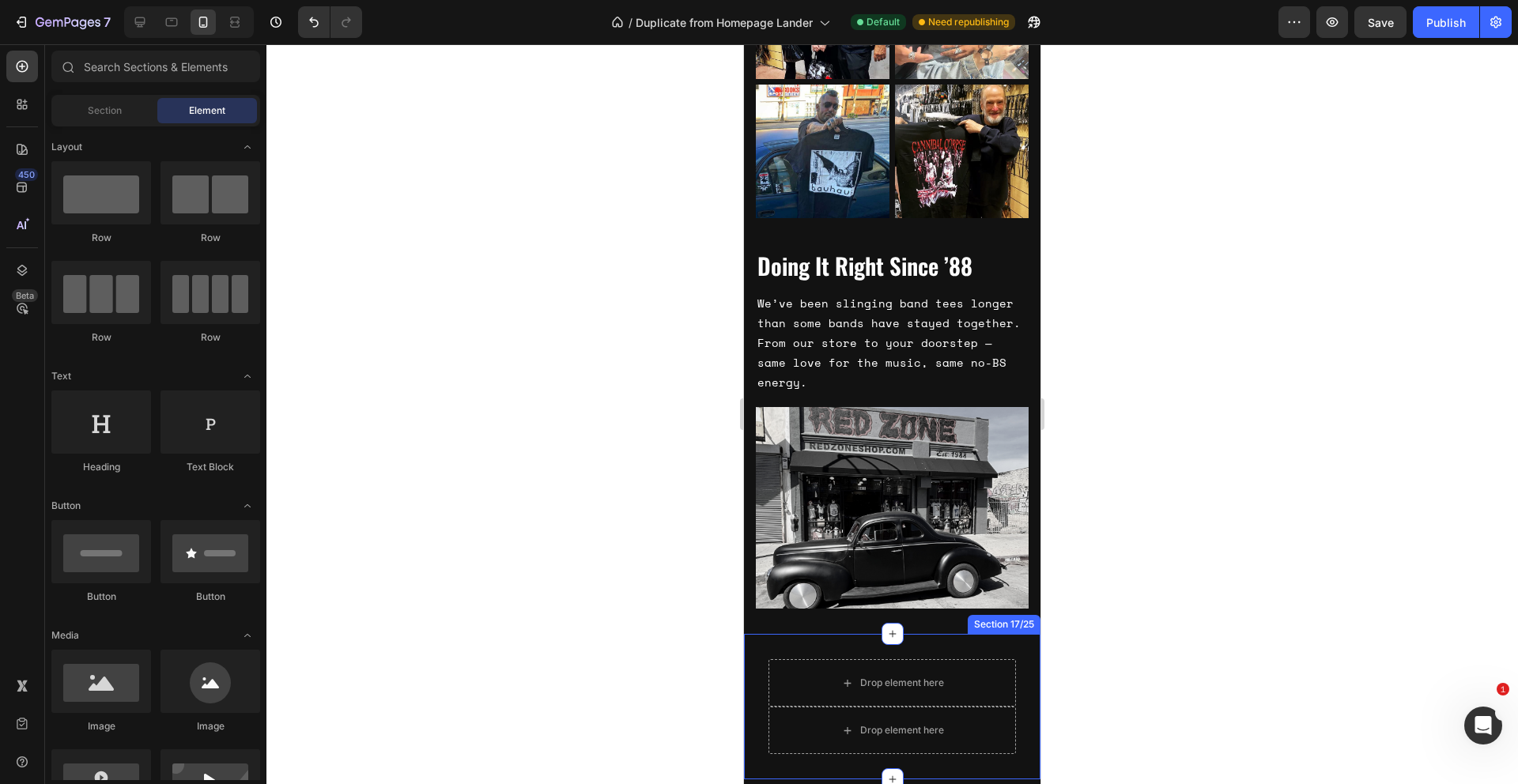 click on "Drop element here
Drop element here Row Section 17/25" at bounding box center (892, 707) 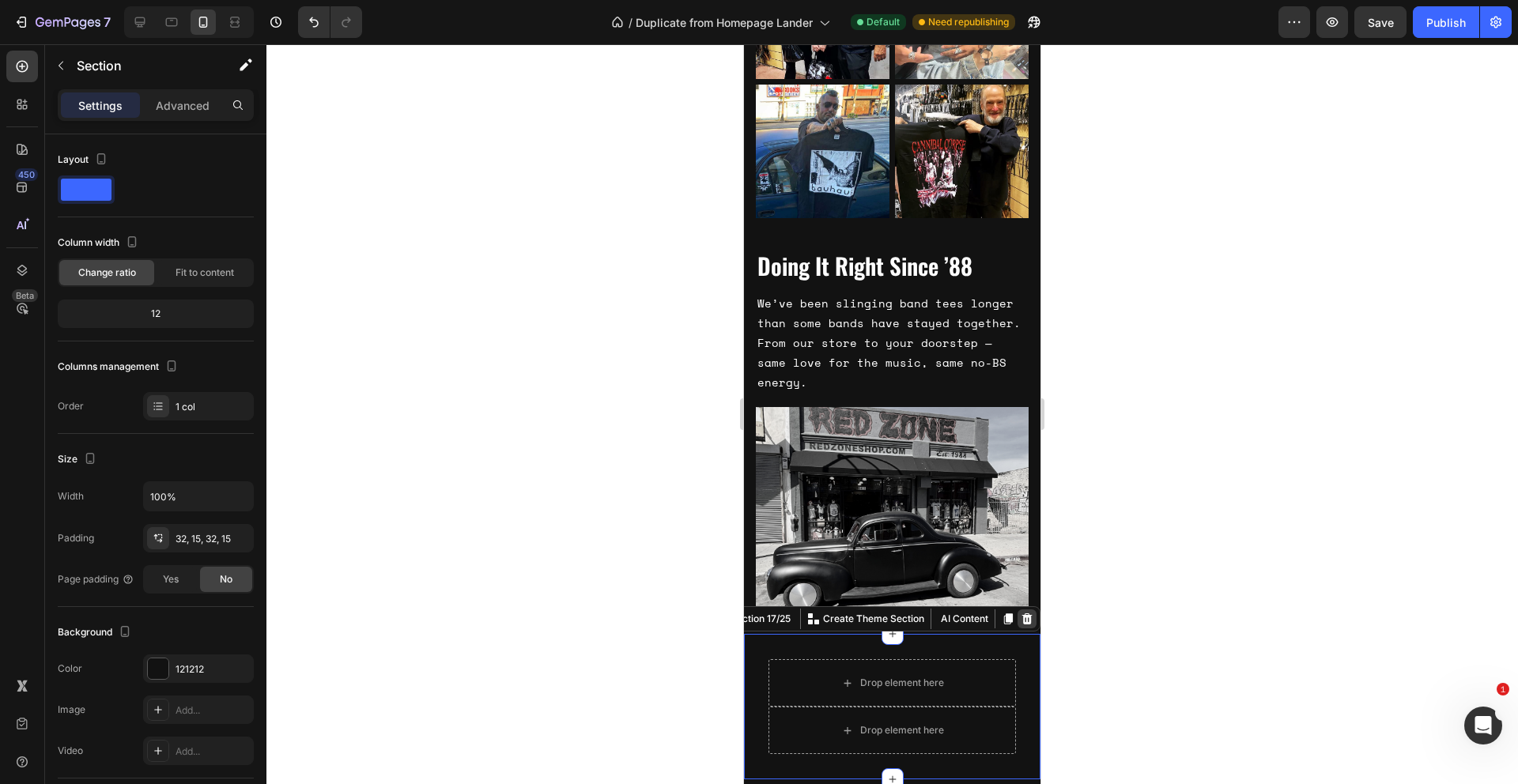 click 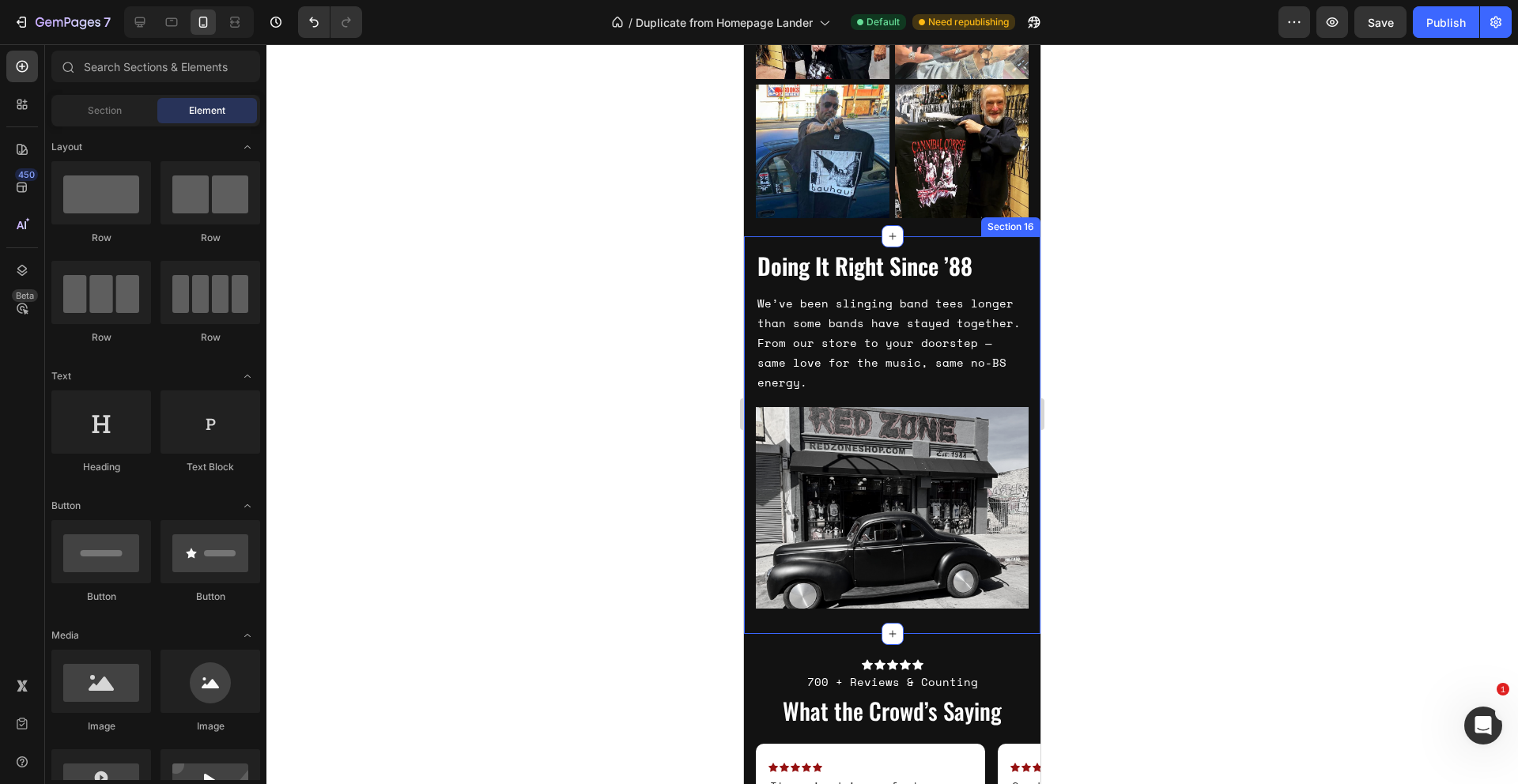 click on "Doing It Right Since ’88 Heading We’ve been slinging band tees longer than some bands have stayed together. From our store to your doorstep — same love for the music, same no-BS energy. Text Block Row Image Row Section 16" at bounding box center [892, 435] 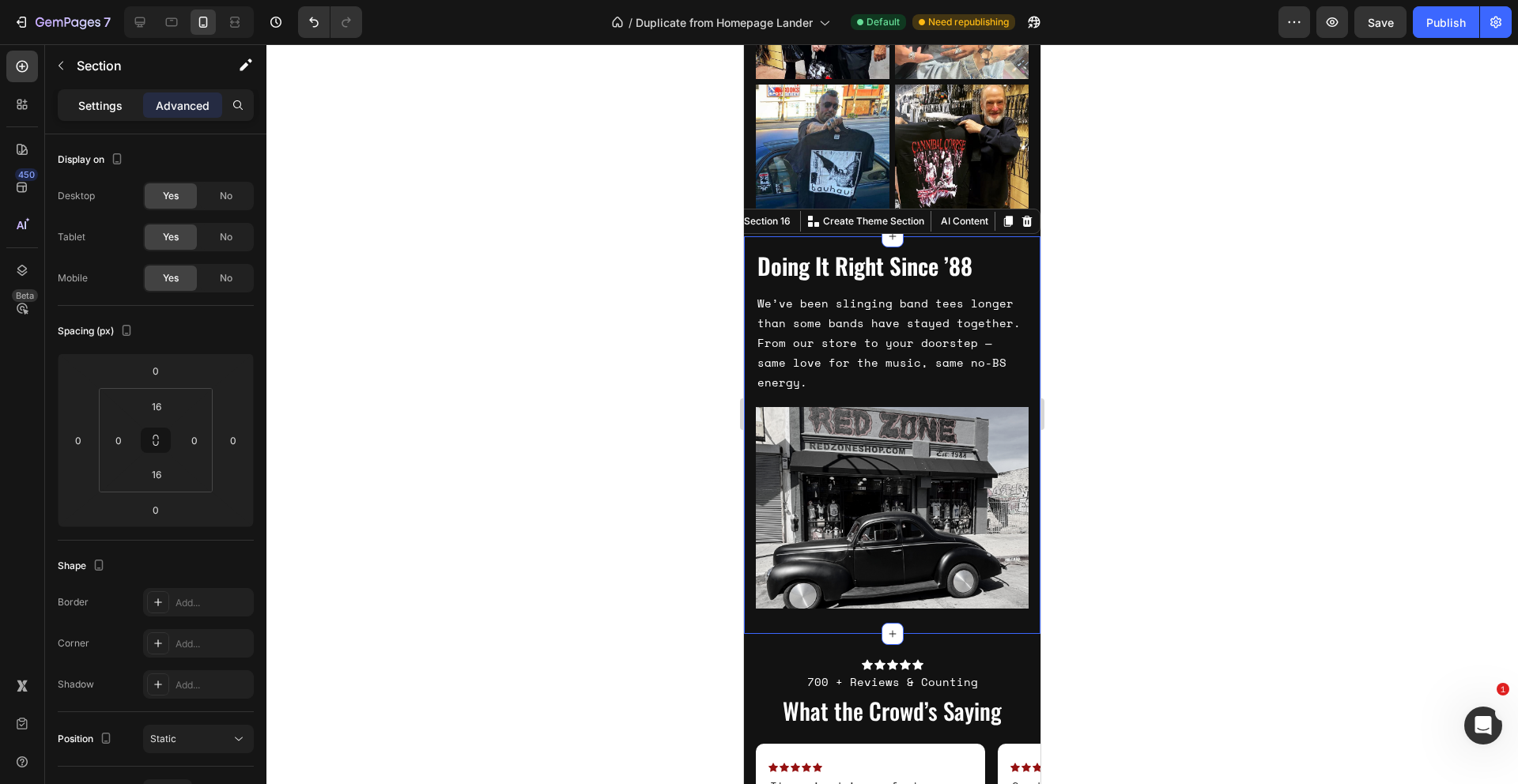 click on "Settings" at bounding box center [100, 105] 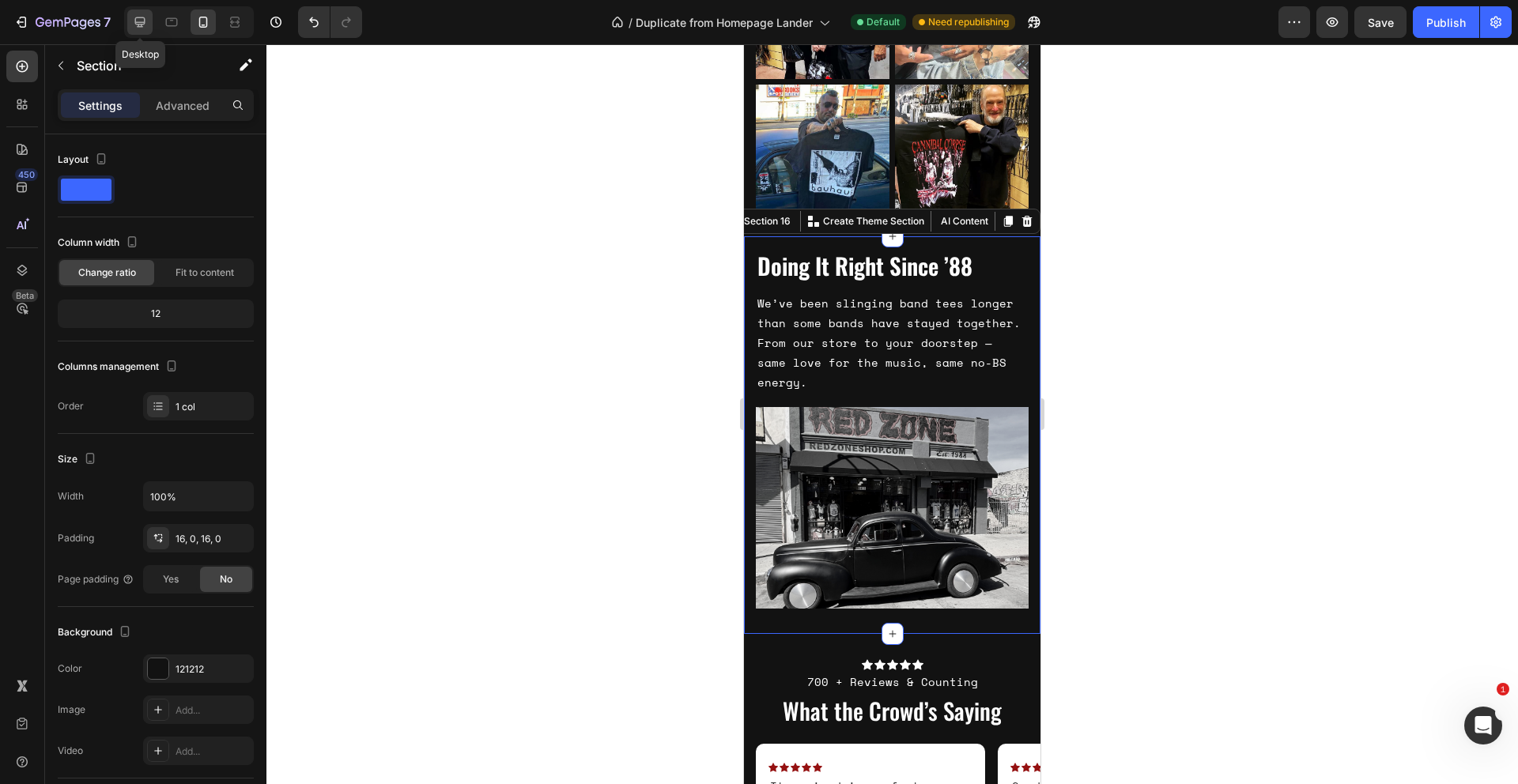 click 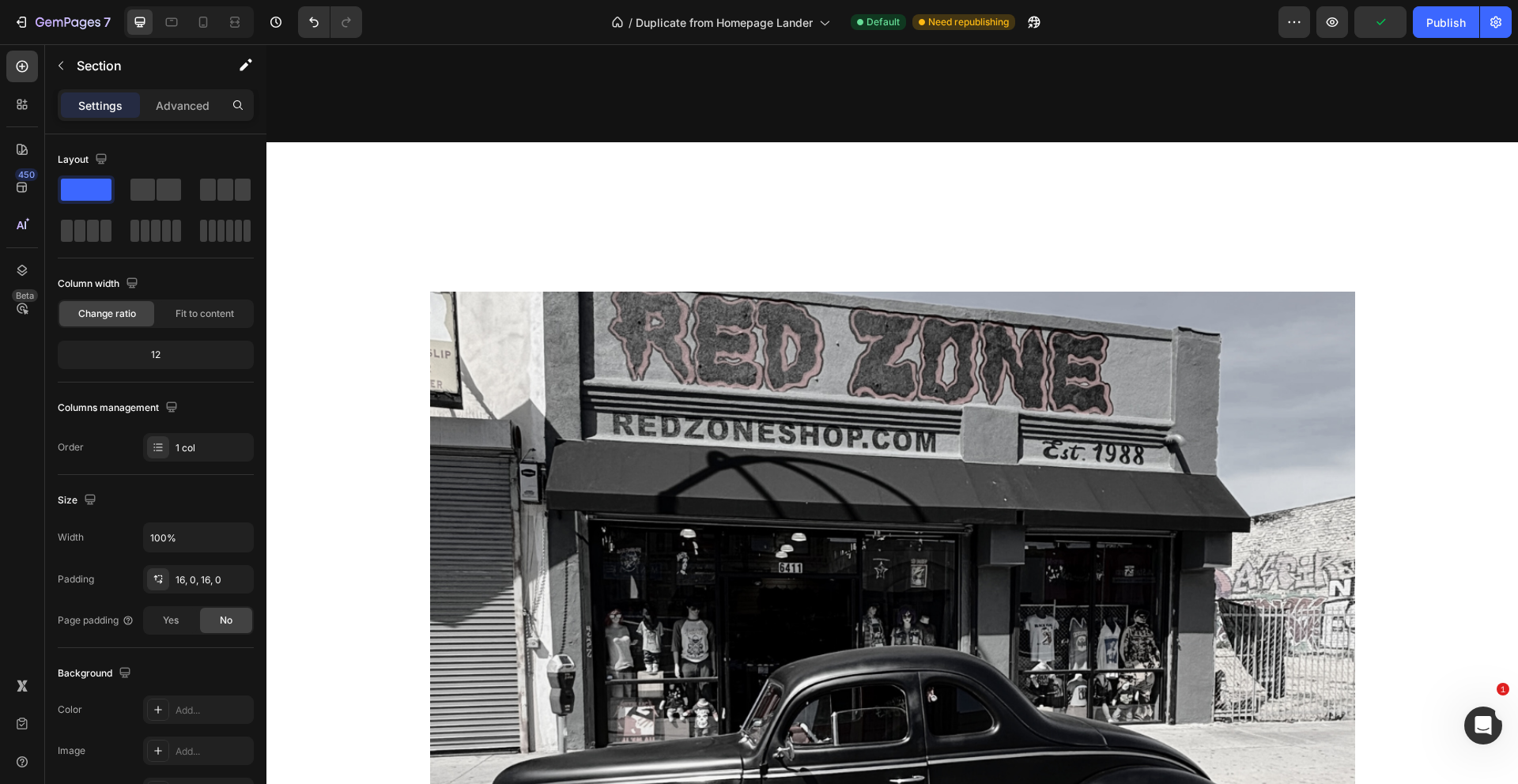 scroll, scrollTop: 1968, scrollLeft: 0, axis: vertical 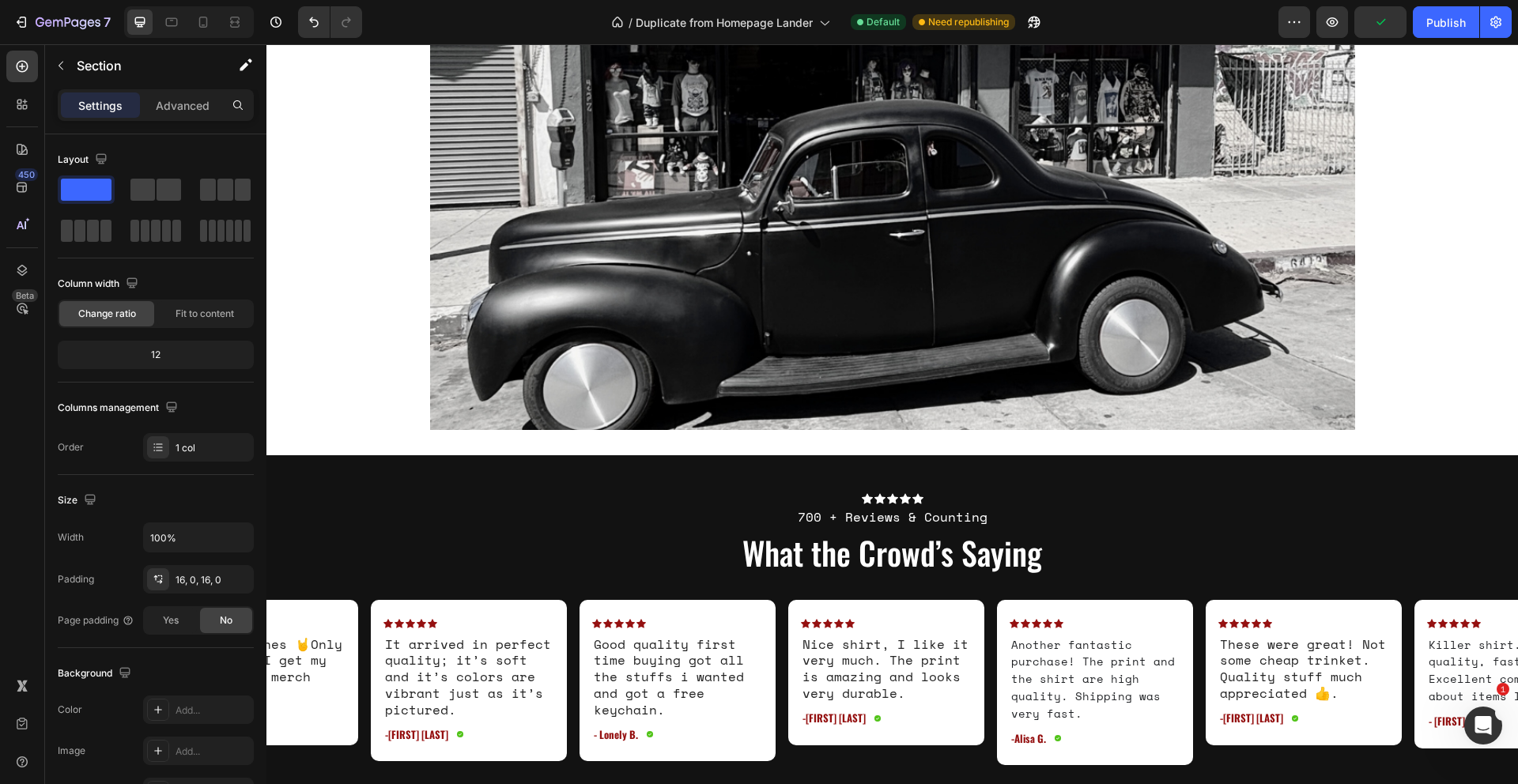 click on "Doing It Right Since ’88 Heading We’ve been slinging band tees longer than some bands have stayed together. From our store to your doorstep — same love for the music, same no-BS energy. Text Block Row Image Row" at bounding box center (892, 25) 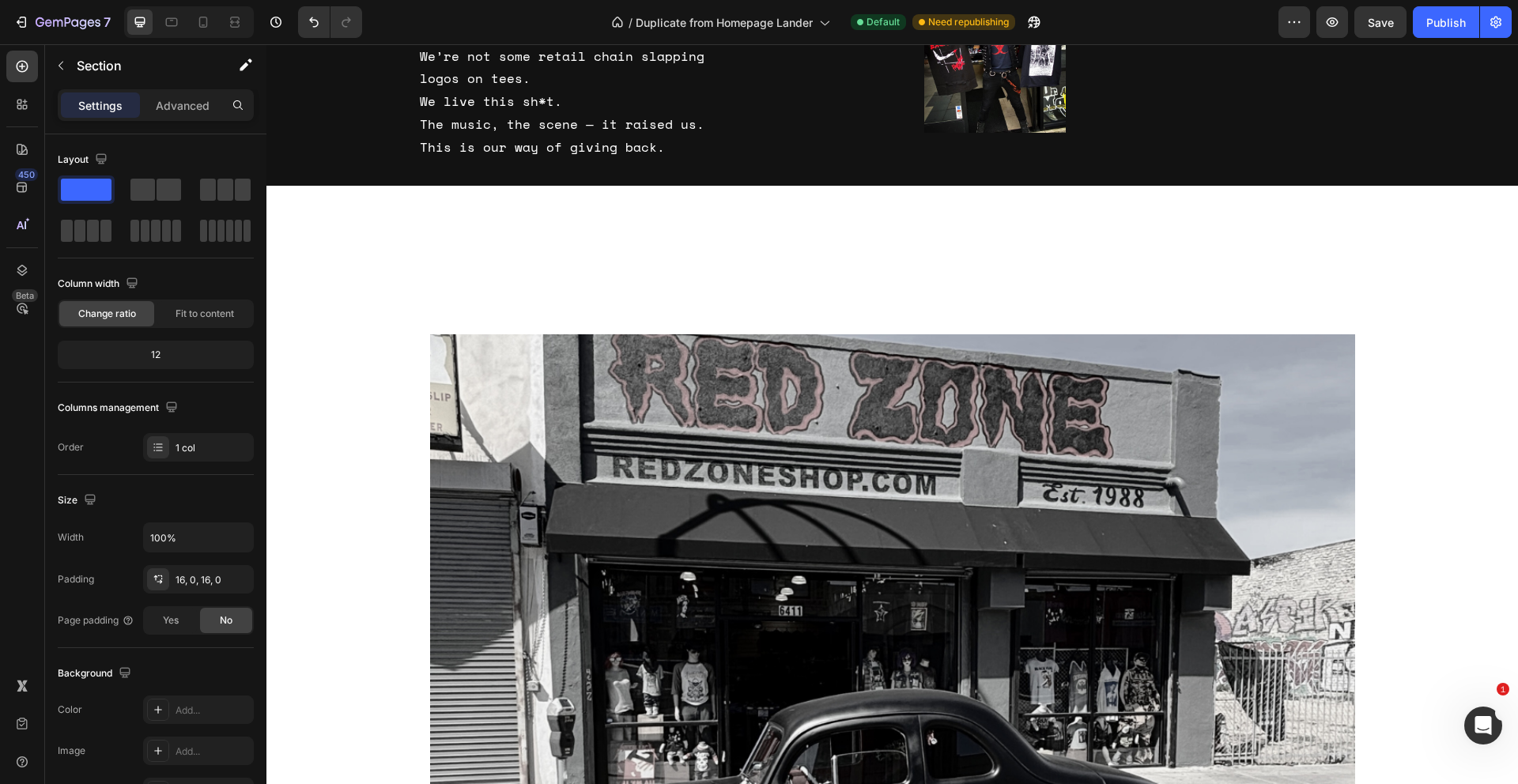 scroll, scrollTop: 1482, scrollLeft: 0, axis: vertical 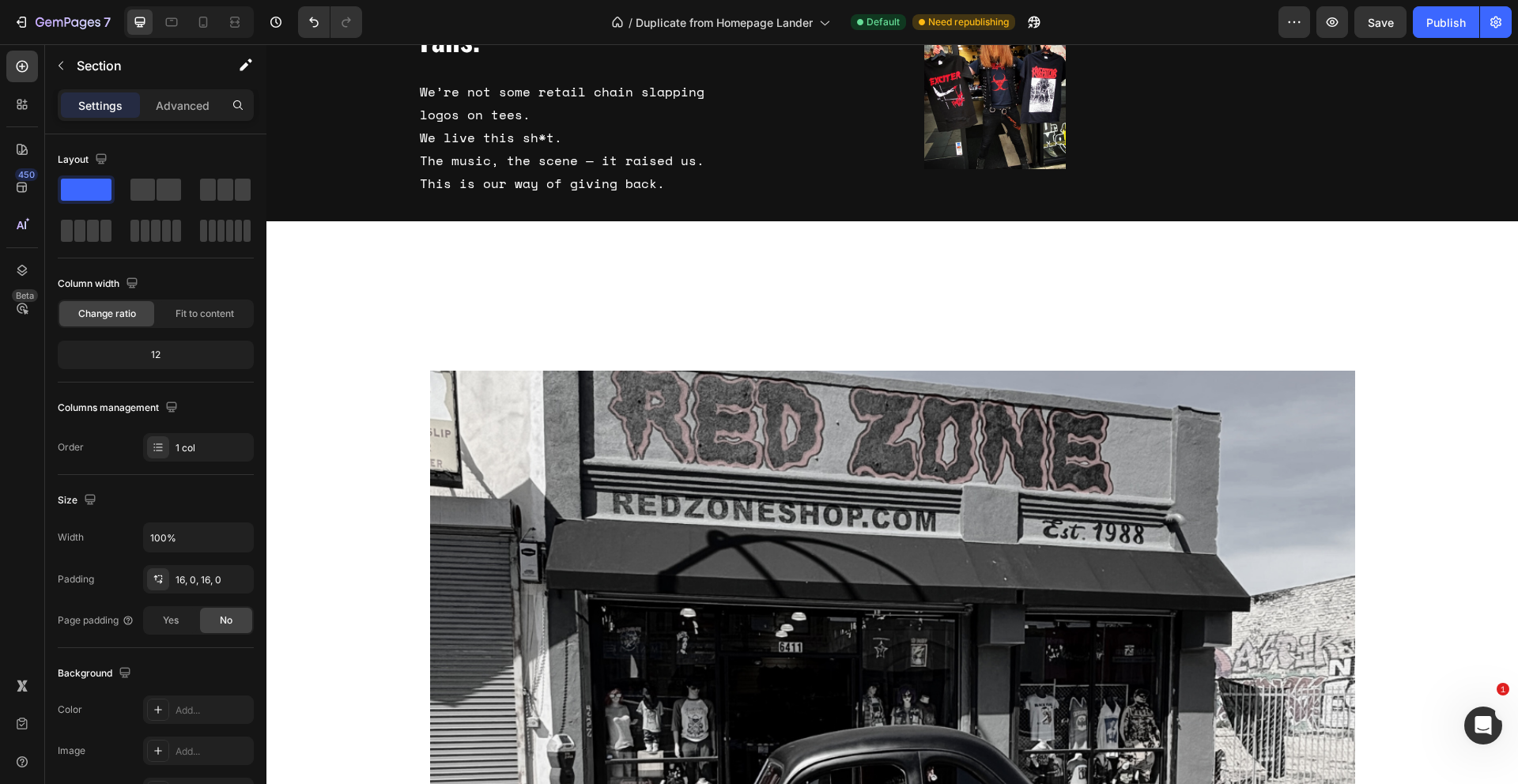 click on "Doing It Right Since ’88 Heading We’ve been slinging band tees longer than some bands have stayed together. From our store to your doorstep — same love for the music, same no-BS energy. Text Block Row Image Row" at bounding box center [892, 650] 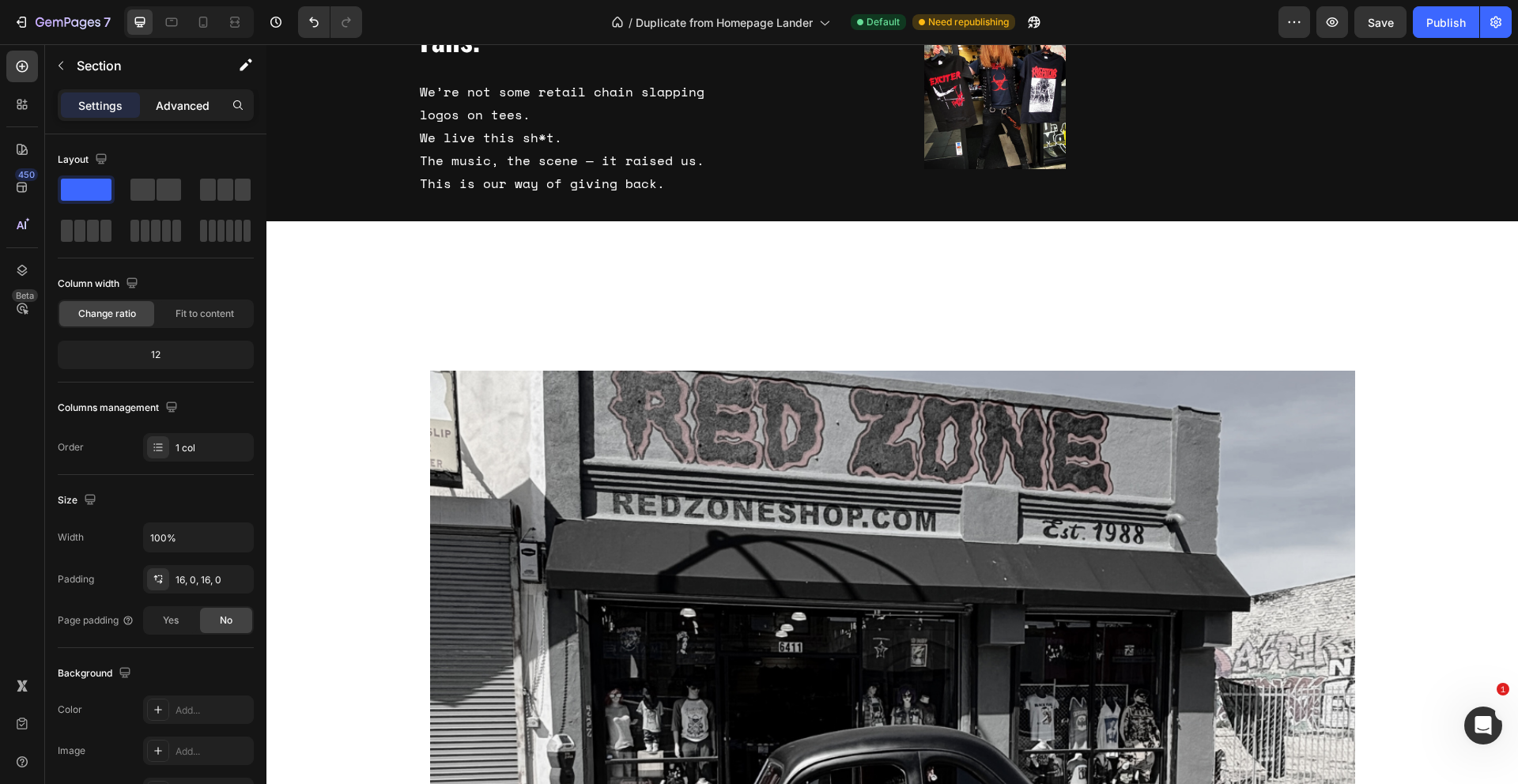 click on "Advanced" at bounding box center (183, 105) 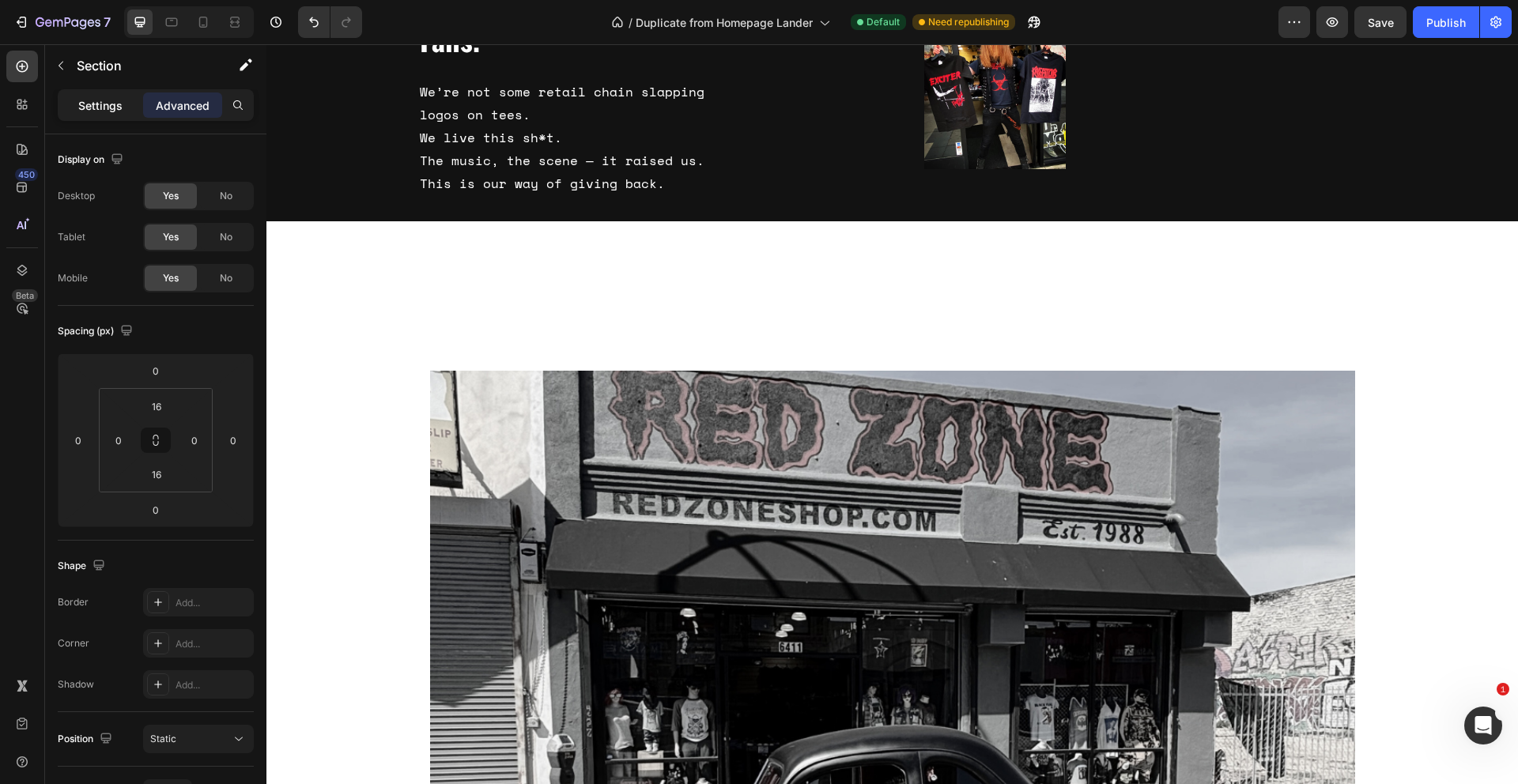 click on "Settings" at bounding box center [100, 105] 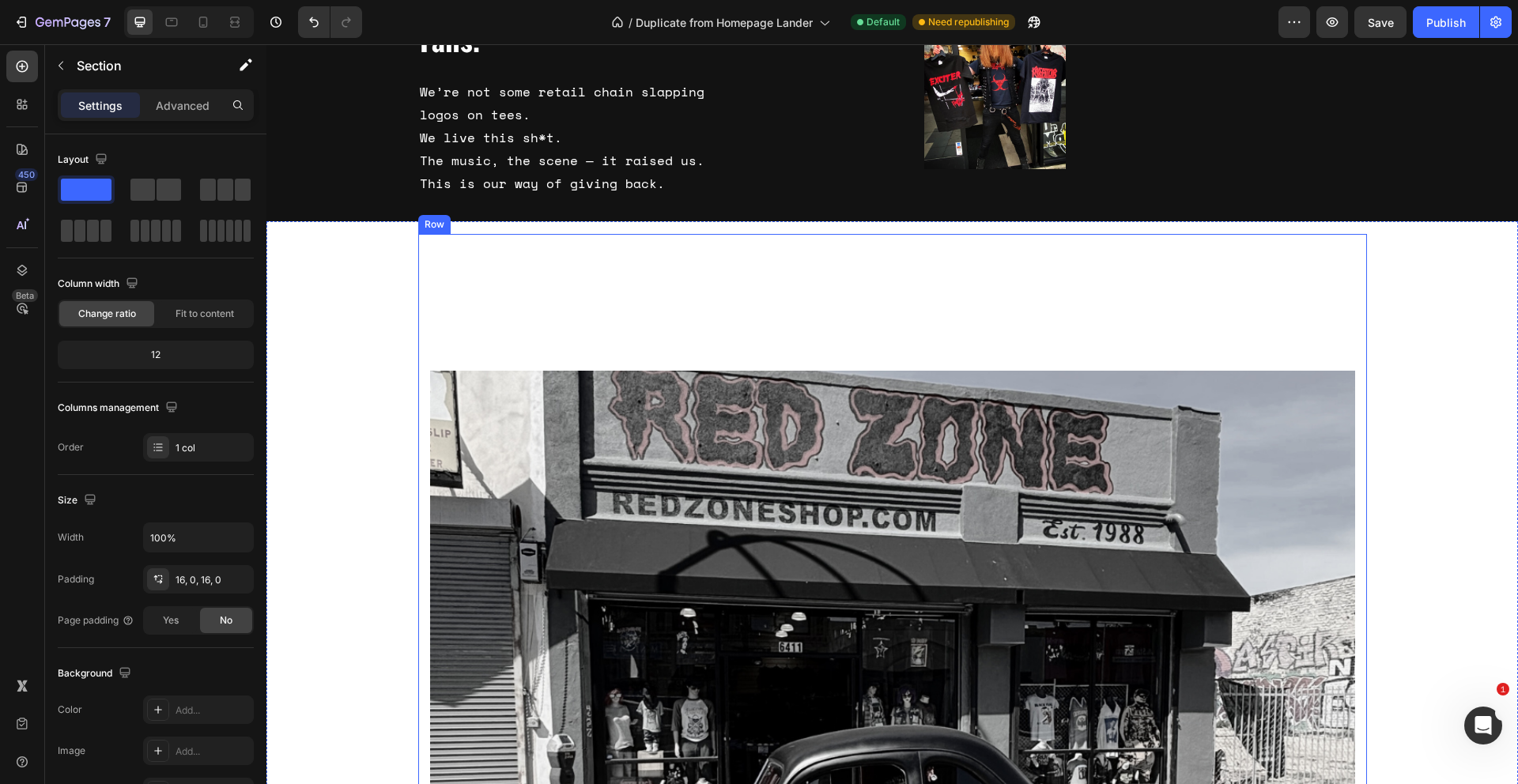 click on "Doing It Right Since ’88 Heading We’ve been slinging band tees longer than some bands have stayed together. From our store to your doorstep — same love for the music, same no-BS energy. Text Block Row Image" at bounding box center (893, 644) 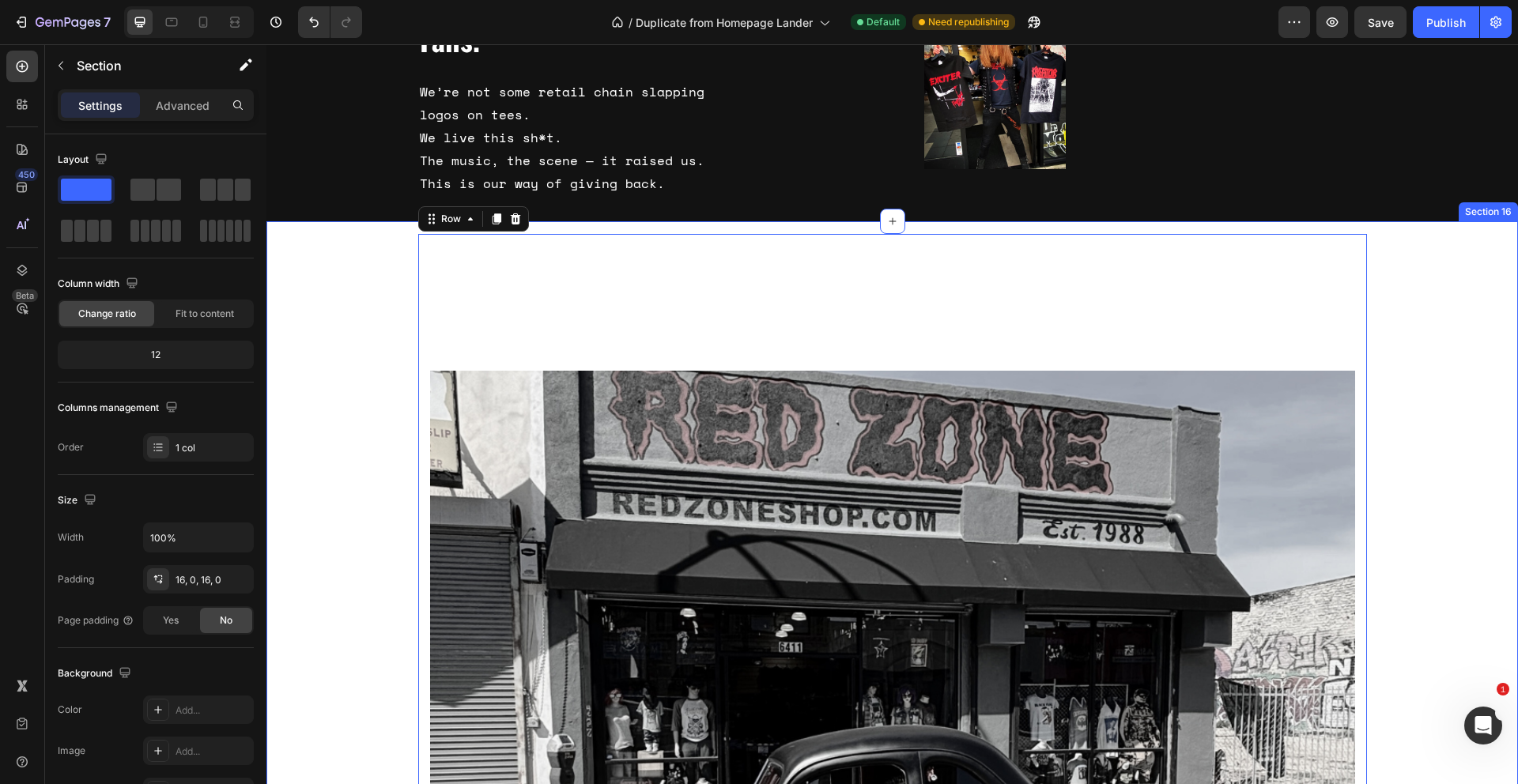click on "Doing It Right Since ’88 Heading We’ve been slinging band tees longer than some bands have stayed together. From our store to your doorstep — same love for the music, same no-BS energy. Text Block Row Image Row   0" at bounding box center [892, 650] 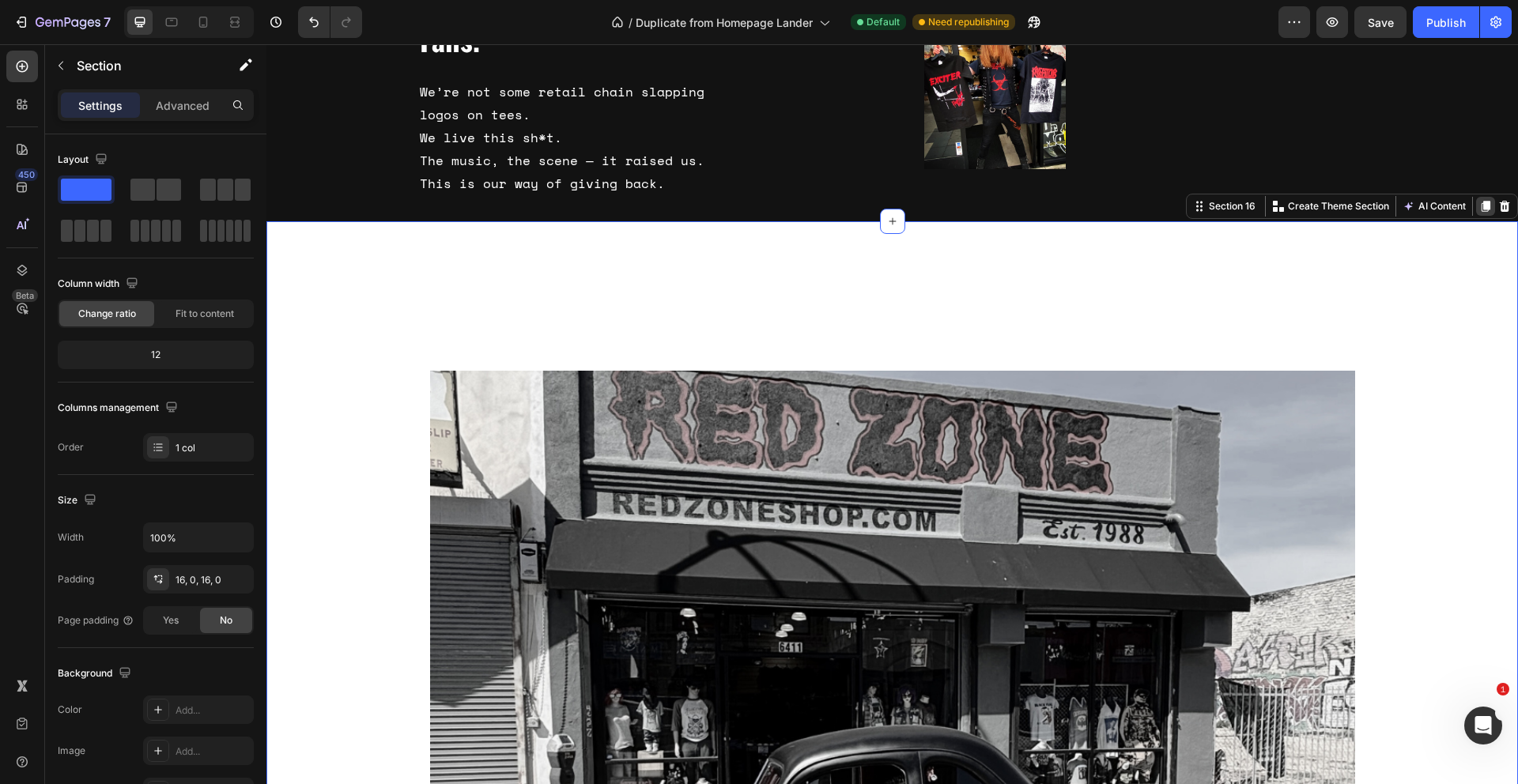 click 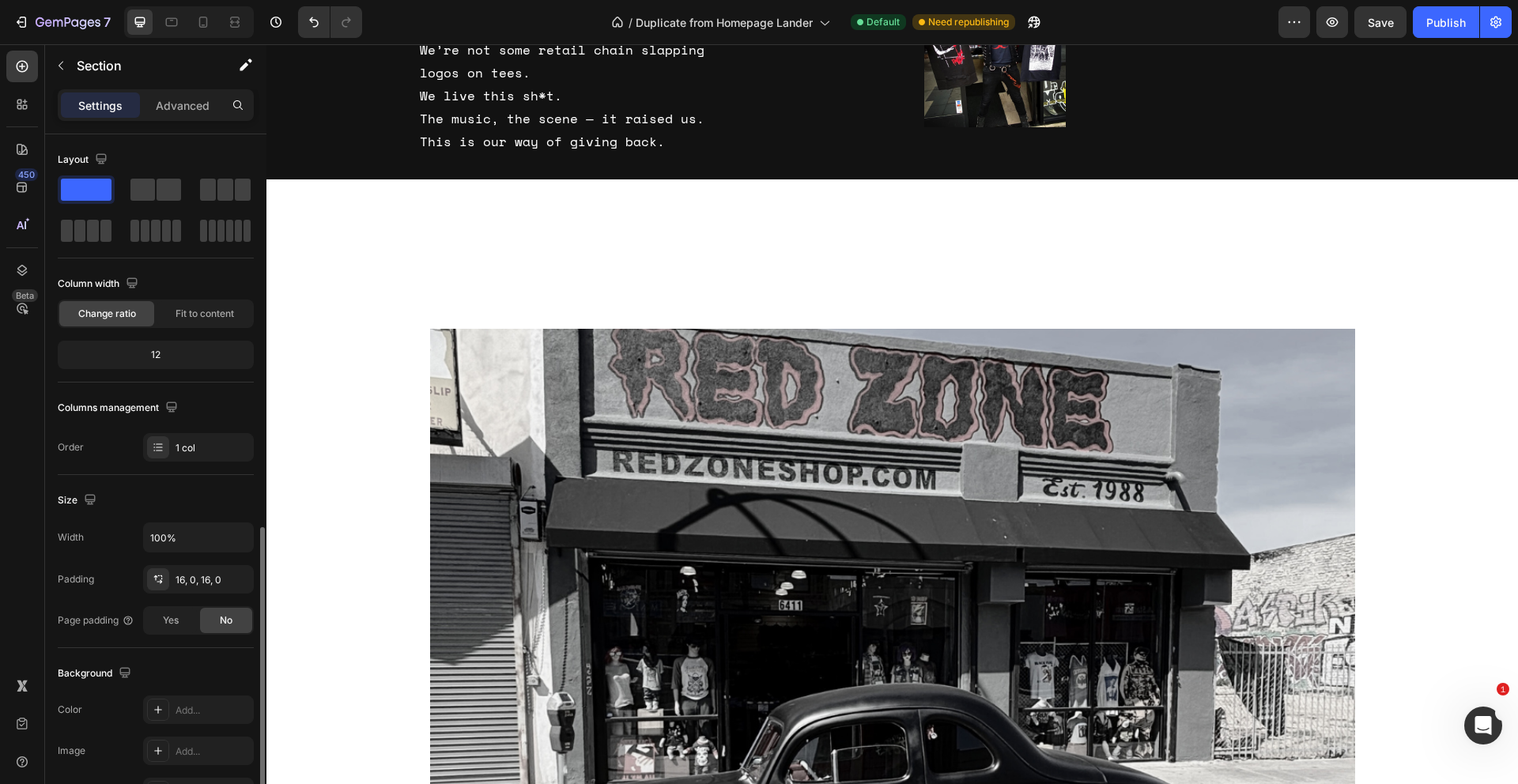 scroll, scrollTop: 228, scrollLeft: 0, axis: vertical 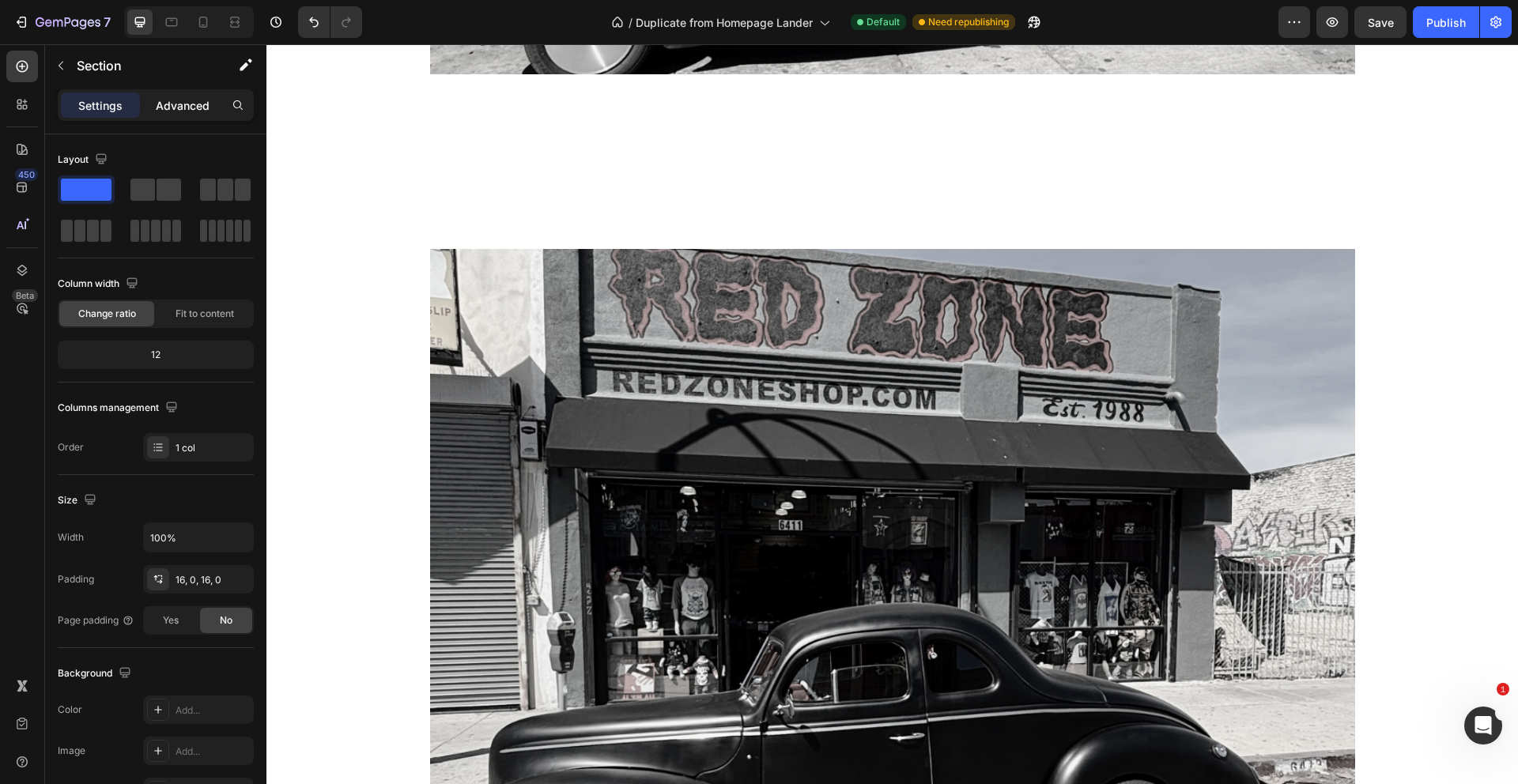 click on "Advanced" at bounding box center [183, 105] 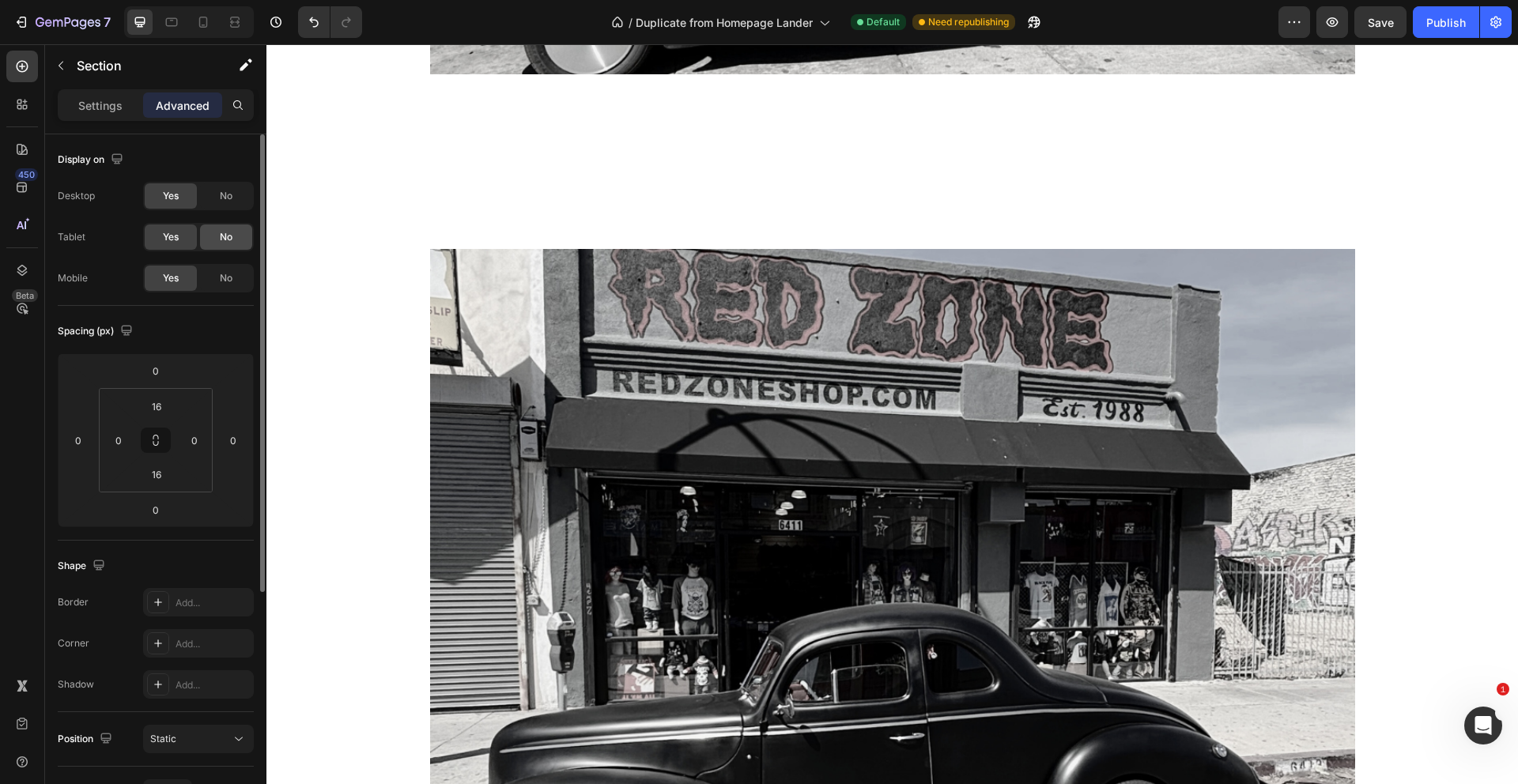 click on "No" 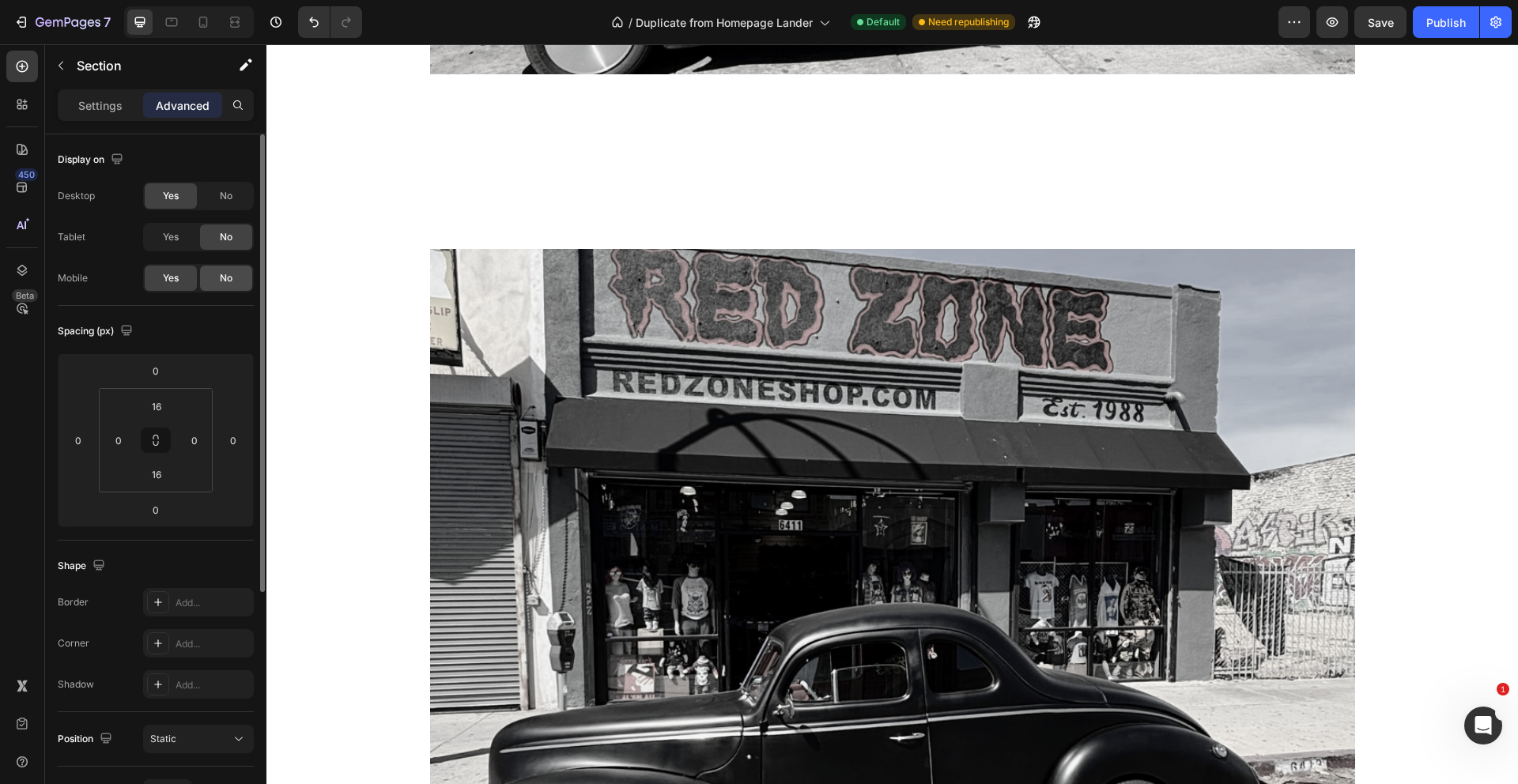 click on "No" 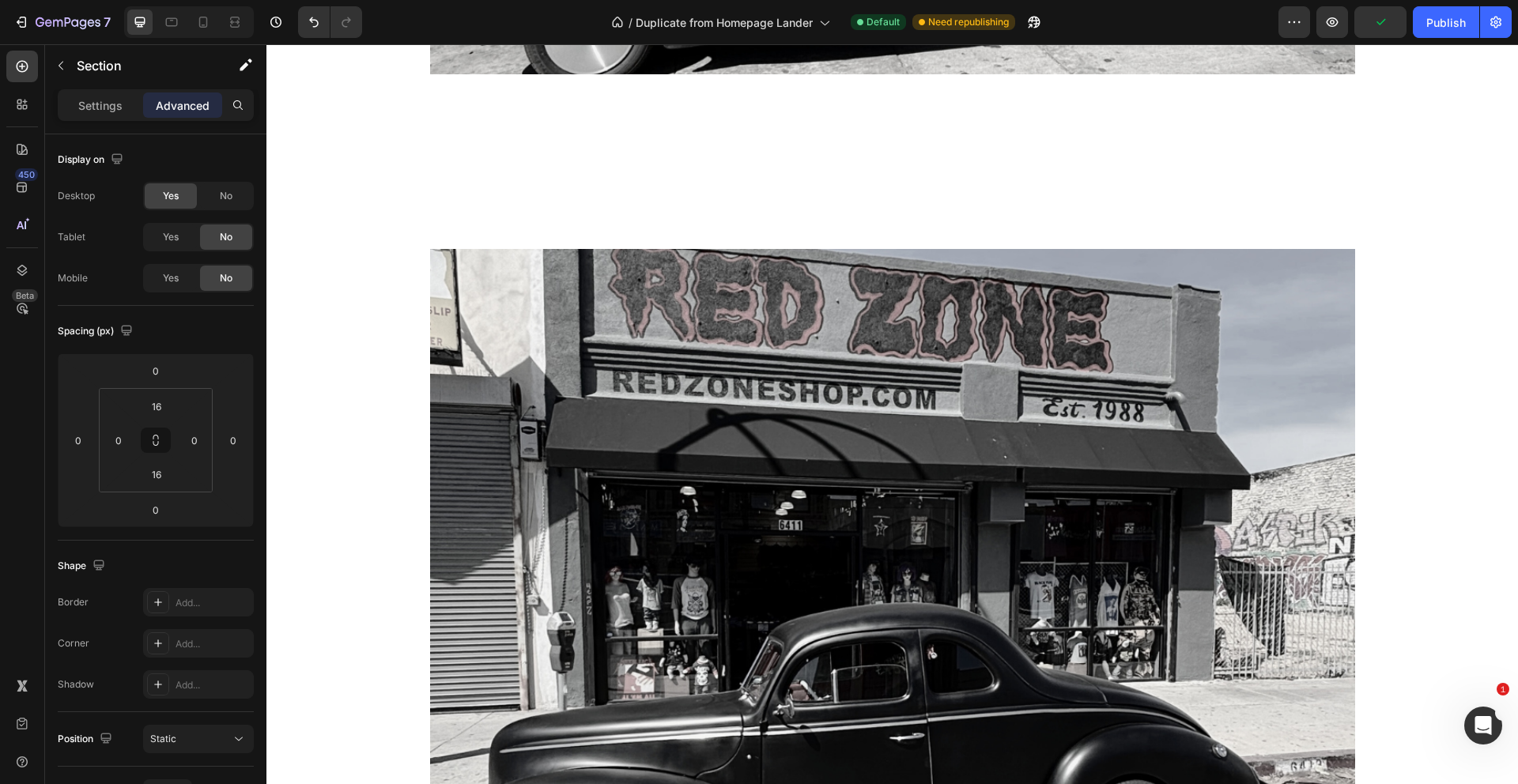 scroll, scrollTop: 2324, scrollLeft: 0, axis: vertical 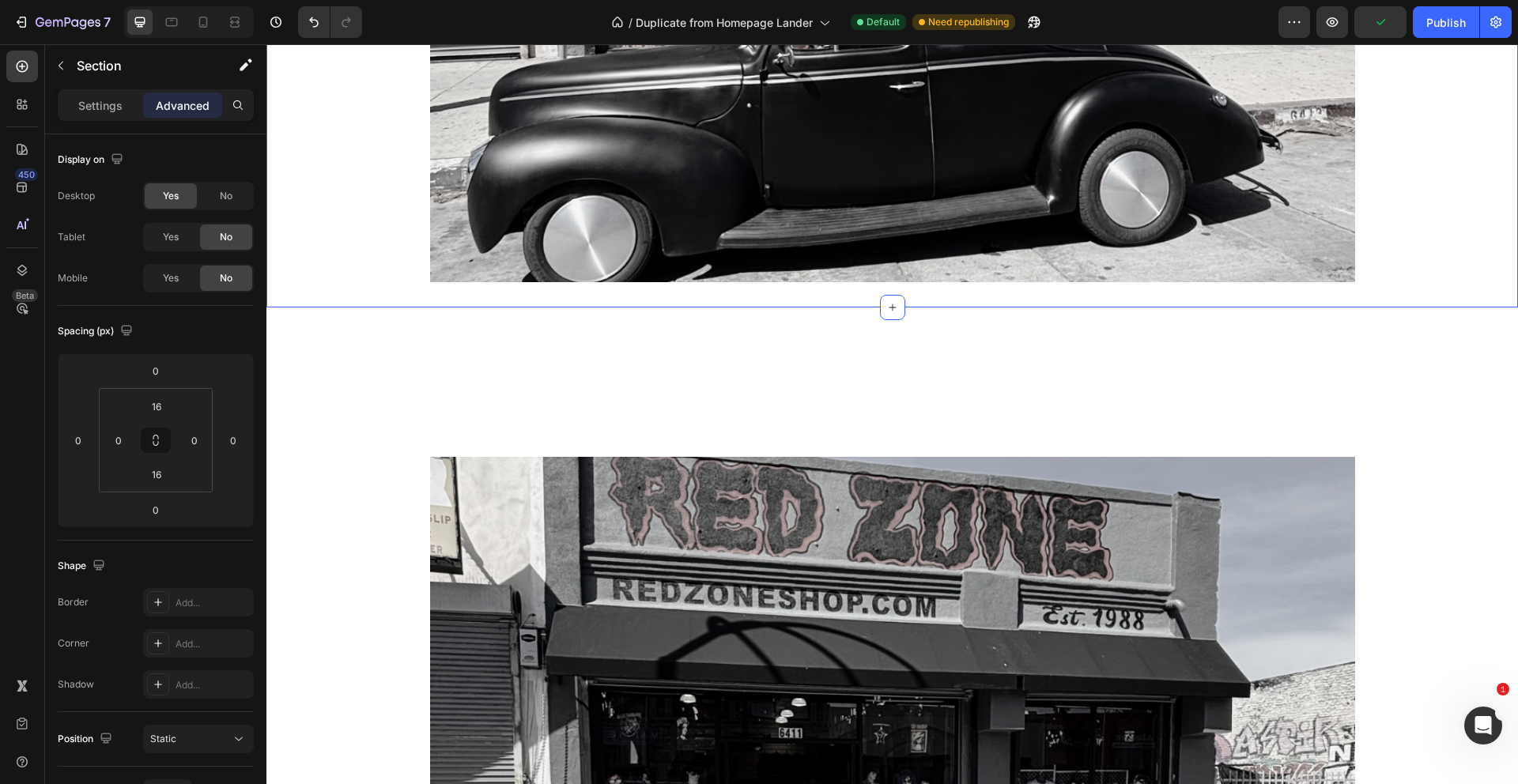 click on "Doing It Right Since ’88 Heading We’ve been slinging band tees longer than some bands have stayed together. From our store to your doorstep — same love for the music, same no-BS energy. Text Block Row Image Row" at bounding box center [892, -122] 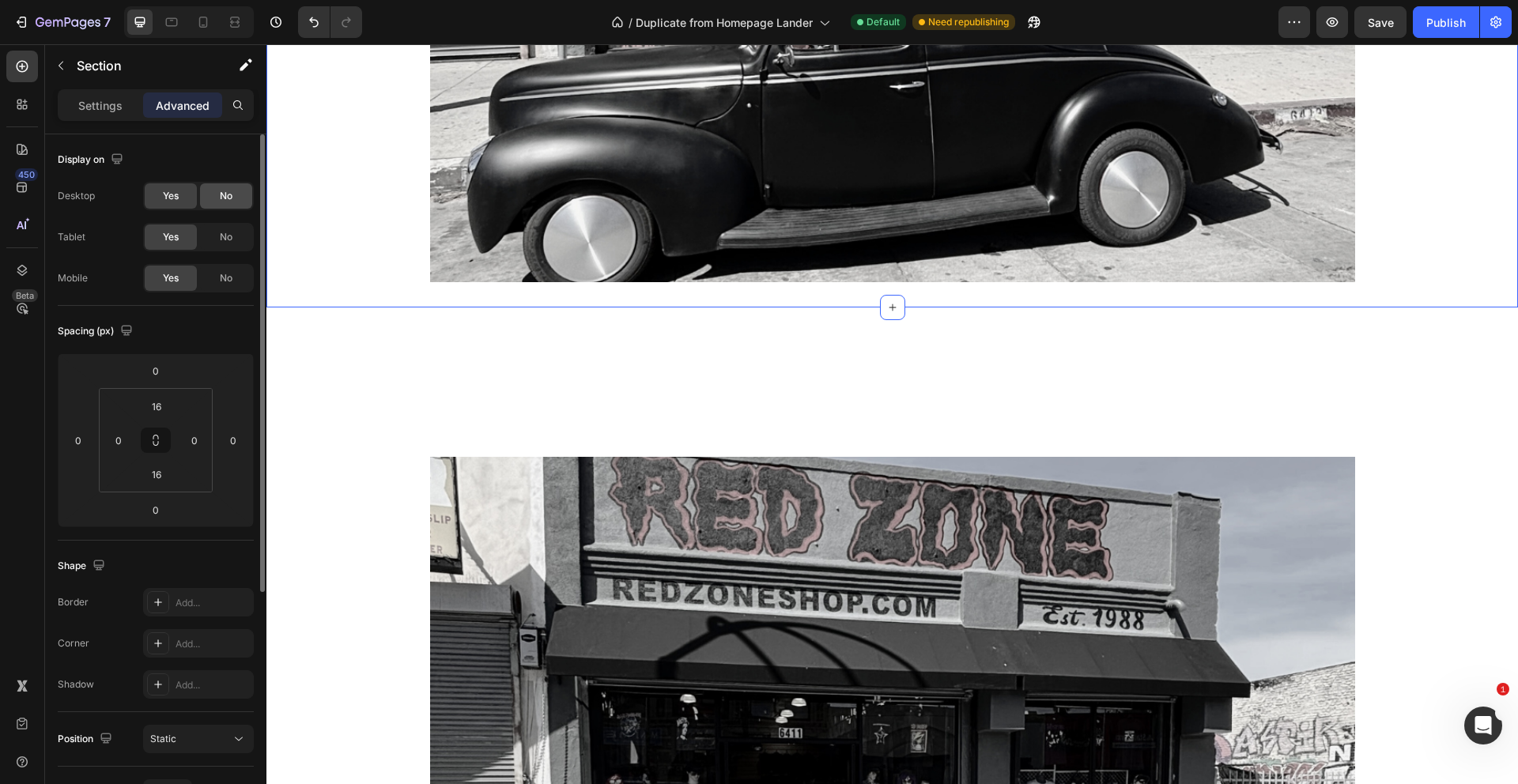 click on "No" 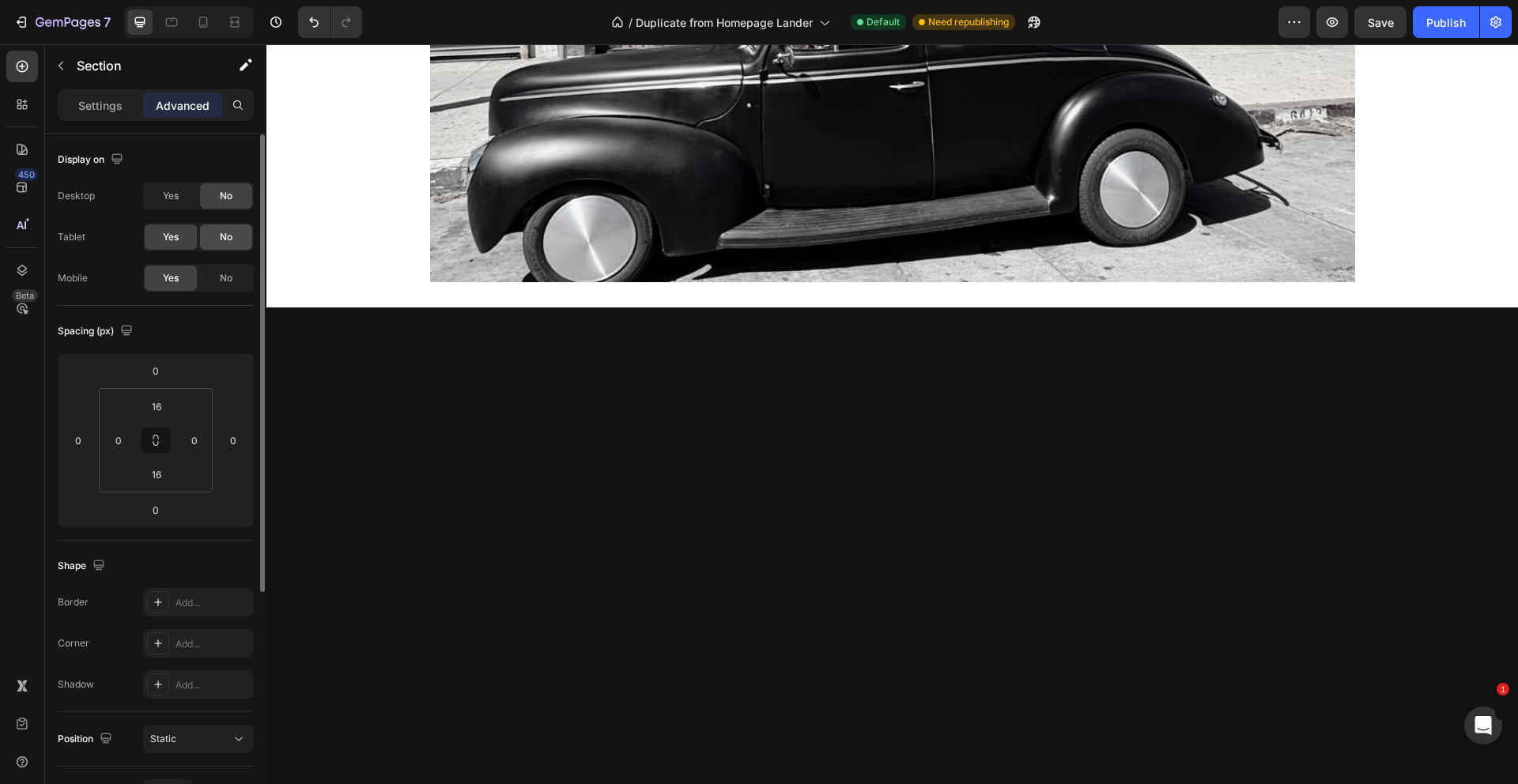 click on "No" 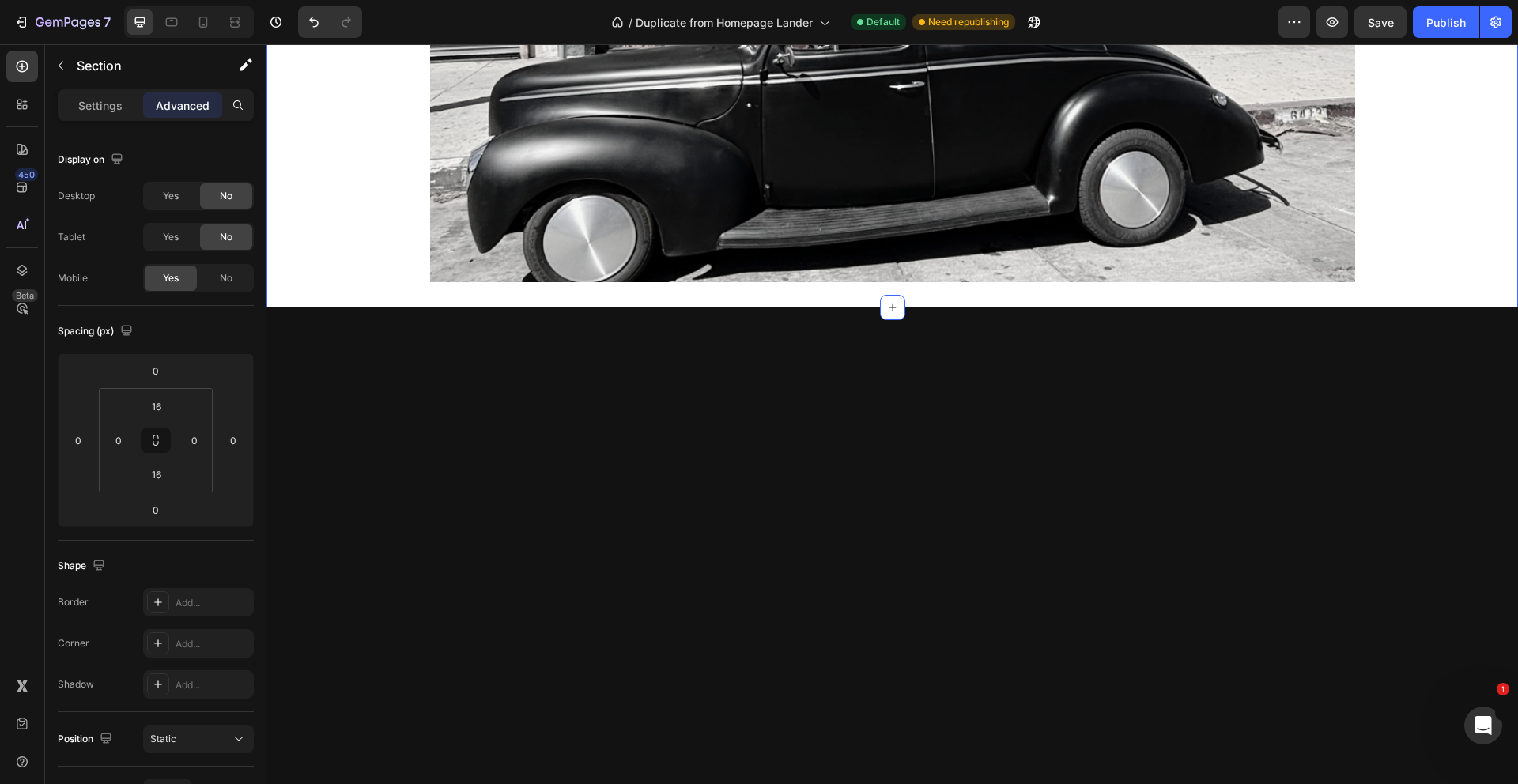 click on "Doing It Right Since ’88 Heading We’ve been slinging band tees longer than some bands have stayed together. From our store to your doorstep — same love for the music, same no-BS energy. Text Block Row Image Row Section 17/25" at bounding box center (892, -122) 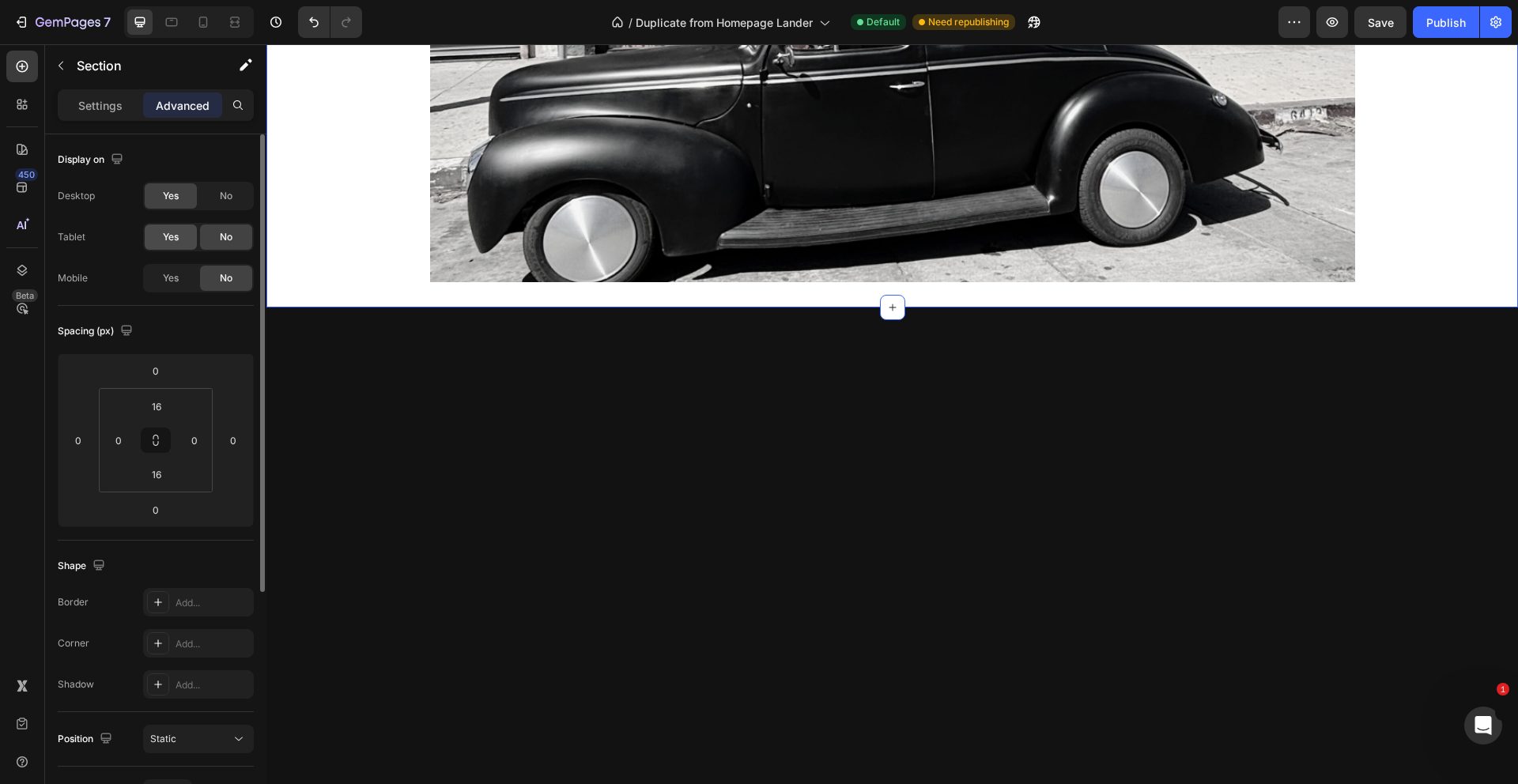 click on "Yes" 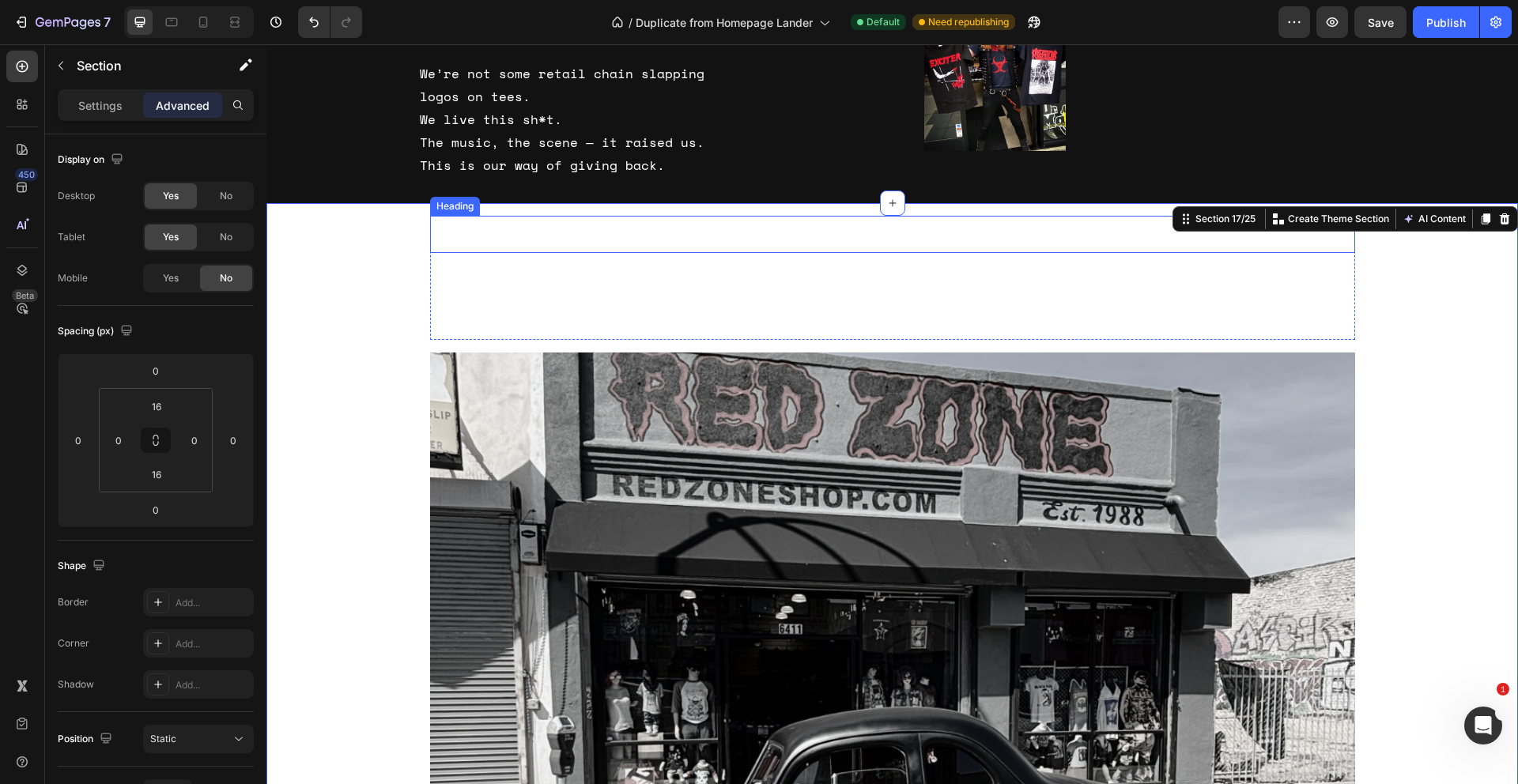 scroll, scrollTop: 1518, scrollLeft: 0, axis: vertical 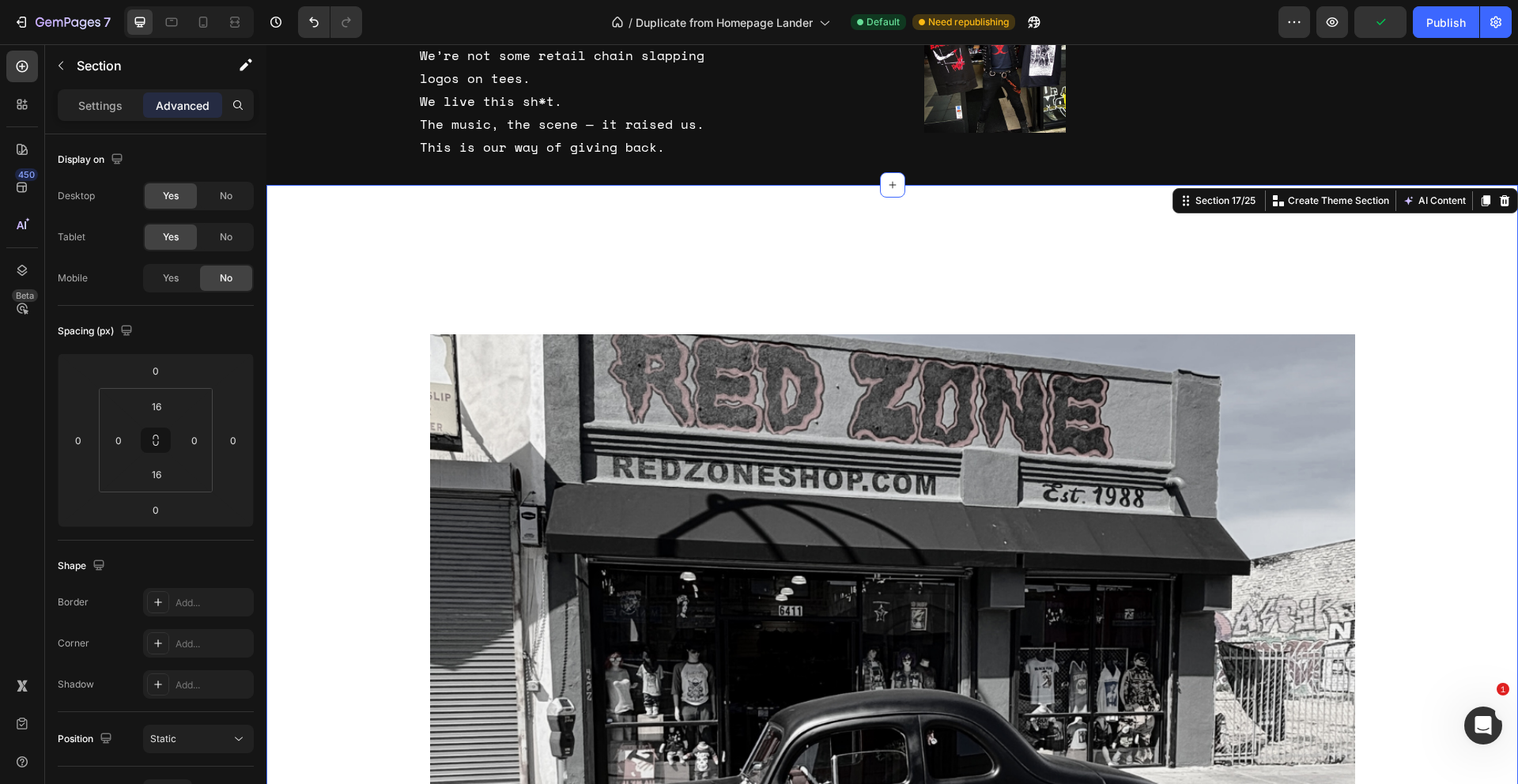 click on "Doing It Right Since ’88 Heading We’ve been slinging band tees longer than some bands have stayed together. From our store to your doorstep — same love for the music, same no-BS energy. Text Block Row Image Row" at bounding box center [892, 614] 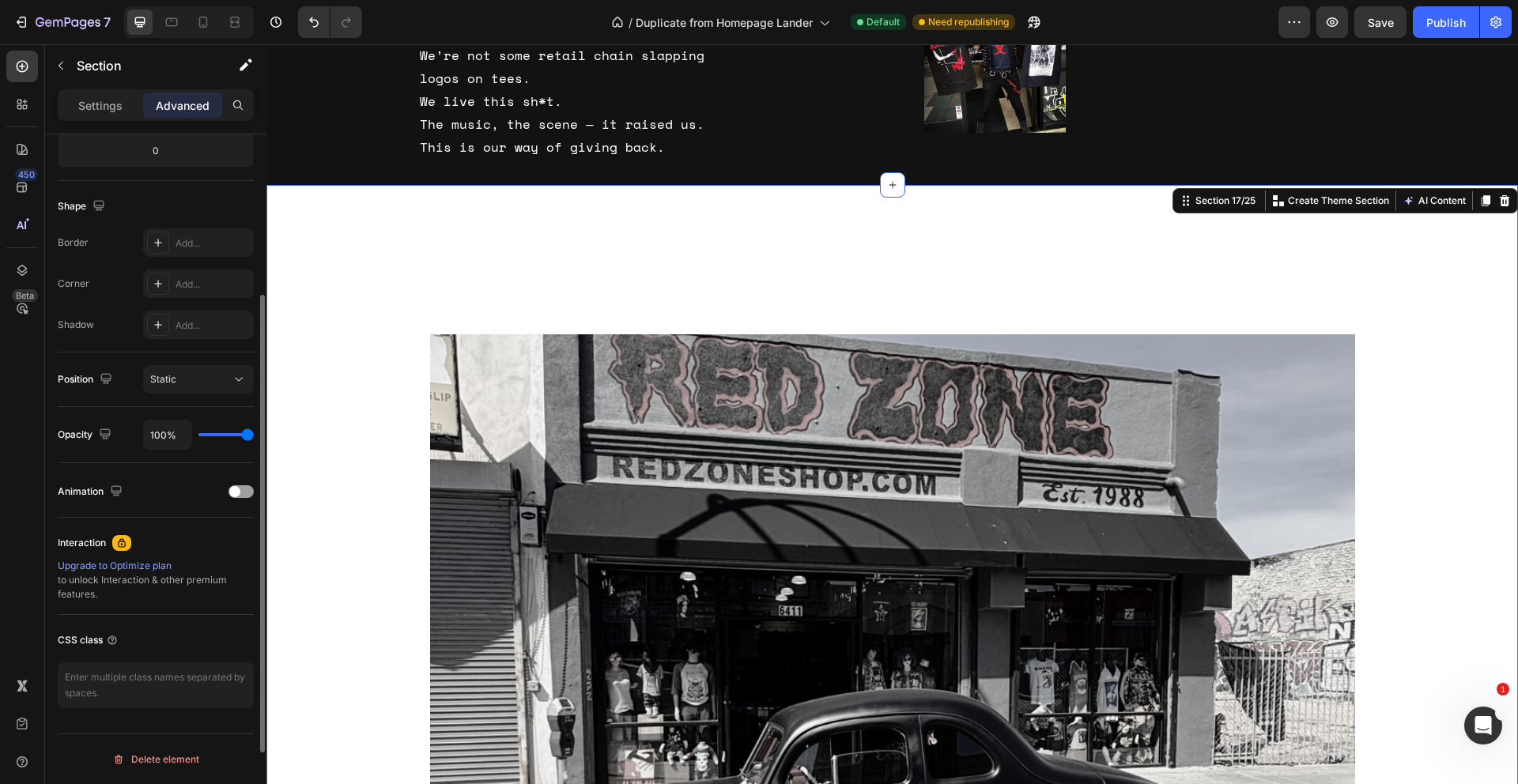 scroll, scrollTop: 0, scrollLeft: 0, axis: both 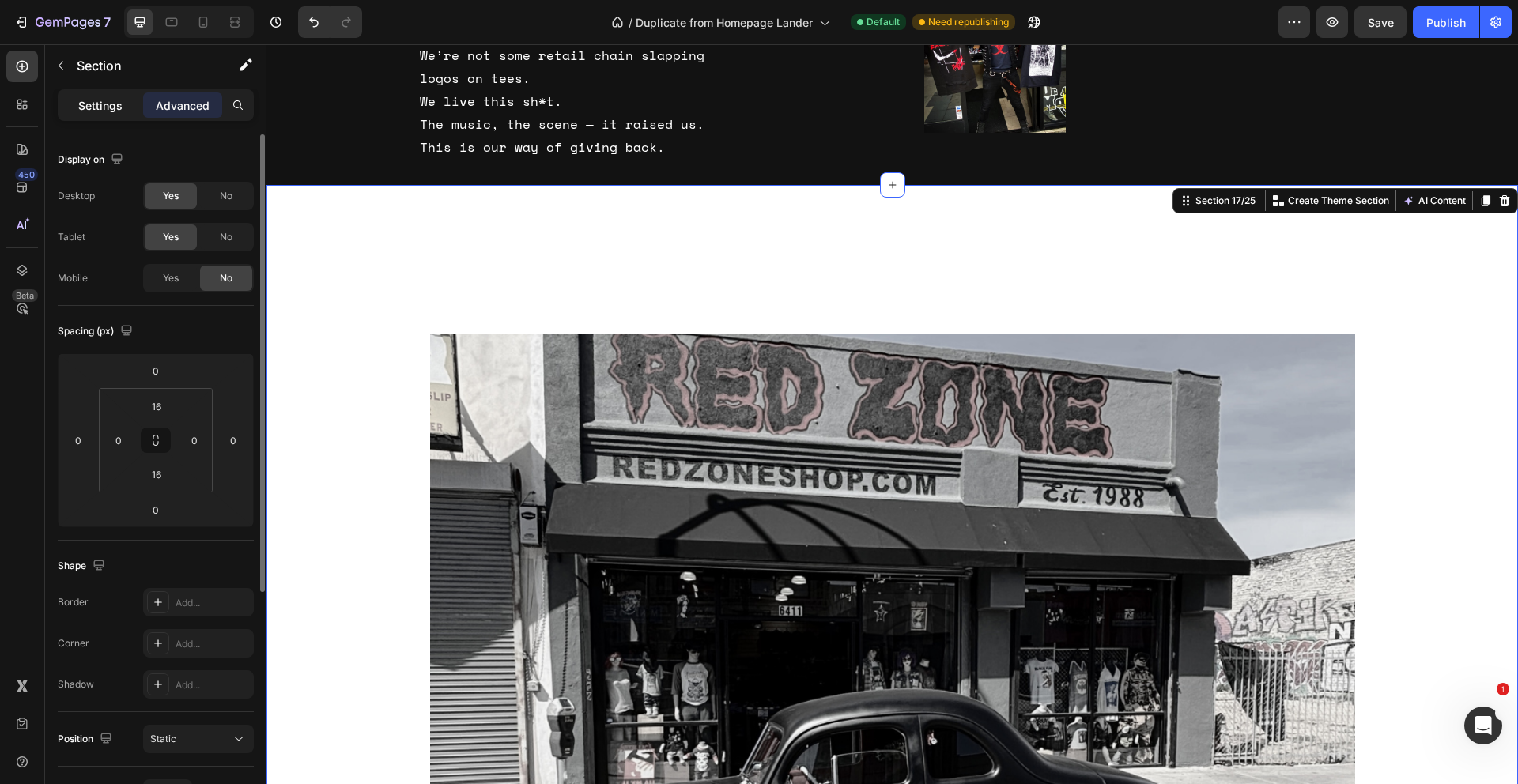 click on "Settings" 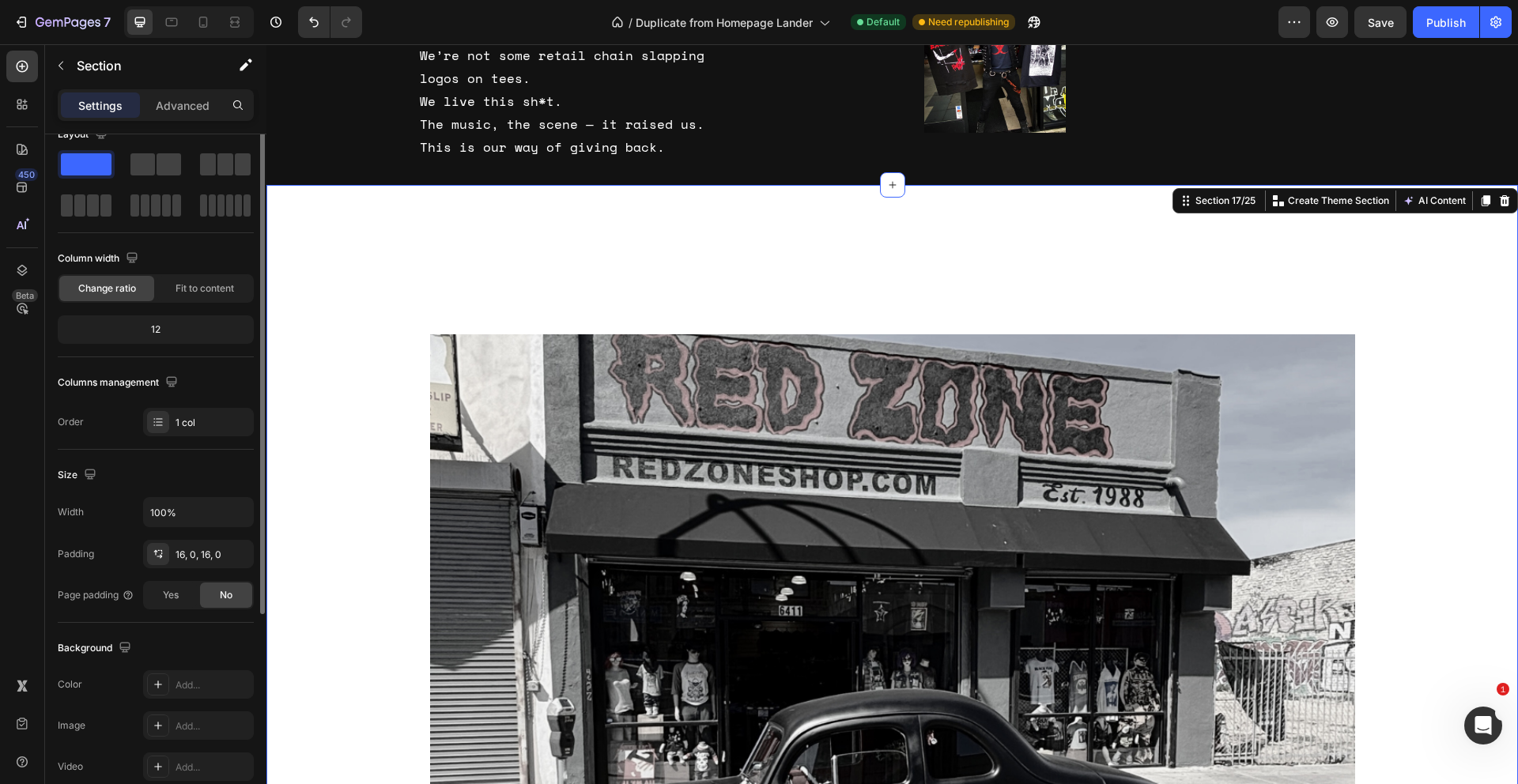 scroll, scrollTop: 147, scrollLeft: 0, axis: vertical 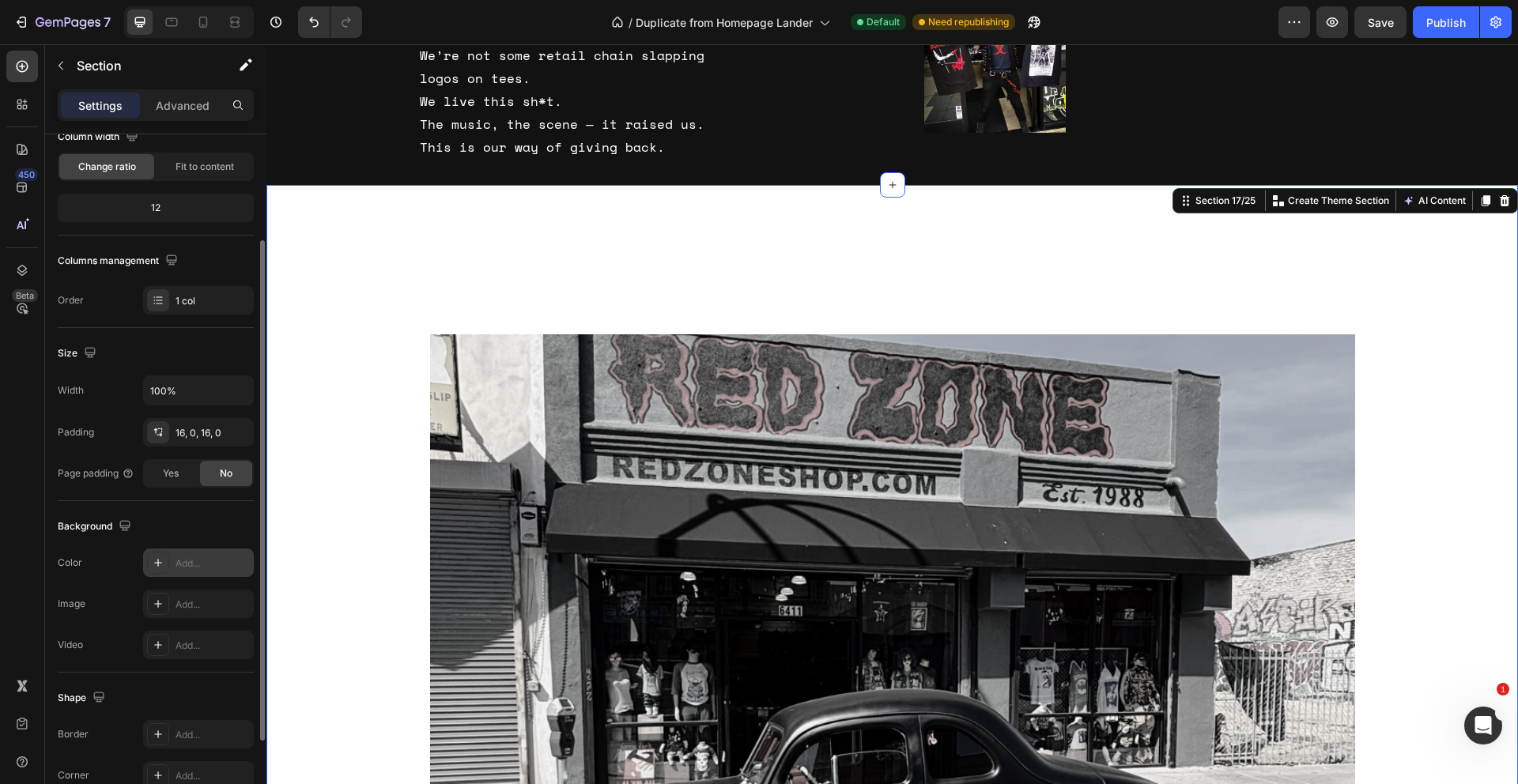 click on "Add..." at bounding box center (213, 564) 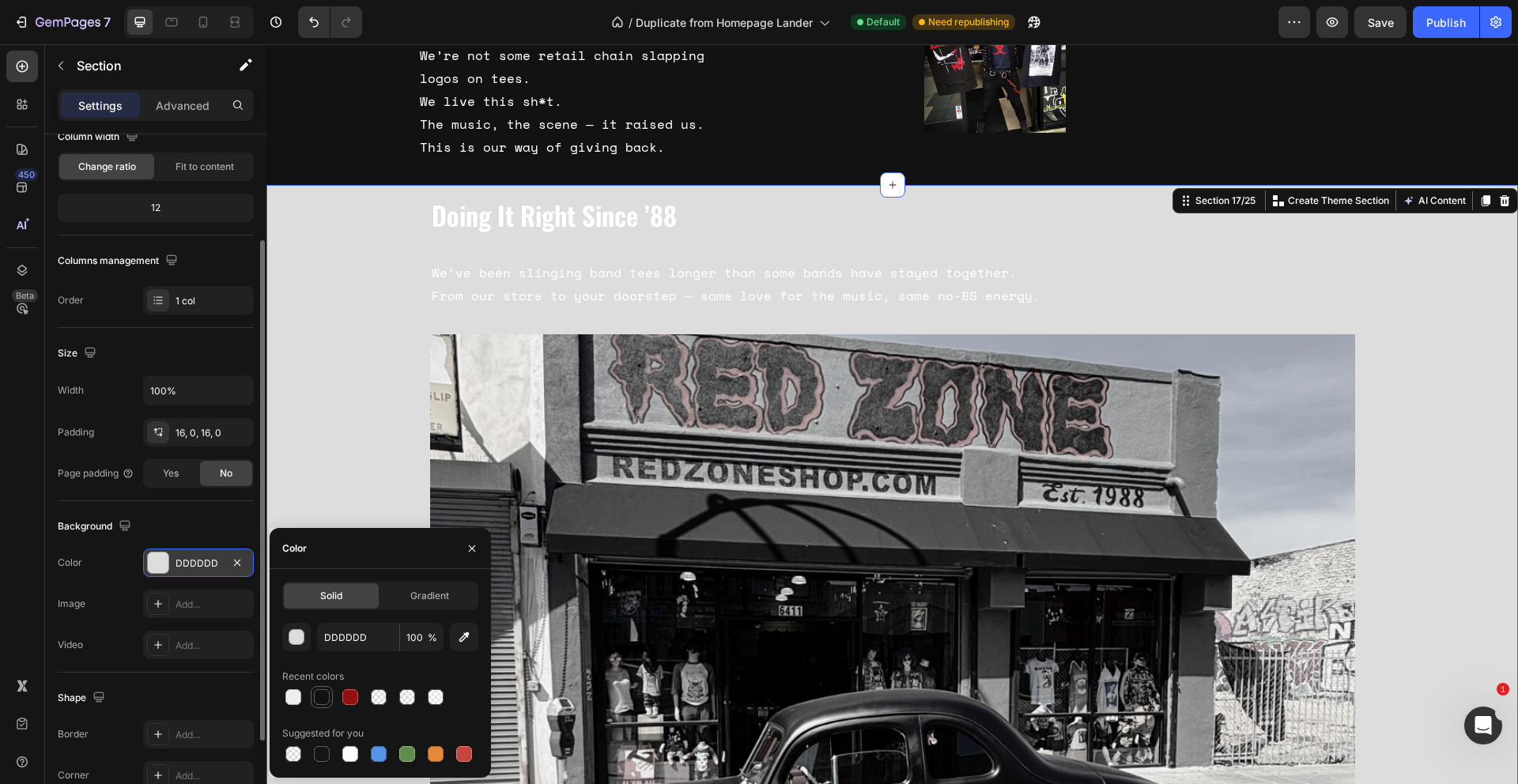 click at bounding box center (322, 697) 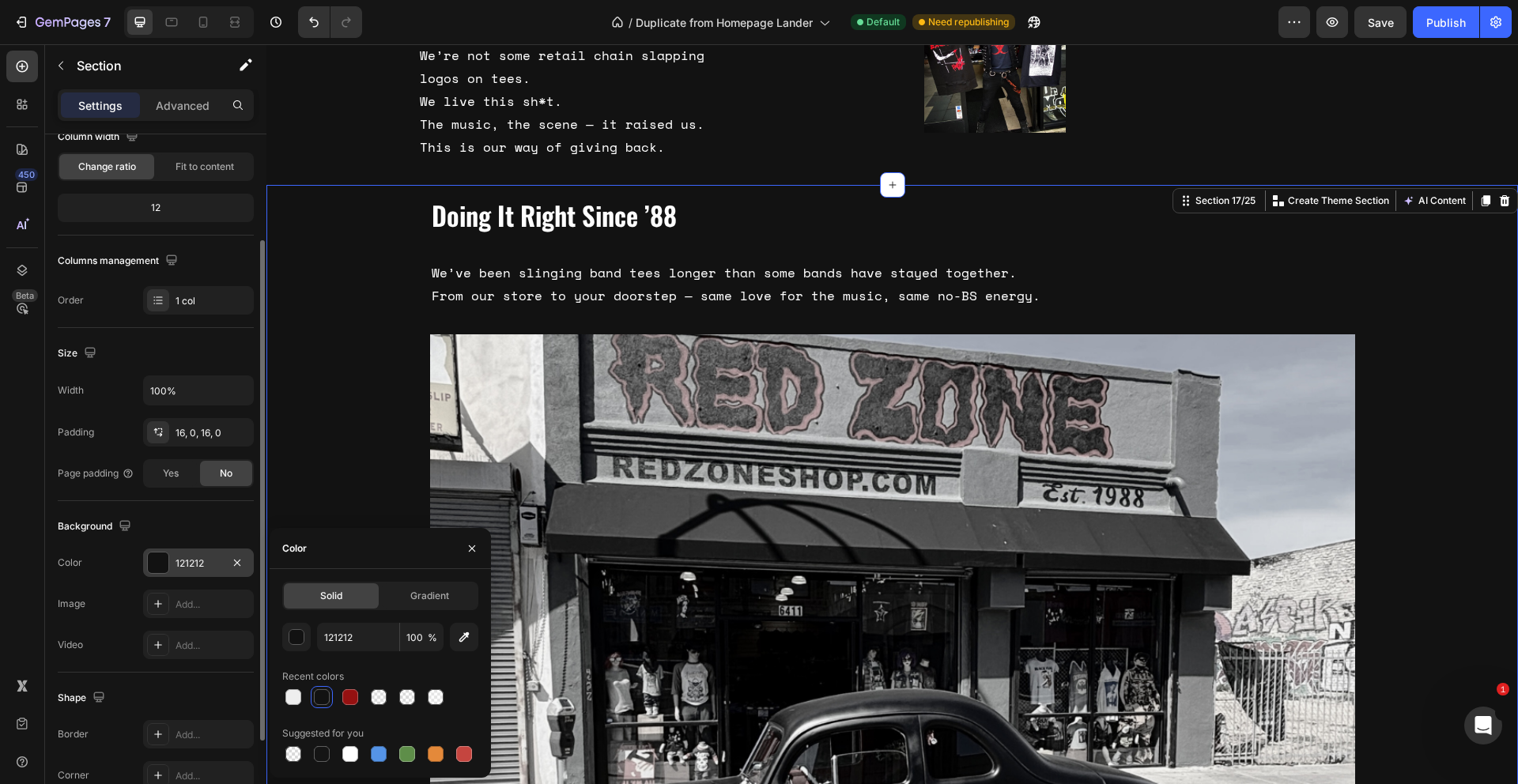 click on "Doing It Right Since ’88 Heading We’ve been slinging band tees longer than some bands have stayed together. From our store to your doorstep — same love for the music, same no-BS energy. Text Block Row Image Row" at bounding box center (892, 614) 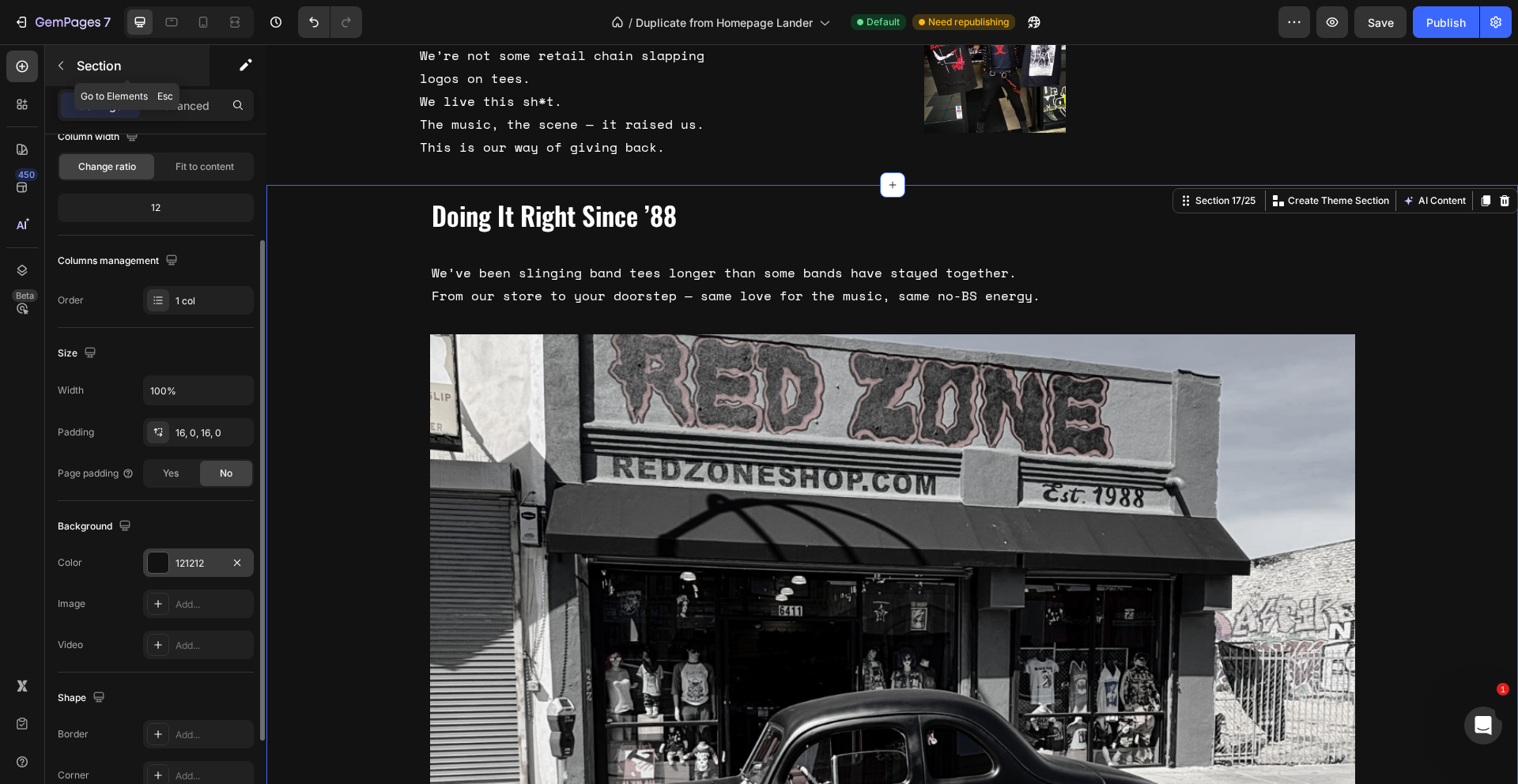 click at bounding box center (61, 66) 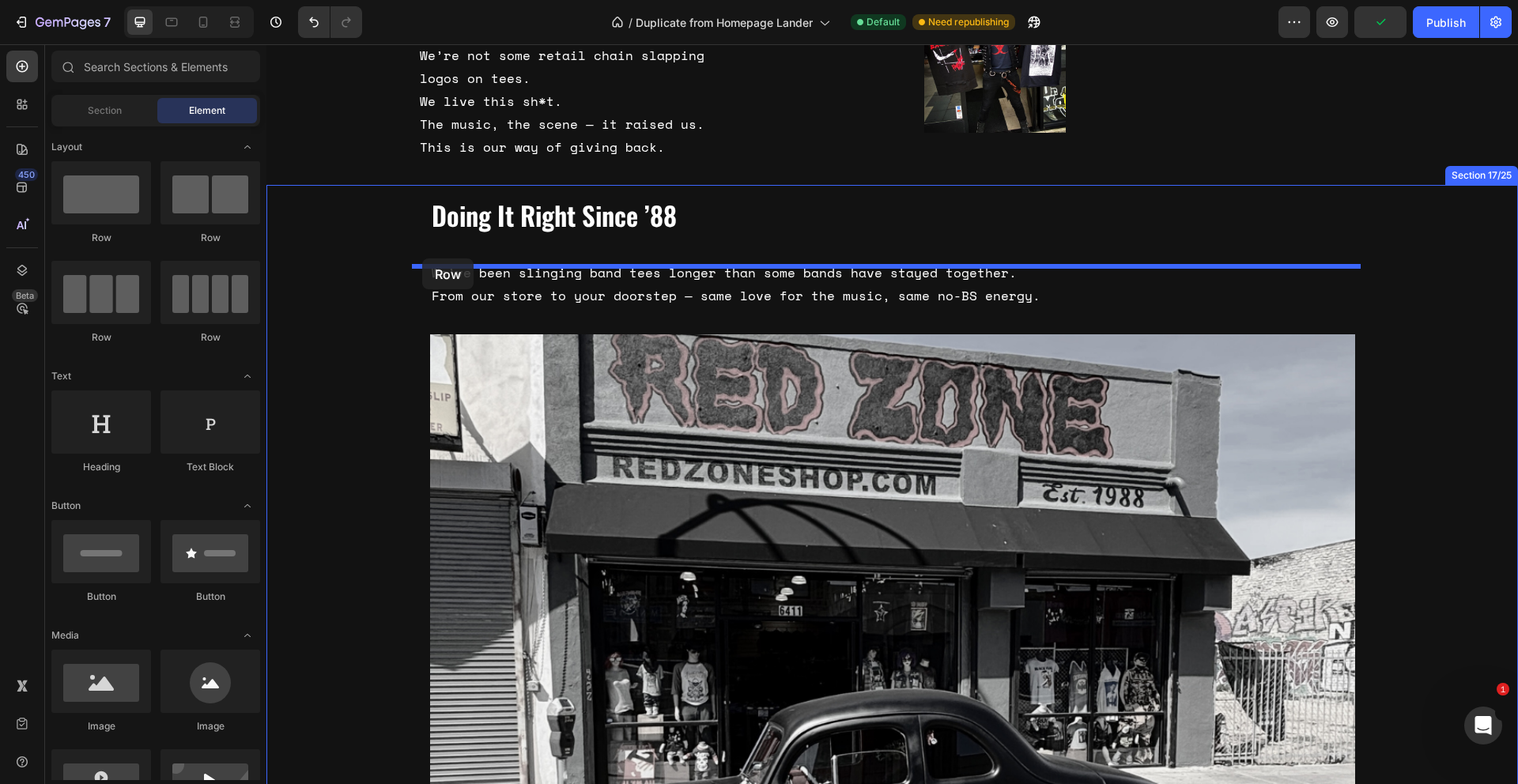 drag, startPoint x: 459, startPoint y: 247, endPoint x: 422, endPoint y: 258, distance: 38.600518 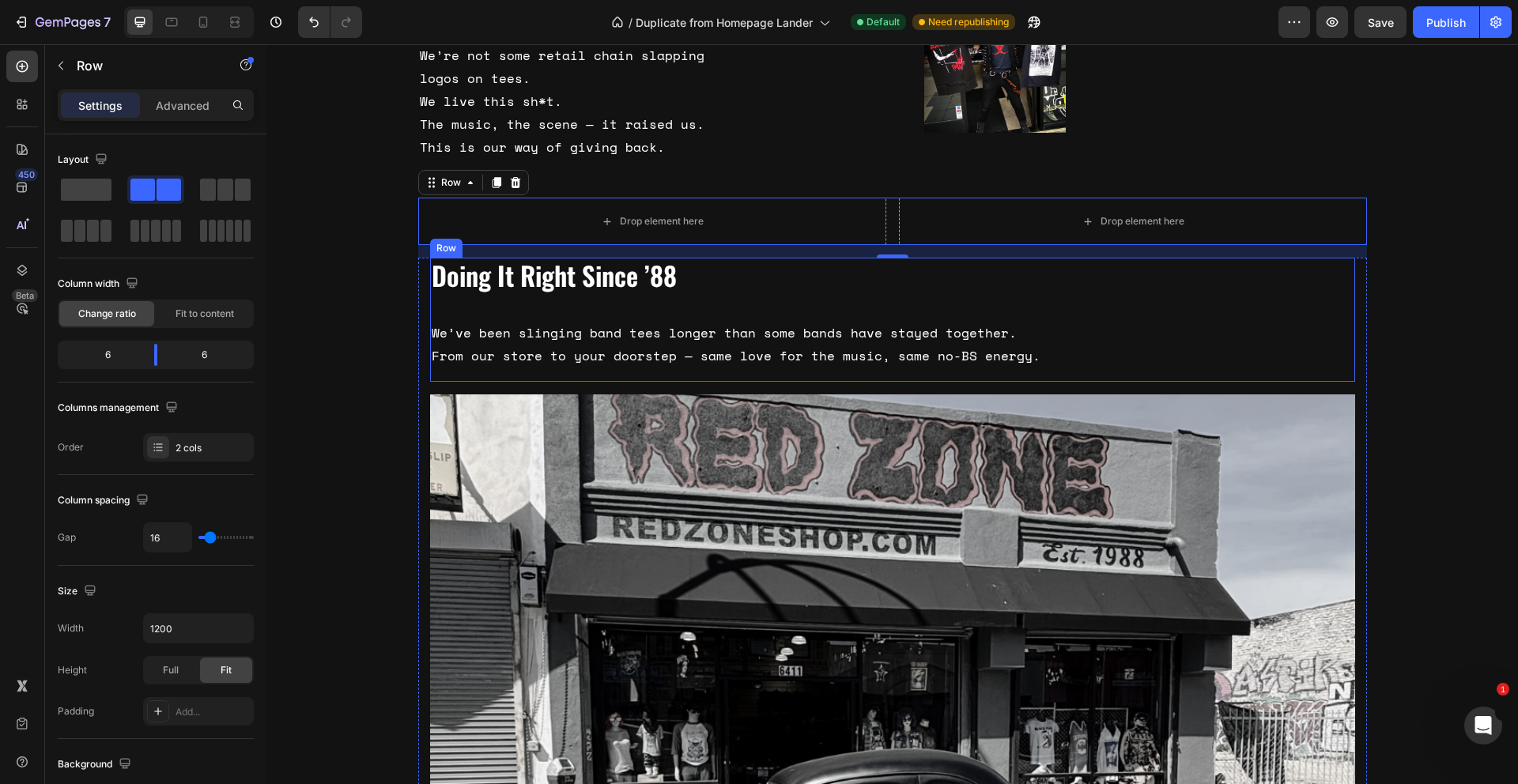 click on "Doing It Right Since ’88 Heading We’ve been slinging band tees longer than some bands have stayed together. From our store to your doorstep — same love for the music, same no-BS energy. Text Block" at bounding box center (893, 319) 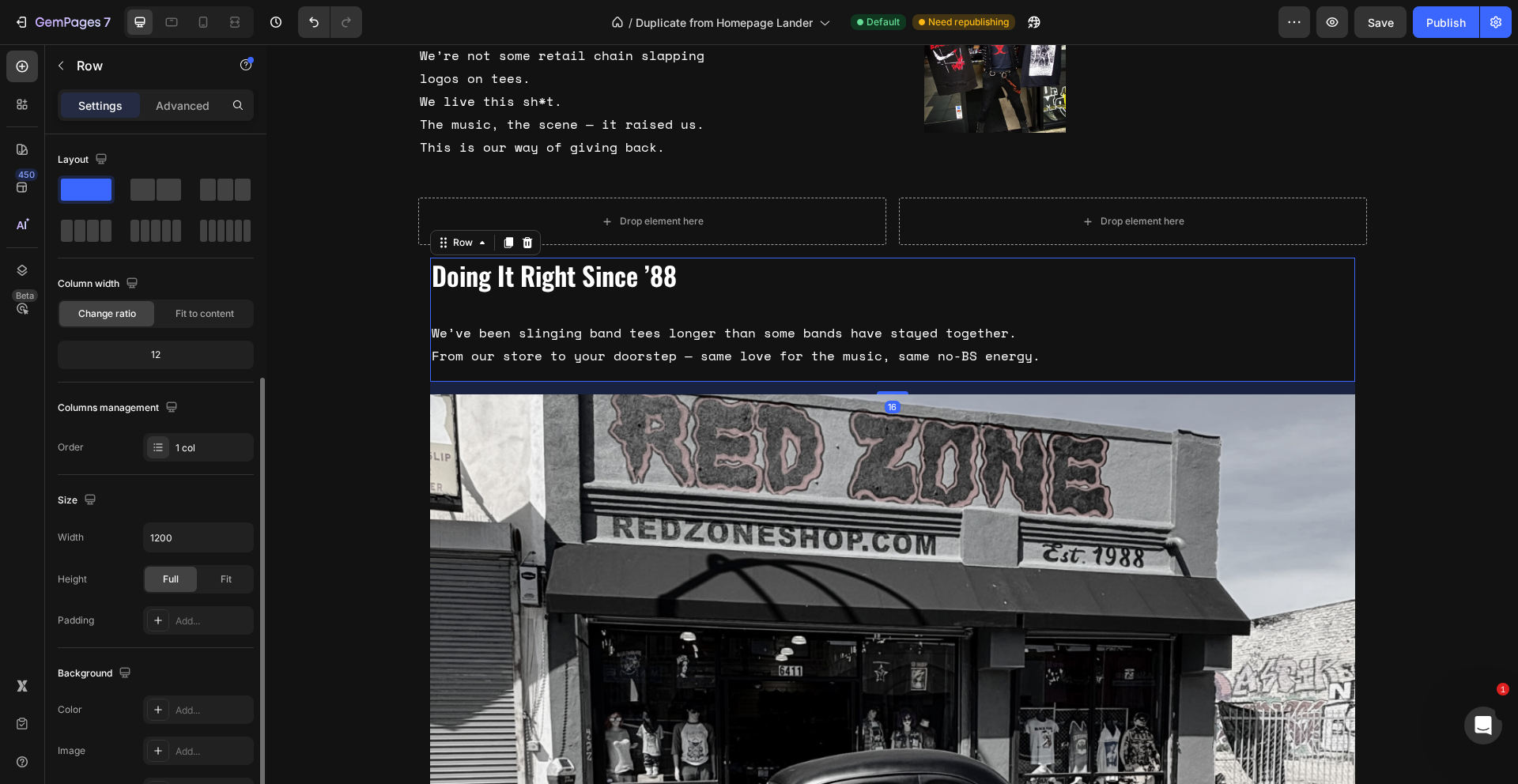 scroll, scrollTop: 147, scrollLeft: 0, axis: vertical 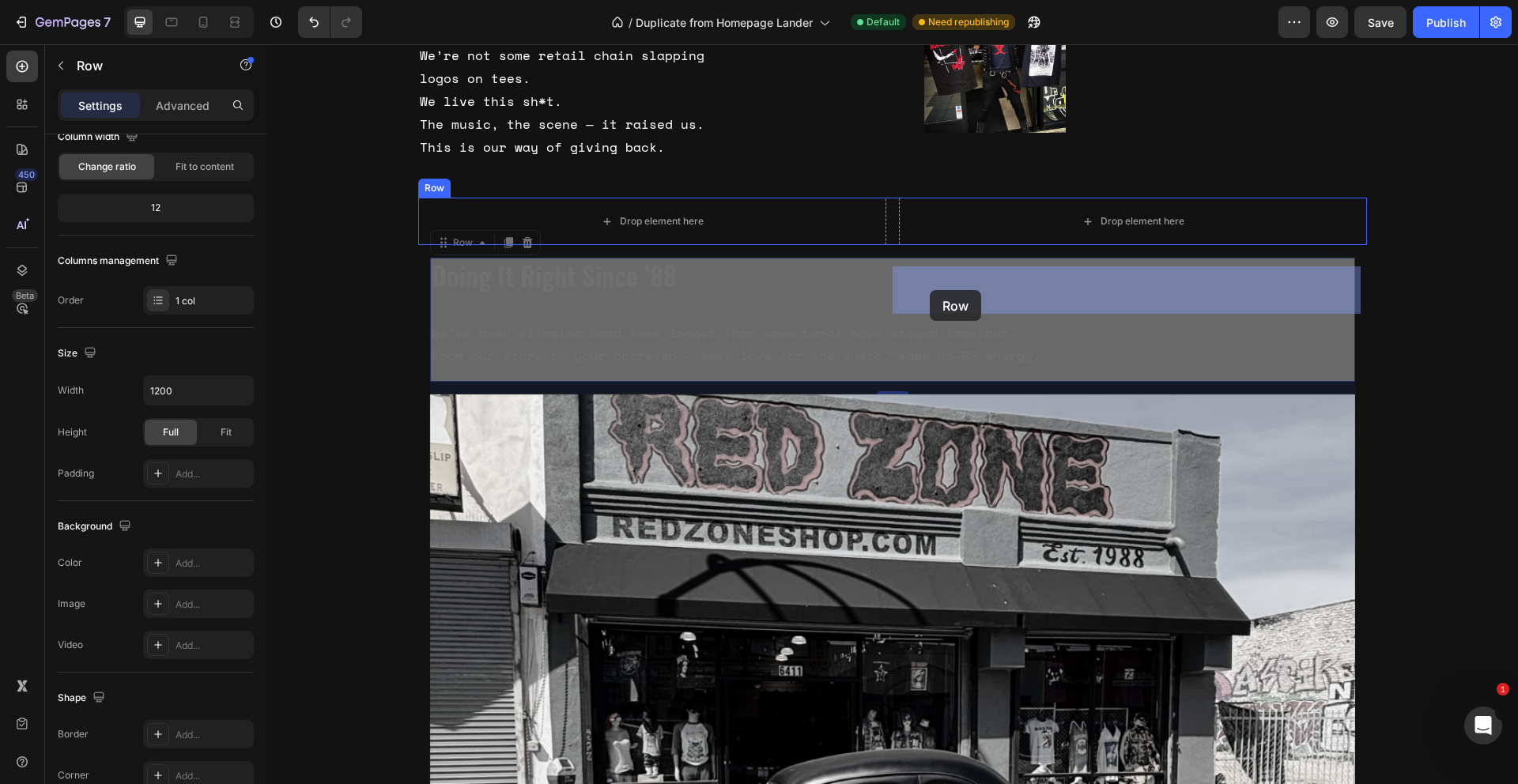 drag, startPoint x: 455, startPoint y: 314, endPoint x: 930, endPoint y: 290, distance: 475.6059 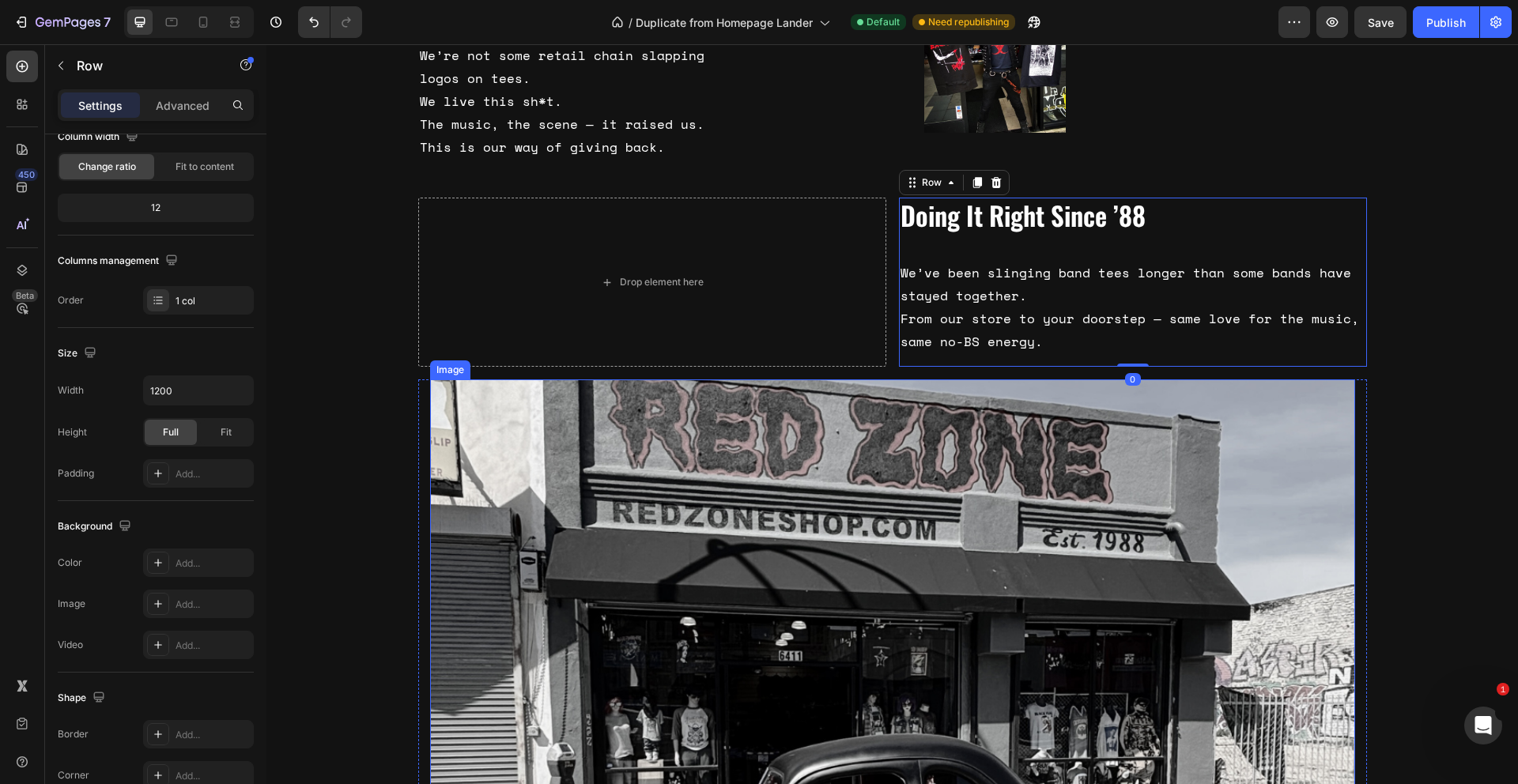 click at bounding box center [893, 722] 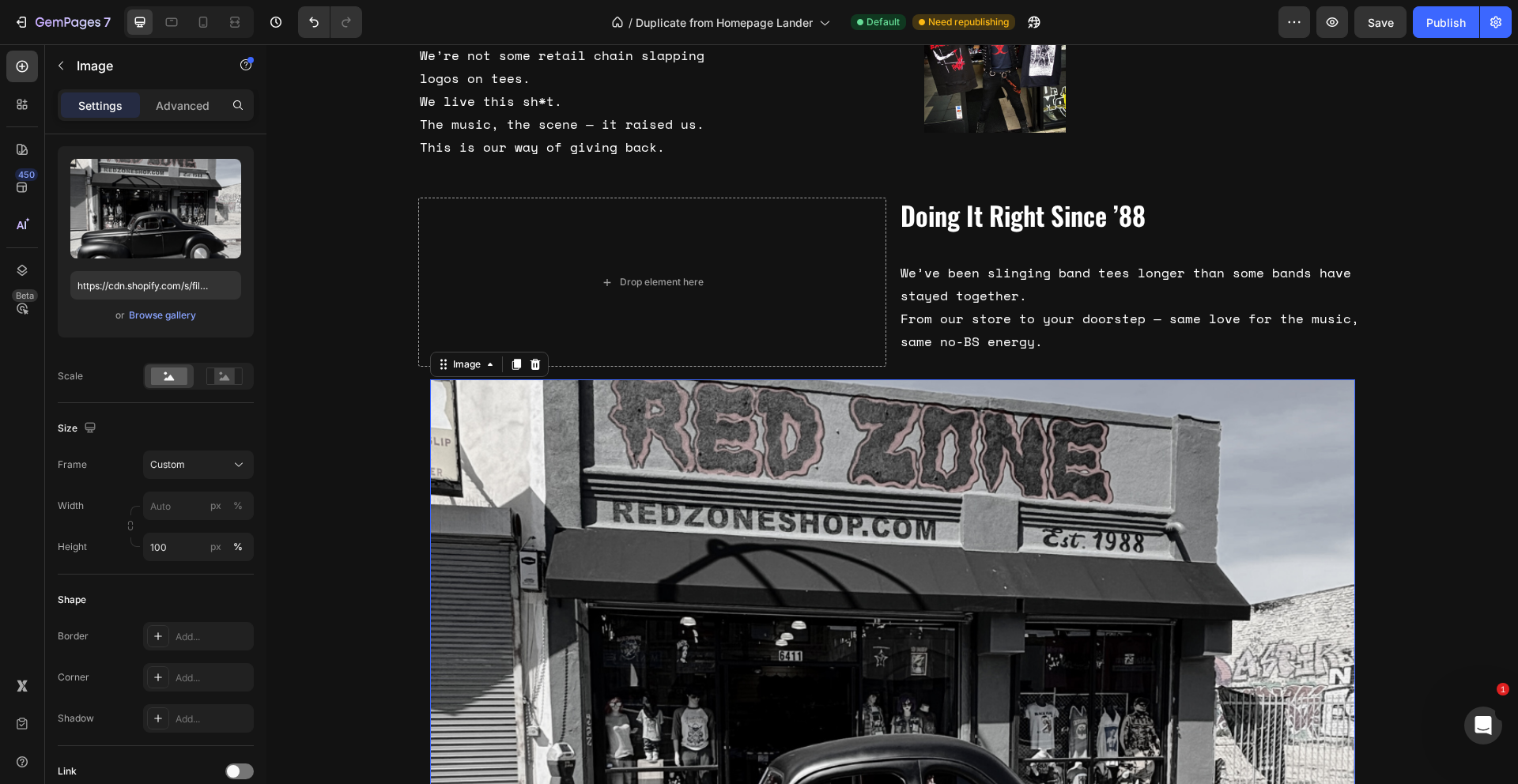 scroll, scrollTop: 0, scrollLeft: 0, axis: both 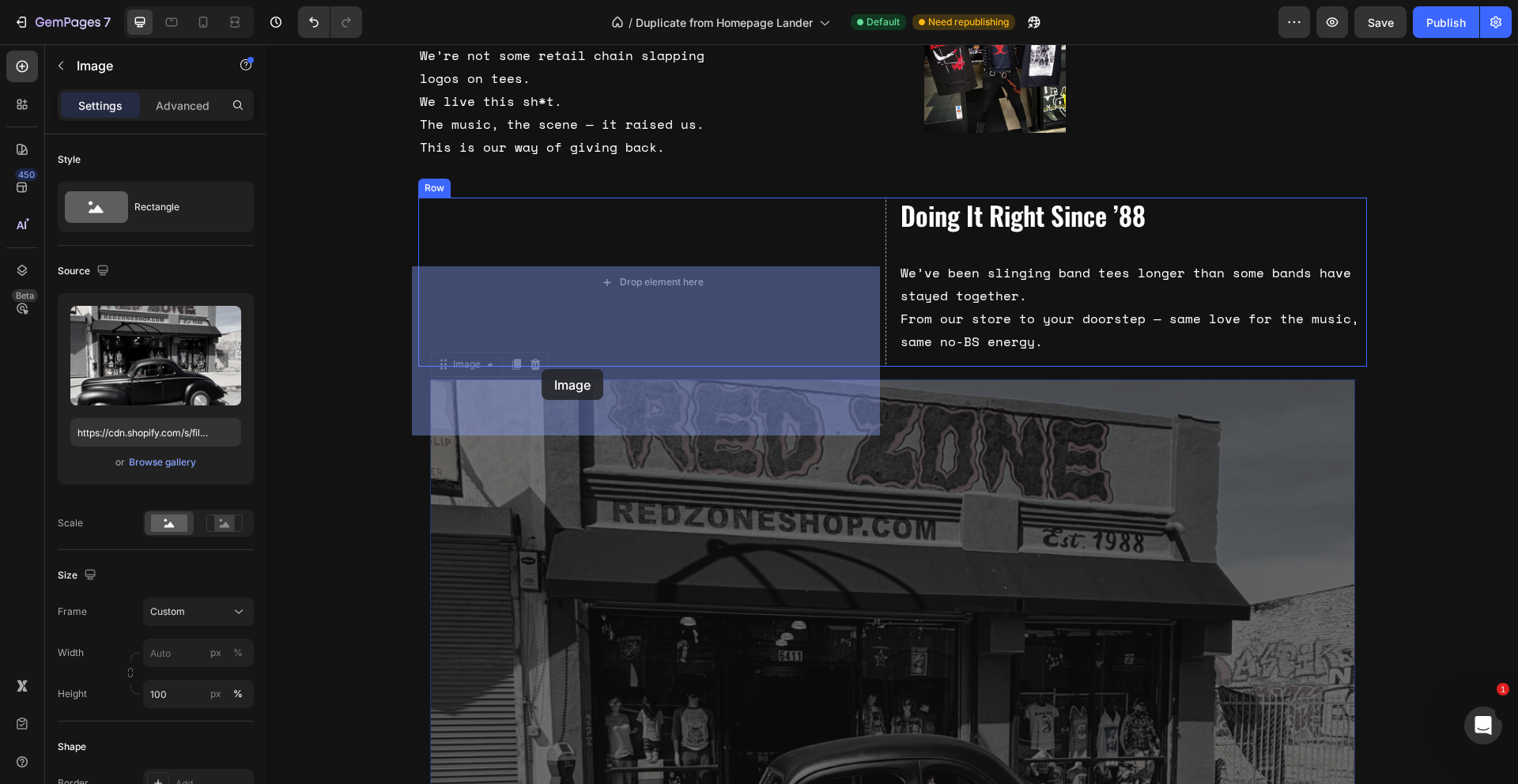 drag, startPoint x: 449, startPoint y: 435, endPoint x: 542, endPoint y: 369, distance: 114.03947 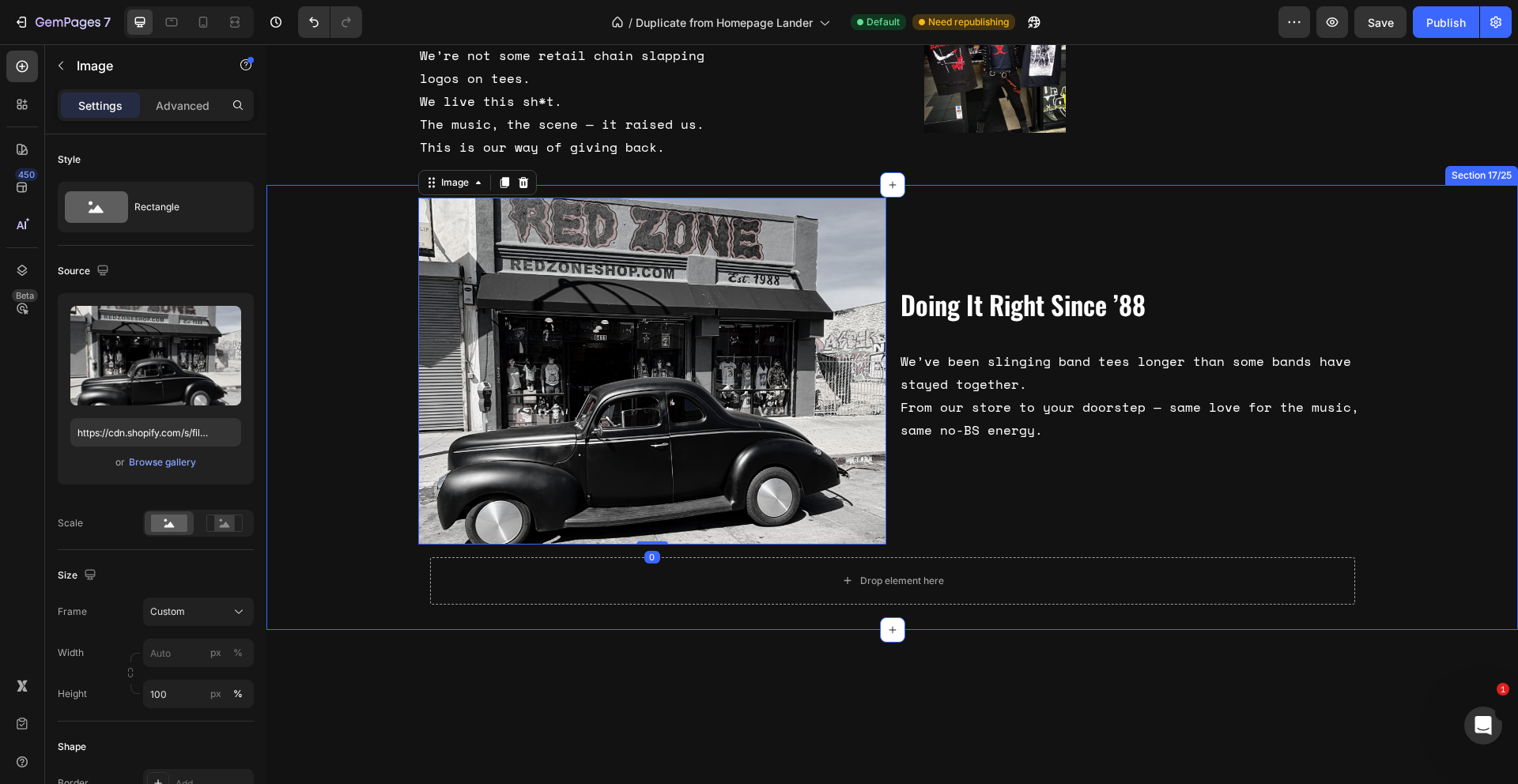 click on "Image   0 Doing It Right Since ’88 Heading We’ve been slinging band tees longer than some bands have stayed together. From our store to your doorstep — same love for the music, same no-BS energy. Text Block Row Row
Drop element here Row" at bounding box center (892, 407) 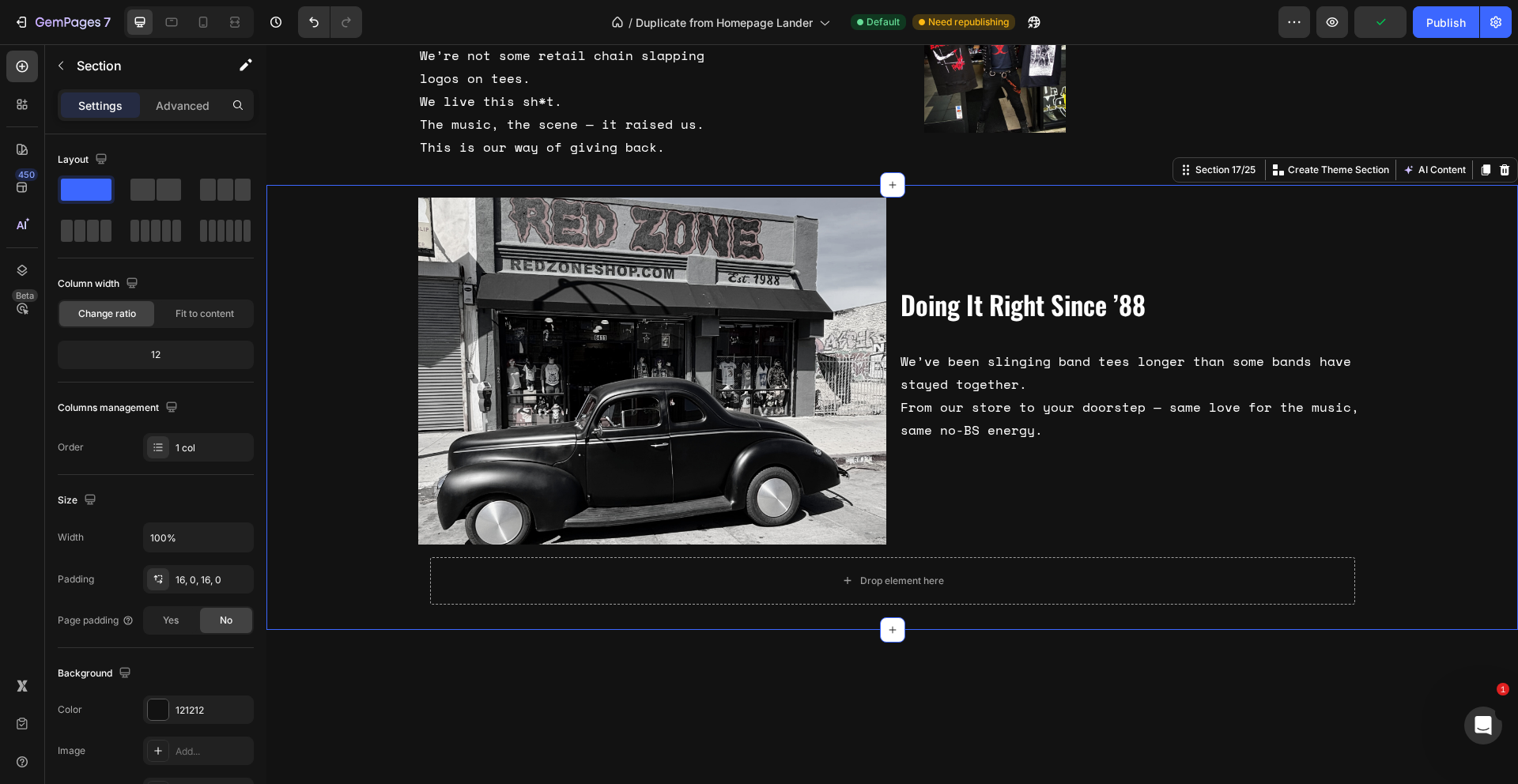 click on "Image Doing It Right Since ’88 Heading We’ve been slinging band tees longer than some bands have stayed together. From our store to your doorstep — same love for the music, same no-BS energy. Text Block Row Row
Drop element here Row" at bounding box center (892, 407) 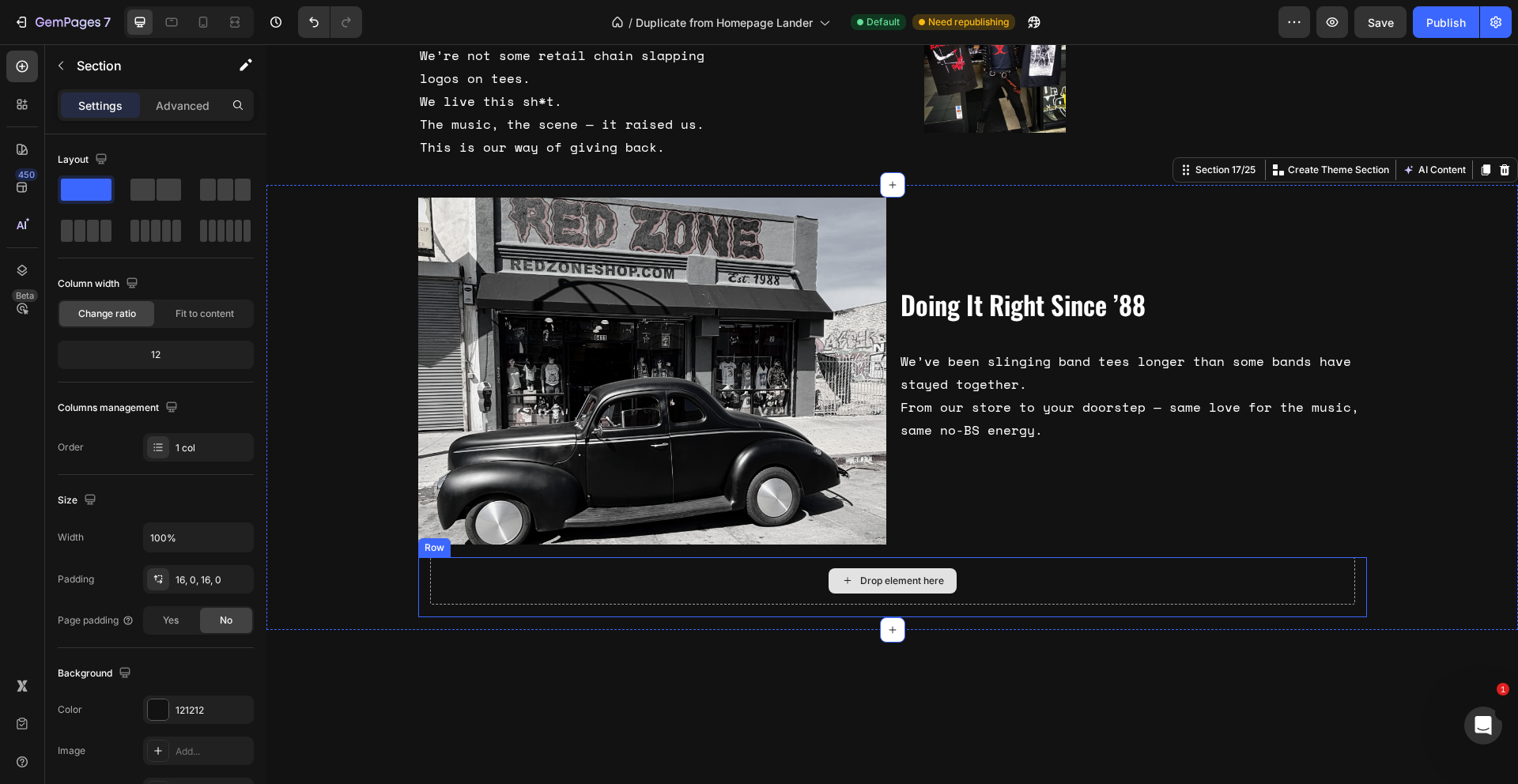 click on "Drop element here" at bounding box center [893, 581] 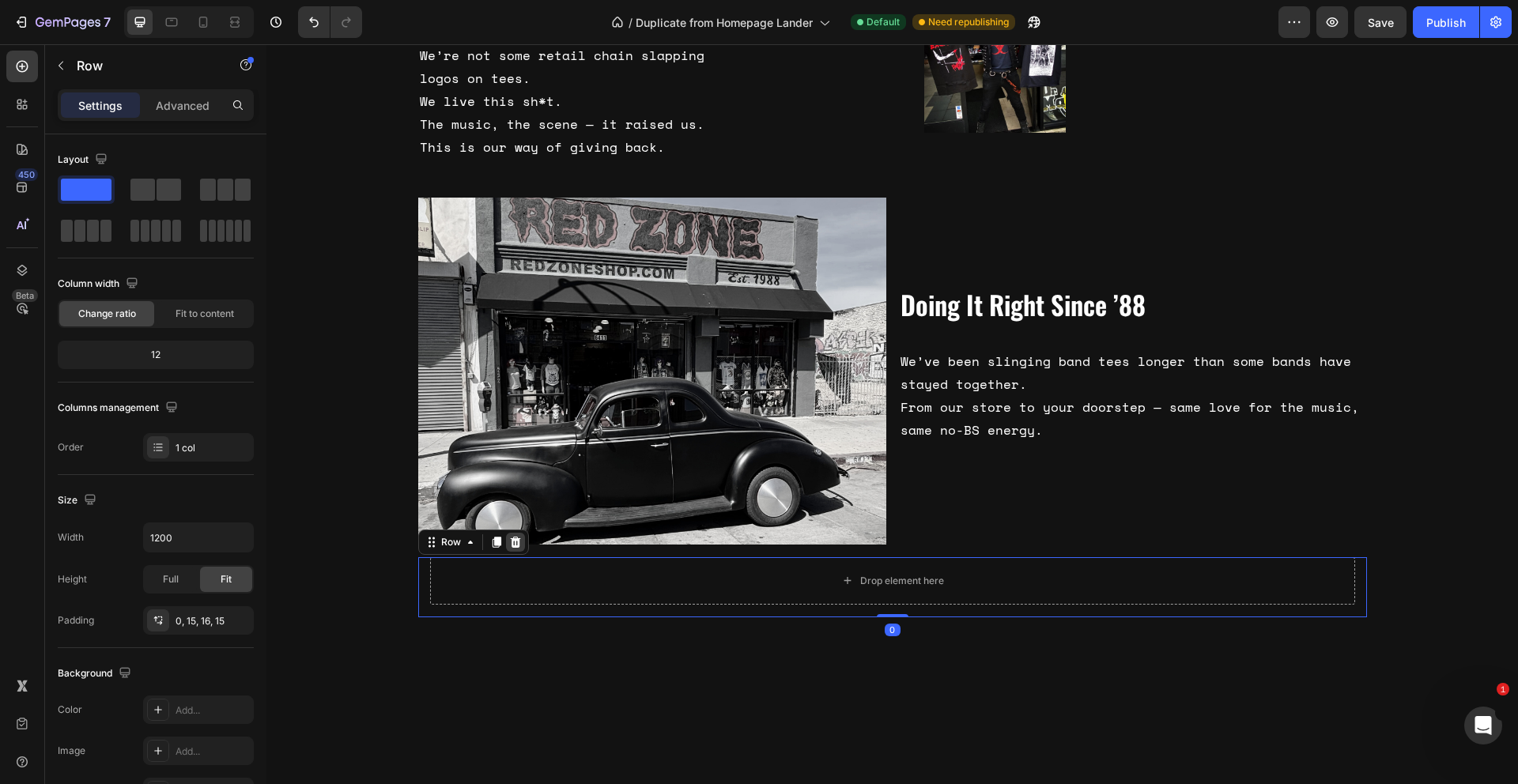 click at bounding box center (515, 542) 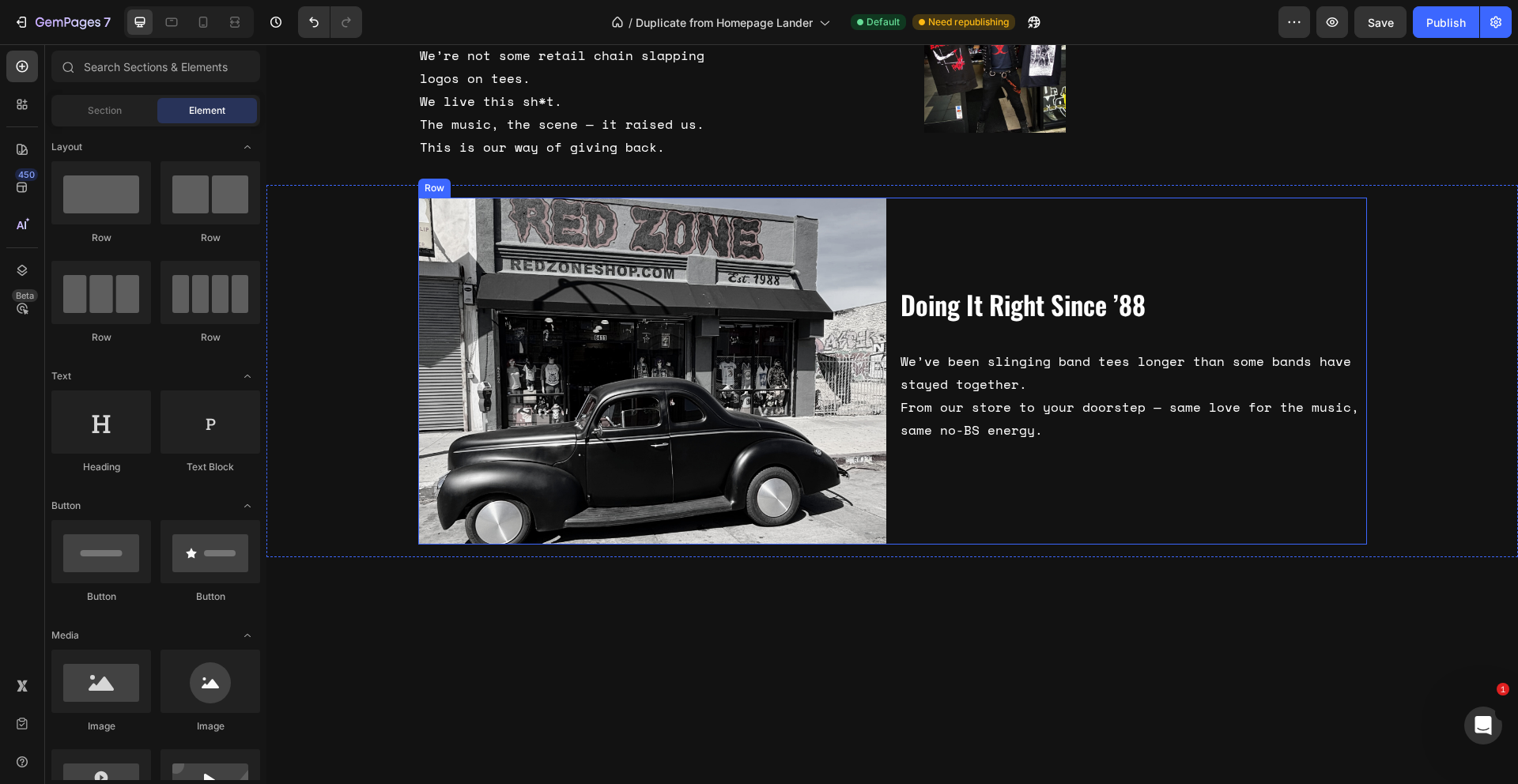 click on "Image Doing It Right Since ’88 Heading We’ve been slinging band tees longer than some bands have stayed together. From our store to your doorstep — same love for the music, same no-BS energy. Text Block Row Row" at bounding box center [893, 371] 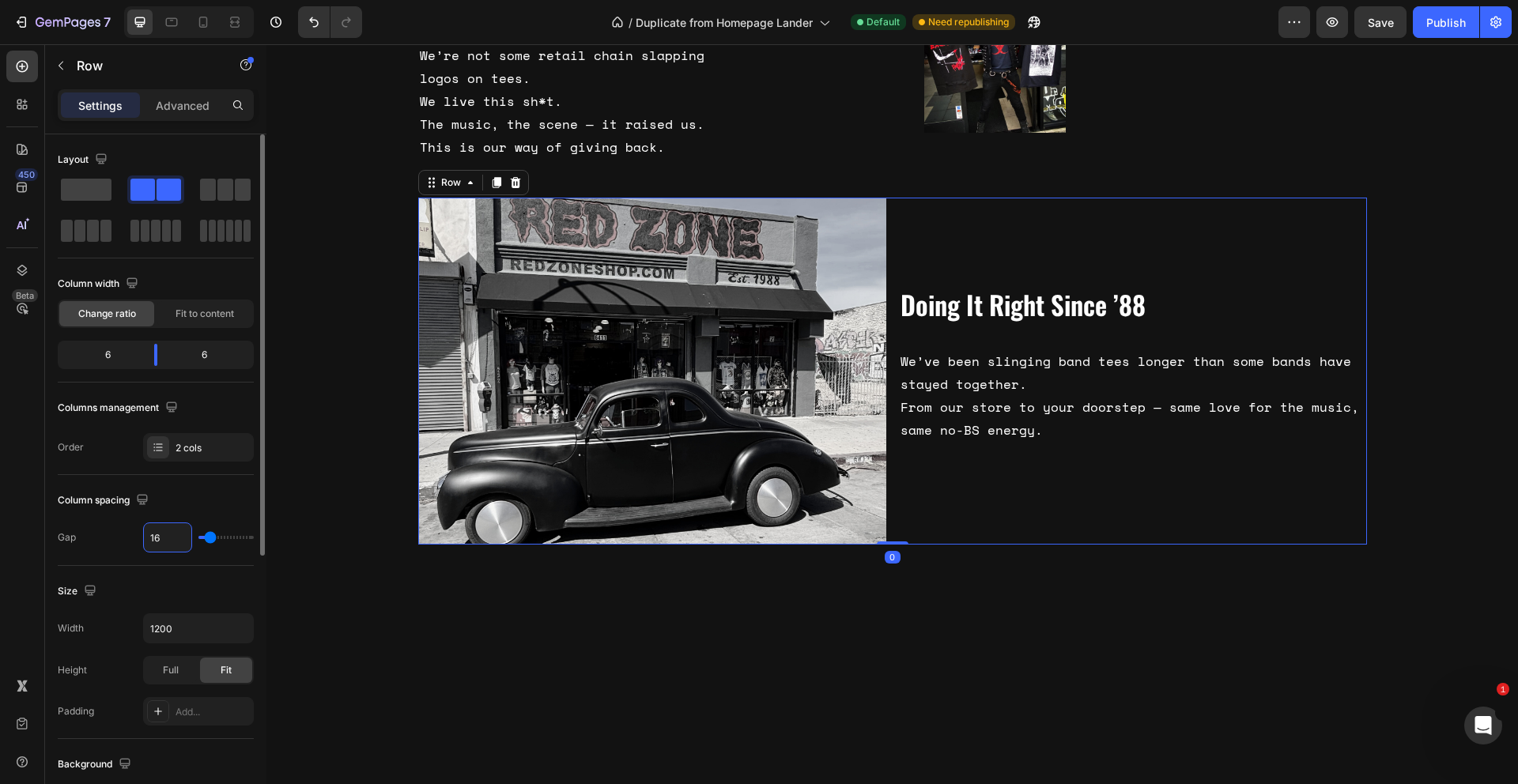 click on "16" at bounding box center (168, 537) 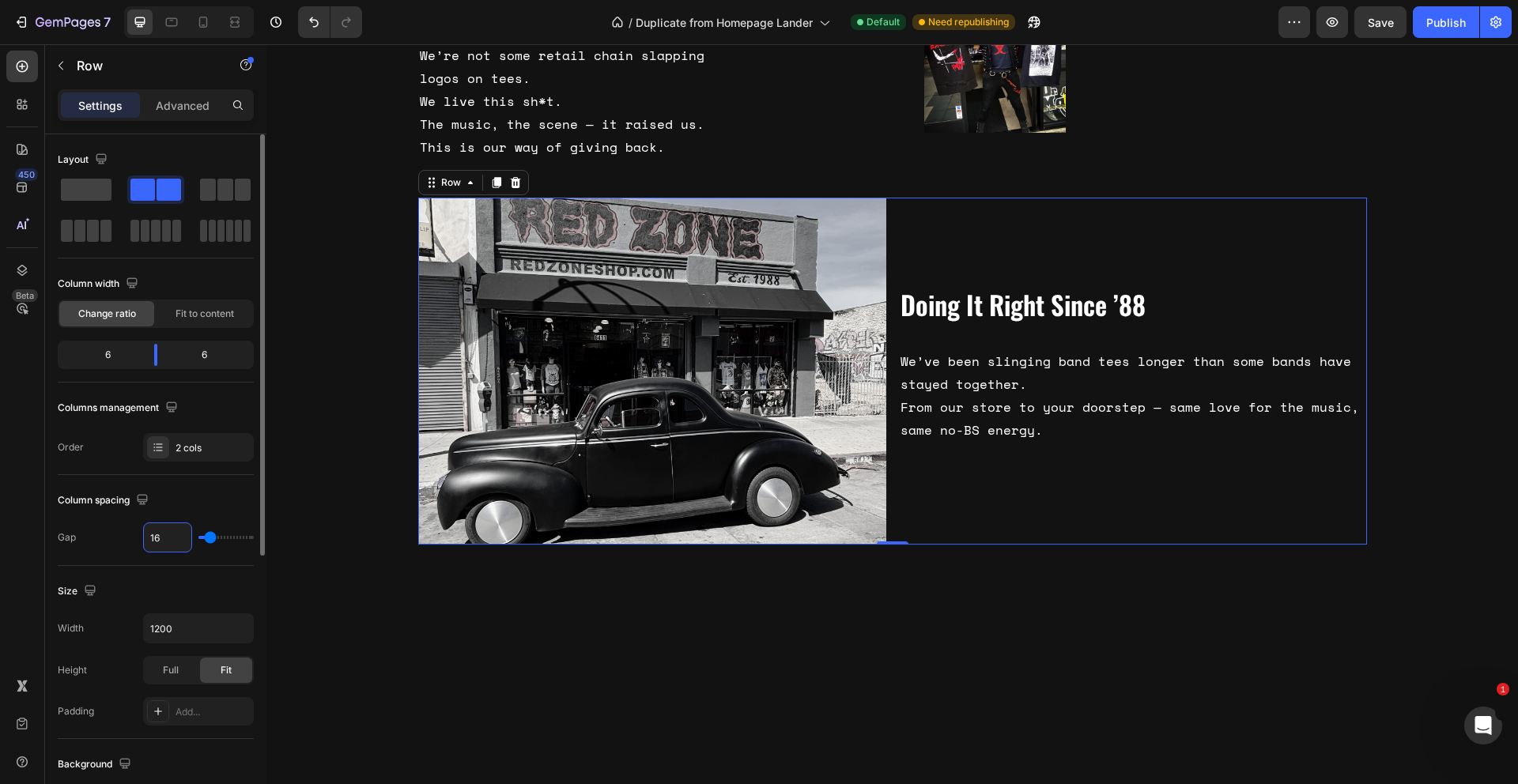type on "3" 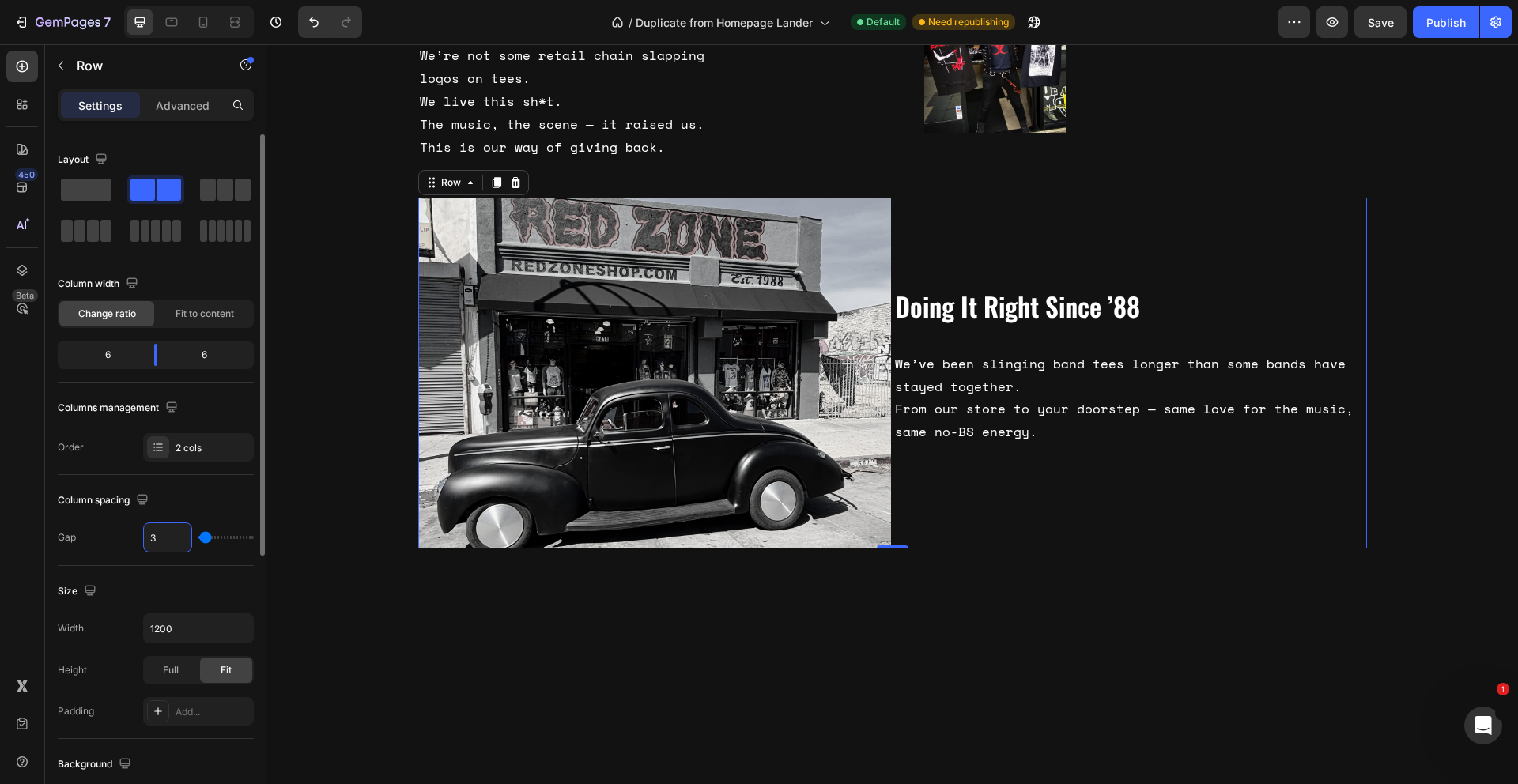 type on "30" 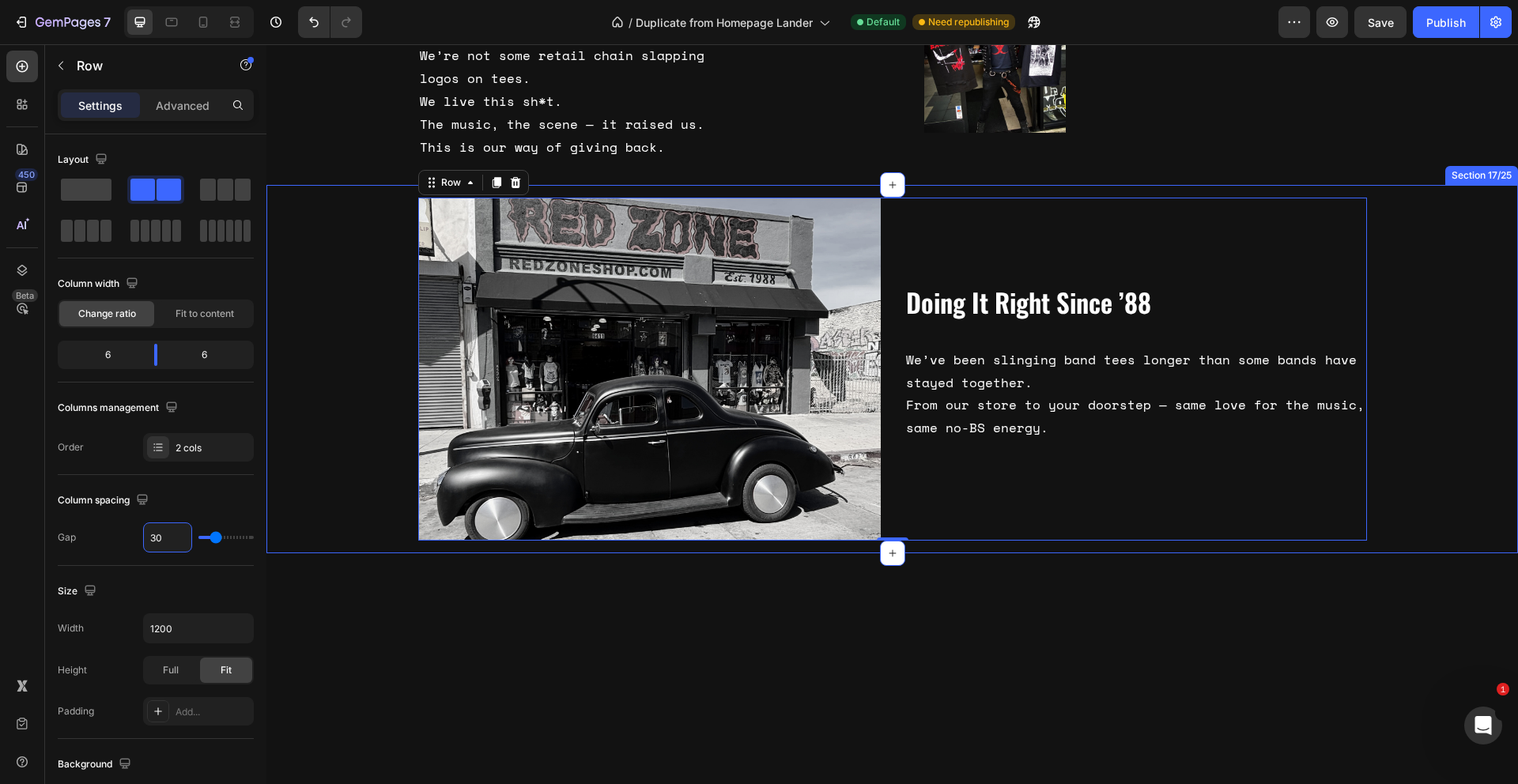click on "Image Doing It Right Since ’88 Heading We’ve been slinging band tees longer than some bands have stayed together. From our store to your doorstep — same love for the music, same no-BS energy. Text Block Row Row   0" at bounding box center [892, 368] 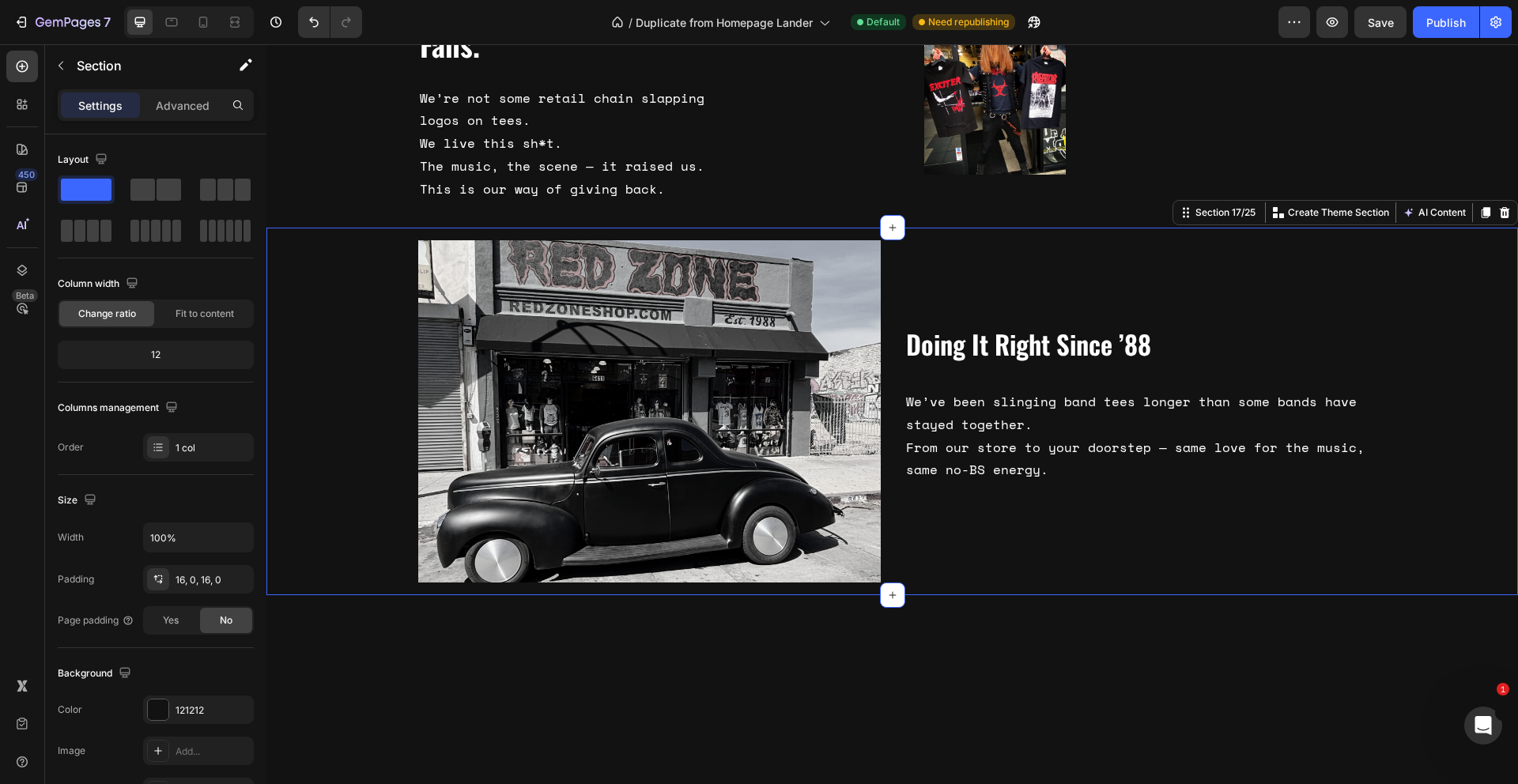scroll, scrollTop: 1246, scrollLeft: 0, axis: vertical 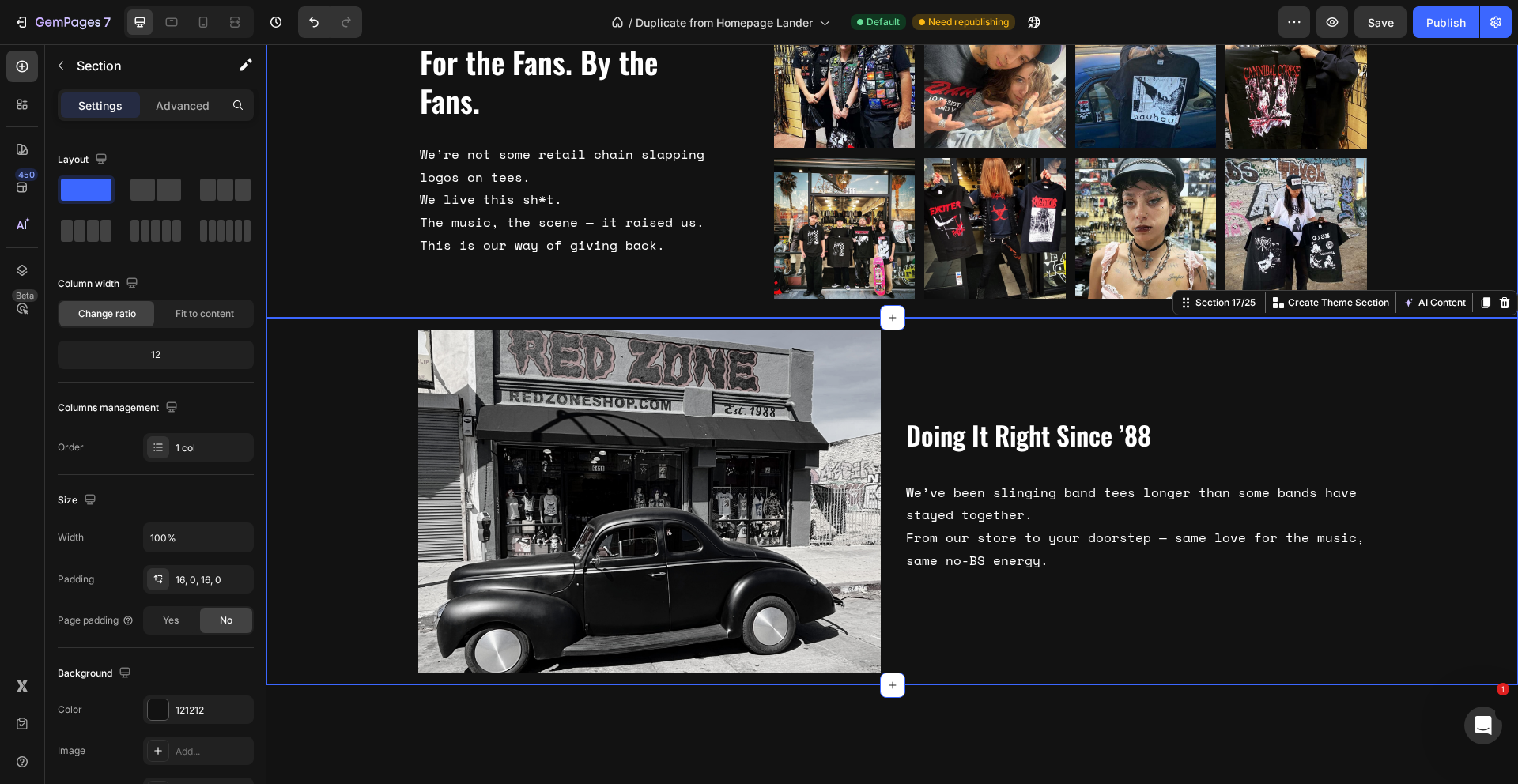 click on "For the Fans. By the Fans. Heading We’re not some retail chain slapping logos on tees. We live this sh*t. The music, the scene — it raised us. This is our way of giving back. Text Block Image Image Row Image Image Row Row Image Image Row Image Image Row Row Row" at bounding box center (892, 162) 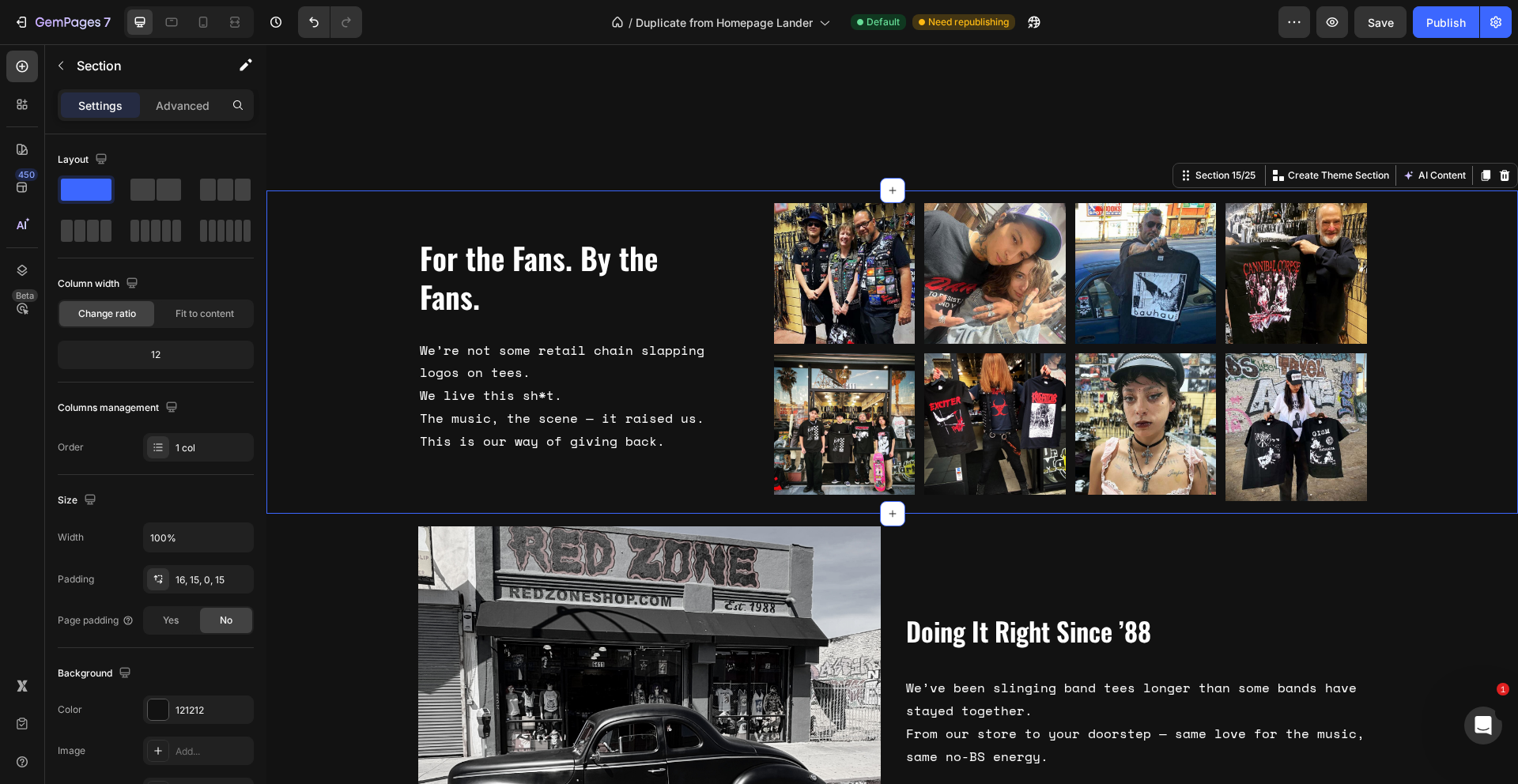 scroll, scrollTop: 1445, scrollLeft: 0, axis: vertical 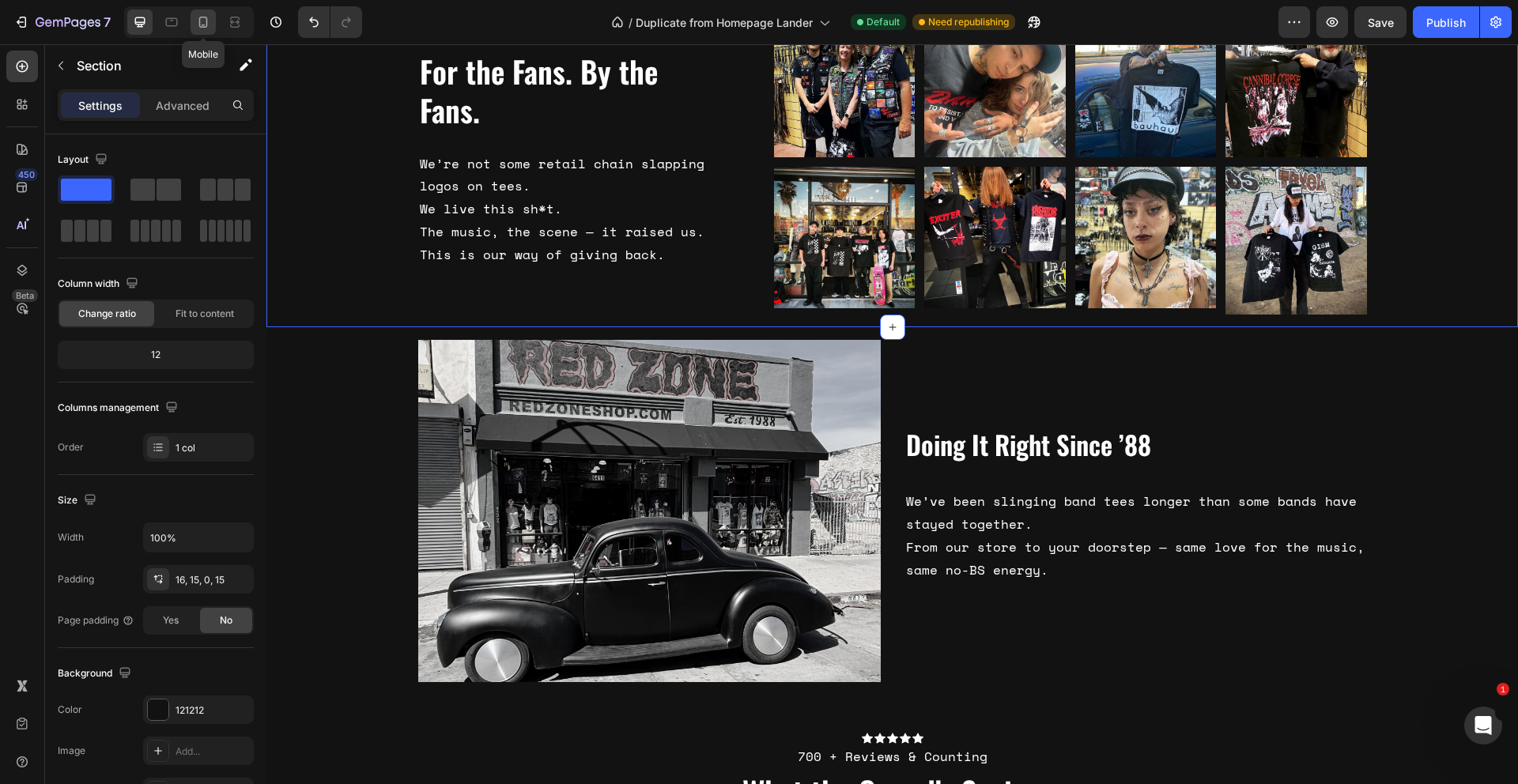 click 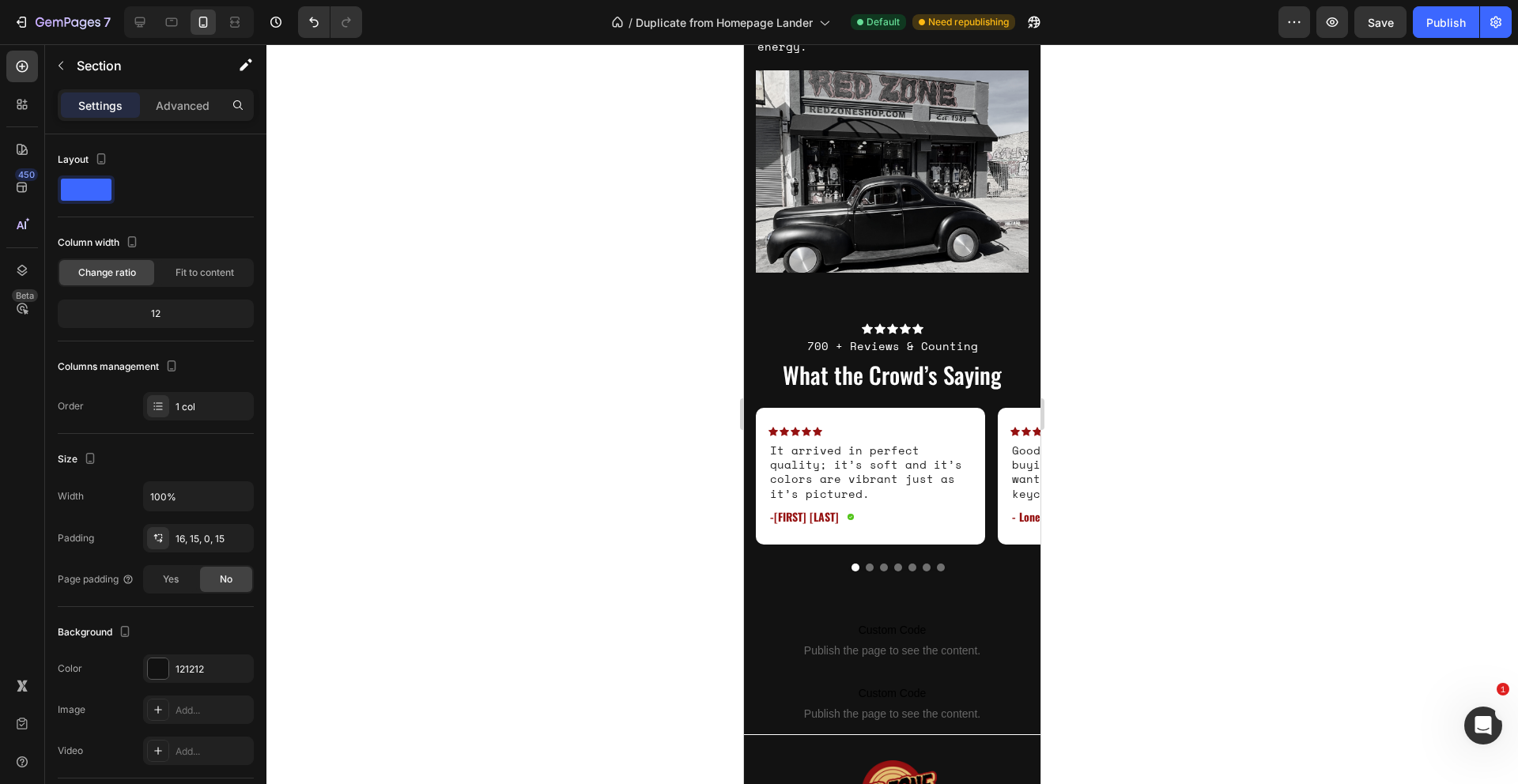 scroll, scrollTop: 2990, scrollLeft: 0, axis: vertical 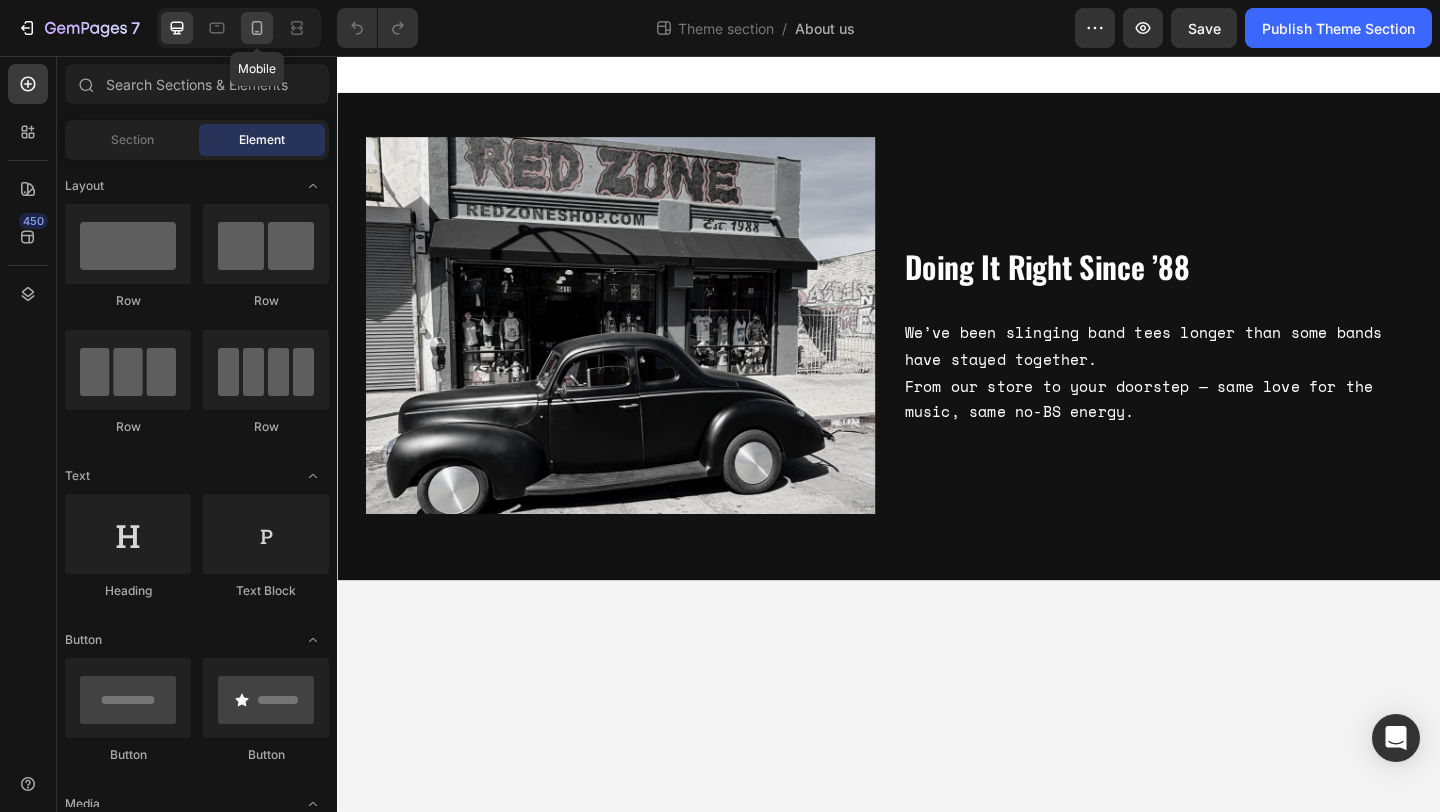 click 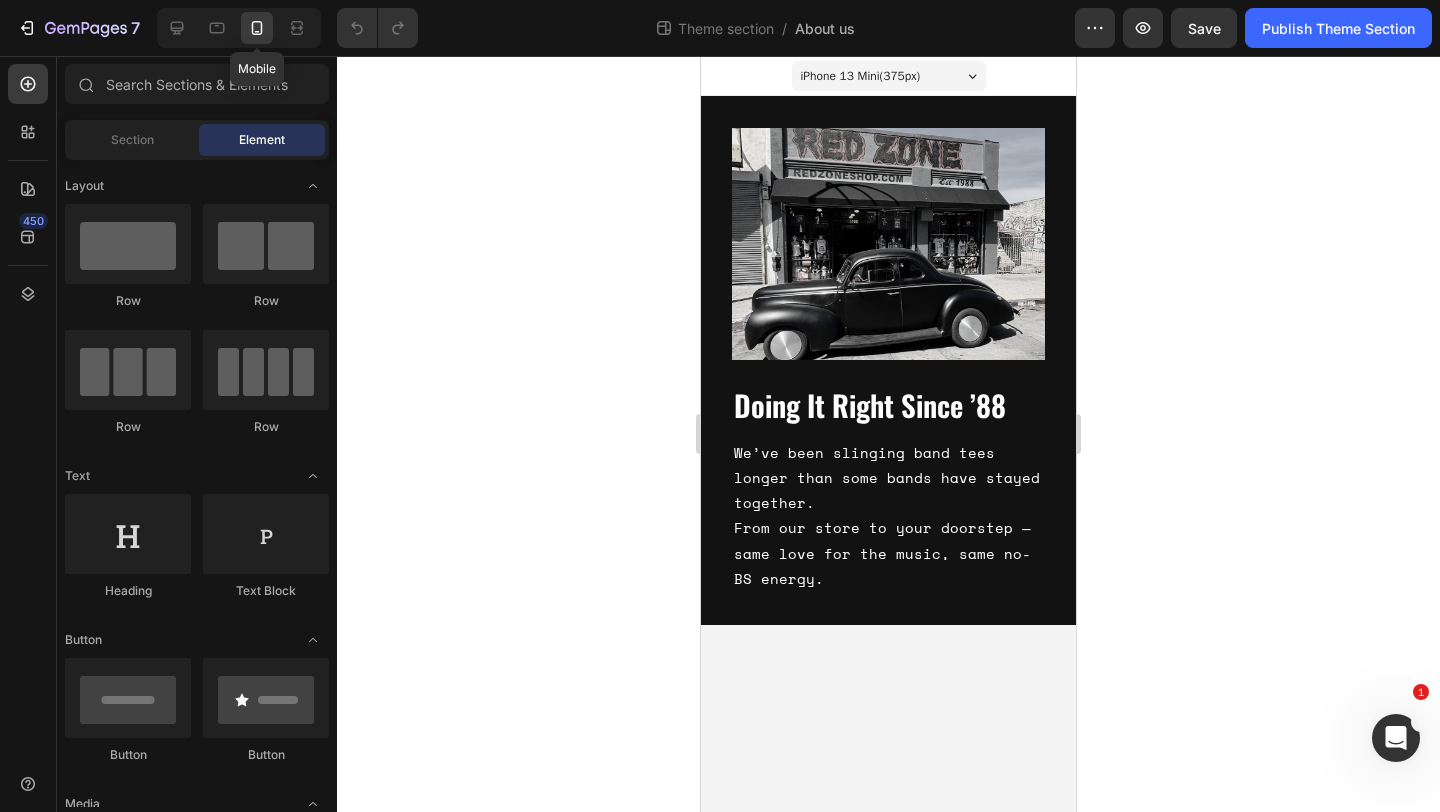 scroll, scrollTop: 0, scrollLeft: 0, axis: both 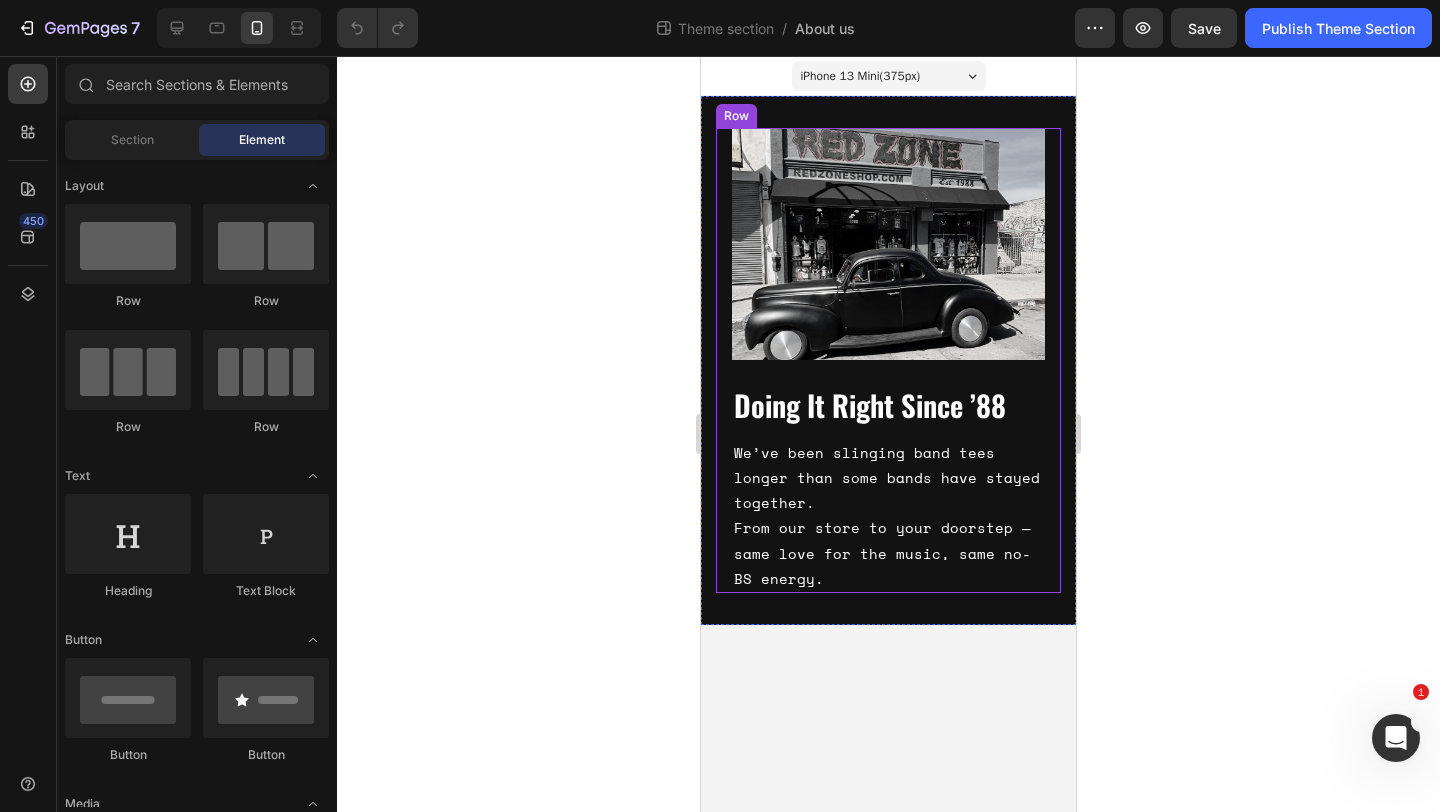 click on "Image Doing It Right Since ’88 Heading We’ve been slinging band tees longer than some bands have stayed together. From our store to your doorstep — same love for the music, same no-BS energy. Text Block Row Row" at bounding box center (888, 360) 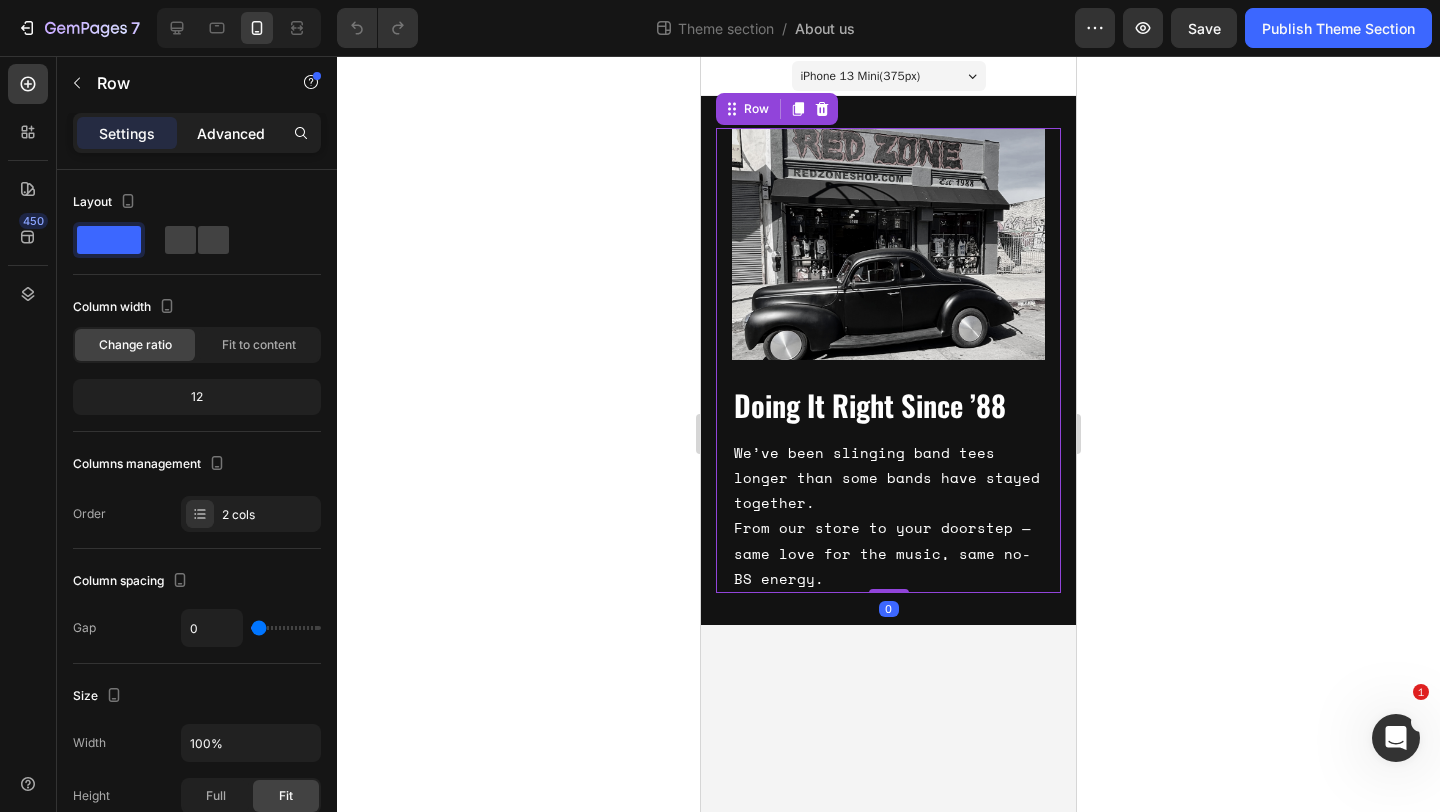 click on "Advanced" at bounding box center (231, 133) 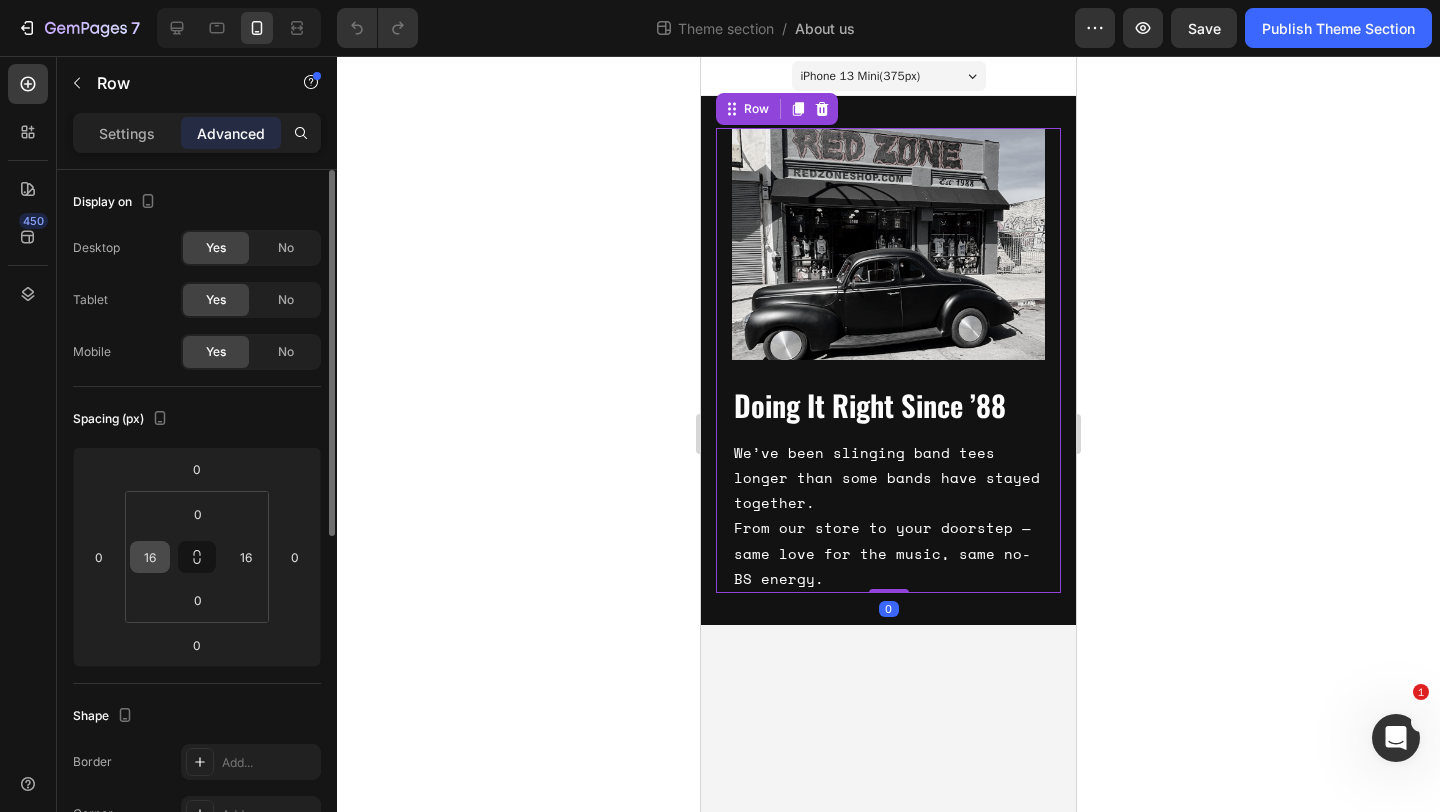 click on "16" at bounding box center [150, 557] 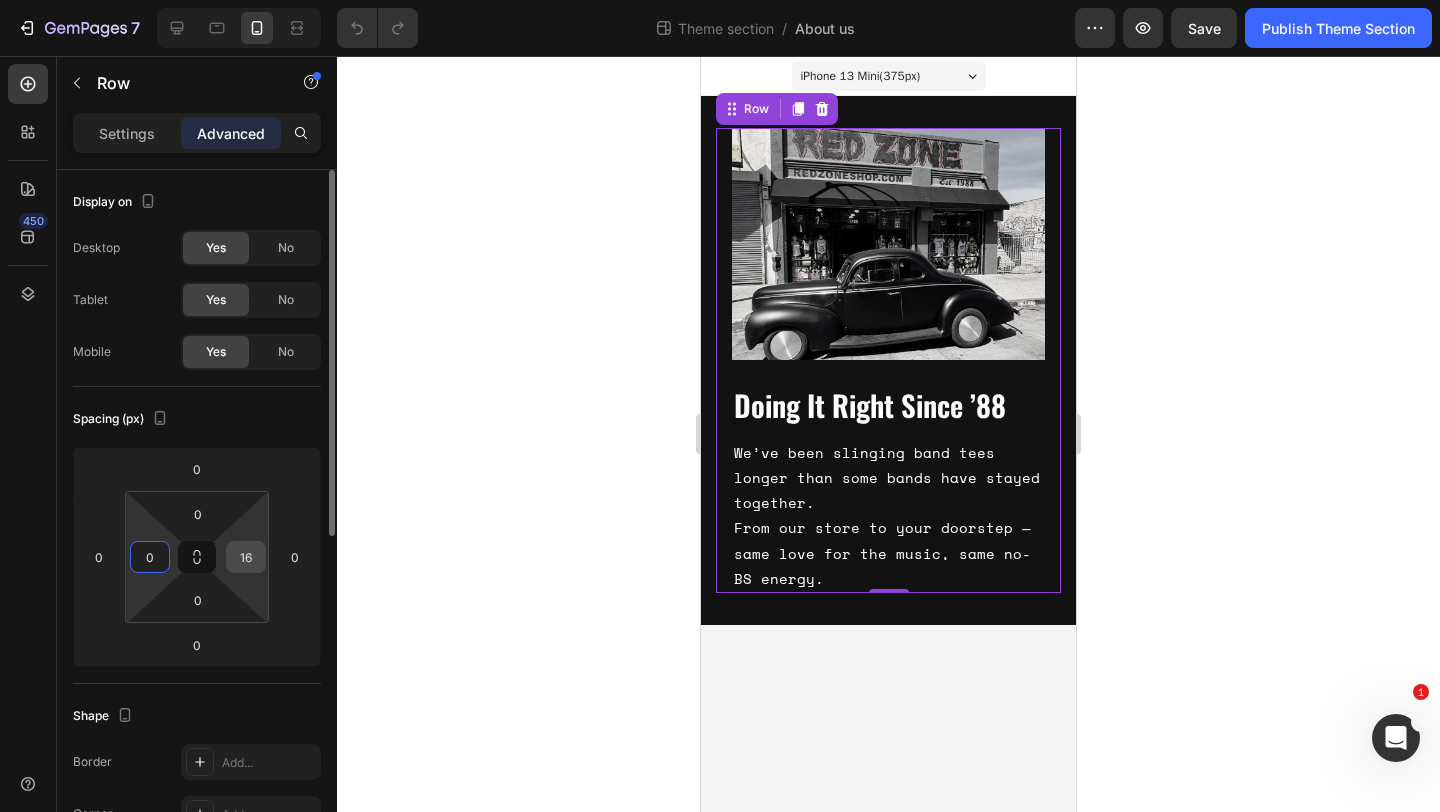 type on "0" 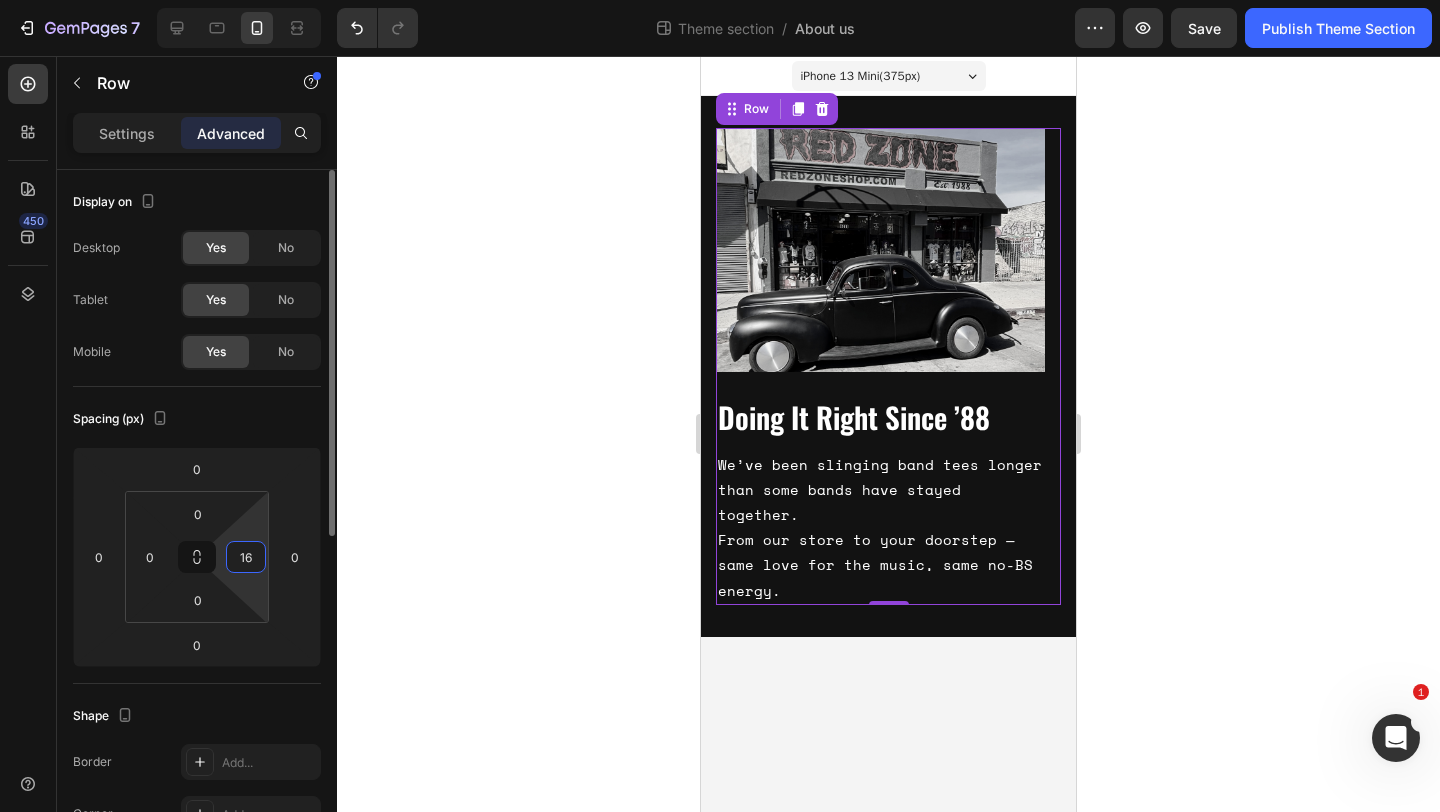 type on "0" 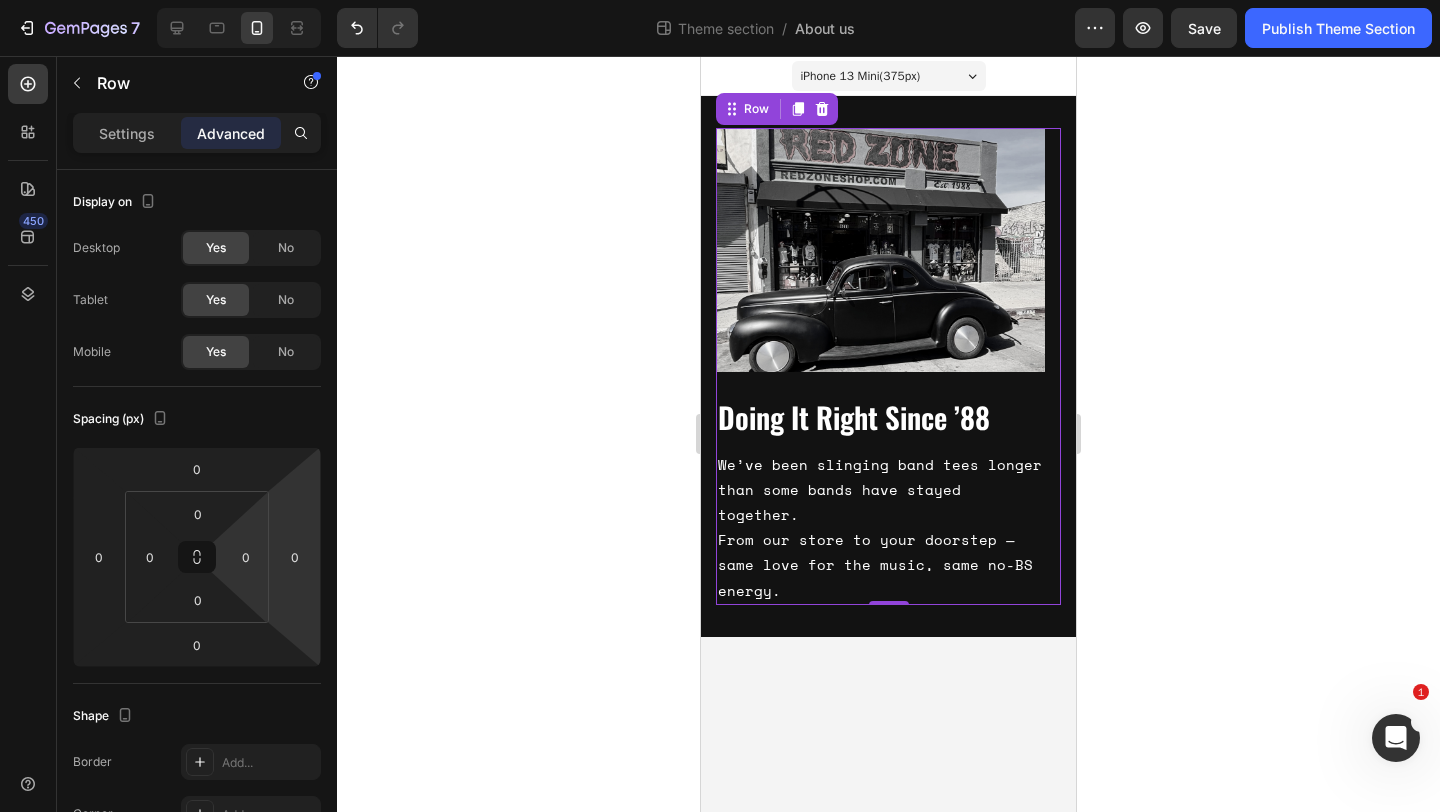 click 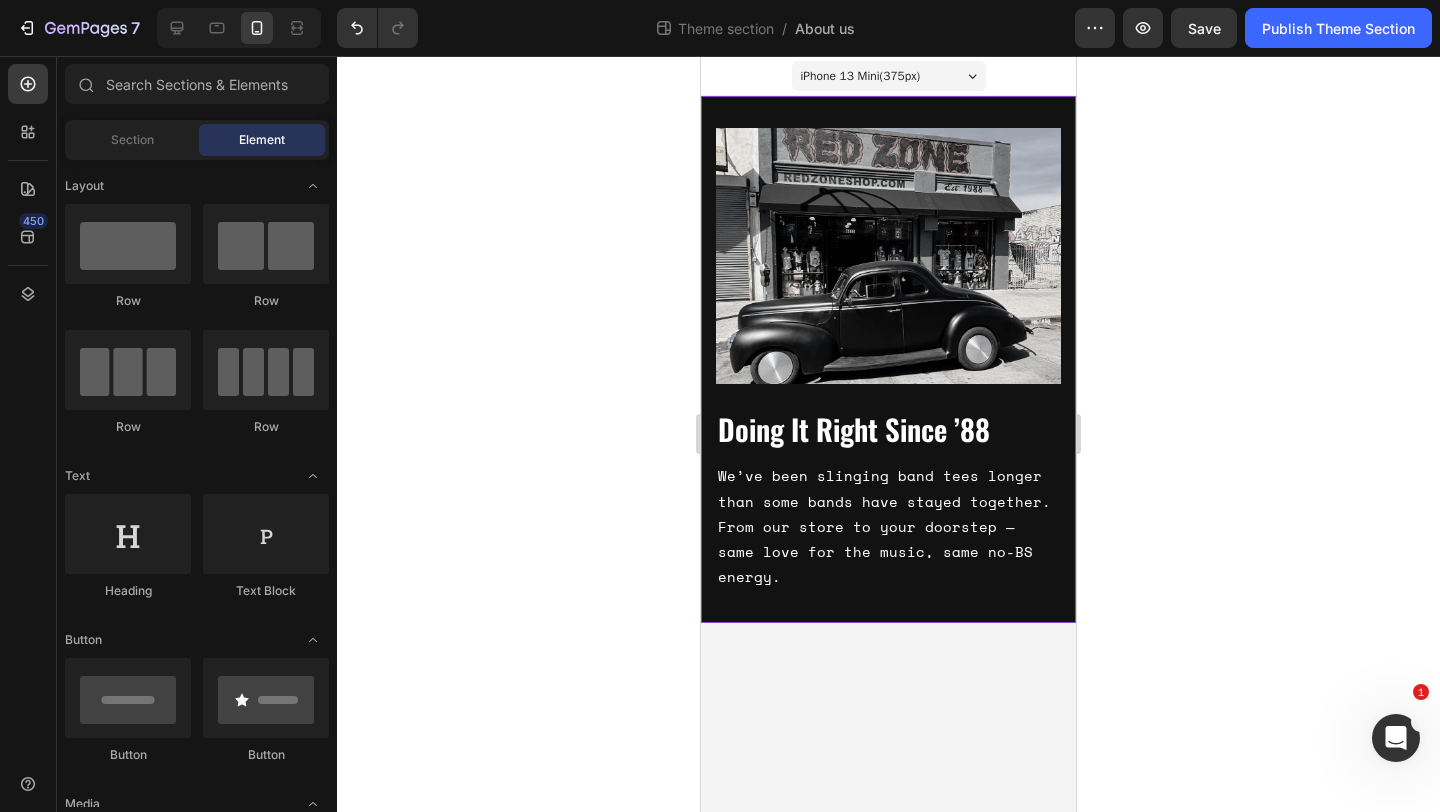 click on "Image Doing It Right Since ’88 Heading We’ve been slinging band tees longer than some bands have stayed together. From our store to your doorstep — same love for the music, same no-BS energy. Text Block Row Row" at bounding box center [888, 359] 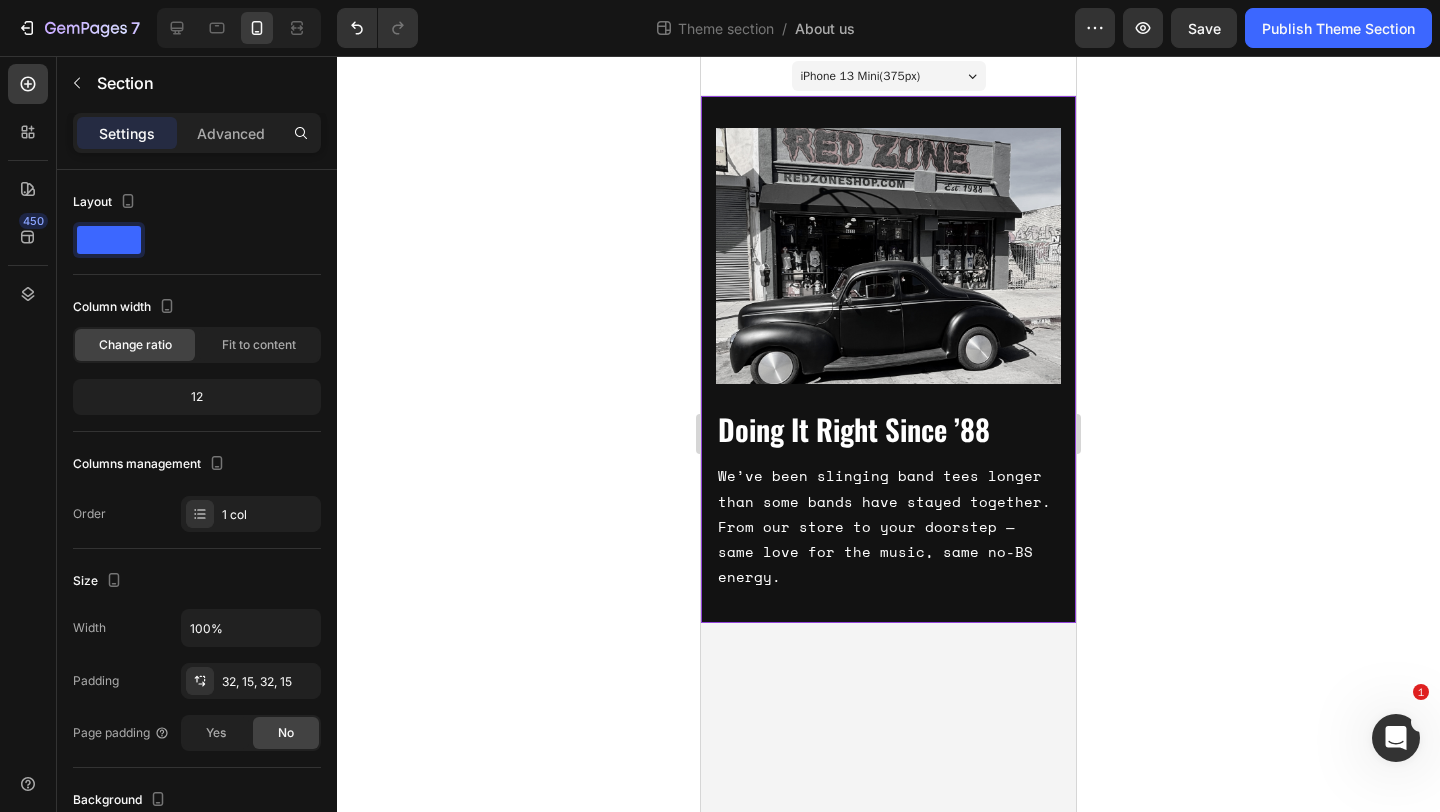 click on "Image Doing It Right Since ’88 Heading We’ve been slinging band tees longer than some bands have stayed together. From our store to your doorstep — same love for the music, same no-BS energy. Text Block Row Row" at bounding box center [888, 359] 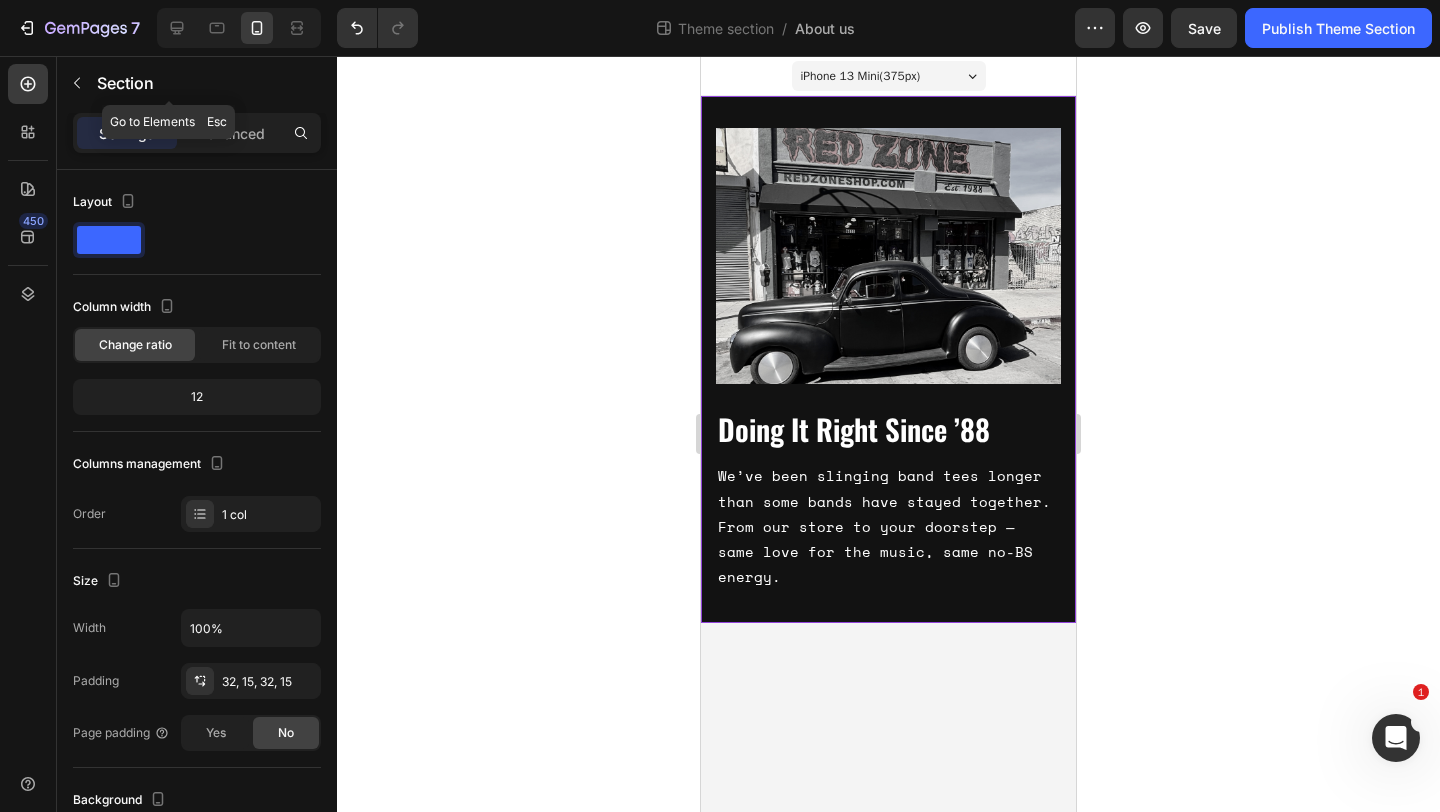 click on "Section" 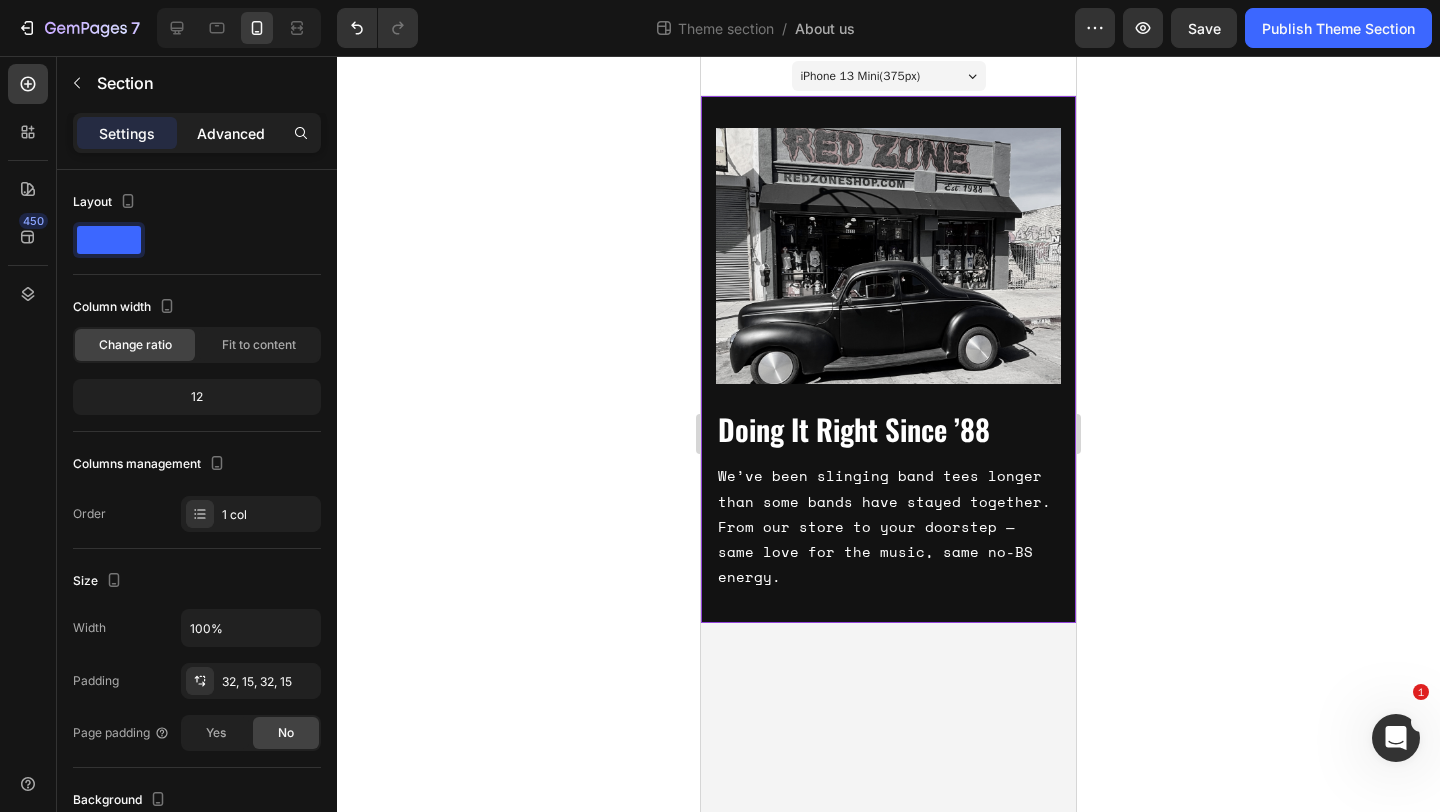 click on "Advanced" at bounding box center [231, 133] 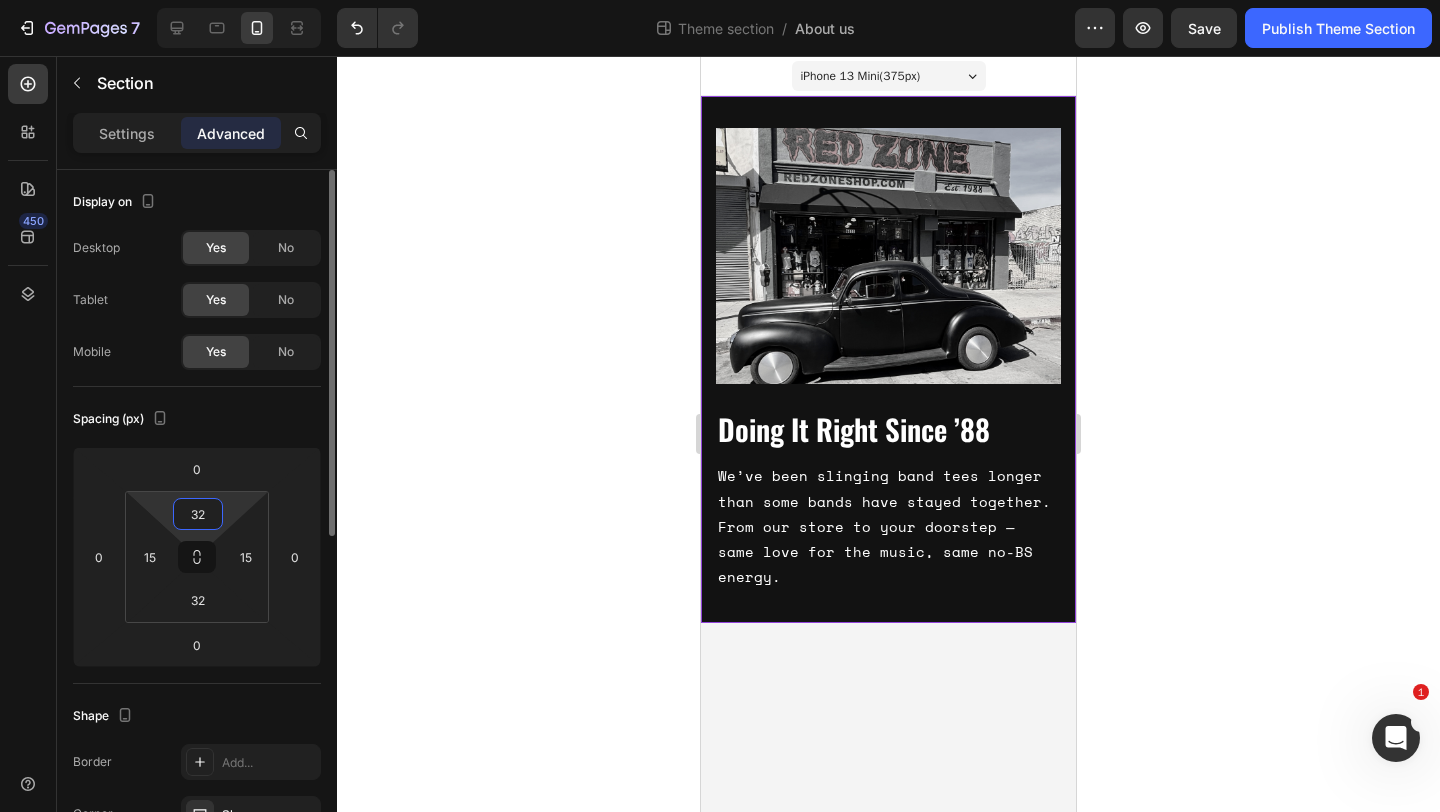 click on "32" at bounding box center (198, 514) 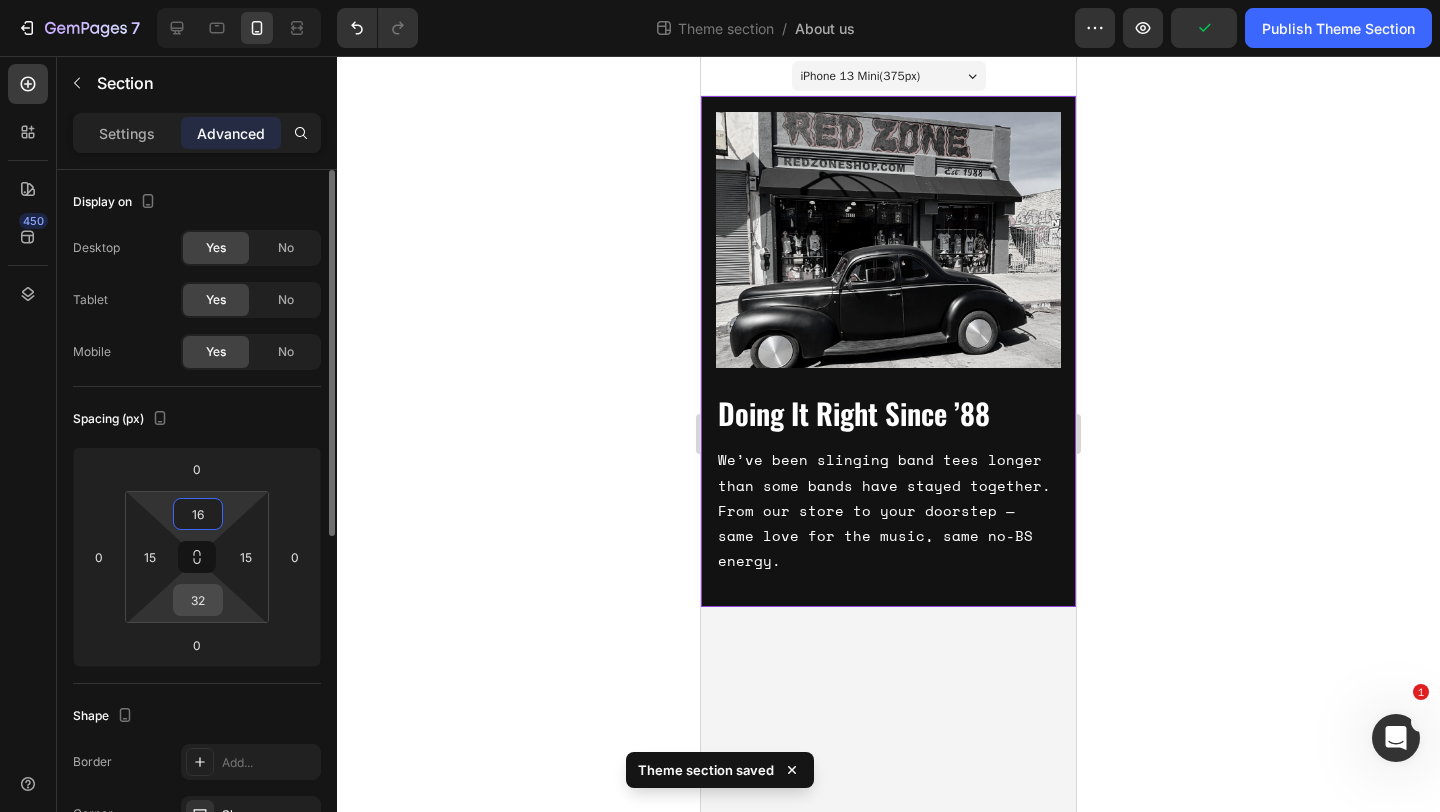type on "16" 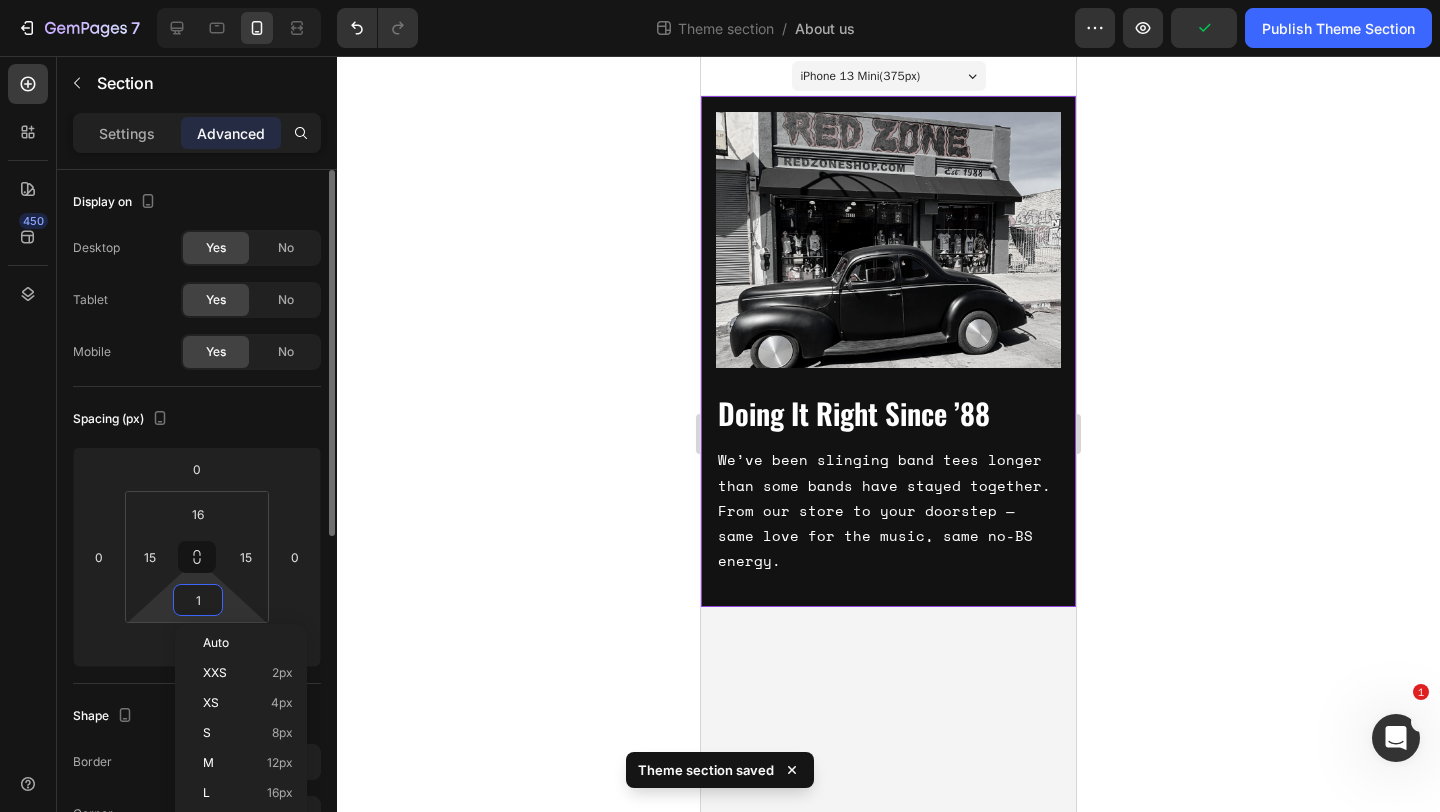 type on "16" 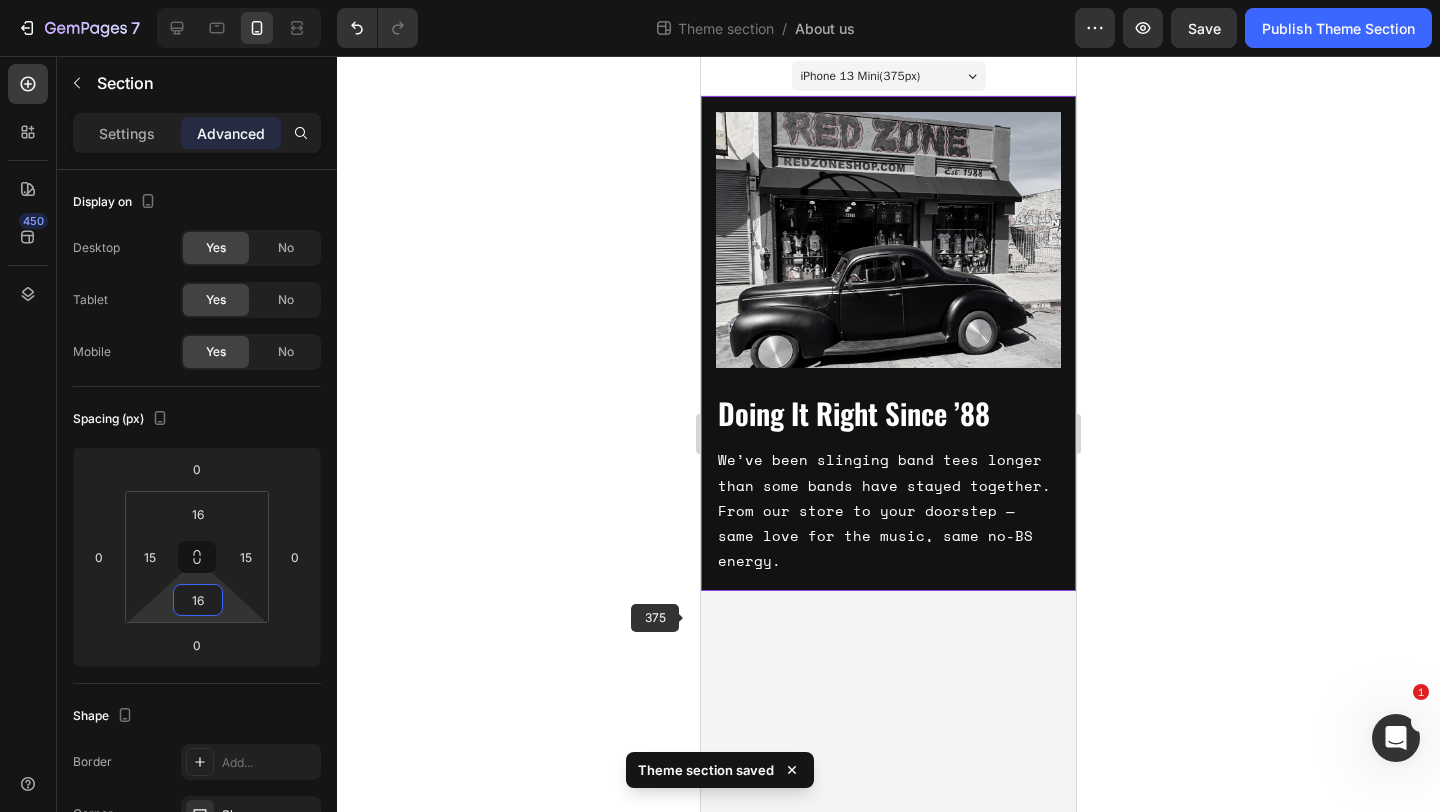 click on "iPhone 13 Mini  ( 375 px) iPhone 13 Mini iPhone 13 Pro iPhone 11 Pro Max iPhone 15 Pro Max Pixel 7 Galaxy S8+ Galaxy S20 Ultra iPad Mini iPad Air iPad Pro Image Doing It Right Since ’88 Heading We’ve been slinging band tees longer than some bands have stayed together. From our store to your doorstep — same love for the music, same no-BS energy. Text Block Row Row Root
Drag & drop element from sidebar or
Explore Library
Add section Choose templates inspired by CRO experts Generate layout from URL or image Add blank section then drag & drop elements" at bounding box center [888, 434] 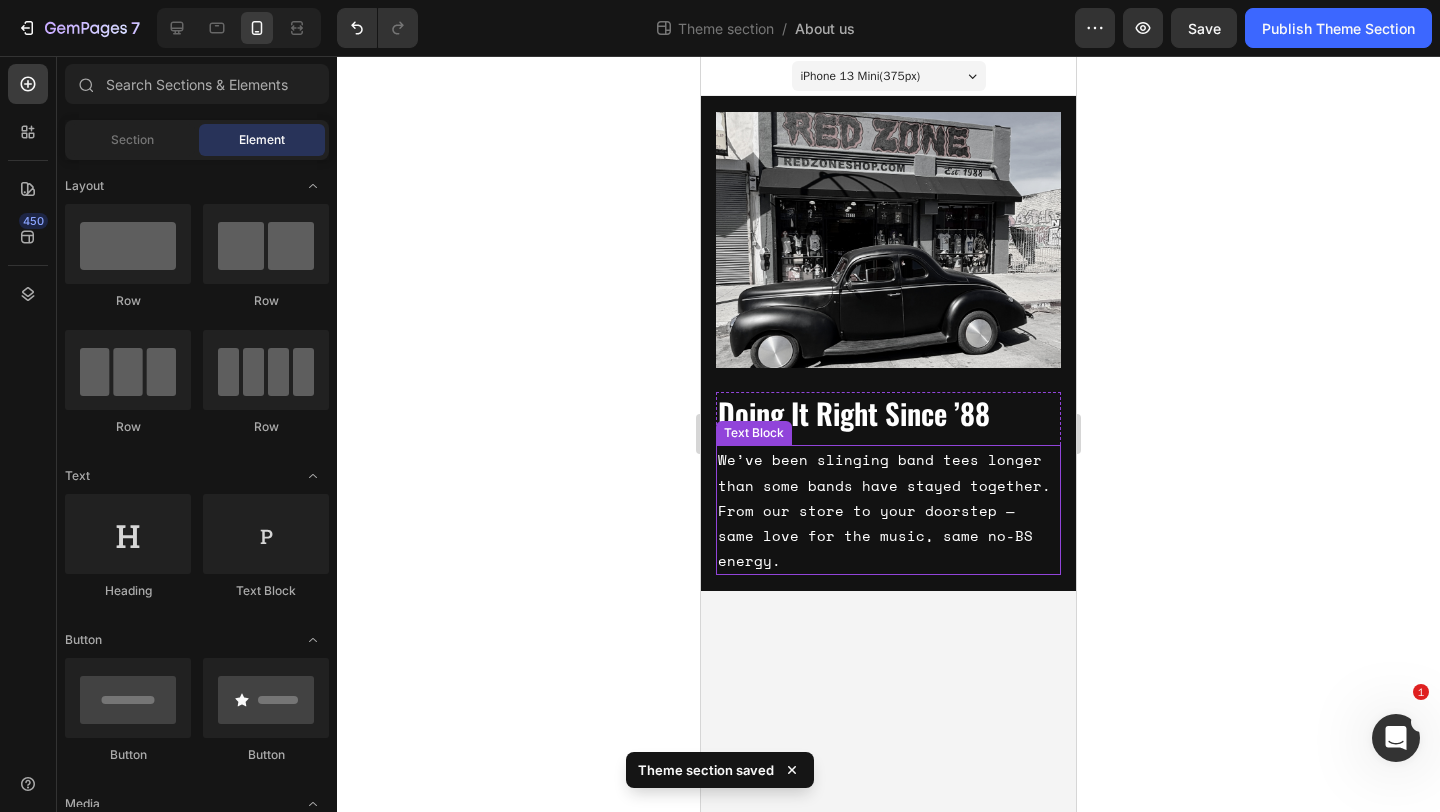 click at bounding box center [888, 240] 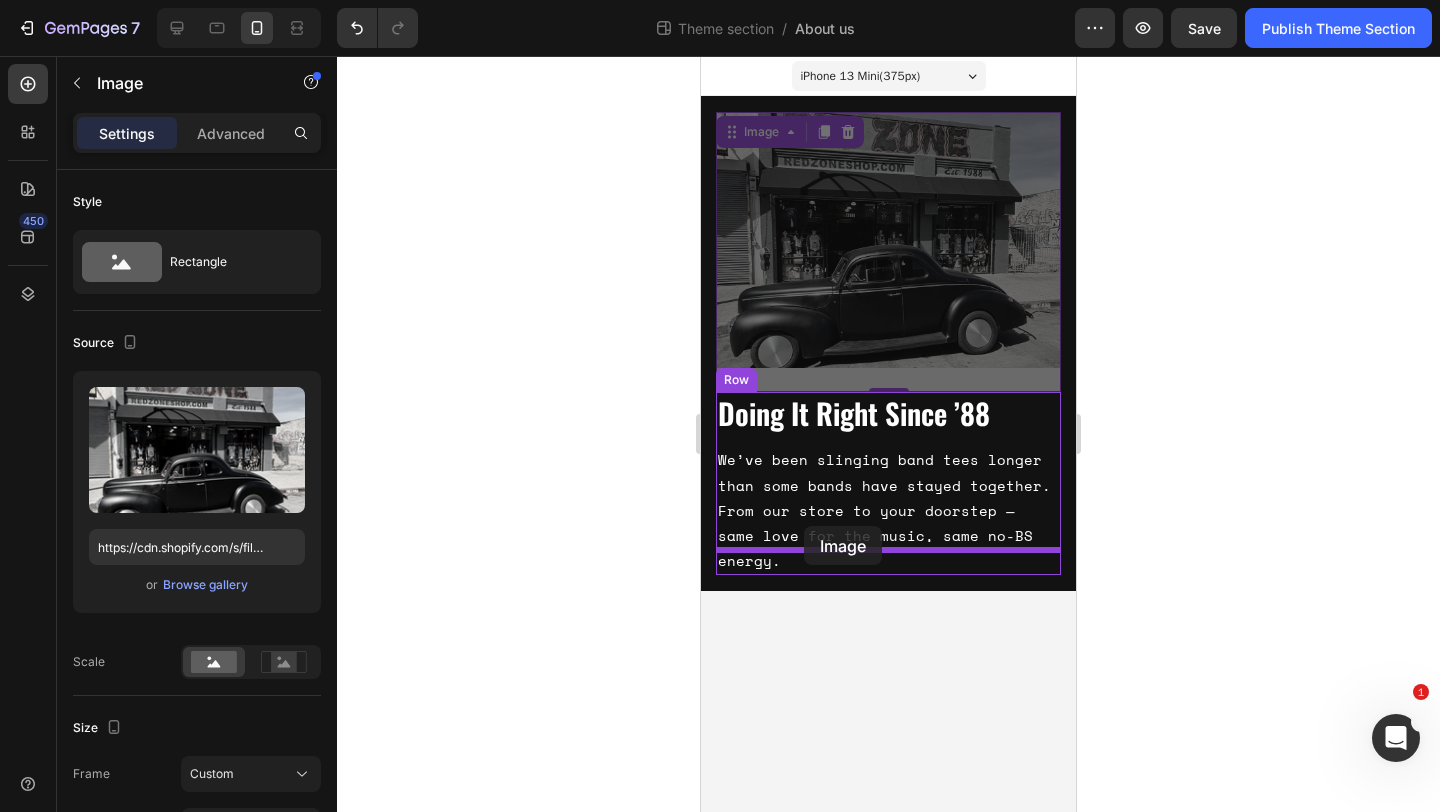 drag, startPoint x: 749, startPoint y: 126, endPoint x: 804, endPoint y: 526, distance: 403.76355 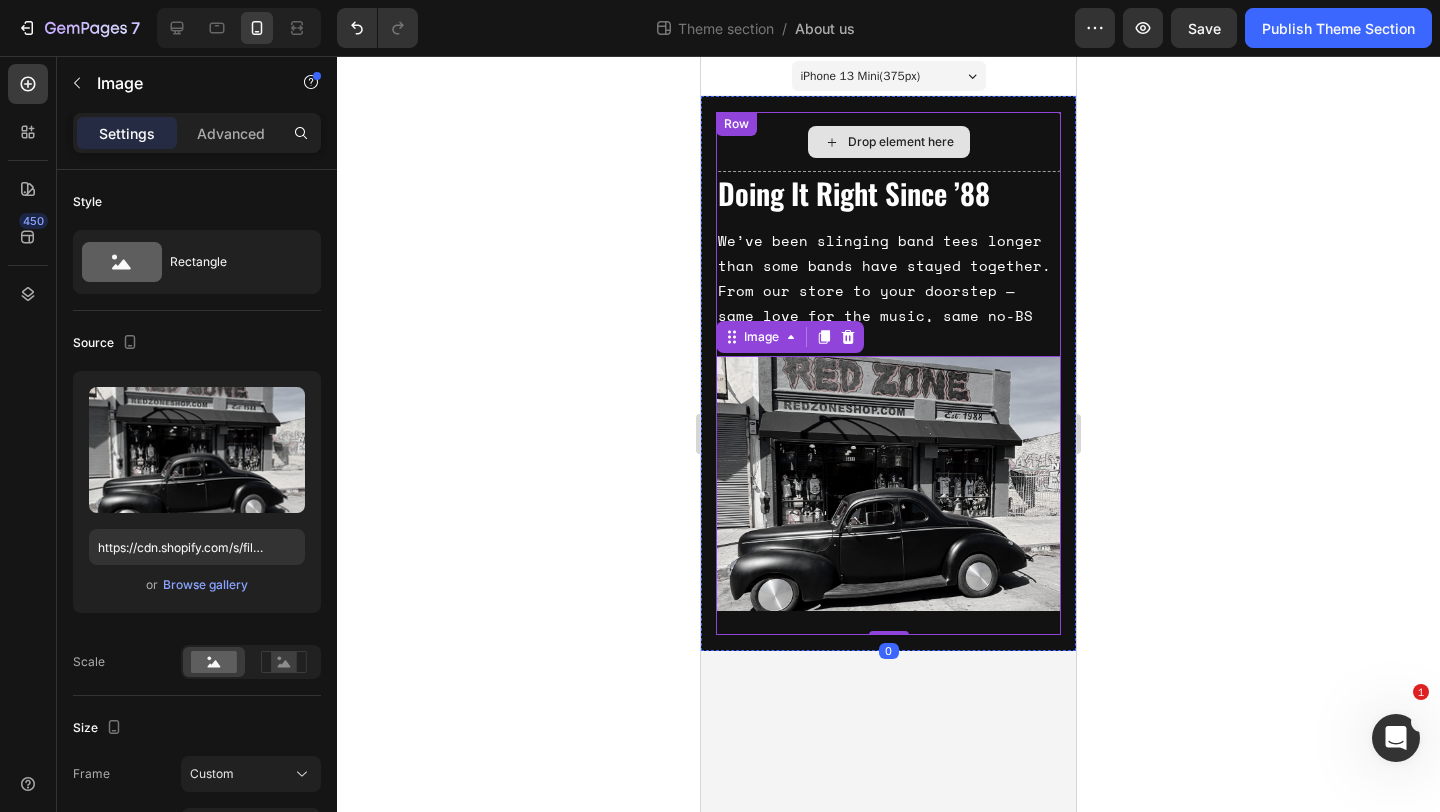 click on "Drop element here" at bounding box center (888, 142) 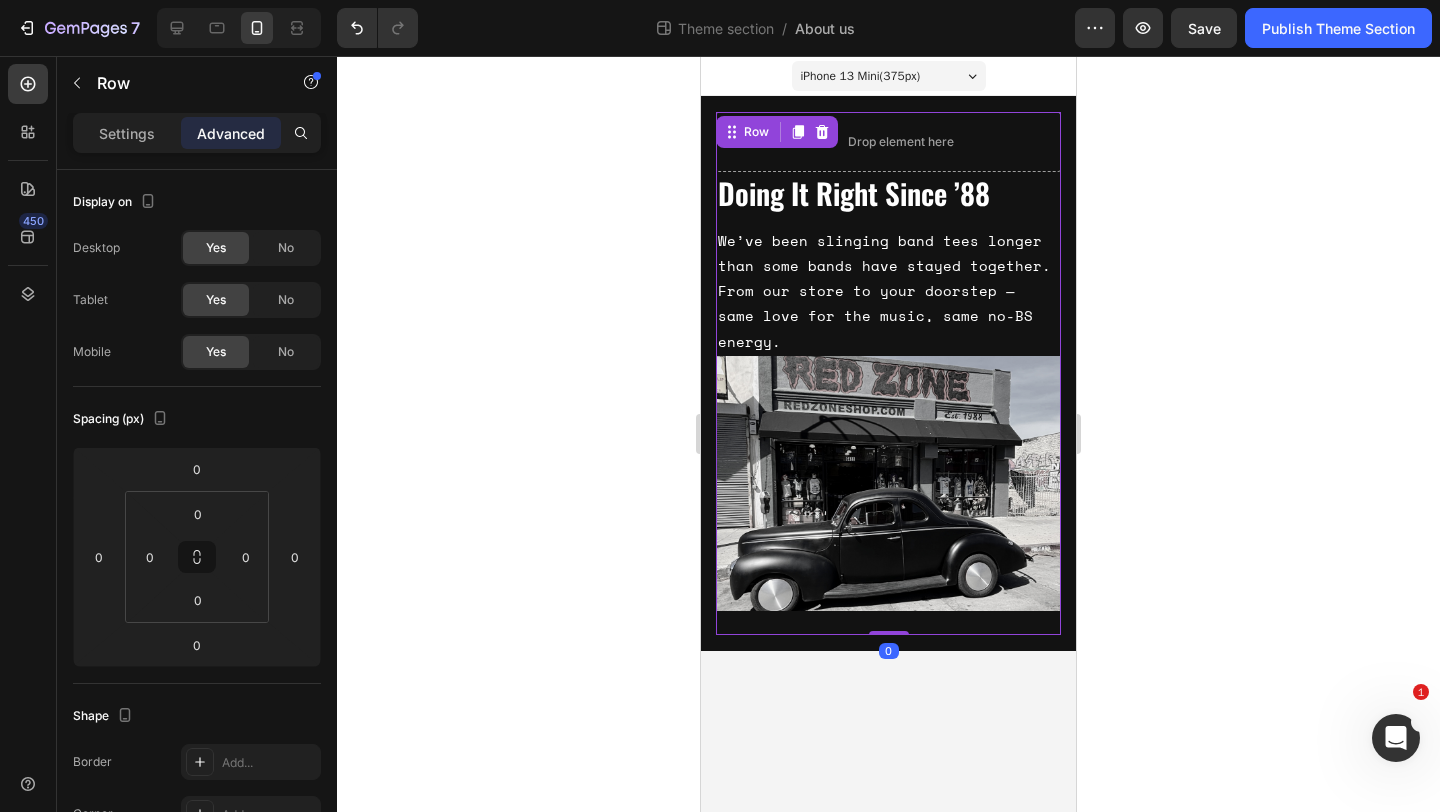 click on "Settings Advanced" at bounding box center [197, 141] 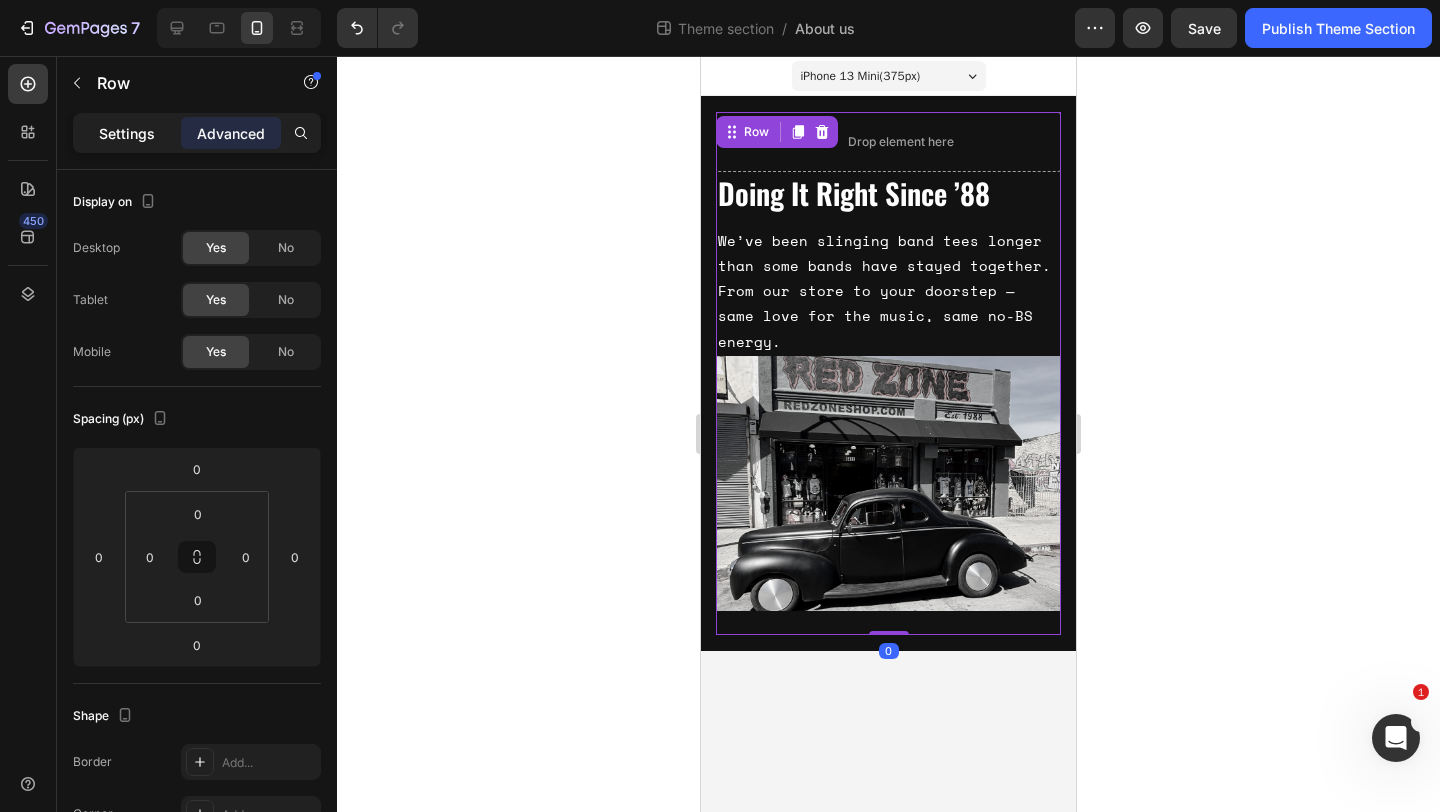 click on "Settings" at bounding box center (127, 133) 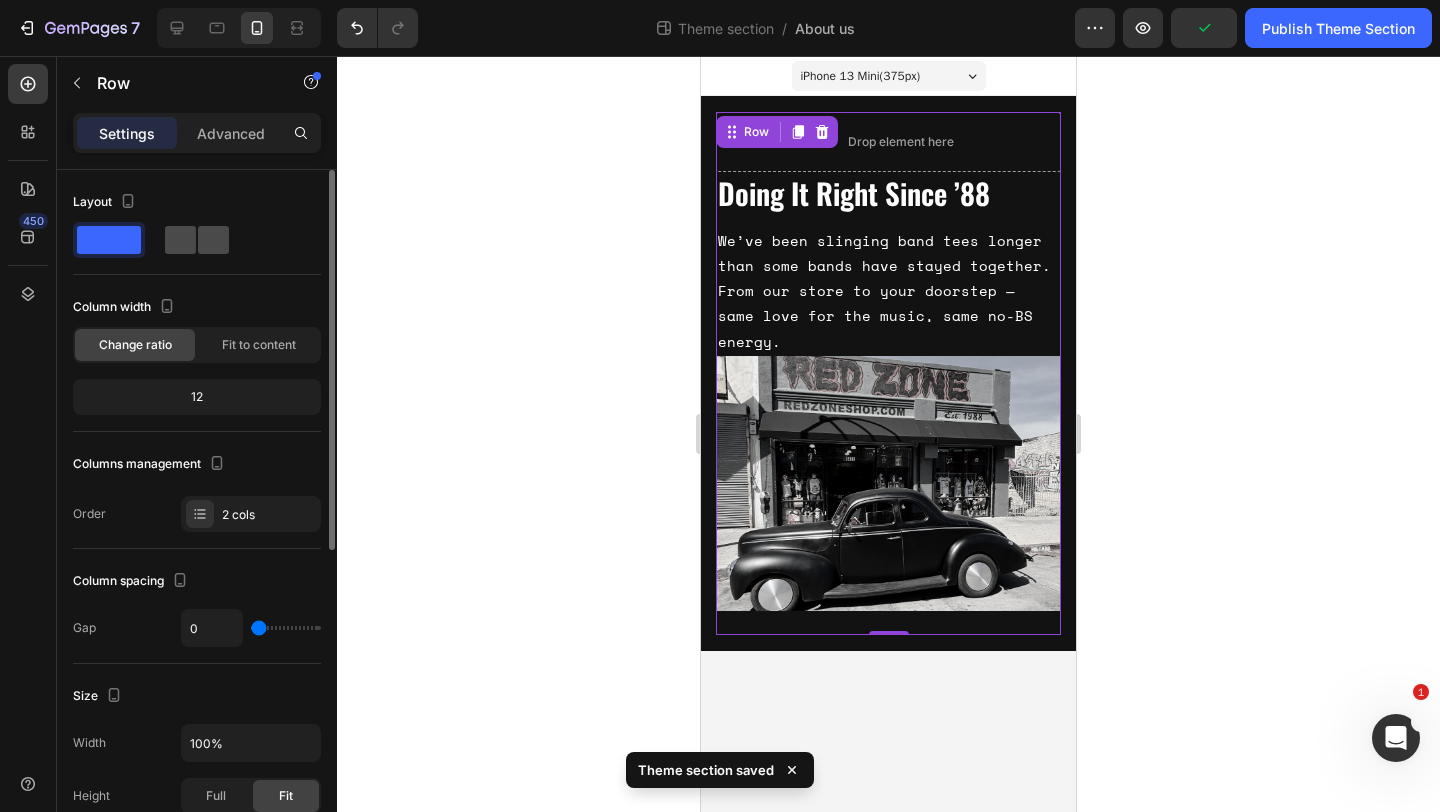 click 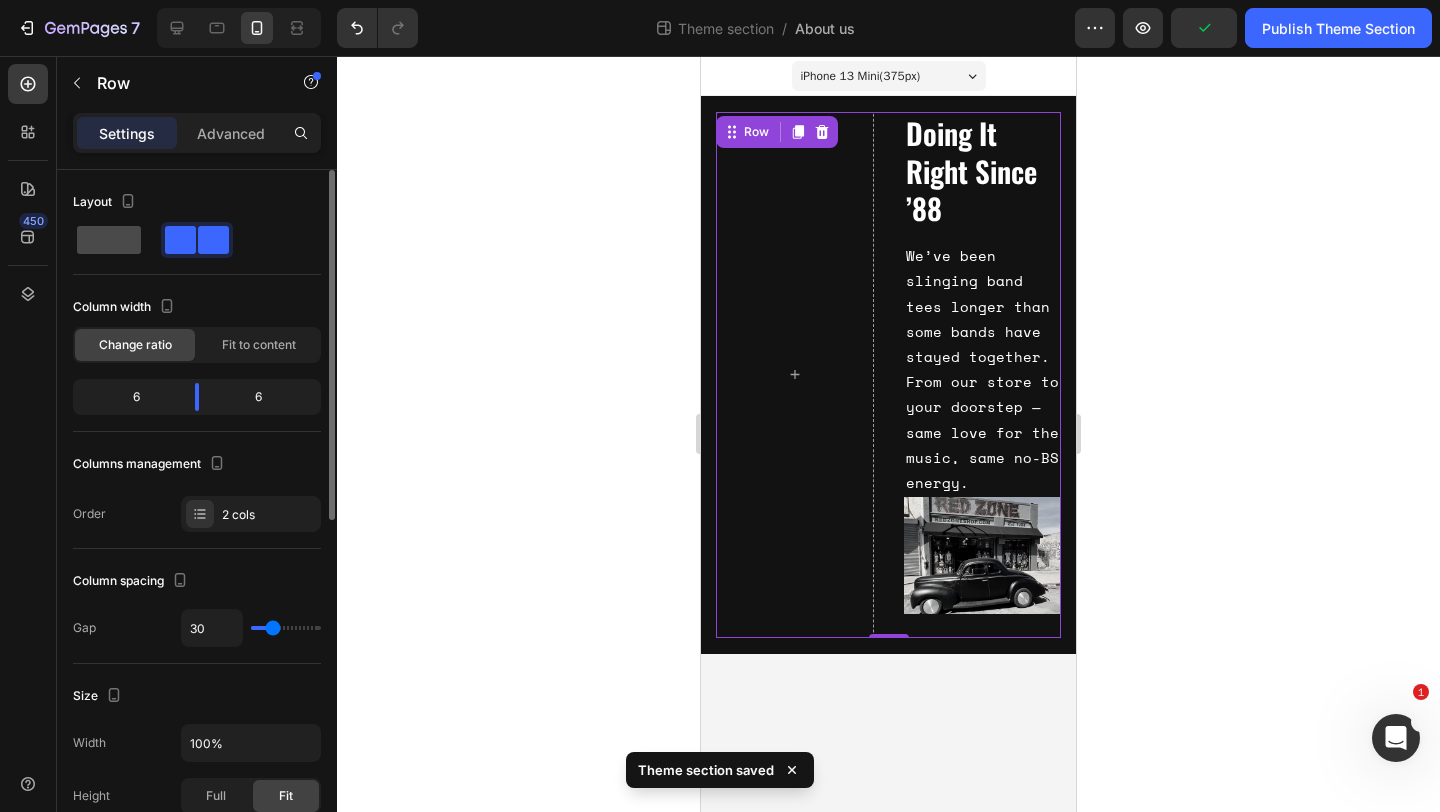 click 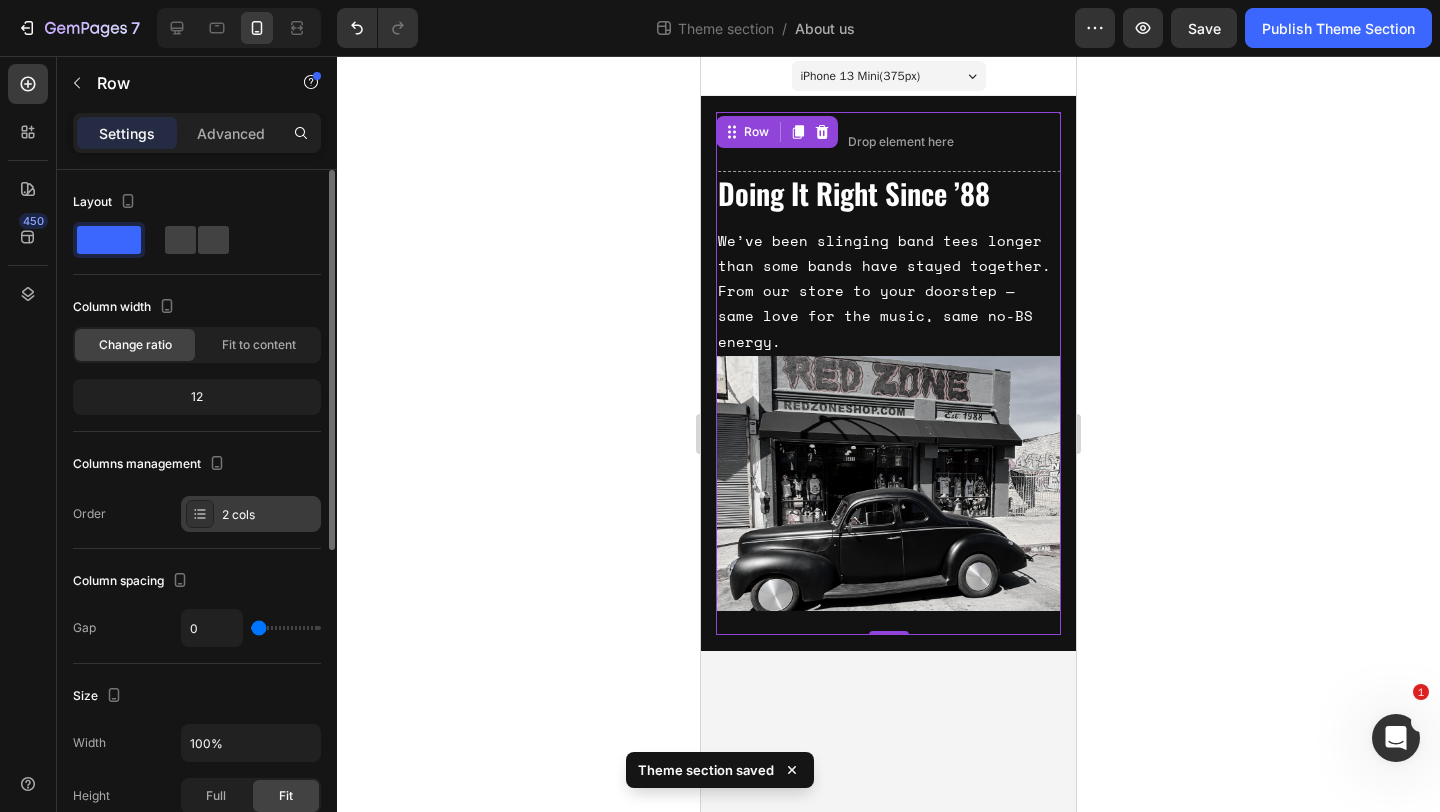 click on "2 cols" at bounding box center (269, 515) 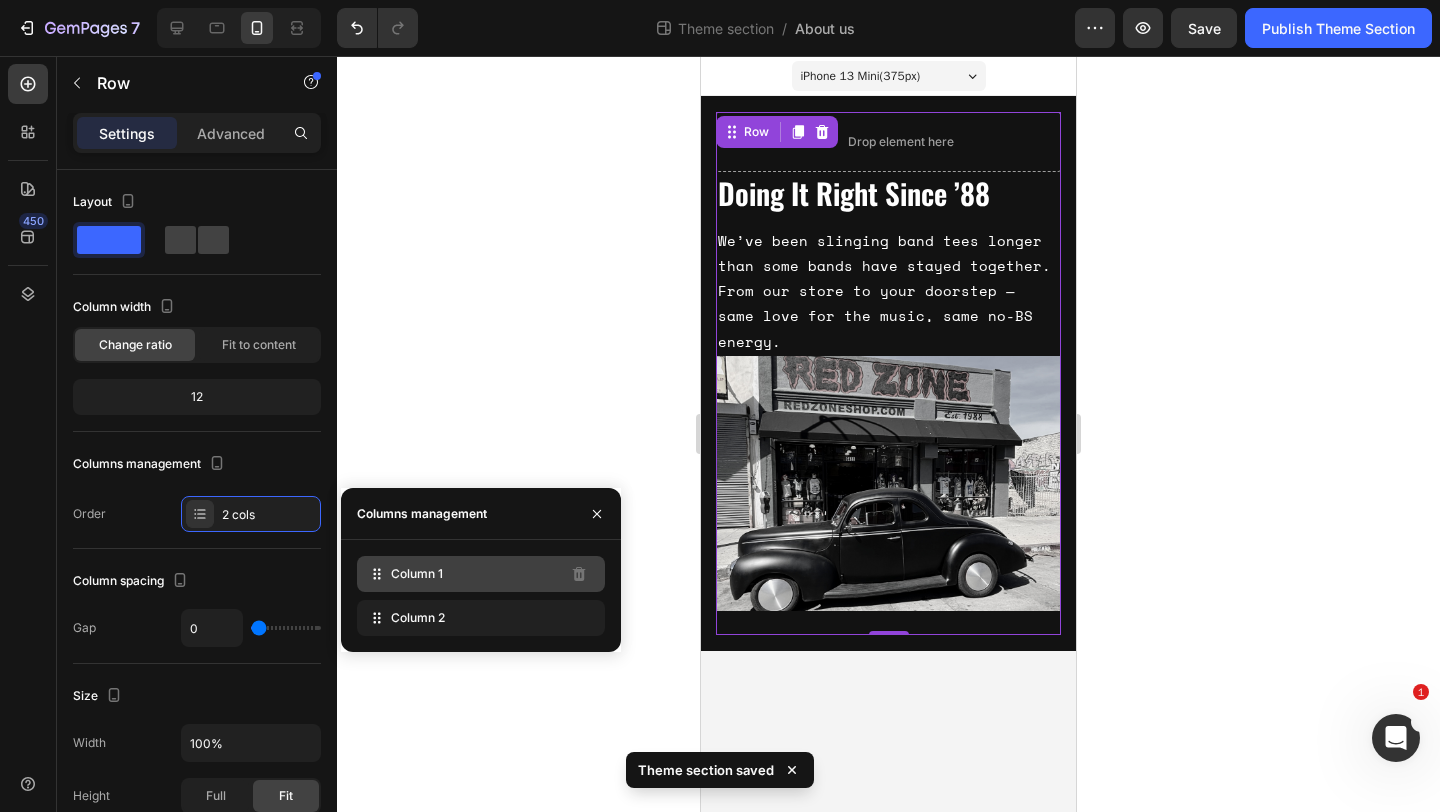 click on "Column 1" at bounding box center [417, 574] 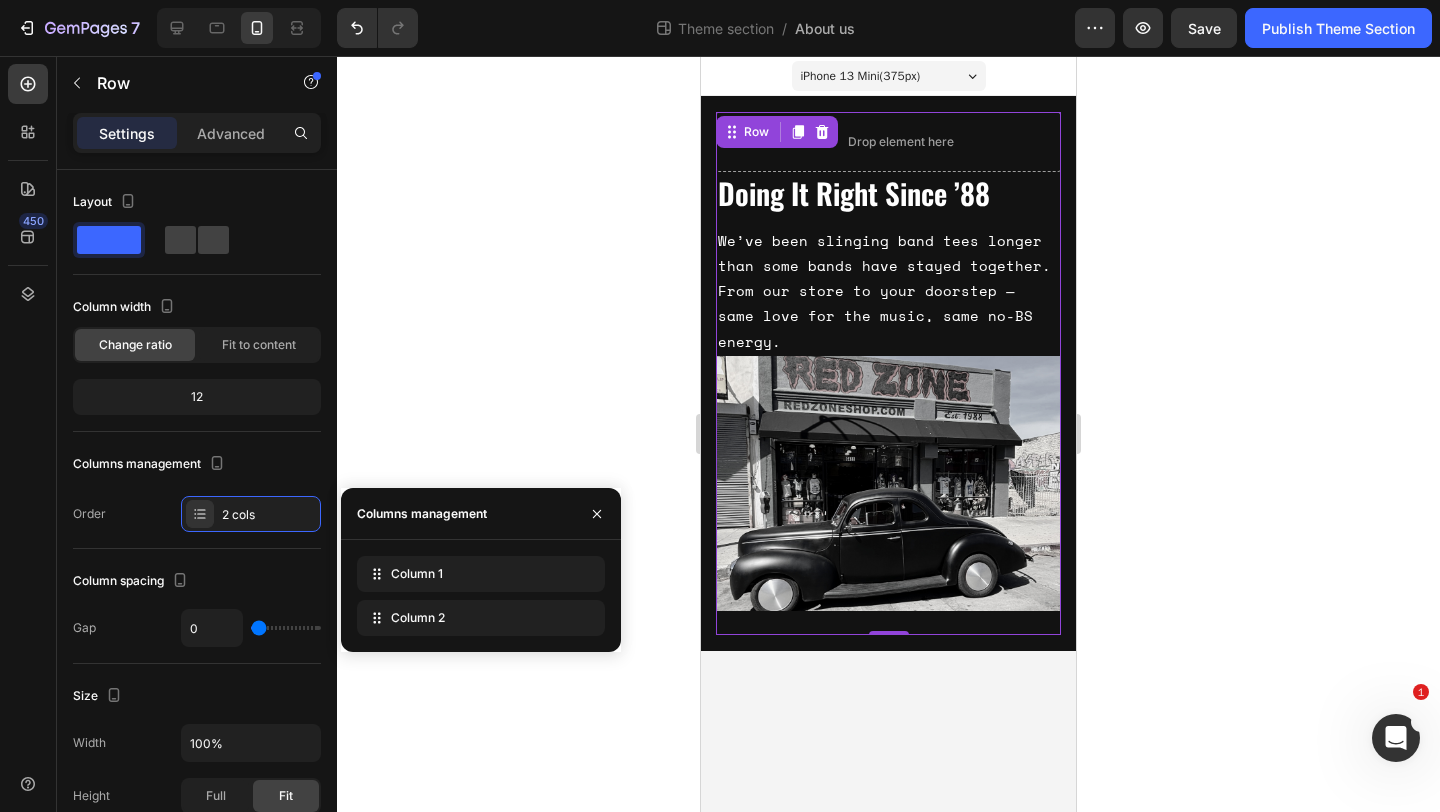 type 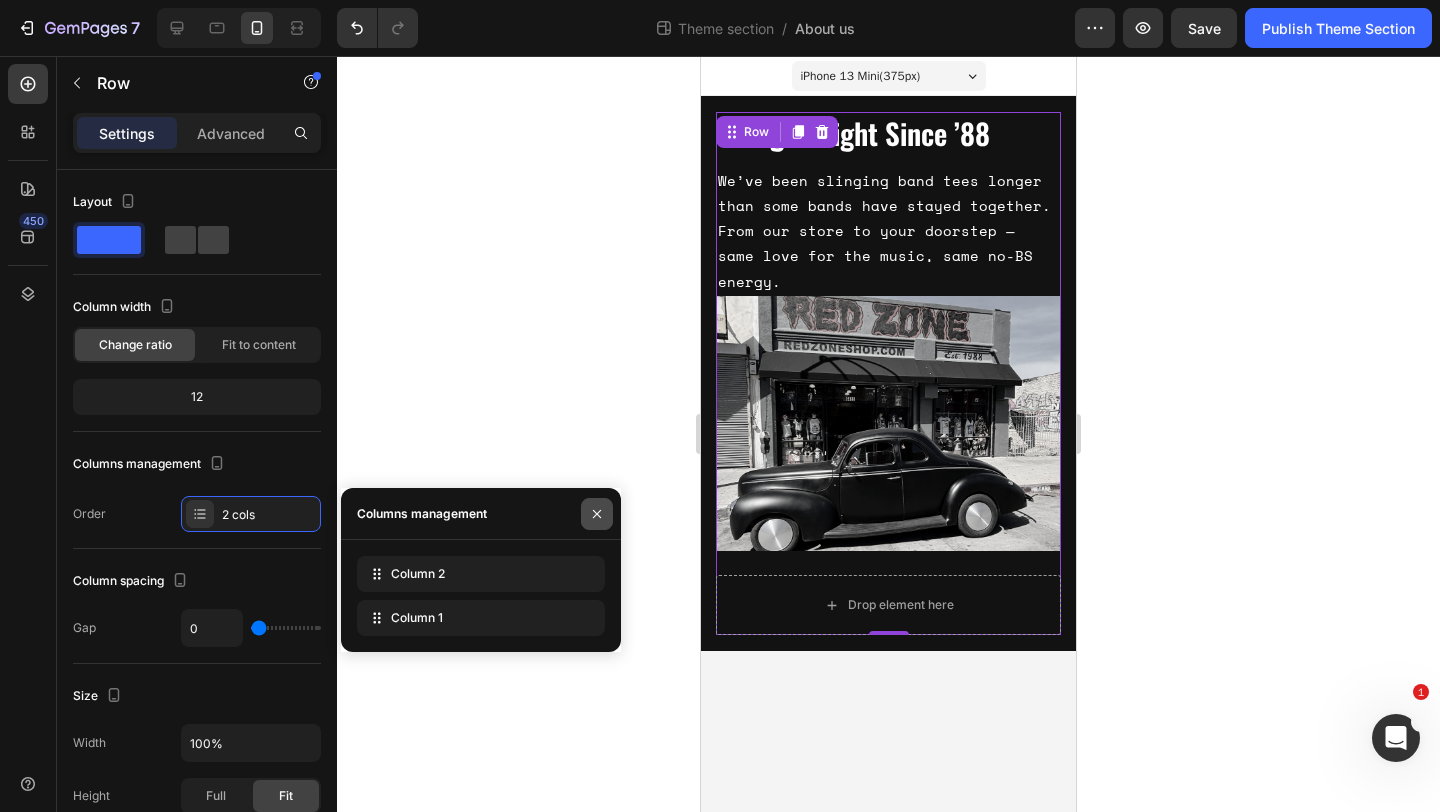 click 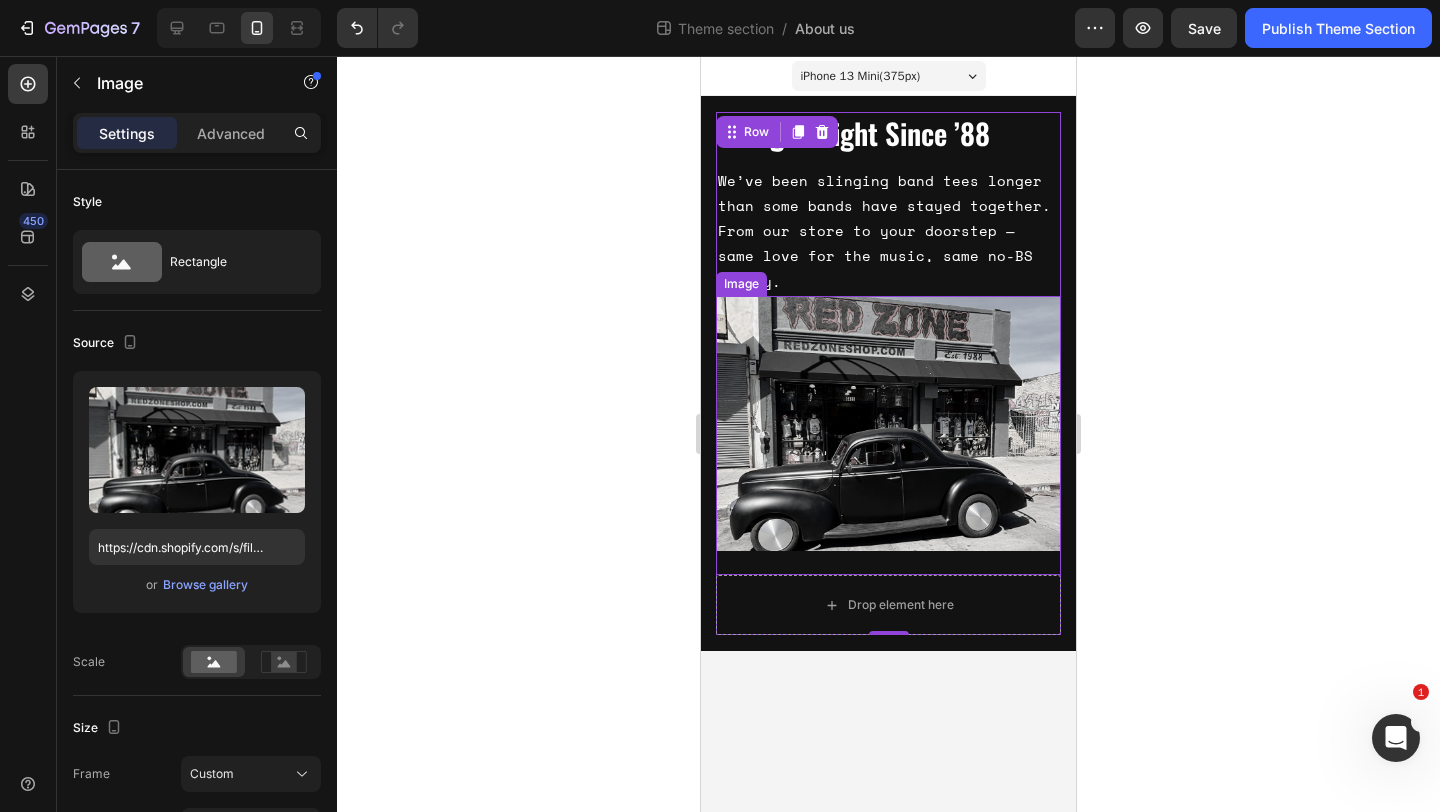 click on "Image" at bounding box center (888, 436) 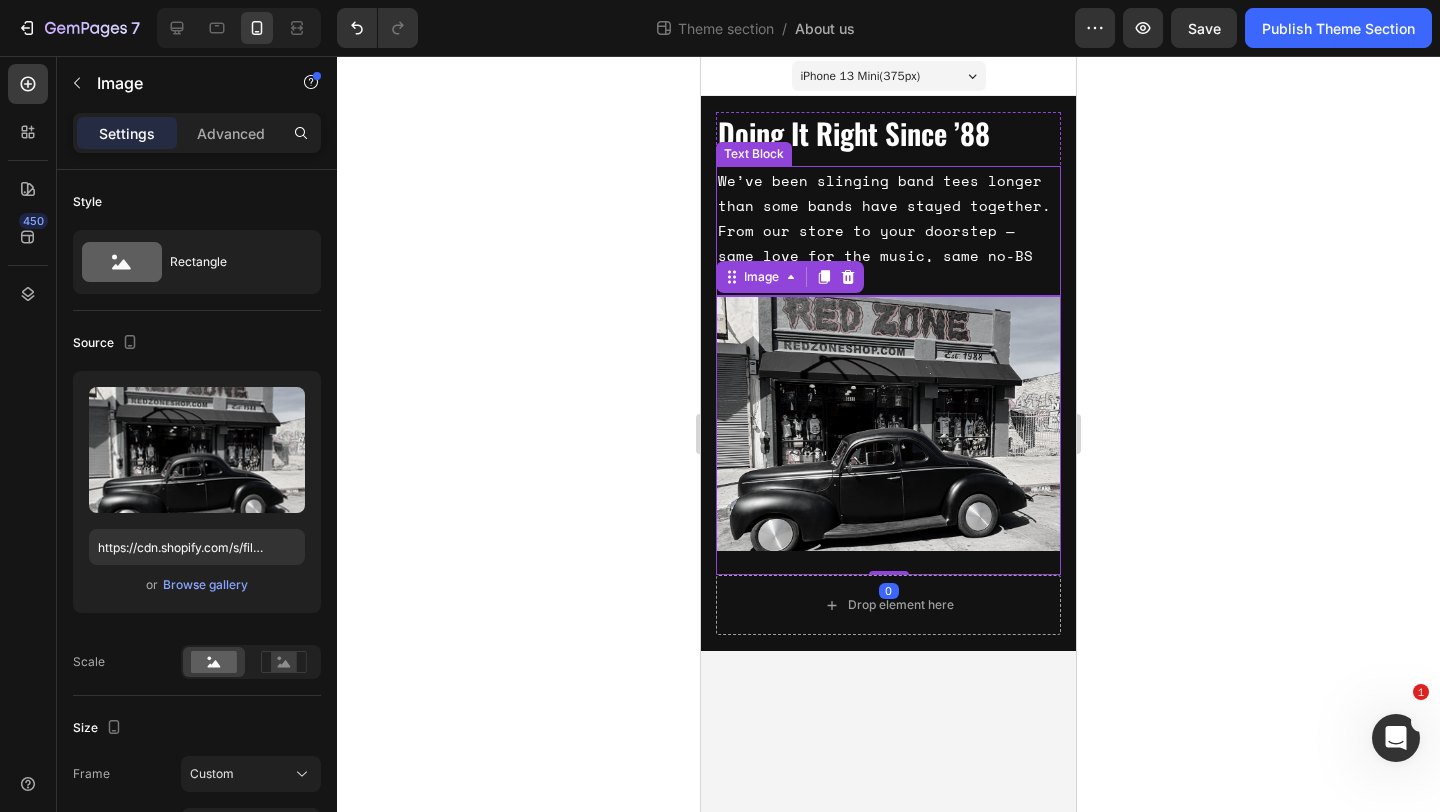 click on "We’ve been slinging band tees longer than some bands have stayed together. From our store to your doorstep — same love for the music, same no-BS energy." at bounding box center (888, 231) 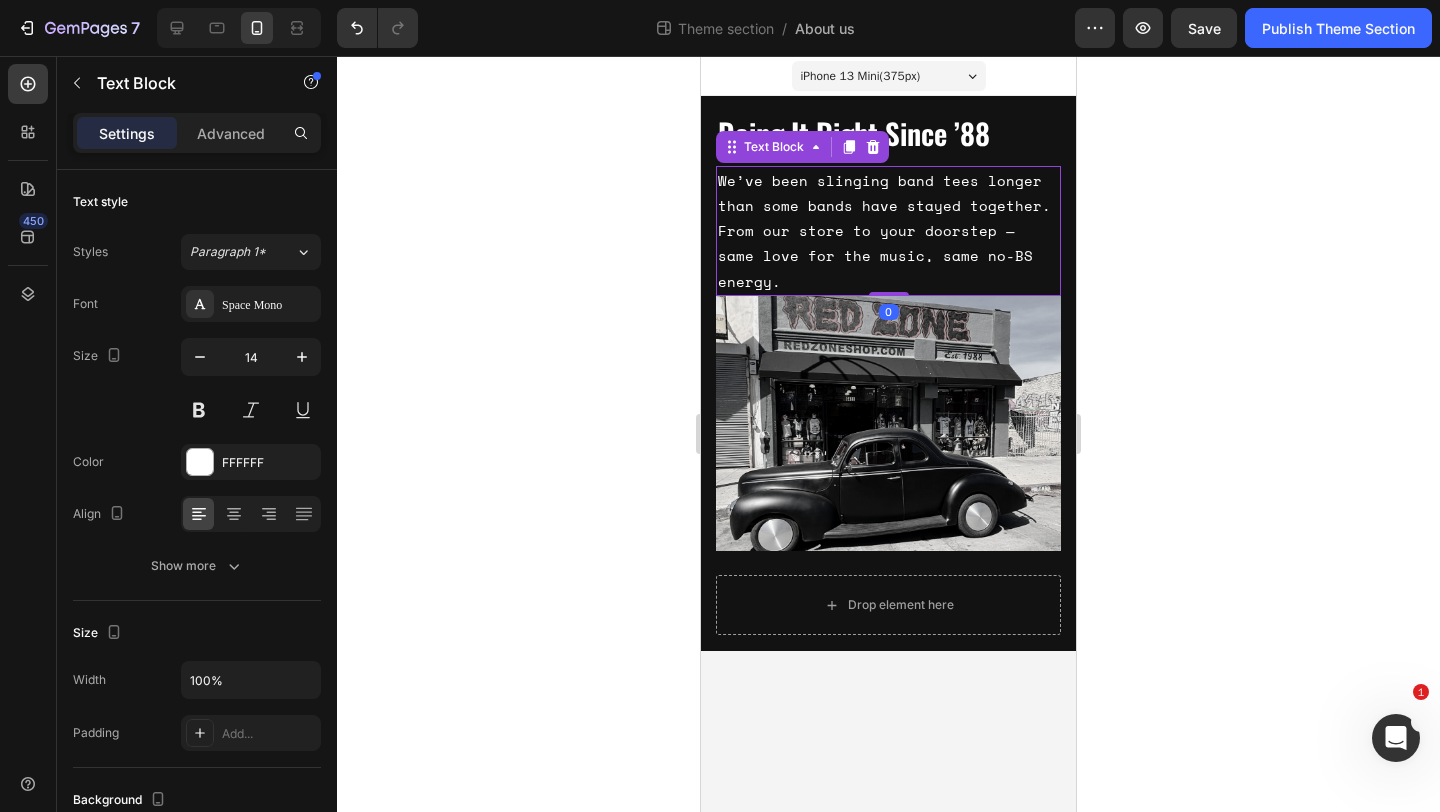 click 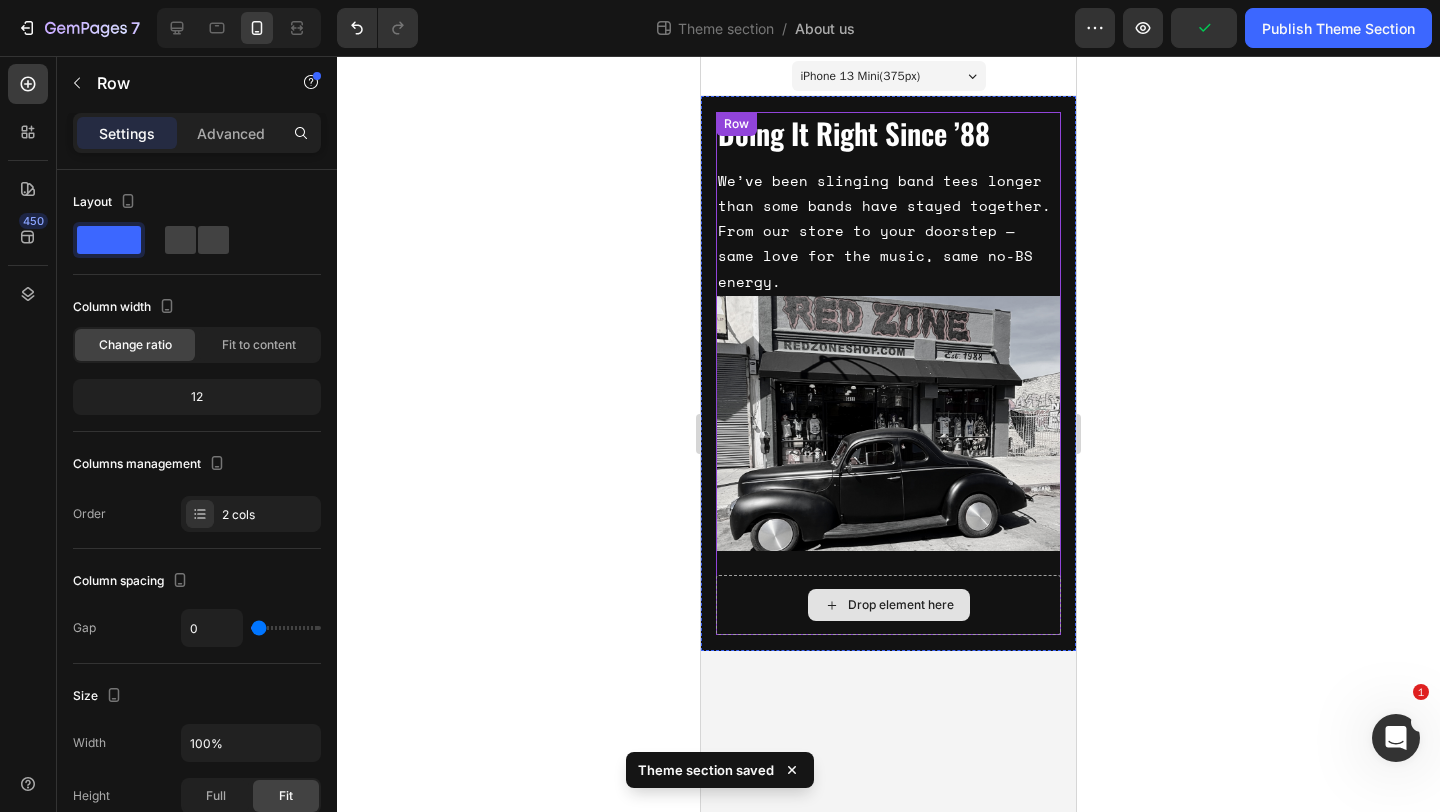 click on "Drop element here" at bounding box center (888, 605) 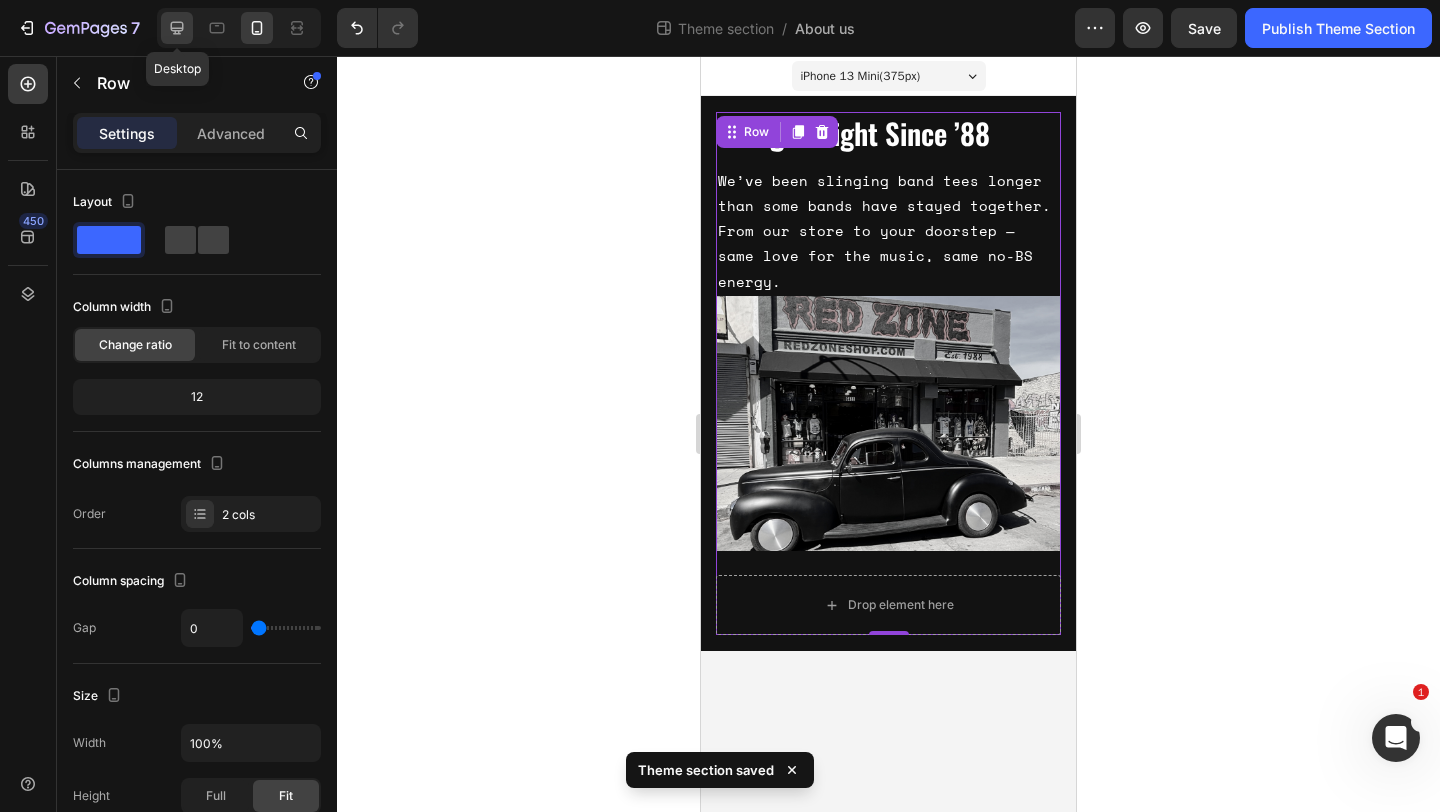 click 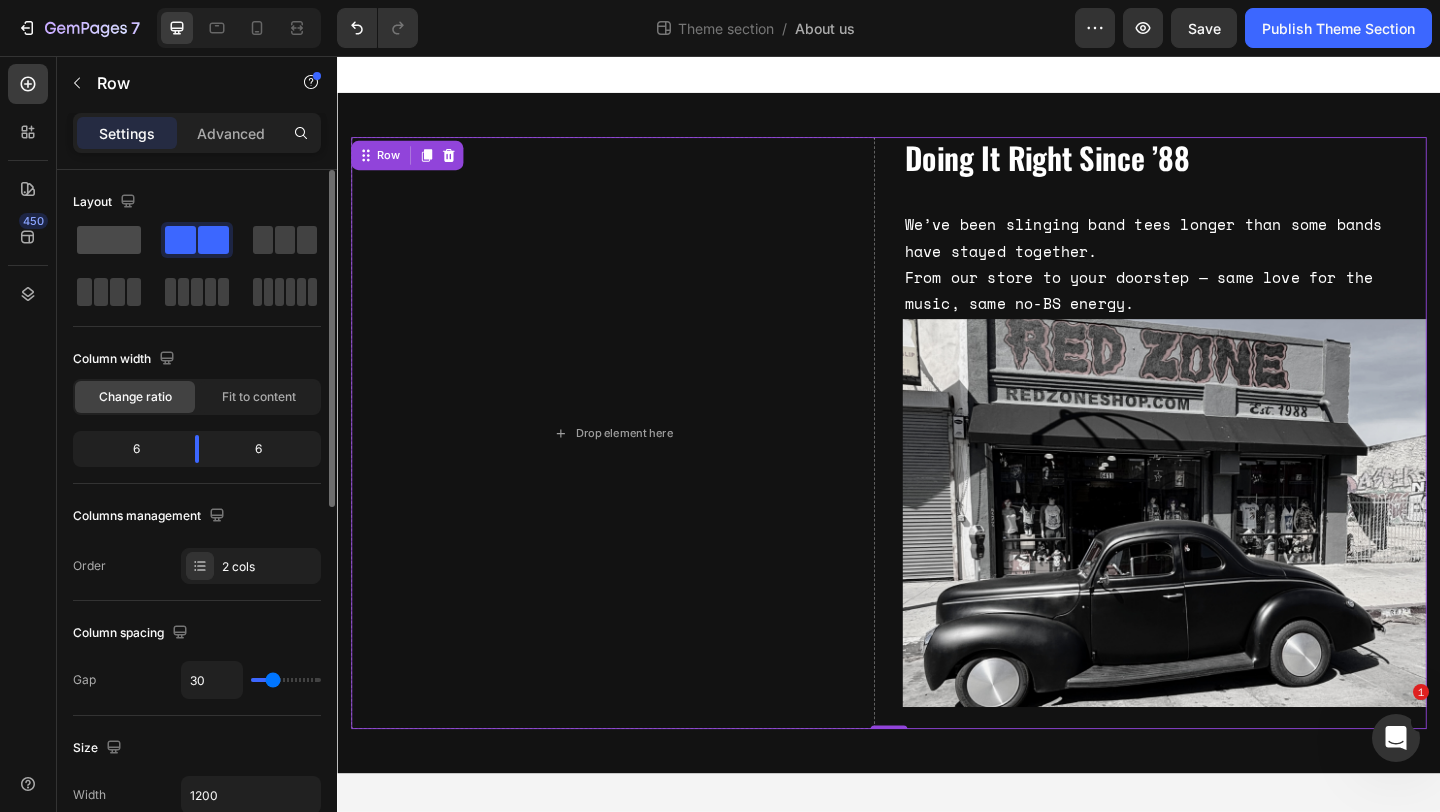click 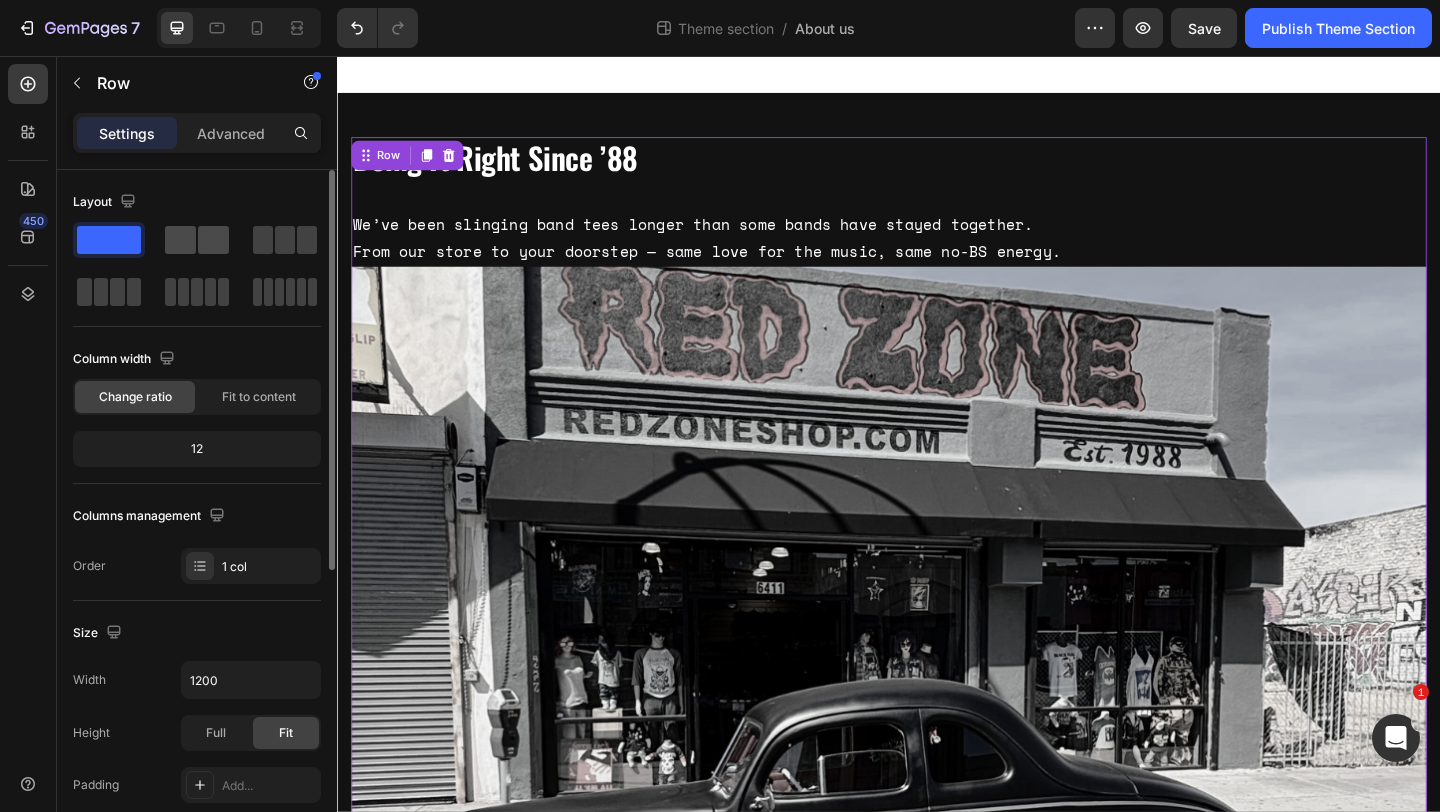 click 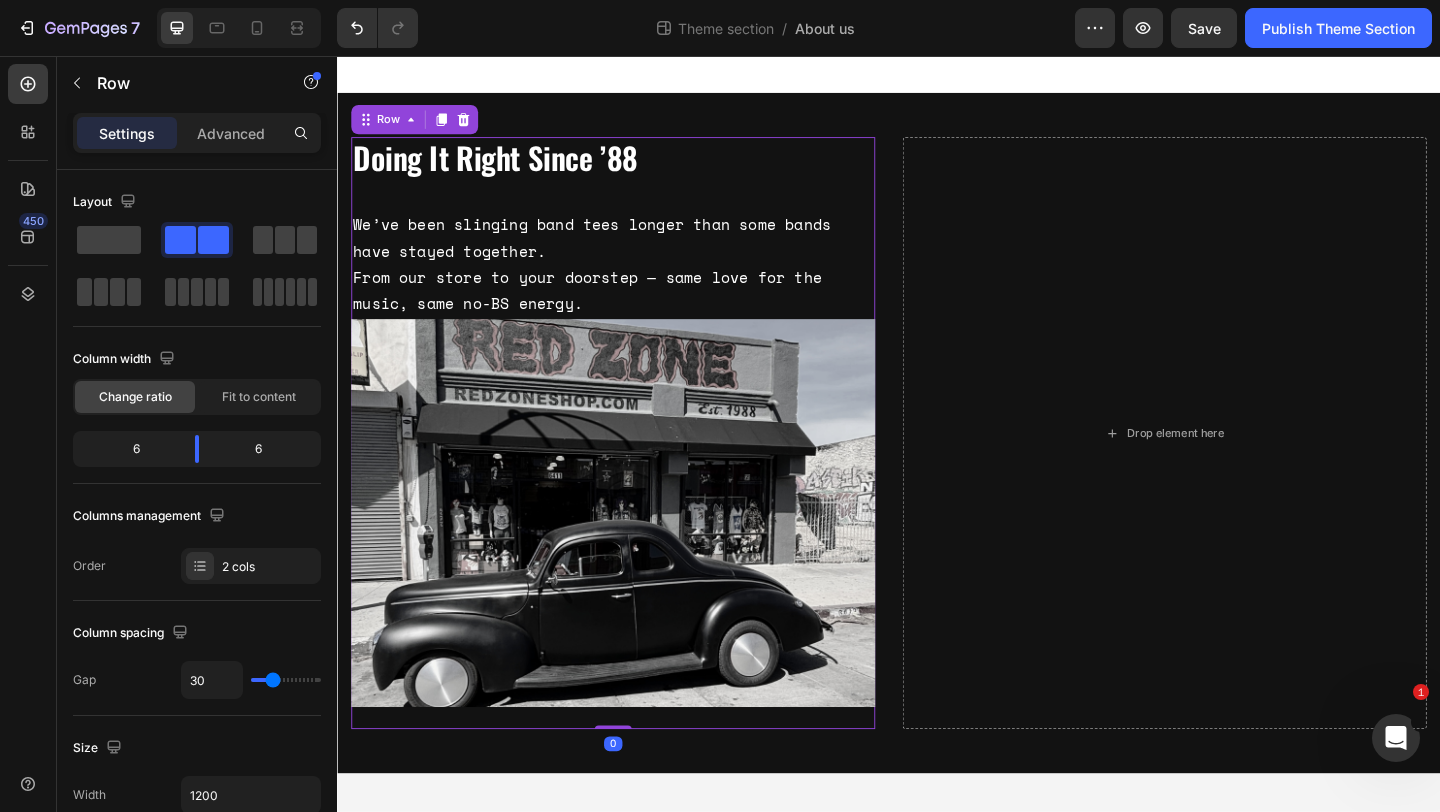 click on "Doing It Right Since ’88 Heading We’ve been slinging band tees longer than some bands have stayed together. From our store to your doorstep — same love for the music, same no-BS energy. Text Block Image" at bounding box center [637, 466] 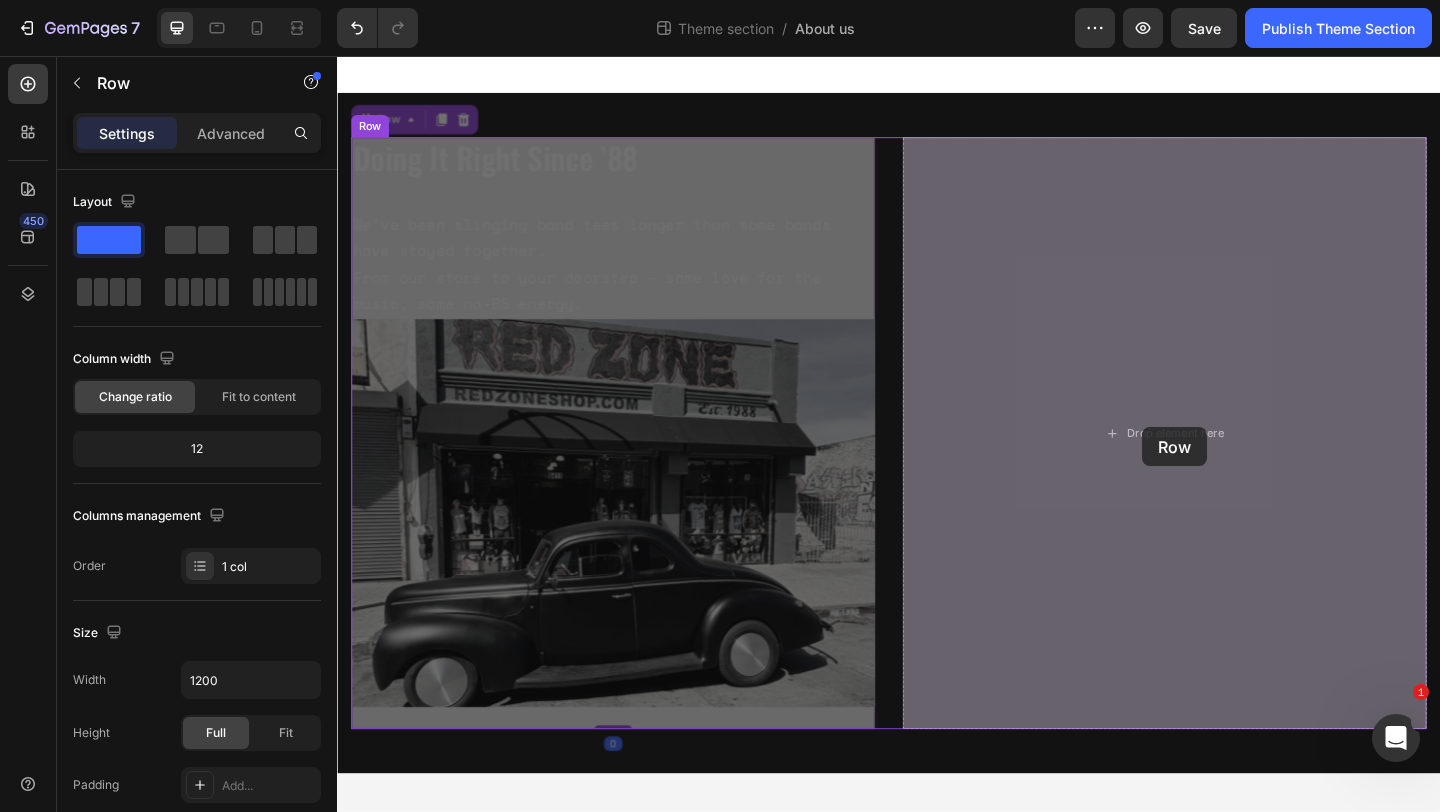 drag, startPoint x: 382, startPoint y: 126, endPoint x: 1213, endPoint y: 460, distance: 895.60986 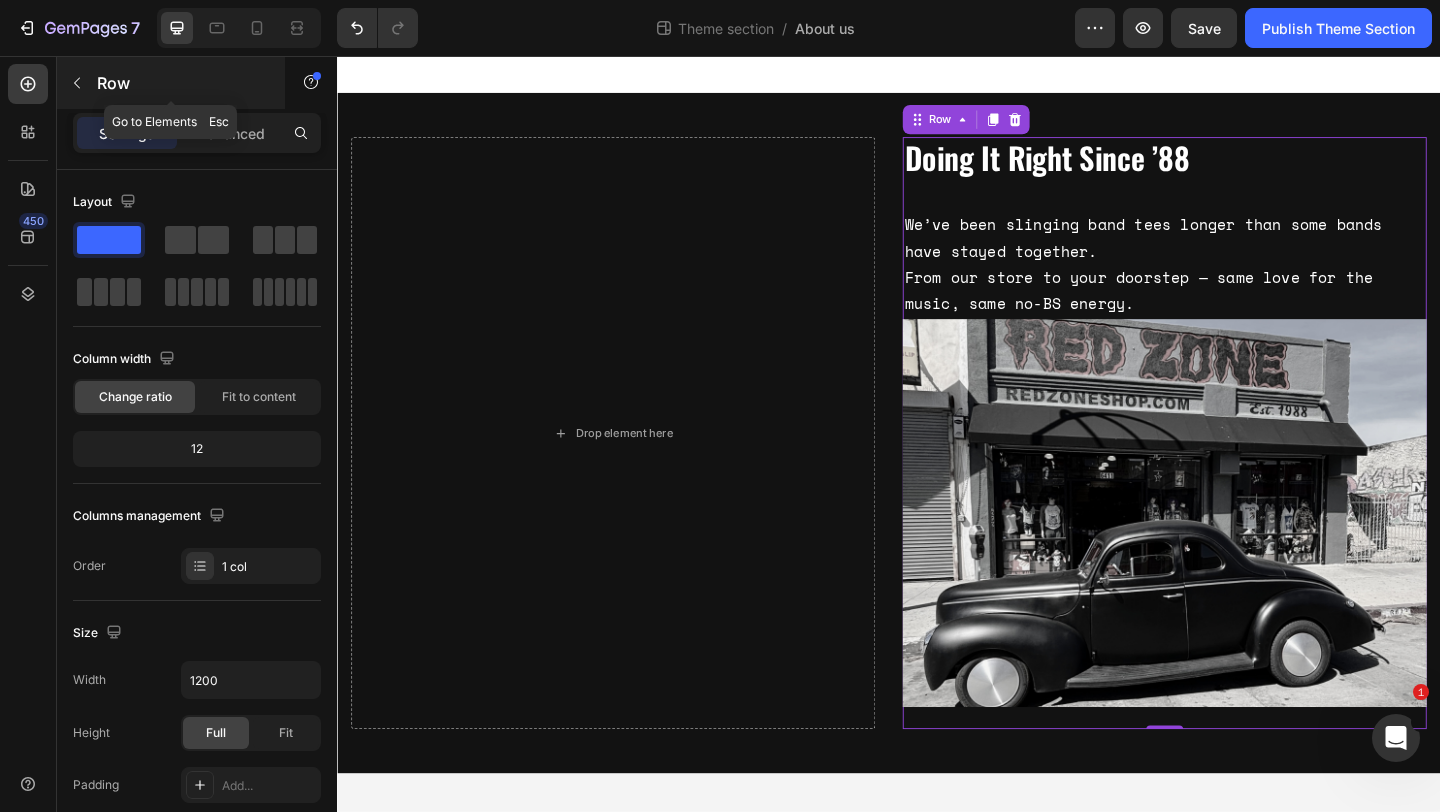 click 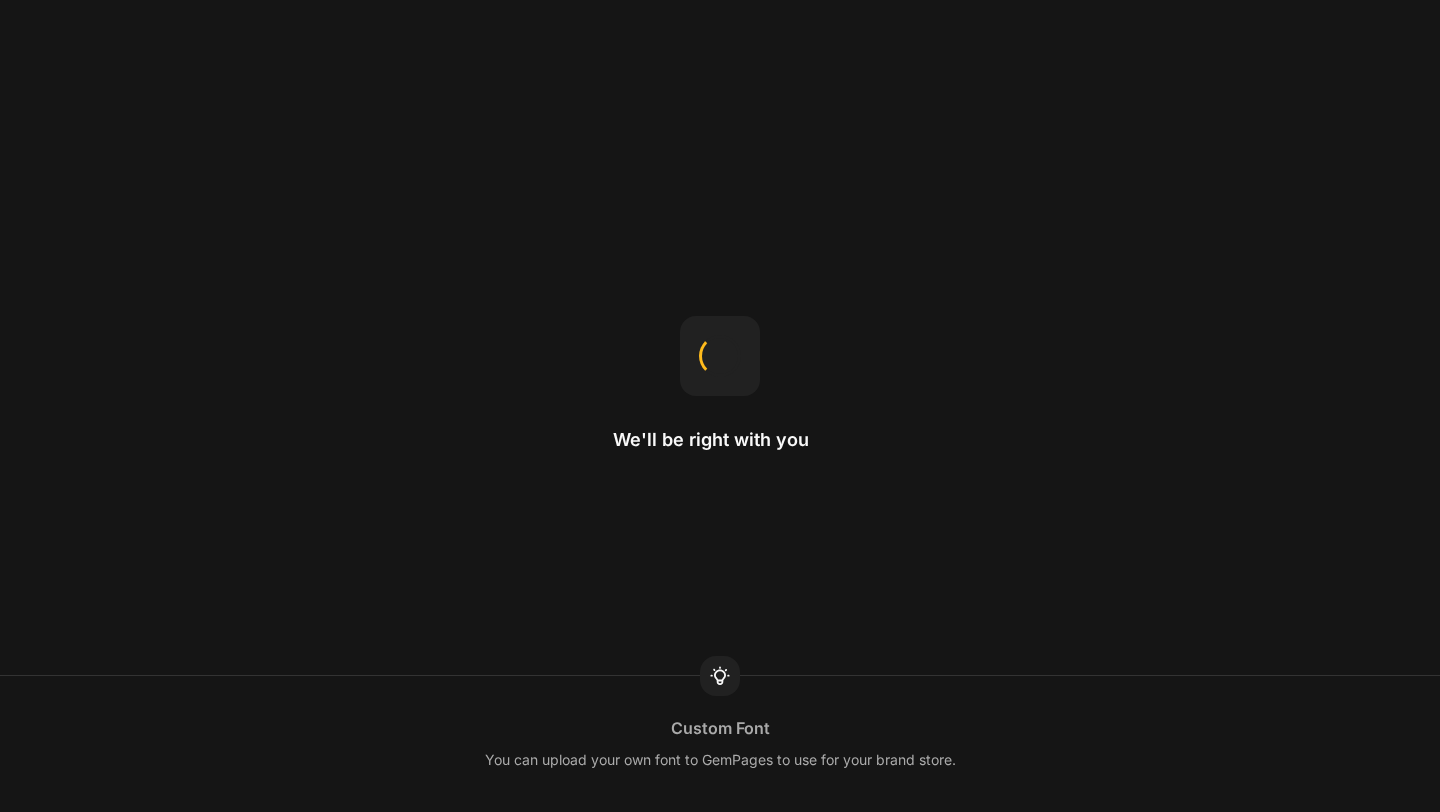 scroll, scrollTop: 0, scrollLeft: 0, axis: both 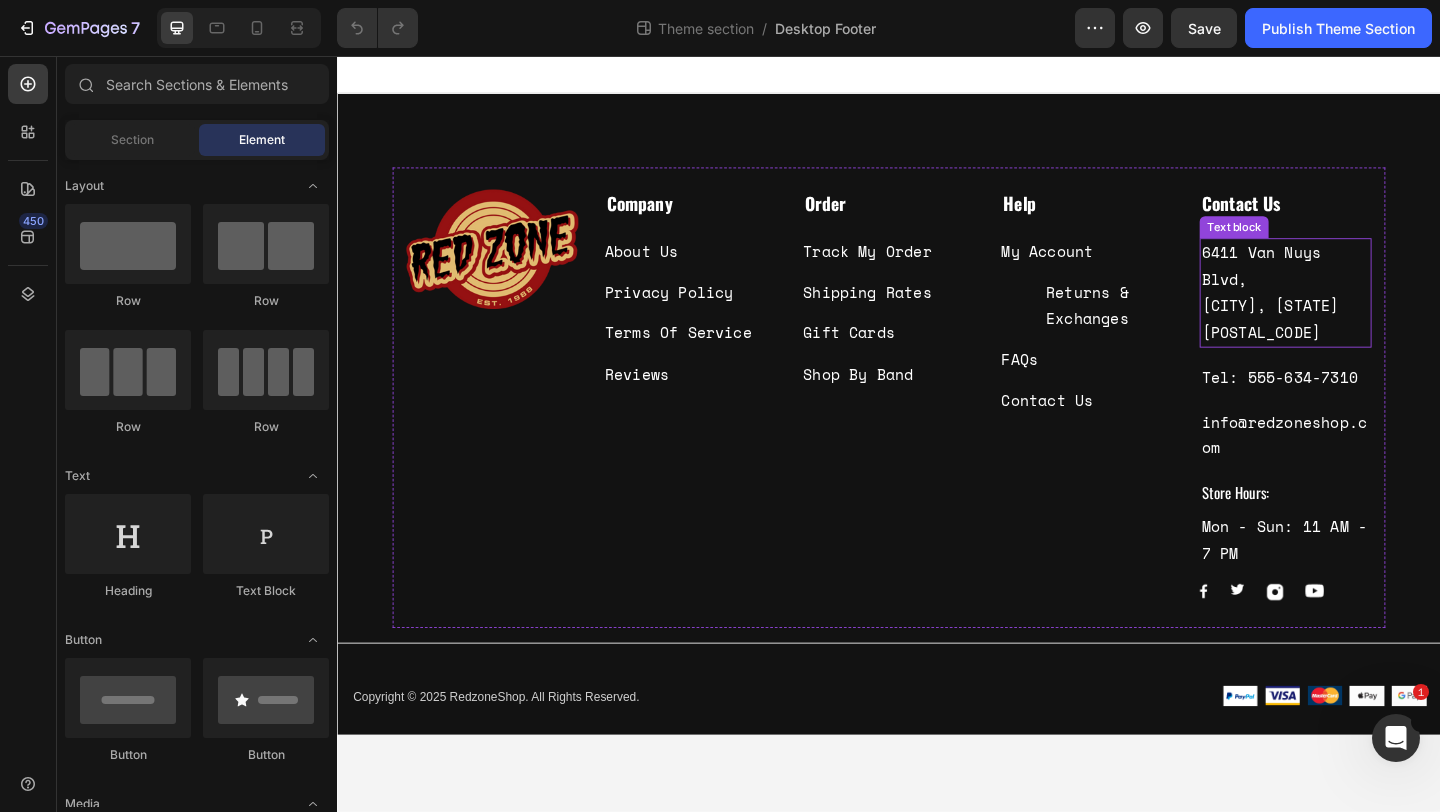 click on "6411 Van Nuys Blvd, Los Angeles, CA 91401" at bounding box center (1368, 313) 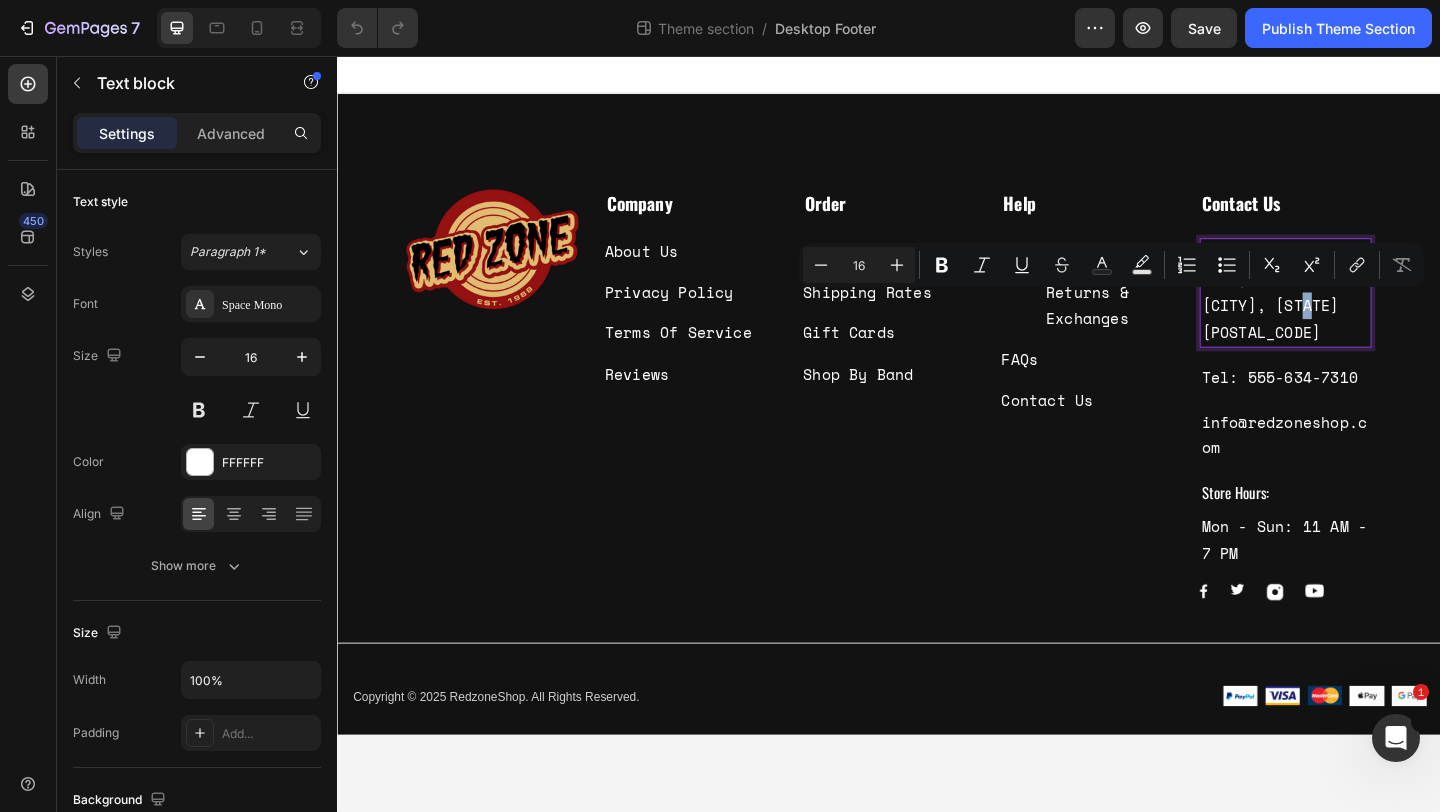click on "6411 Van Nuys Blvd, Los Angeles, CA 91401" at bounding box center [1368, 313] 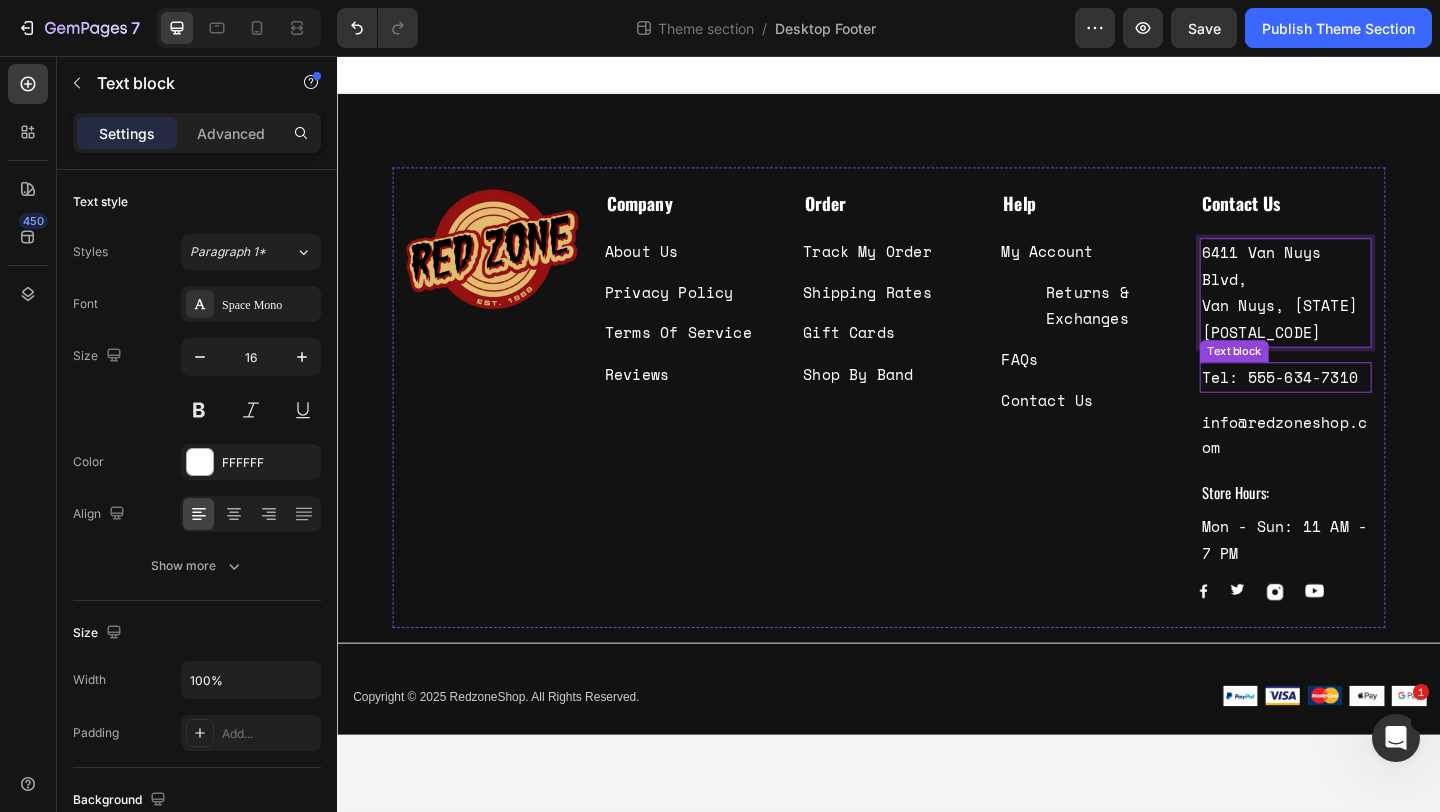 click on "Tel: [PHONE]" at bounding box center [1368, 405] 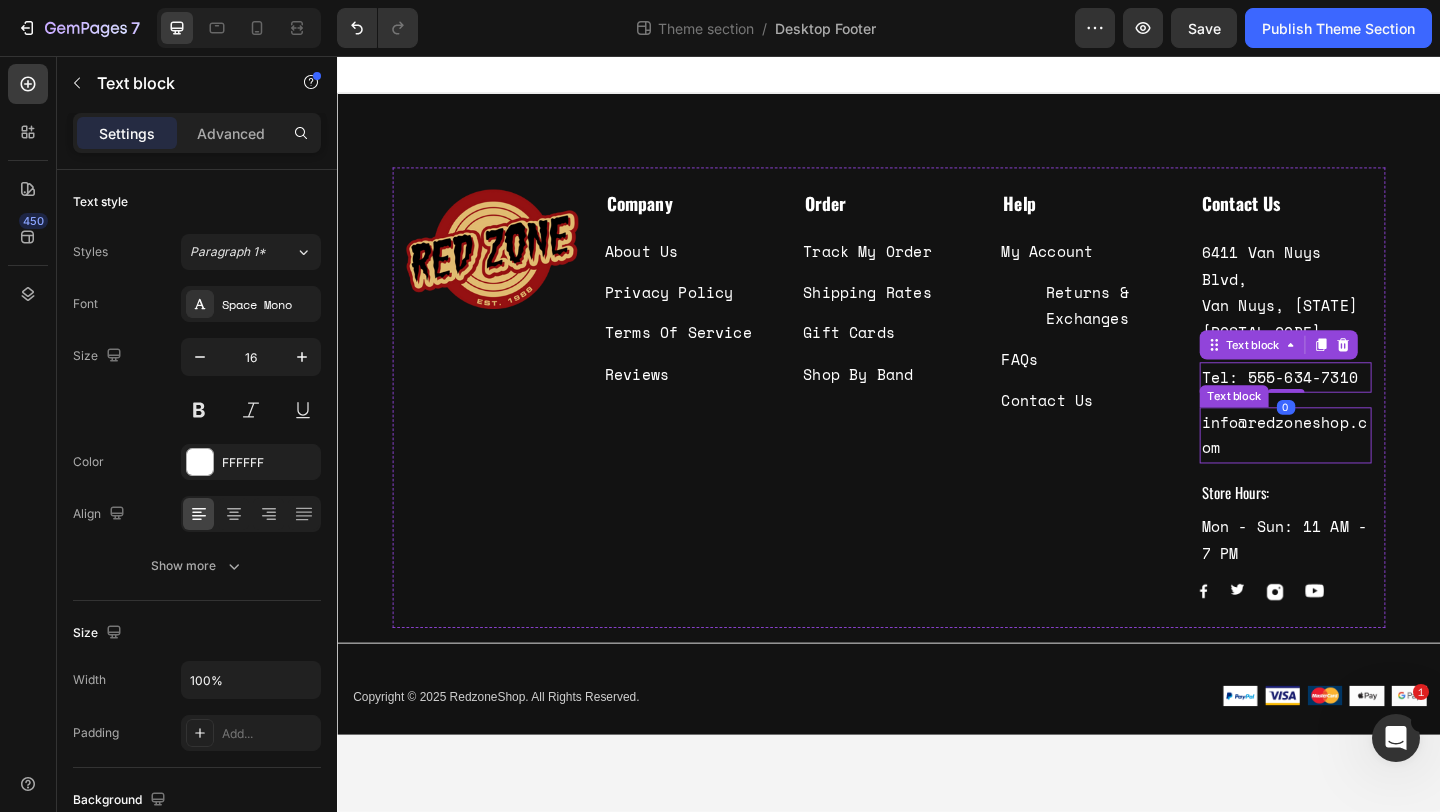 click on "info@[DOMAIN]" at bounding box center [1368, 469] 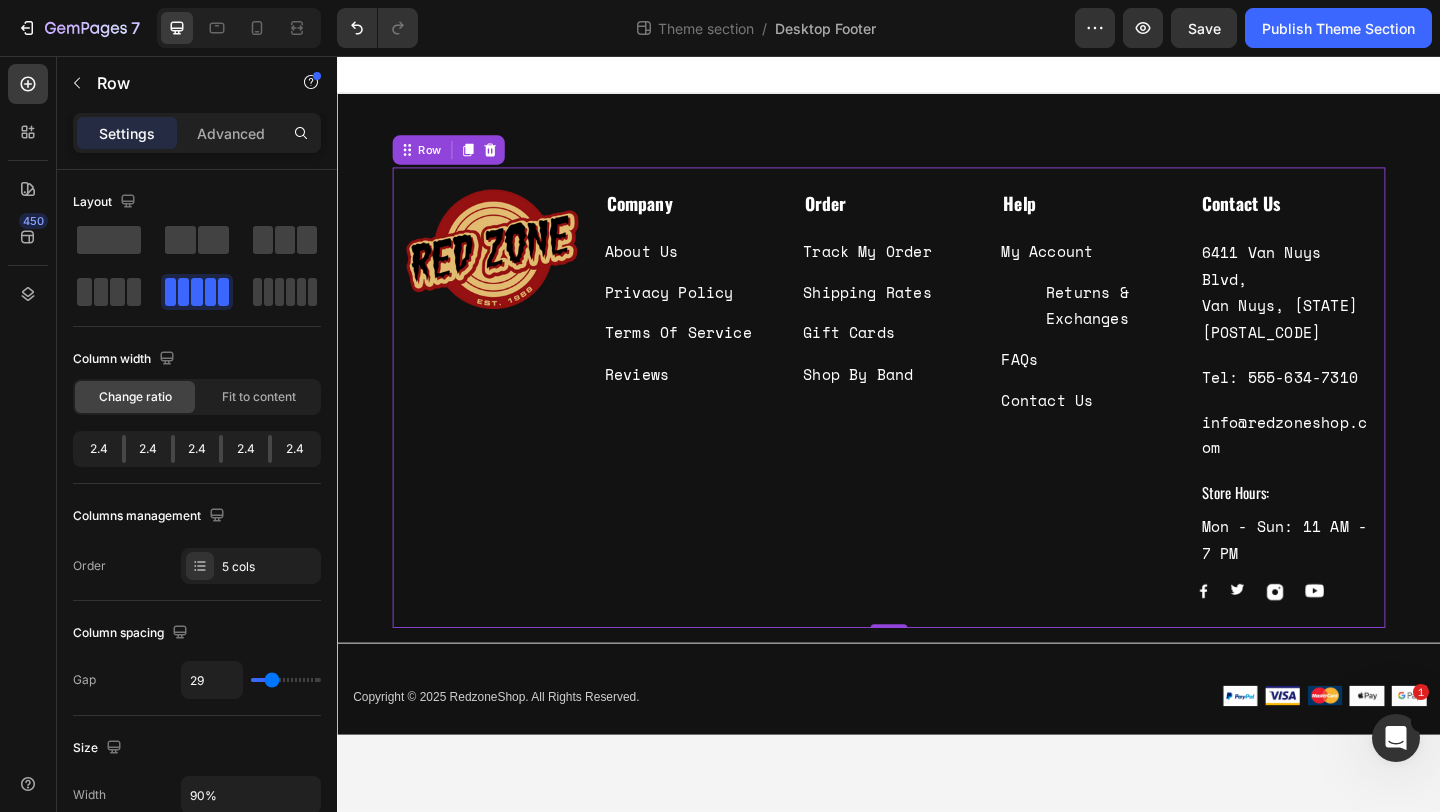 click on "Contact Us Text block 6411 Van Nuys Blvd, Van Nuys, CA 91401 Text block Tel: 818-634-7310 Text block info@redzoneshop.com Text block Store Hours: Text block Mon - Sun: 11 AM - 7 PM Text block Image Image Image Image Row" at bounding box center [1368, 424] 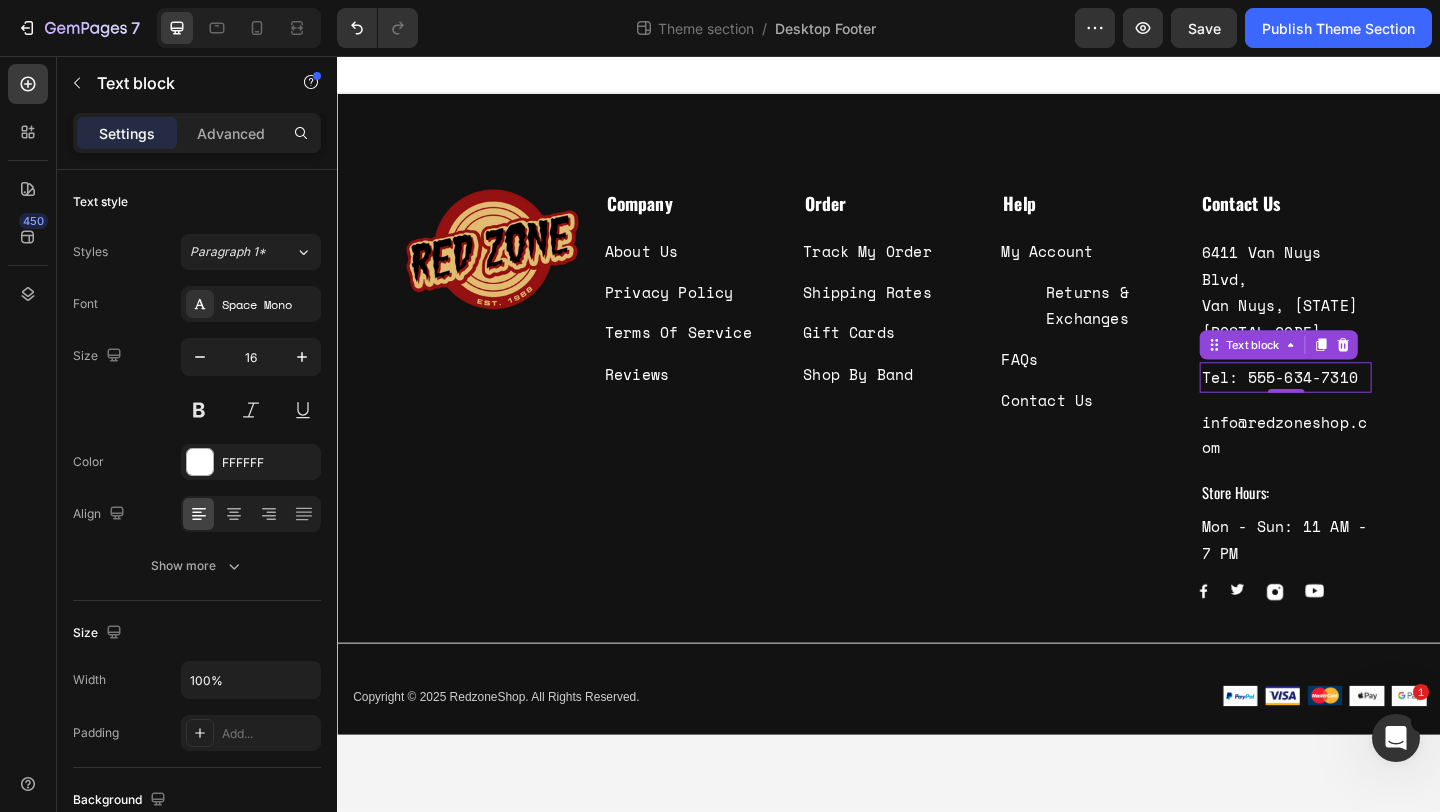 click on "Tel: [PHONE]" at bounding box center [1368, 405] 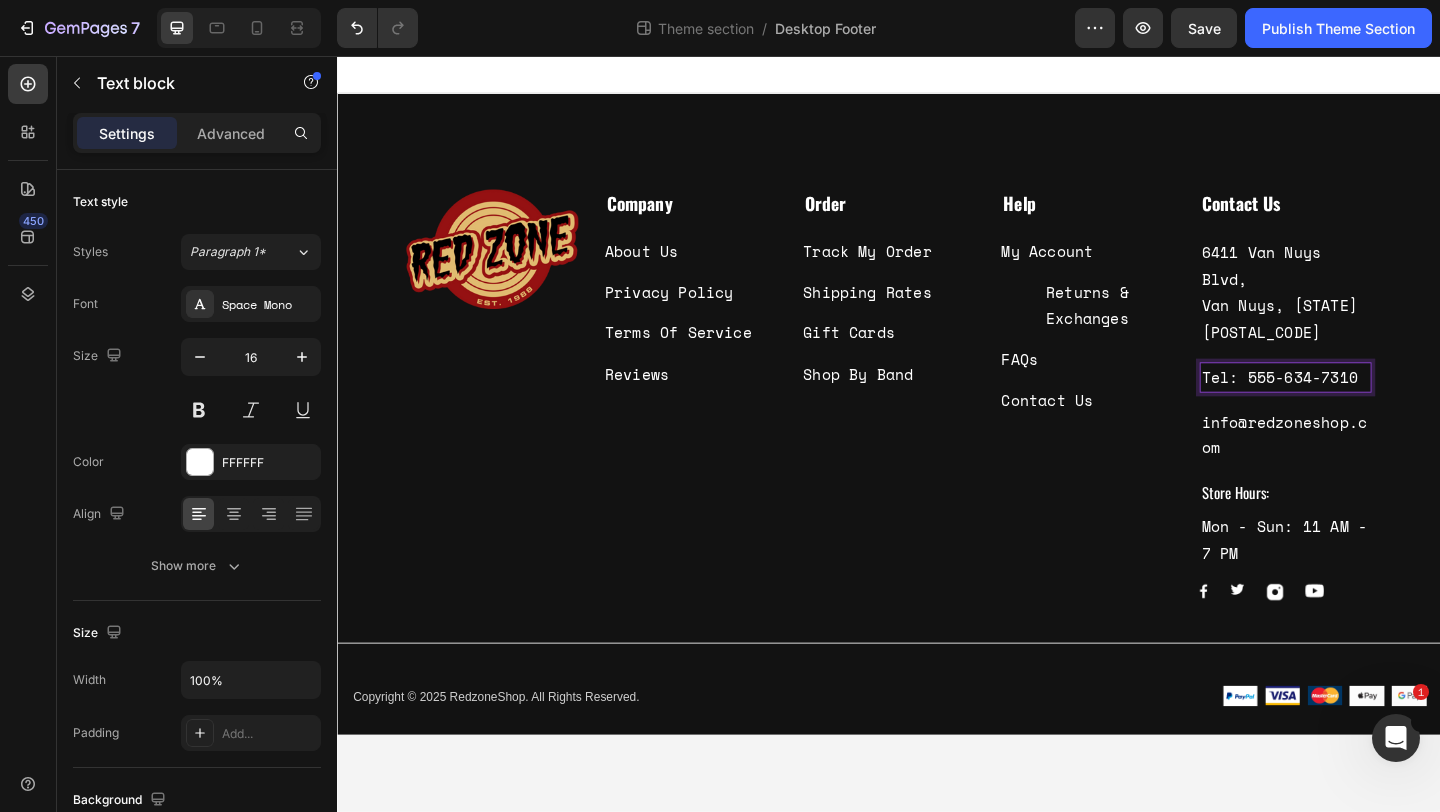 click on "Tel: [PHONE]" at bounding box center (1368, 405) 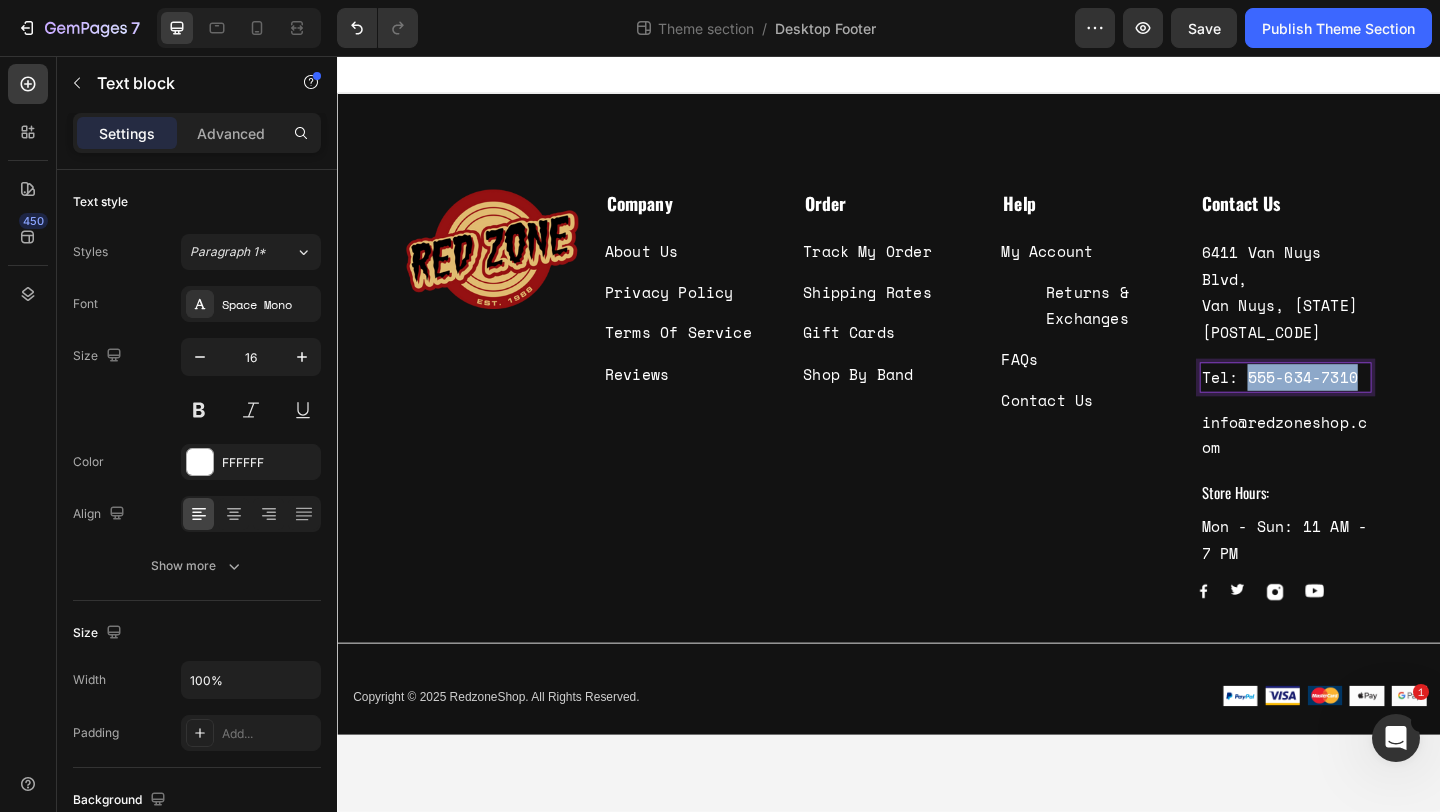 drag, startPoint x: 1444, startPoint y: 372, endPoint x: 1328, endPoint y: 367, distance: 116.10771 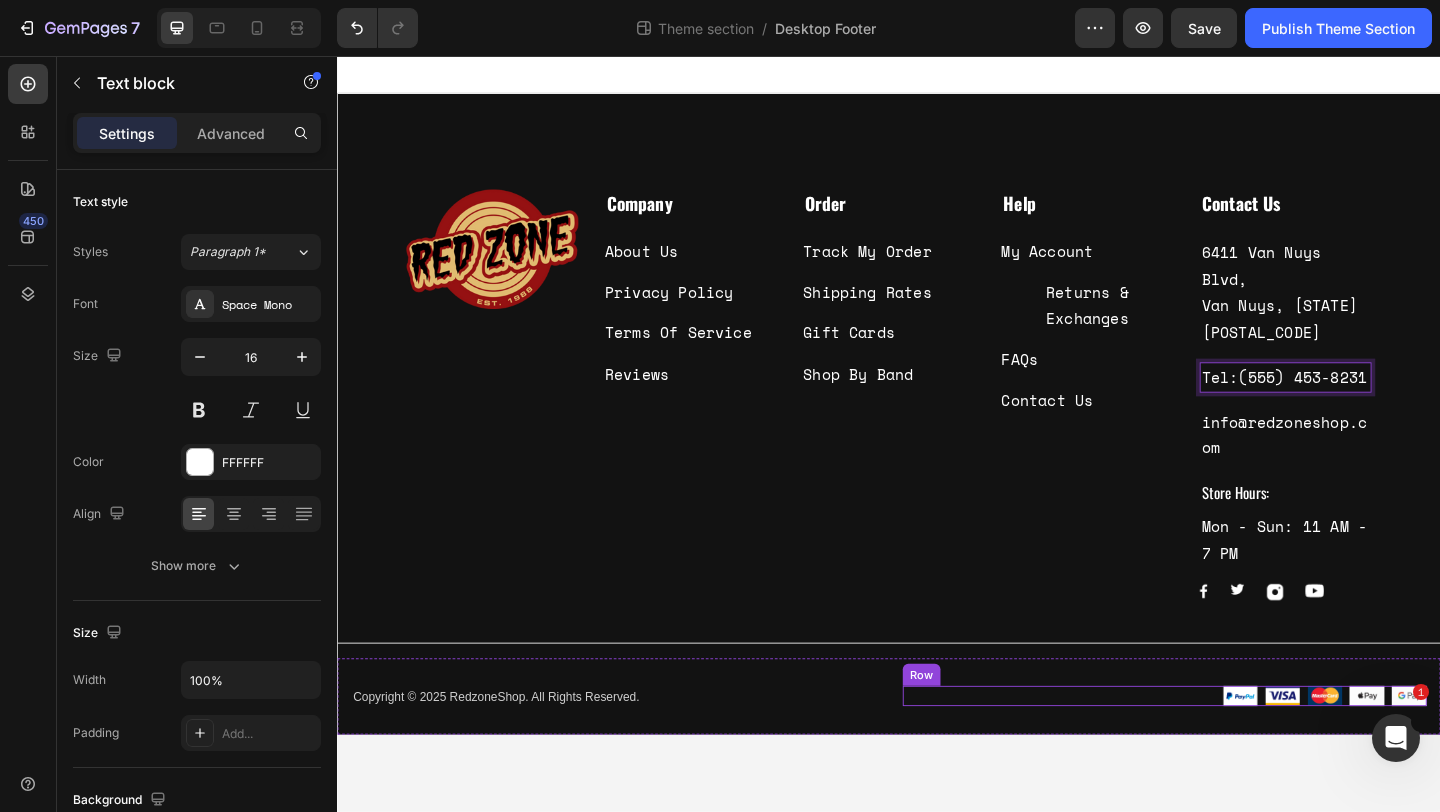 click on "Image Image Image Image Image Row" at bounding box center [1237, 752] 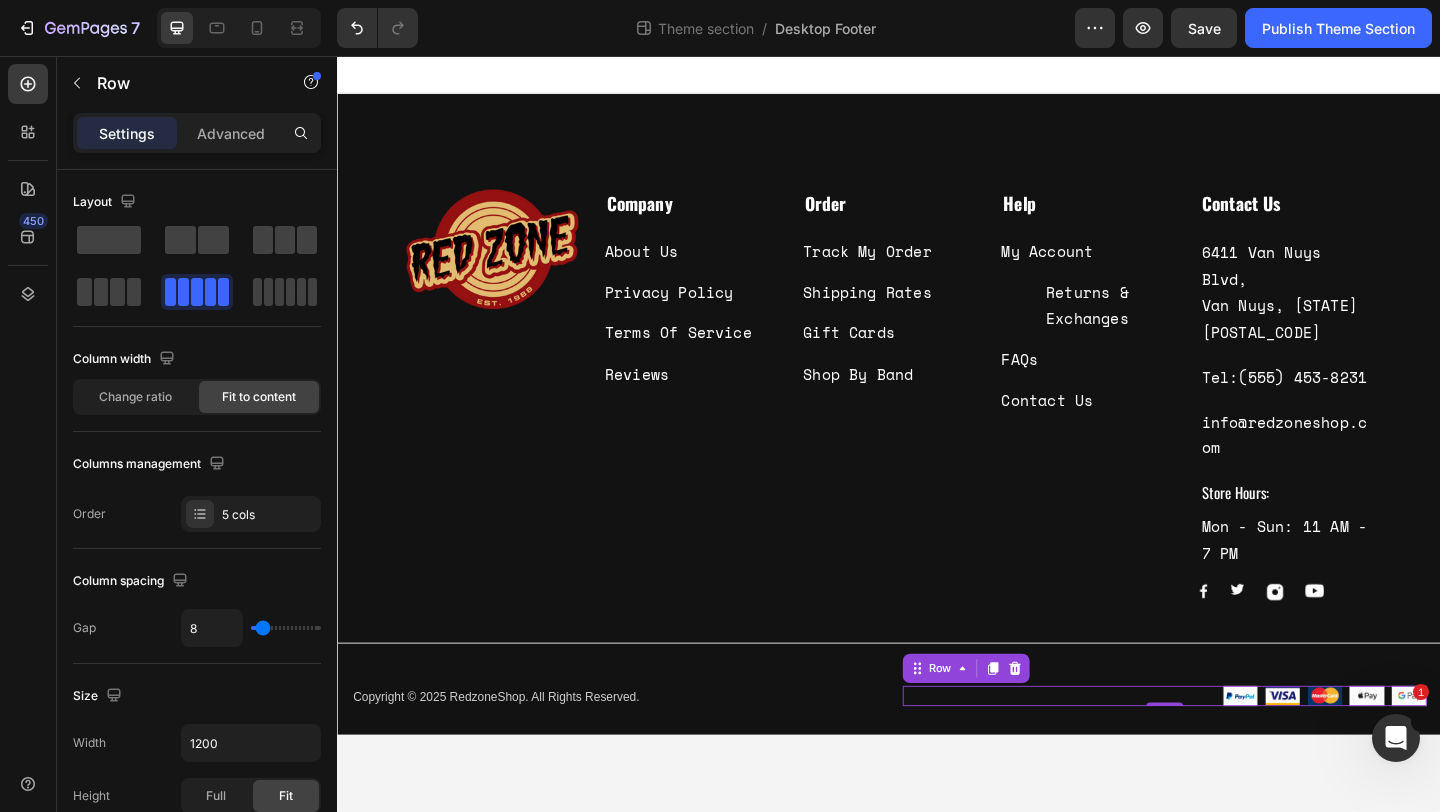 click on "Image Company Text block About Us Button Privacy Policy Button Terms Of Service Button Reviews Button Order  Text block Track My Order Button Shipping Rates Button Gift Cards Button Shop By Band Button Help Text block My Account Button Returns & Exchanges Button FAQs Button Contact Us Button Contact Us Text block 6411 Van Nuys Blvd, Van Nuys, CA 91401 Text block Tel:  (818) 453-8231 ⁠⁠⁠⁠⁠⁠⁠ Text block info@redzoneshop.com Text block Store Hours: Text block Mon - Sun: 11 AM - 7 PM Text block Image Image Image Image Row Row Image Company Order Help Contact Us Accordion Row                Title Line Copyright © 2025 RedzoneShop. All Rights Reserved. Text block Image Image Image Image Image Row   0 Row Root
Drag & drop element from sidebar or
Explore Library
Add section Choose templates Generate layout" at bounding box center (937, 467) 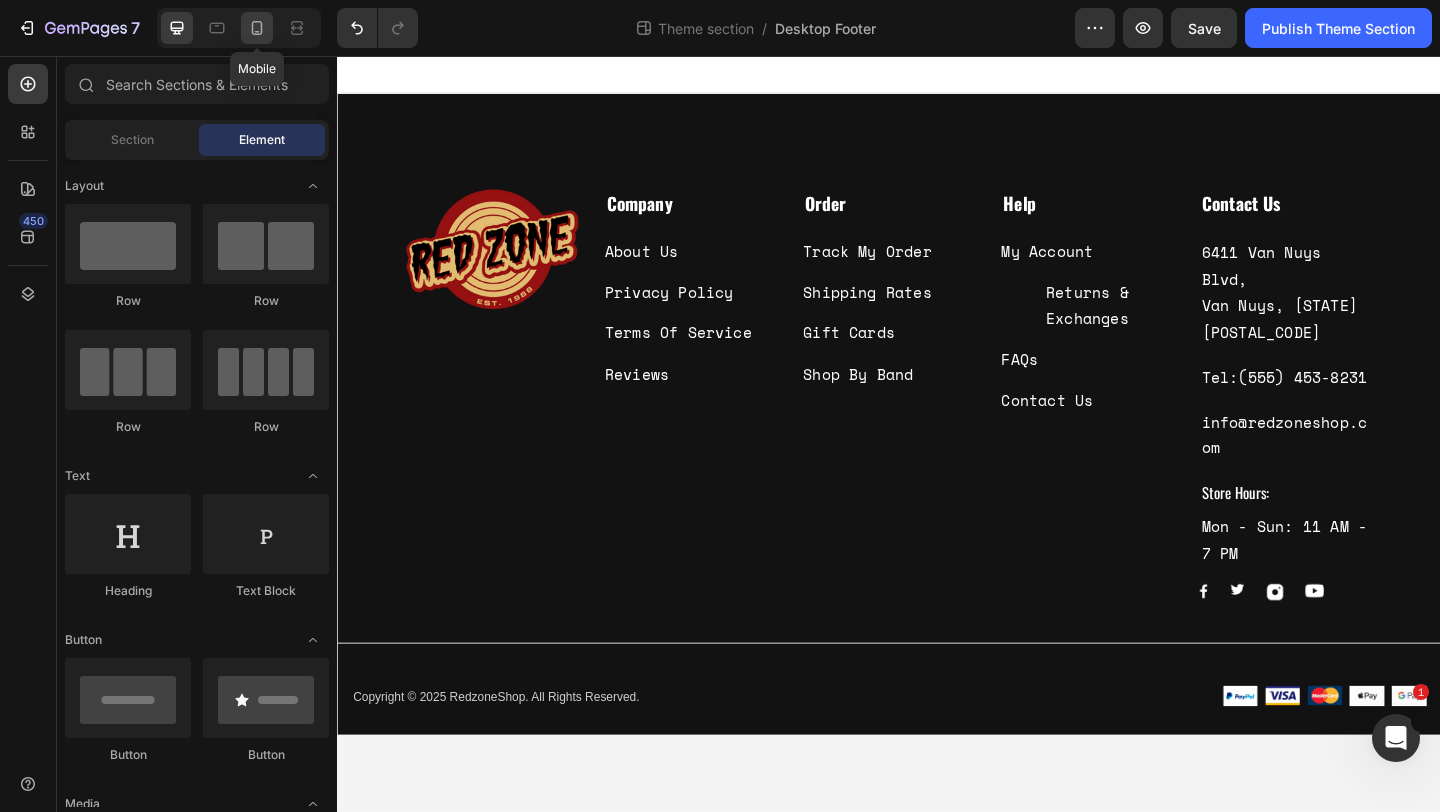 click 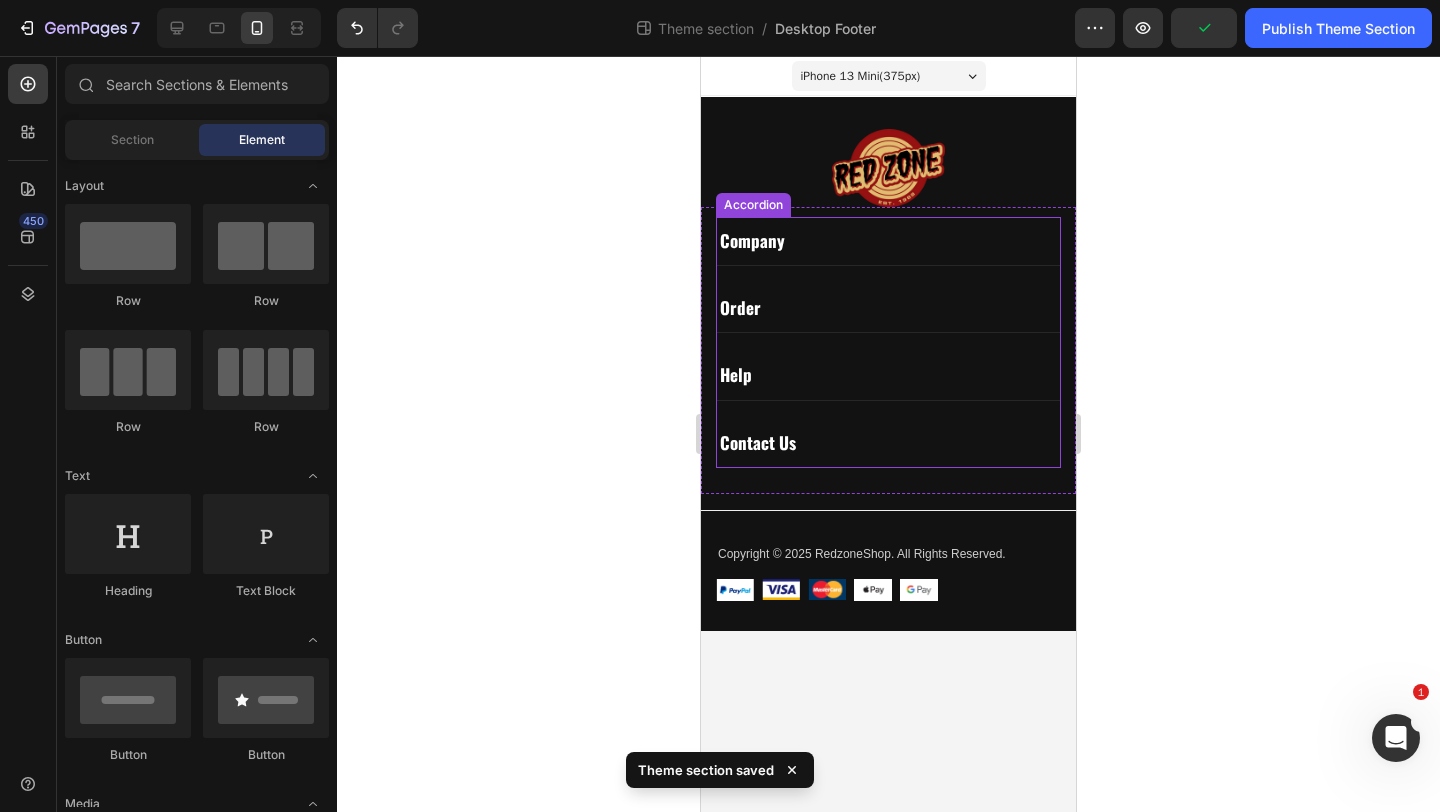 click on "Company" at bounding box center [888, 241] 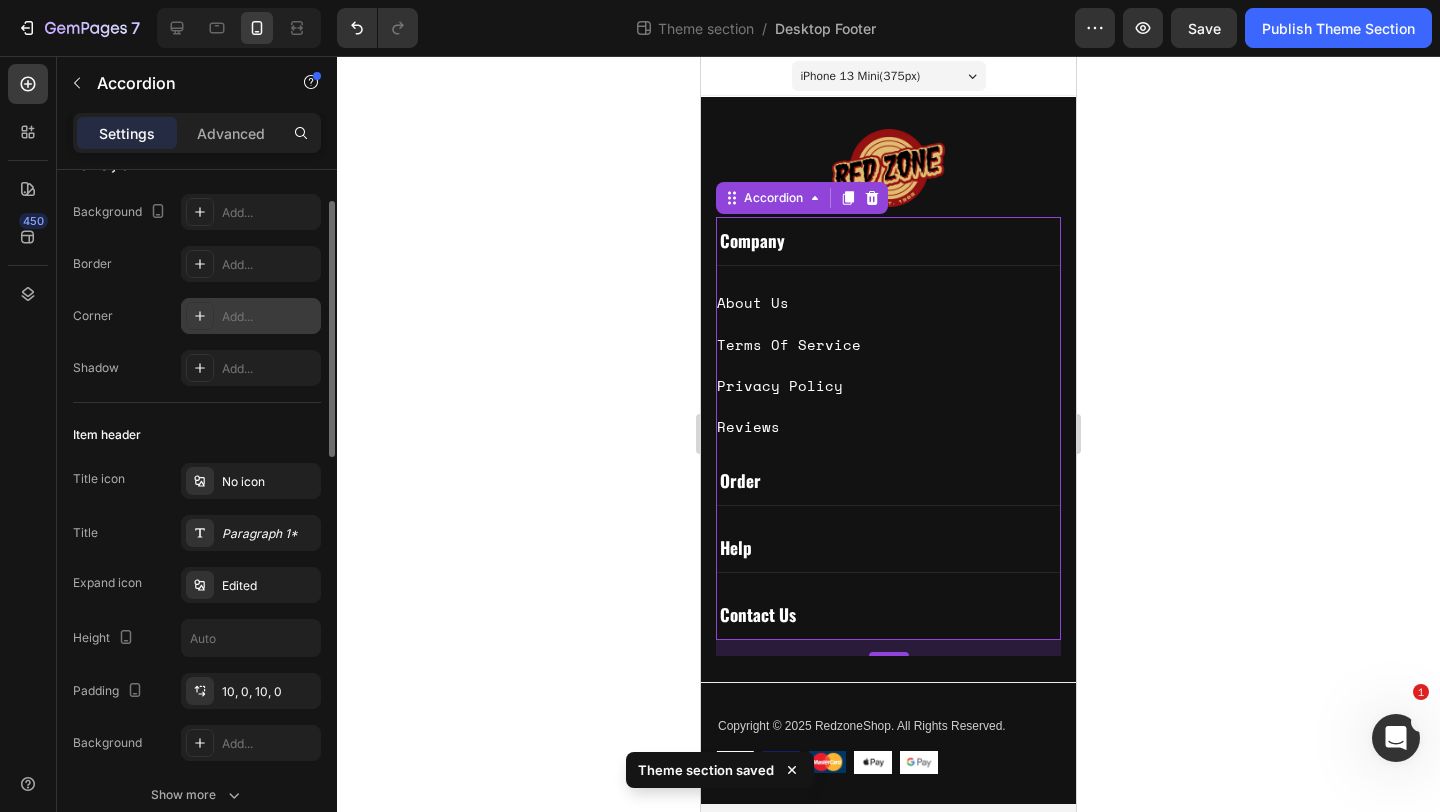 scroll, scrollTop: 199, scrollLeft: 0, axis: vertical 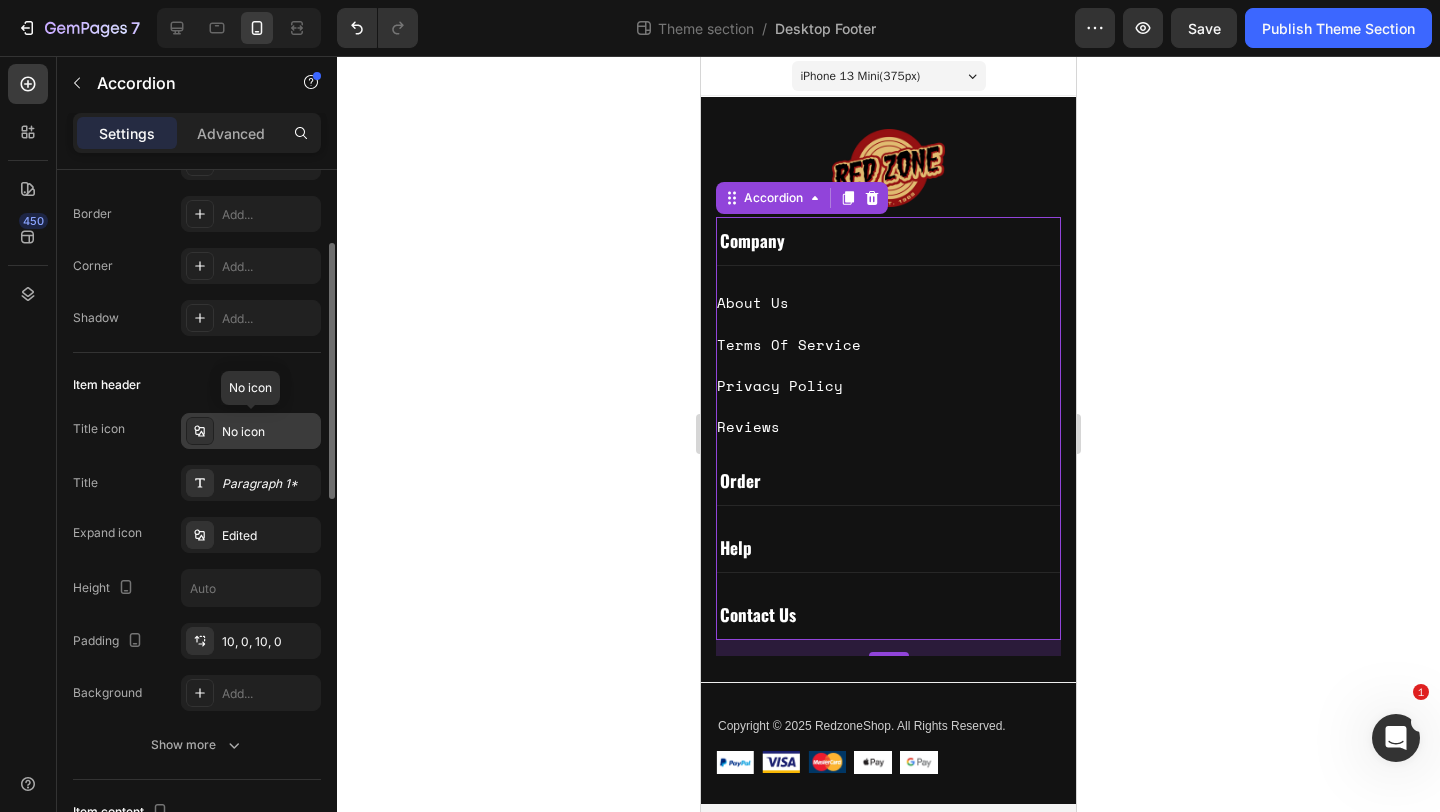 click on "No icon" at bounding box center [251, 431] 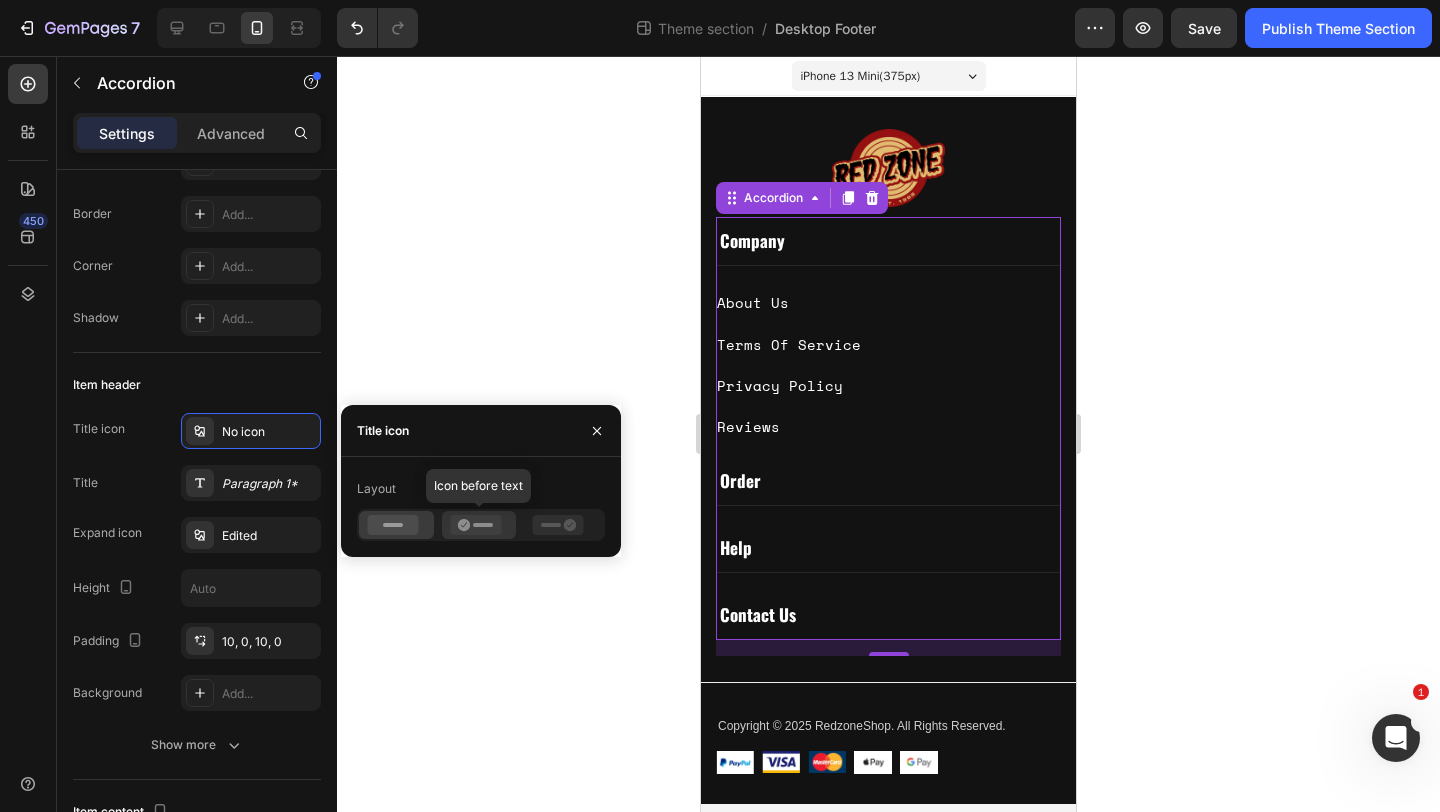 click 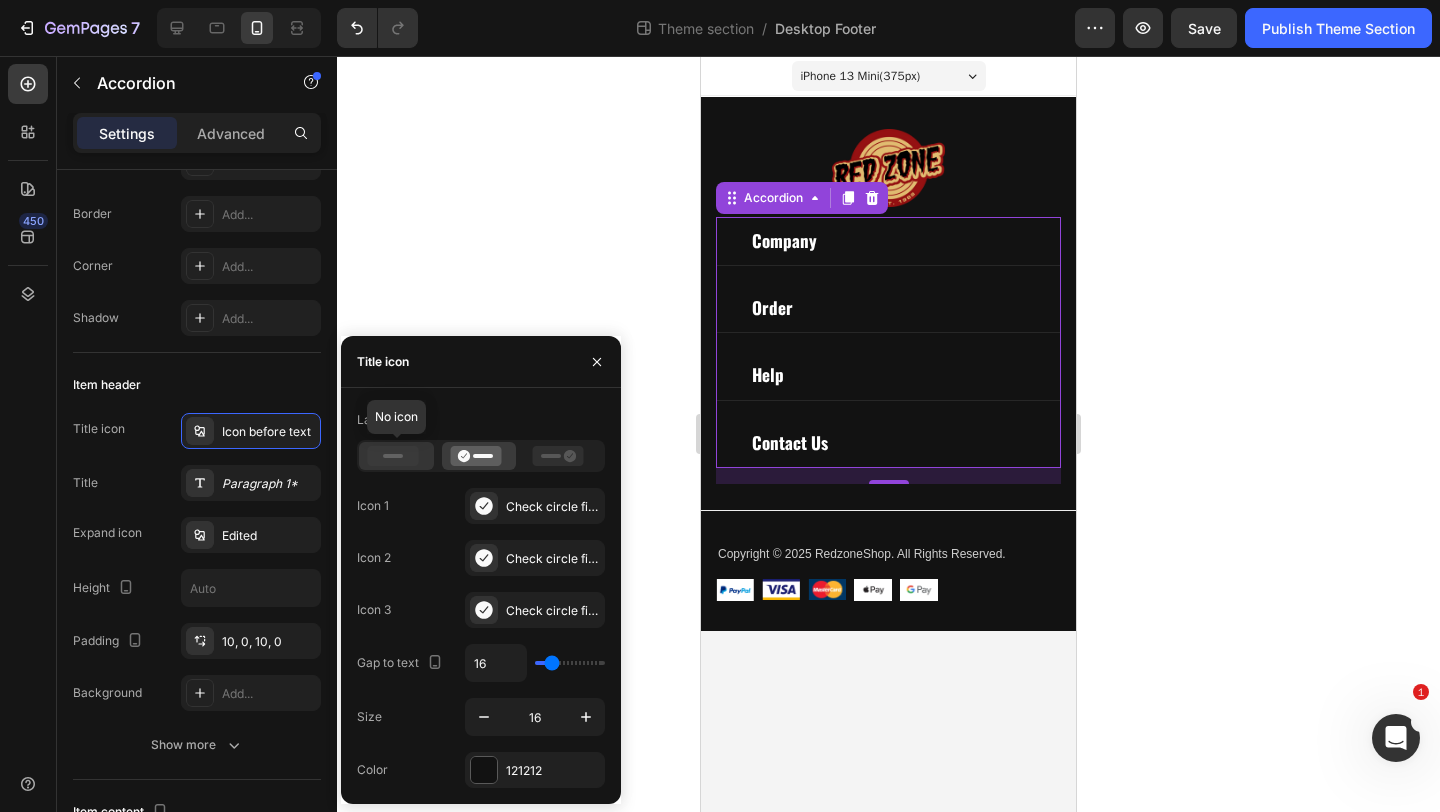 click 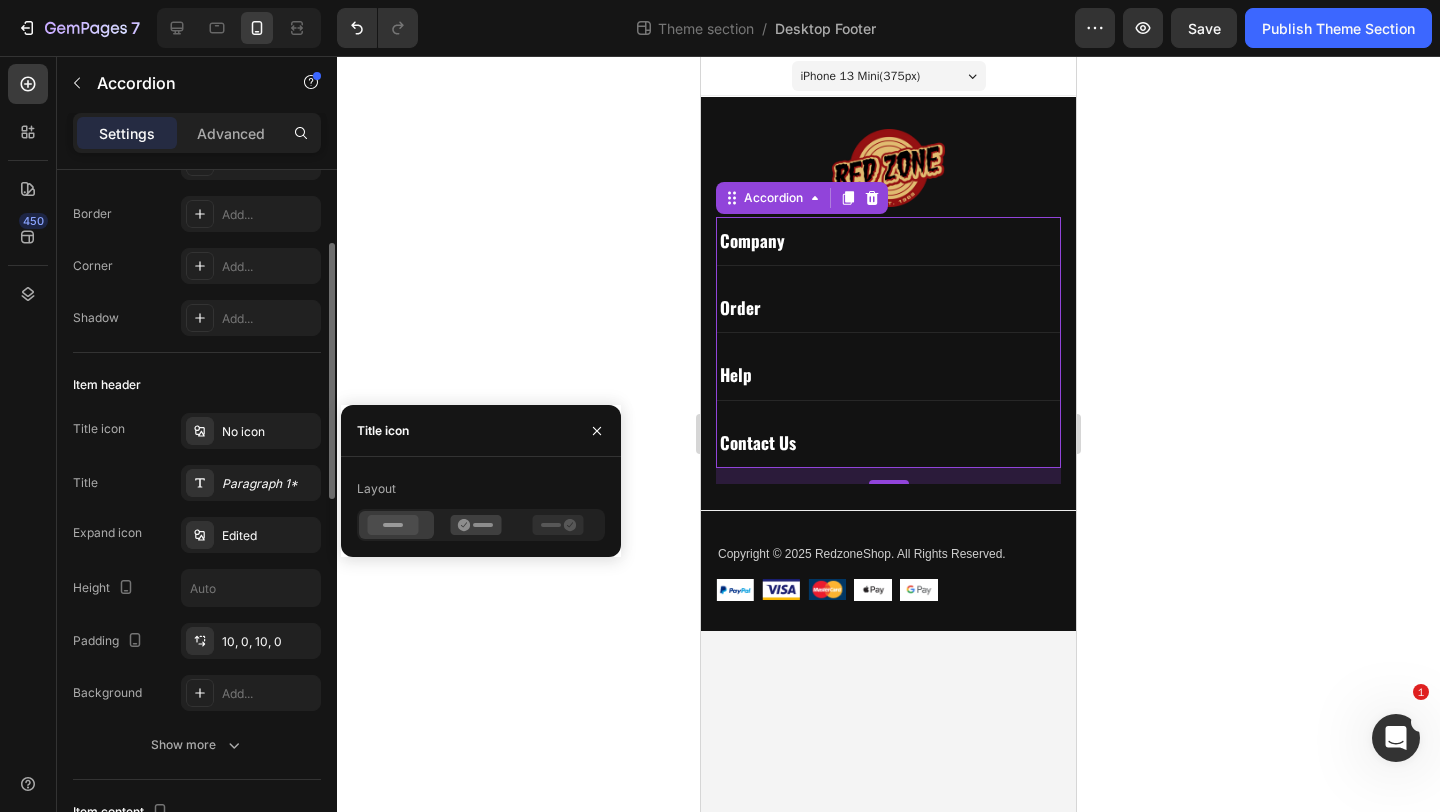 click on "Item header" at bounding box center [197, 385] 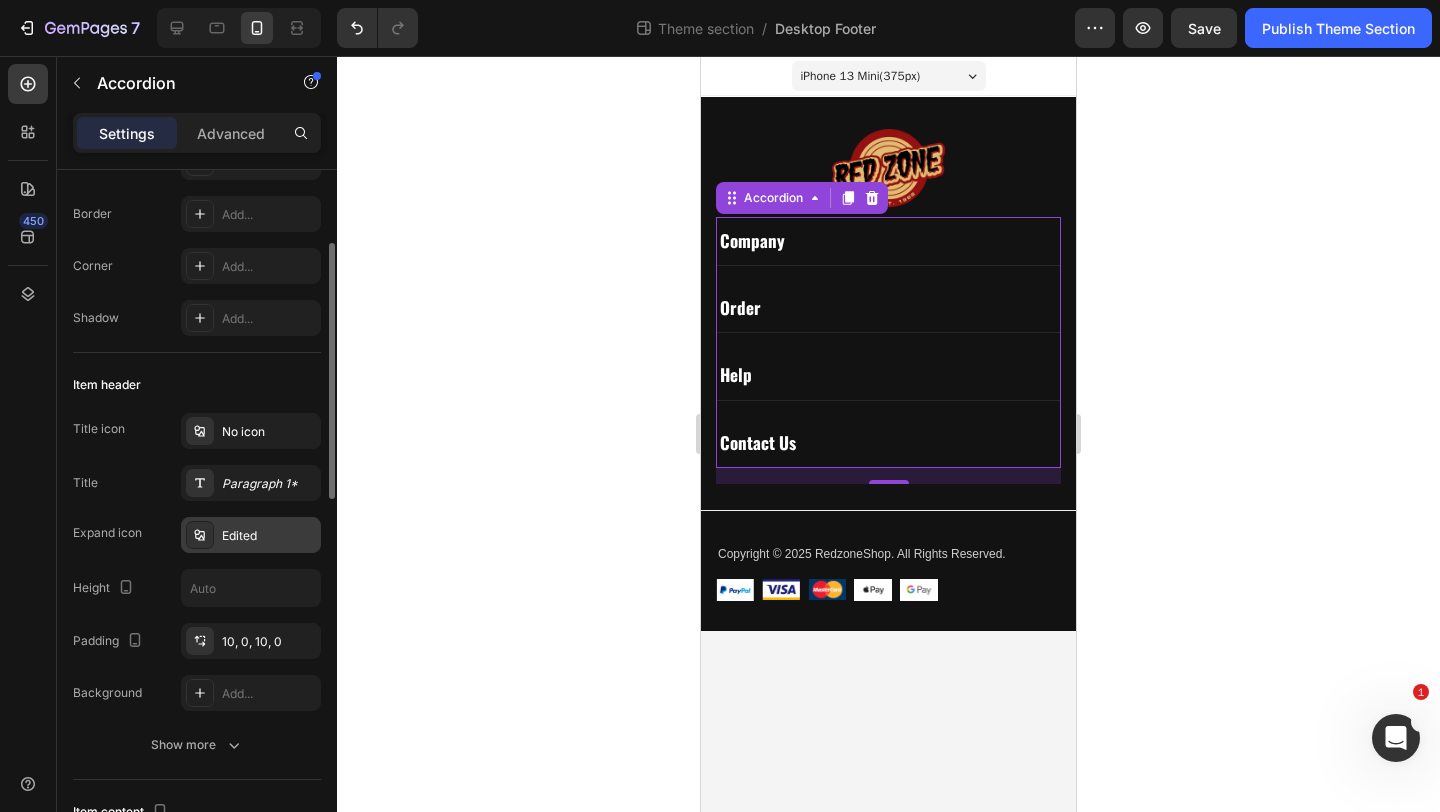 click on "Edited" at bounding box center [269, 536] 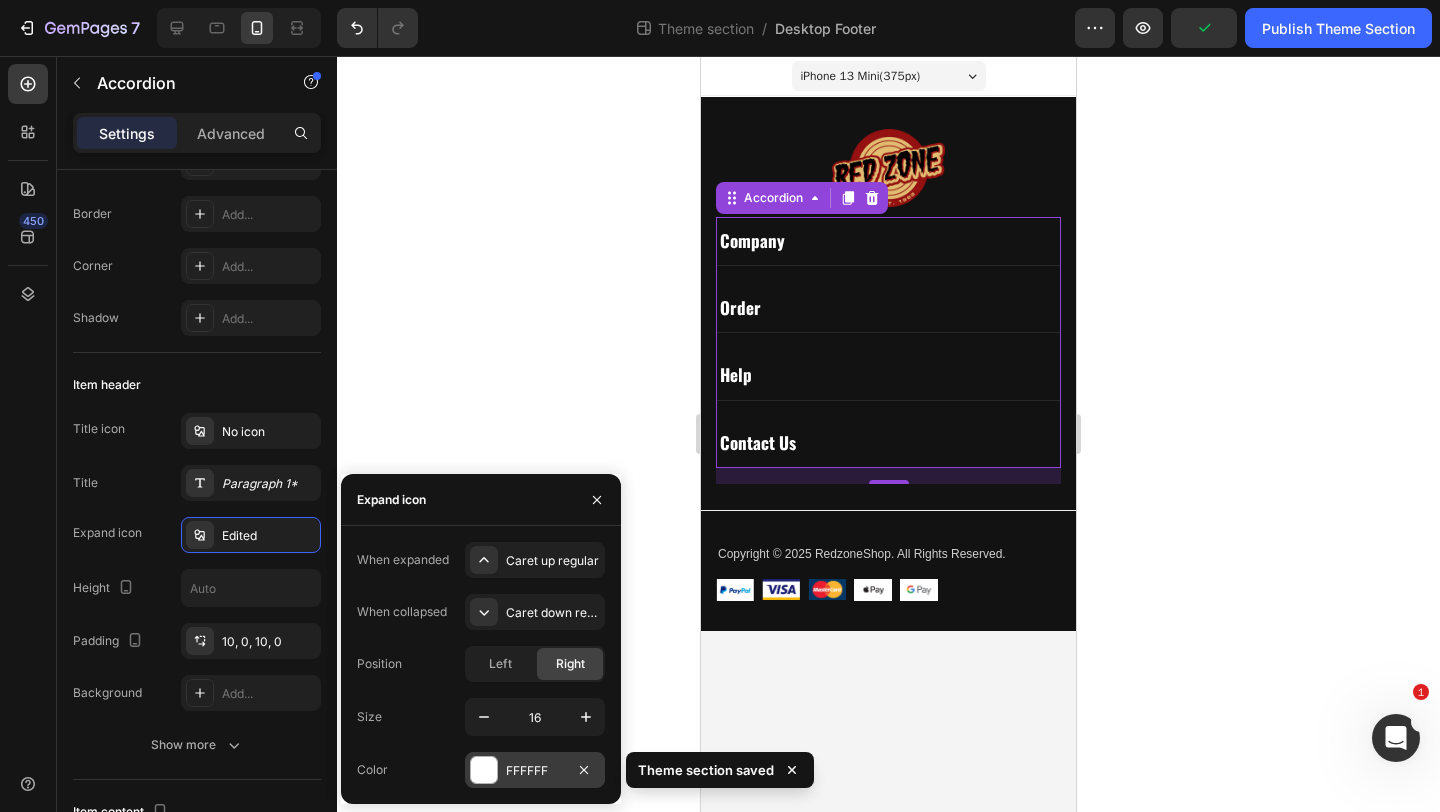 click at bounding box center [484, 770] 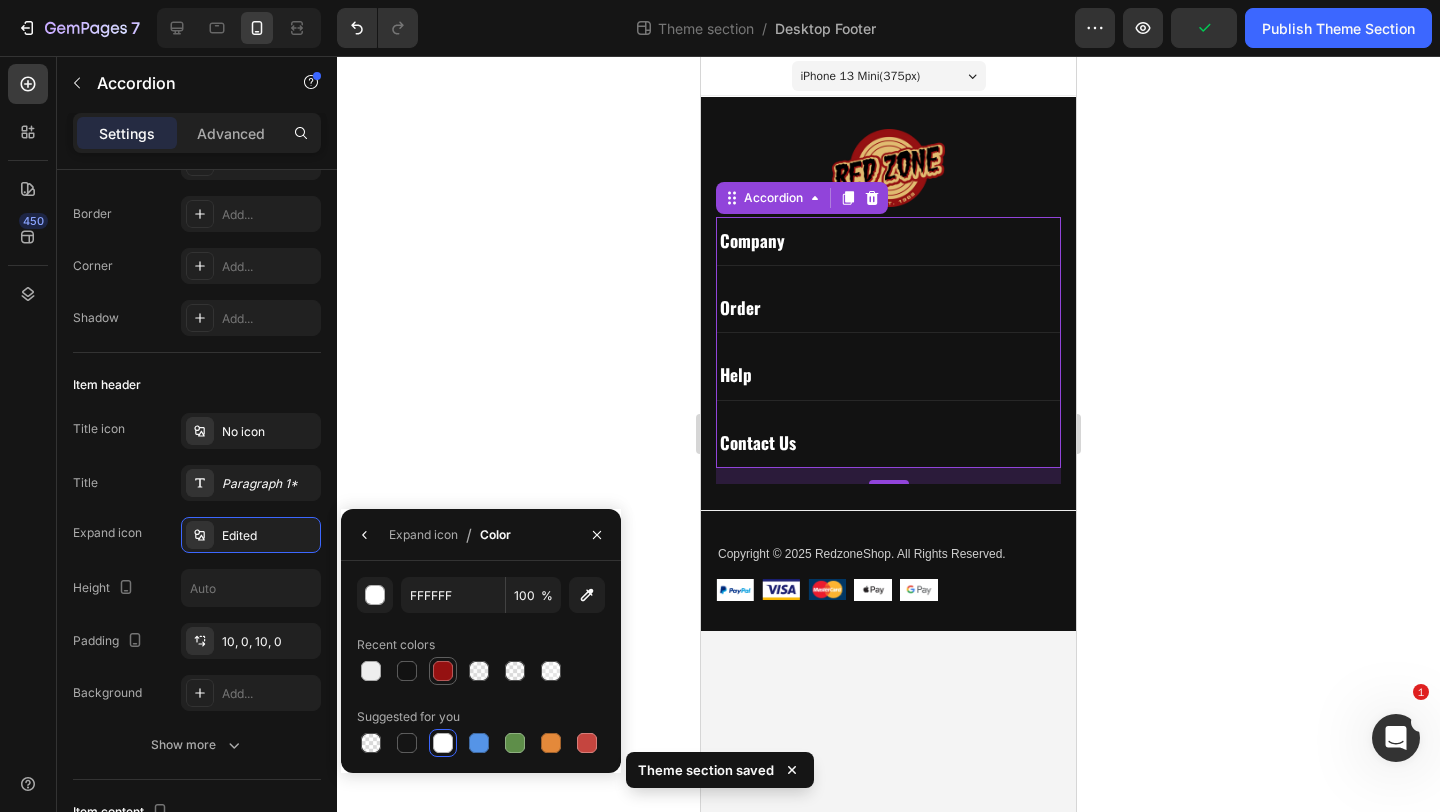 click at bounding box center [443, 671] 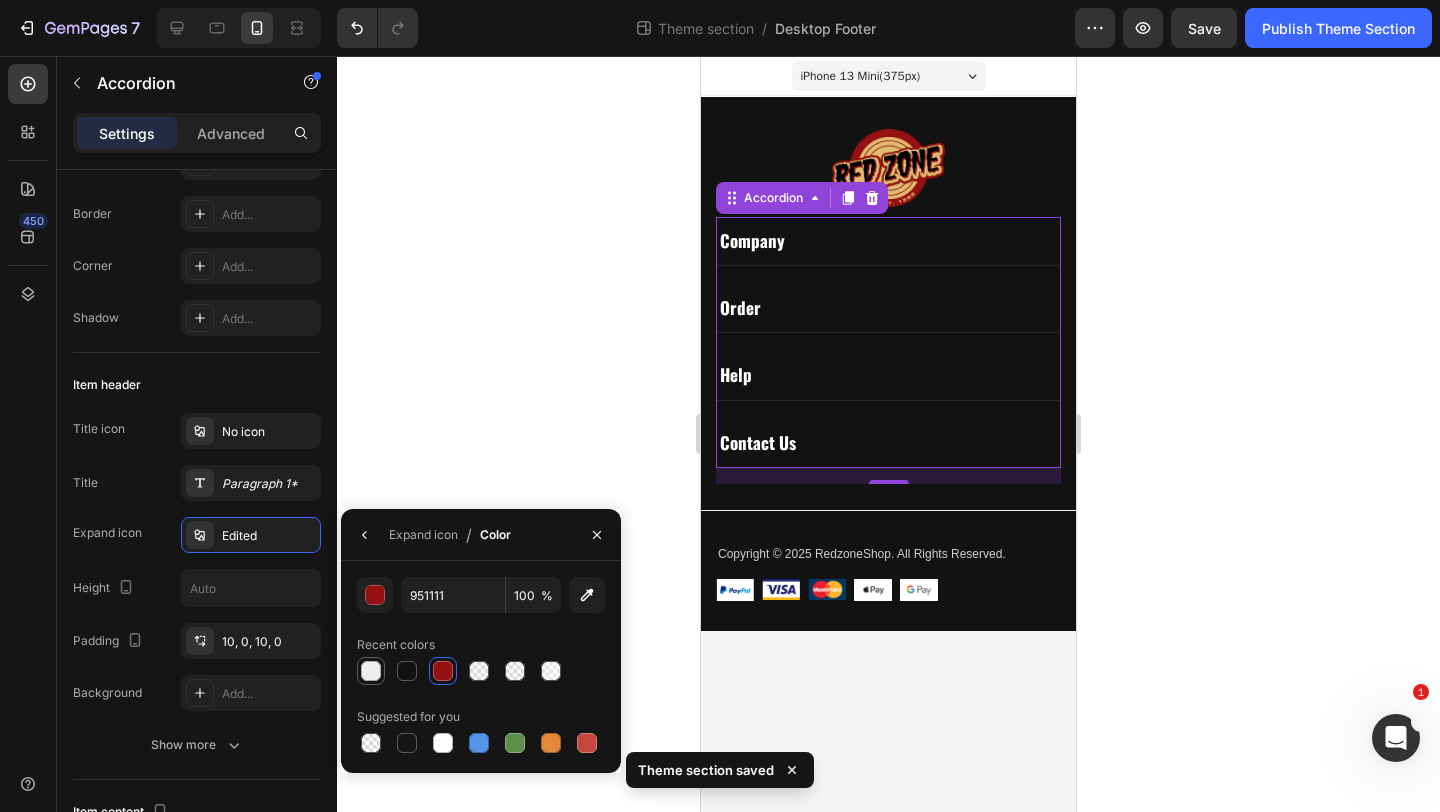click at bounding box center (371, 671) 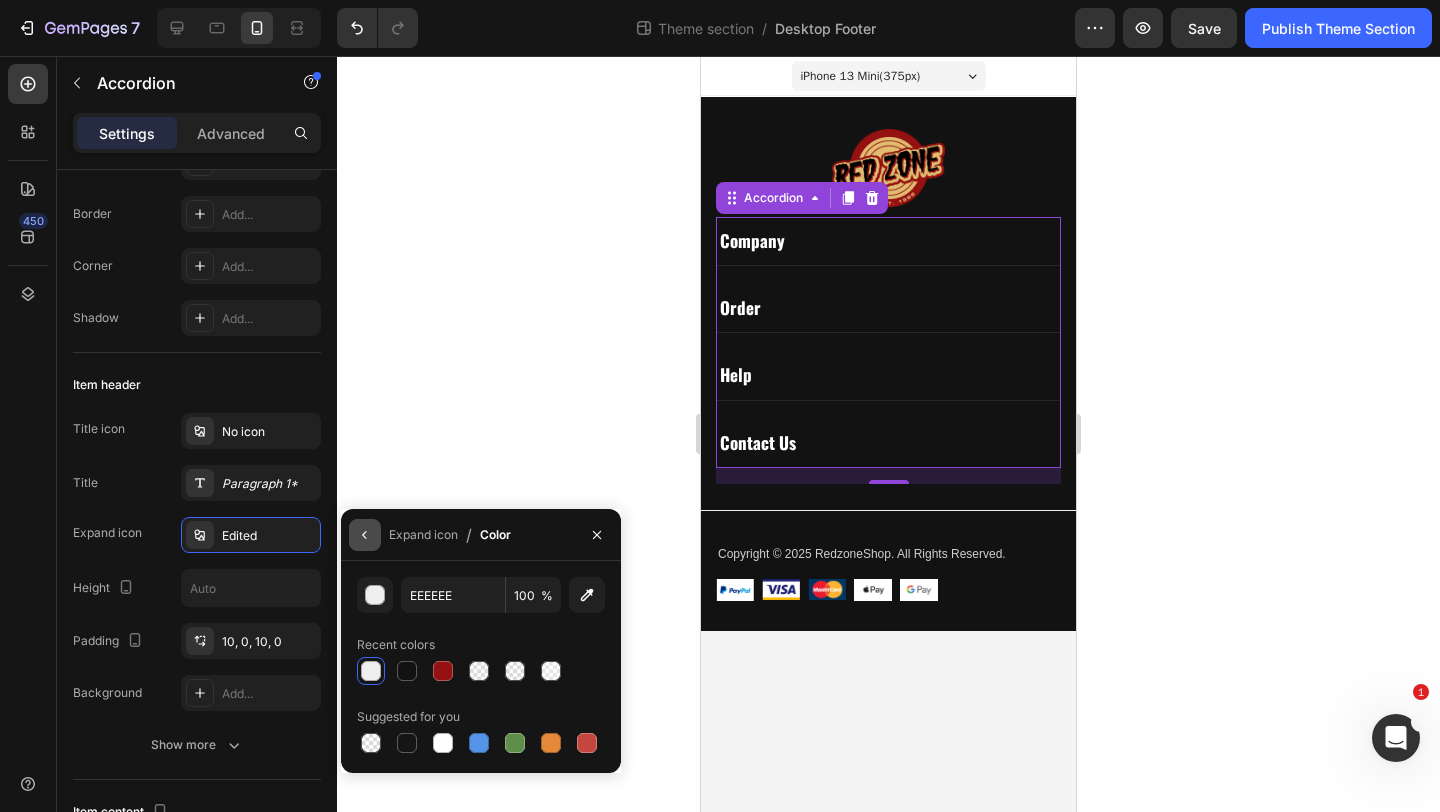 click 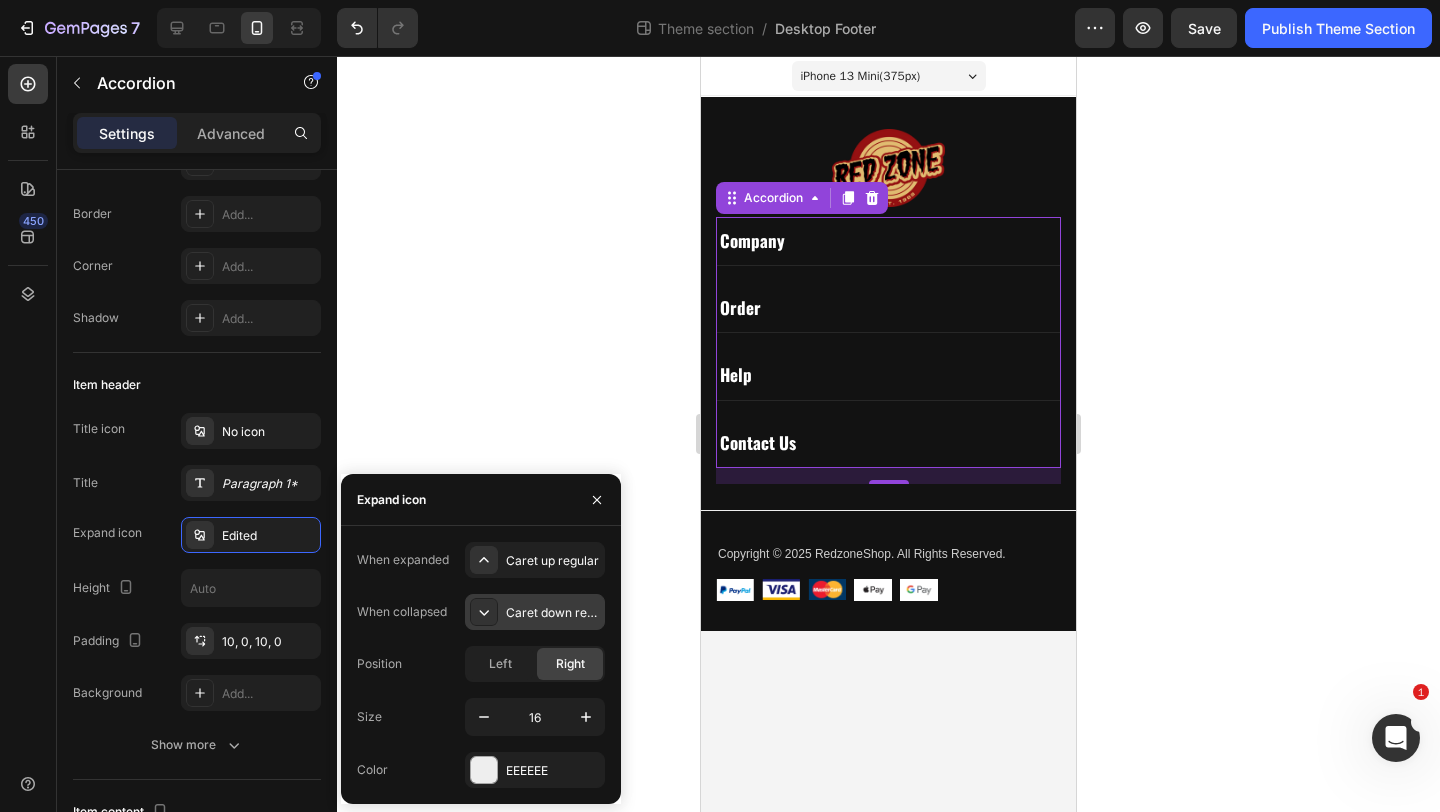 click on "Caret down regular" at bounding box center (553, 613) 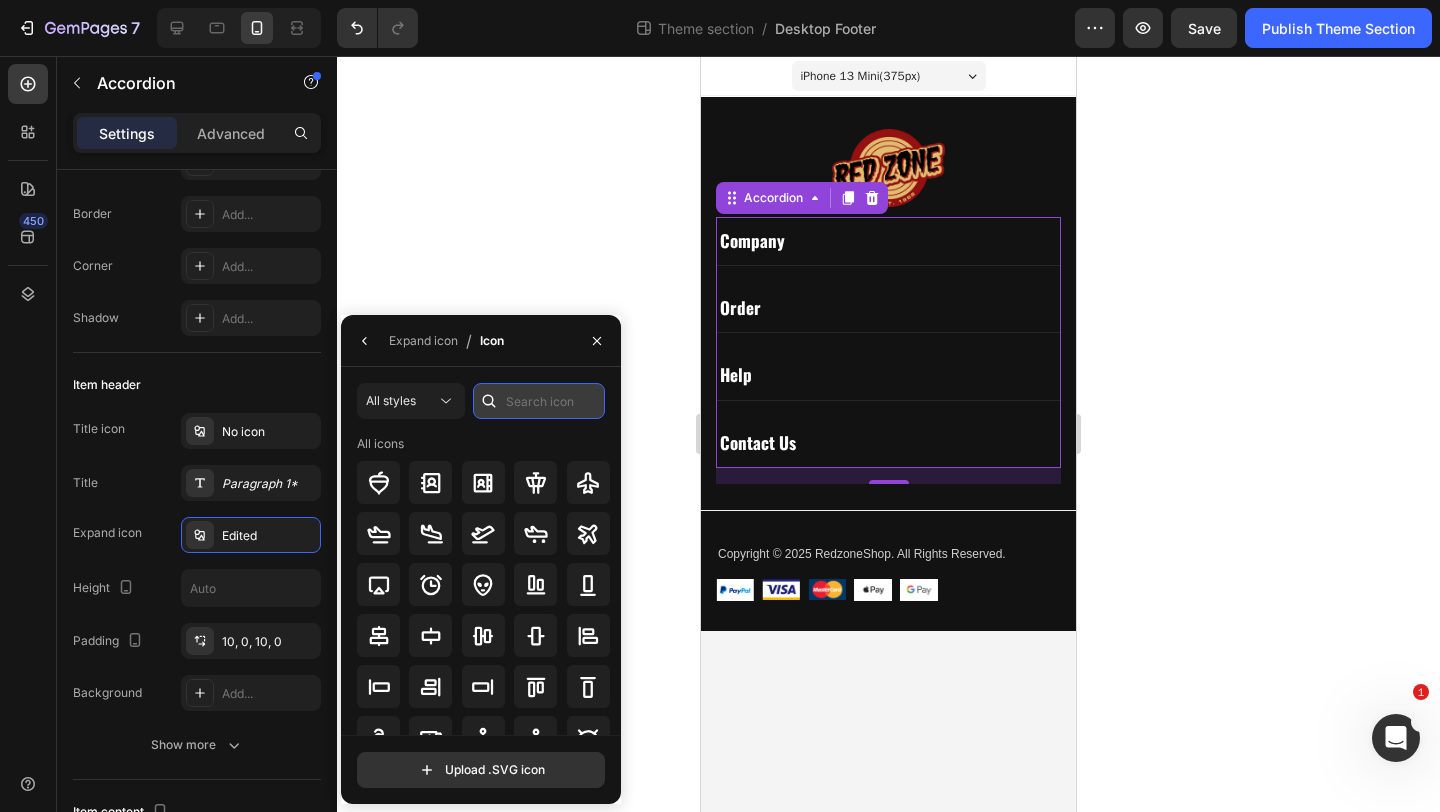 click at bounding box center [539, 401] 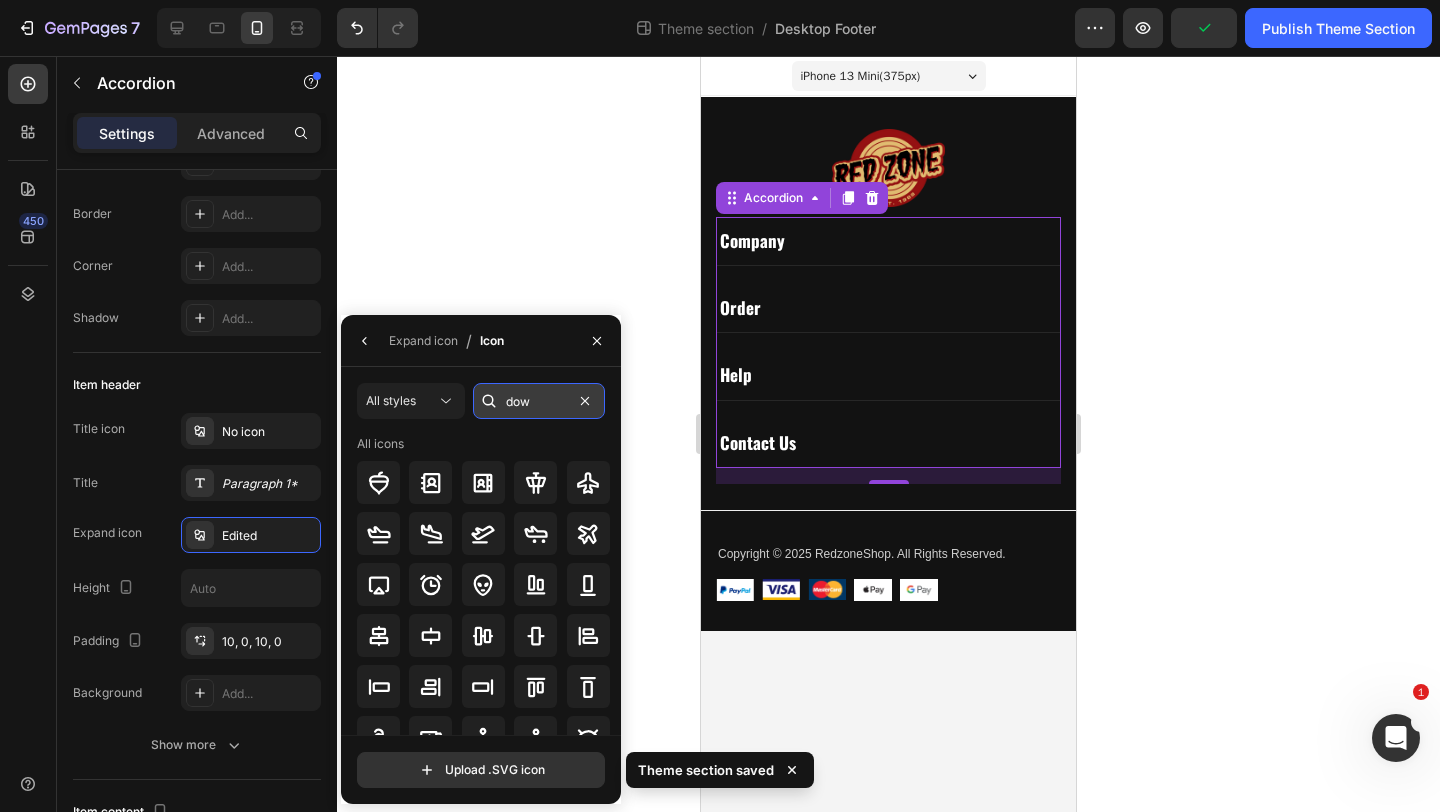 type on "down" 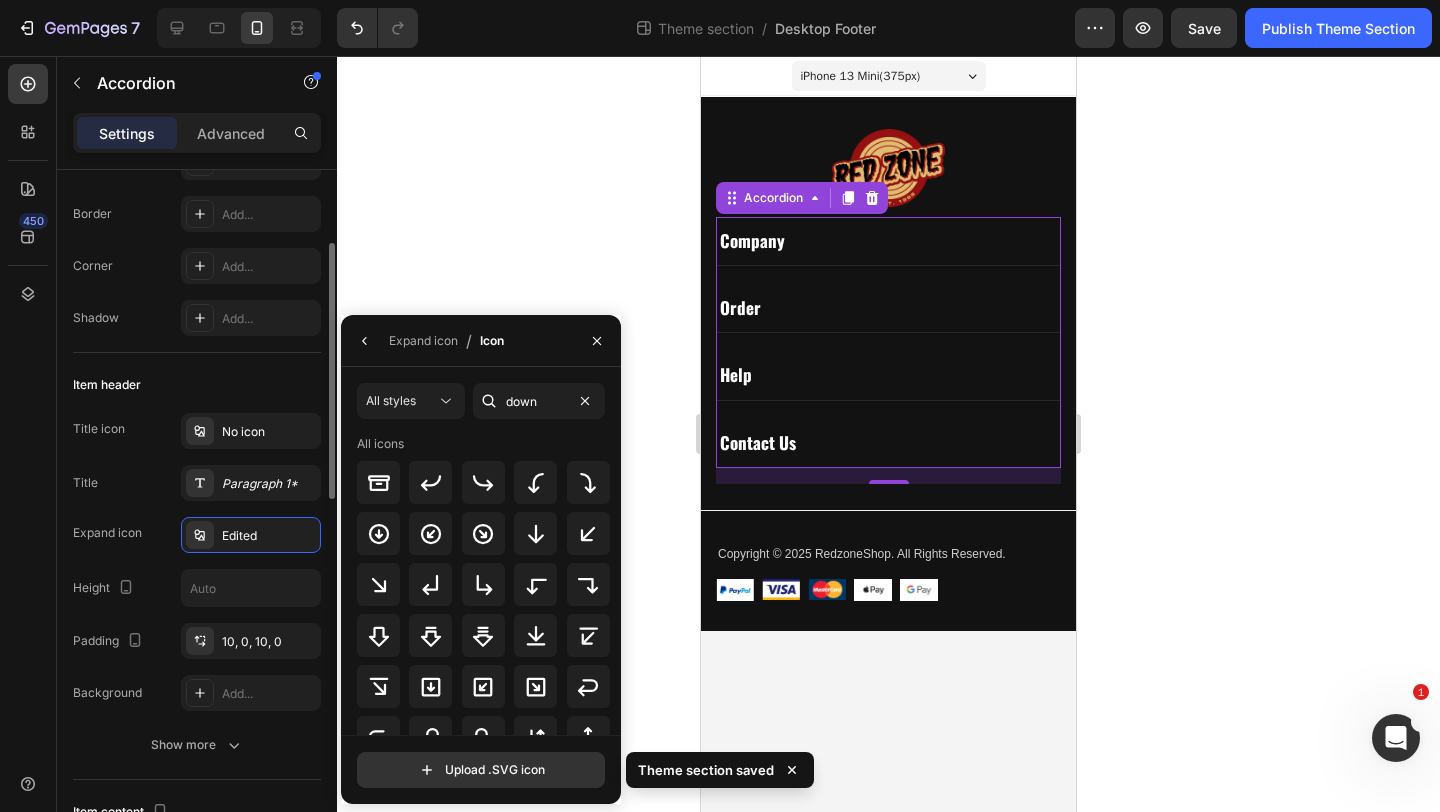 click on "Item header" at bounding box center (197, 385) 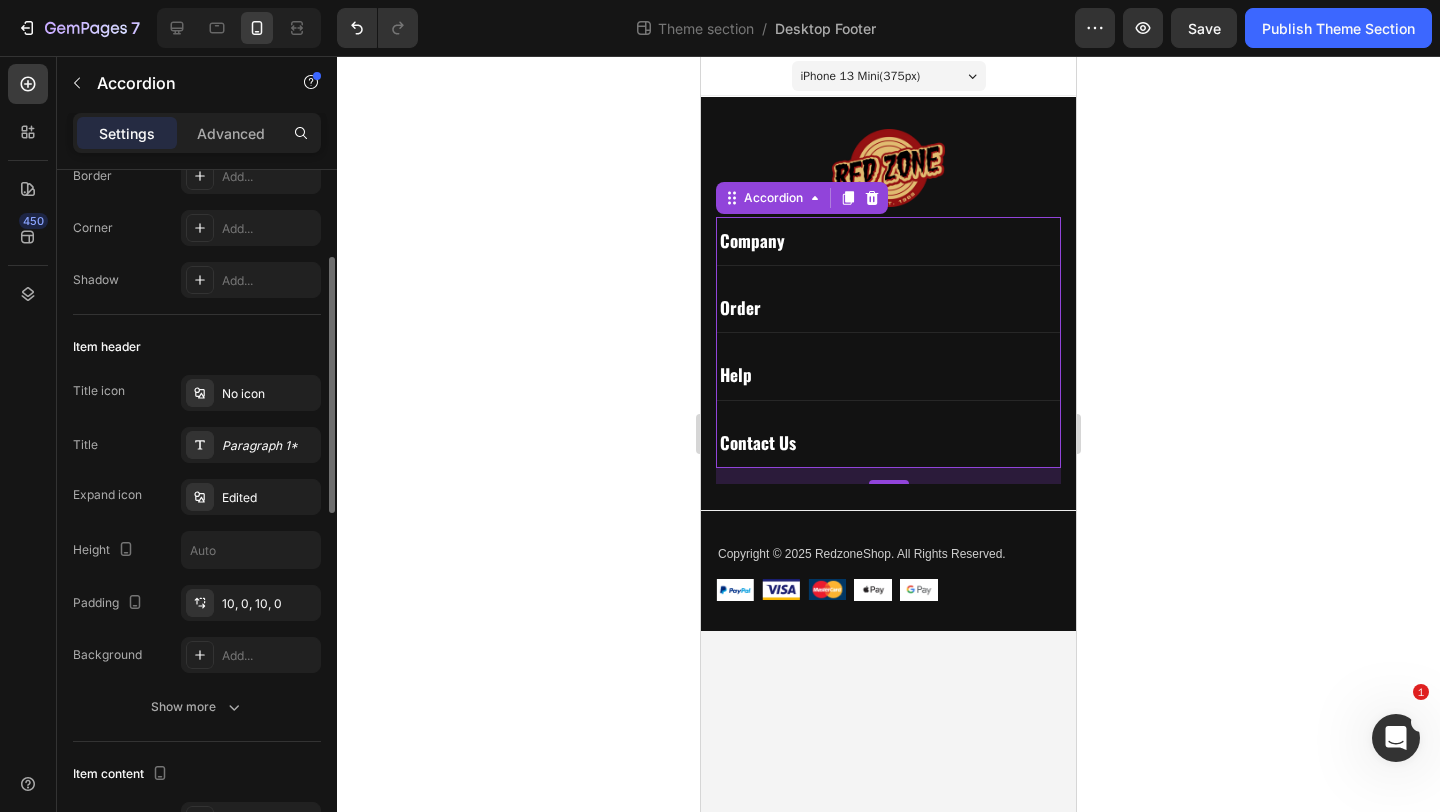 scroll, scrollTop: 243, scrollLeft: 0, axis: vertical 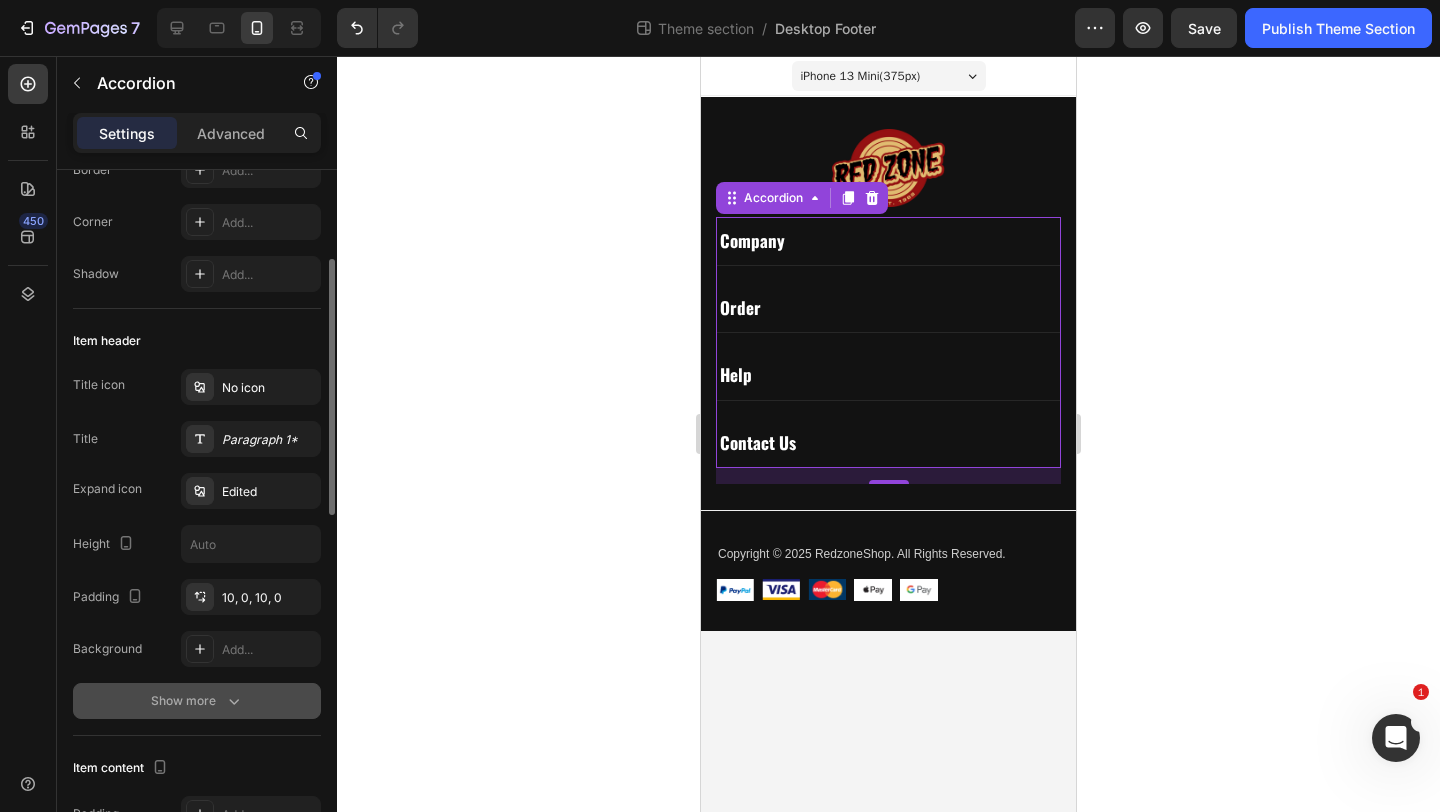 click on "Show more" at bounding box center (197, 701) 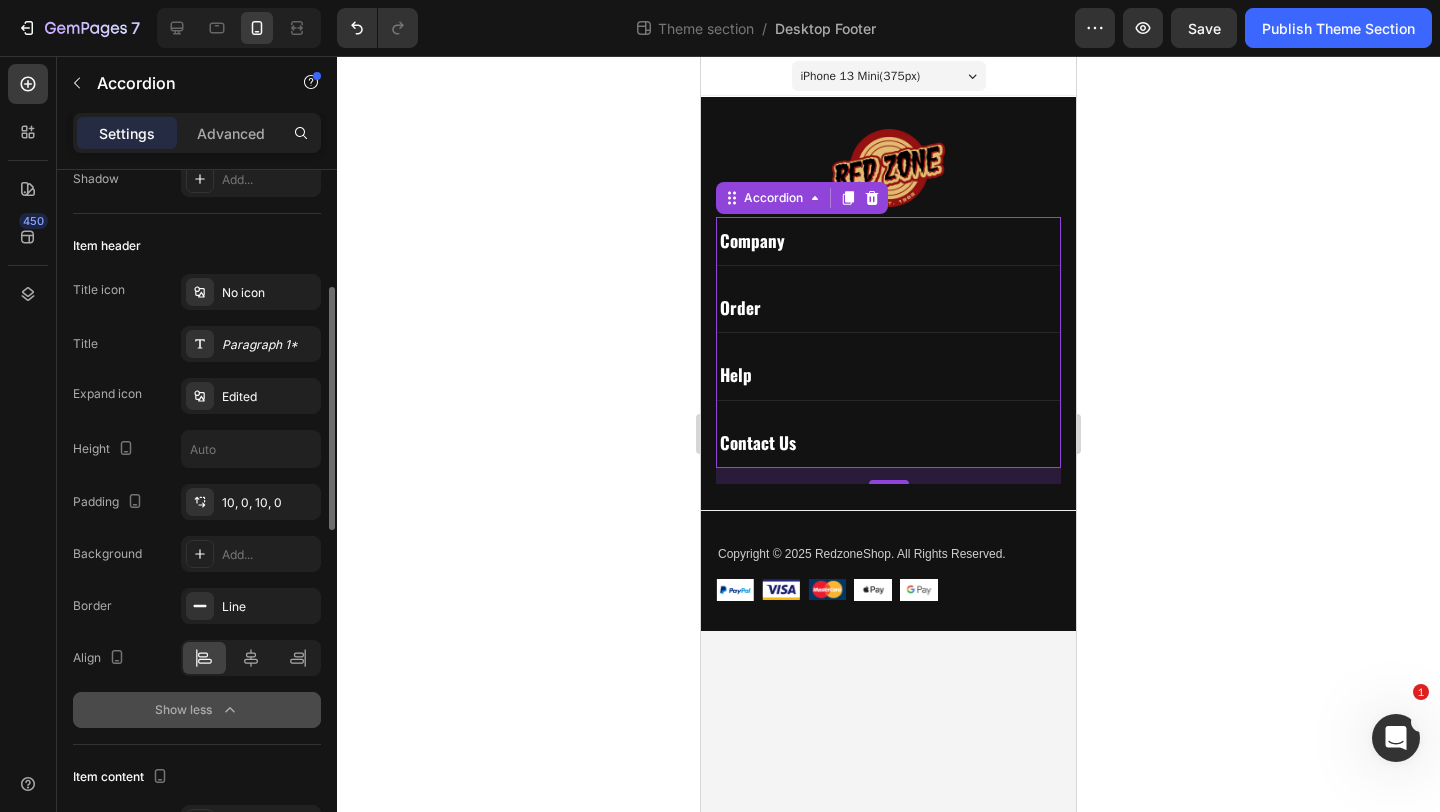 scroll, scrollTop: 340, scrollLeft: 0, axis: vertical 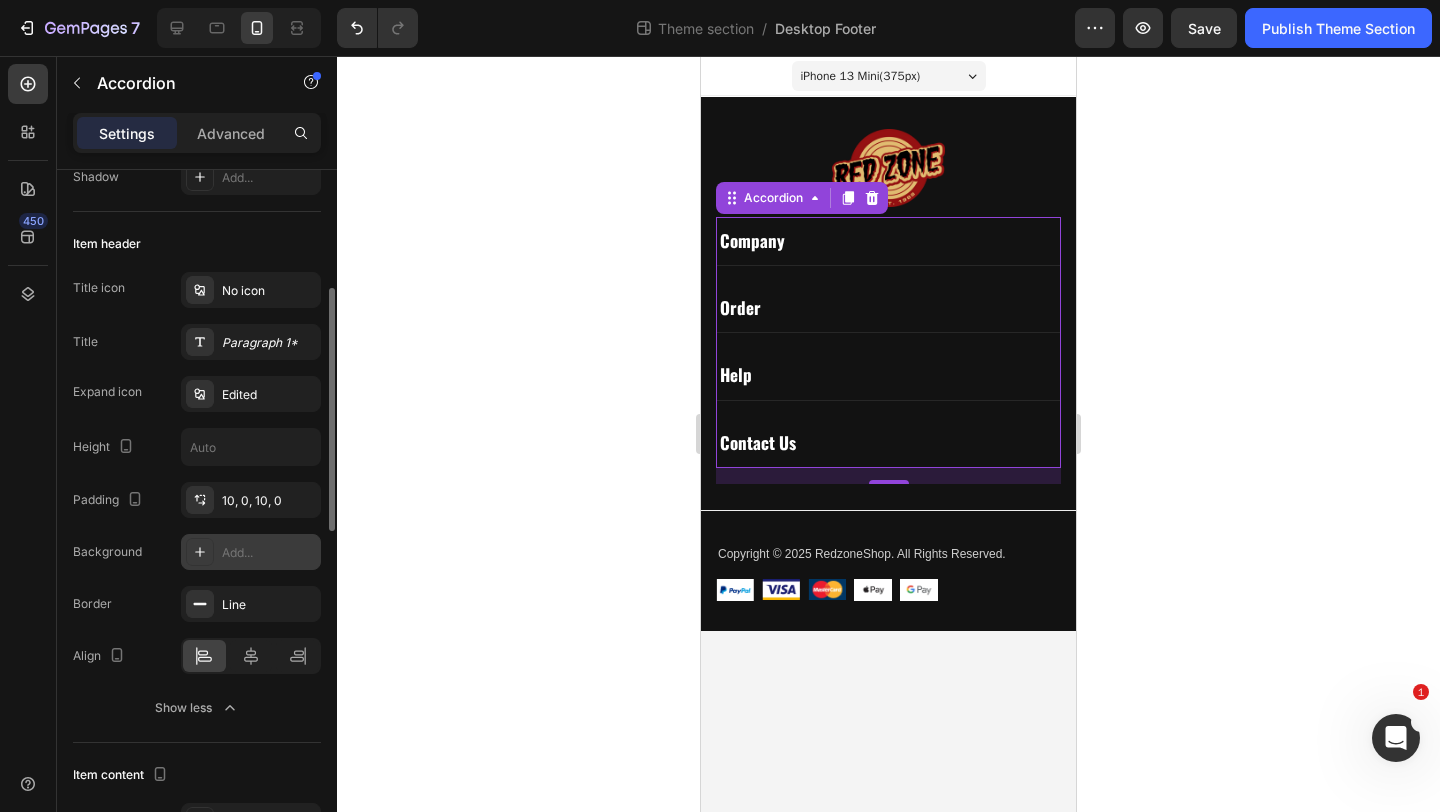 click on "Add..." at bounding box center [269, 553] 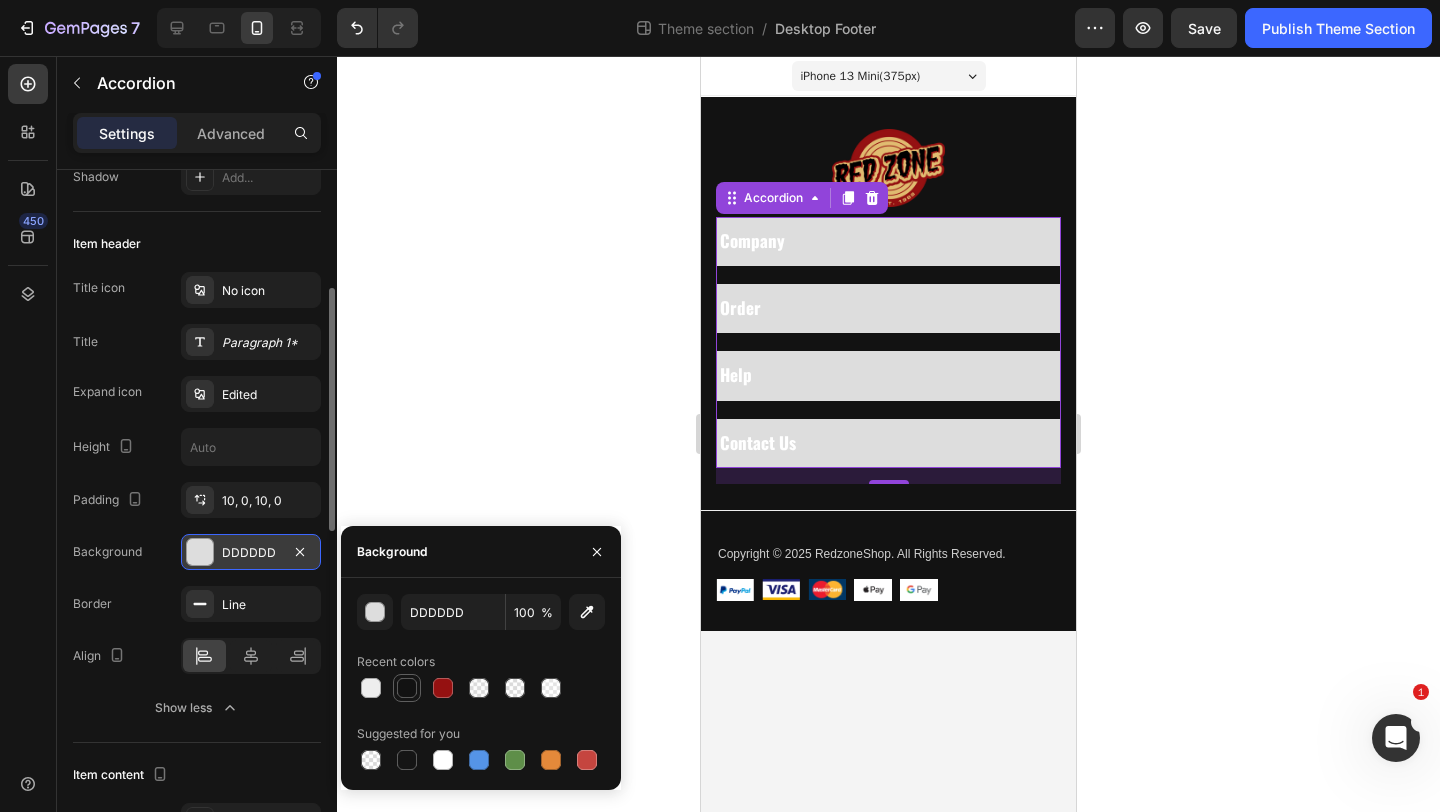 click at bounding box center (407, 688) 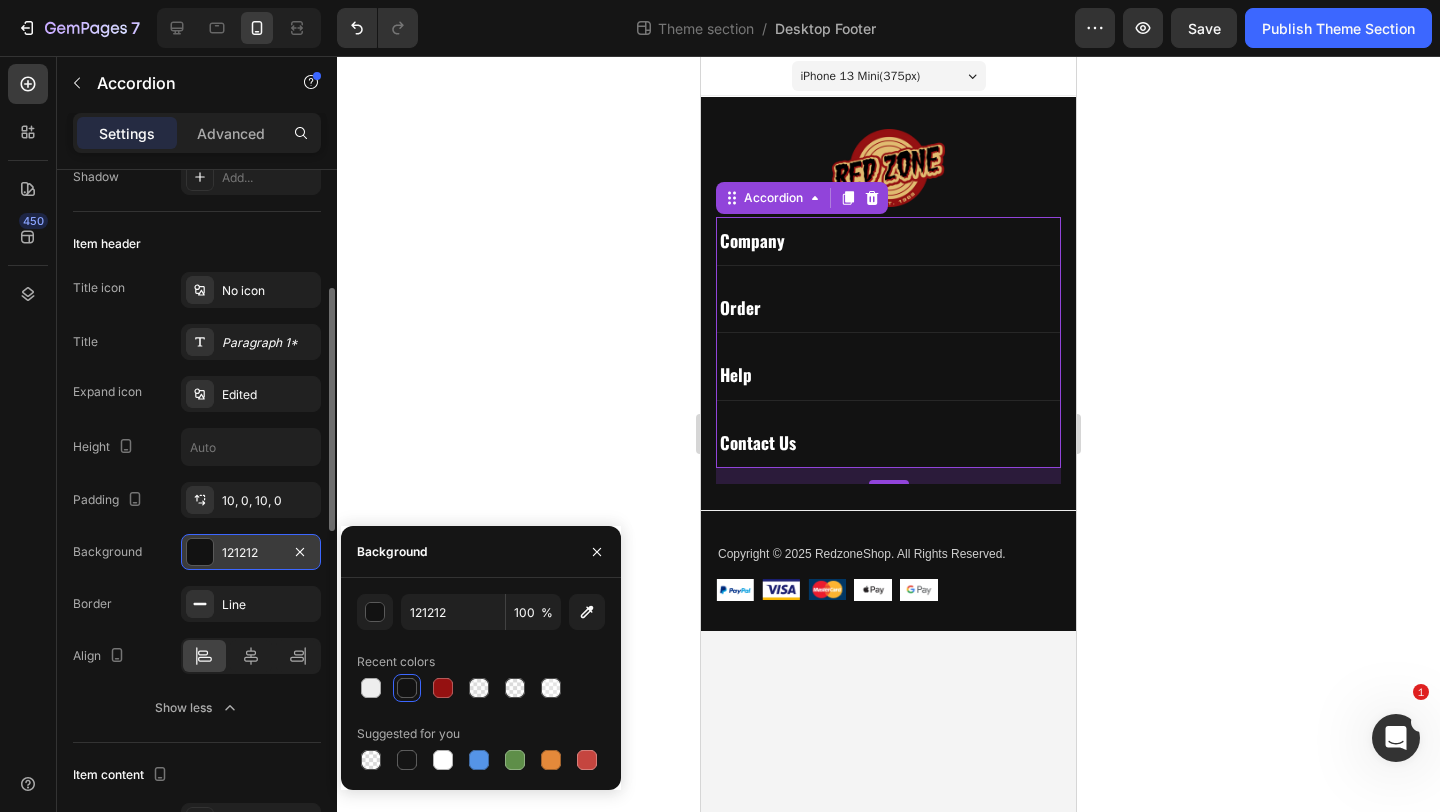 click at bounding box center (407, 688) 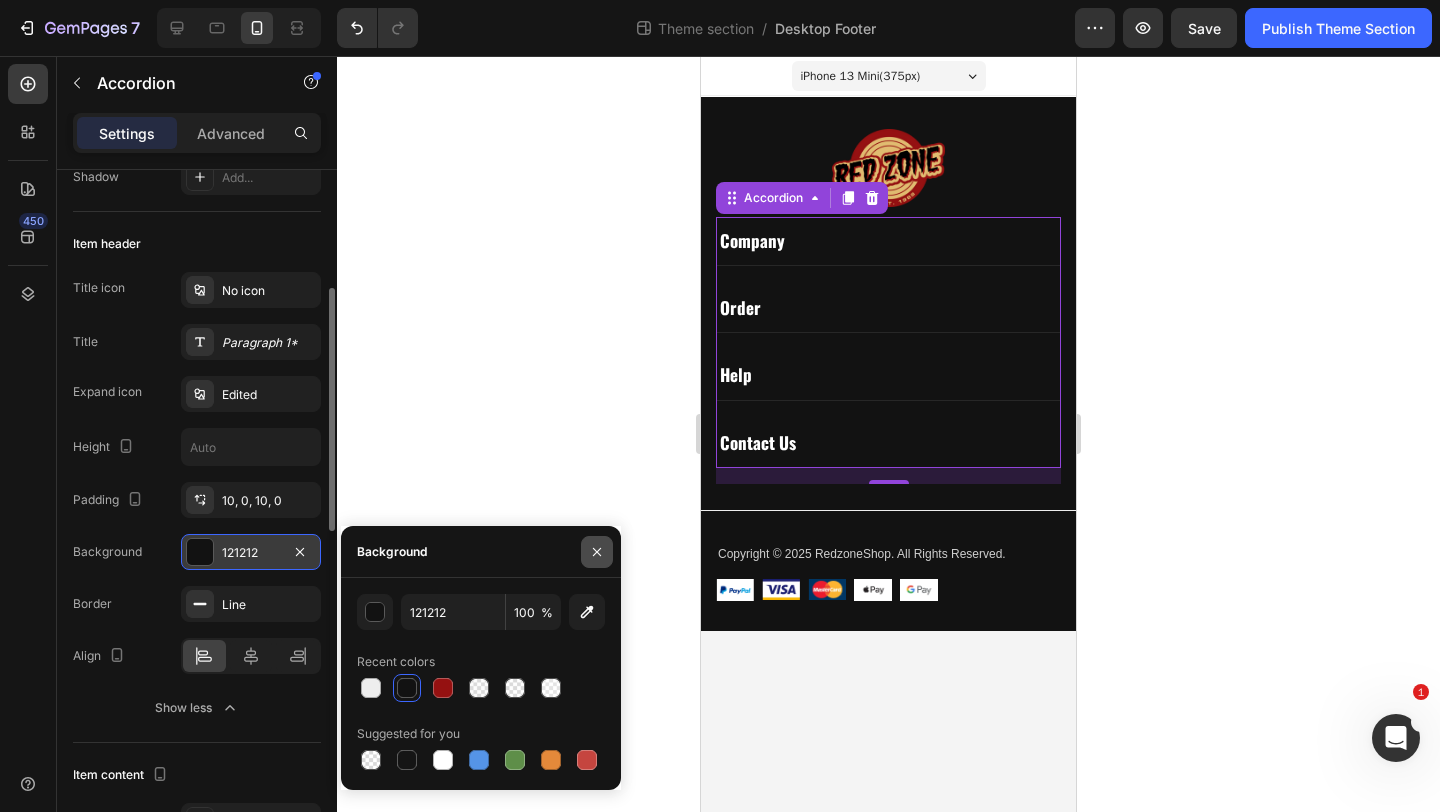 click 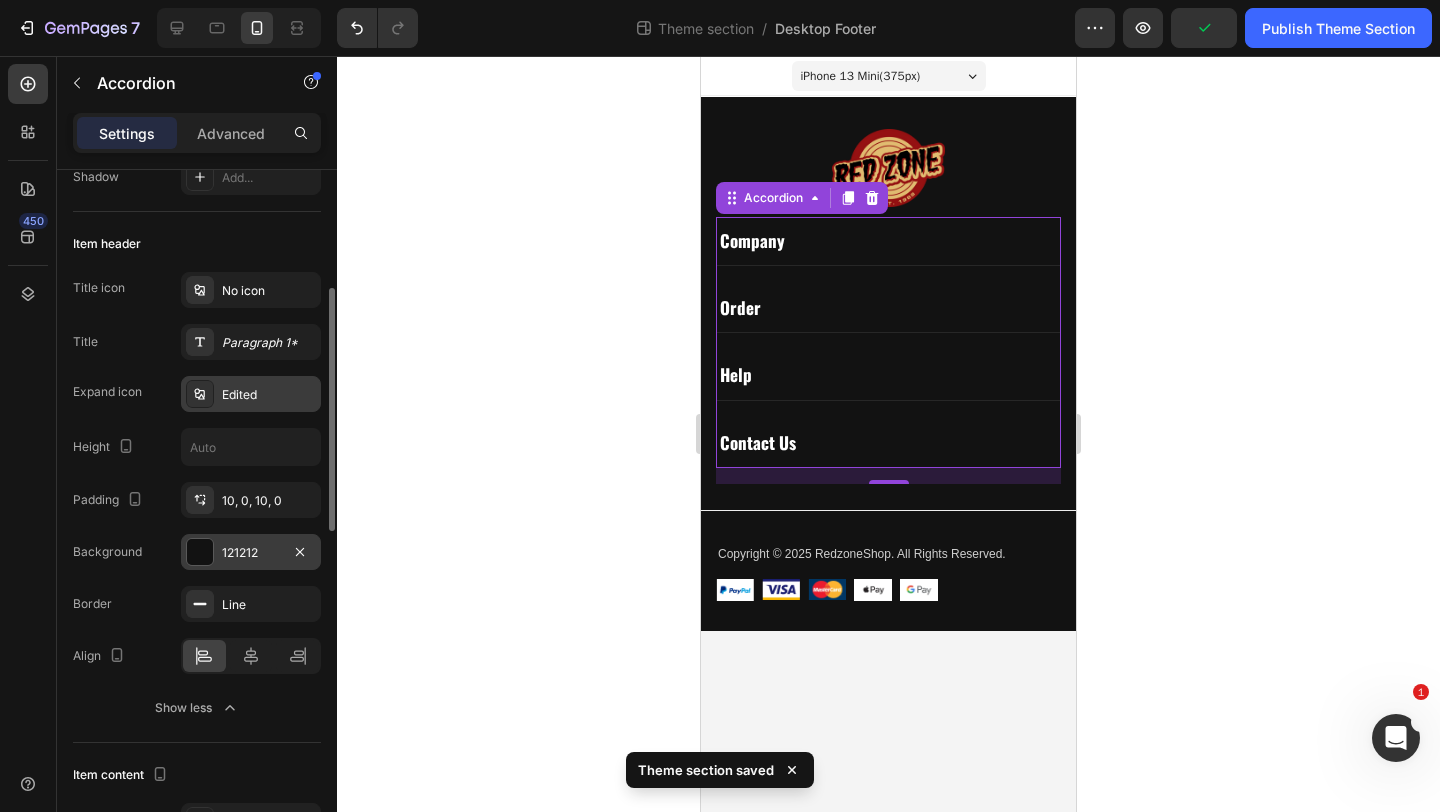 click on "Edited" at bounding box center (269, 395) 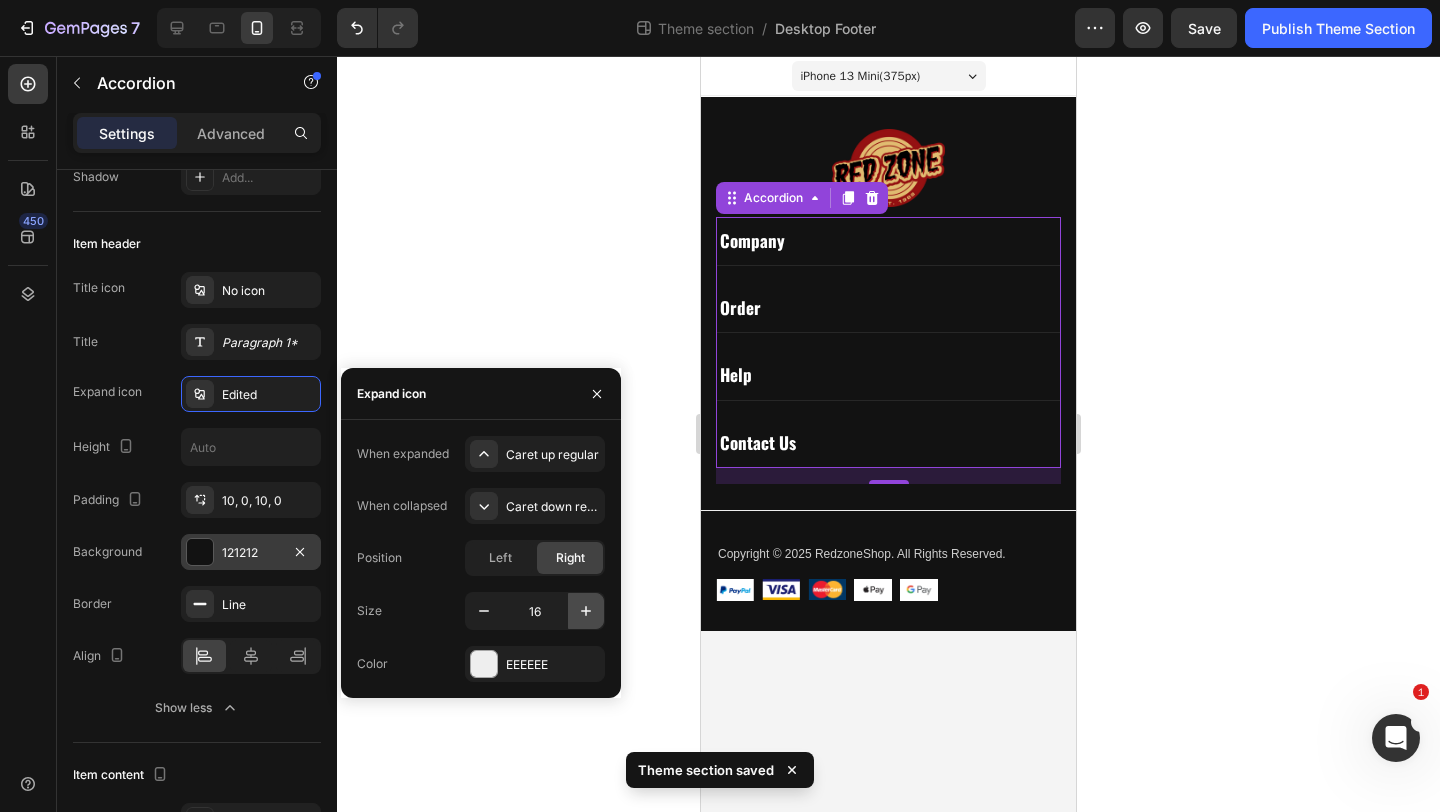 click 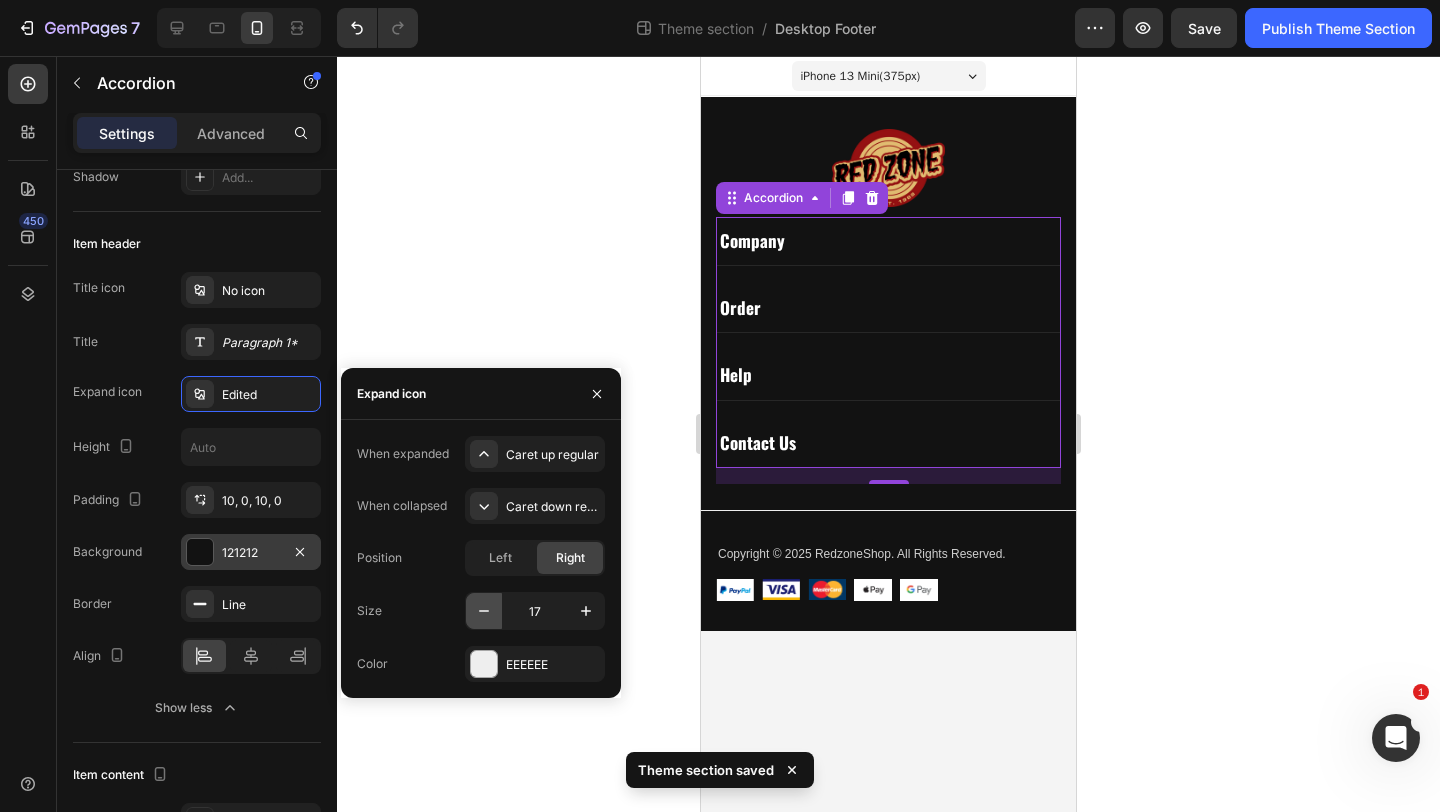 click 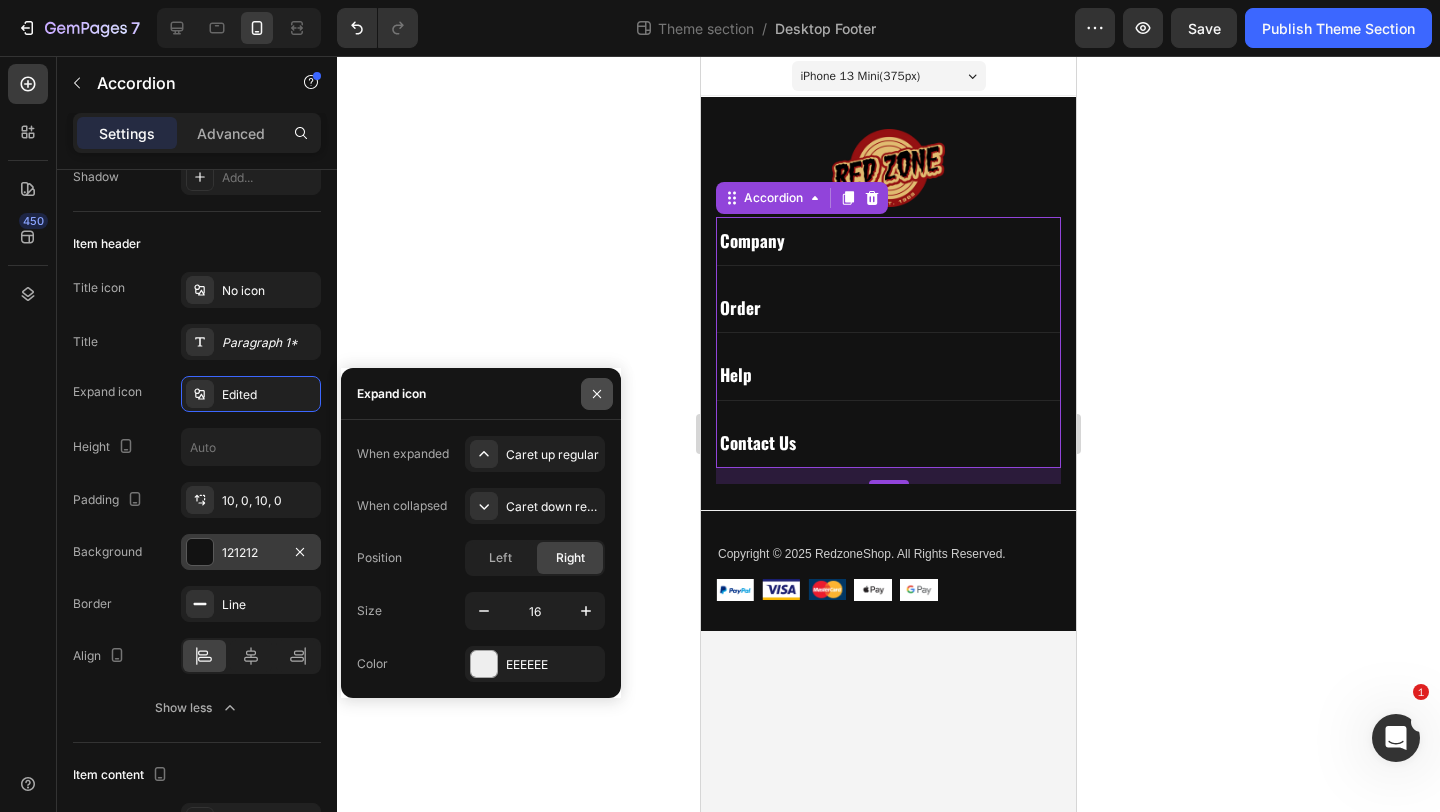 click 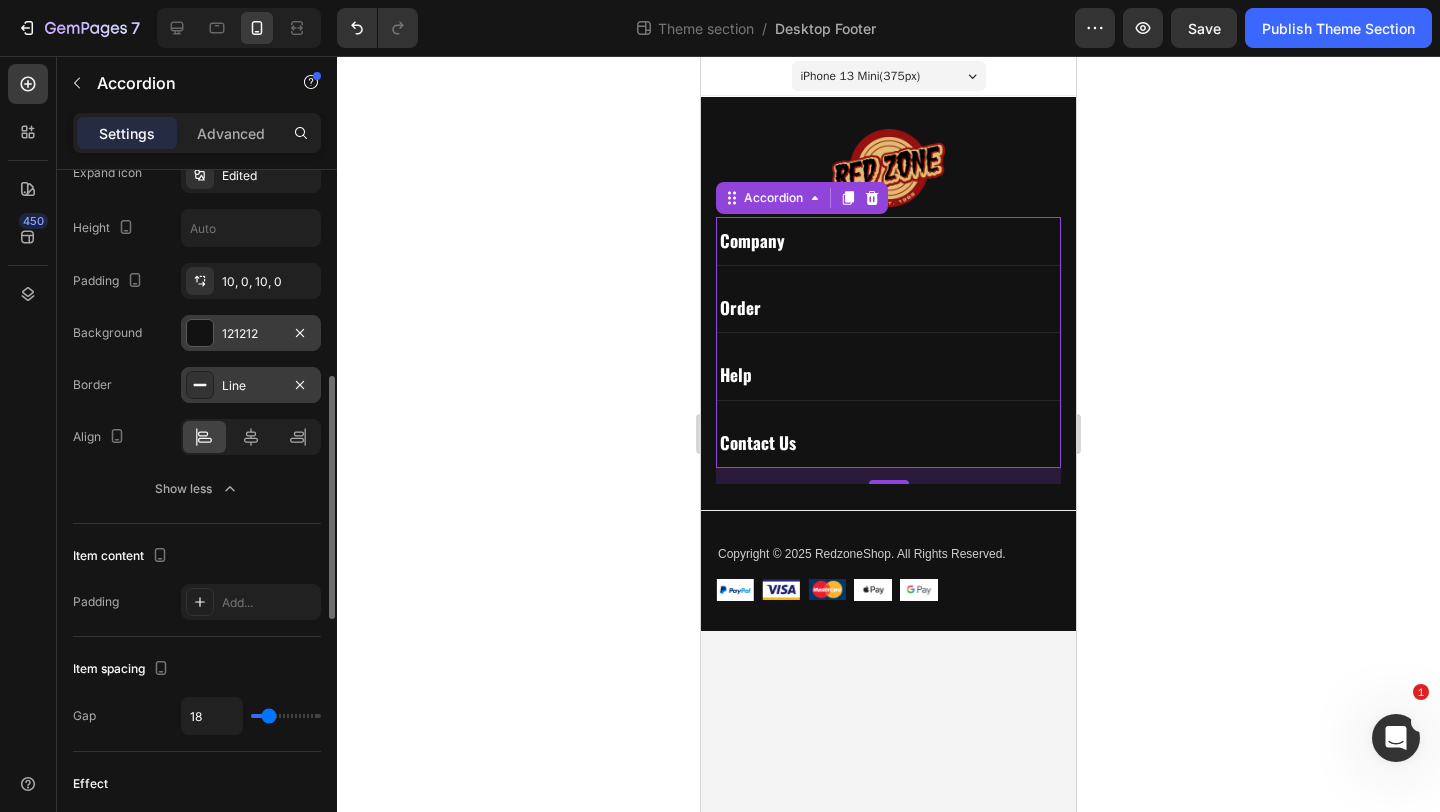 scroll, scrollTop: 568, scrollLeft: 0, axis: vertical 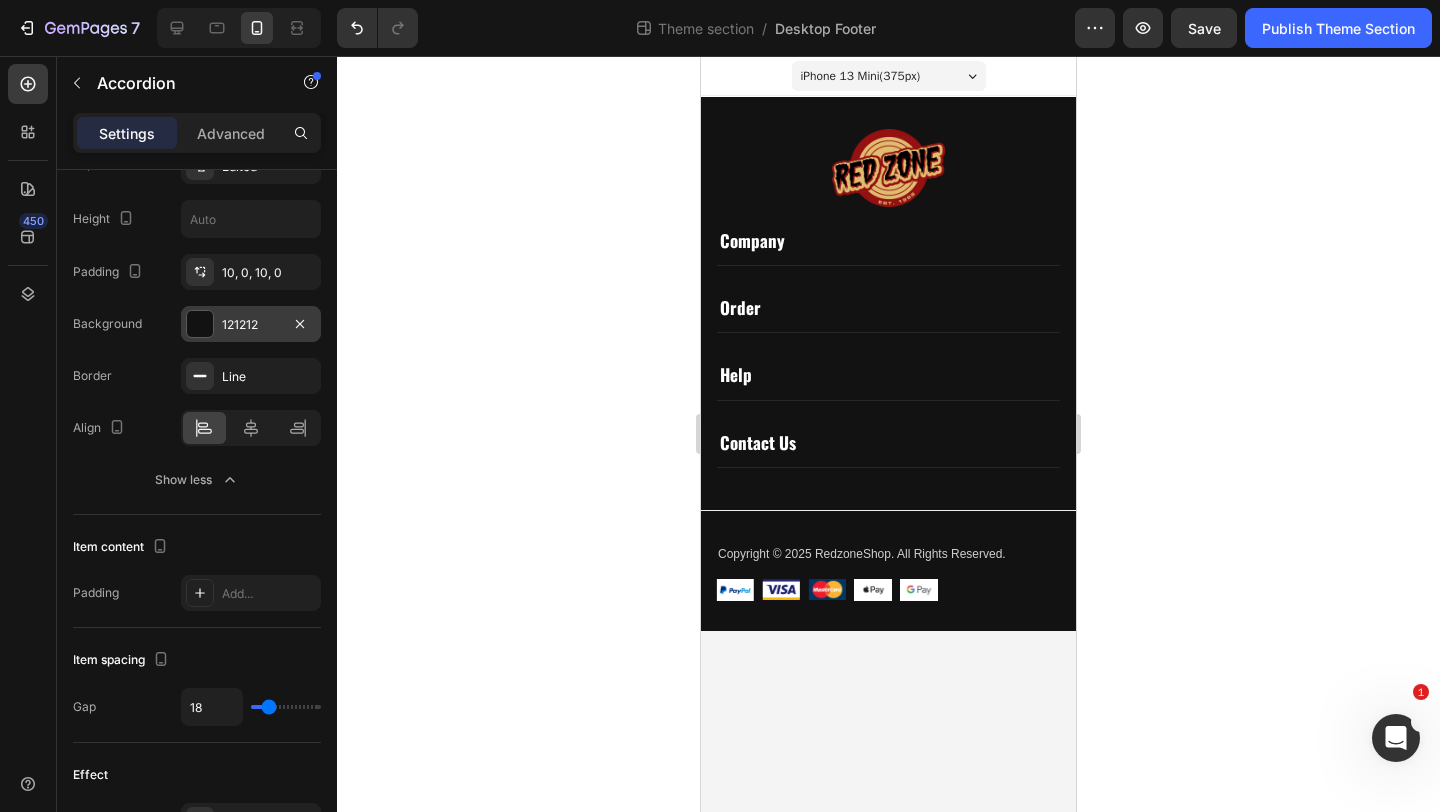 click on "iPhone 13 Mini  ( 375 px) iPhone 13 Mini iPhone 13 Pro iPhone 11 Pro Max iPhone 15 Pro Max Pixel 7 Galaxy S8+ Galaxy S20 Ultra iPad Mini iPad Air iPad Pro Image Company Text block About Us Button Privacy Policy Button Terms Of Service Button Reviews Button Order  Text block Track My Order Button Shipping Rates Button Gift Cards Button Shop By Band Button Help Text block My Account Button Returns & Exchanges Button FAQs Button Contact Us Button Contact Us Text block 6411 Van Nuys Blvd, Van Nuys, CA 91401 Text block Tel:  (818) 453-8231 ⁠⁠⁠⁠⁠⁠⁠ Text block info@redzoneshop.com Text block Store Hours: Text block Mon - Sun: 11 AM - 7 PM Text block Image Image Image Image Row Row Image Company Order Help Contact Us Accordion Row                Title Line Copyright © 2025 RedzoneShop. All Rights Reserved. Text block Image Image Image Image Image Row Row Root" at bounding box center (888, 434) 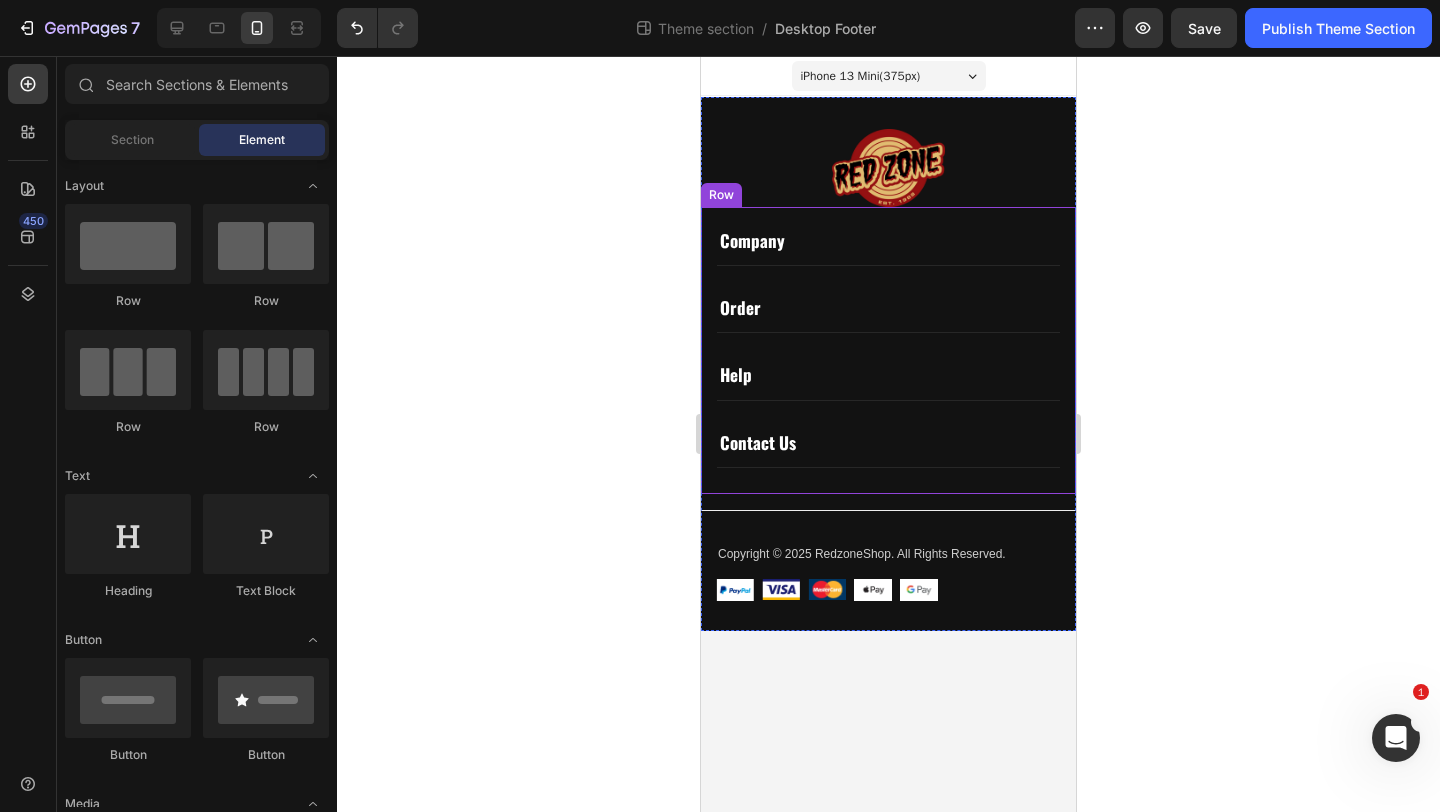 click on "Company Order Help Contact Us Accordion Row" at bounding box center (888, 350) 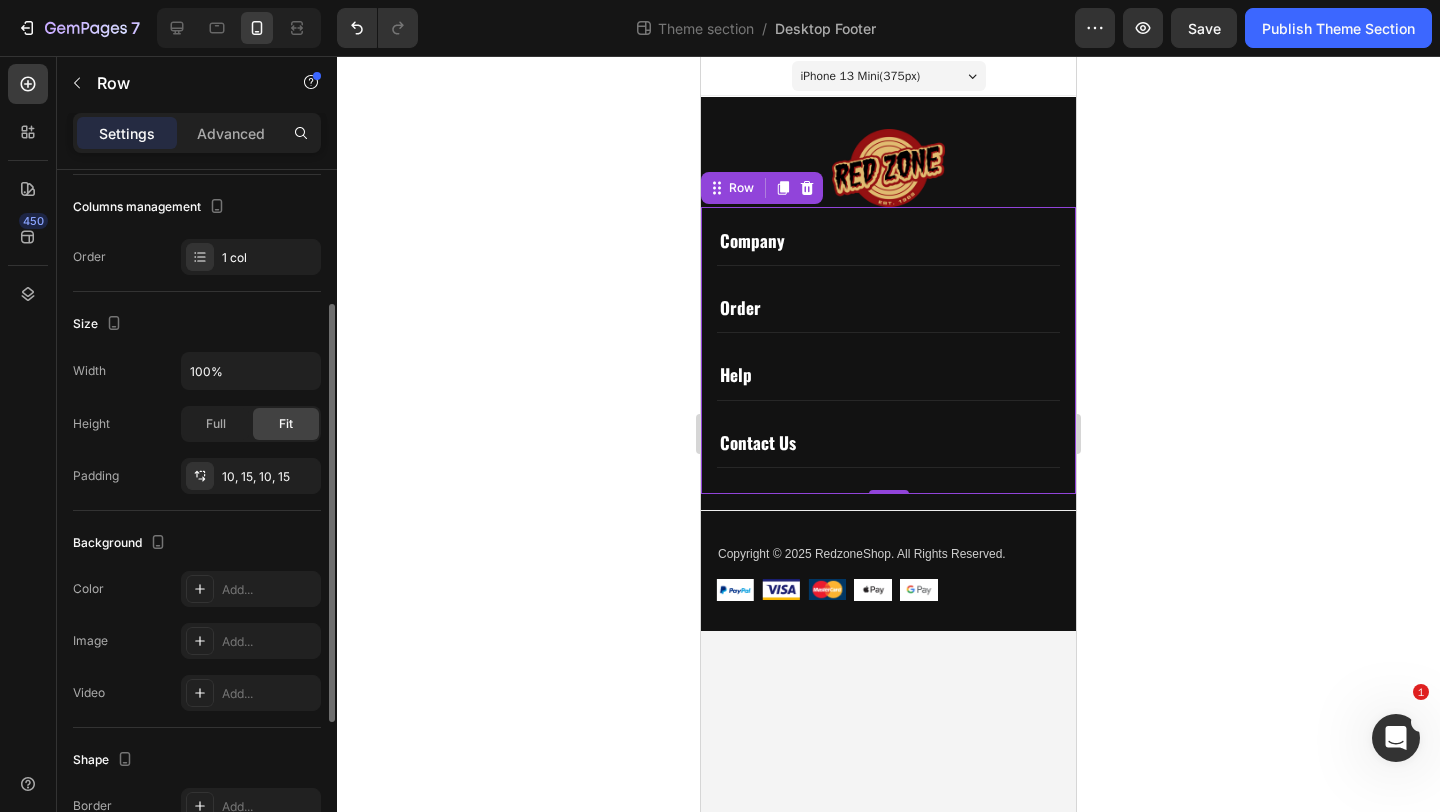 scroll, scrollTop: 263, scrollLeft: 0, axis: vertical 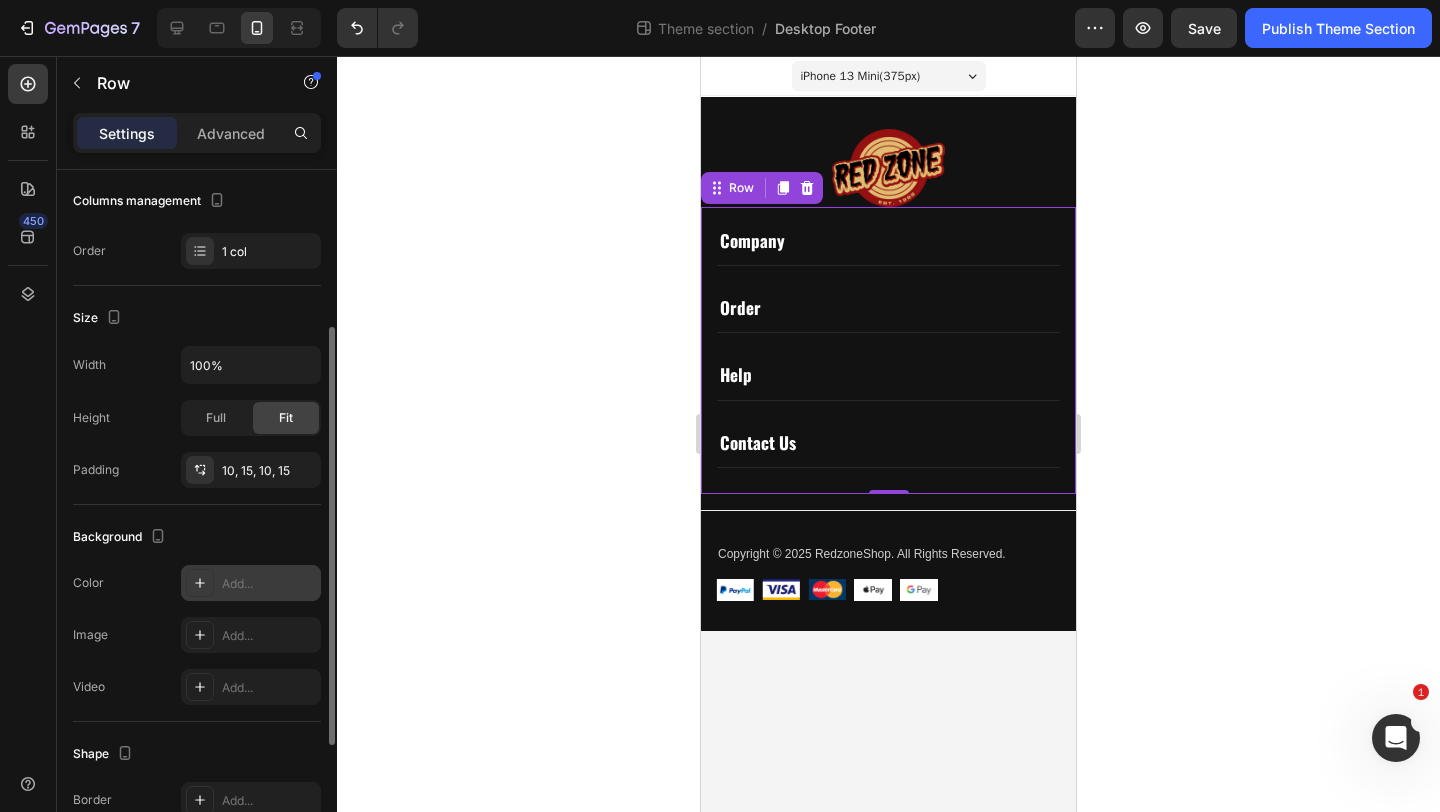 click on "Add..." at bounding box center [269, 584] 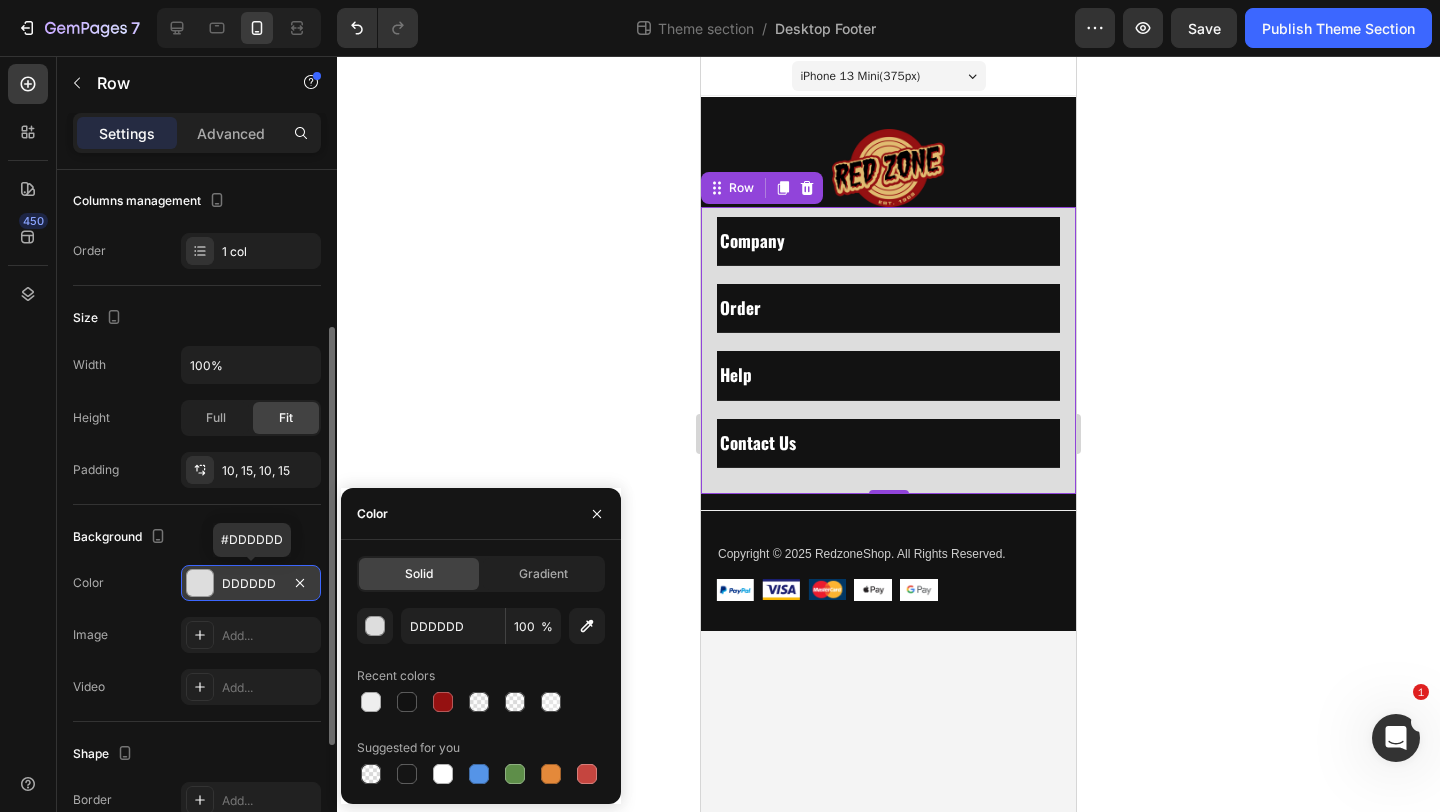 click on "DDDDDD" at bounding box center [251, 584] 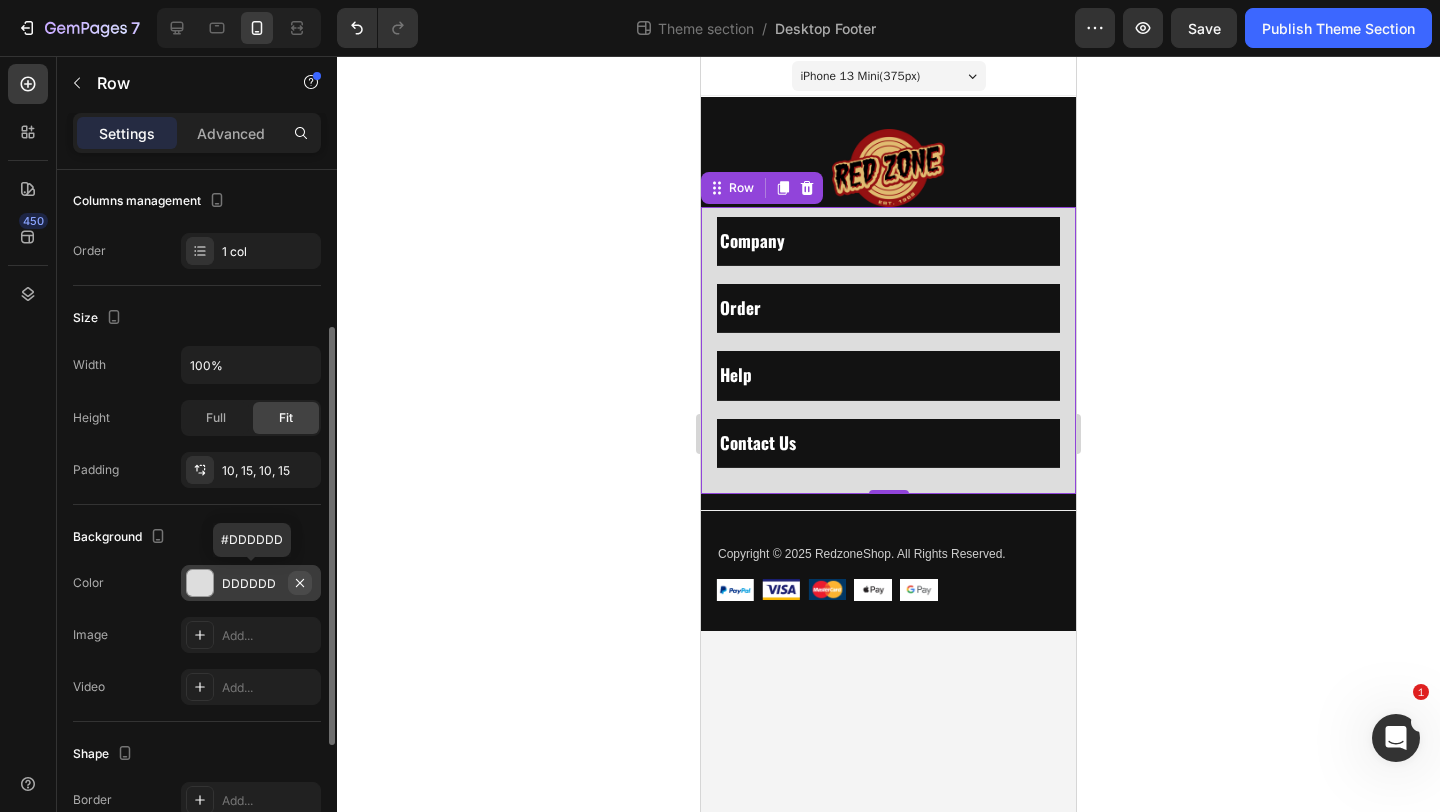 click 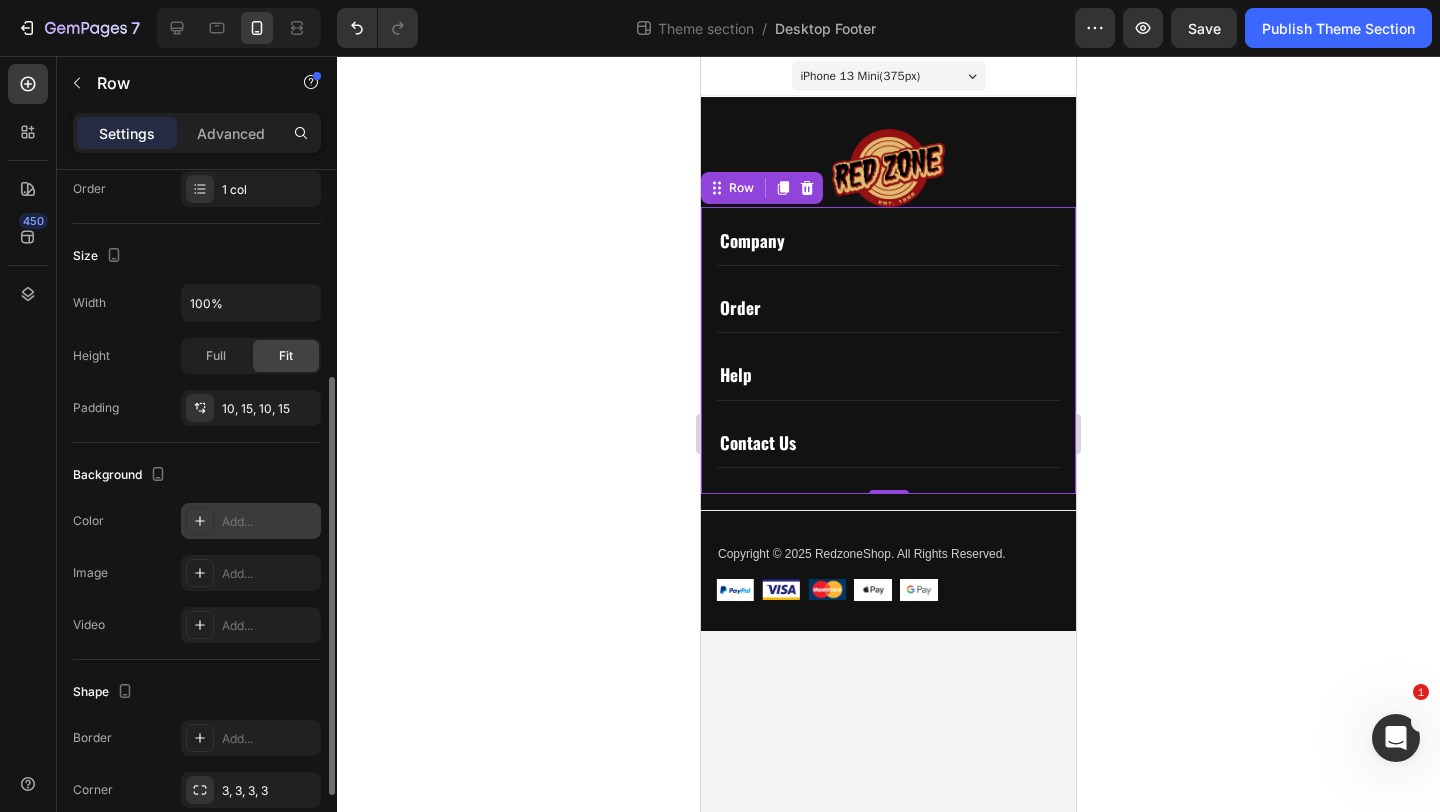 scroll, scrollTop: 333, scrollLeft: 0, axis: vertical 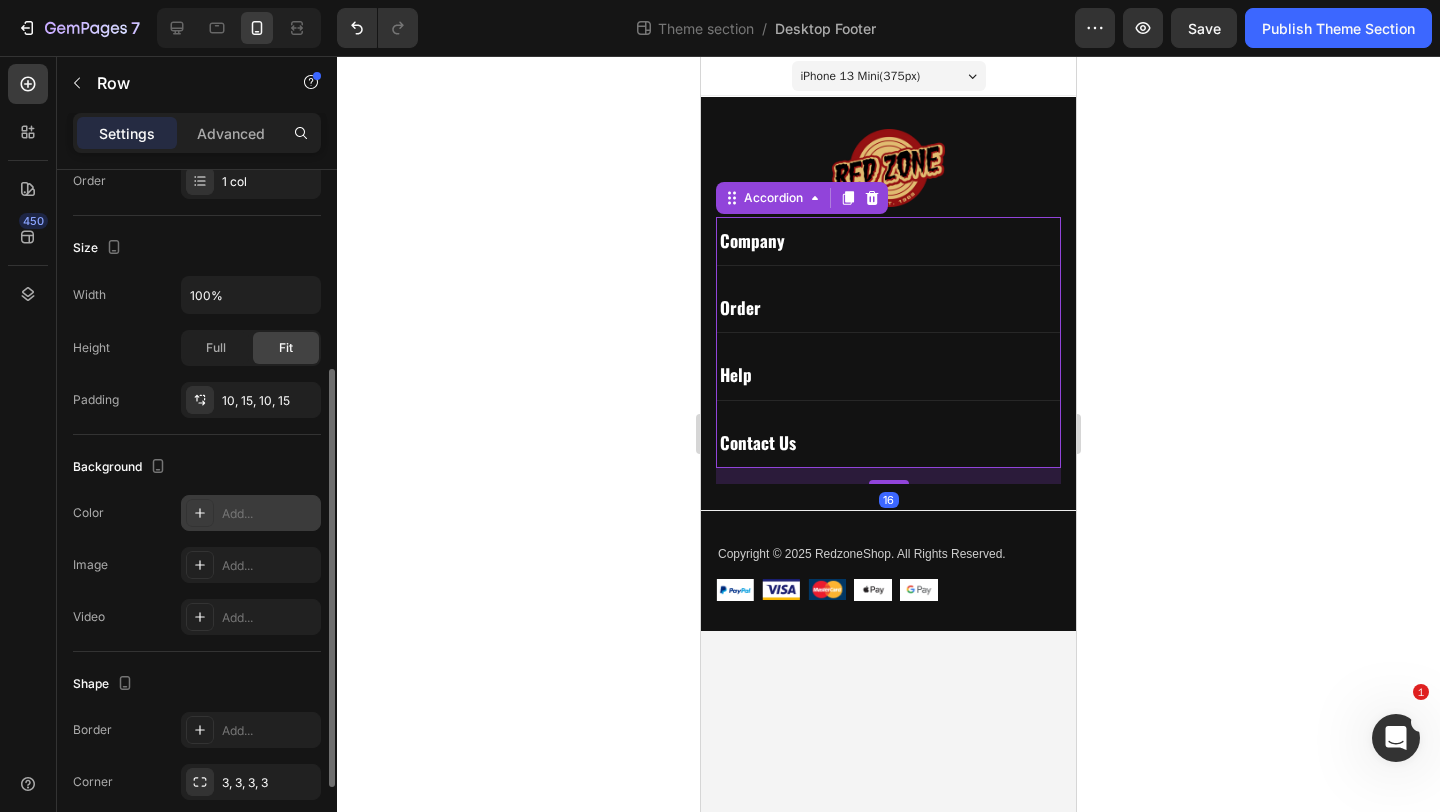 click on "Company" at bounding box center [888, 241] 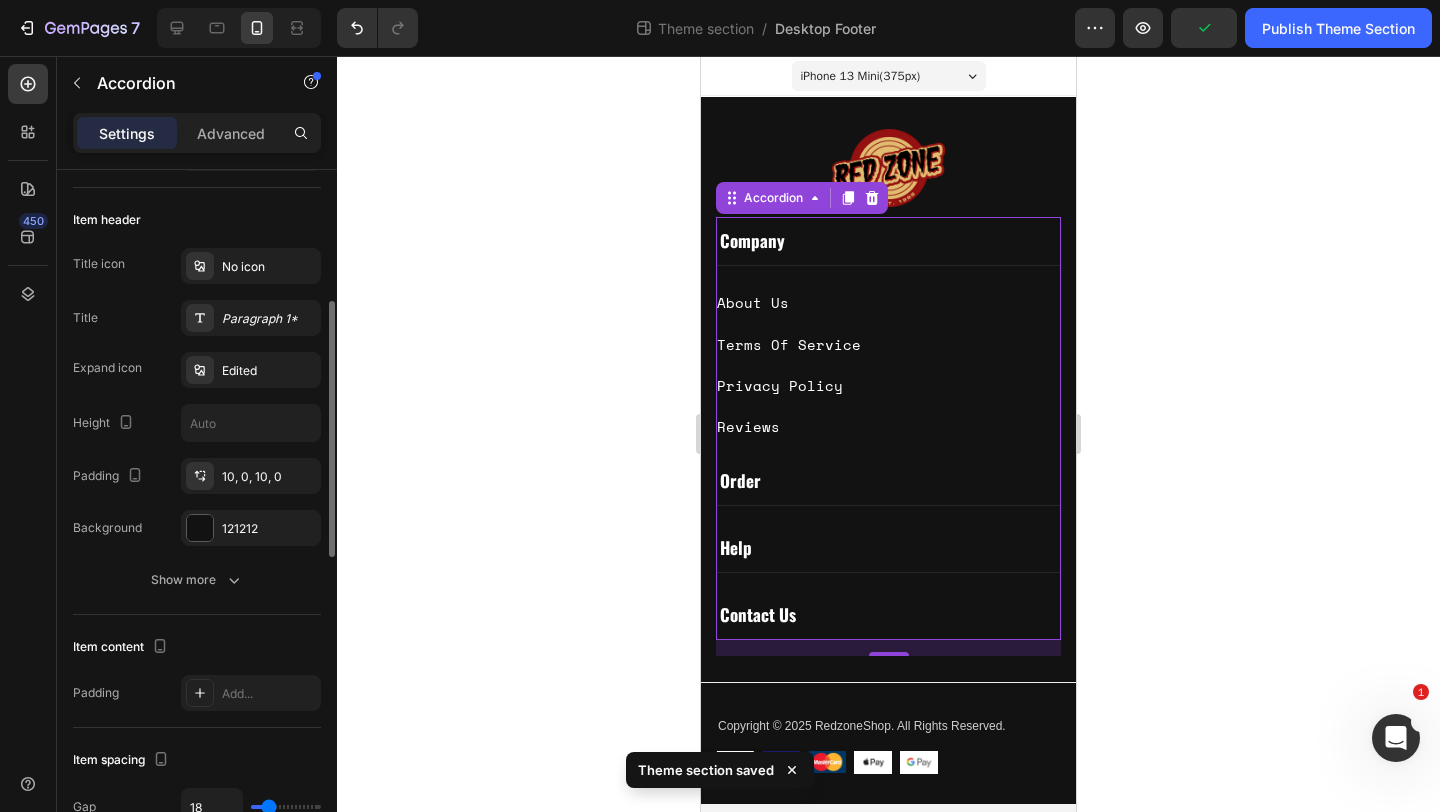 scroll, scrollTop: 365, scrollLeft: 0, axis: vertical 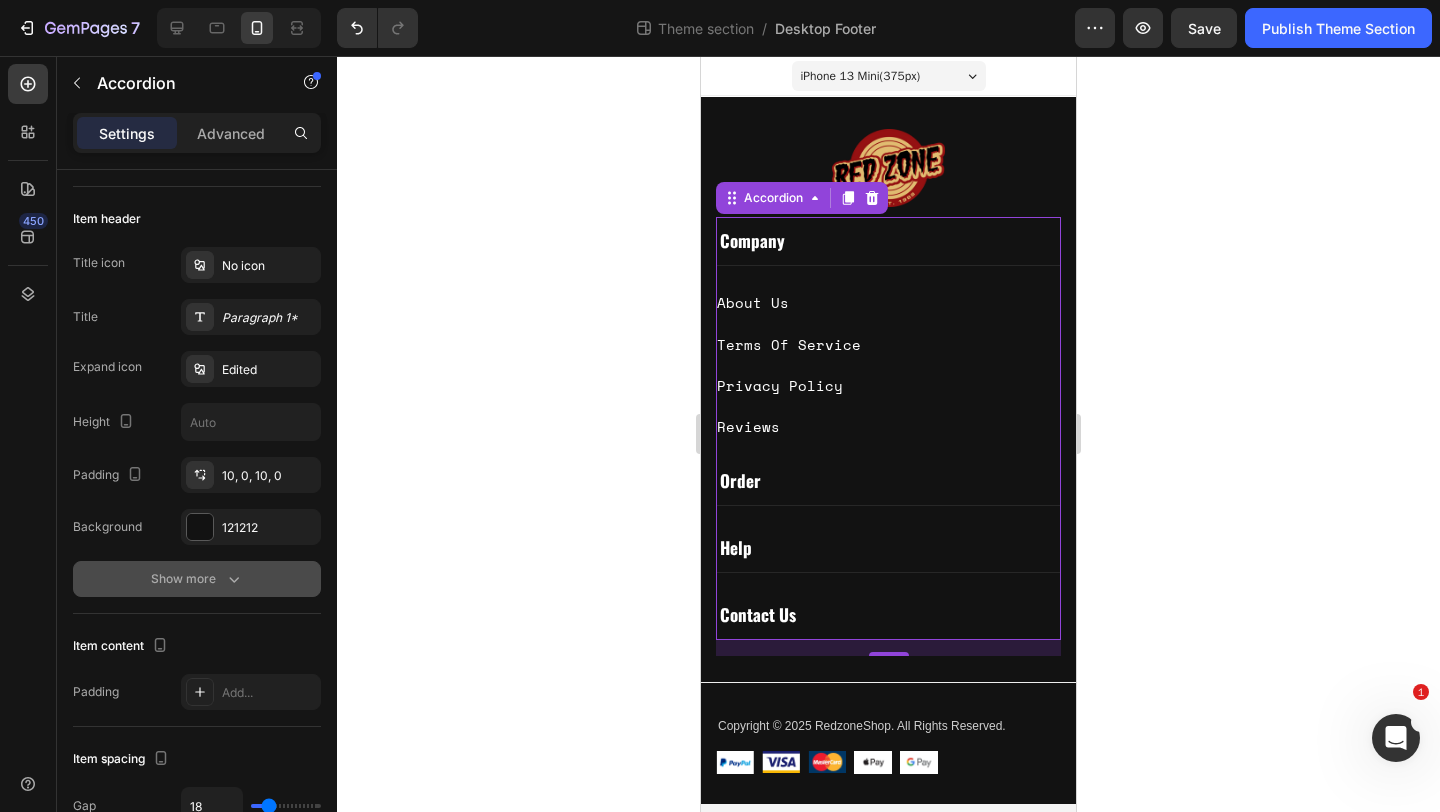 click 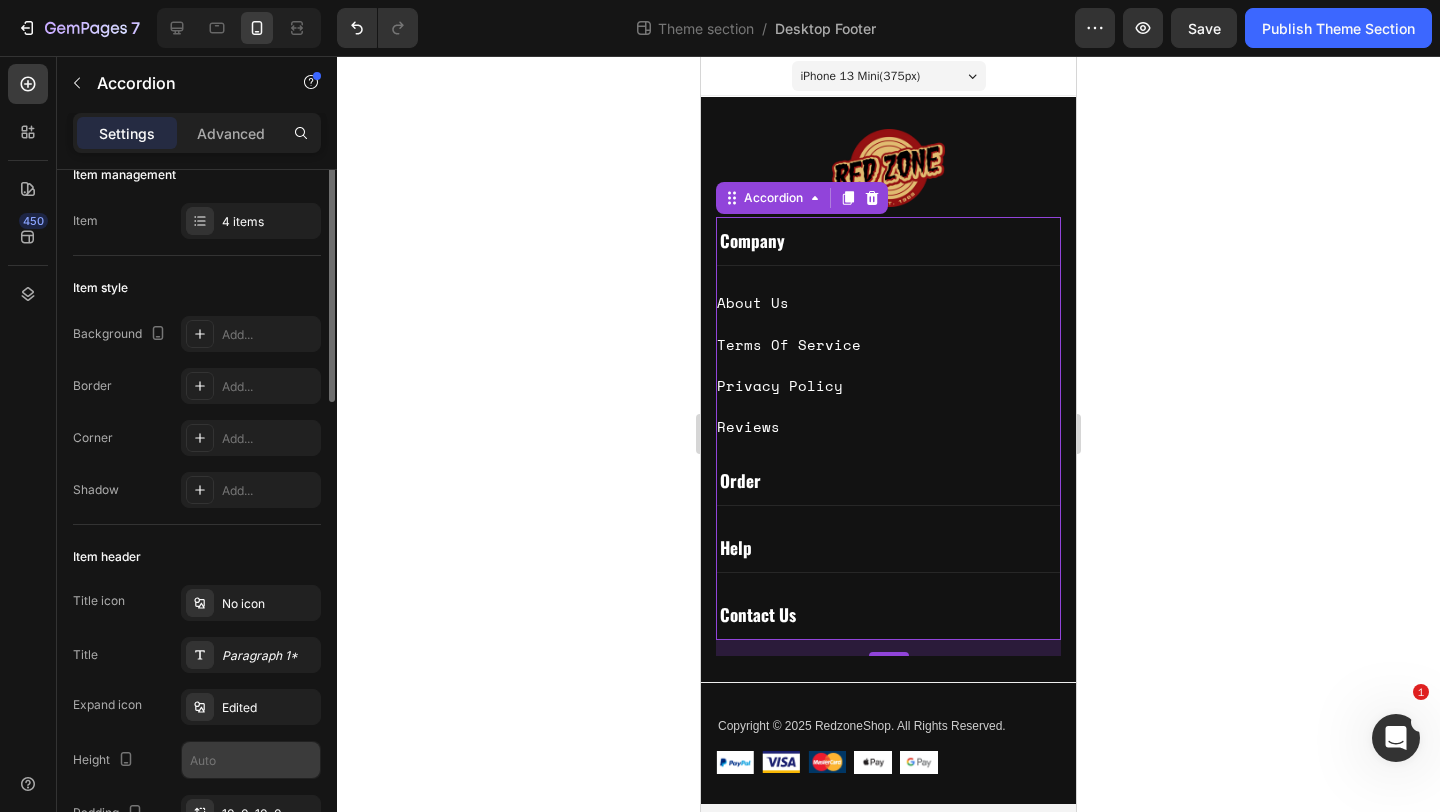 scroll, scrollTop: 0, scrollLeft: 0, axis: both 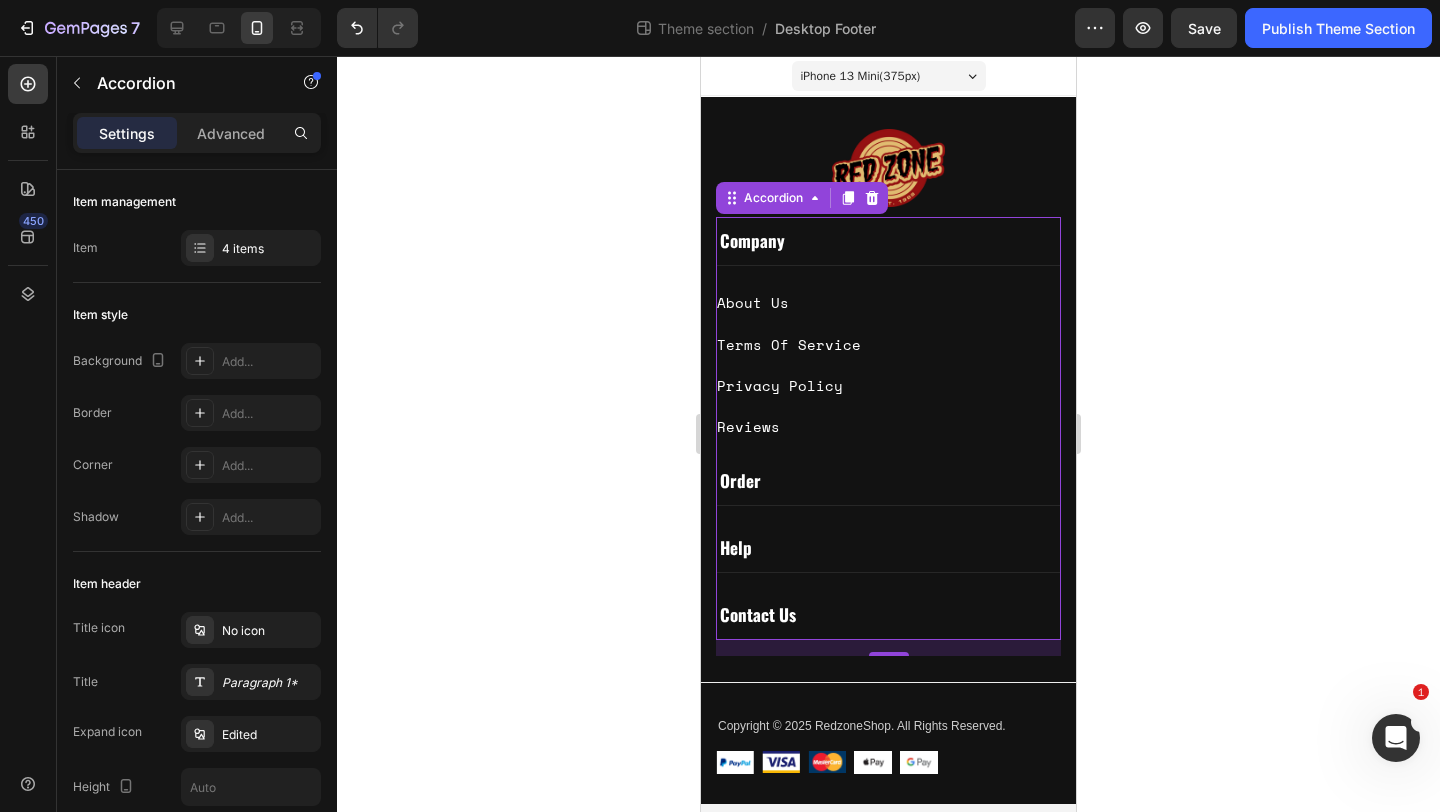 drag, startPoint x: 1299, startPoint y: 5, endPoint x: 1369, endPoint y: 4, distance: 70.00714 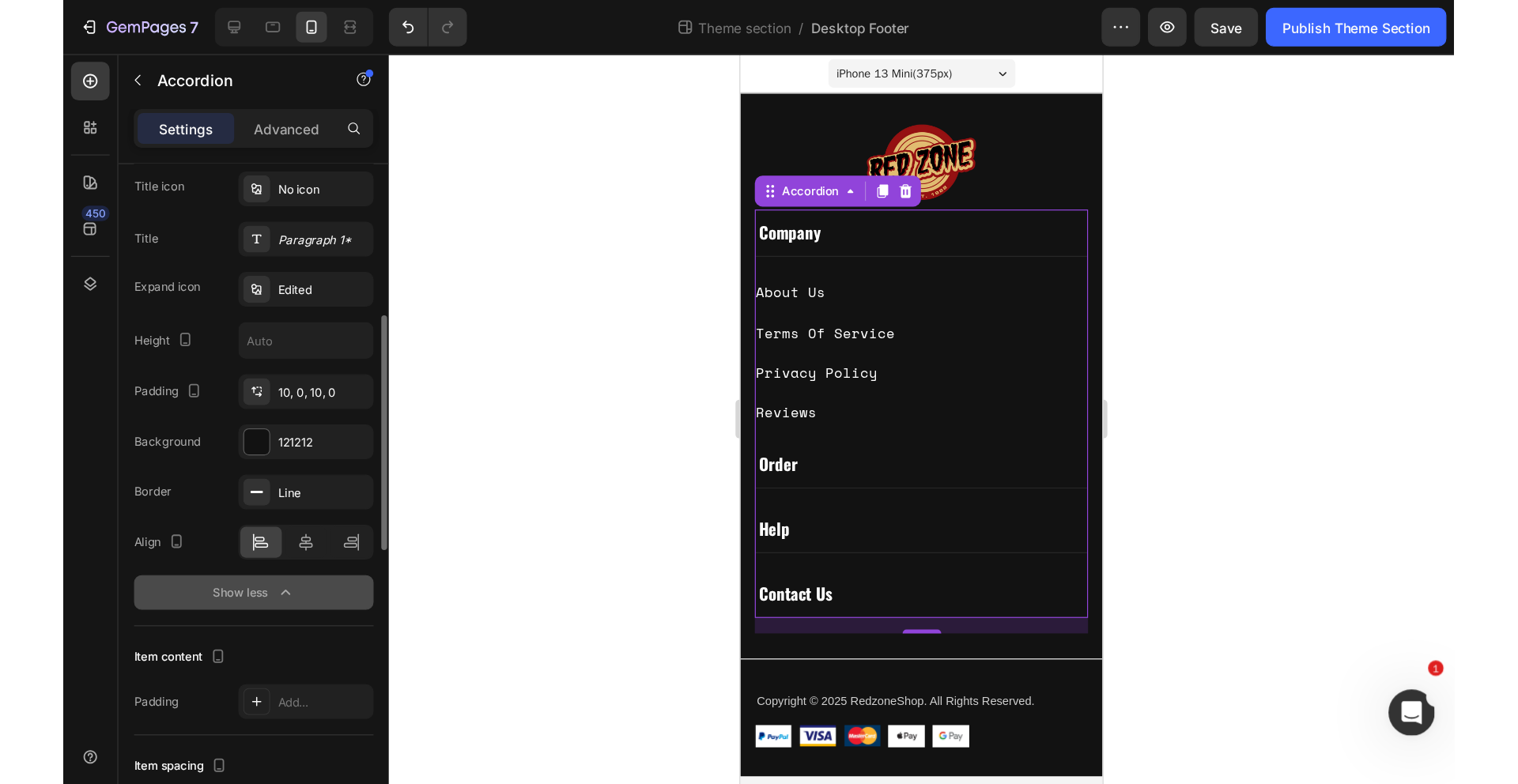 scroll, scrollTop: 347, scrollLeft: 0, axis: vertical 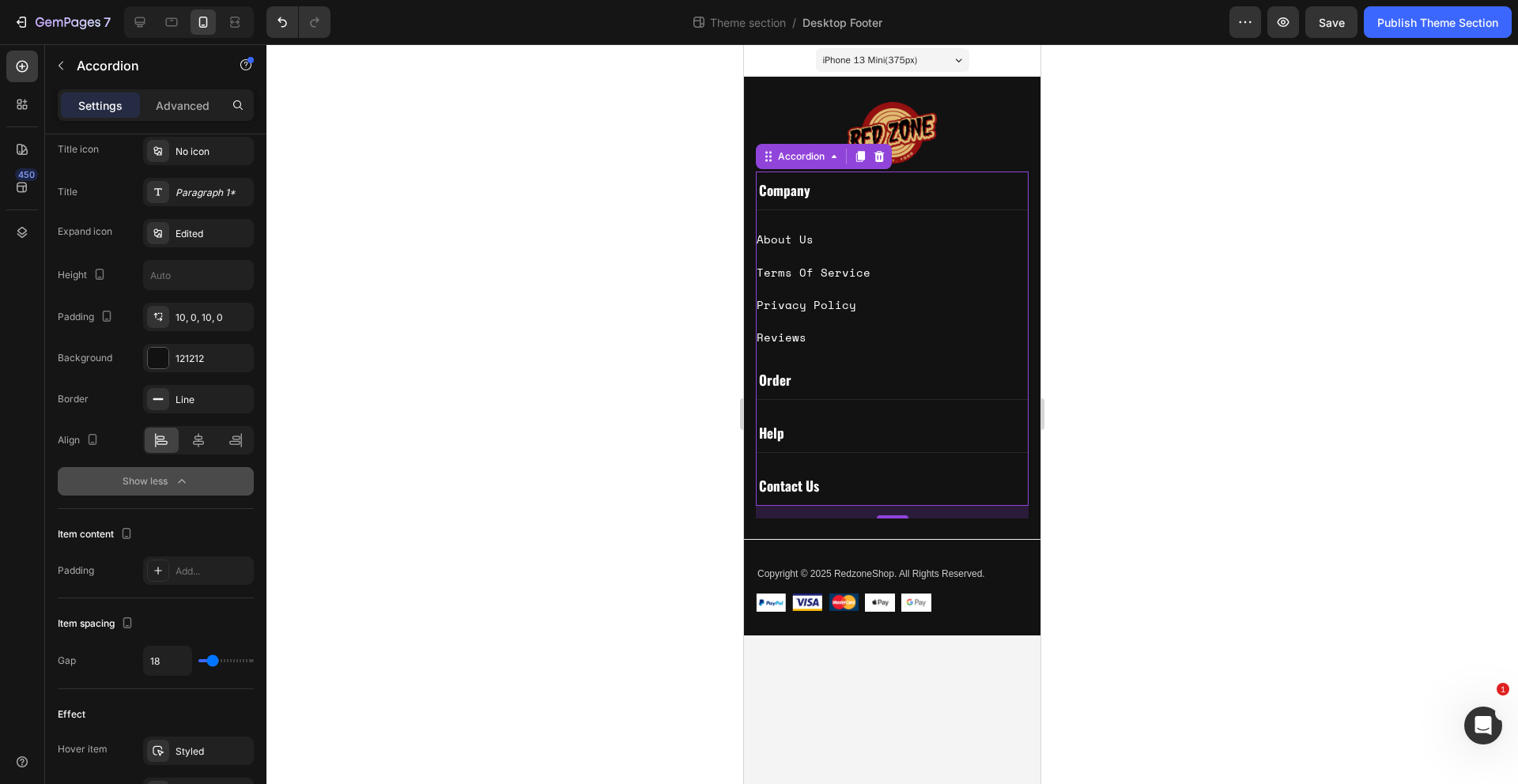 click 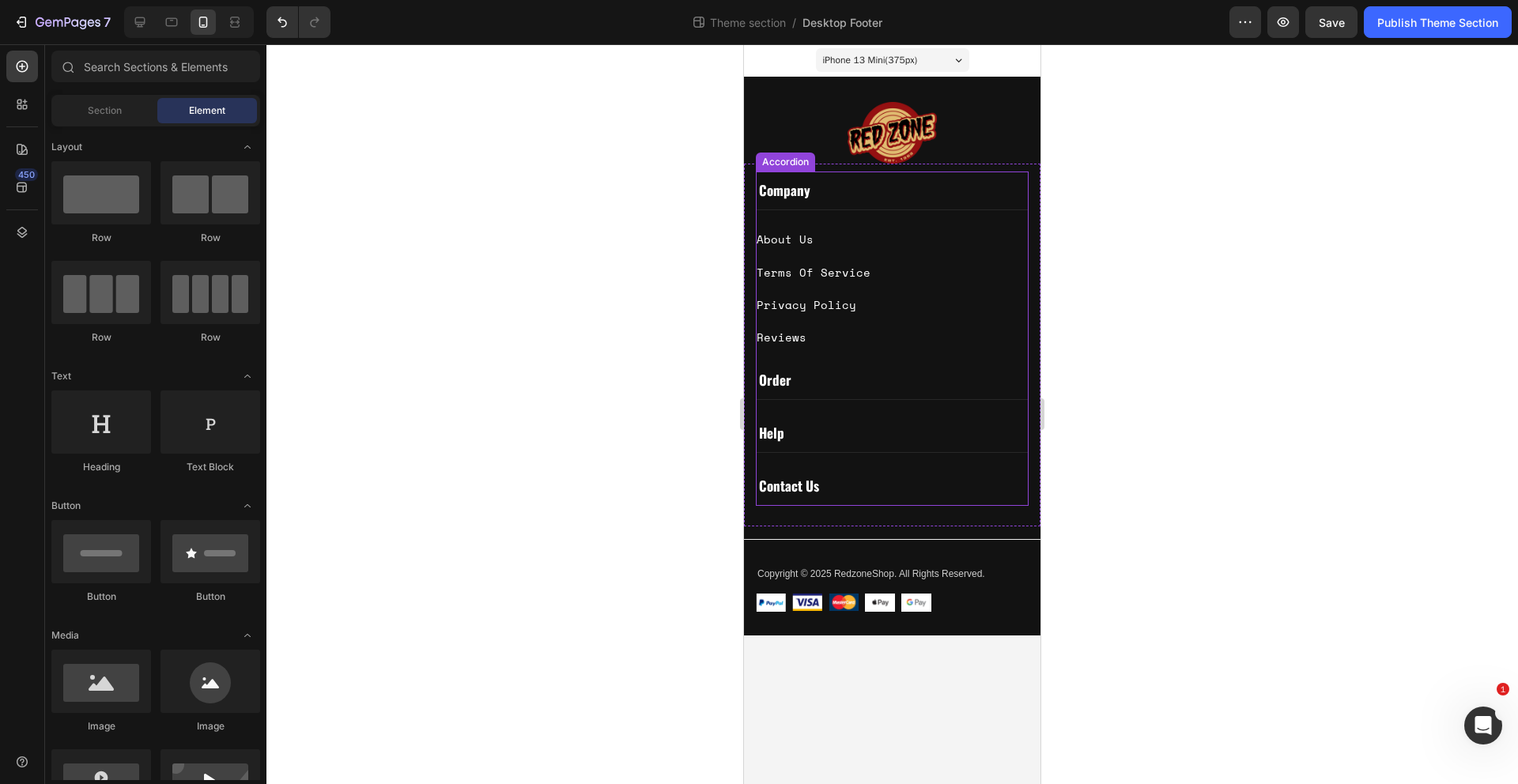click on "Company" at bounding box center (892, 190) 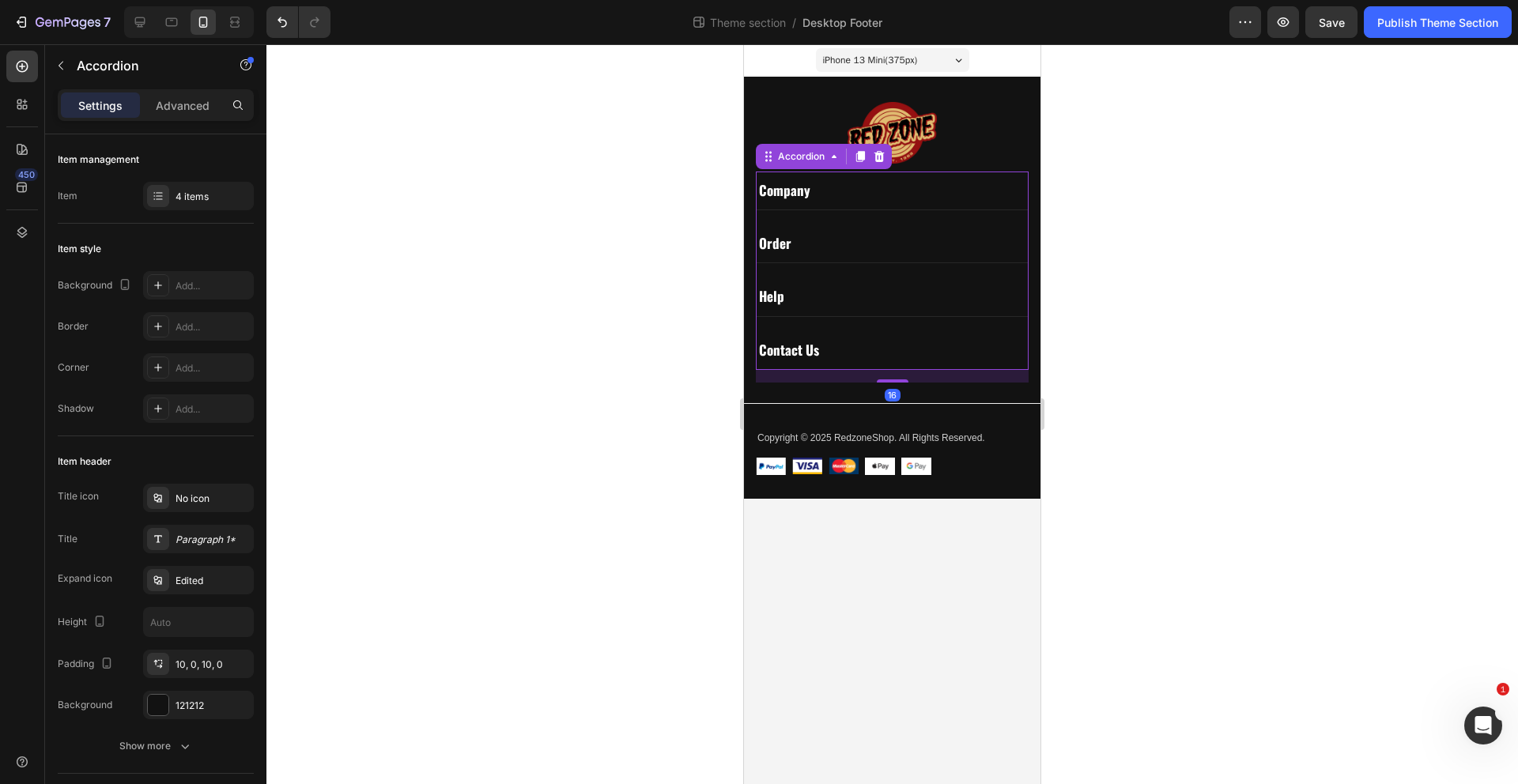 click on "Company" at bounding box center [892, 190] 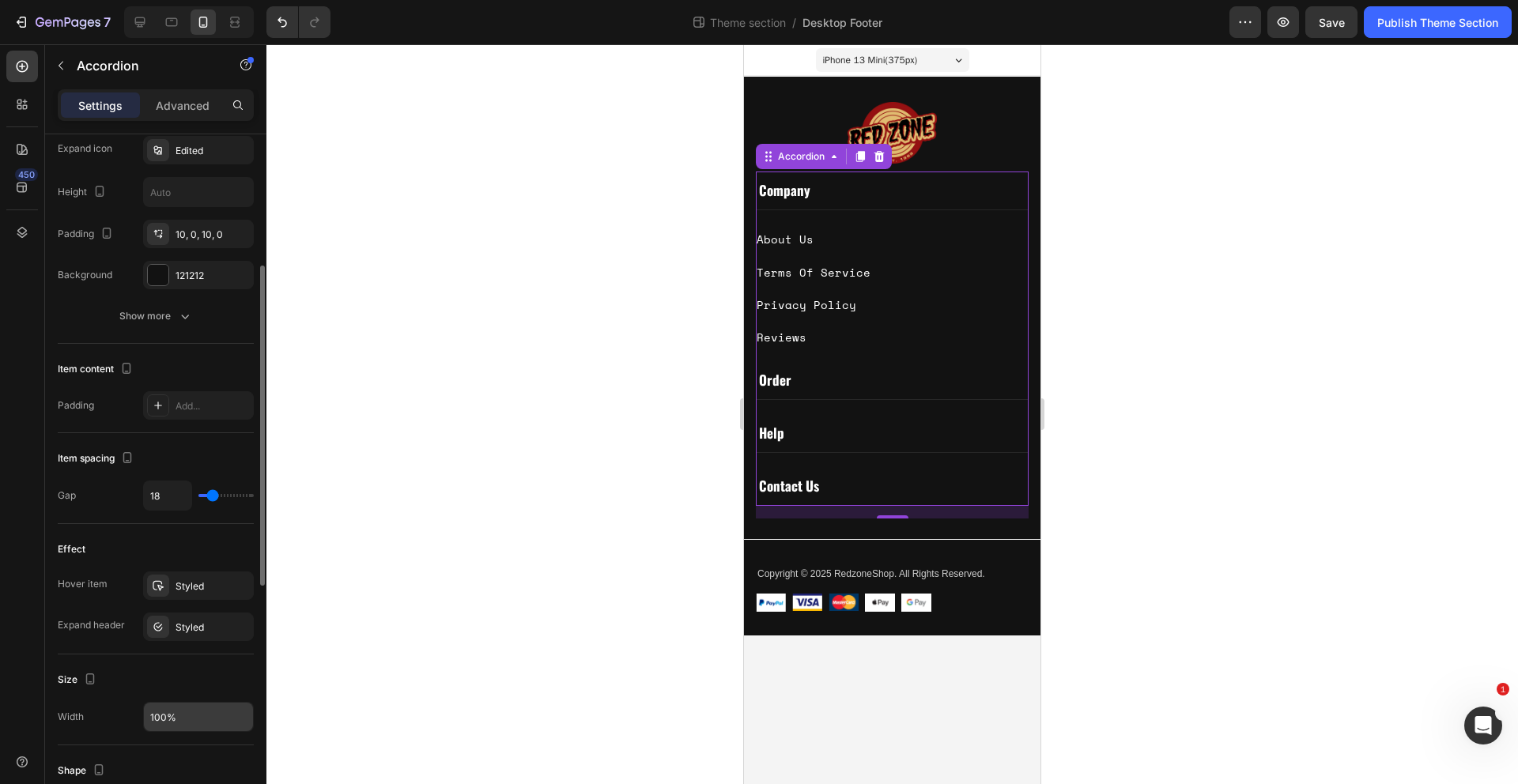 scroll, scrollTop: 0, scrollLeft: 0, axis: both 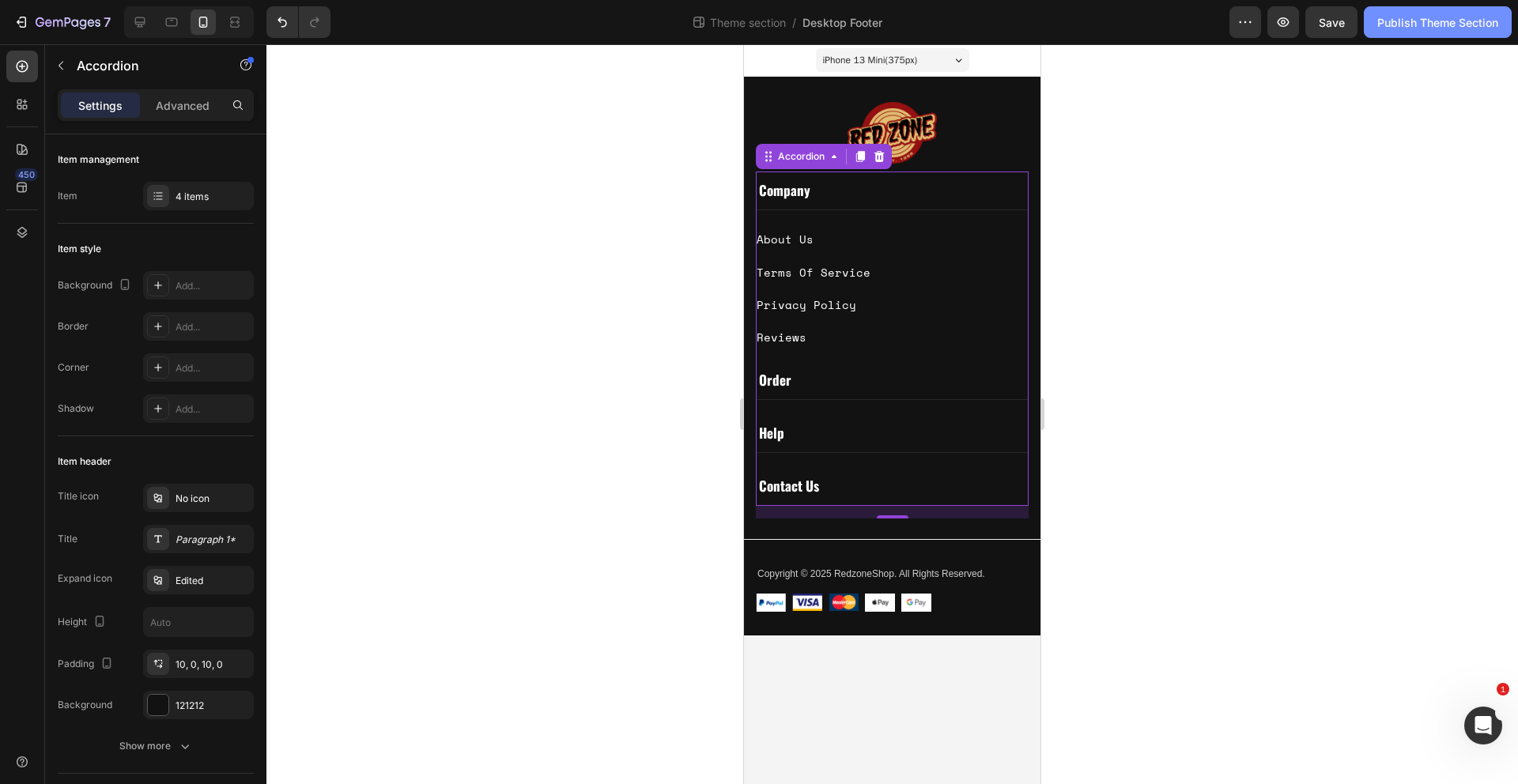click on "Publish Theme Section" at bounding box center (1437, 22) 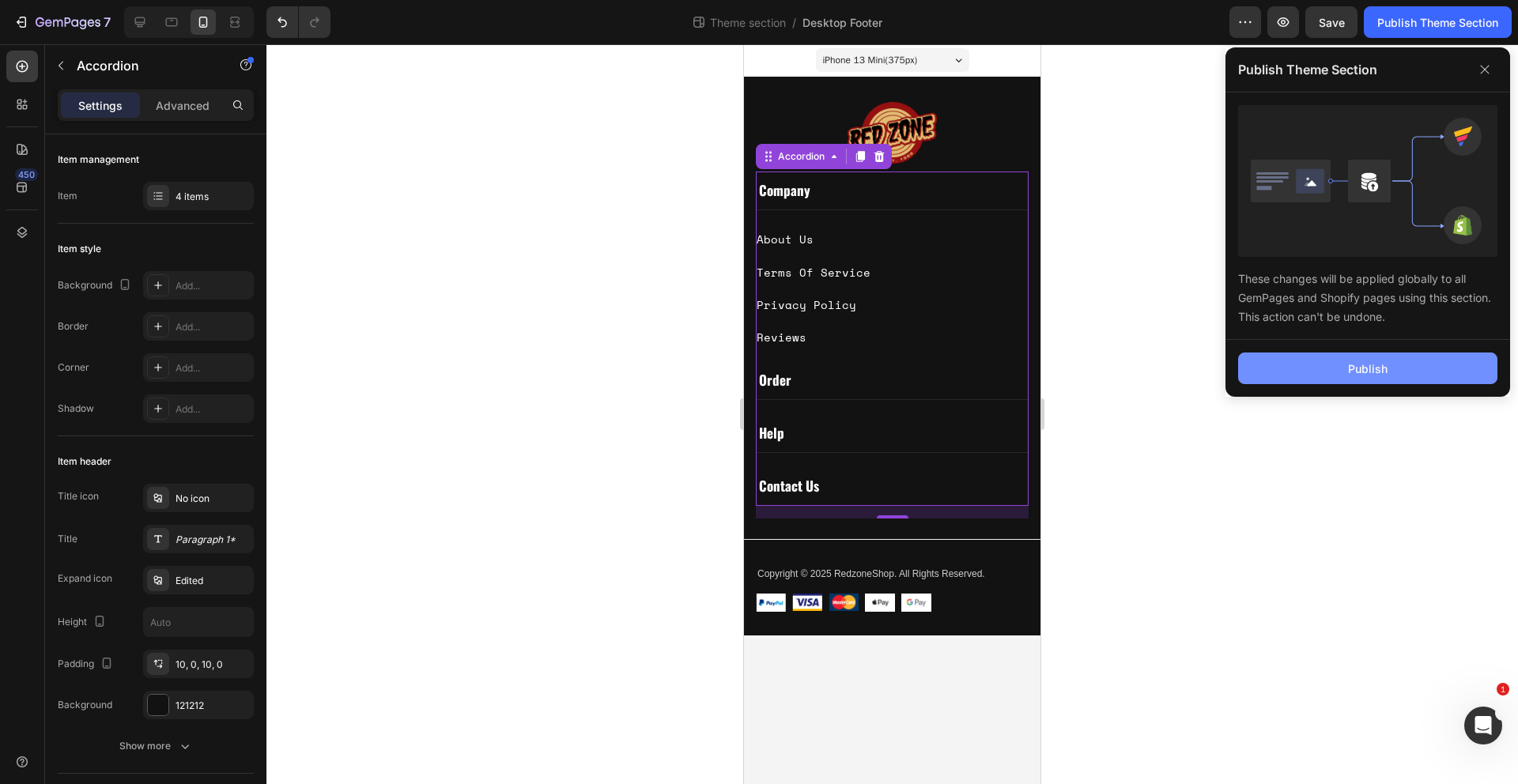 click on "Publish" at bounding box center [1368, 368] 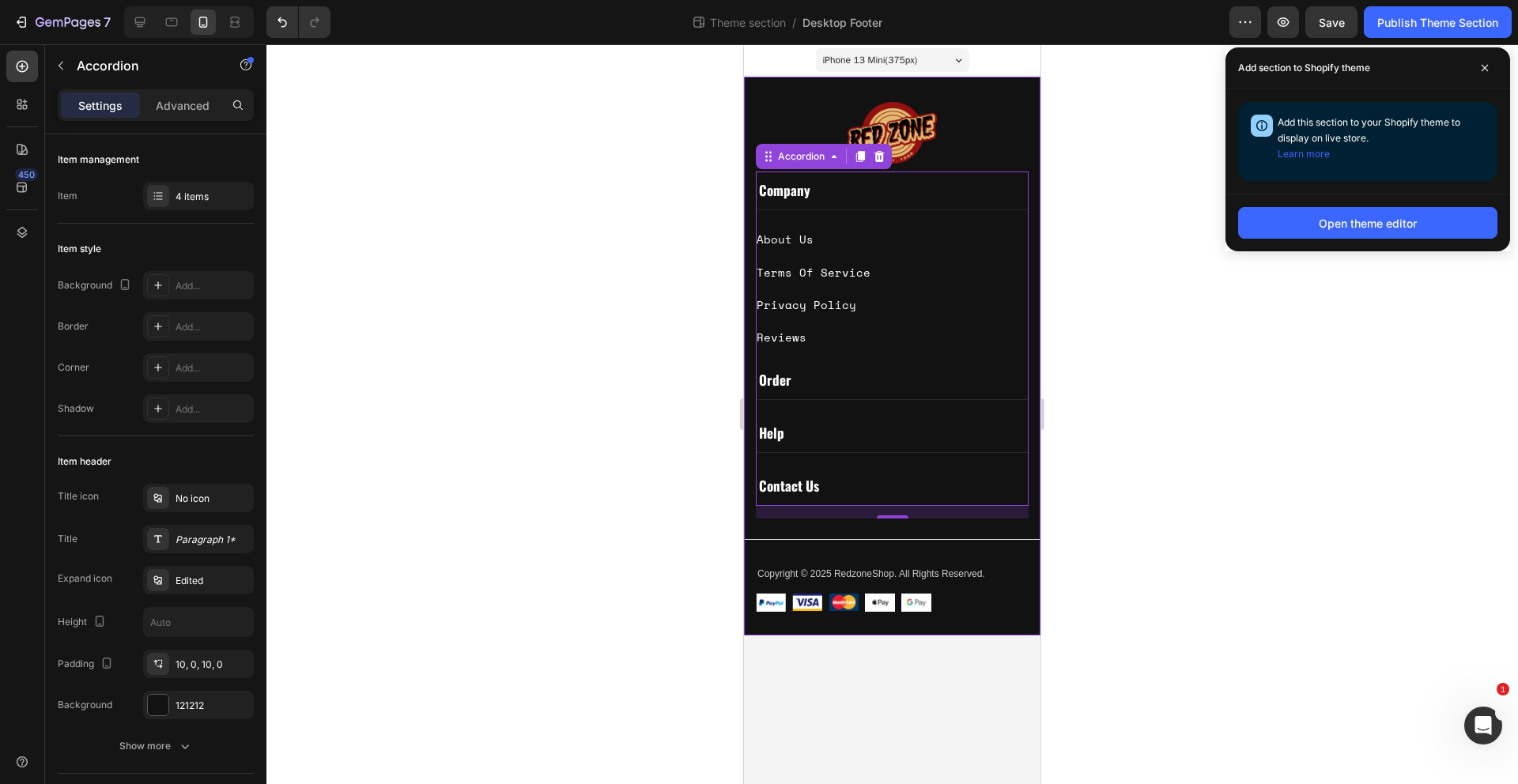 click on "Image Company Text block About Us Button Privacy Policy Button Terms Of Service Button Reviews Button Order  Text block Track My Order Button Shipping Rates Button Gift Cards Button Shop By Band Button Help Text block My Account Button Returns & Exchanges Button FAQs Button Contact Us Button Contact Us Text block 6411 Van Nuys Blvd, Van Nuys, CA 91401 Text block Tel:  (818) 453-8231 ⁠⁠⁠⁠⁠⁠⁠ Text block info@redzoneshop.com Text block Store Hours: Text block Mon - Sun: 11 AM - 7 PM Text block Image Image Image Image Row Row Image Company About Us Button Terms Of Service Button Privacy Policy Button Reviews Button Order Help Contact Us Accordion   16 Row                Title Line Copyright © 2025 RedzoneShop. All Rights Reserved. Text block Image Image Image Image Image Row Row" at bounding box center (892, 356) 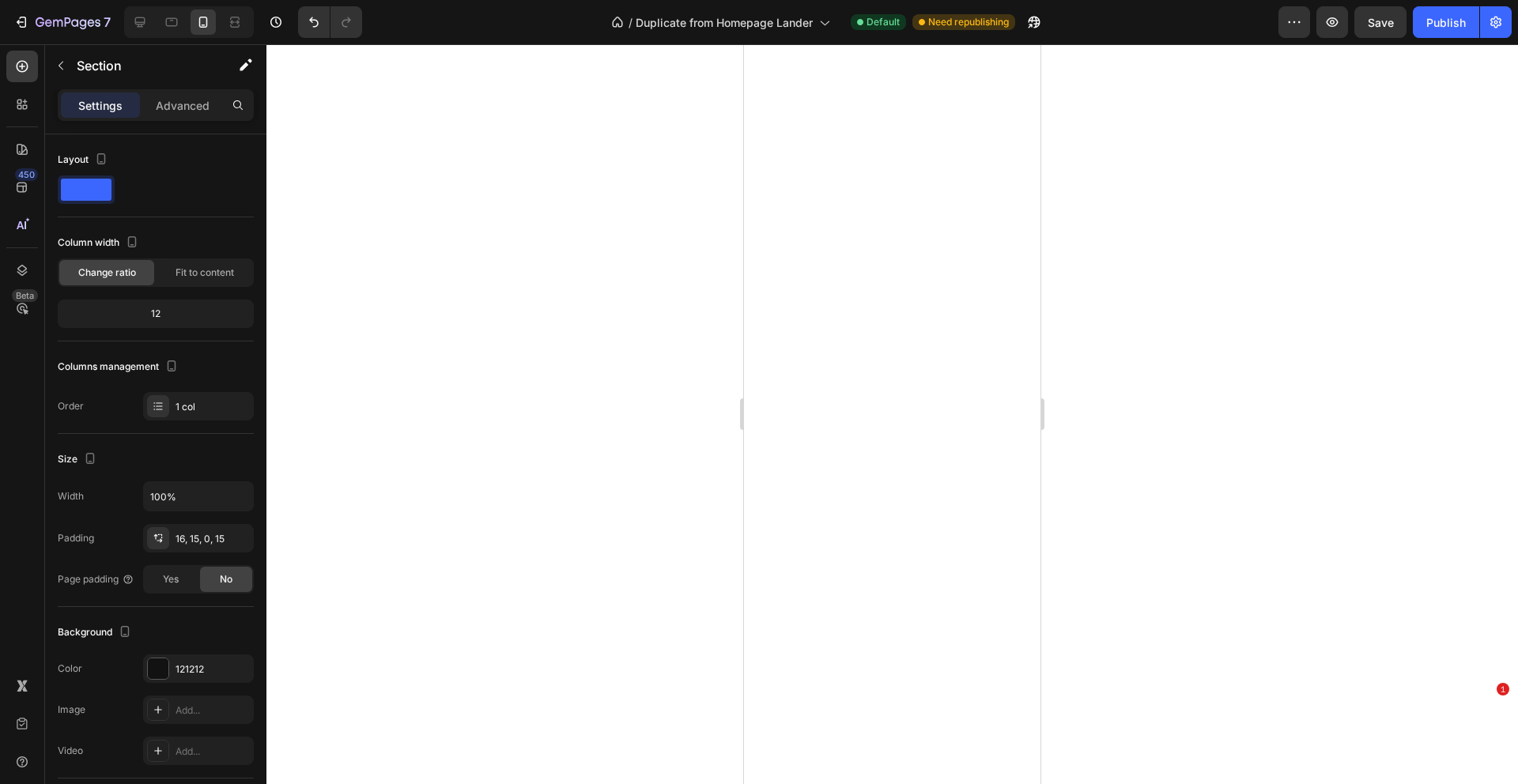 scroll, scrollTop: 0, scrollLeft: 0, axis: both 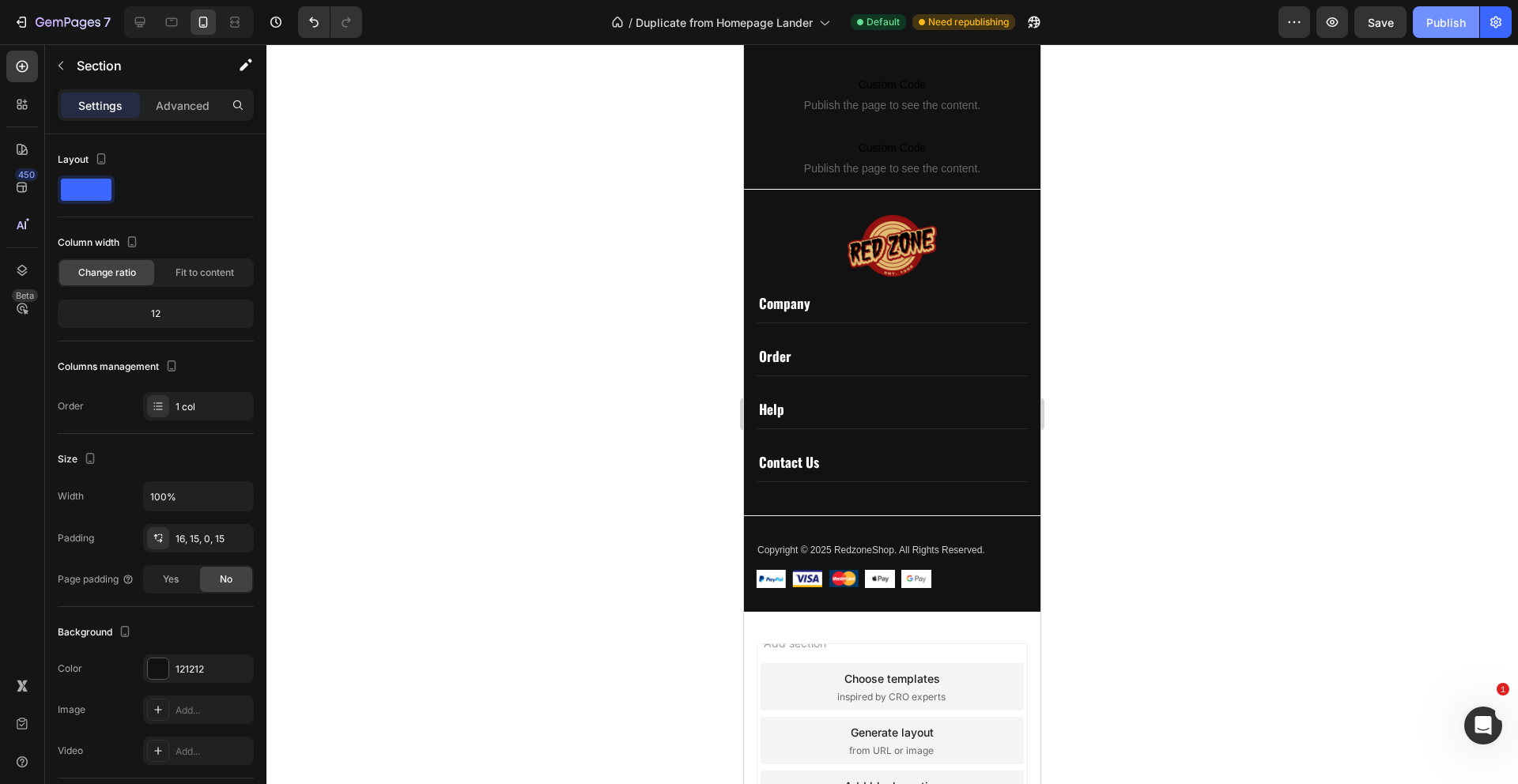 click on "Publish" at bounding box center [1446, 22] 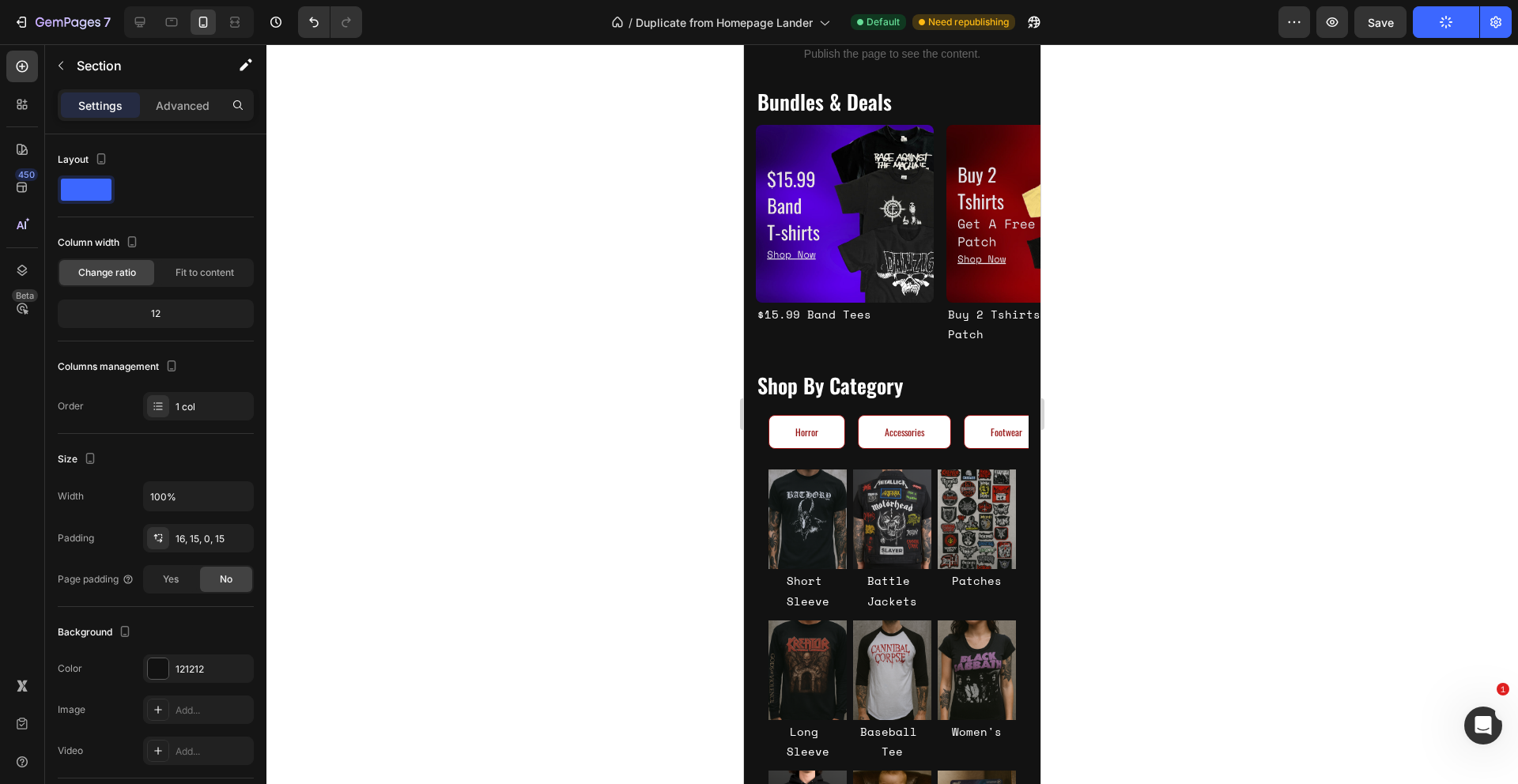 scroll, scrollTop: 605, scrollLeft: 0, axis: vertical 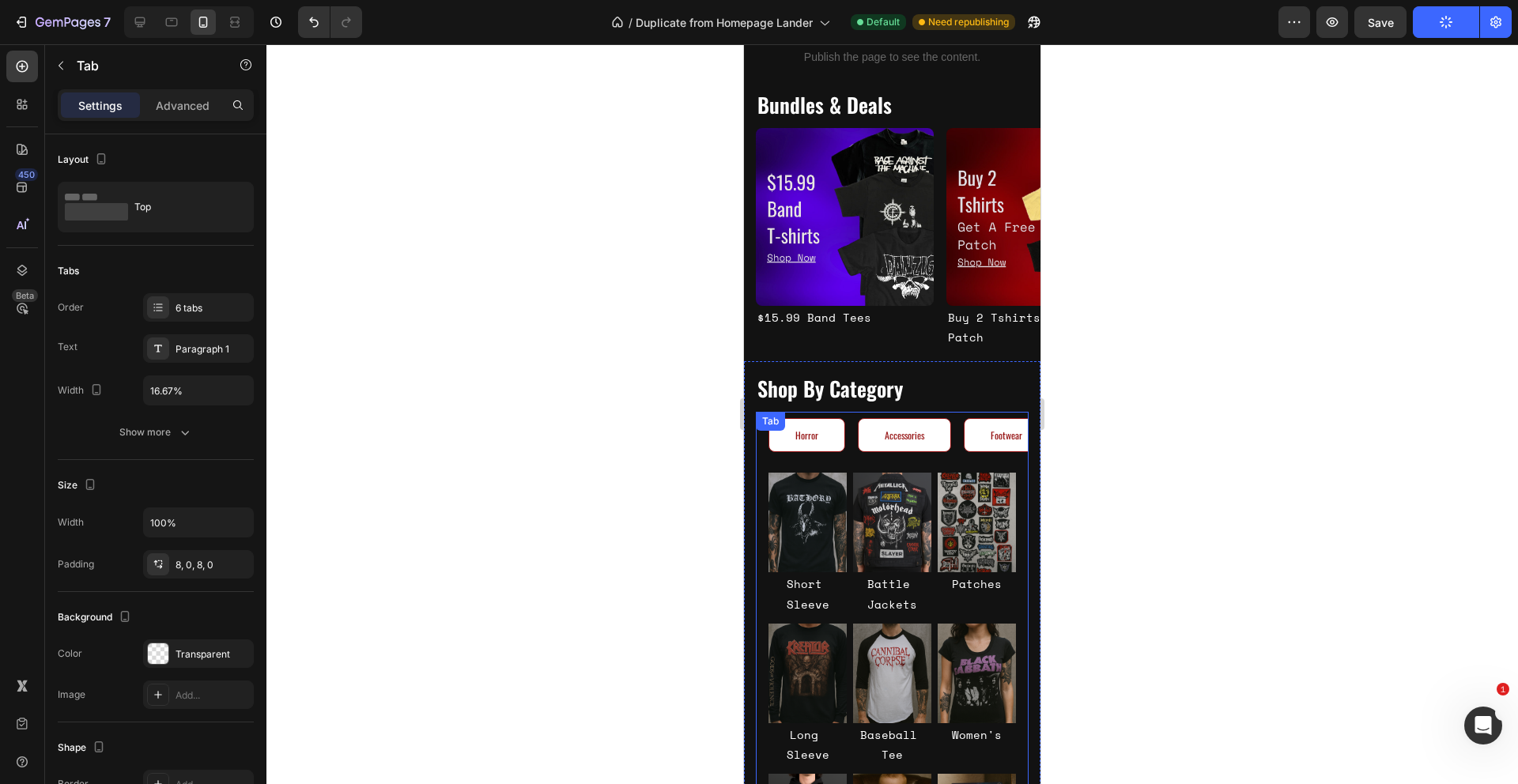click on "Band  Apparel Horror Accessories Footwear Furniture" at bounding box center (892, 439) 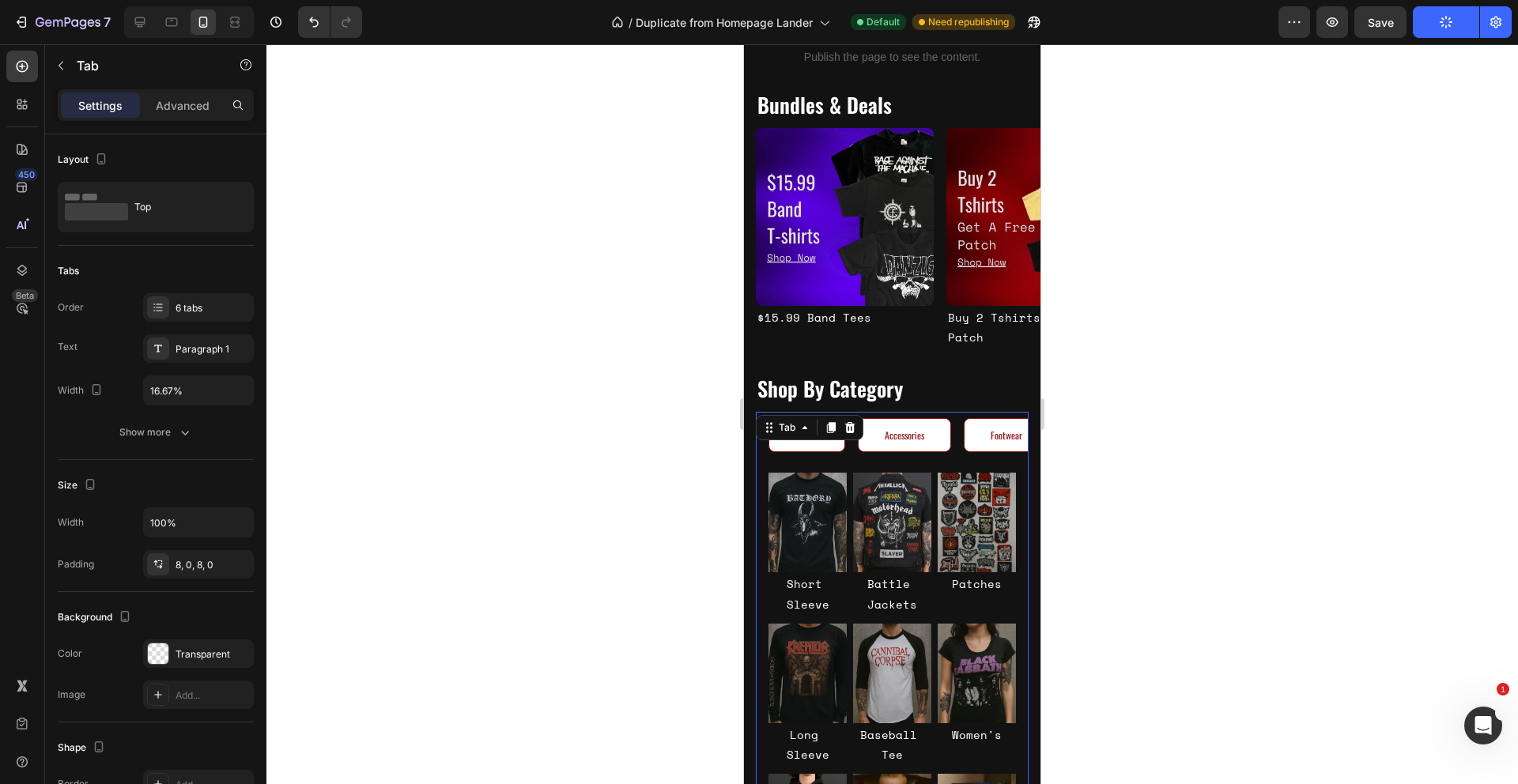 click on "Footwear" at bounding box center (1006, 435) 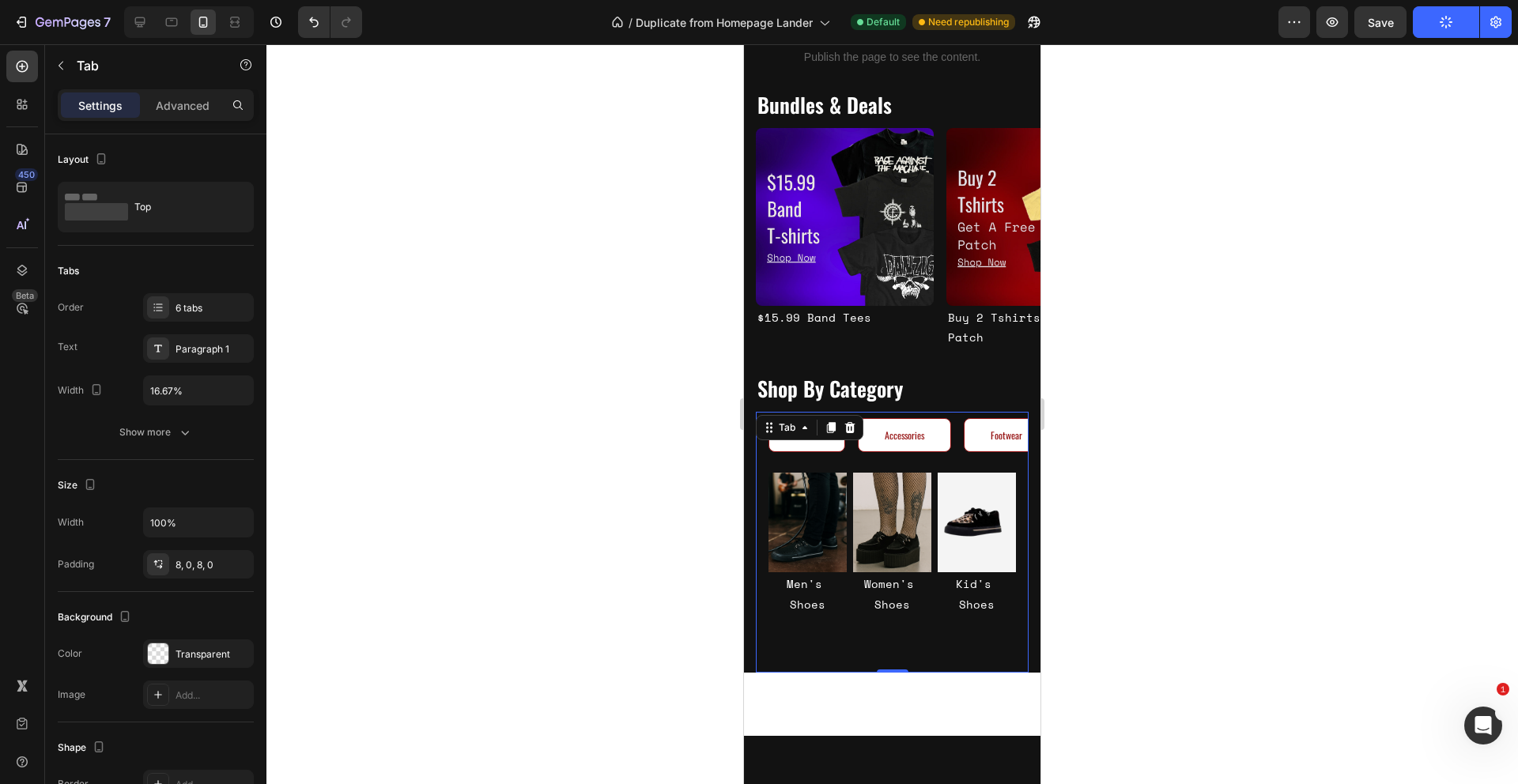 click on "Footwear" at bounding box center (1006, 435) 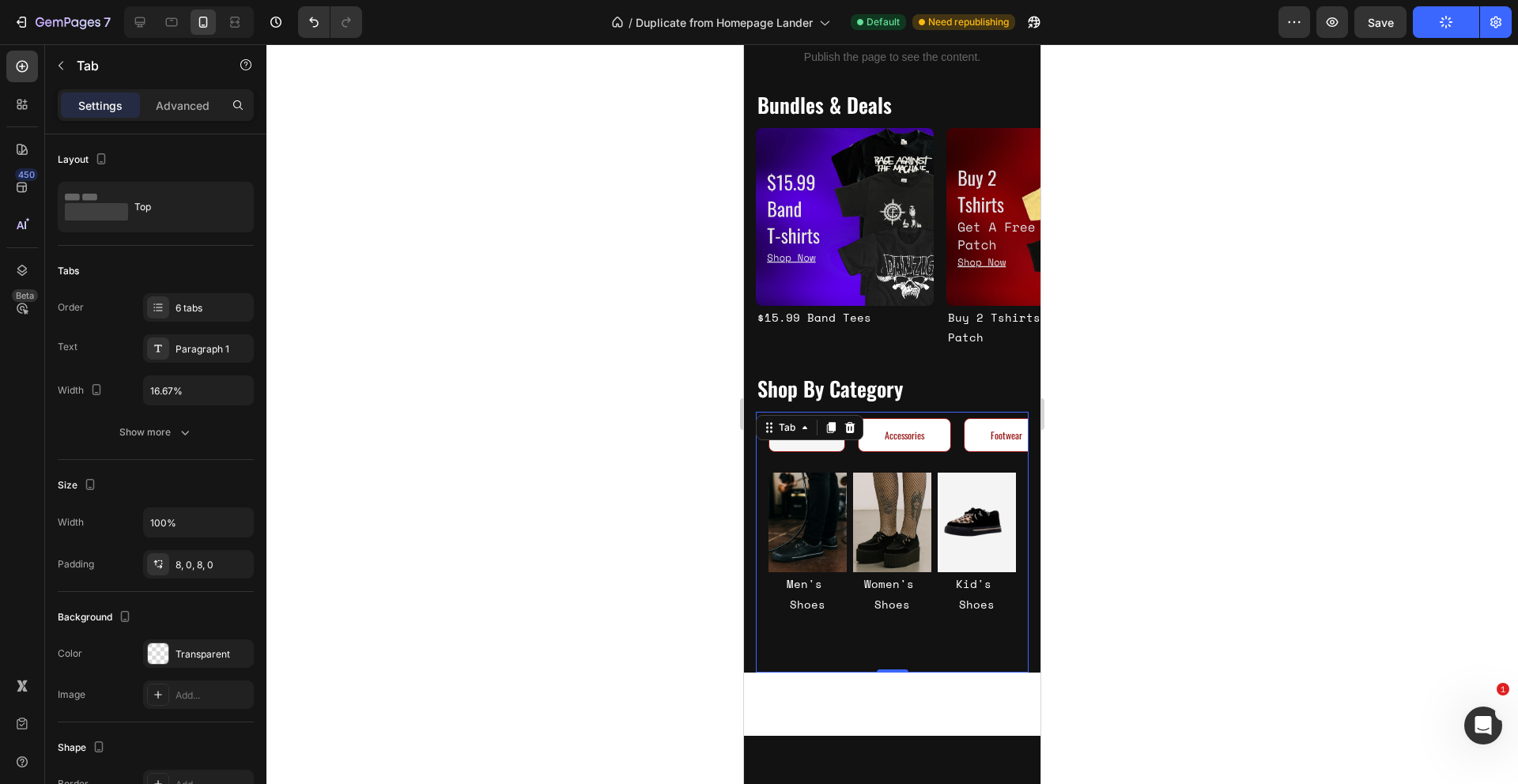 click on "Horror" at bounding box center [806, 435] 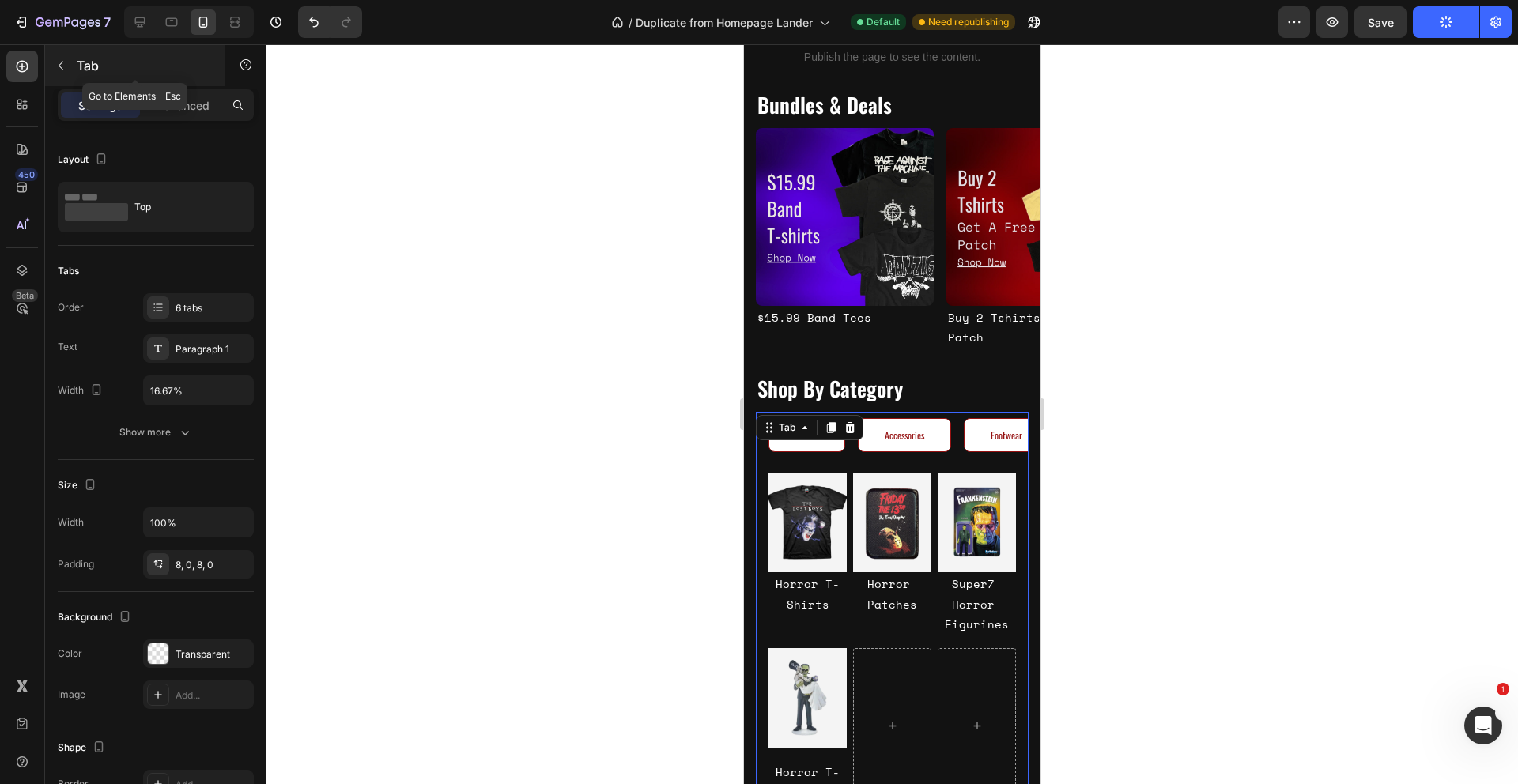 click at bounding box center [61, 66] 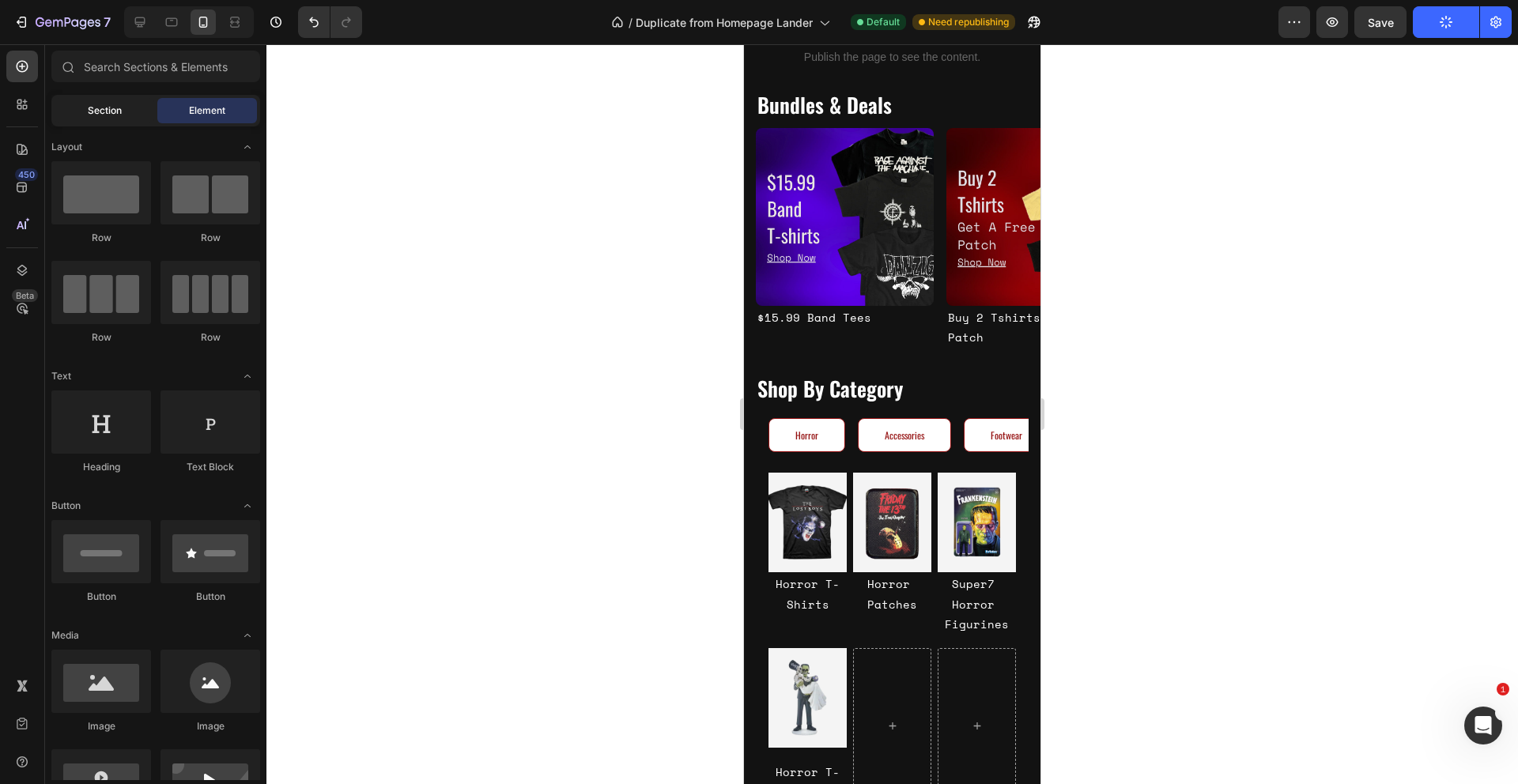 click on "Section" at bounding box center (104, 111) 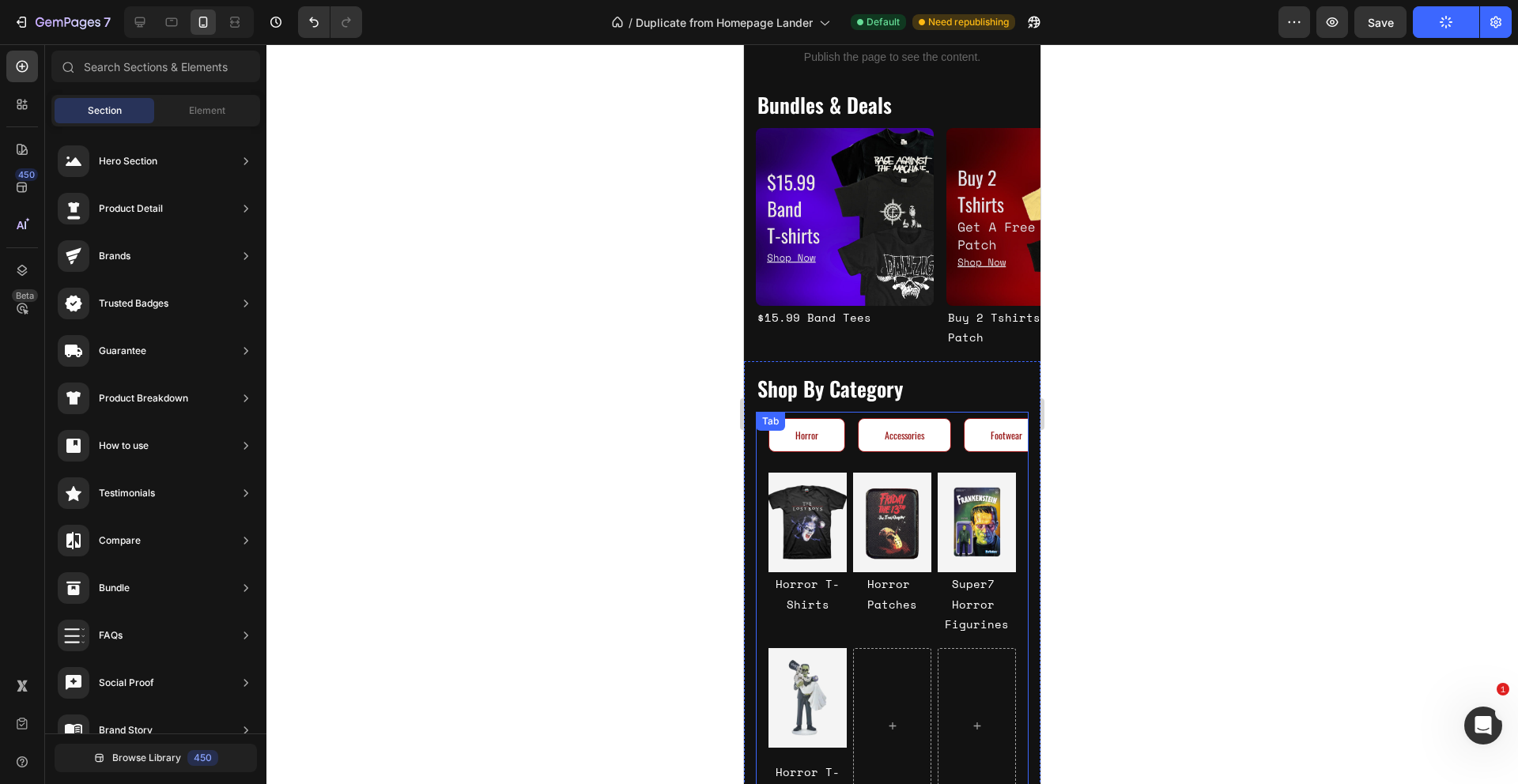 click on "Band  Apparel Horror Accessories Footwear Furniture" at bounding box center [892, 439] 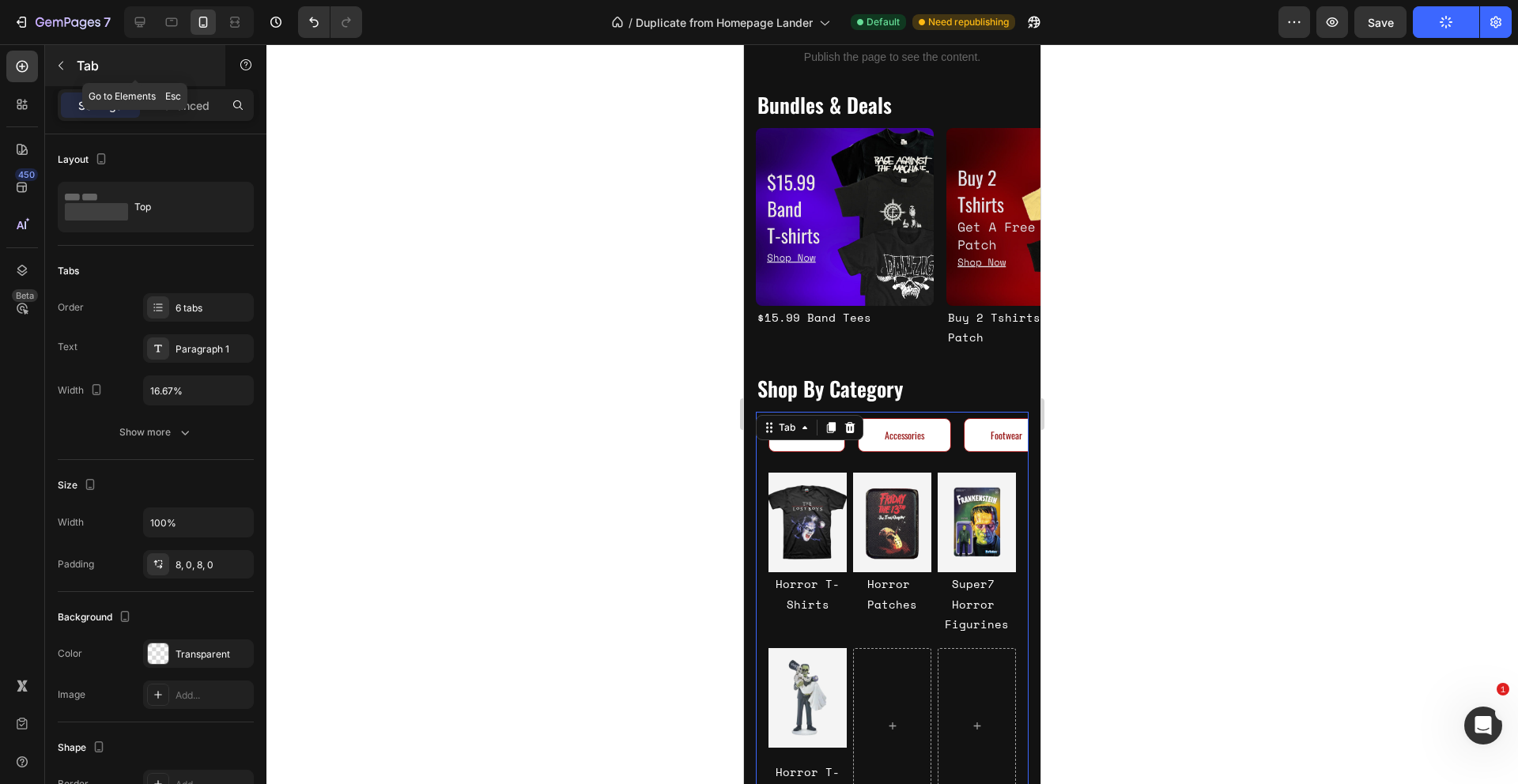 click 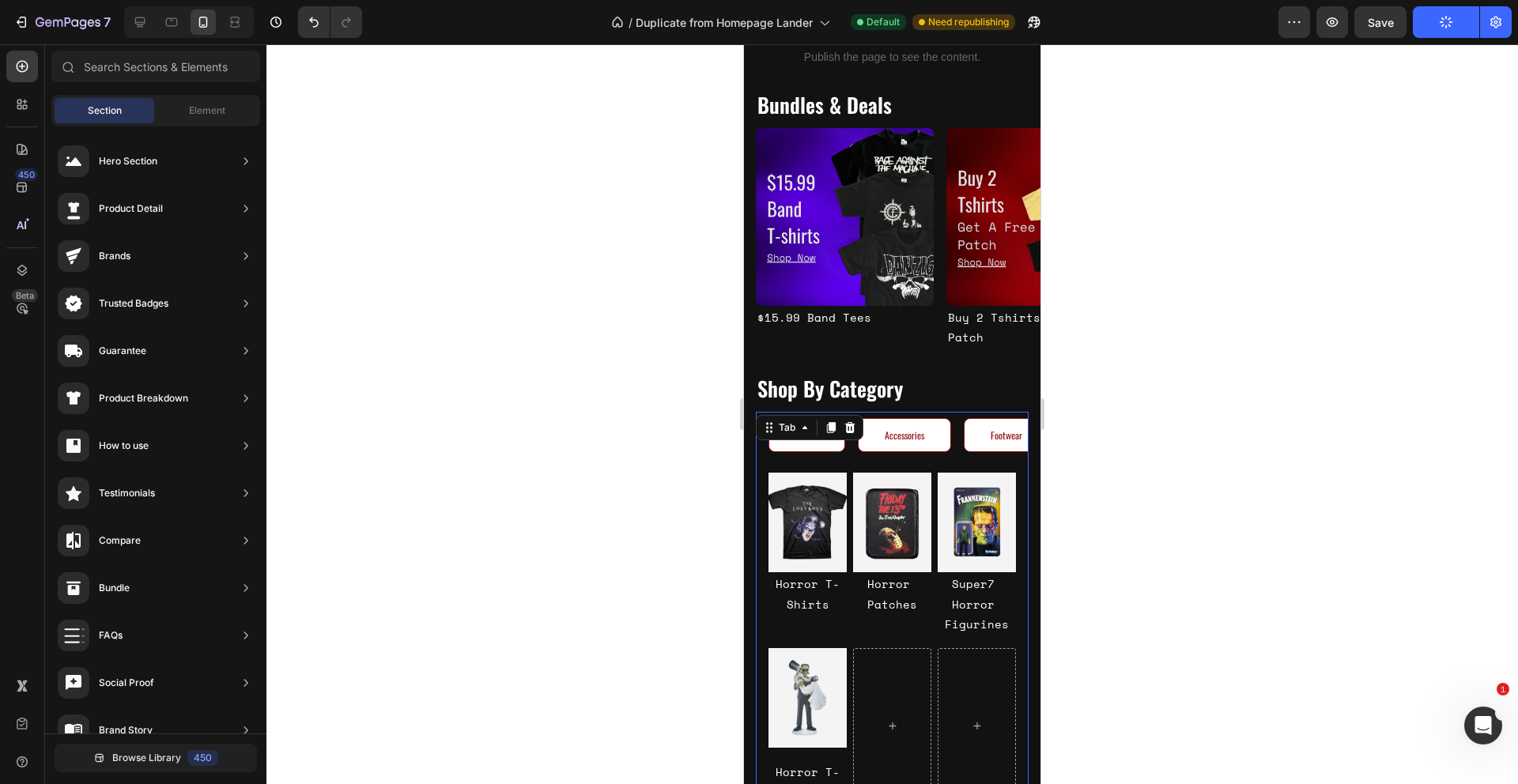 click on "Image Patches Text Block Image Short Sleeve Text Block Image Battle Jackets Text Block Row Image Long Sleeve Text Block Image Baseball Tee Text Block Image Women's Text Block Row Image Women's Text Block Image Kids Text Block Image Action Figurines Text Block Row Image T-shirts Text Block Image Flannels Text Block Image Jackets/Vest Text Block Row Image Cardigans Text Block Image Bowling Shirts Text Block Image Pants Text Block Row Image Socks Text Block Image Beanies/Hats Text Block
Row Image Horror T-Shirts Text Block Image Horror Patches Text Block Image Super7 Horror Figurines Text Block Row Image Horror T-Shirts Text Block
Row Image Chokers Text Block Image Bracelets Text Block Image Belts Text Block Row Image Earrings Text Block Image Wallets Text Block Image Bags Text Block Row Image Gloves Text Block Image Bandanas Text Block Image Sunglasses Text Block Row Image Keychains Text Block Image Zipper Pulls Text Block Image Guitar Straps Text Block Row" at bounding box center (892, 638) 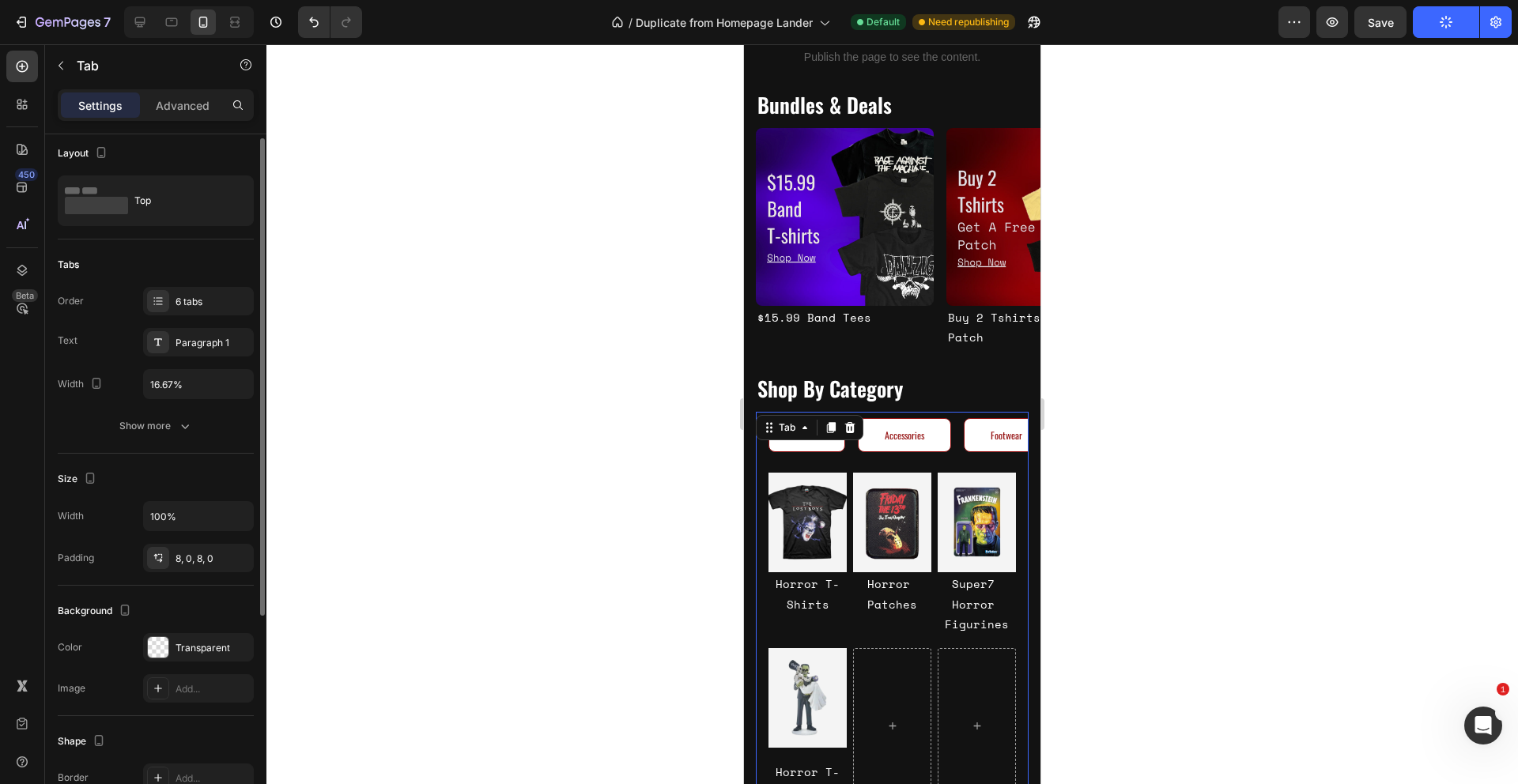 scroll, scrollTop: 144, scrollLeft: 0, axis: vertical 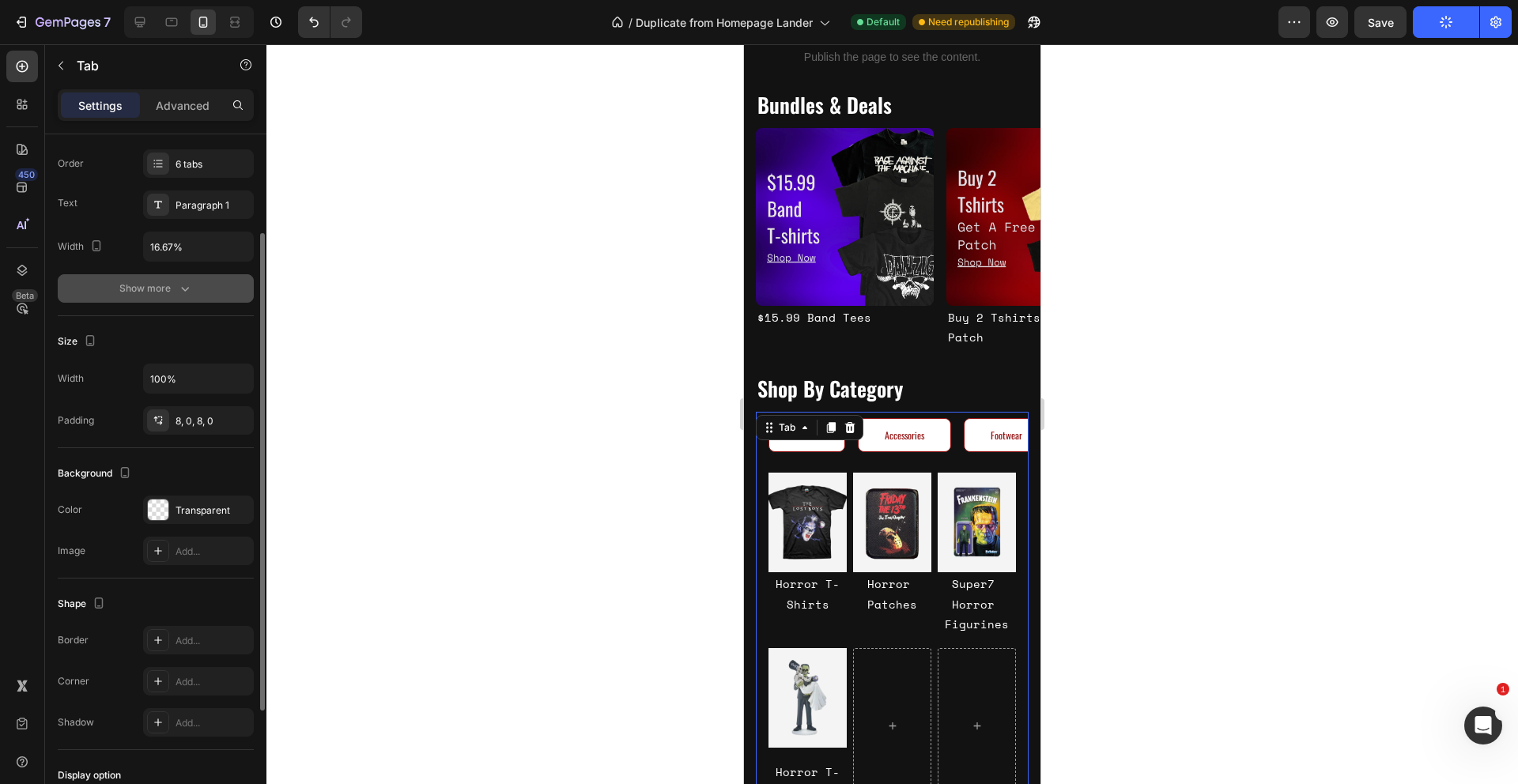 click on "Show more" at bounding box center [156, 288] 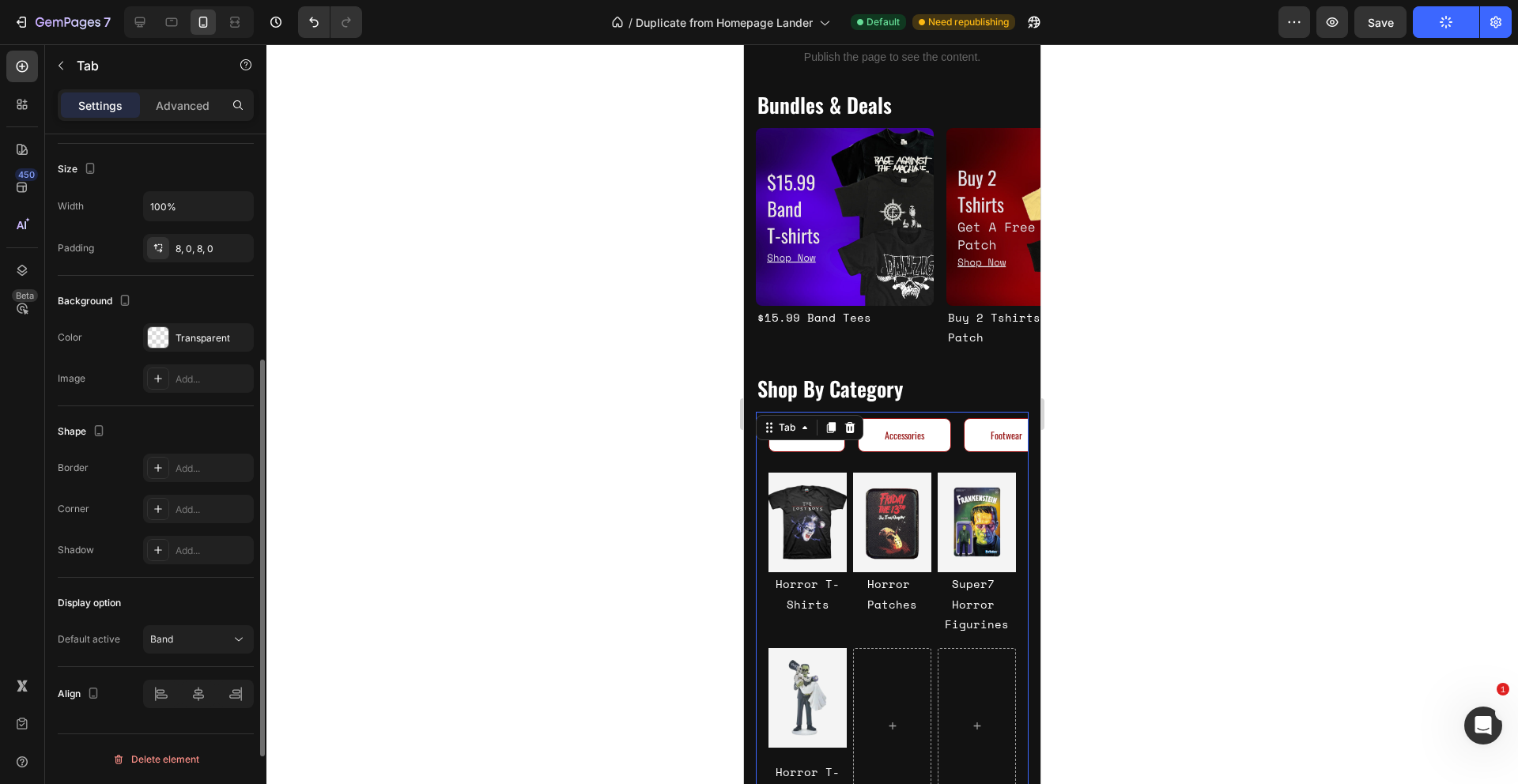 scroll, scrollTop: 0, scrollLeft: 0, axis: both 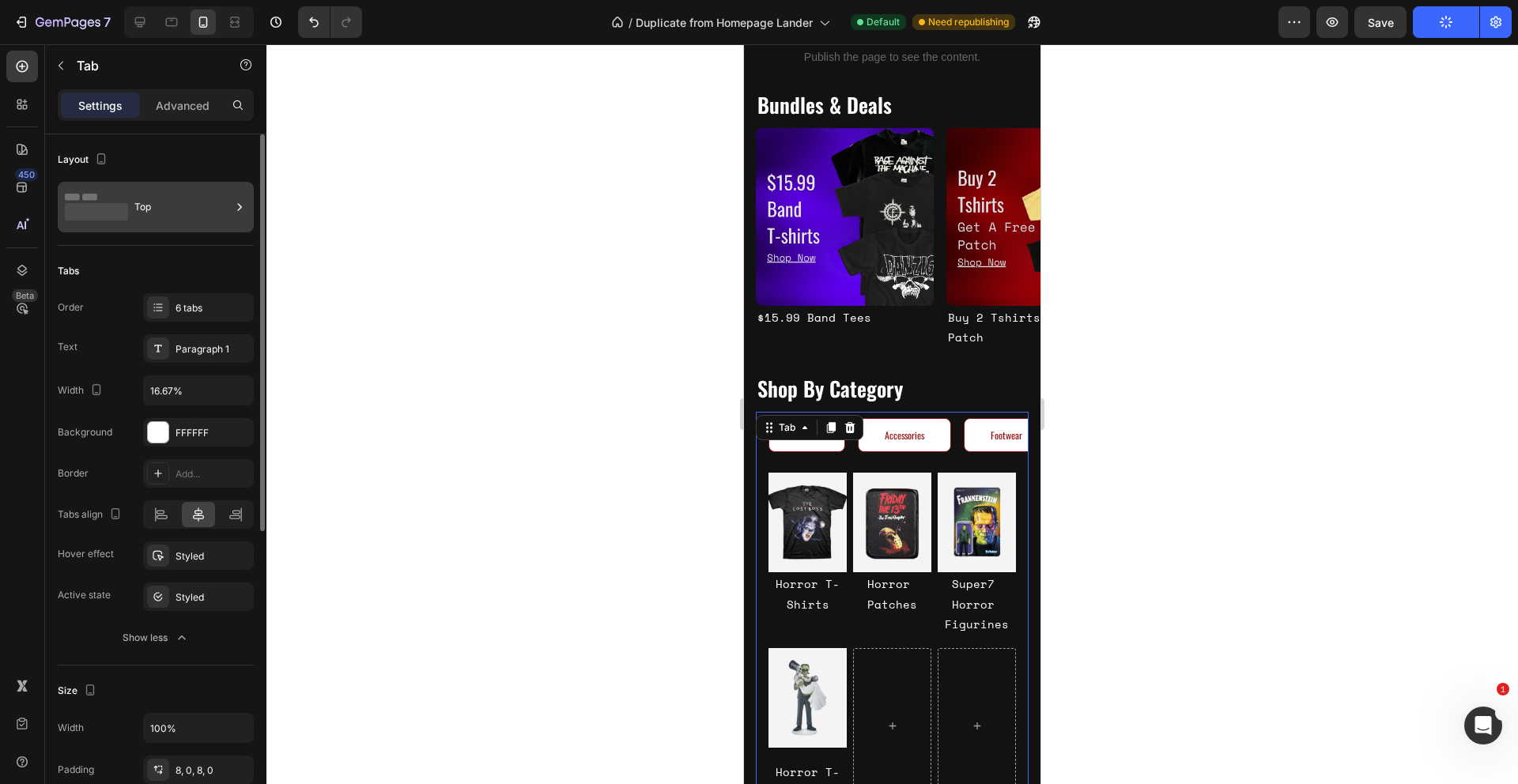 click on "Top" at bounding box center (156, 207) 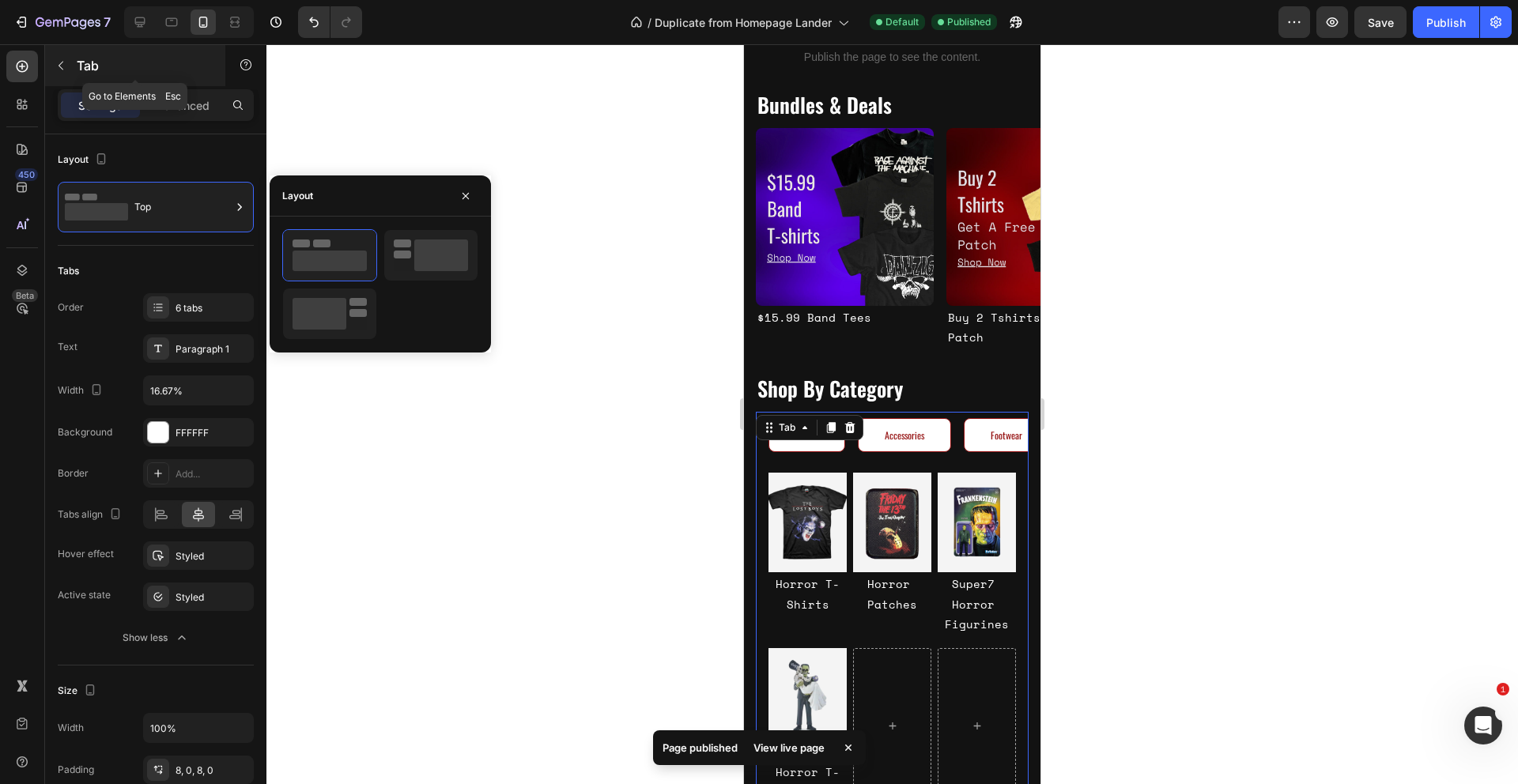 click at bounding box center [61, 66] 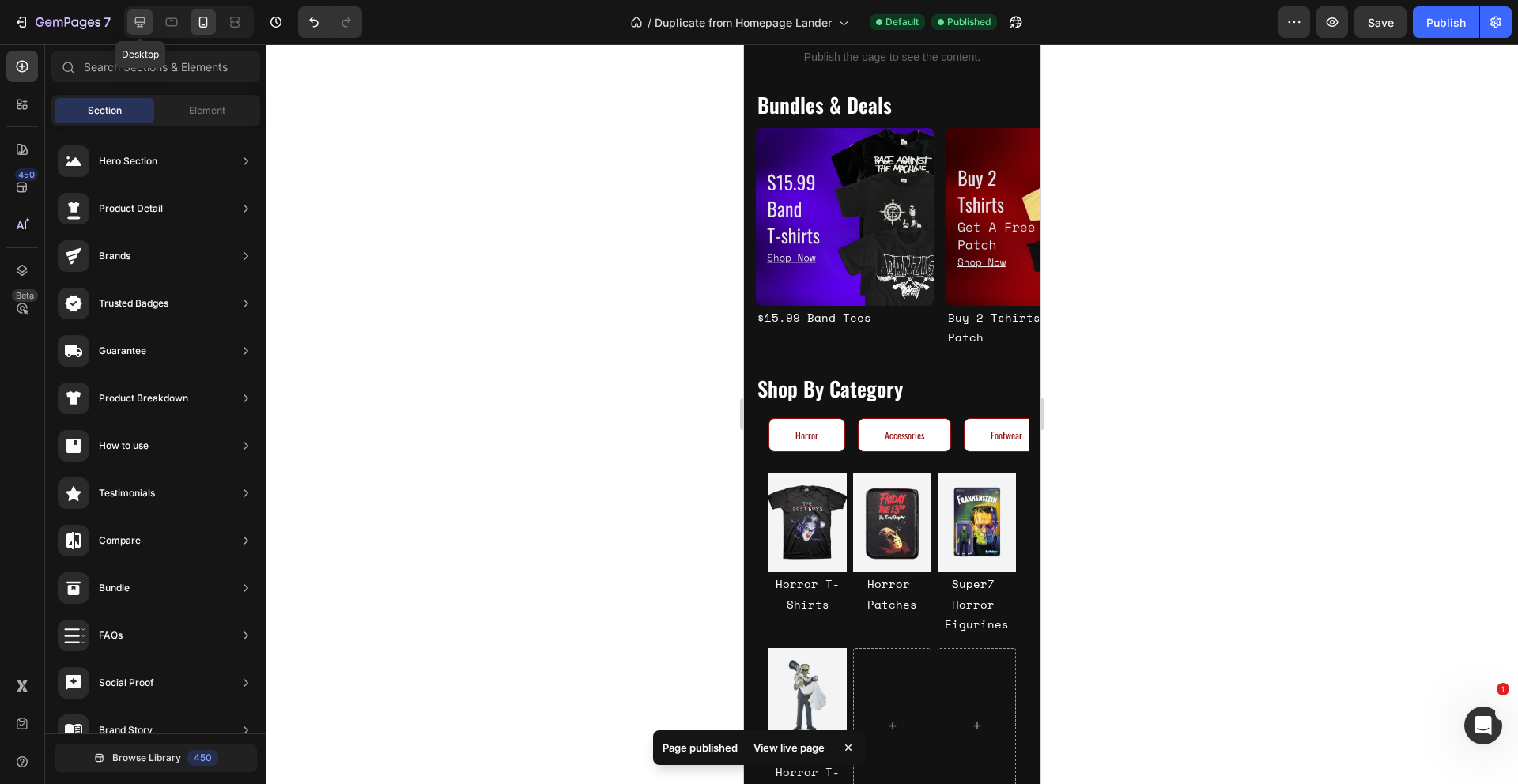 click 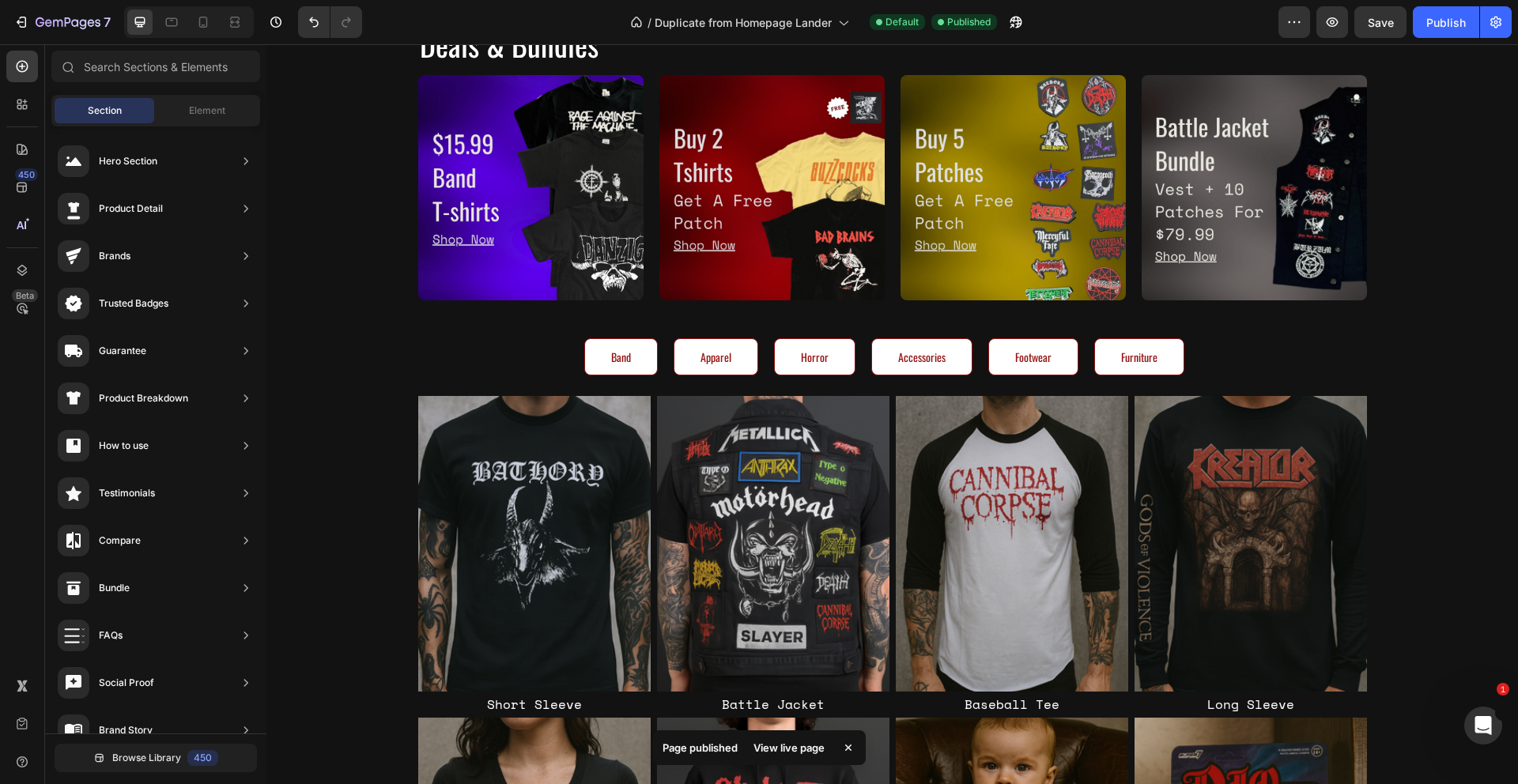 scroll, scrollTop: 605, scrollLeft: 0, axis: vertical 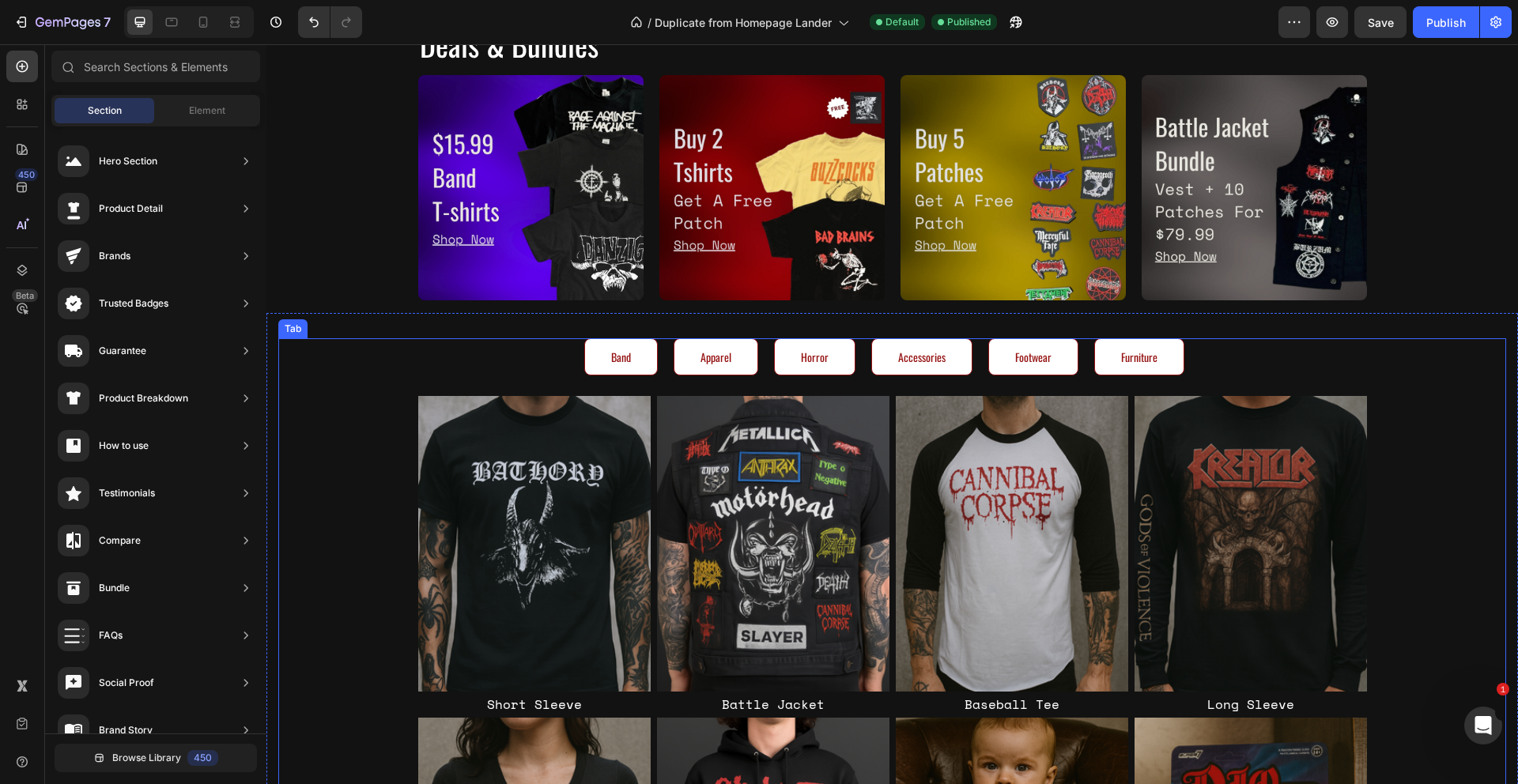 click on "Band  Apparel Horror Accessories Footwear Furniture" at bounding box center [892, 360] 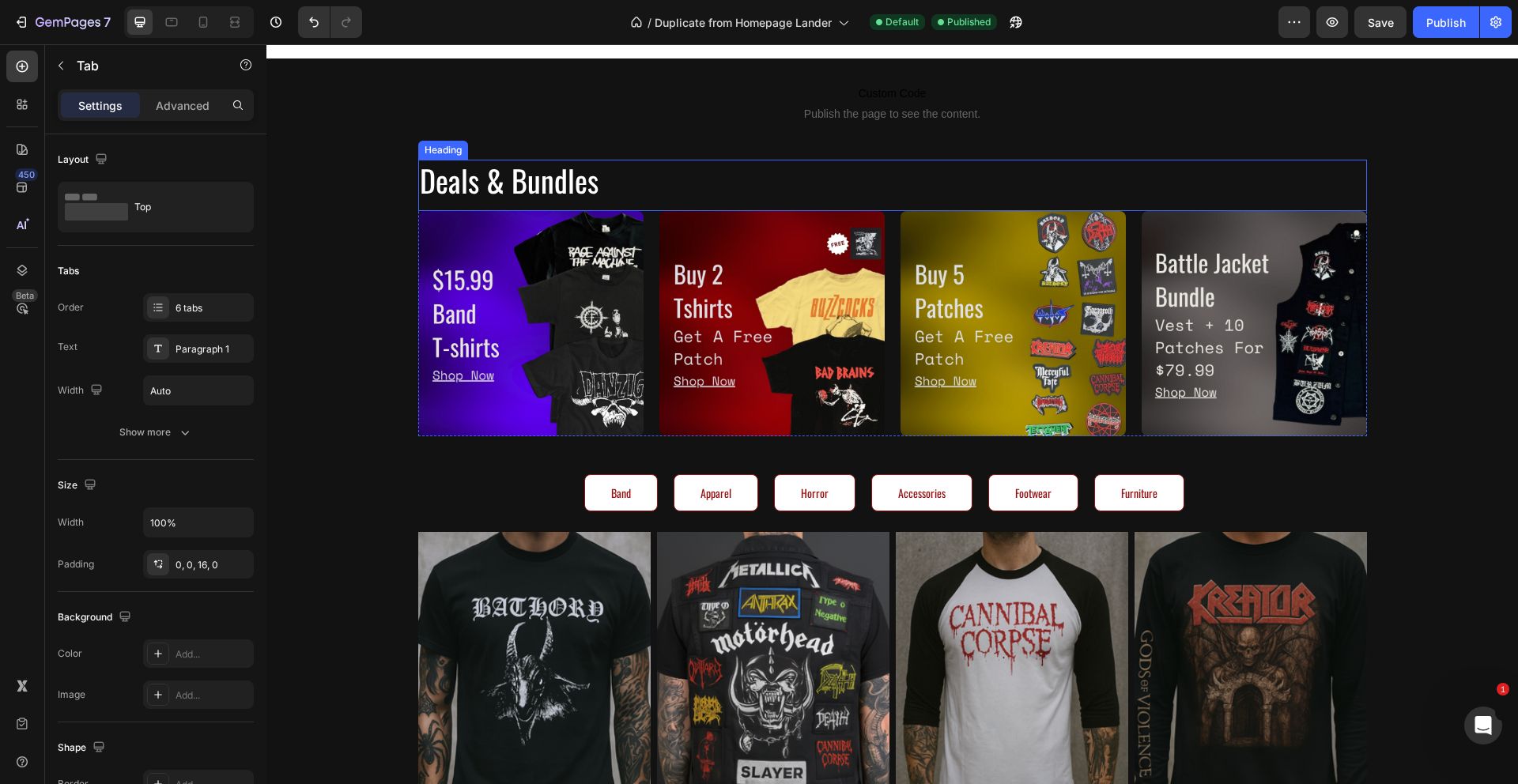 scroll, scrollTop: 530, scrollLeft: 0, axis: vertical 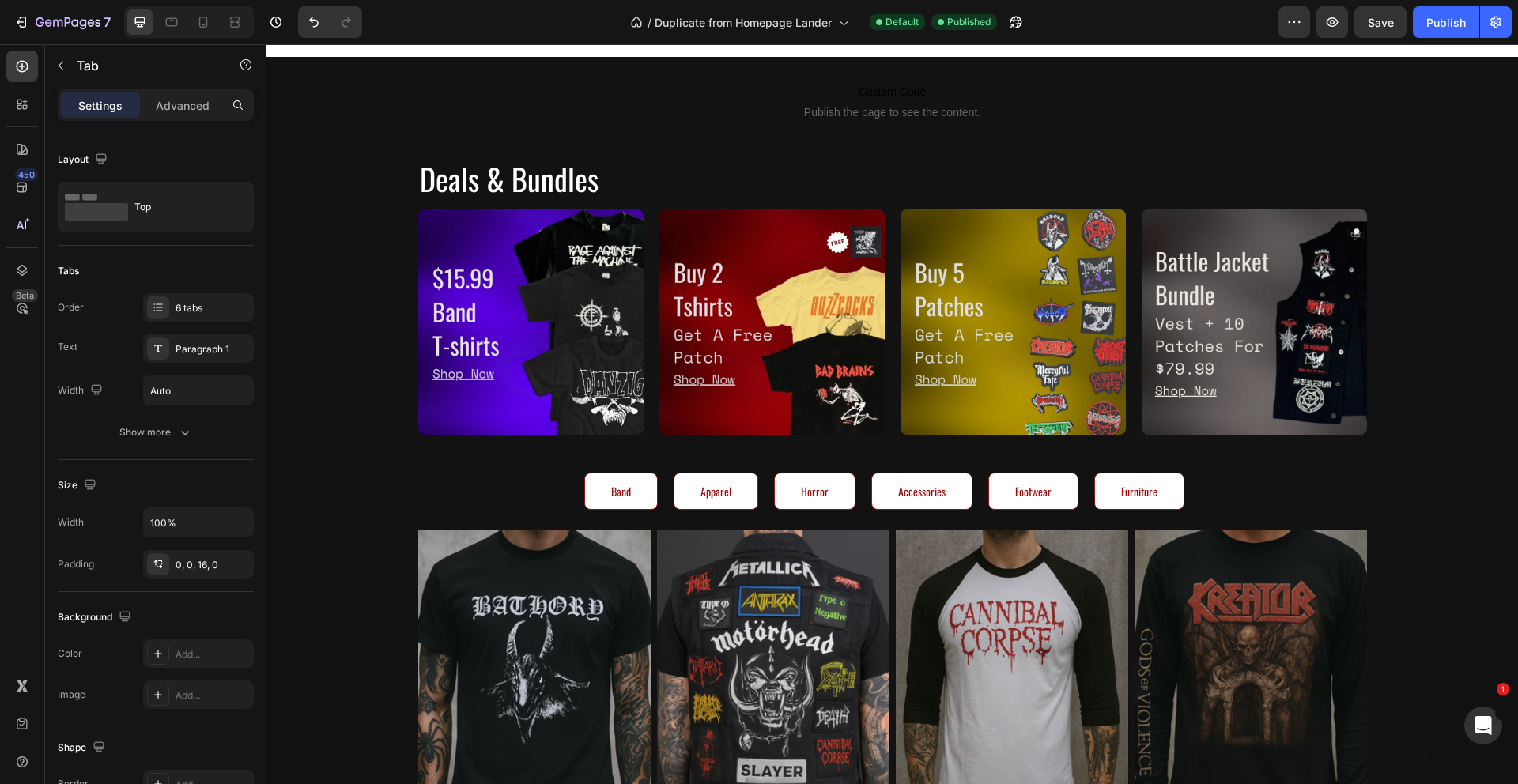 click on "Band  Apparel Horror Accessories Footwear Furniture" at bounding box center (892, 495) 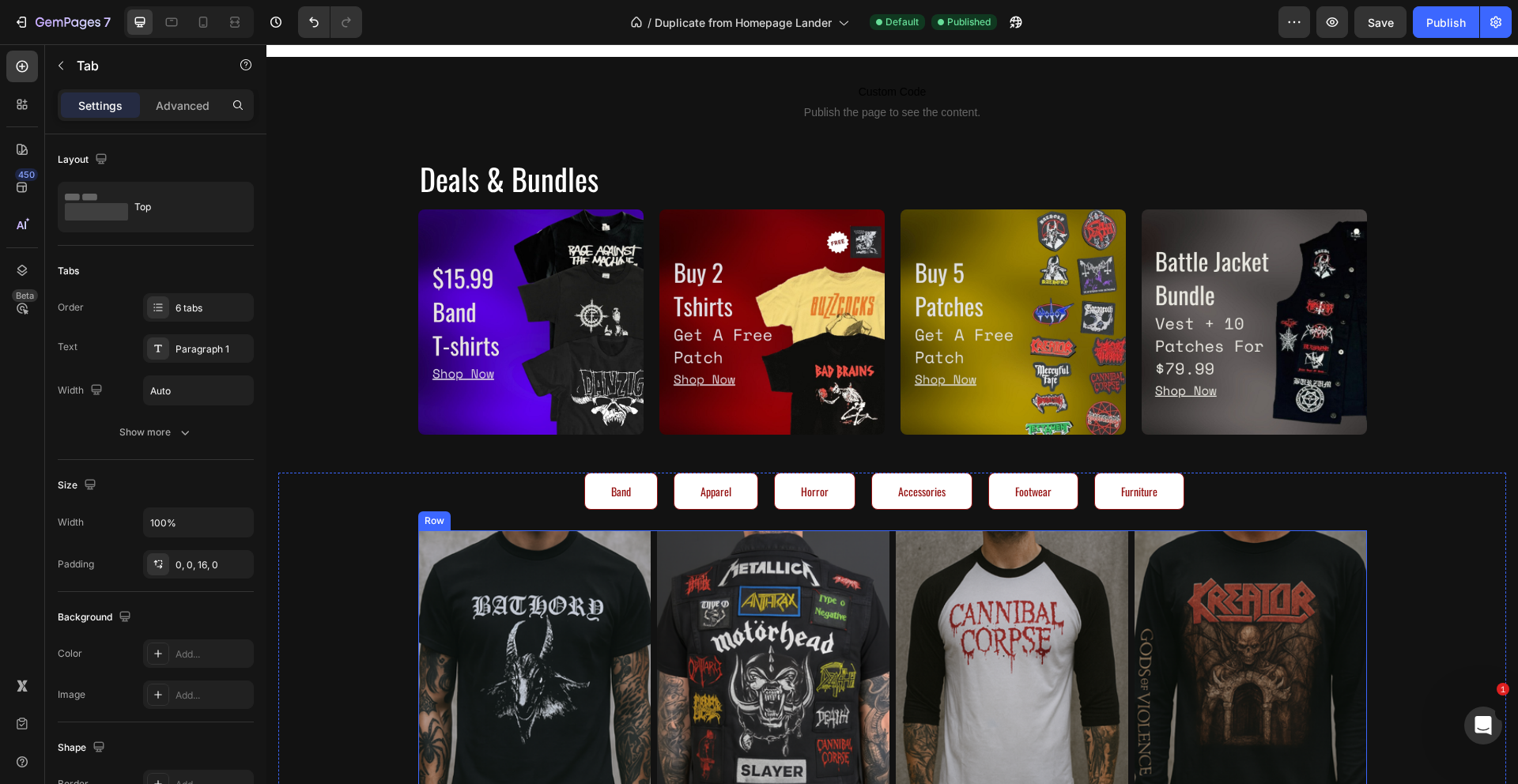 click on "Image Battle Jacket Text Block Image Short Sleeve Text Block Image Baseball Tee Text Block Image Long Sleeve Text Block Row" at bounding box center [893, 691] 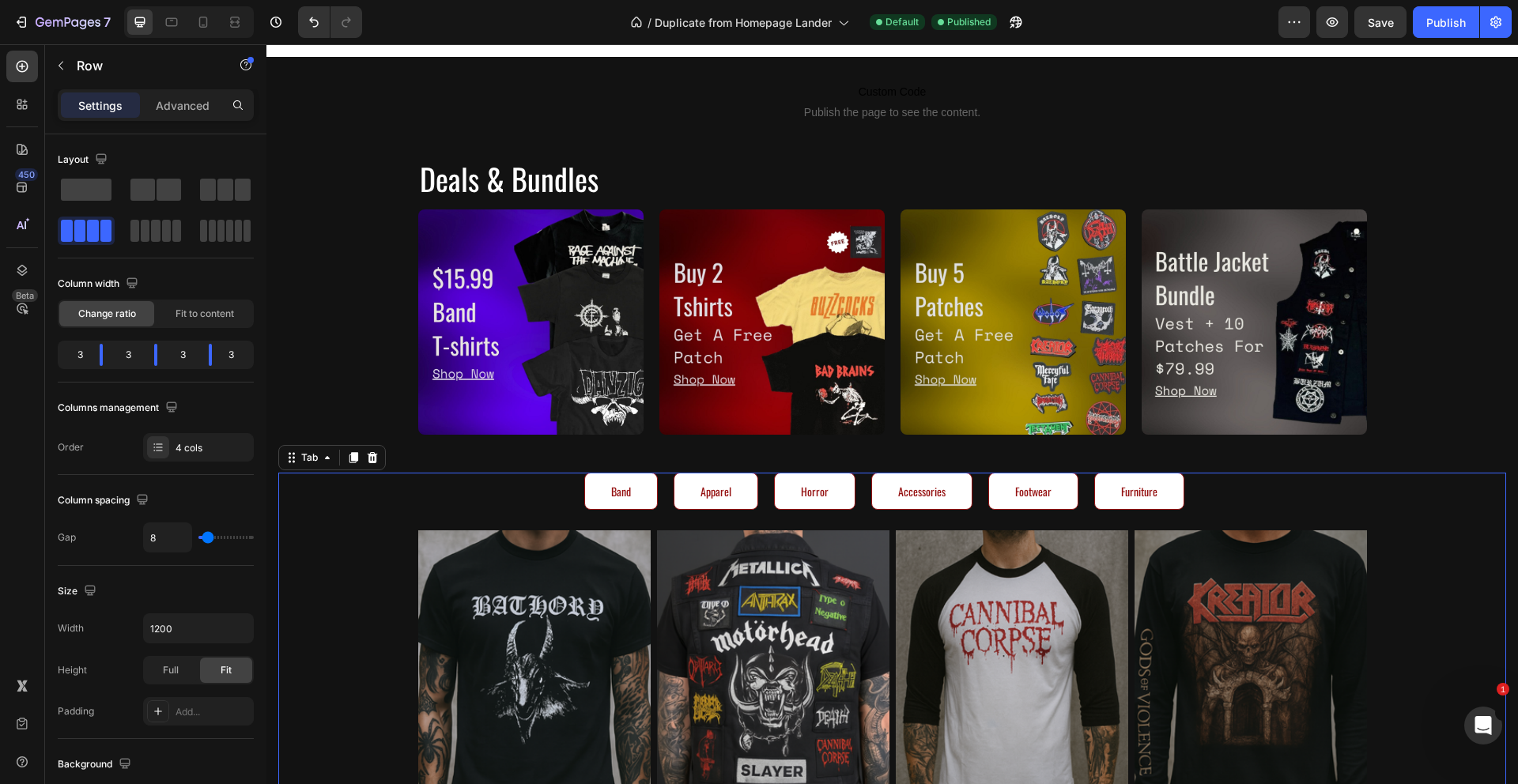 click on "Band  Apparel Horror Accessories Footwear Furniture" at bounding box center (892, 495) 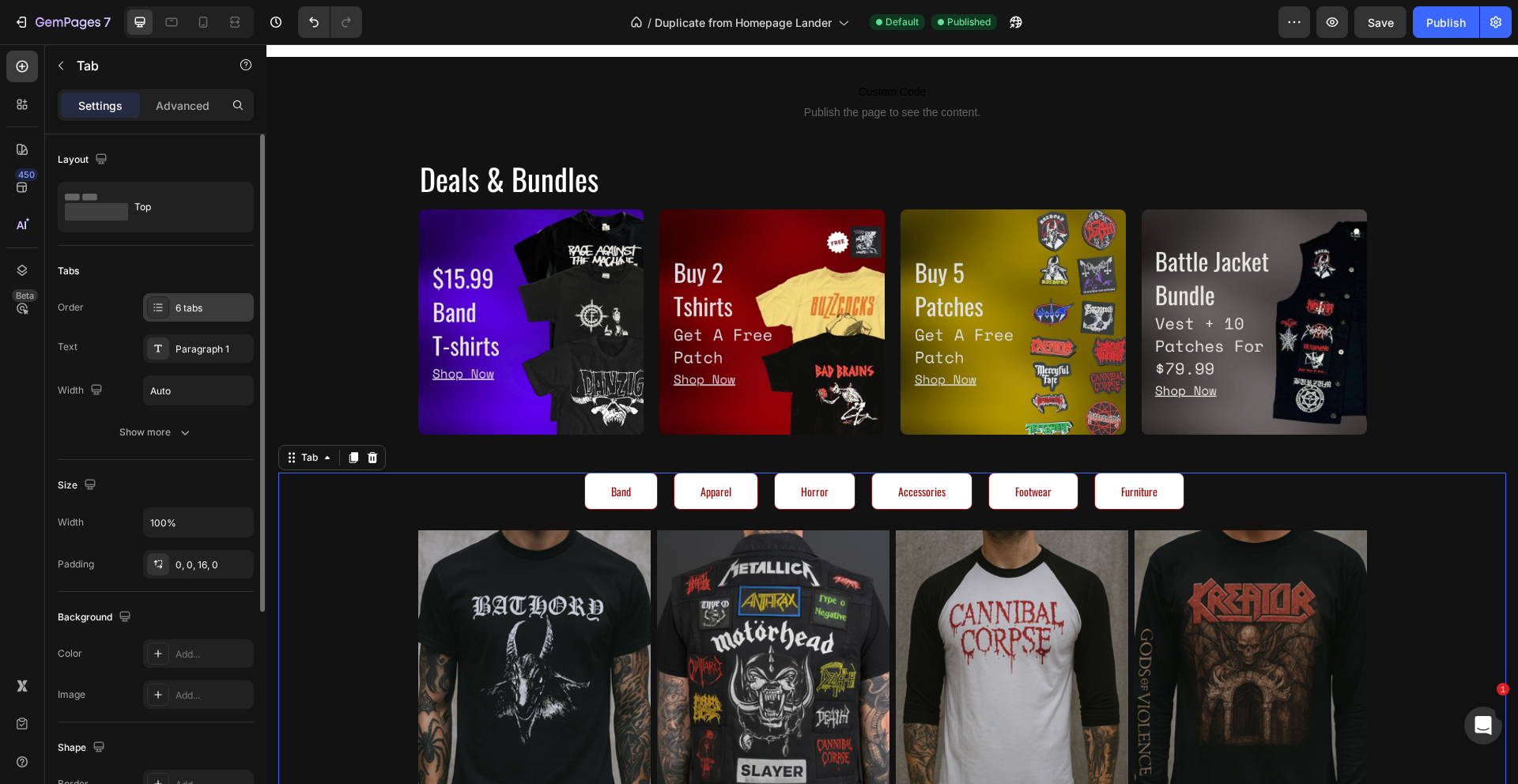 click on "6 tabs" at bounding box center [198, 307] 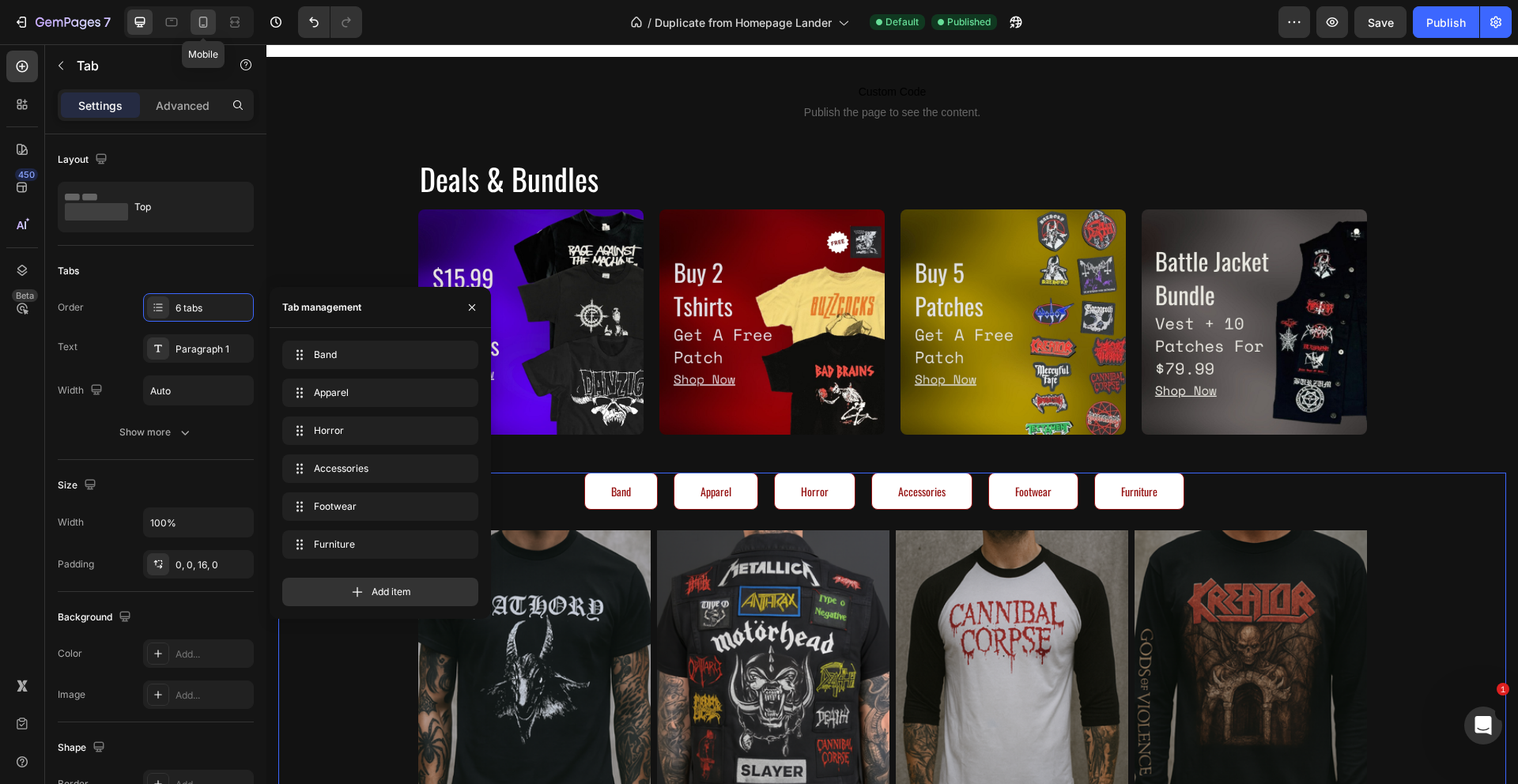click 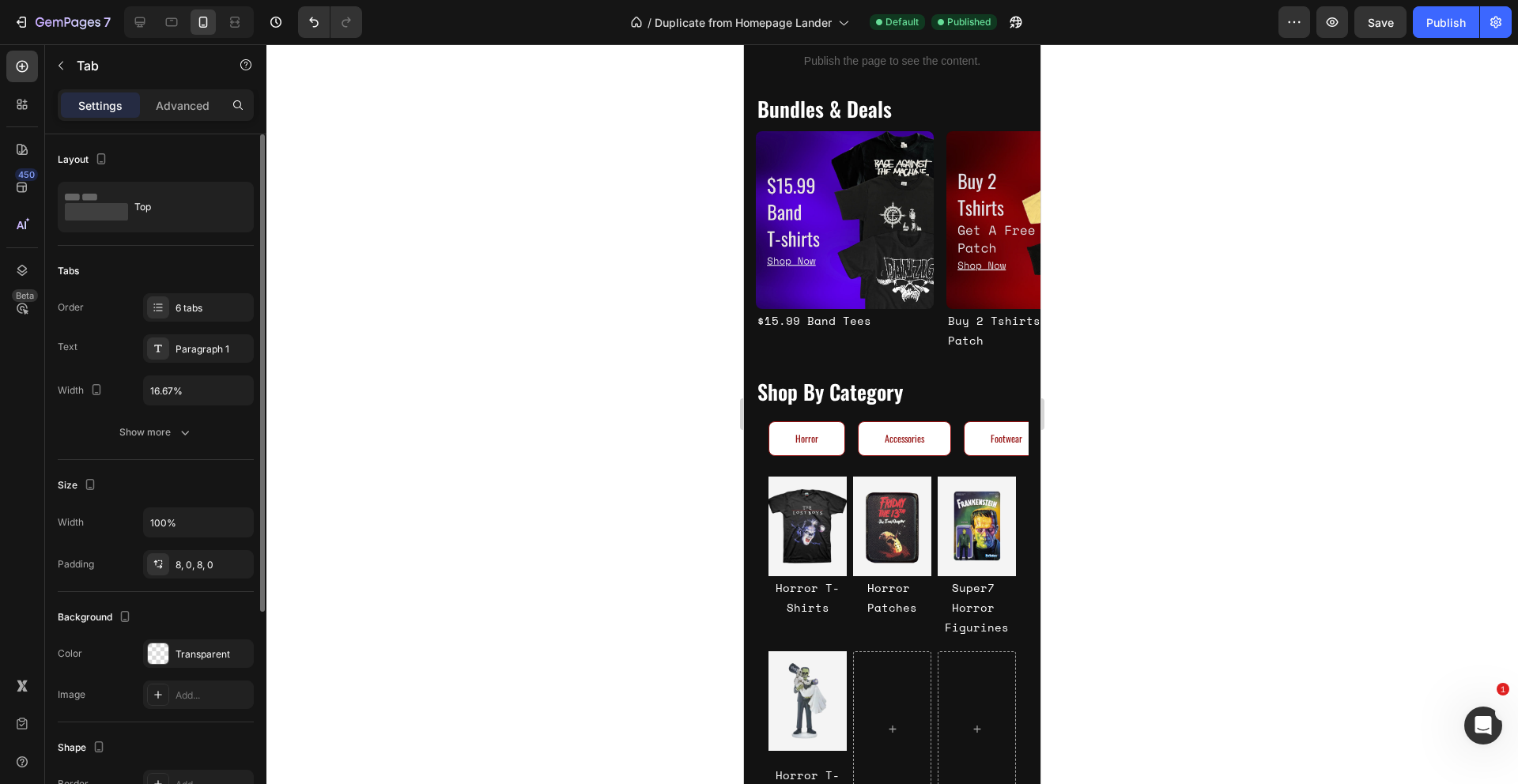 scroll, scrollTop: 533, scrollLeft: 0, axis: vertical 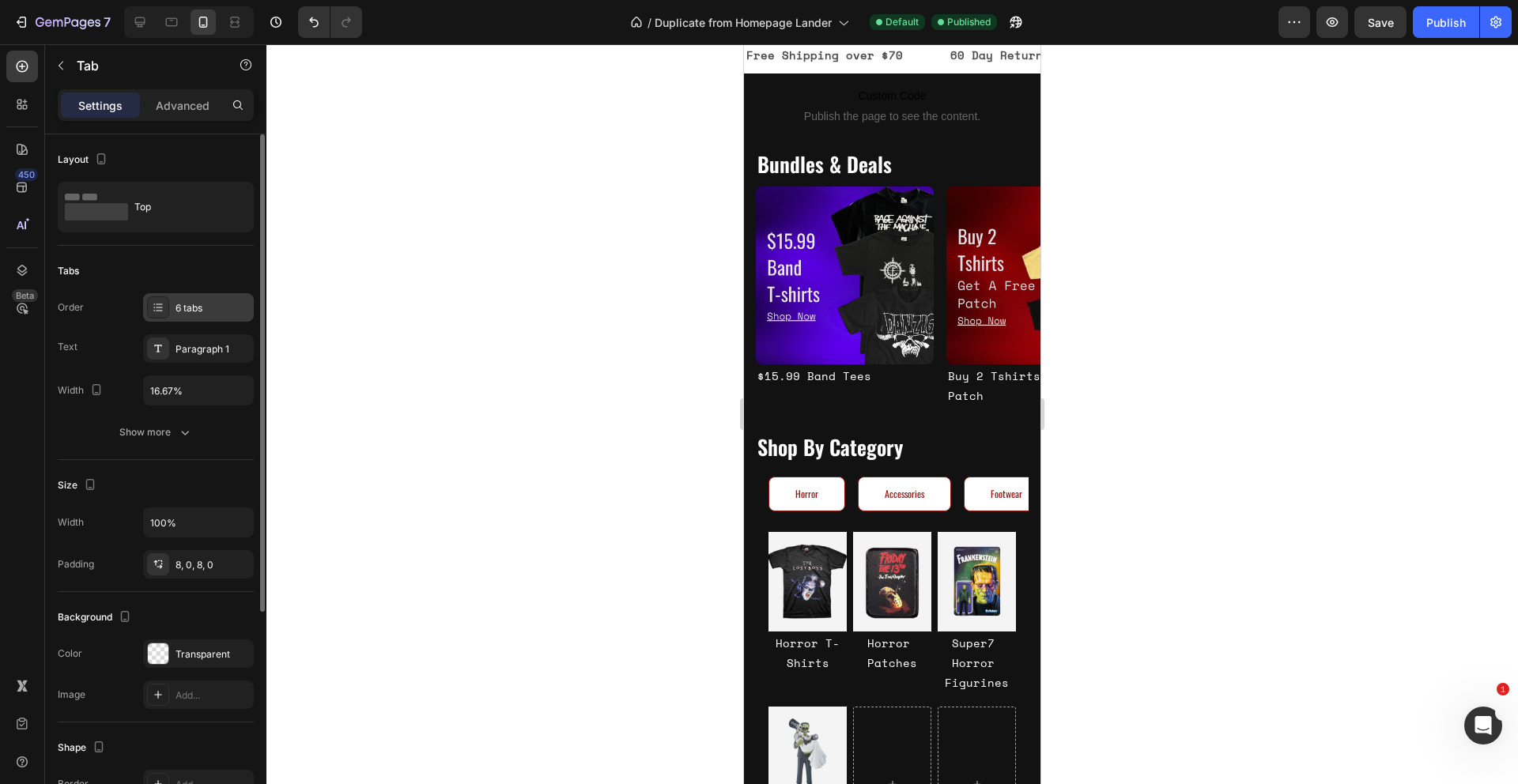 click on "6 tabs" at bounding box center [198, 307] 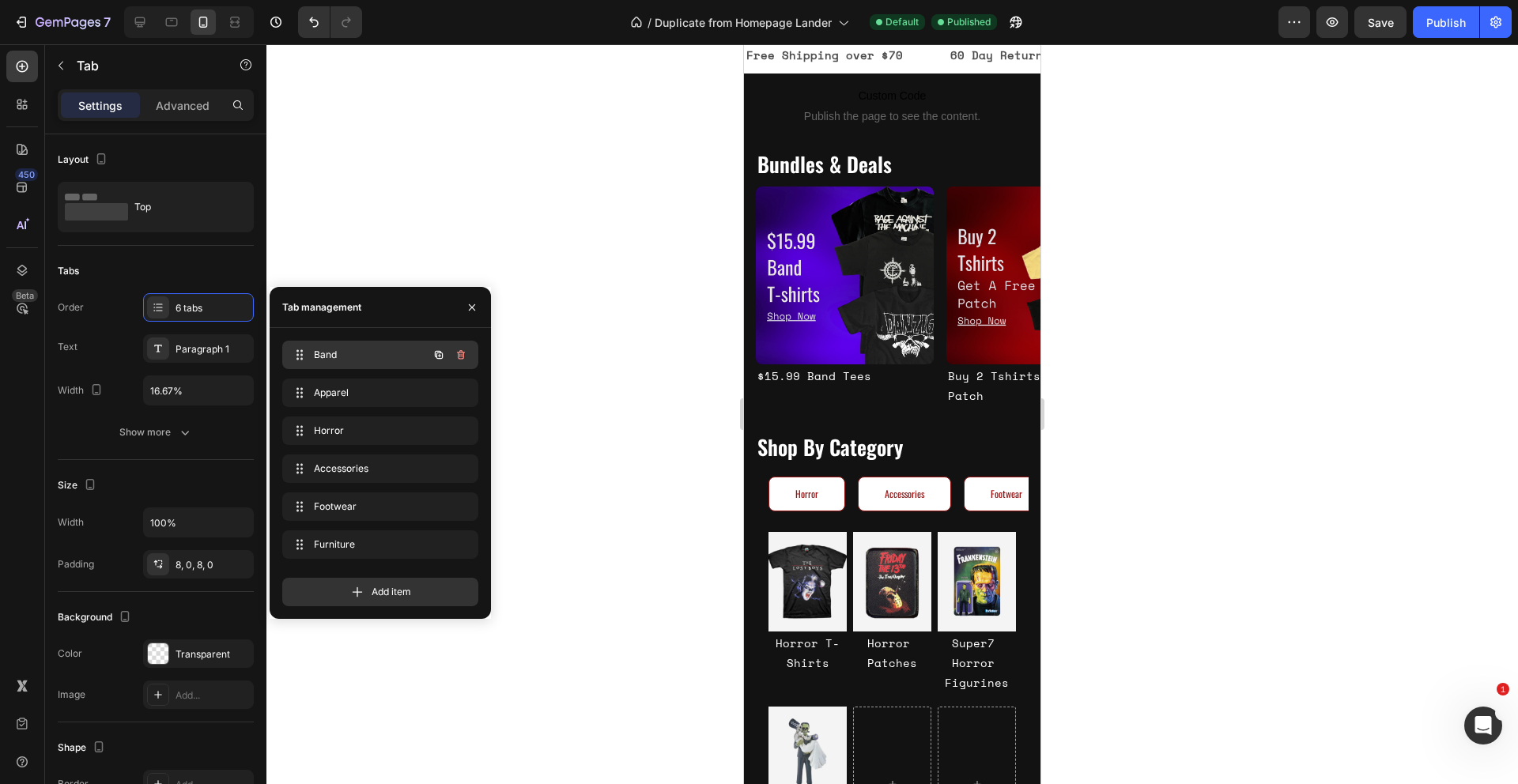 click on "Band" at bounding box center [358, 355] 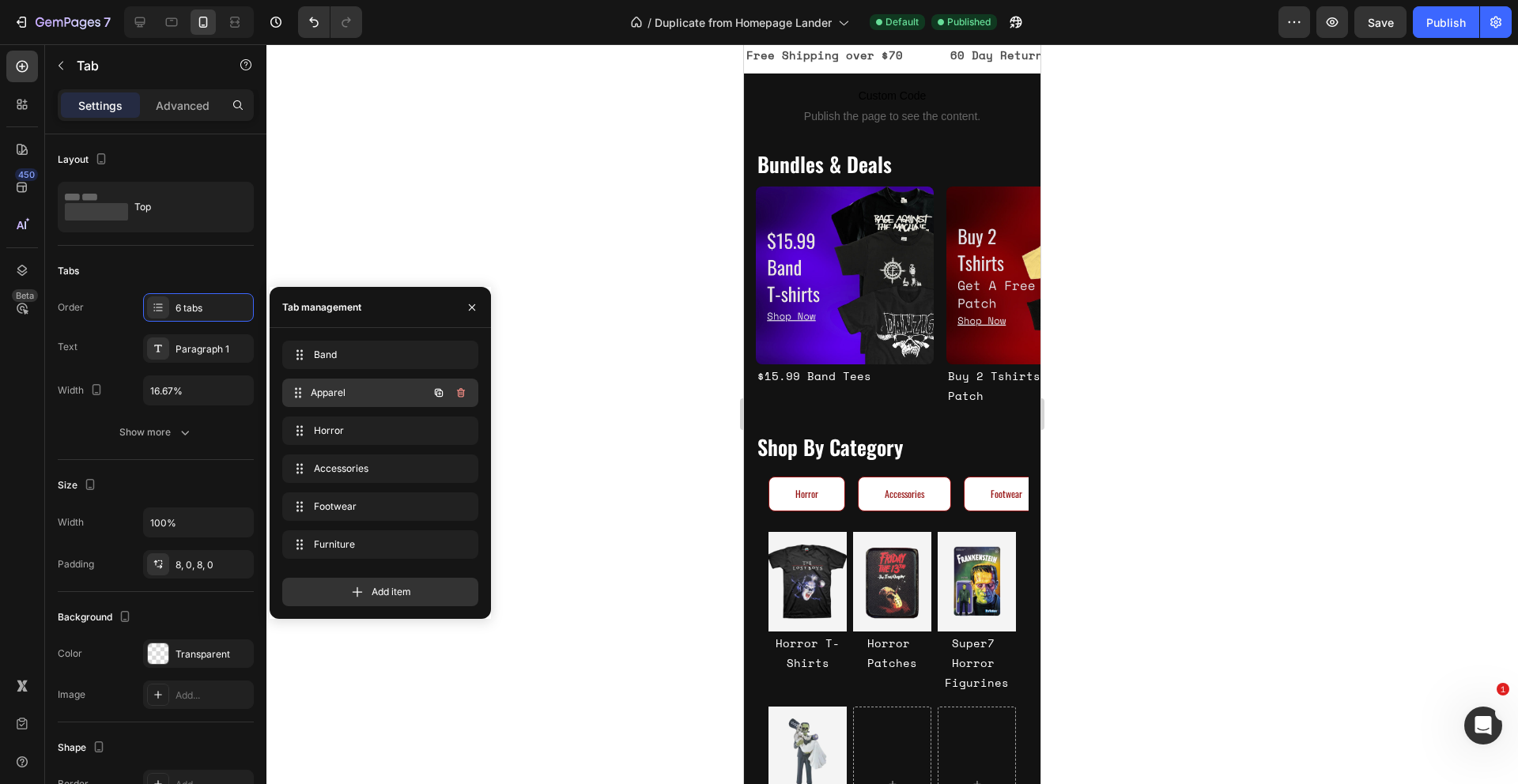click on "Apparel" at bounding box center [369, 393] 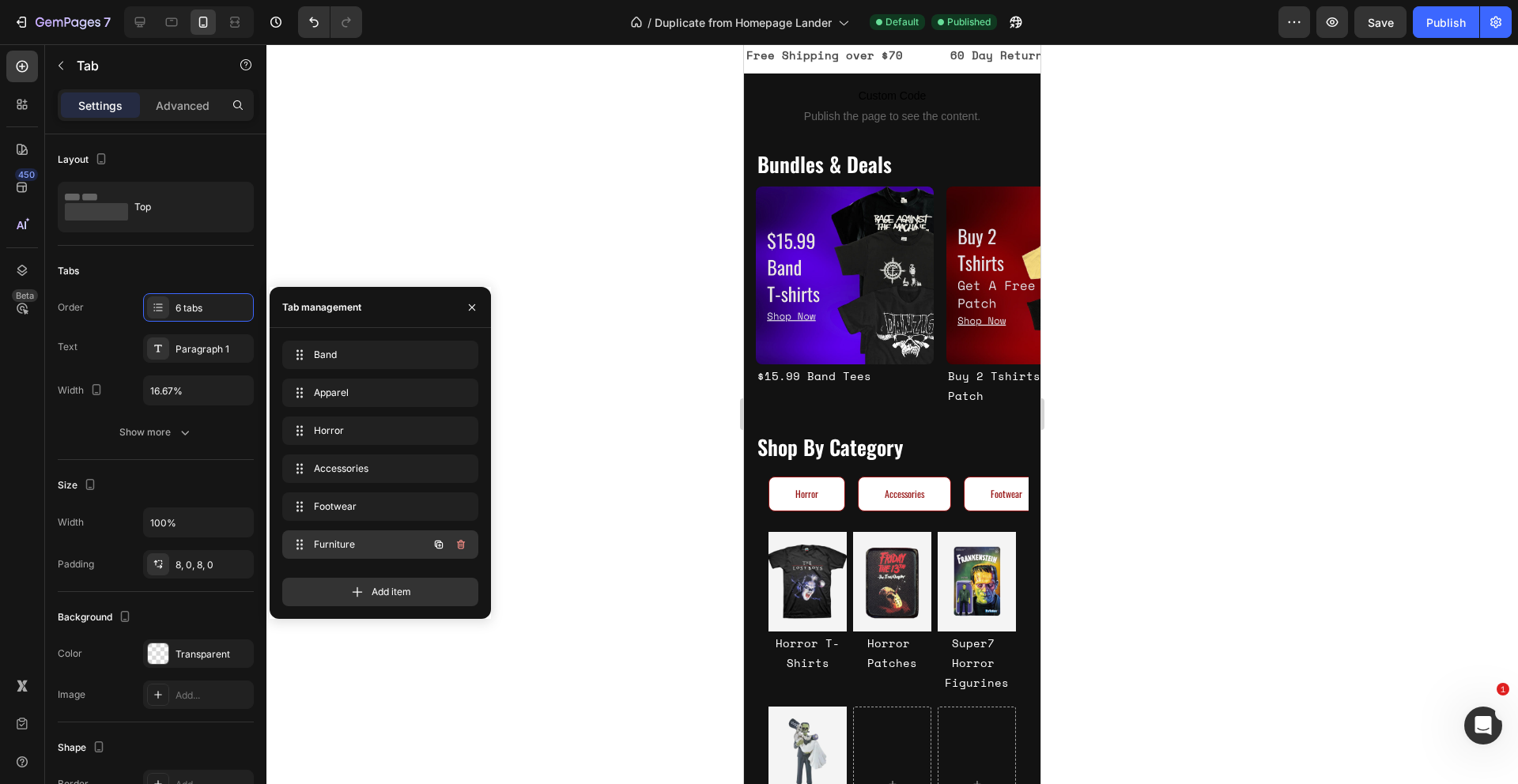click on "Furniture" at bounding box center (358, 545) 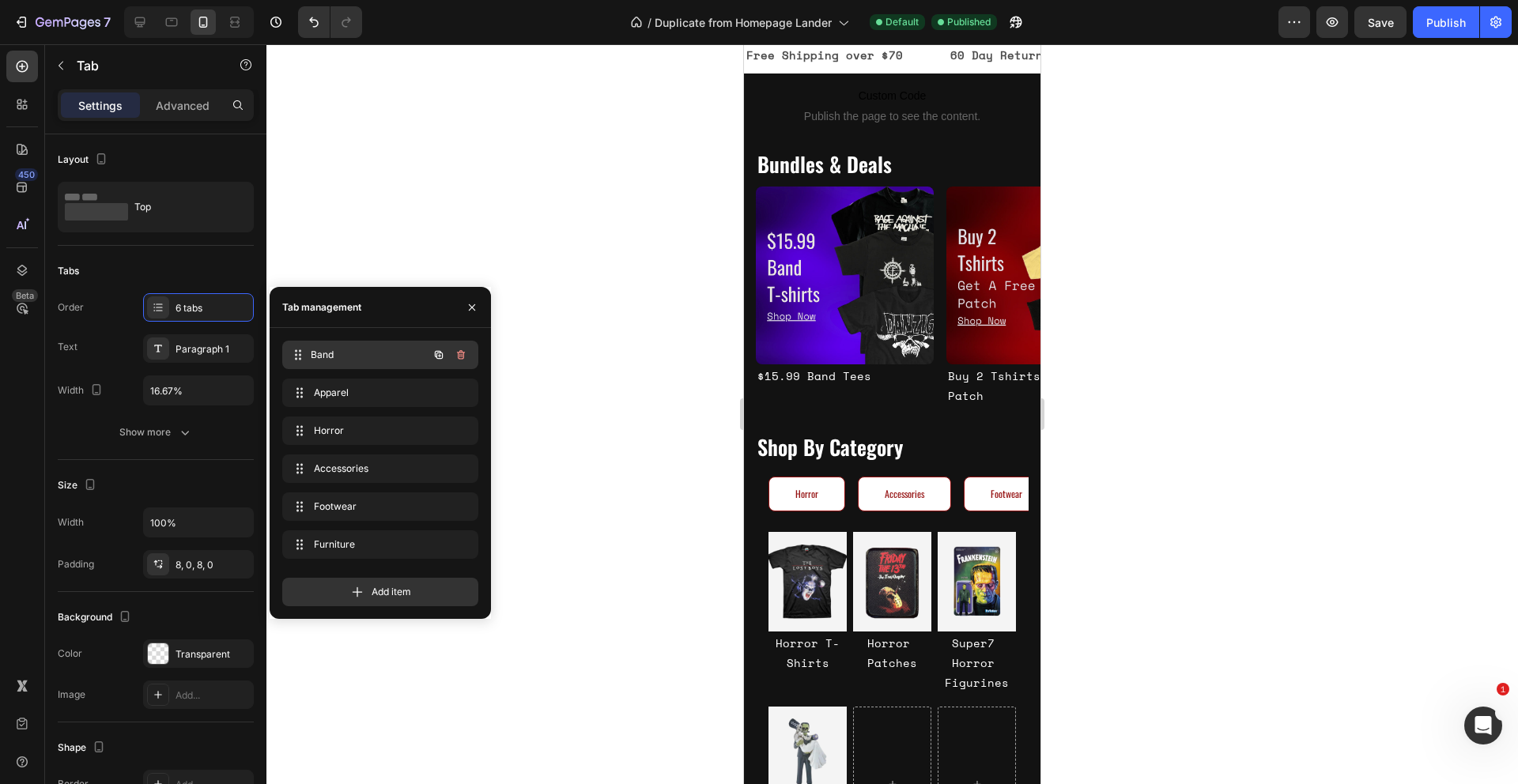 click on "Band" at bounding box center [369, 355] 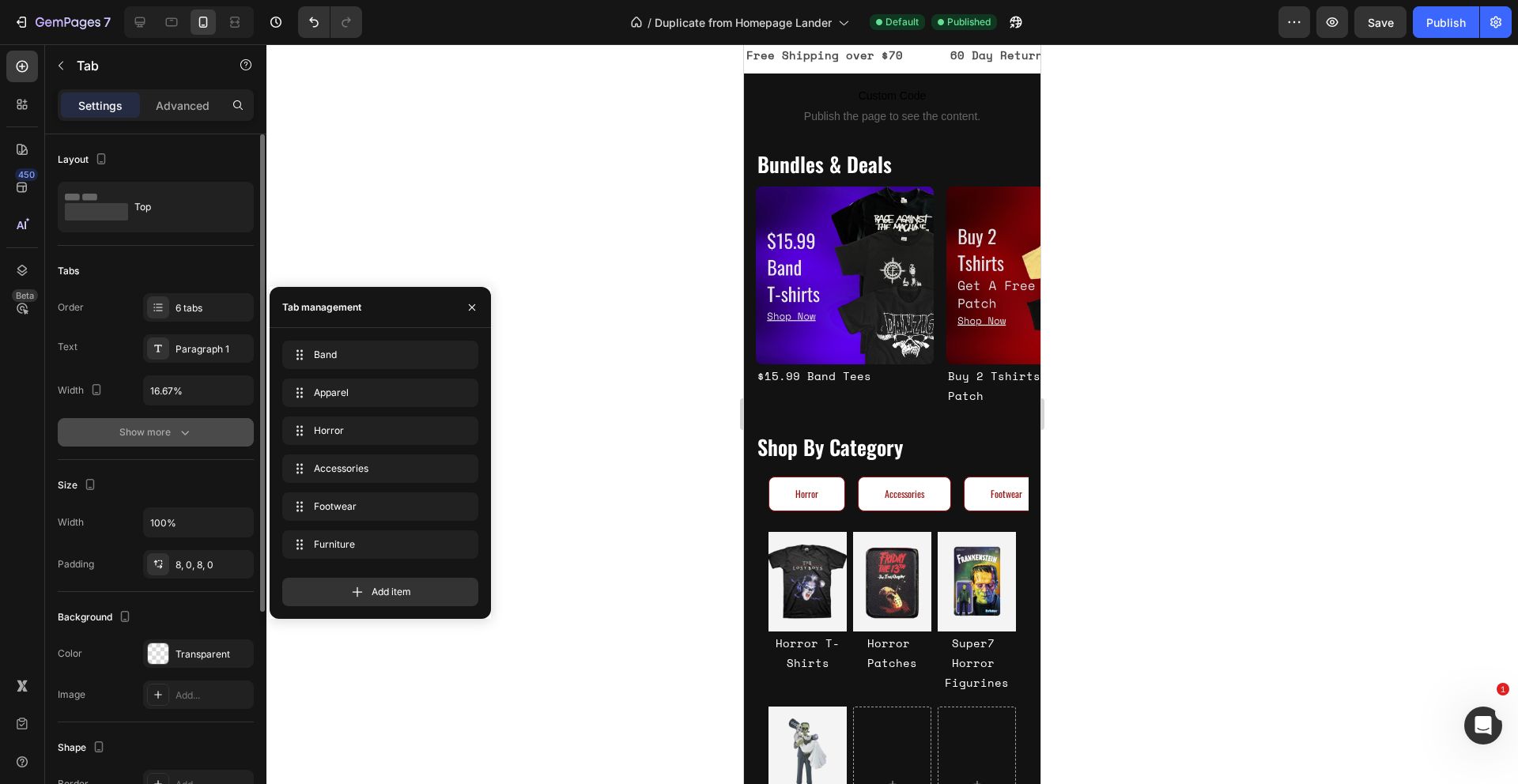 click on "Show more" at bounding box center [156, 432] 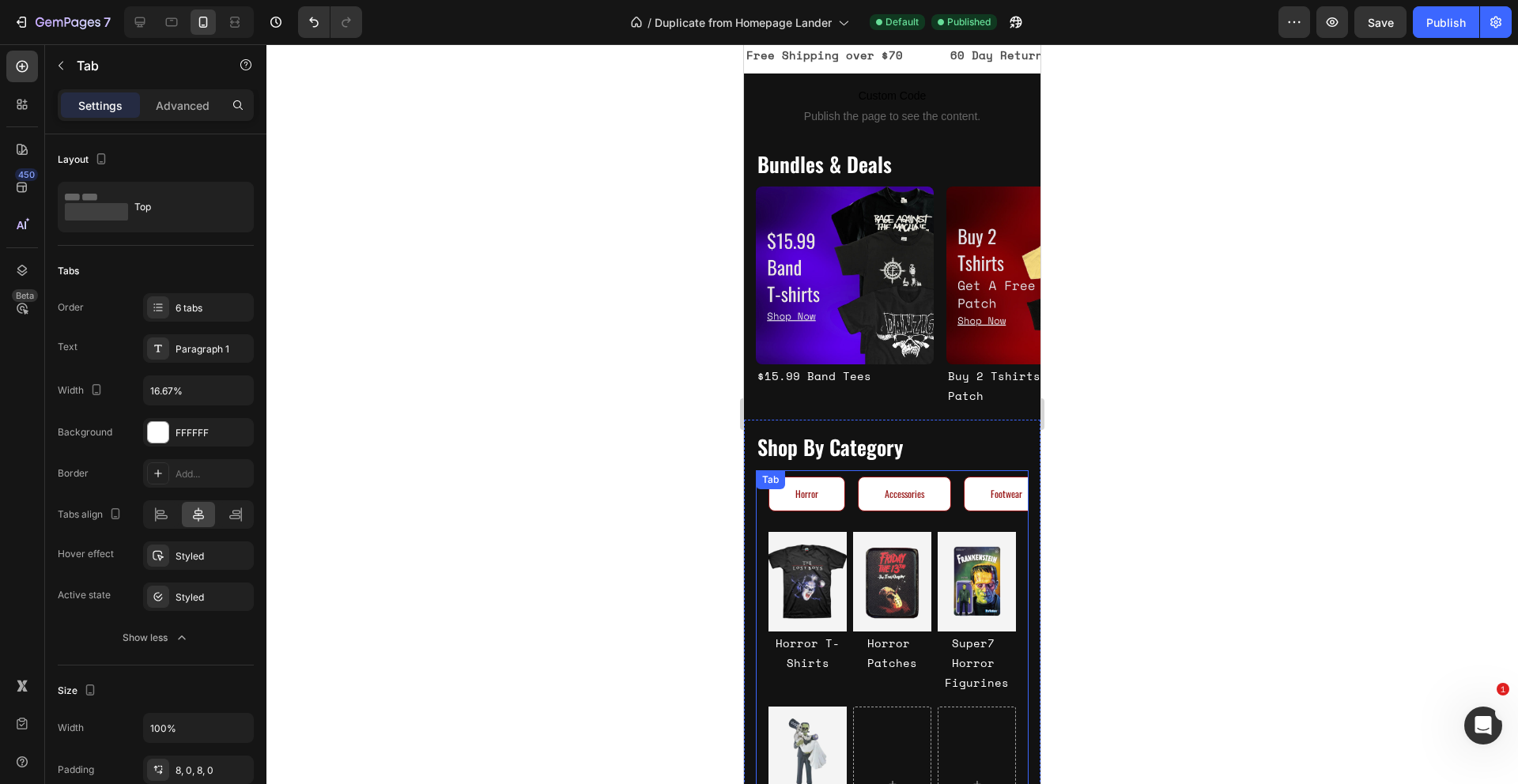 click on "Band  Apparel Horror Accessories Footwear Furniture" at bounding box center (892, 498) 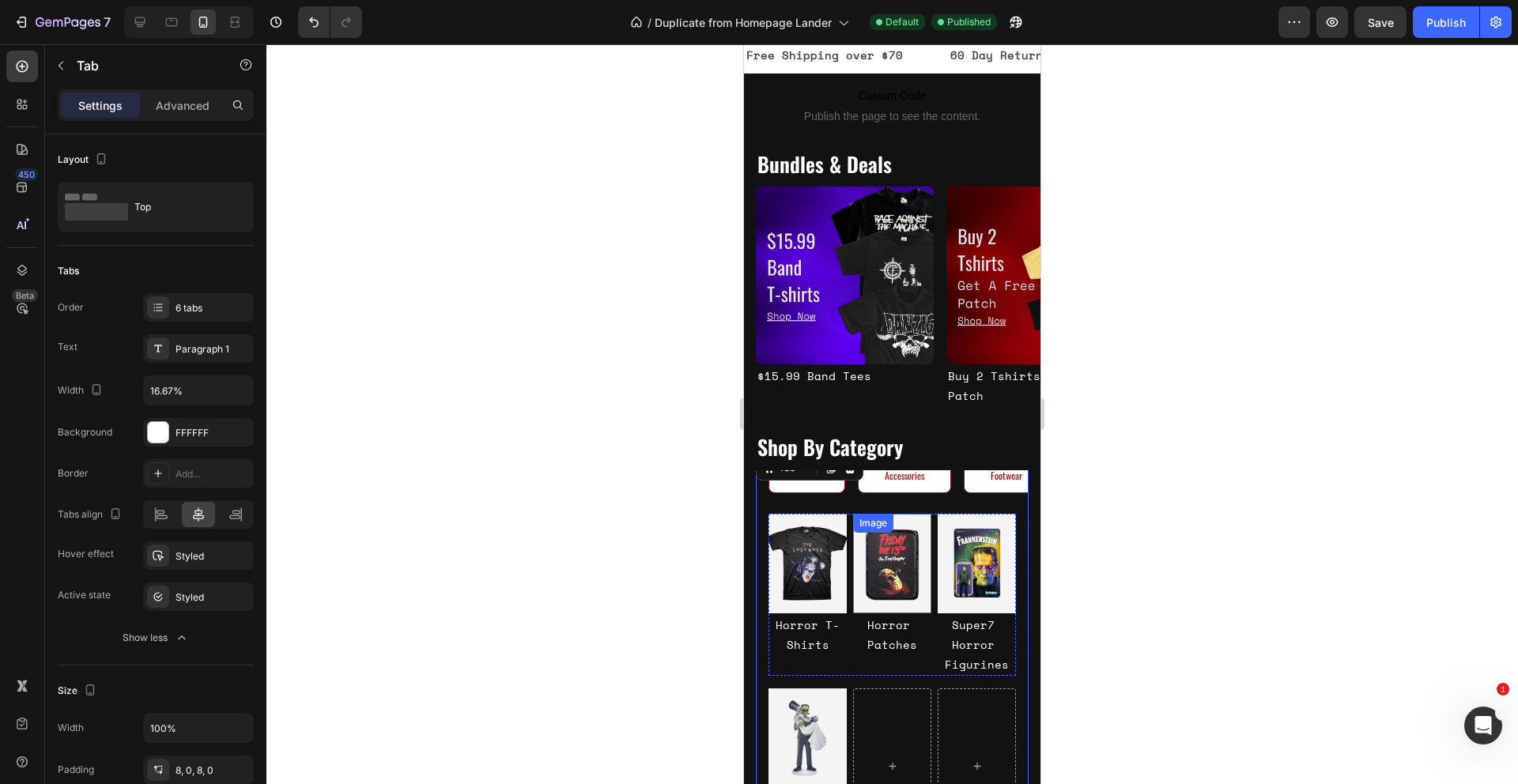 scroll, scrollTop: 19, scrollLeft: 0, axis: vertical 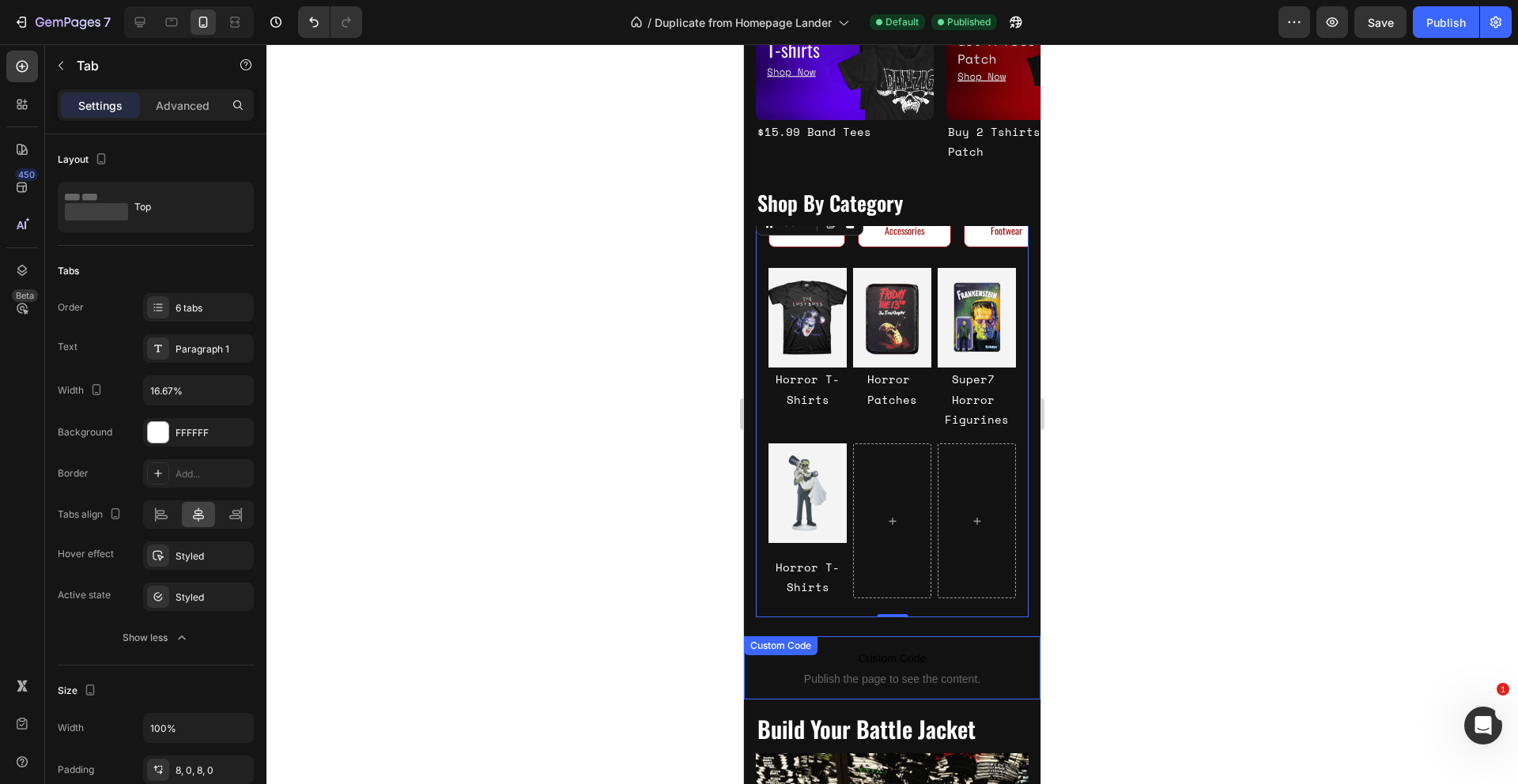 click on "Custom Code
Publish the page to see the content.
Custom Code" at bounding box center (892, 668) 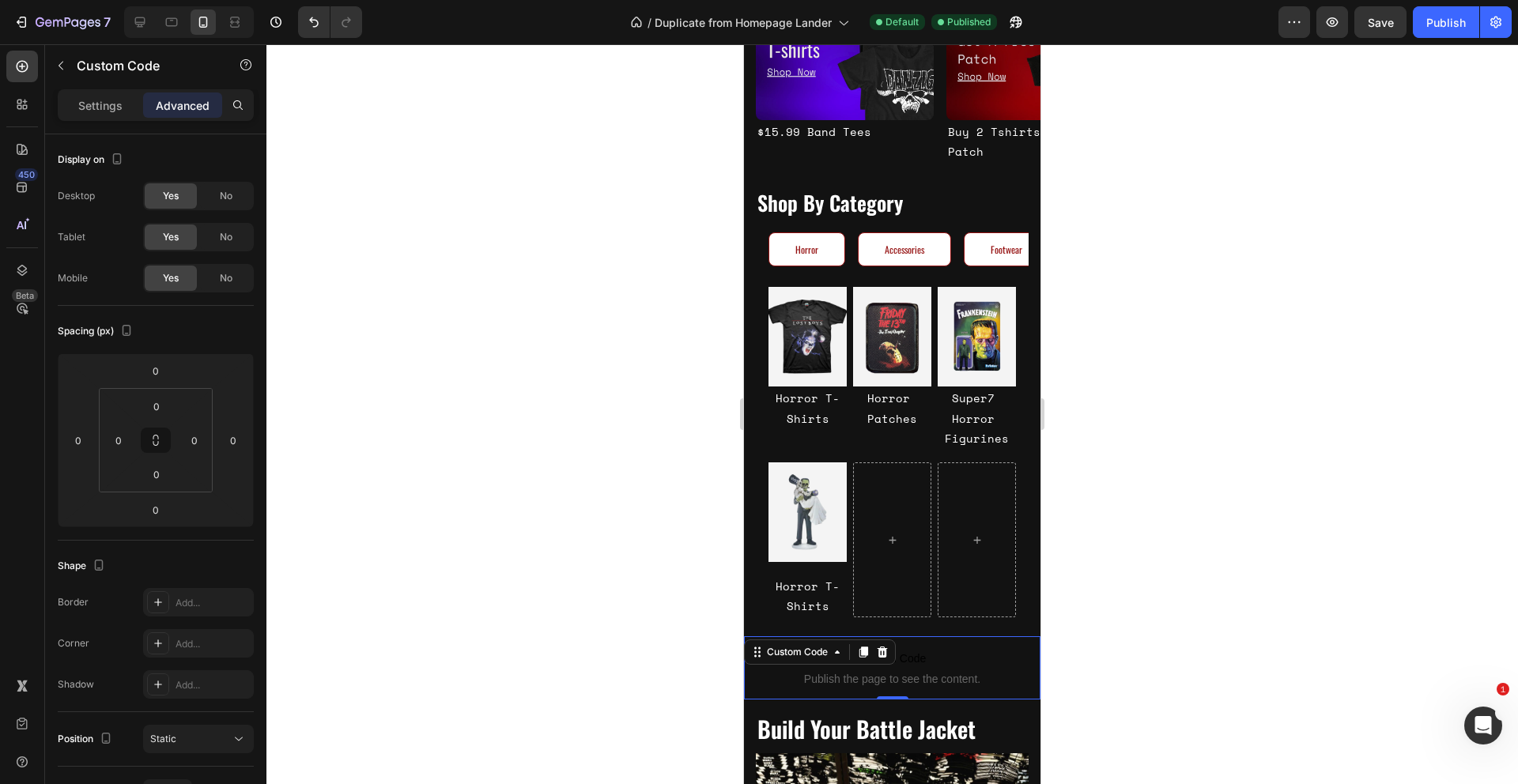 scroll, scrollTop: 0, scrollLeft: 0, axis: both 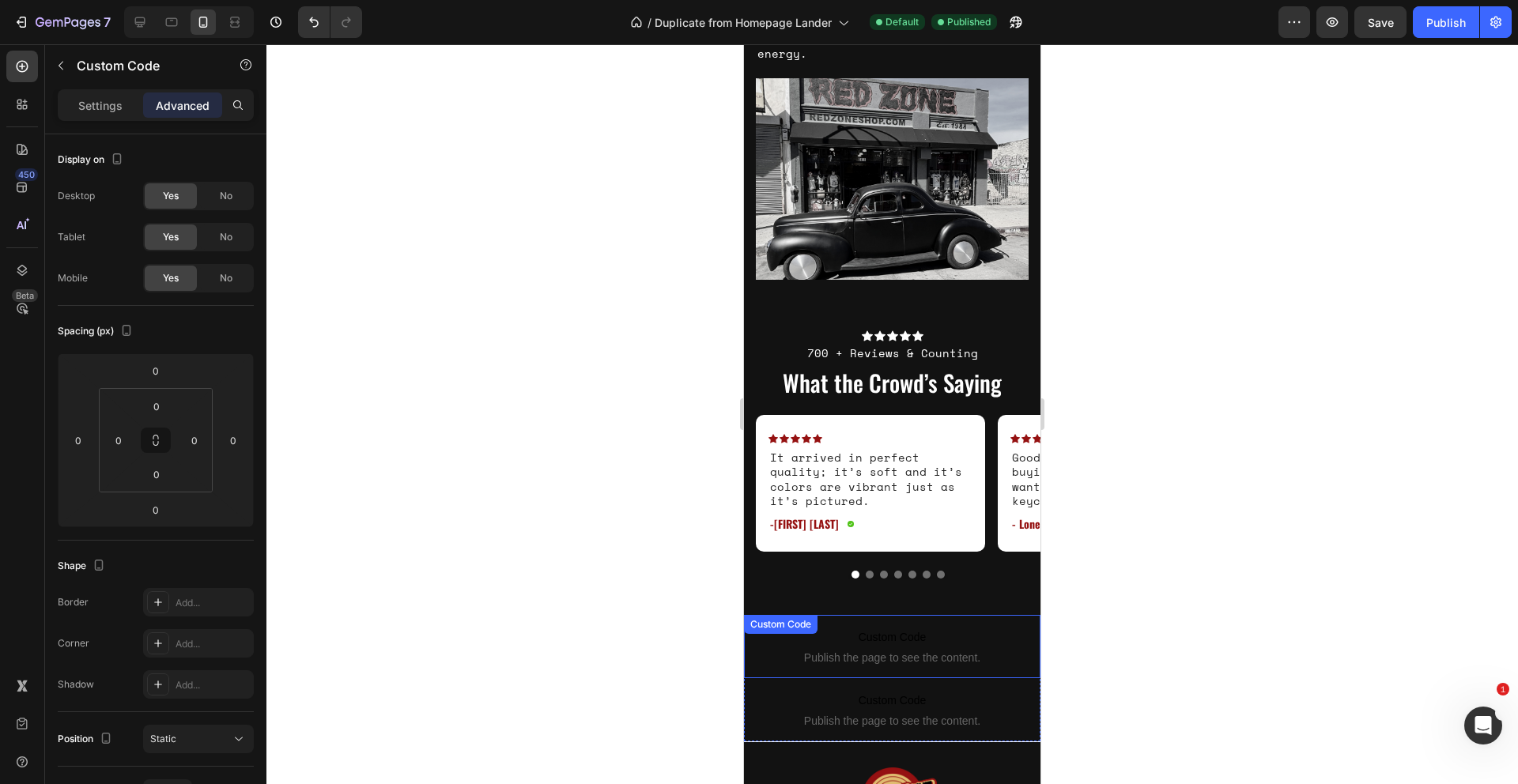 click on "Custom Code" at bounding box center [892, 637] 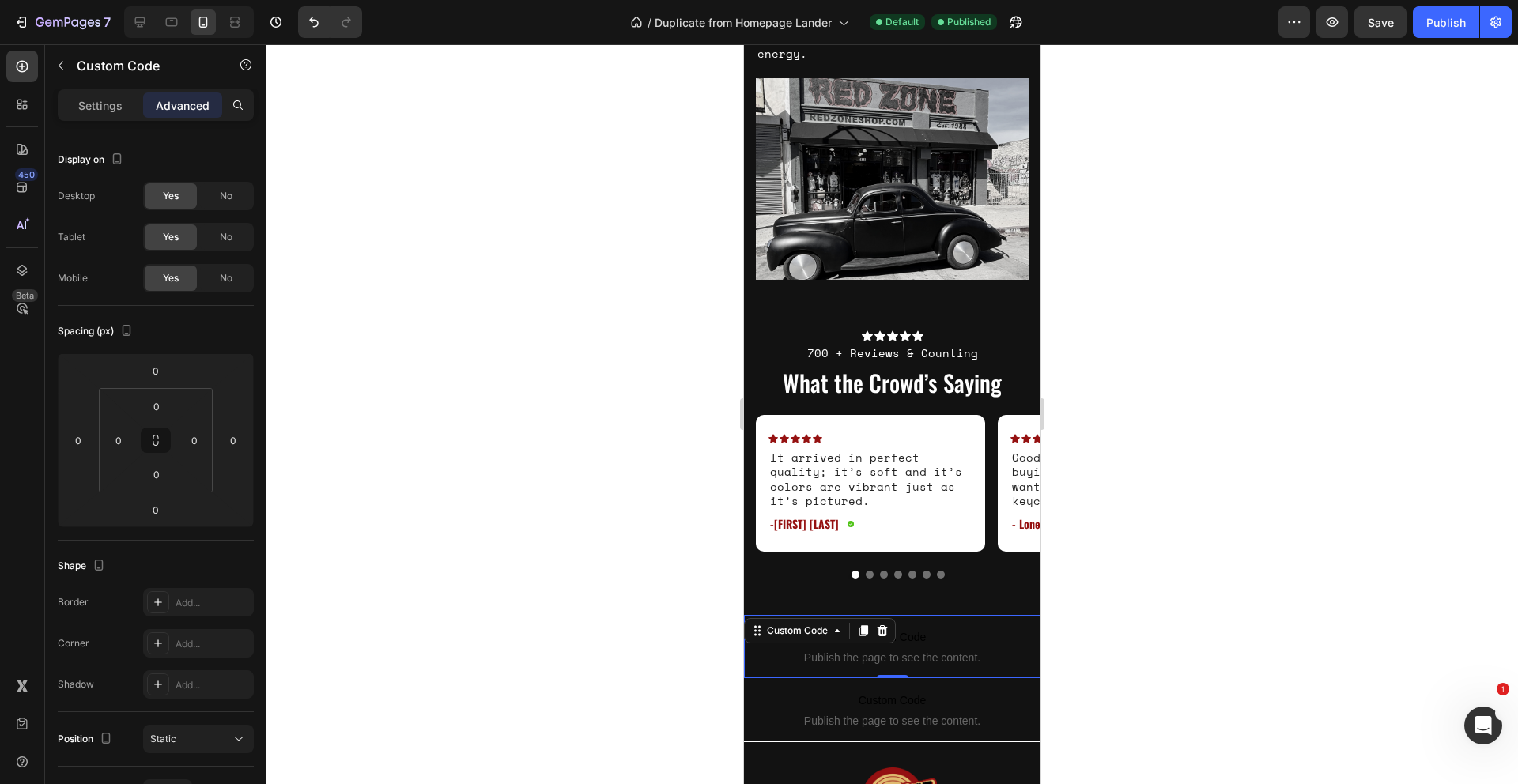 click on "Custom Code" at bounding box center (892, 637) 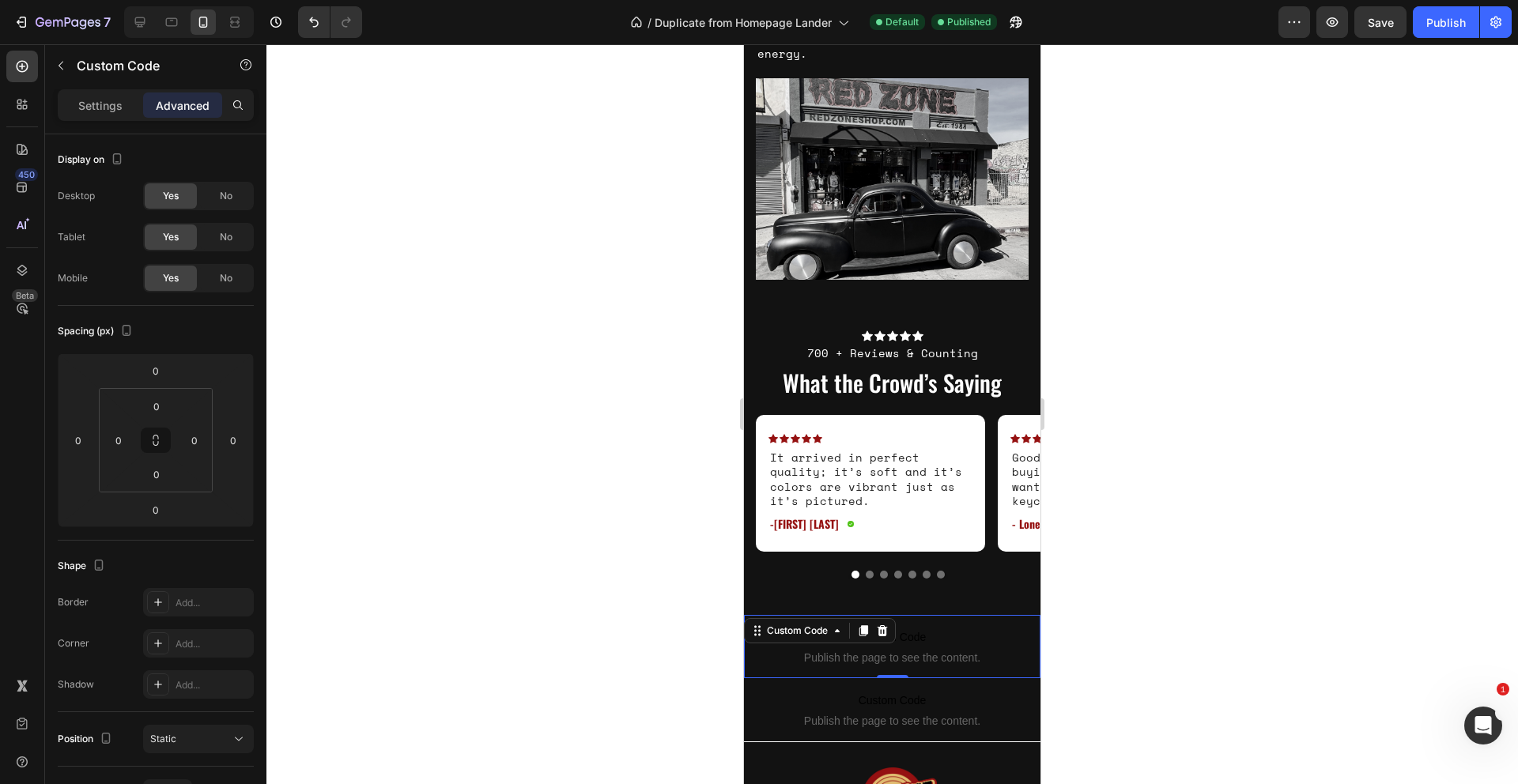click on "Custom Code" at bounding box center (892, 637) 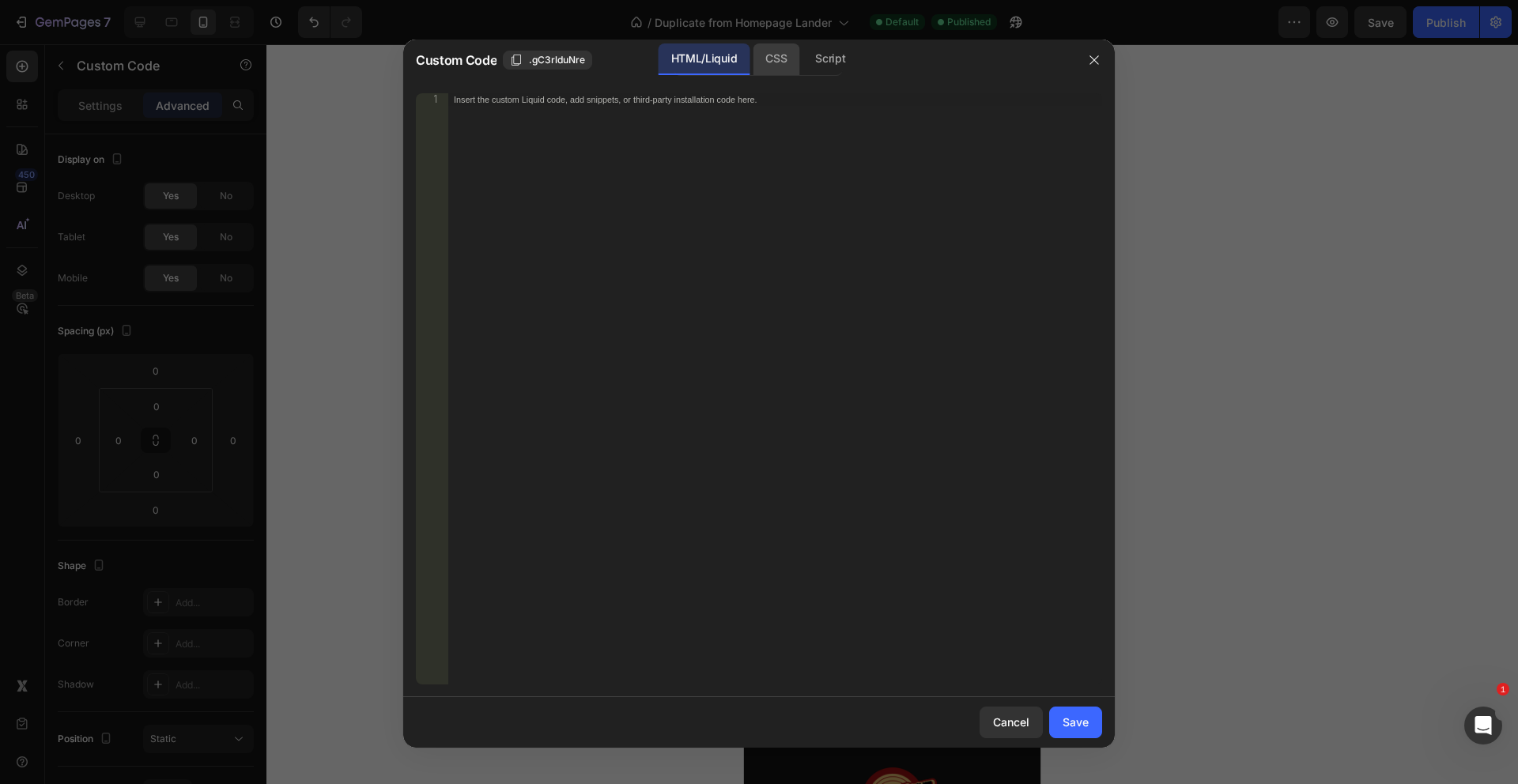 click on "CSS" 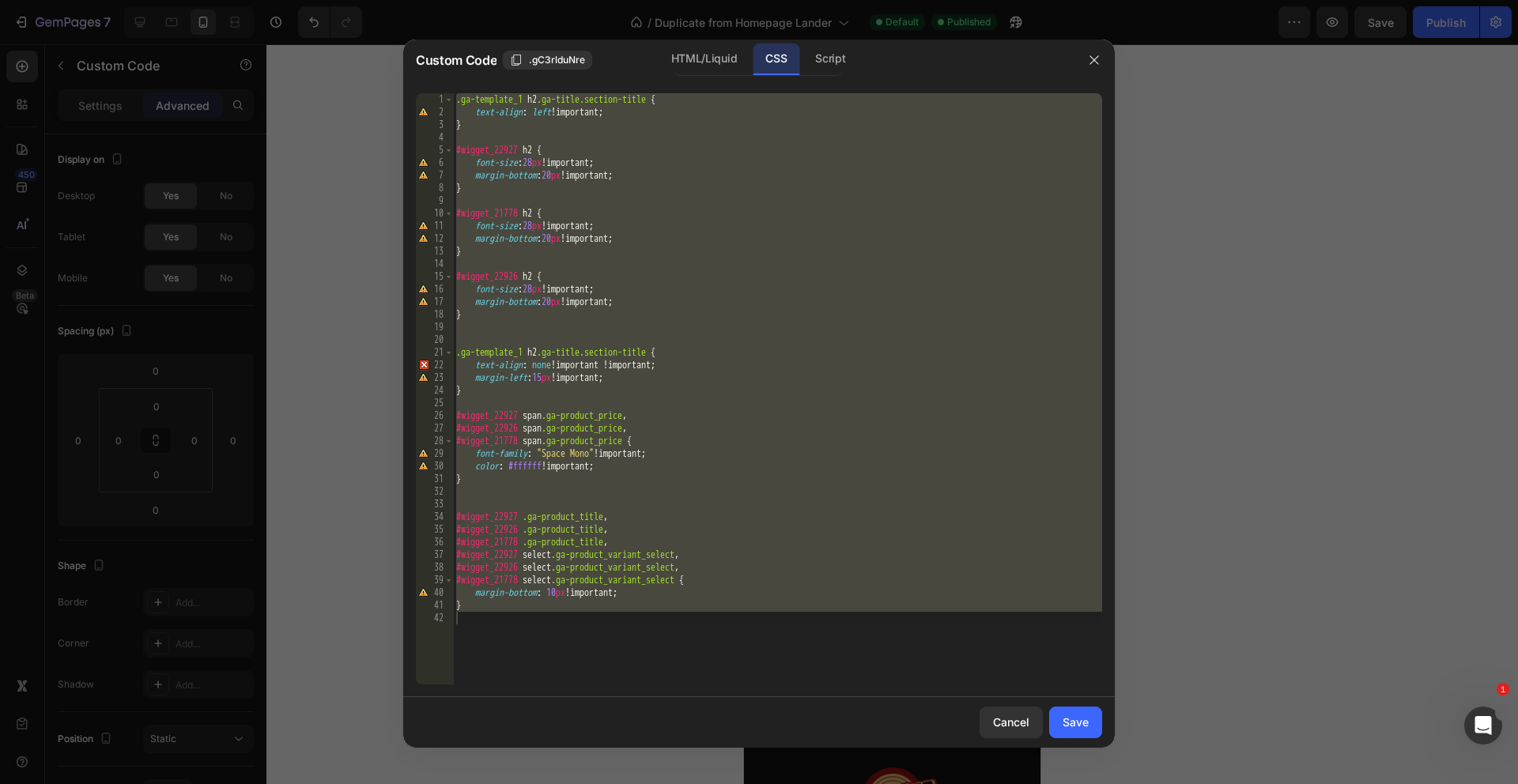 type on "}" 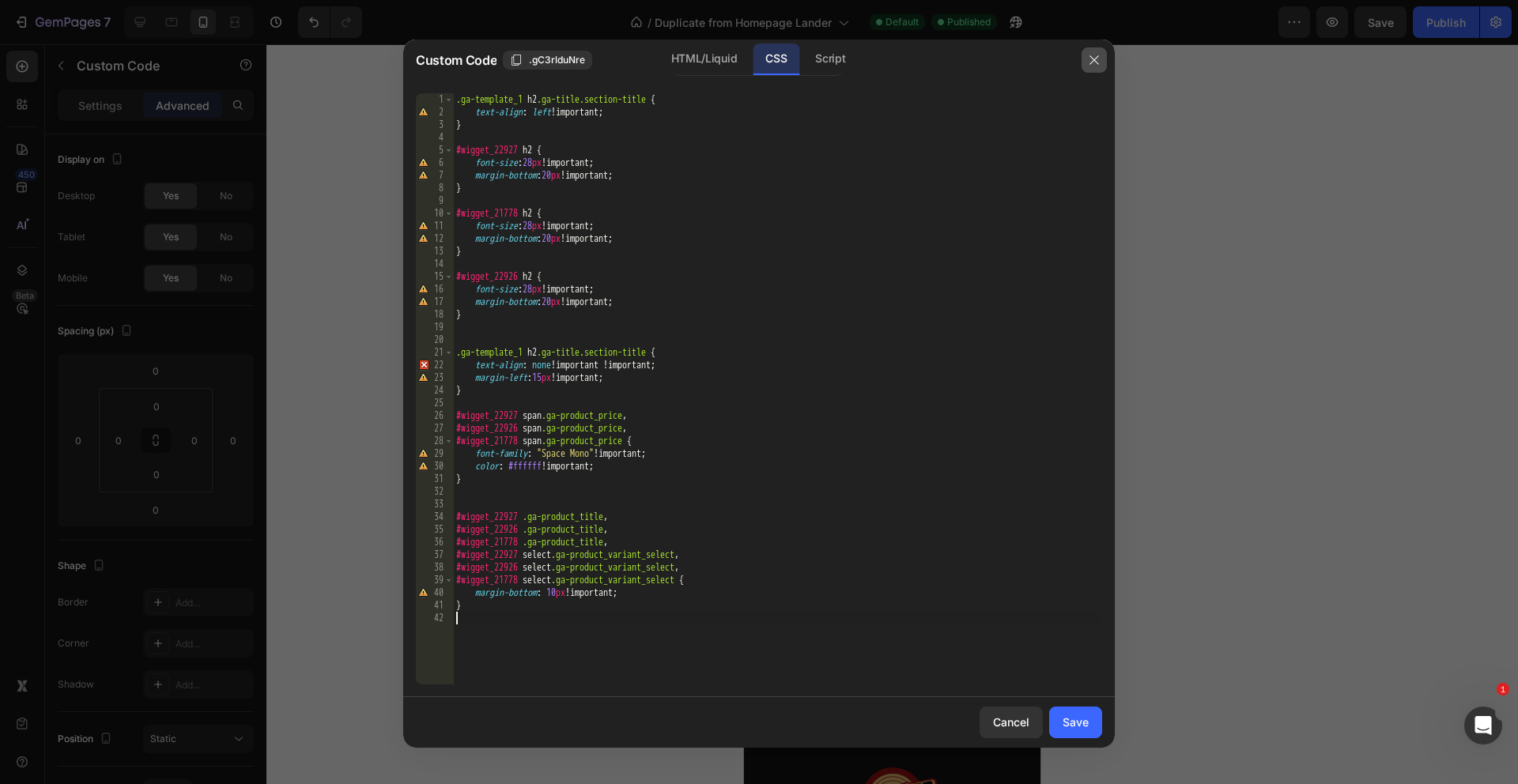 click at bounding box center (1094, 60) 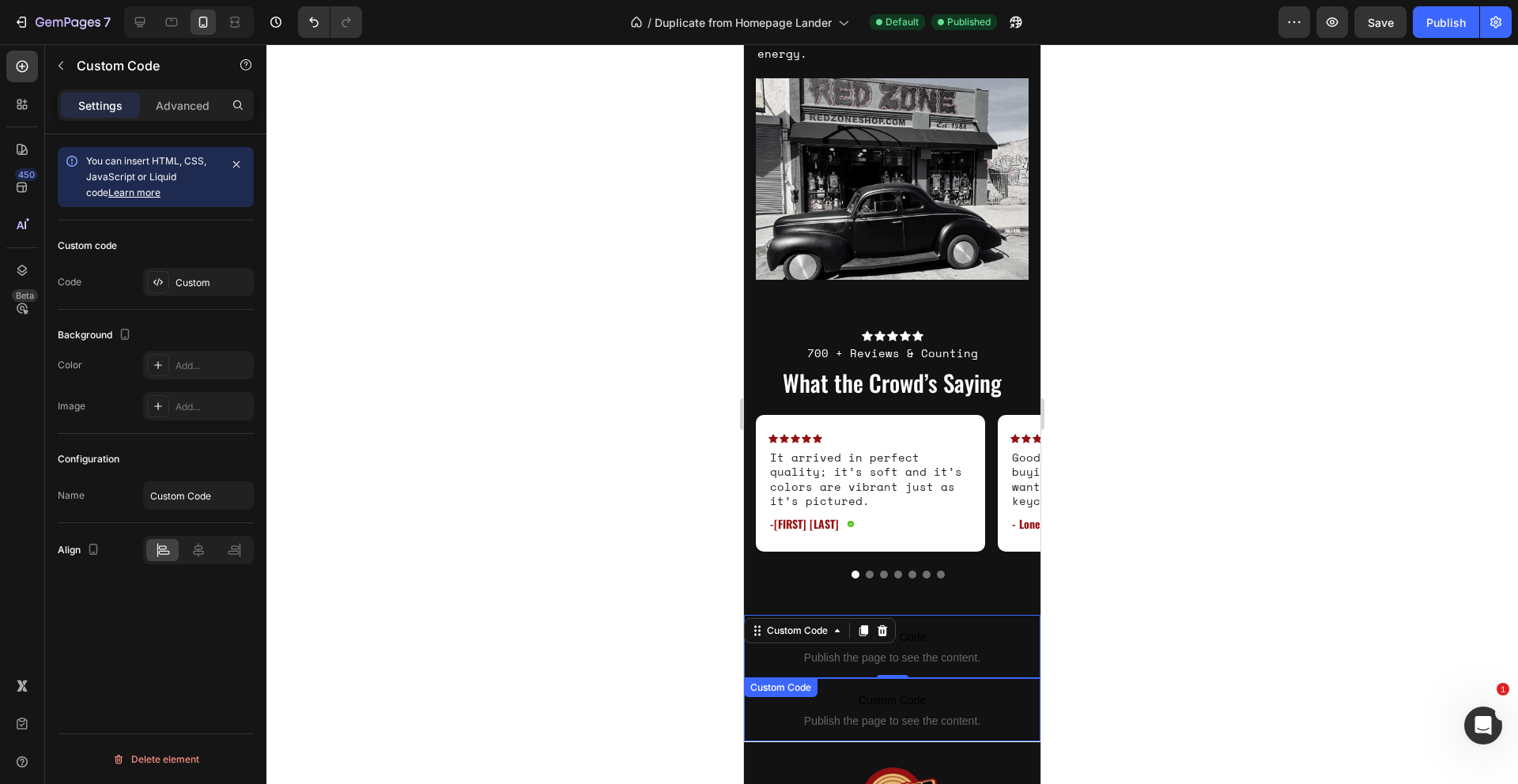 click on "Custom Code" at bounding box center [892, 700] 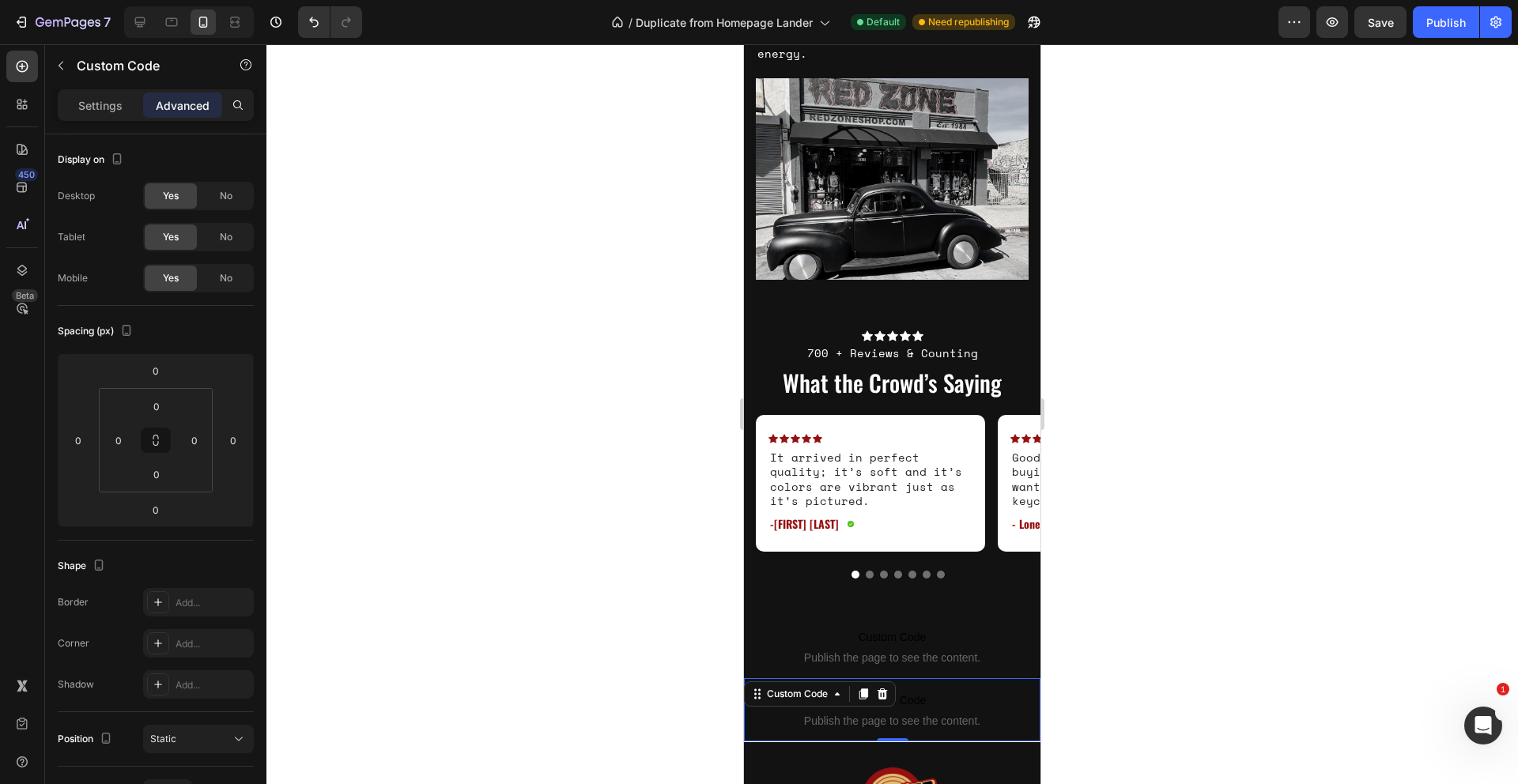 click on "Publish the page to see the content." at bounding box center (892, 721) 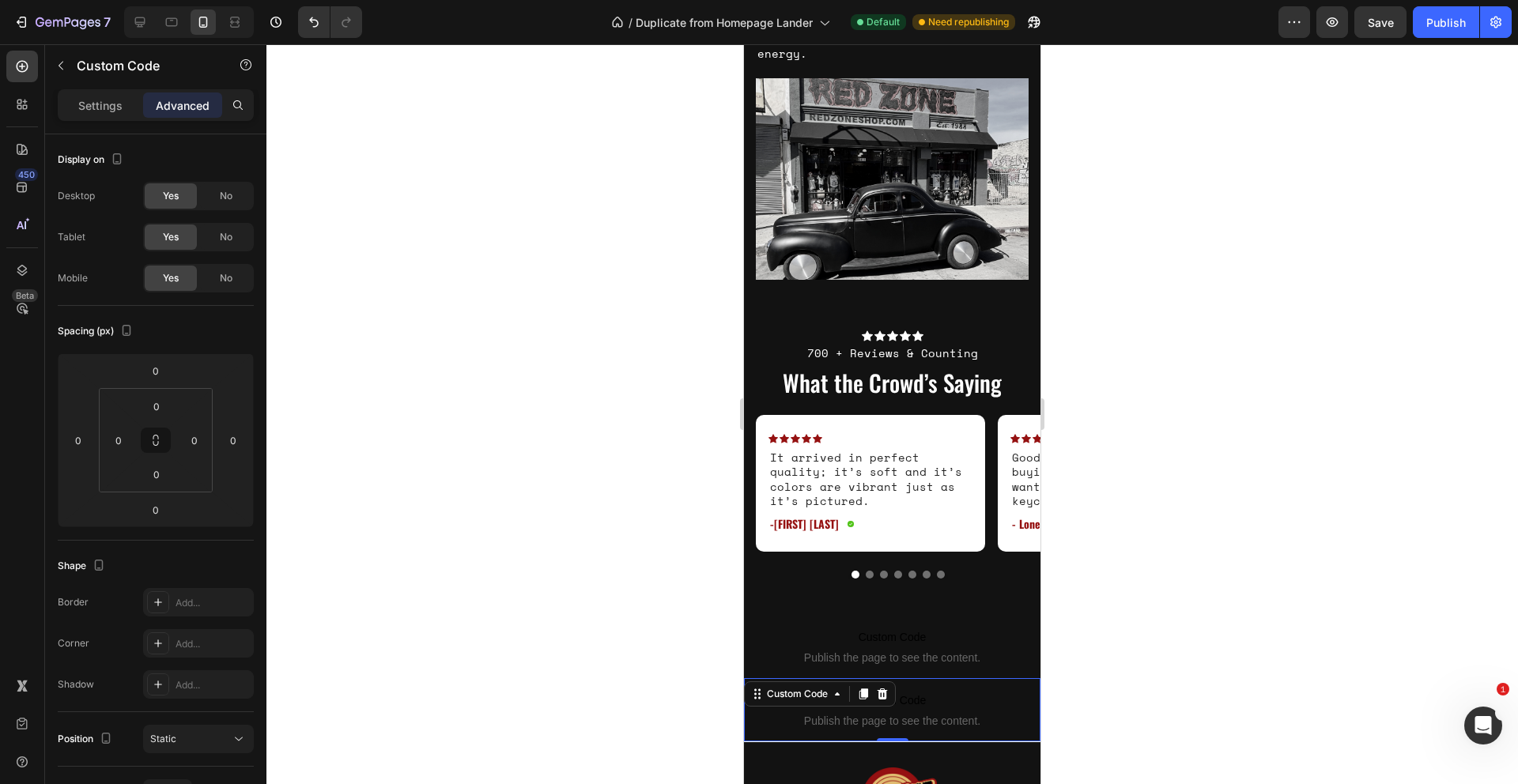 click on "Publish the page to see the content." at bounding box center (892, 721) 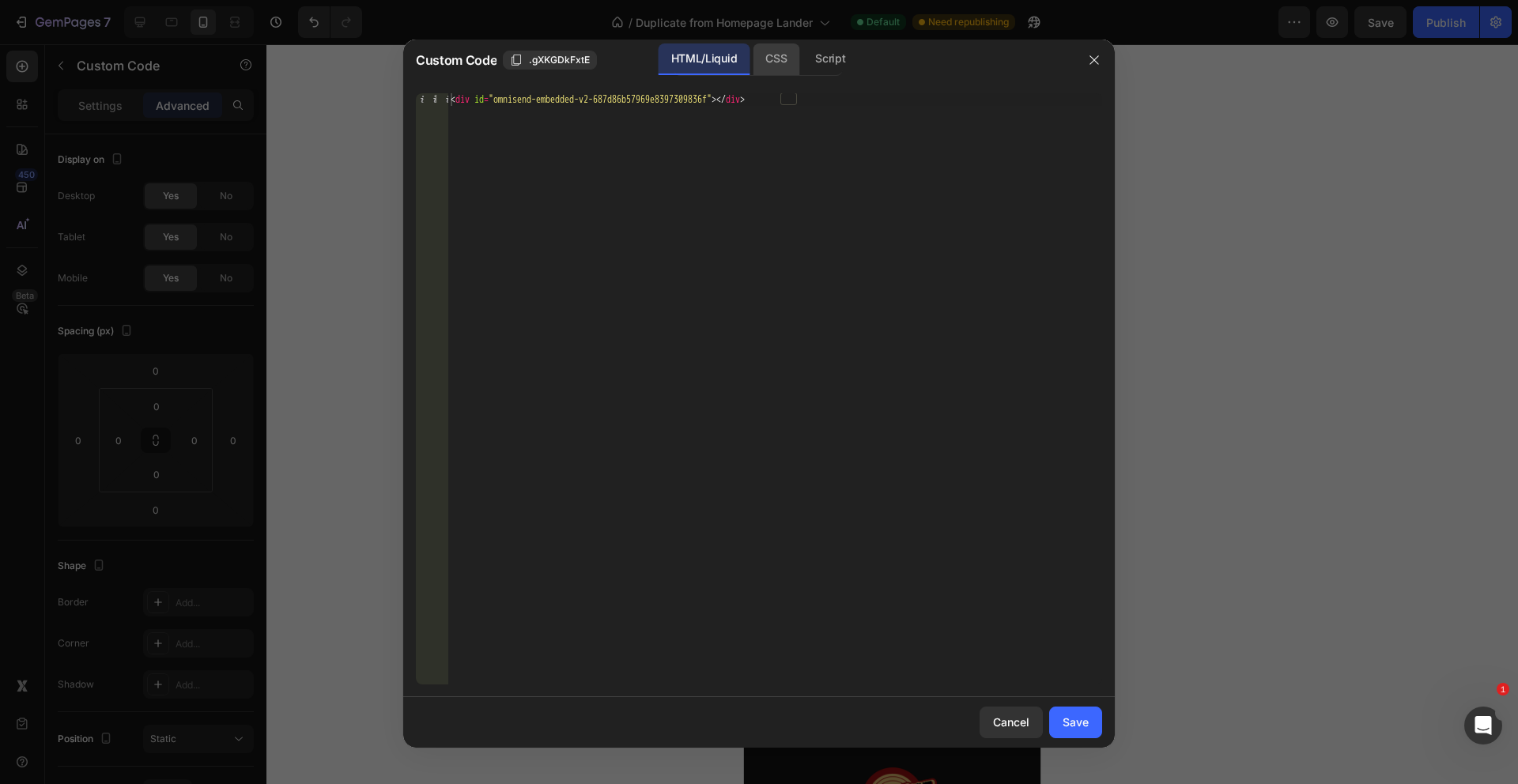 click on "CSS" 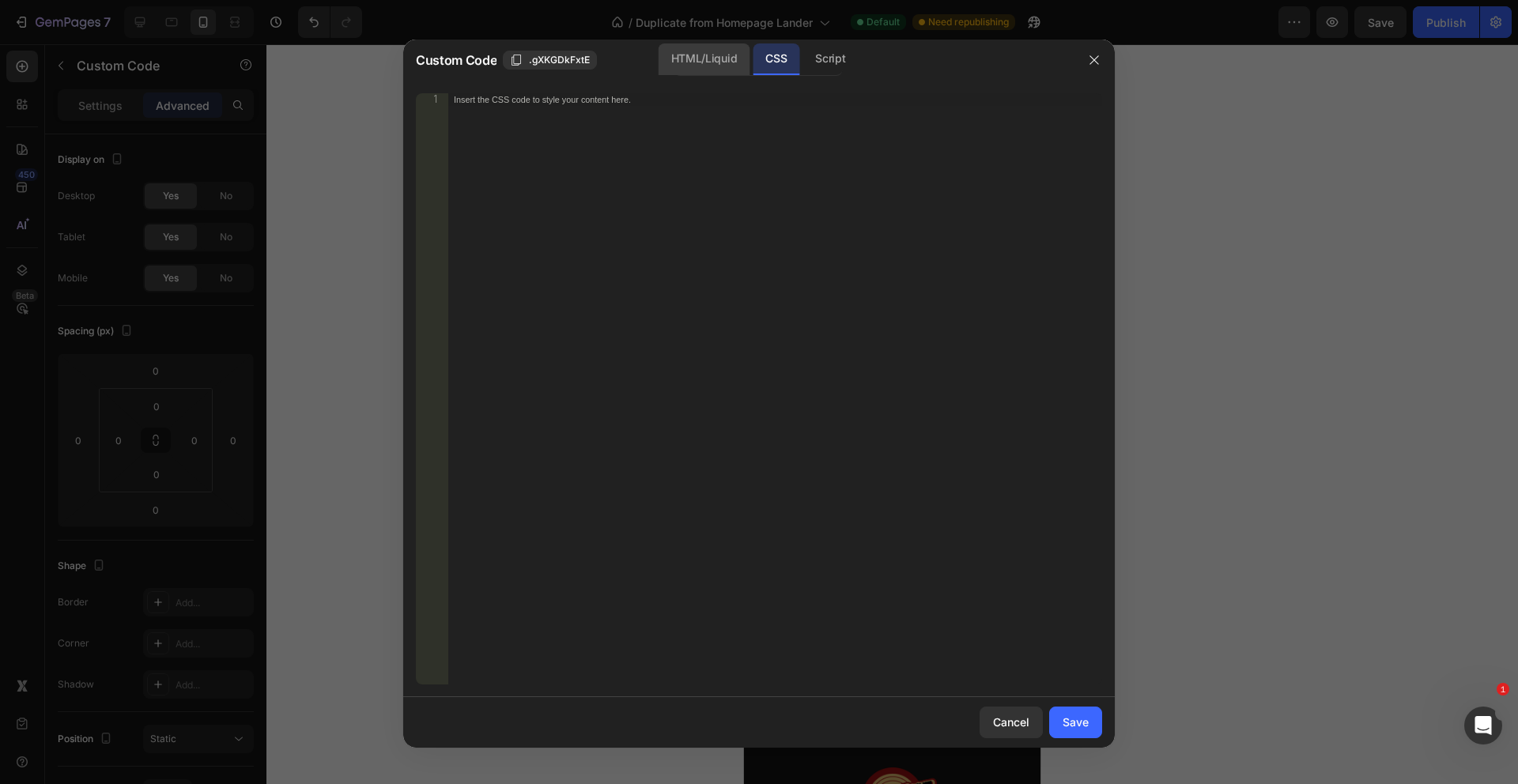 click on "HTML/Liquid" 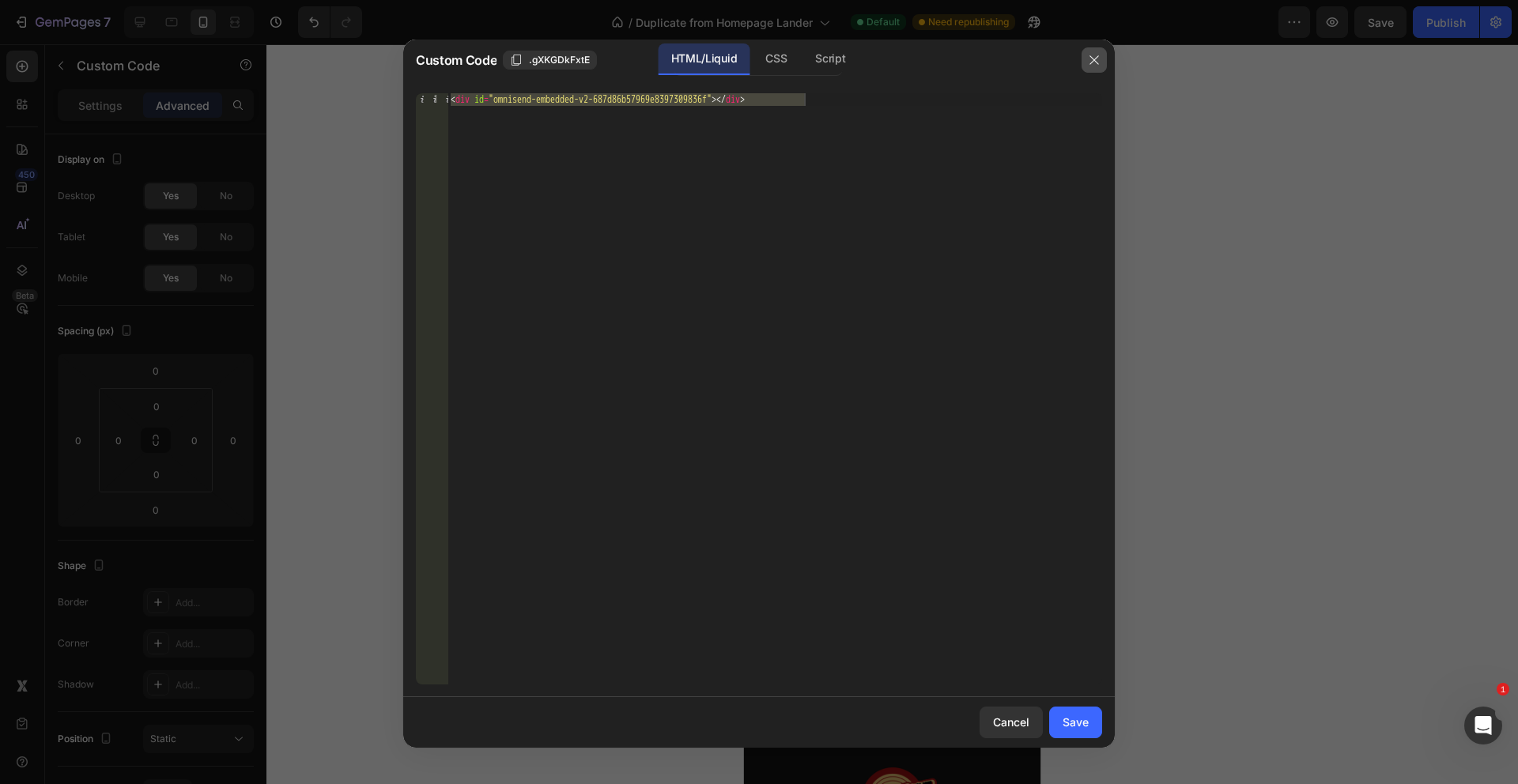 click at bounding box center [1094, 60] 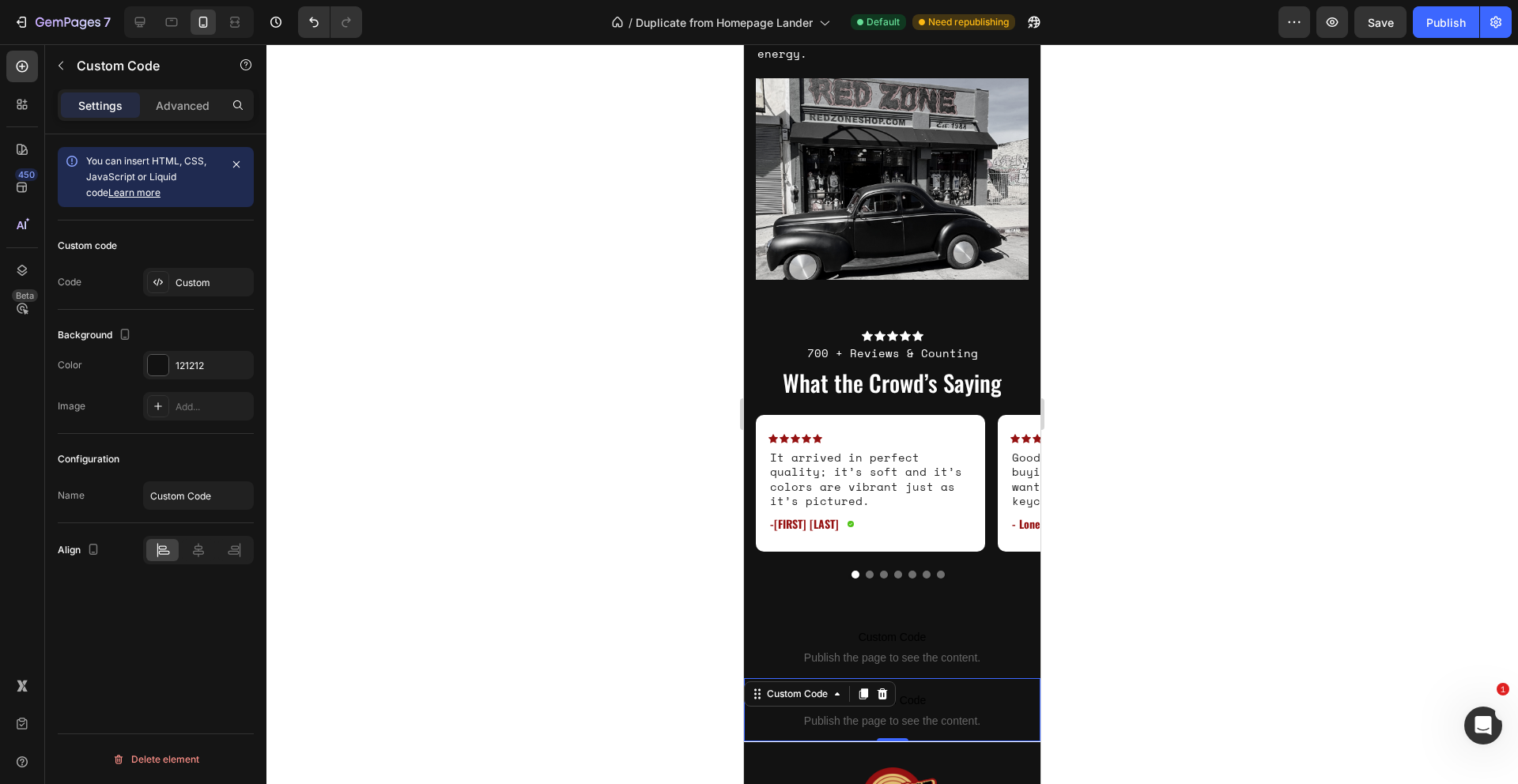 click on "Settings Advanced" at bounding box center [156, 111] 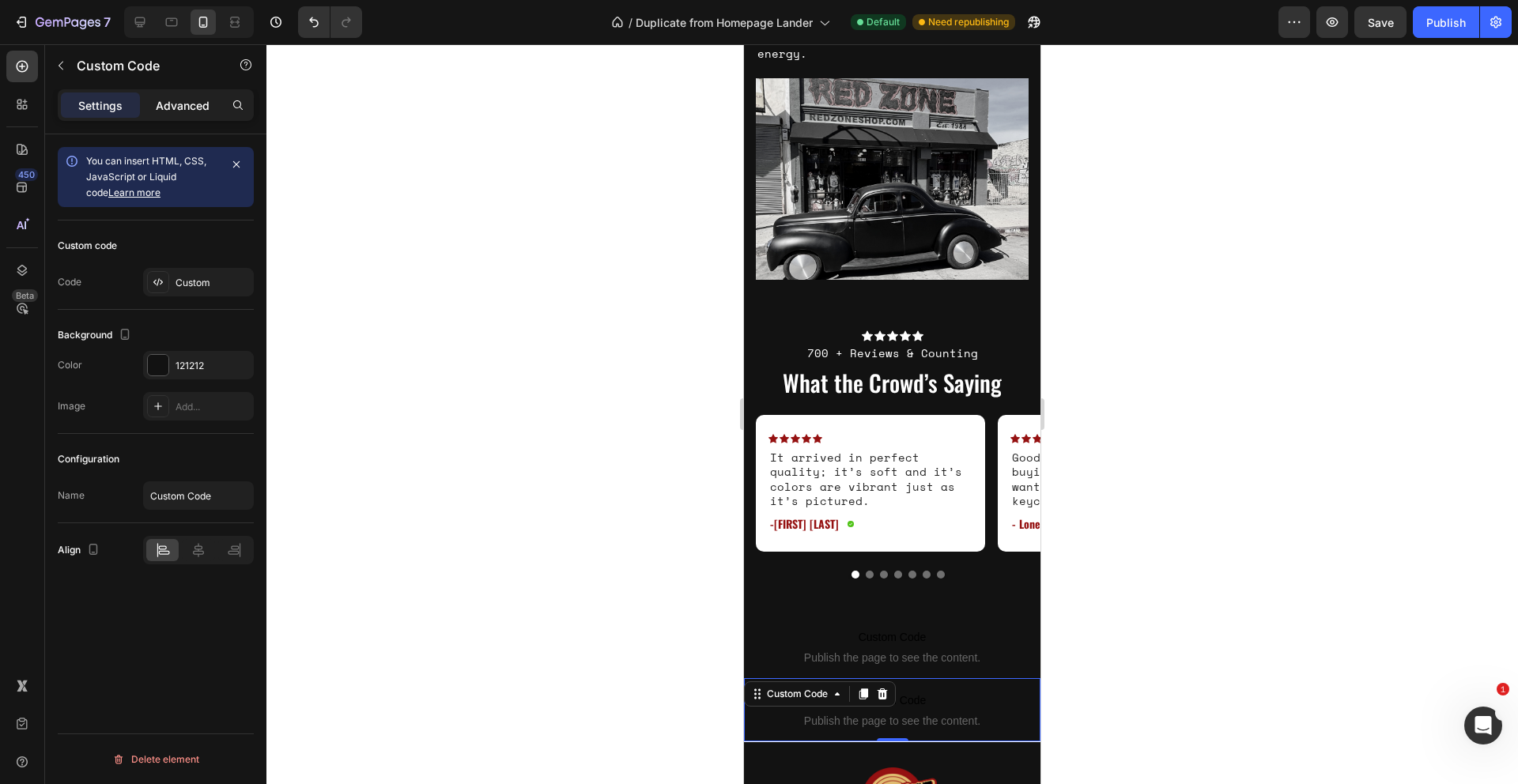 click on "Advanced" at bounding box center [183, 105] 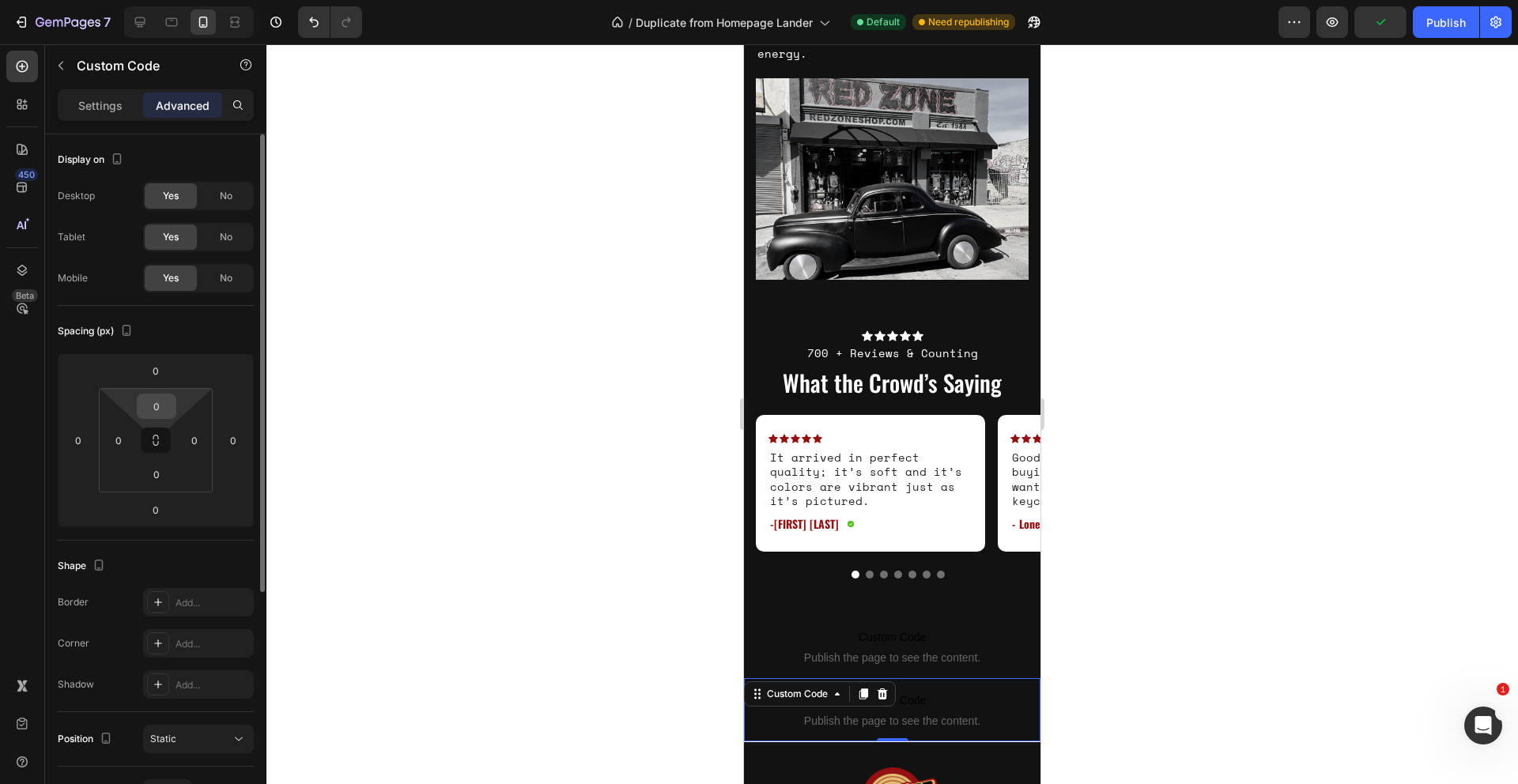 click on "0" at bounding box center (157, 406) 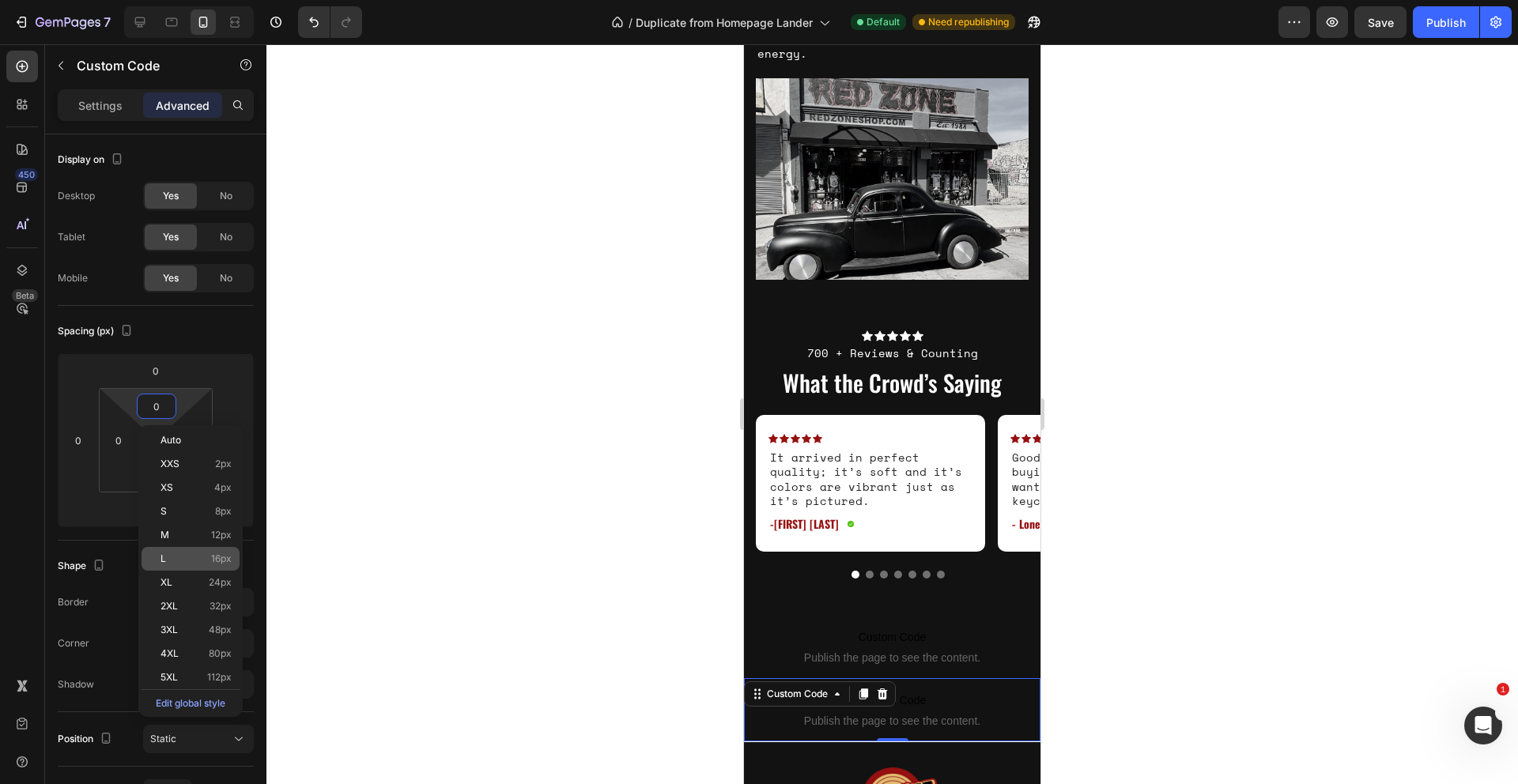 click on "16px" at bounding box center (221, 559) 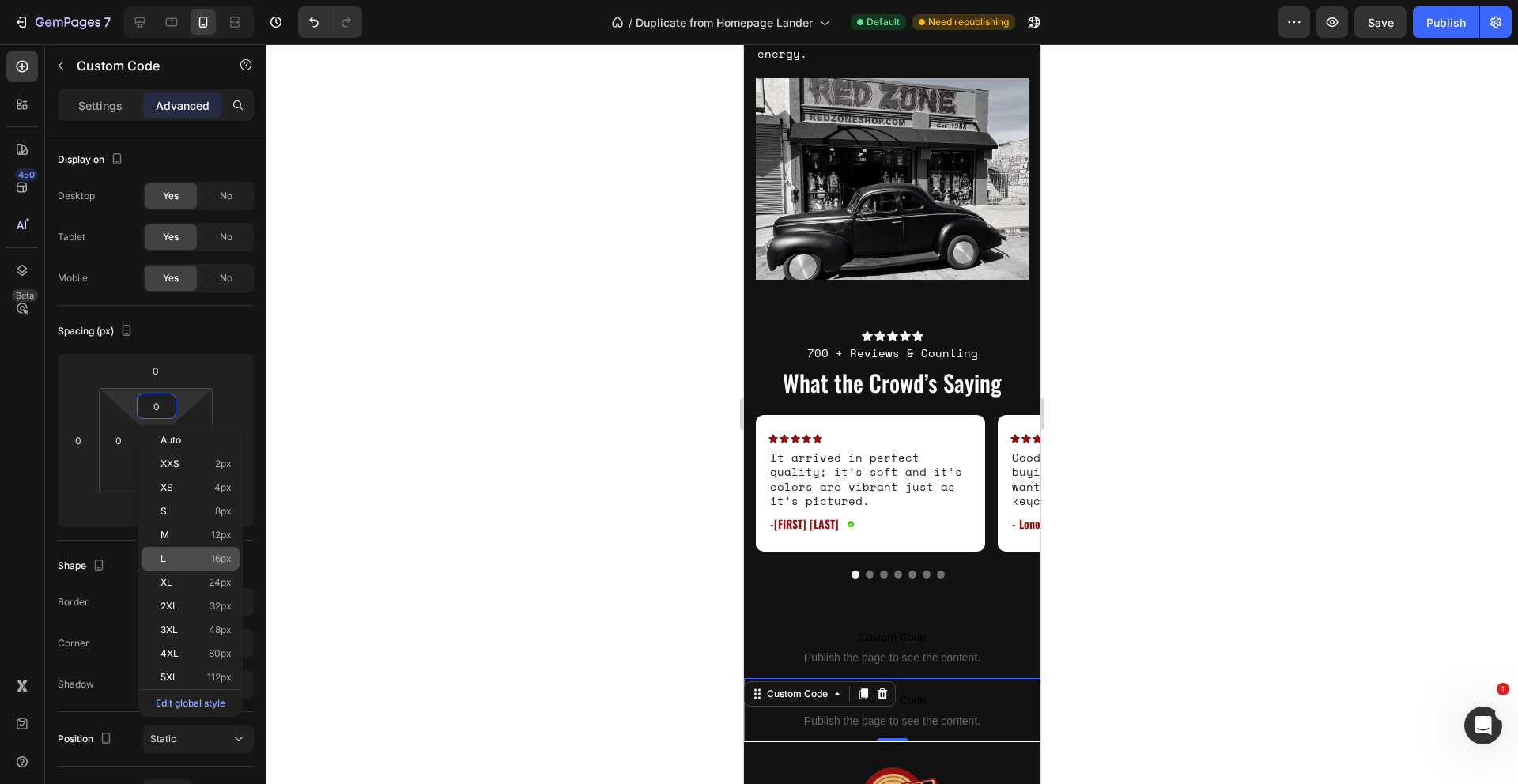 type on "16" 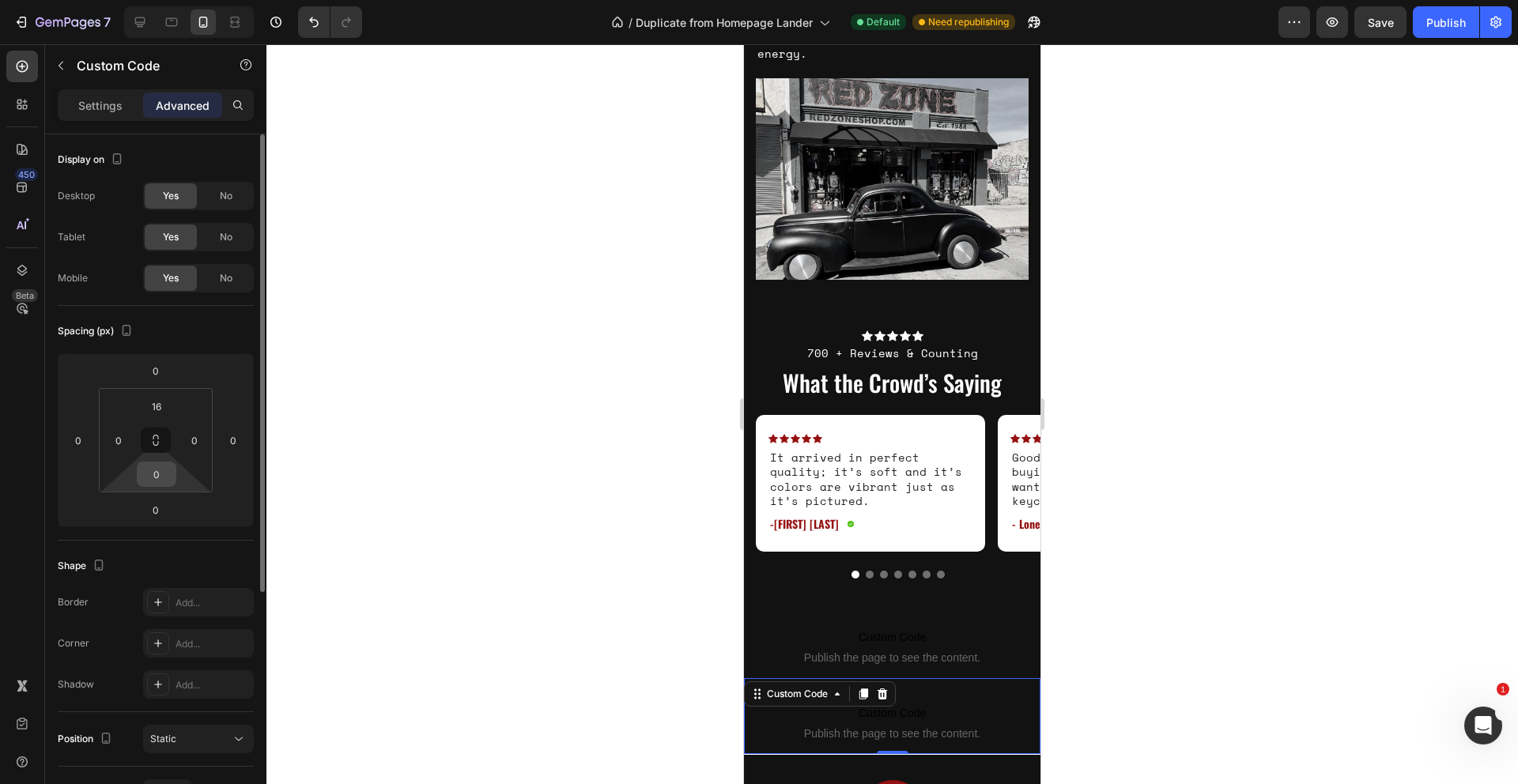click on "0" at bounding box center (157, 474) 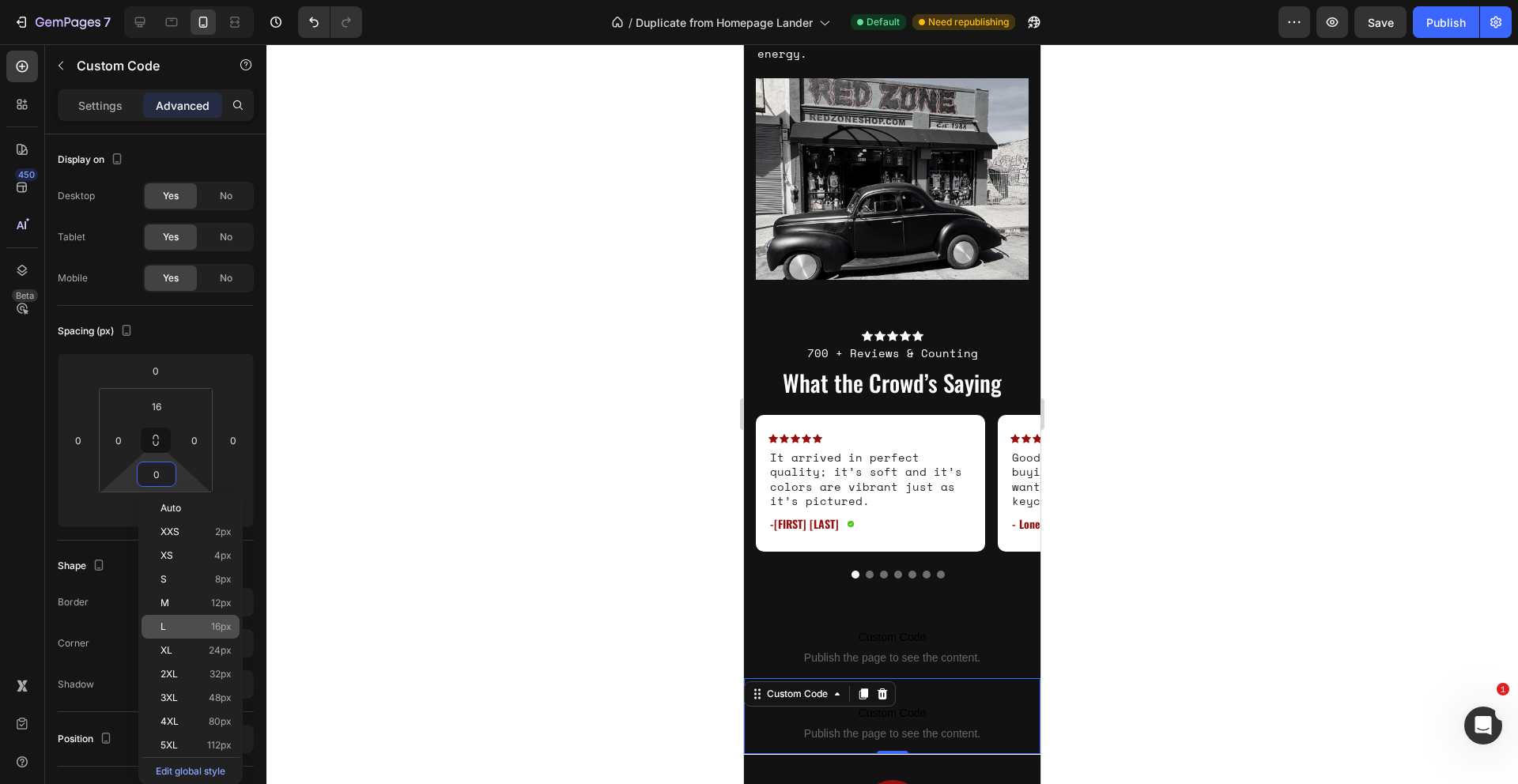 click on "L 16px" 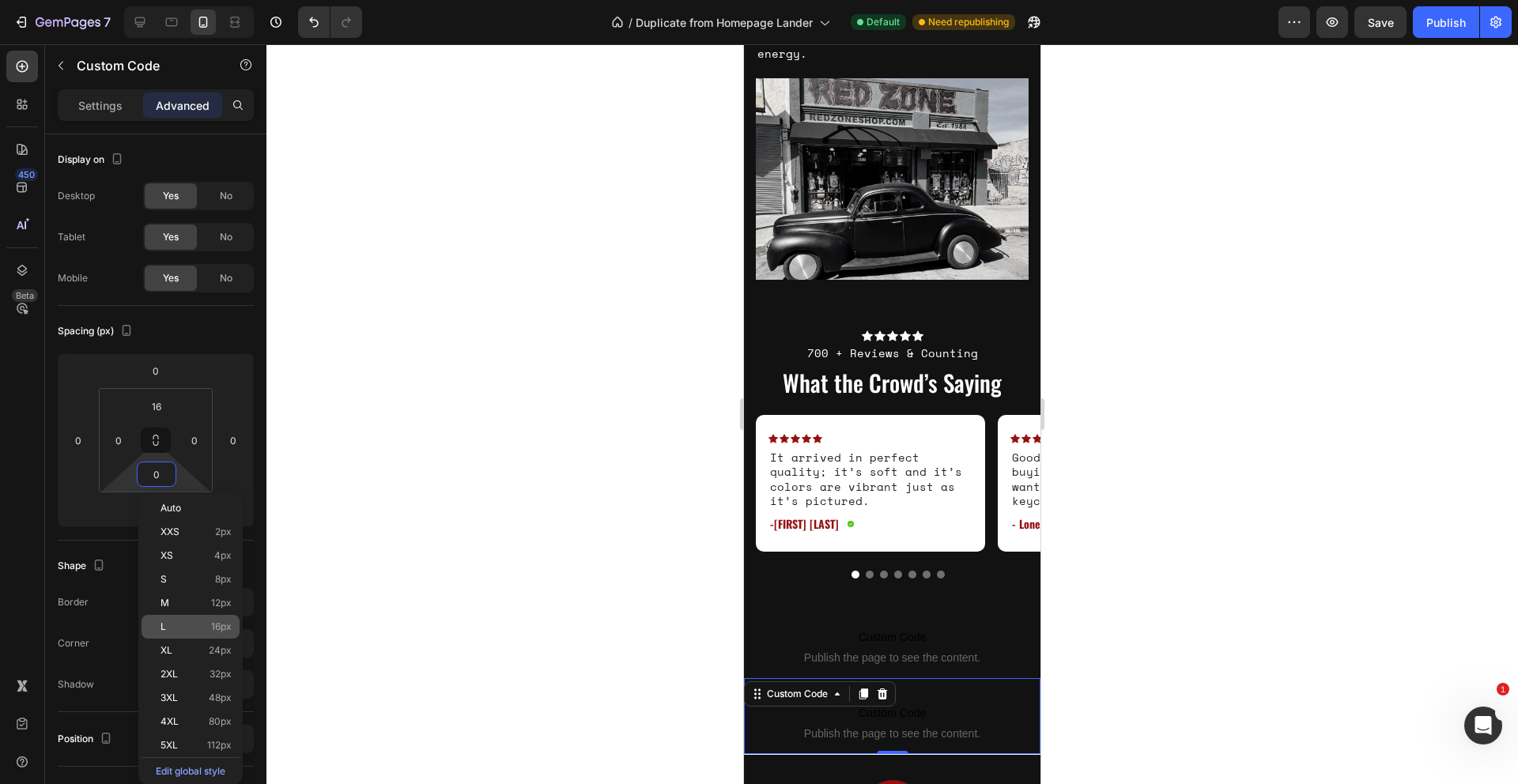 type on "16" 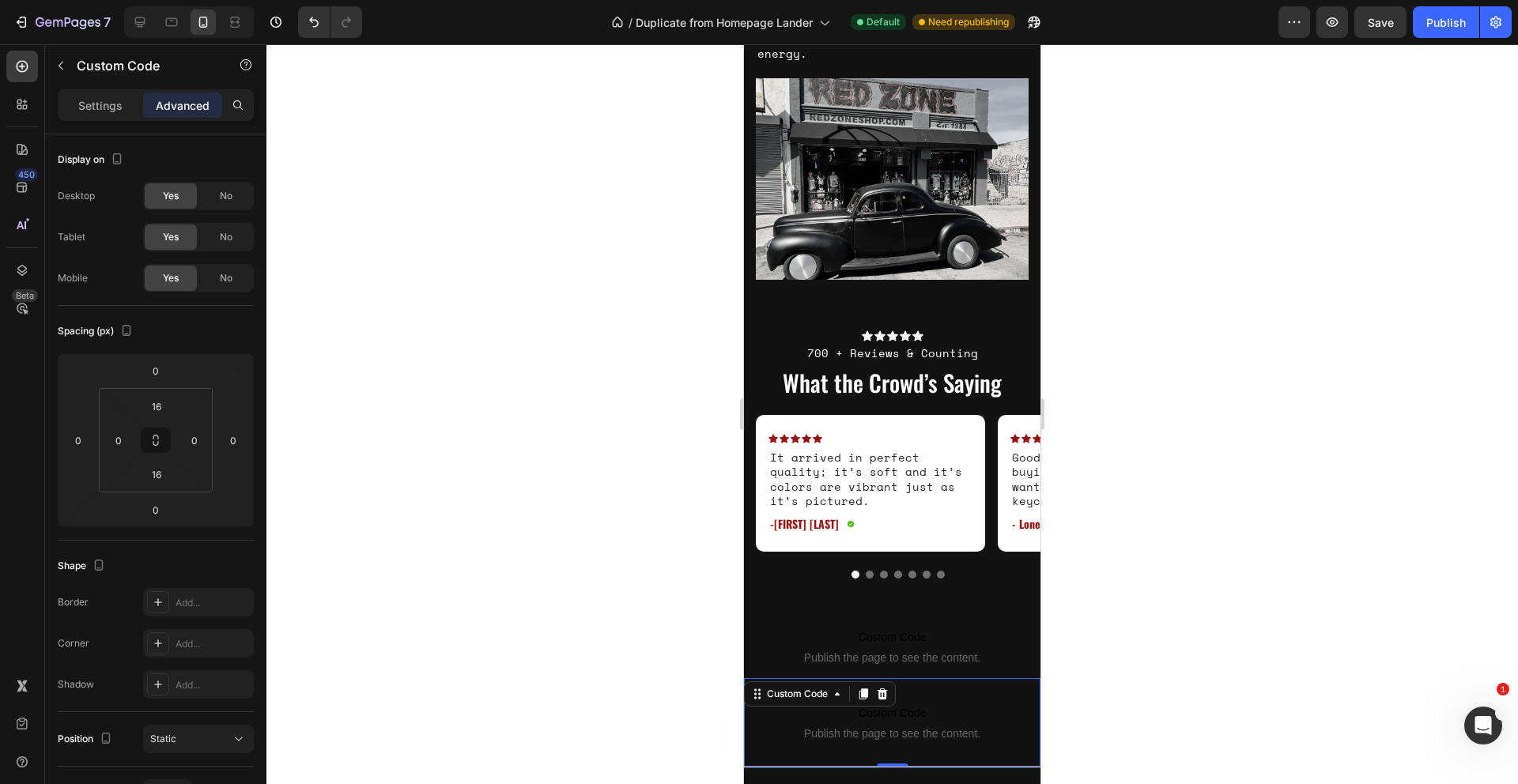 click 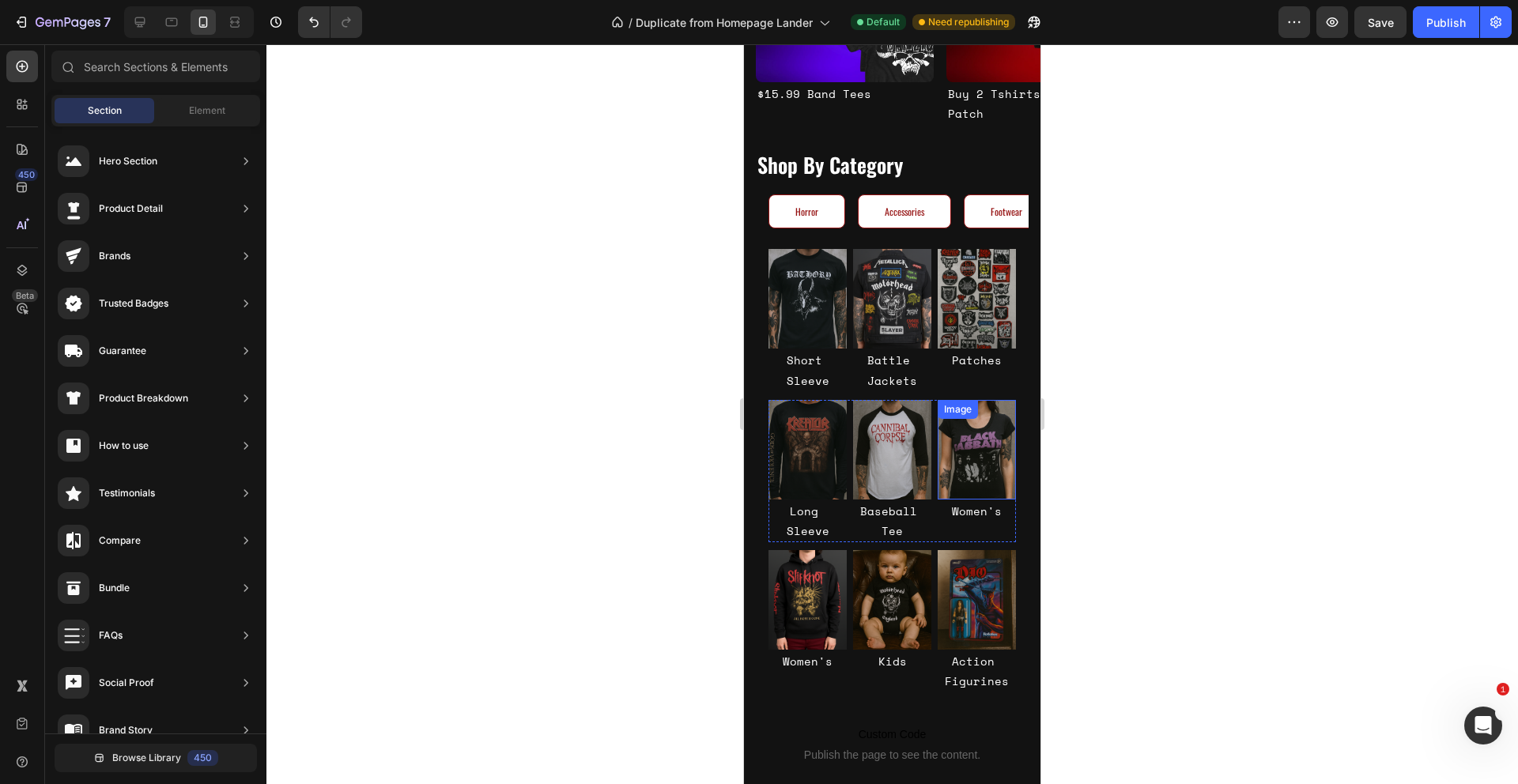 scroll, scrollTop: 914, scrollLeft: 0, axis: vertical 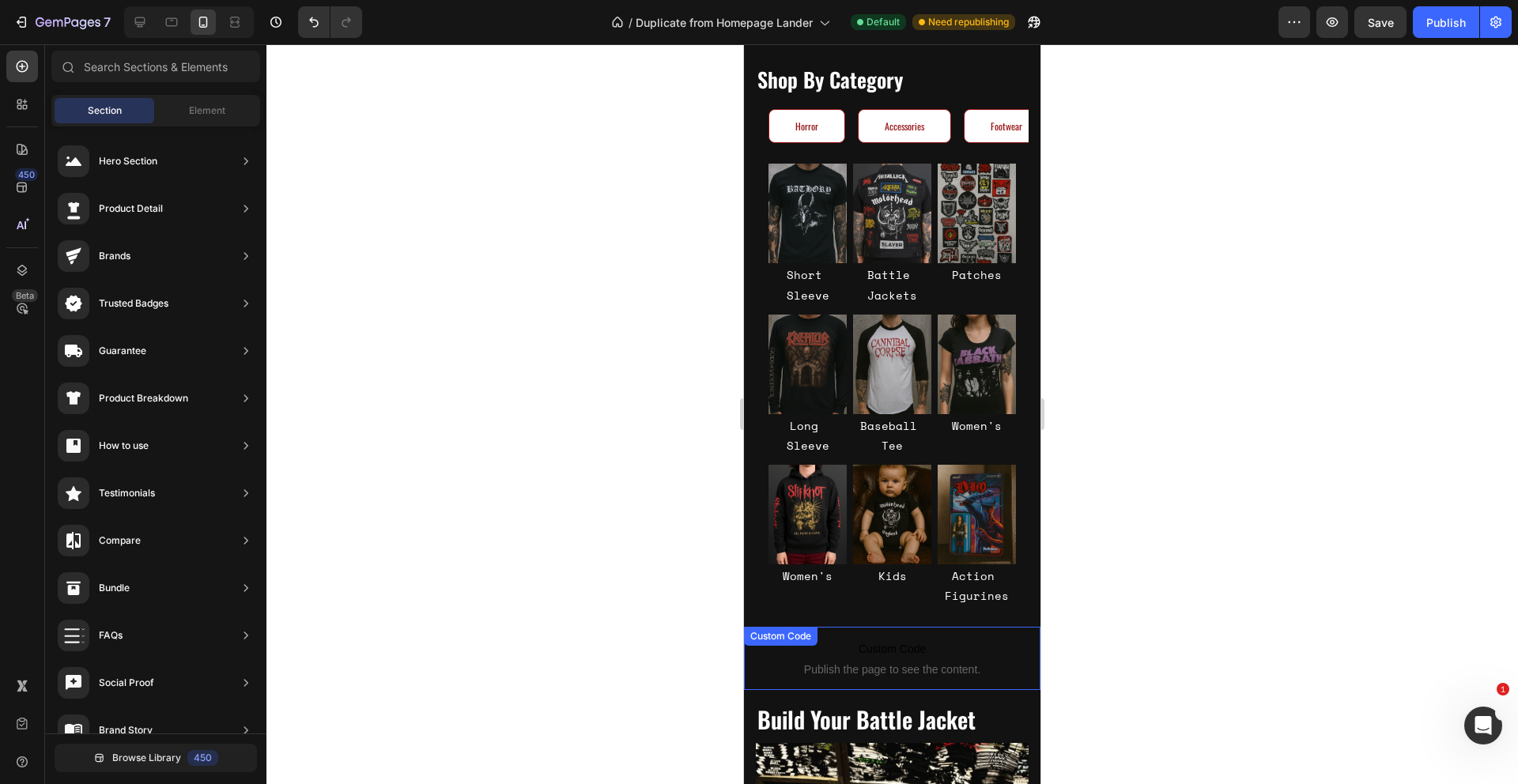 click on "Custom Code" at bounding box center [892, 649] 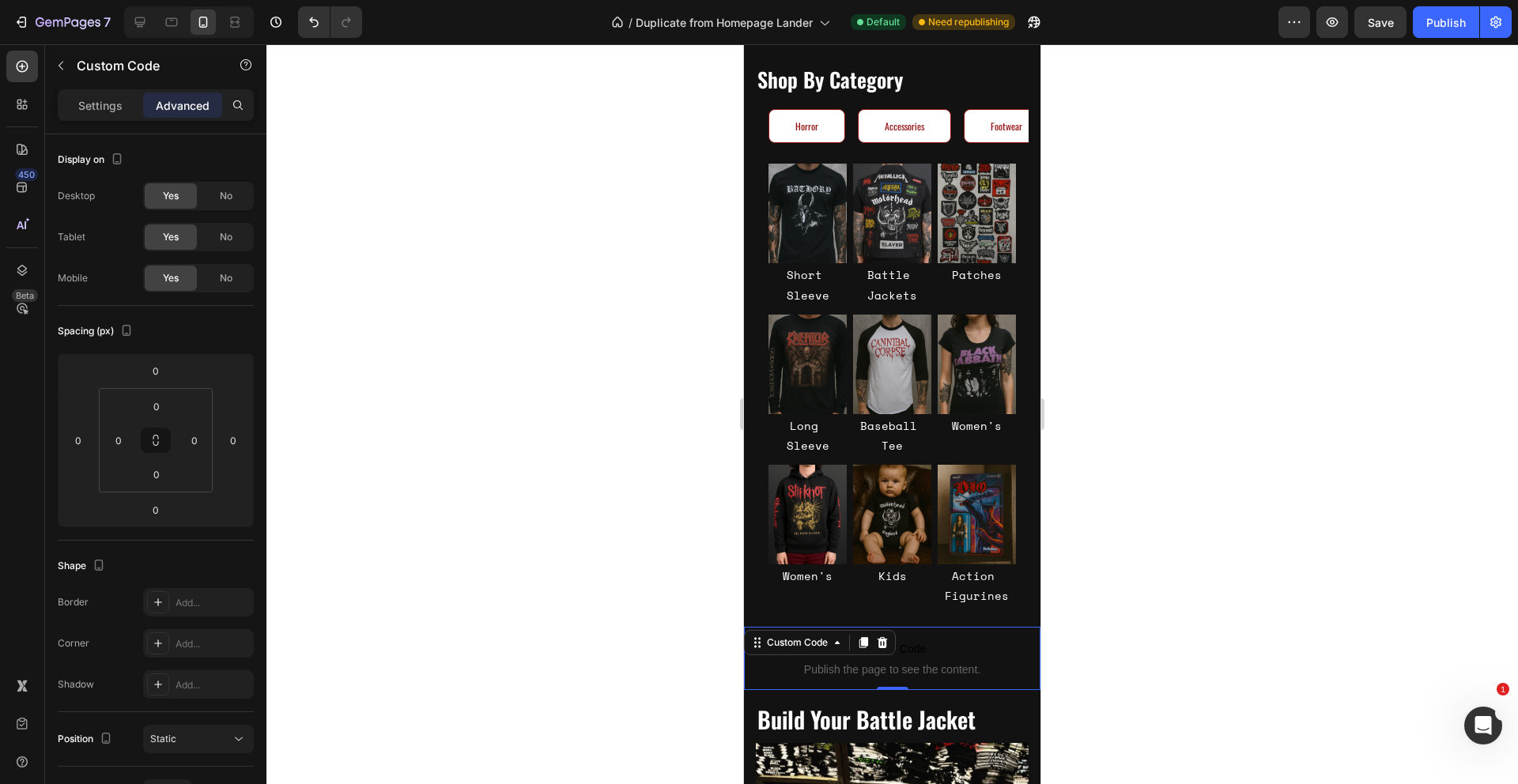 click on "Custom Code" at bounding box center (820, 643) 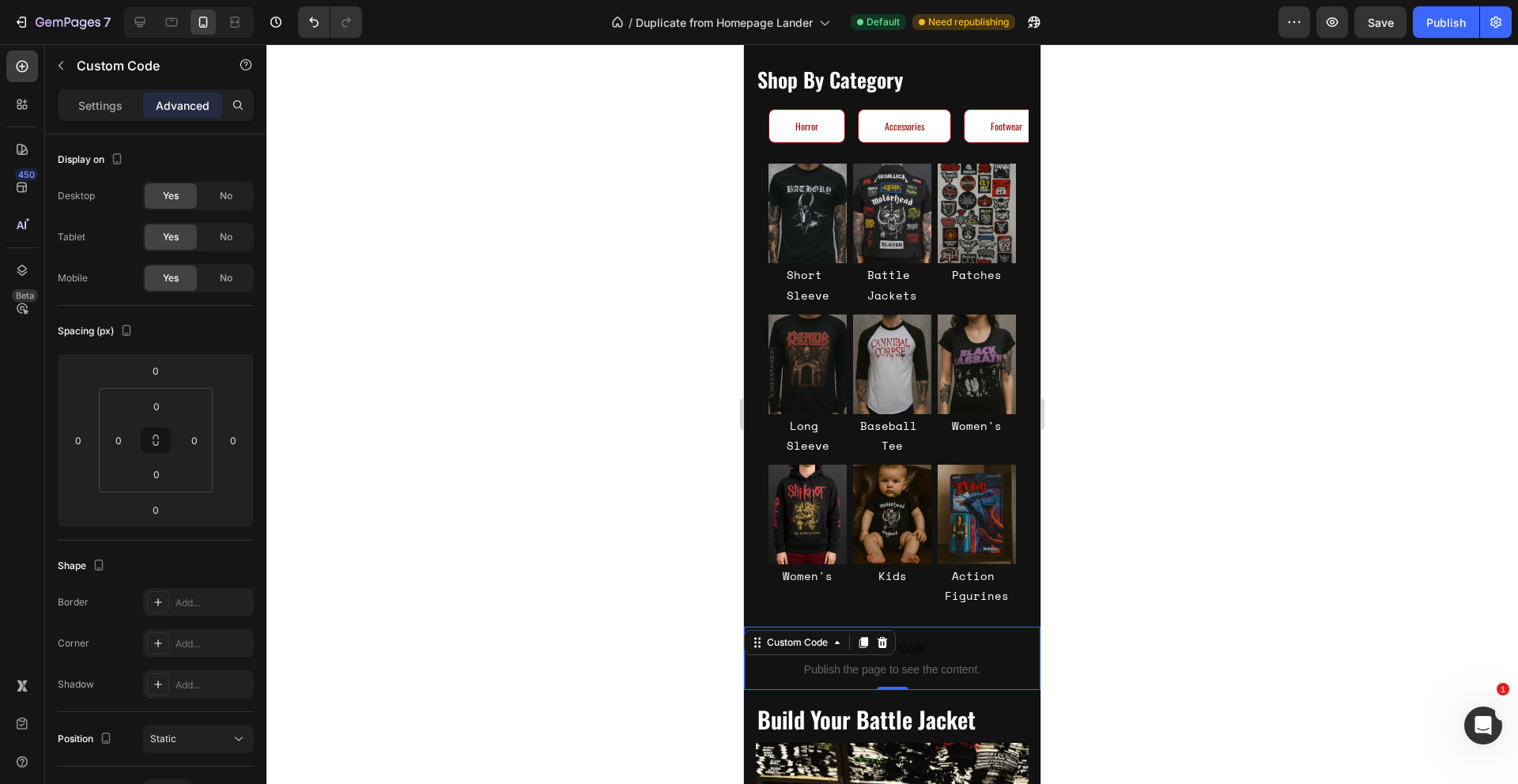 click on "Custom Code" at bounding box center [820, 643] 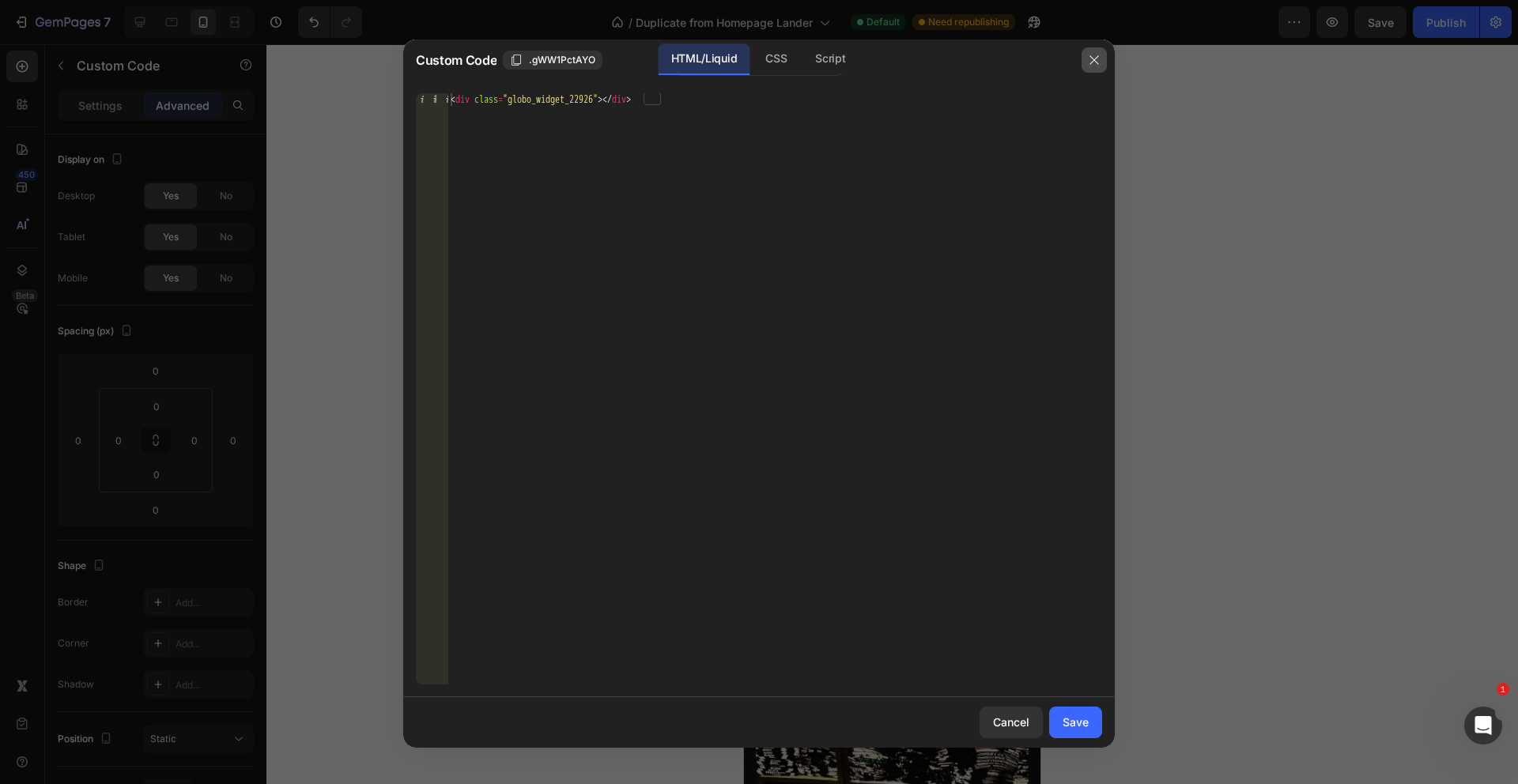 click at bounding box center (1094, 60) 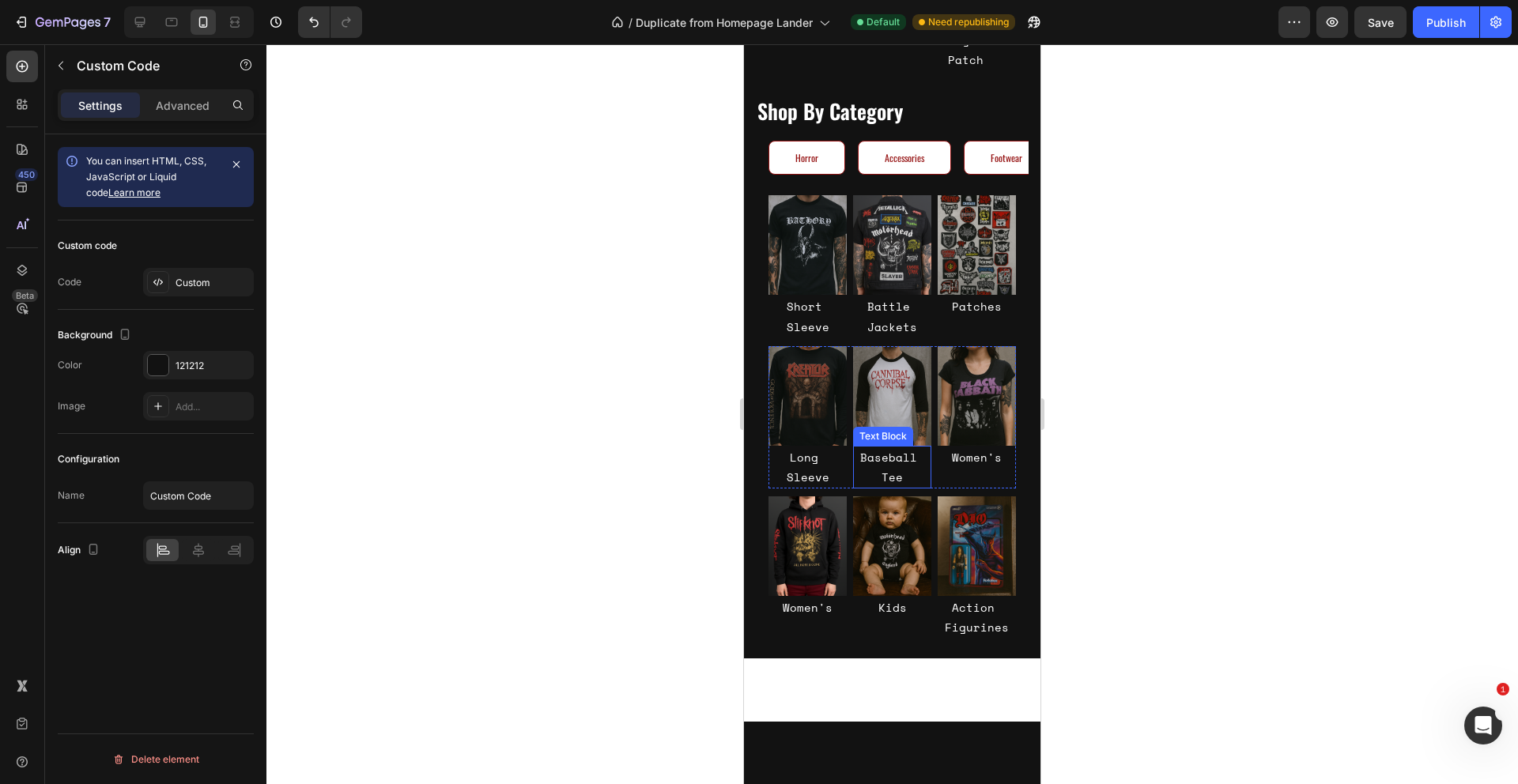 scroll, scrollTop: 553, scrollLeft: 0, axis: vertical 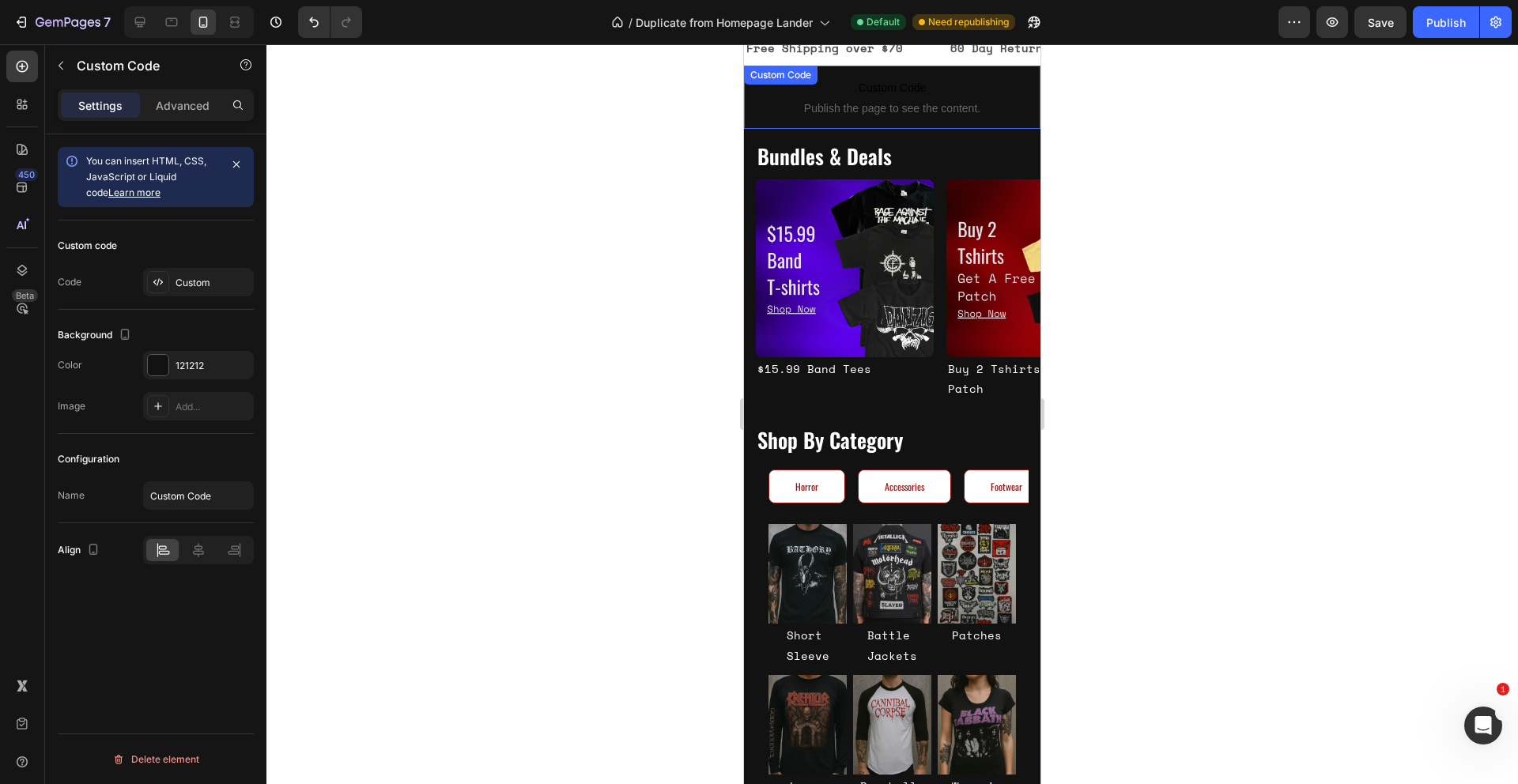 click on "Publish the page to see the content." at bounding box center [892, 108] 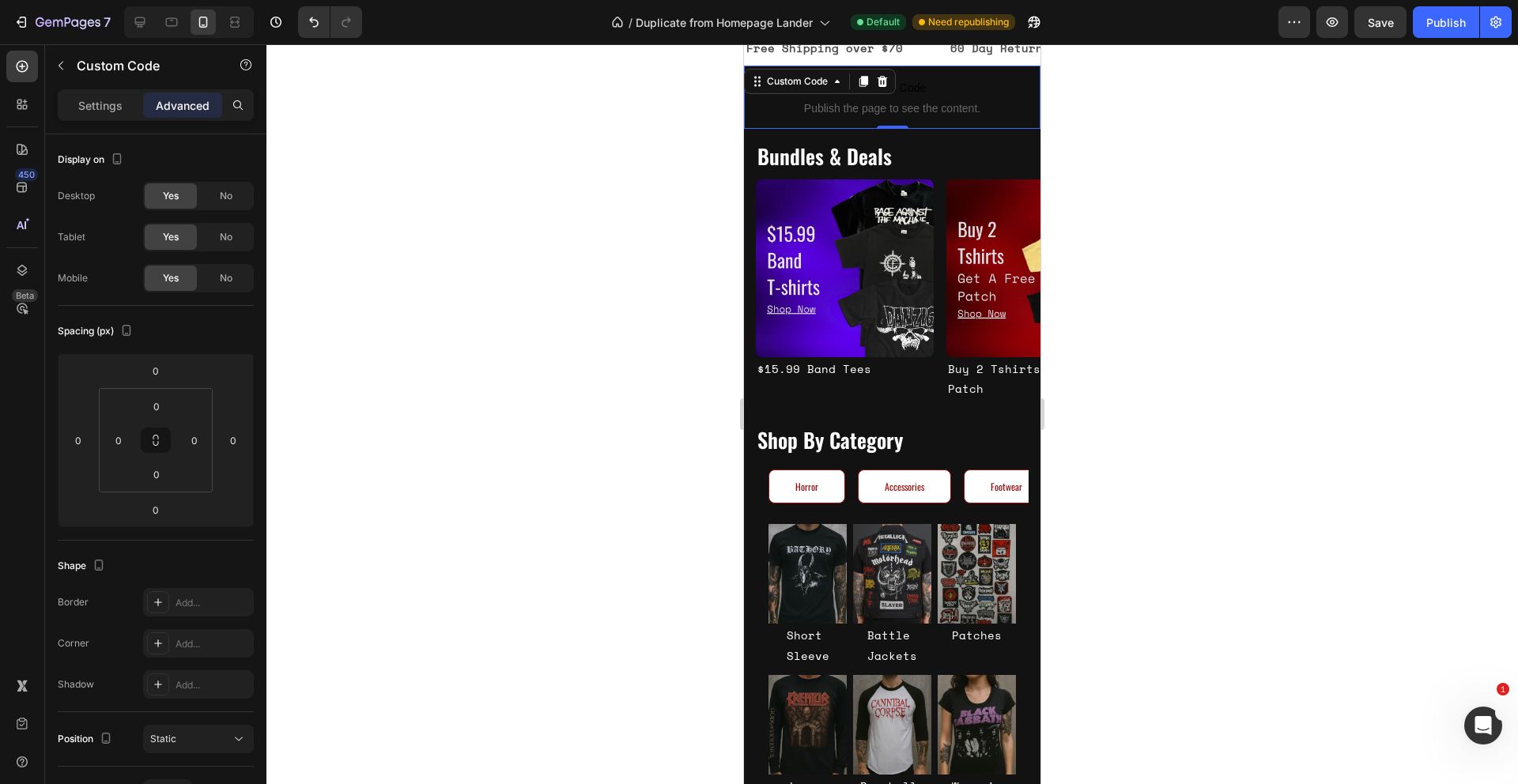 click on "Publish the page to see the content." at bounding box center [892, 108] 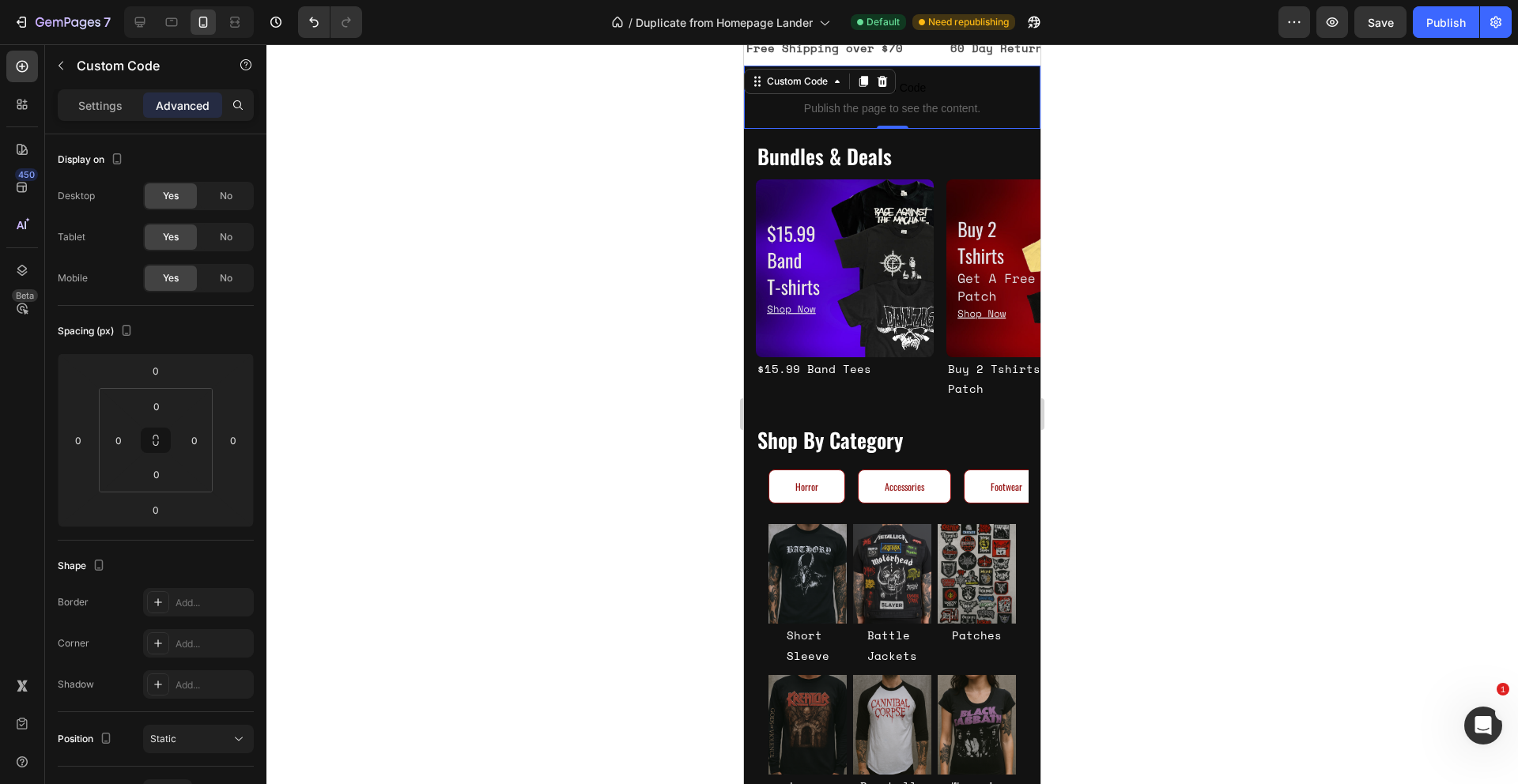 click on "Publish the page to see the content." at bounding box center (892, 108) 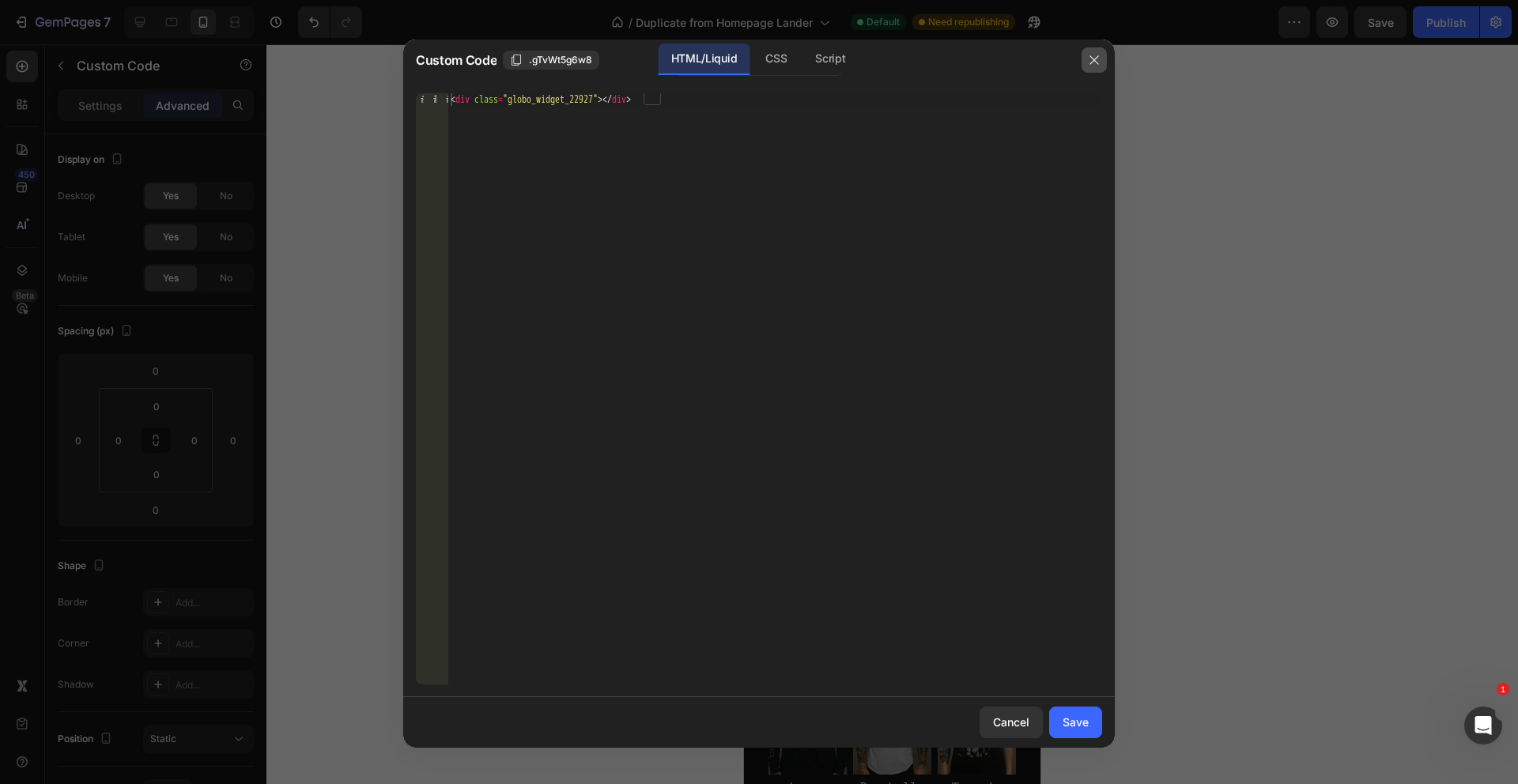 click at bounding box center [1094, 60] 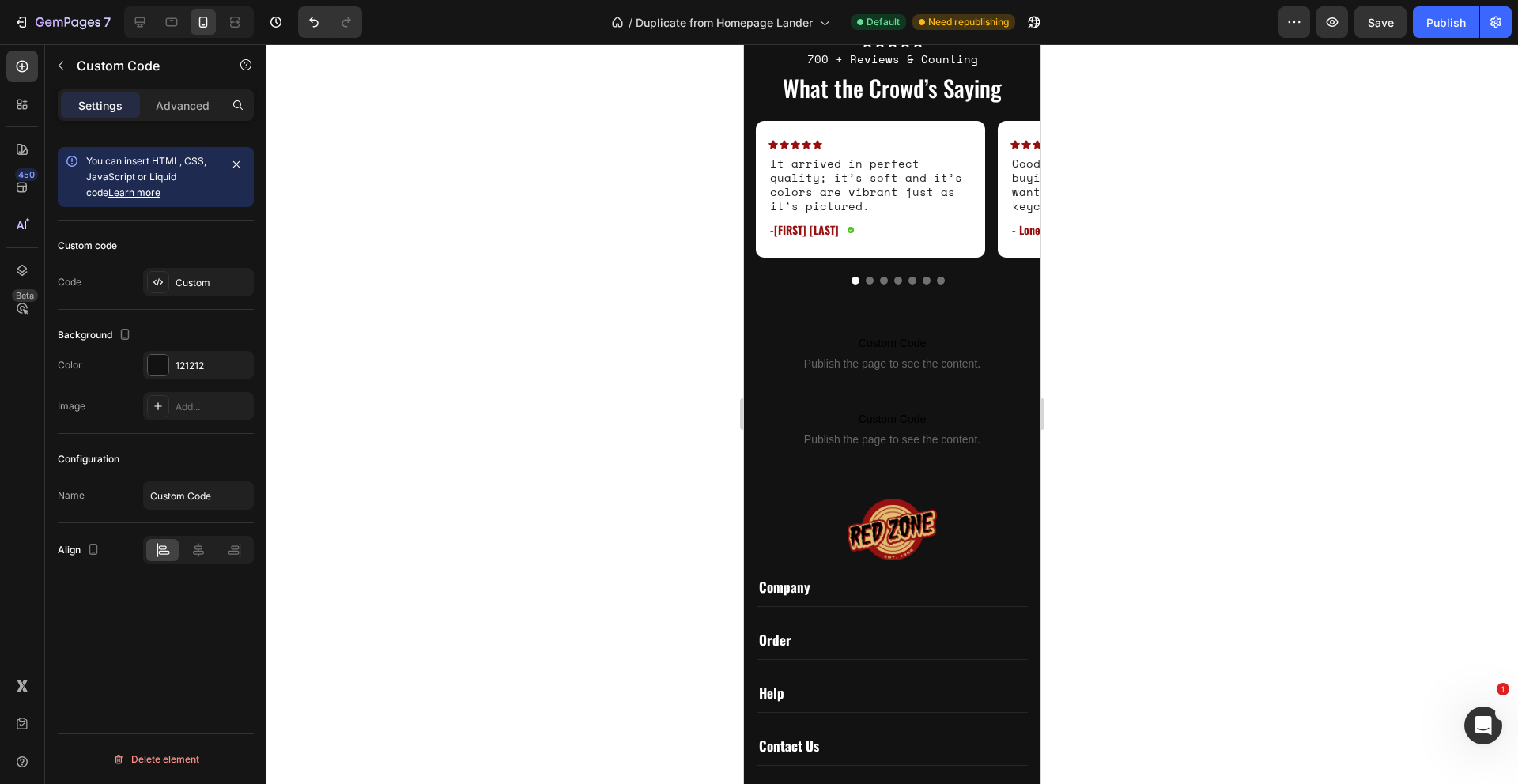 scroll, scrollTop: 3485, scrollLeft: 0, axis: vertical 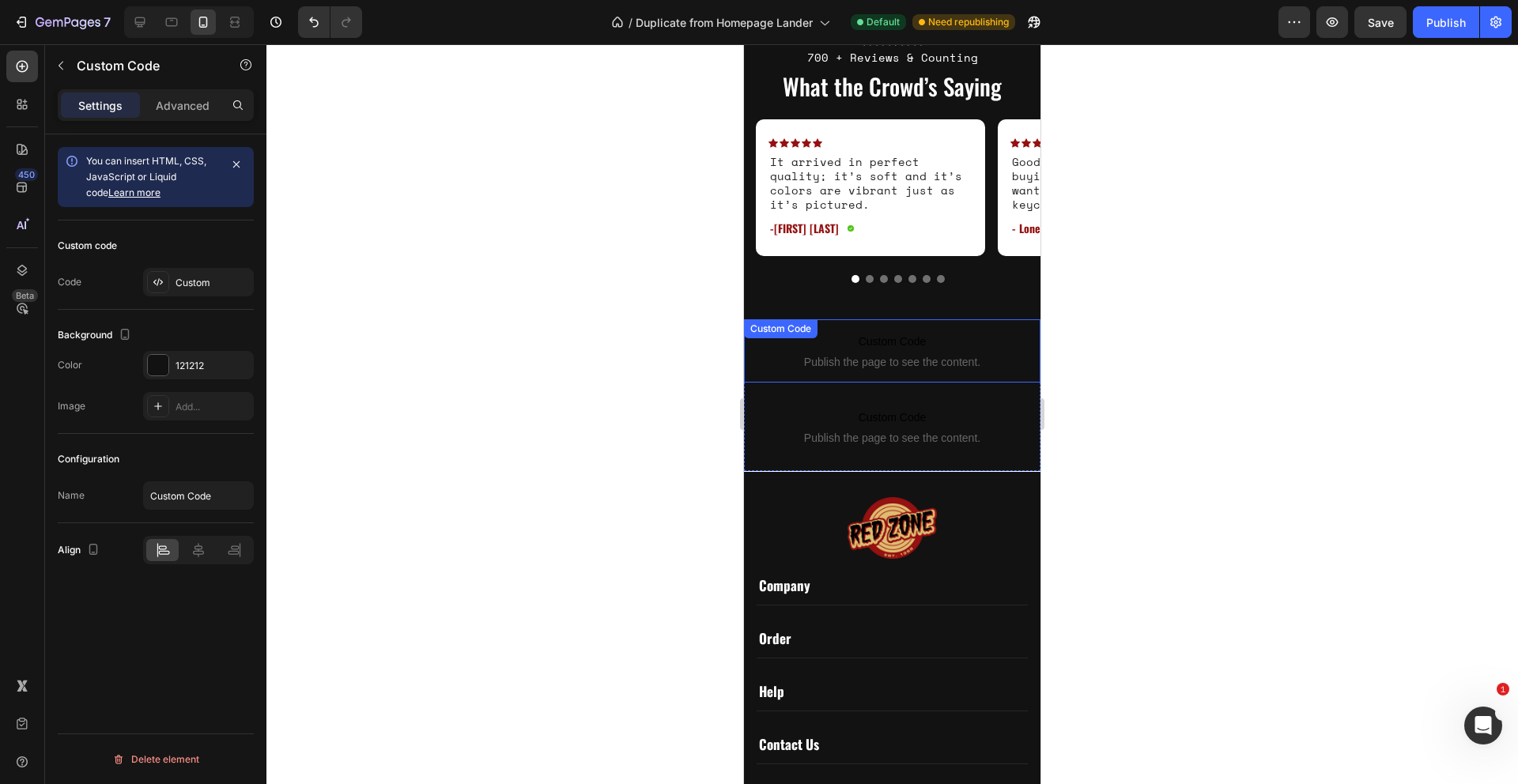 click on "Custom Code" at bounding box center (892, 341) 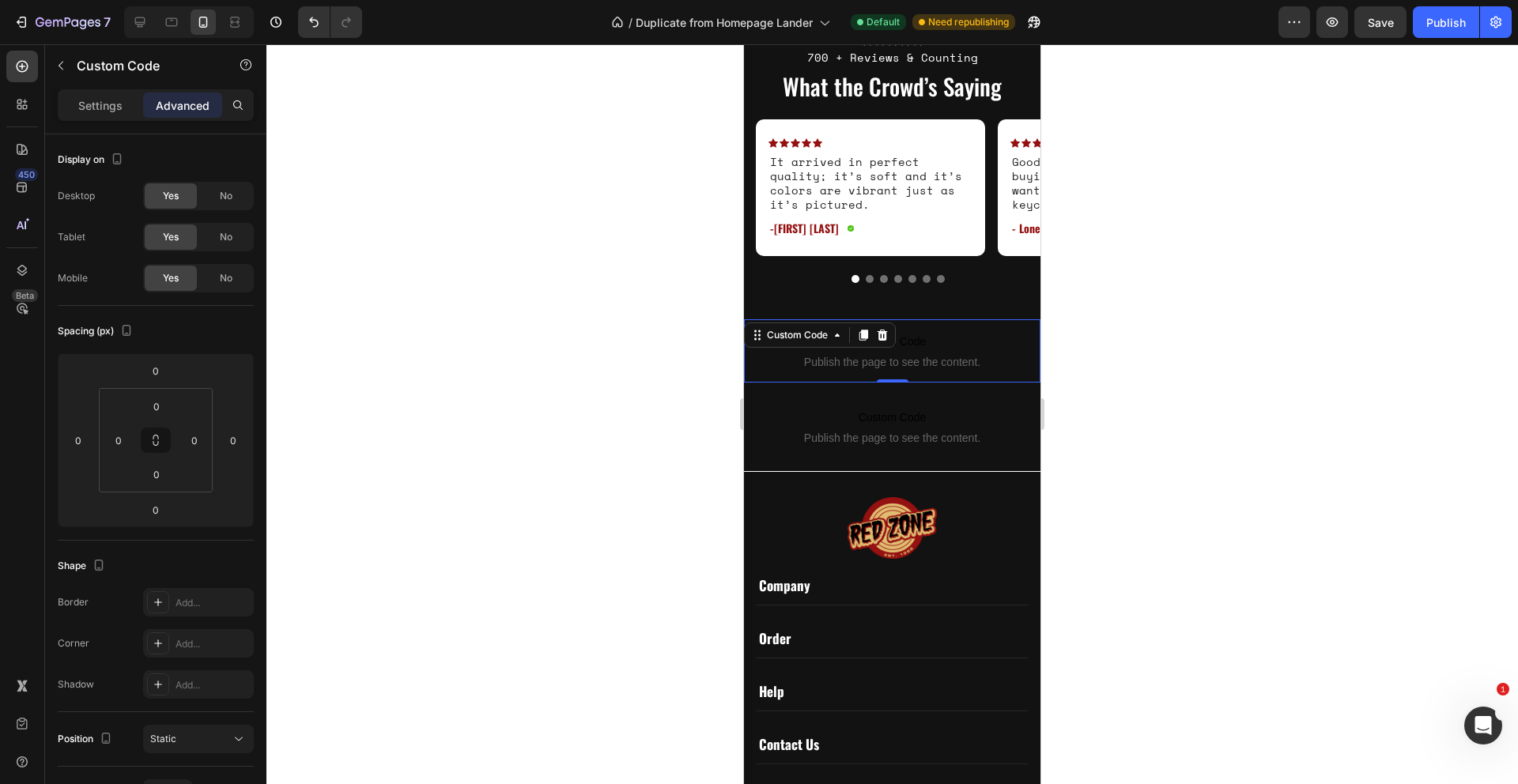 click on "Custom Code" at bounding box center (892, 341) 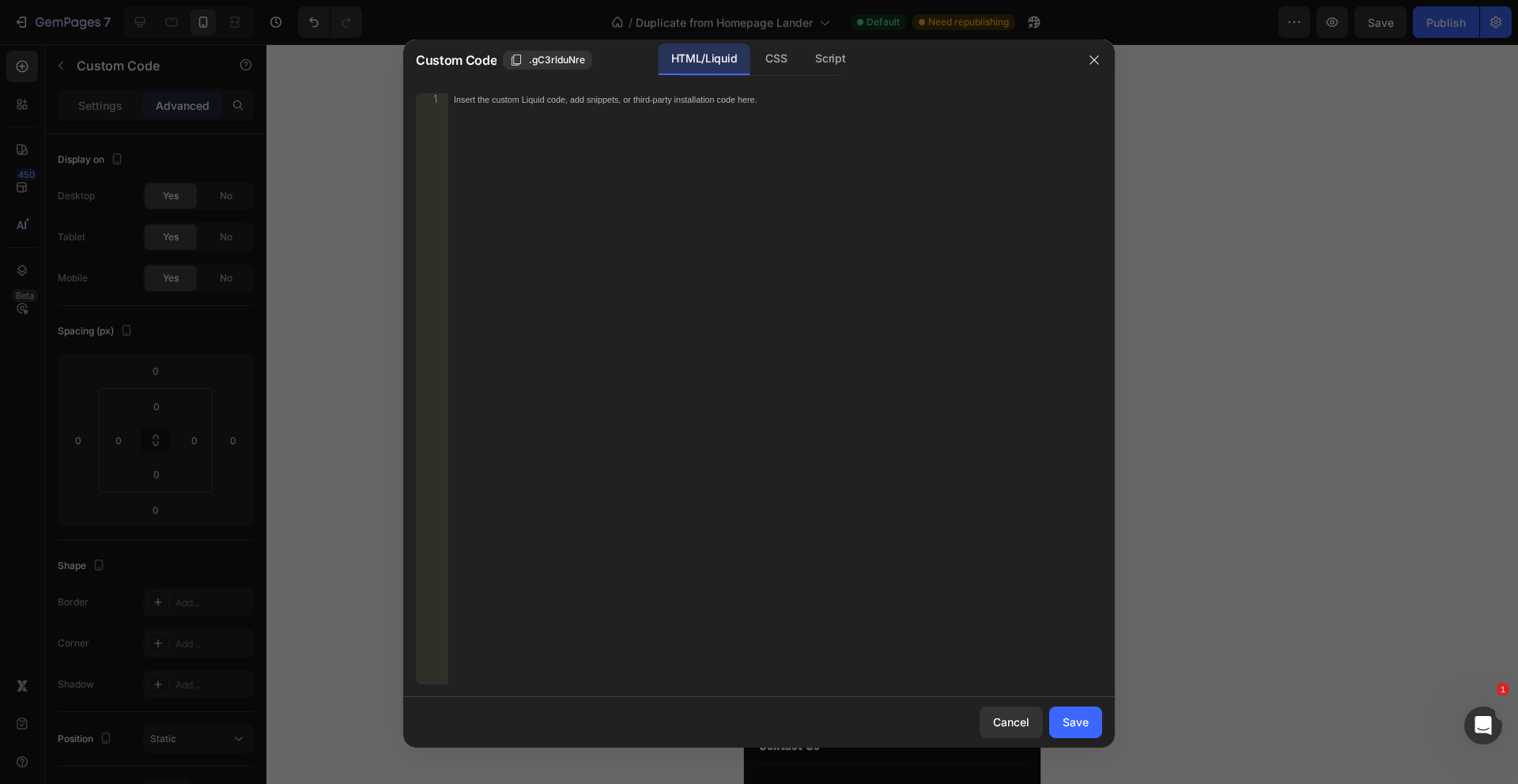 type 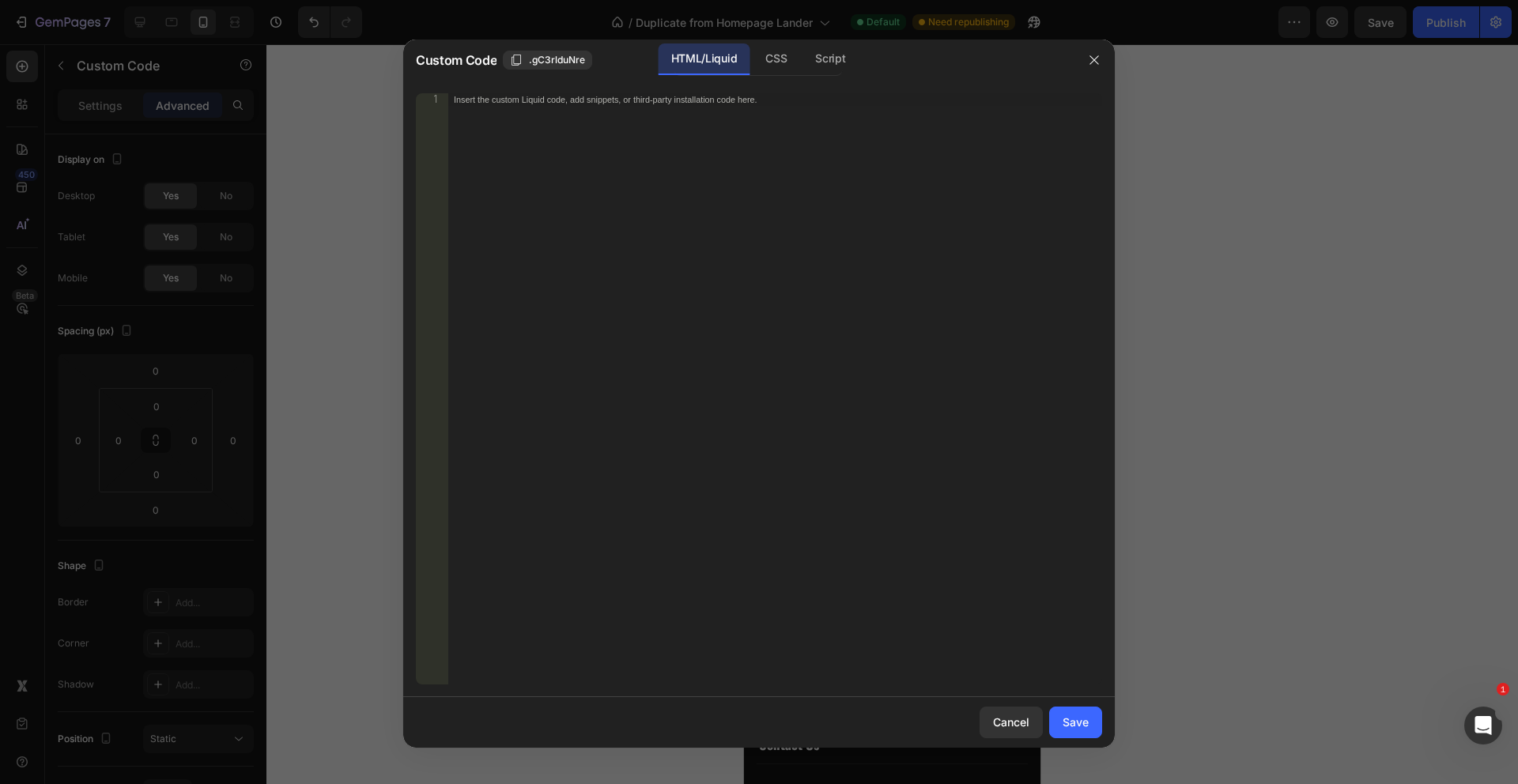 click on "Insert the custom Liquid code, add snippets, or third-party installation code here." at bounding box center [775, 401] 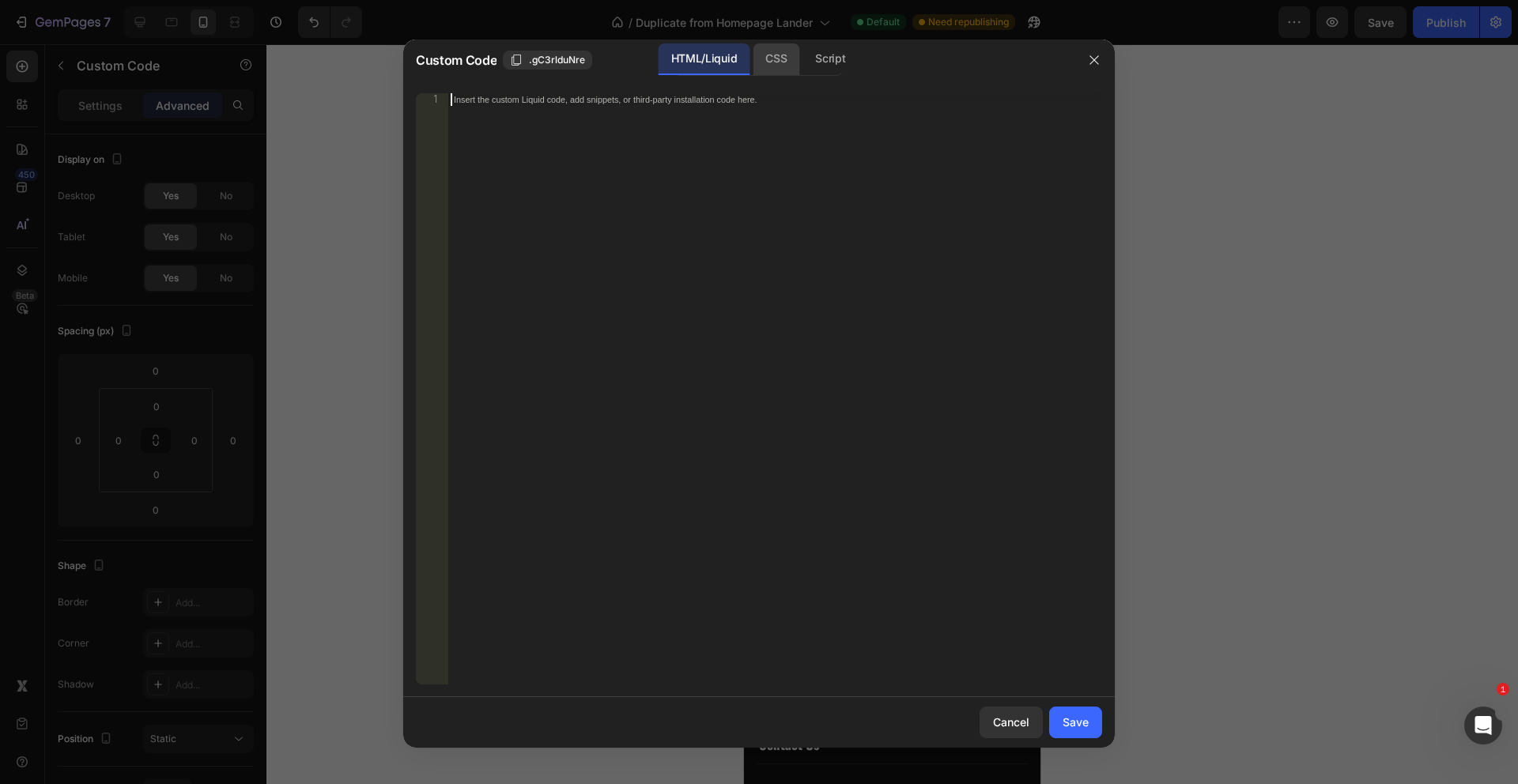 click on "CSS" 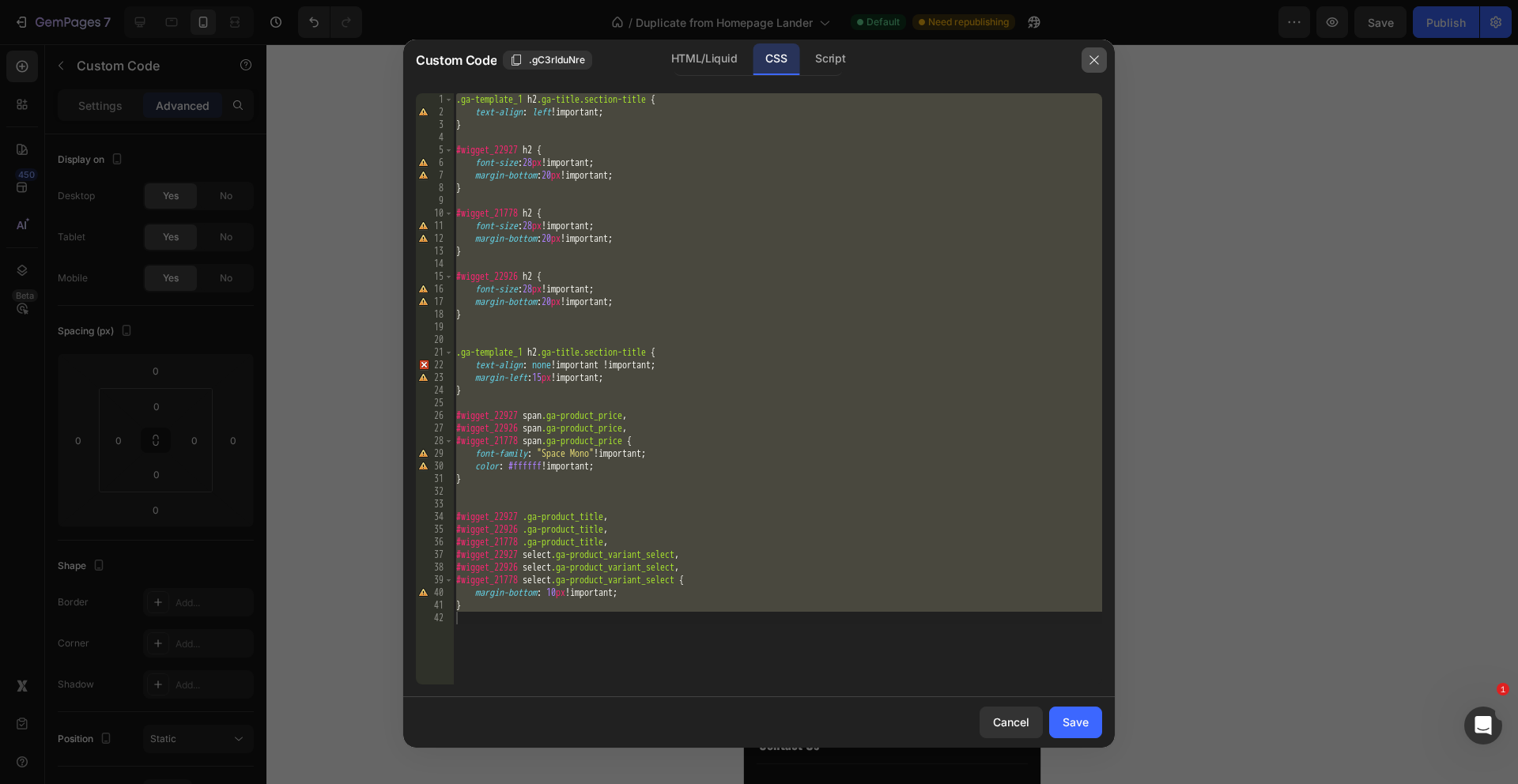 click at bounding box center [1094, 60] 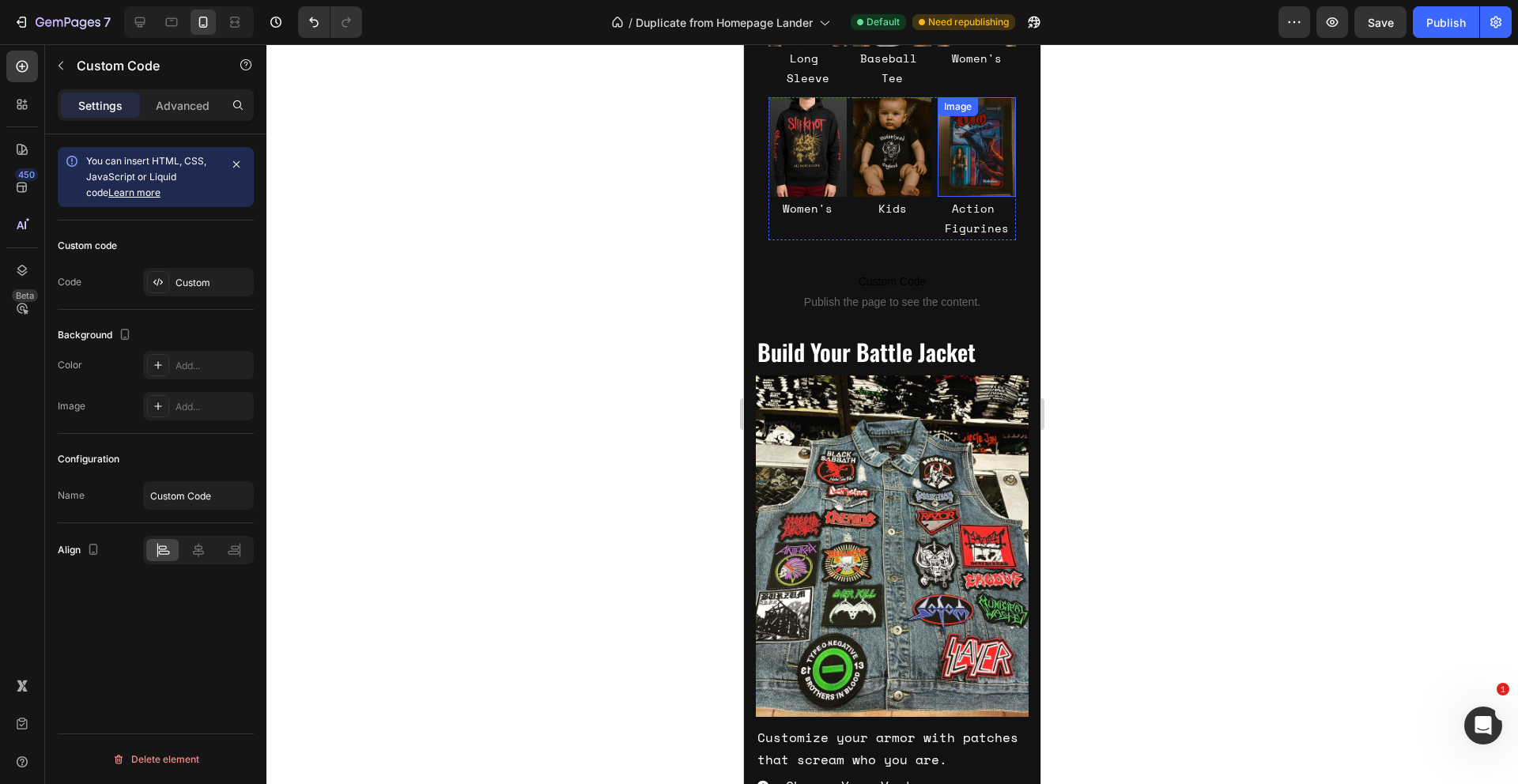 scroll, scrollTop: 979, scrollLeft: 0, axis: vertical 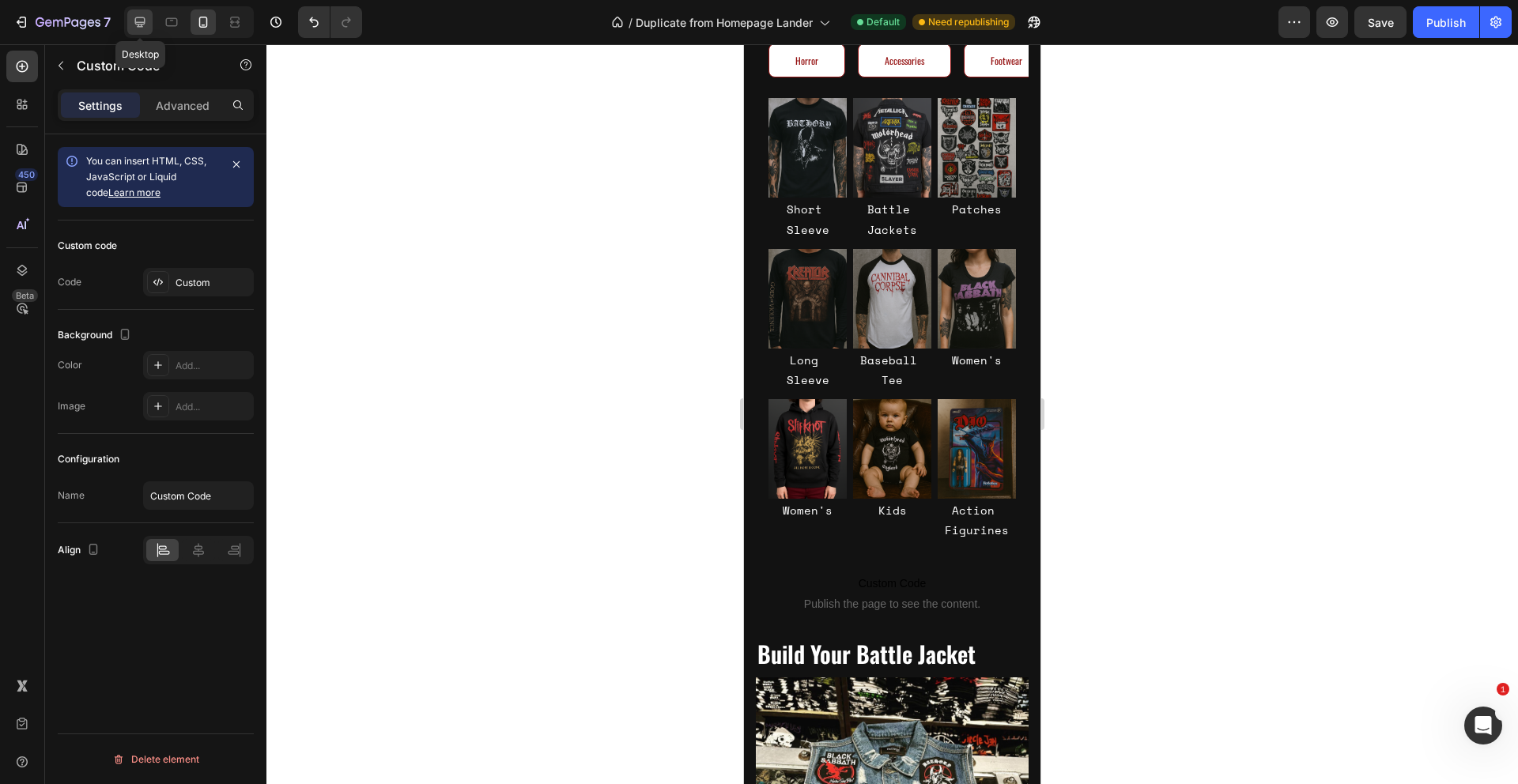 click 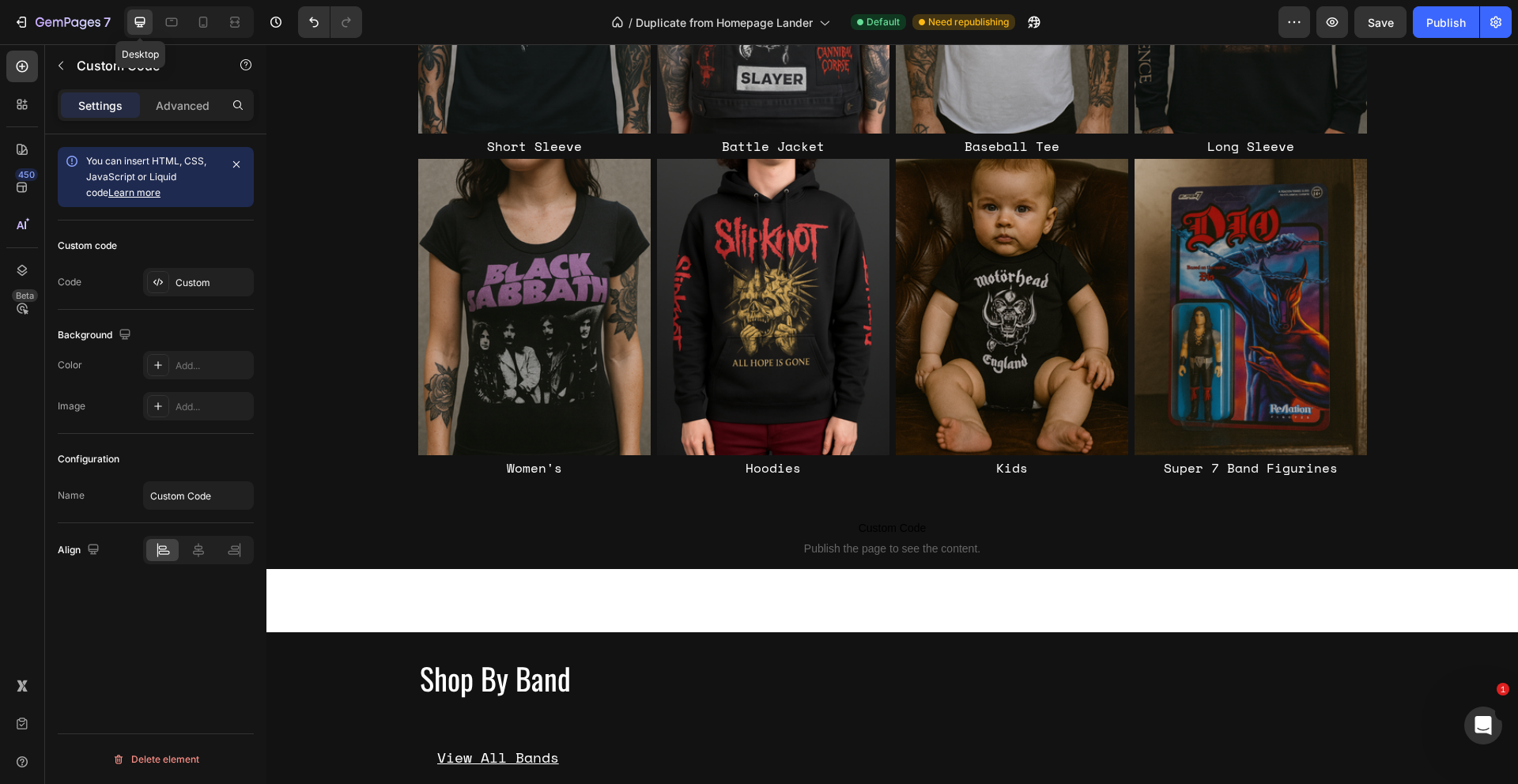scroll, scrollTop: 660, scrollLeft: 0, axis: vertical 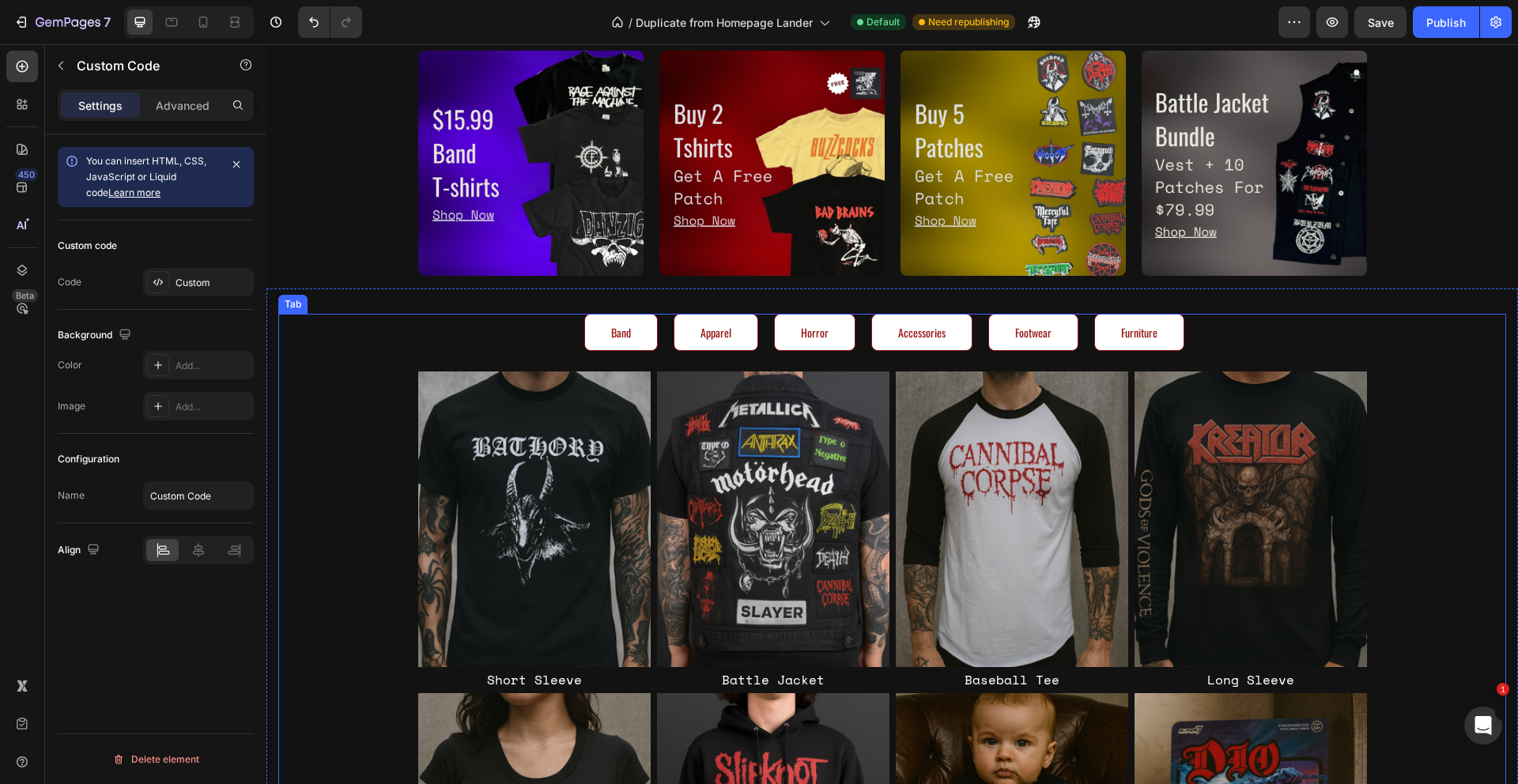 click on "Band  Apparel Horror Accessories Footwear Furniture" at bounding box center [892, 336] 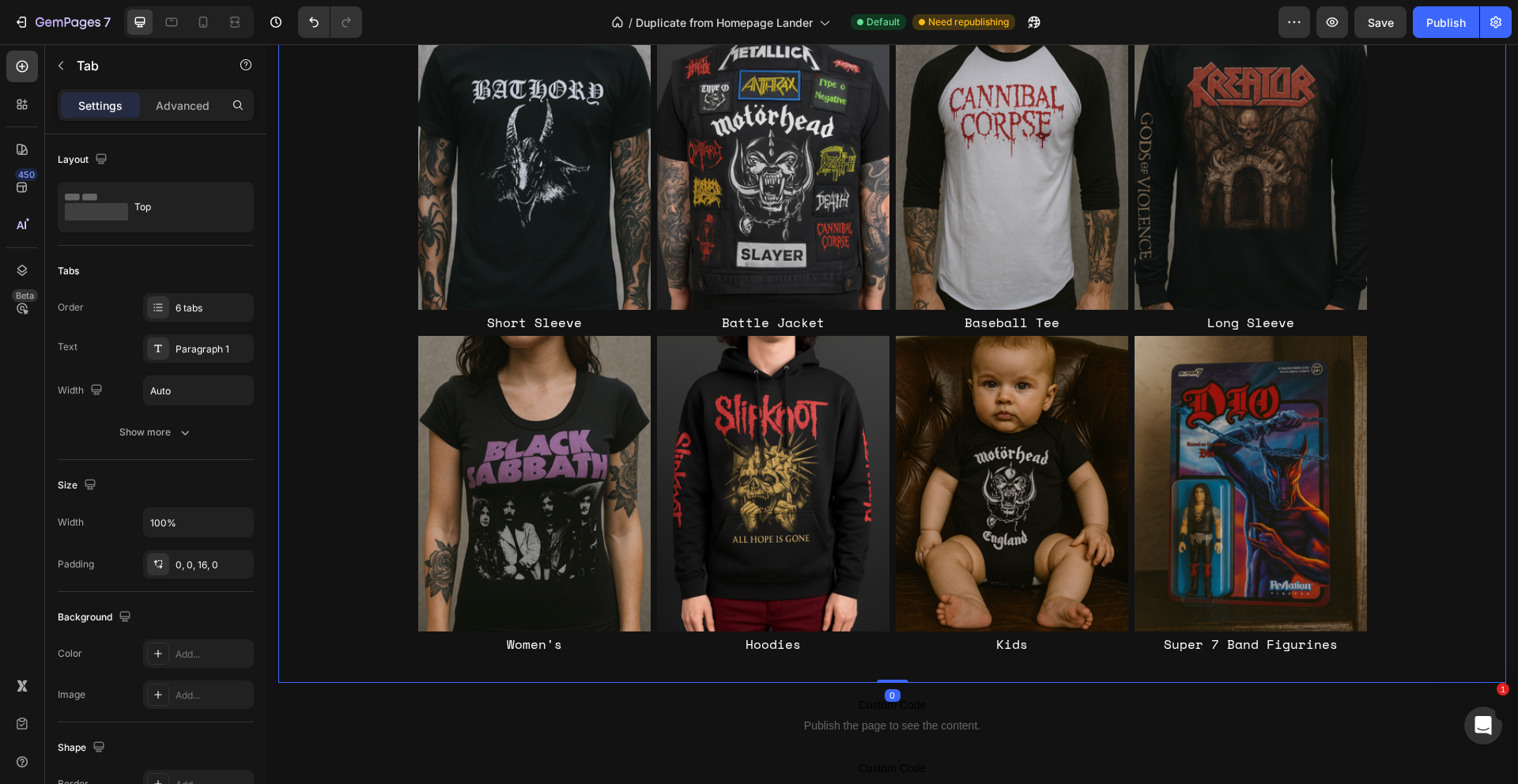 scroll, scrollTop: 1216, scrollLeft: 0, axis: vertical 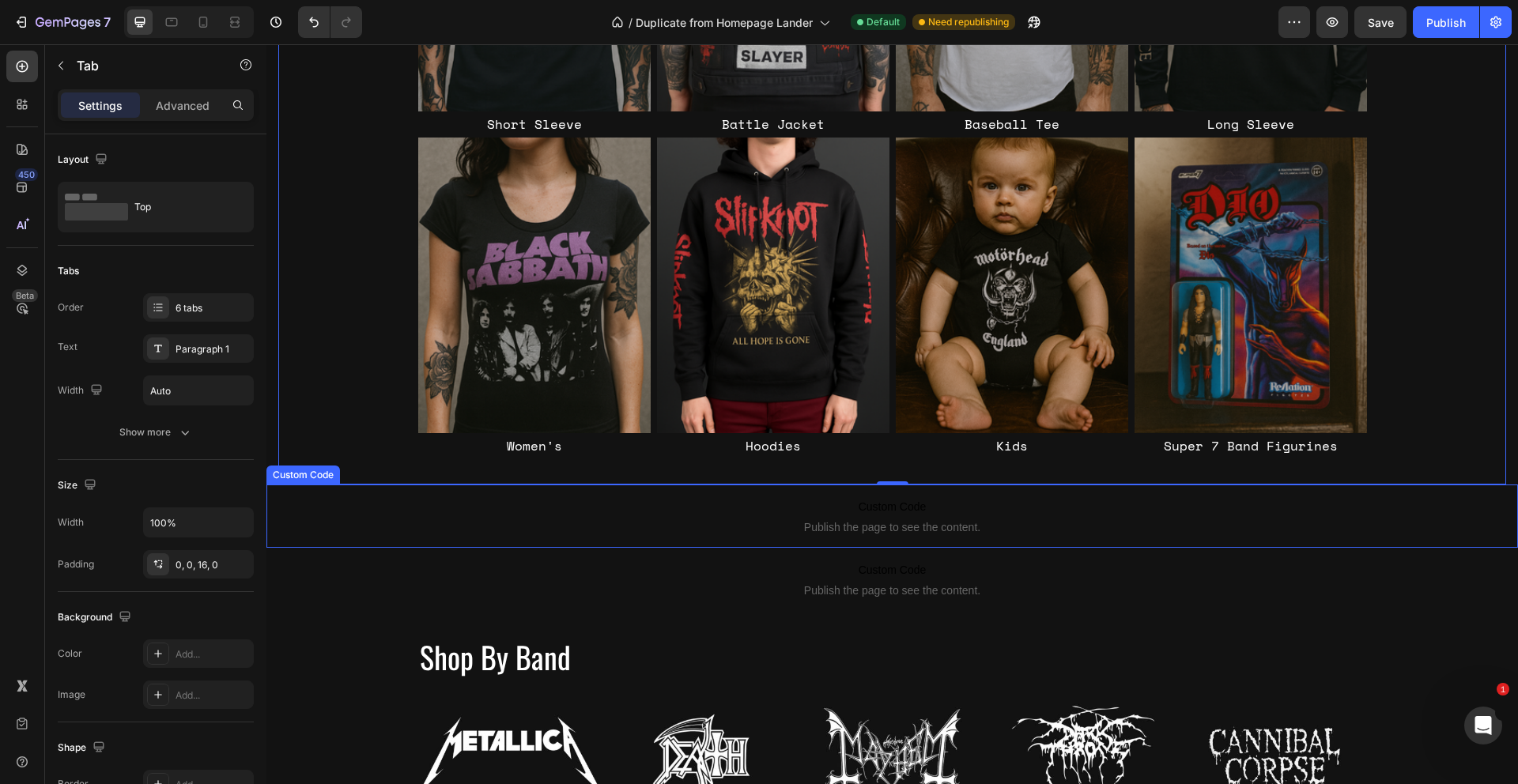 click on "Custom Code" at bounding box center (892, 507) 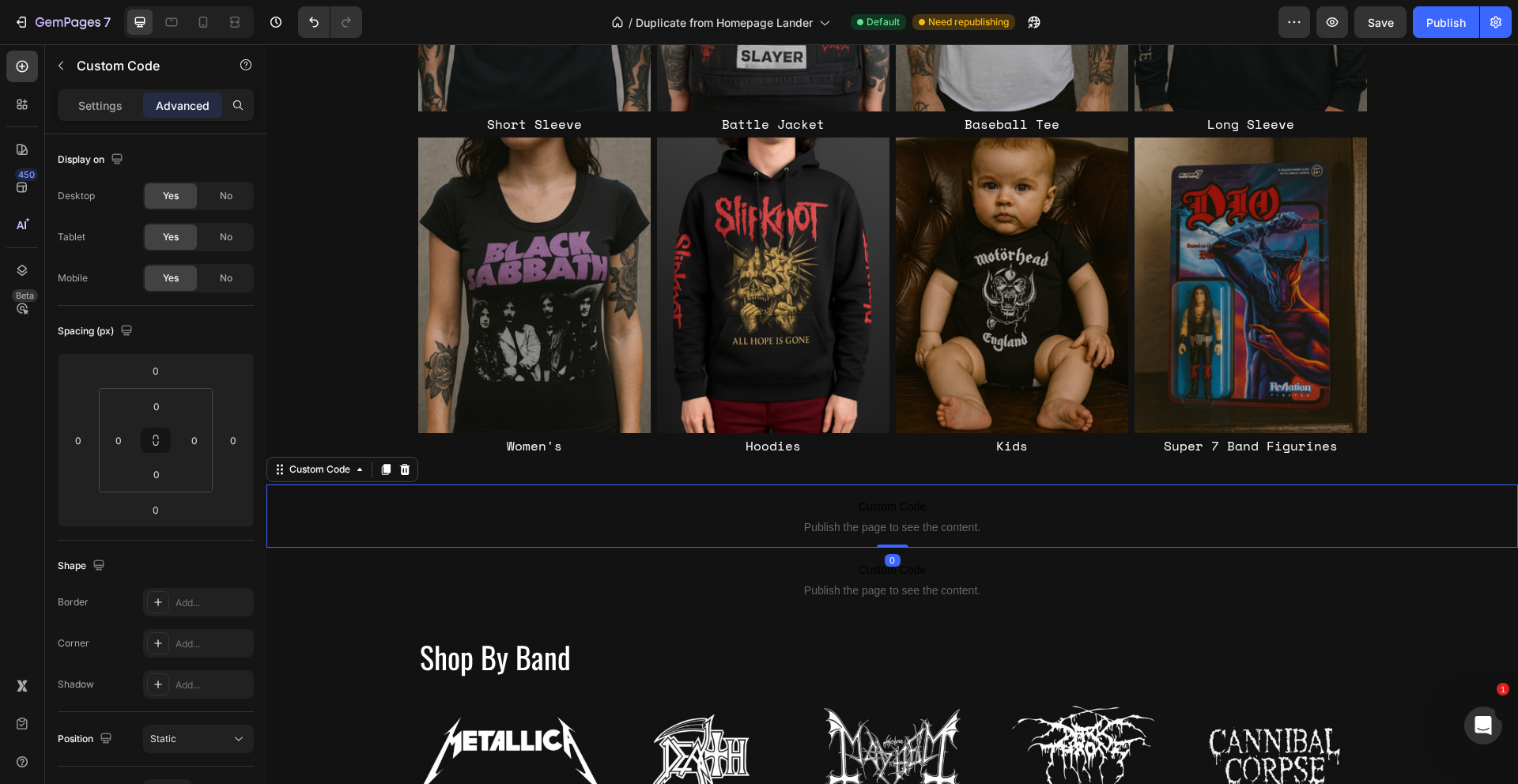 click on "Custom Code" at bounding box center [892, 507] 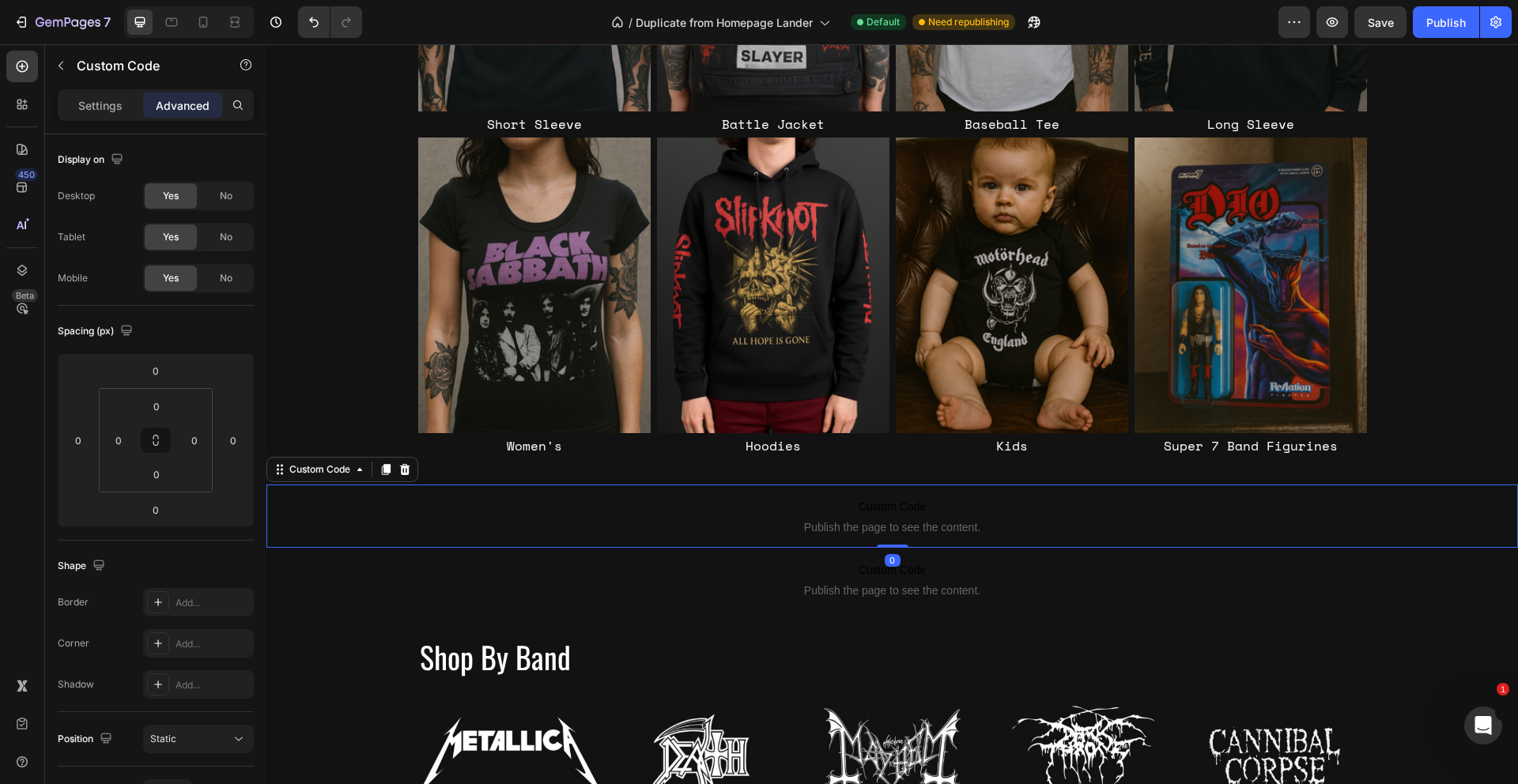 click on "Custom Code" at bounding box center (892, 507) 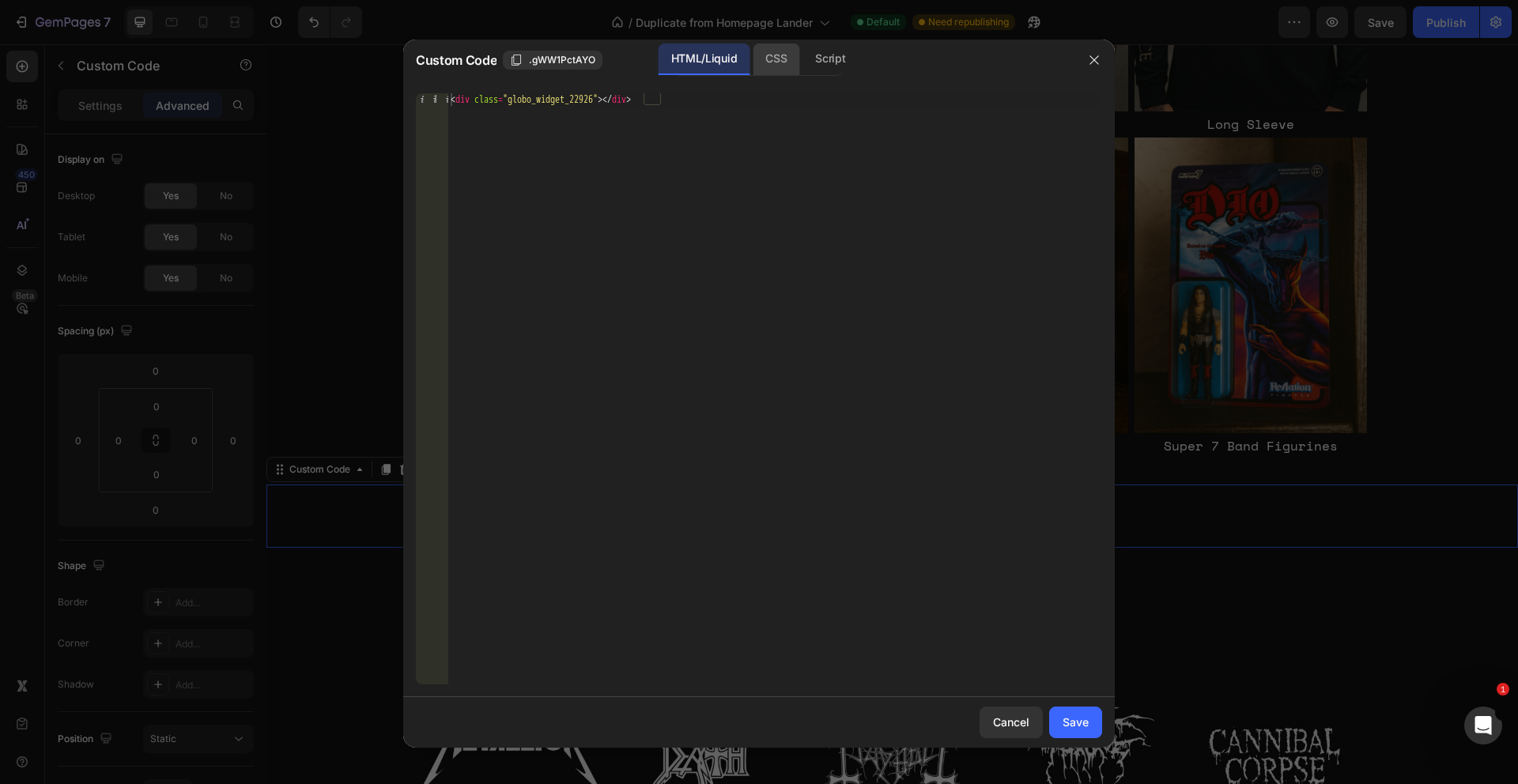 click on "CSS" 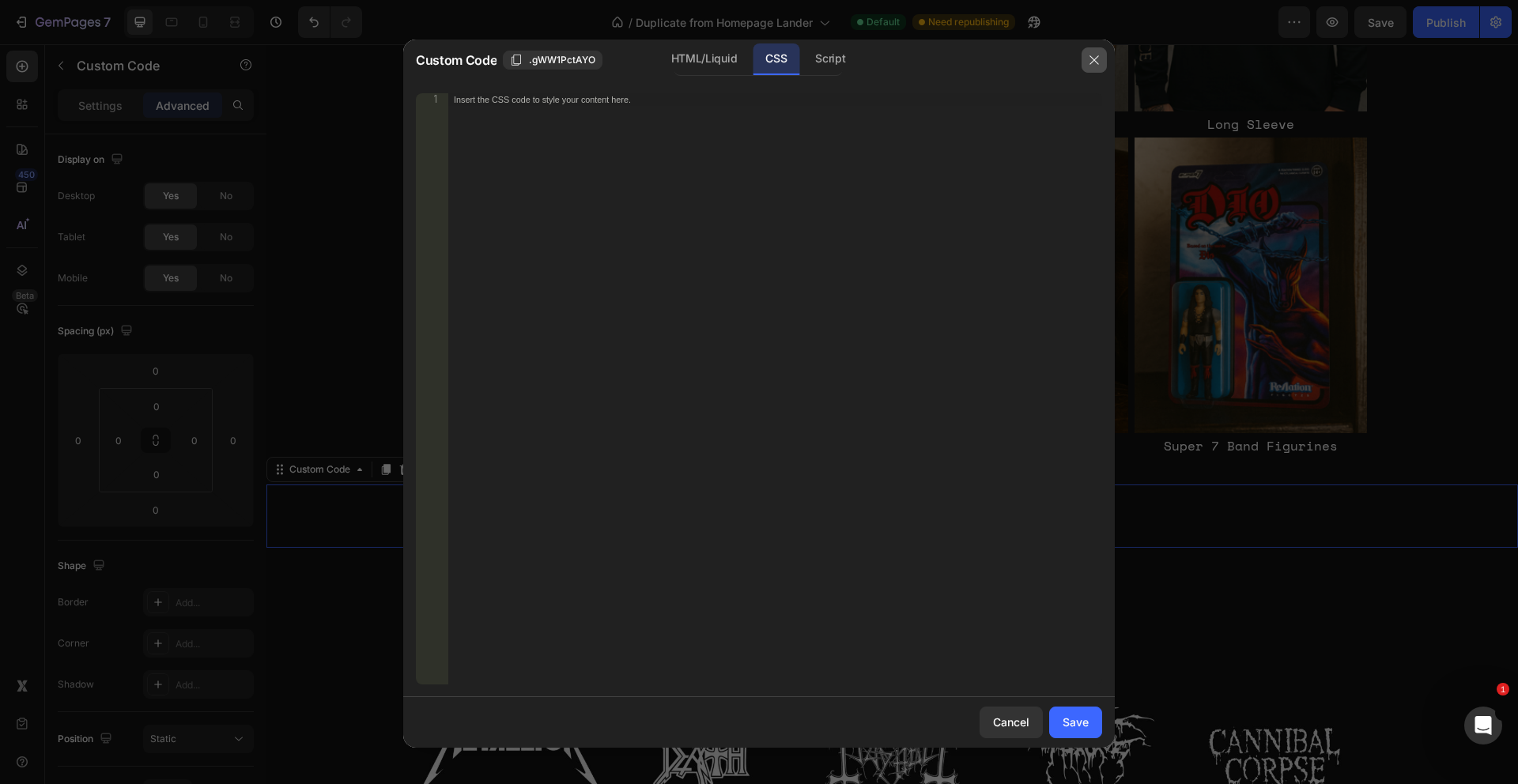 click at bounding box center (1094, 60) 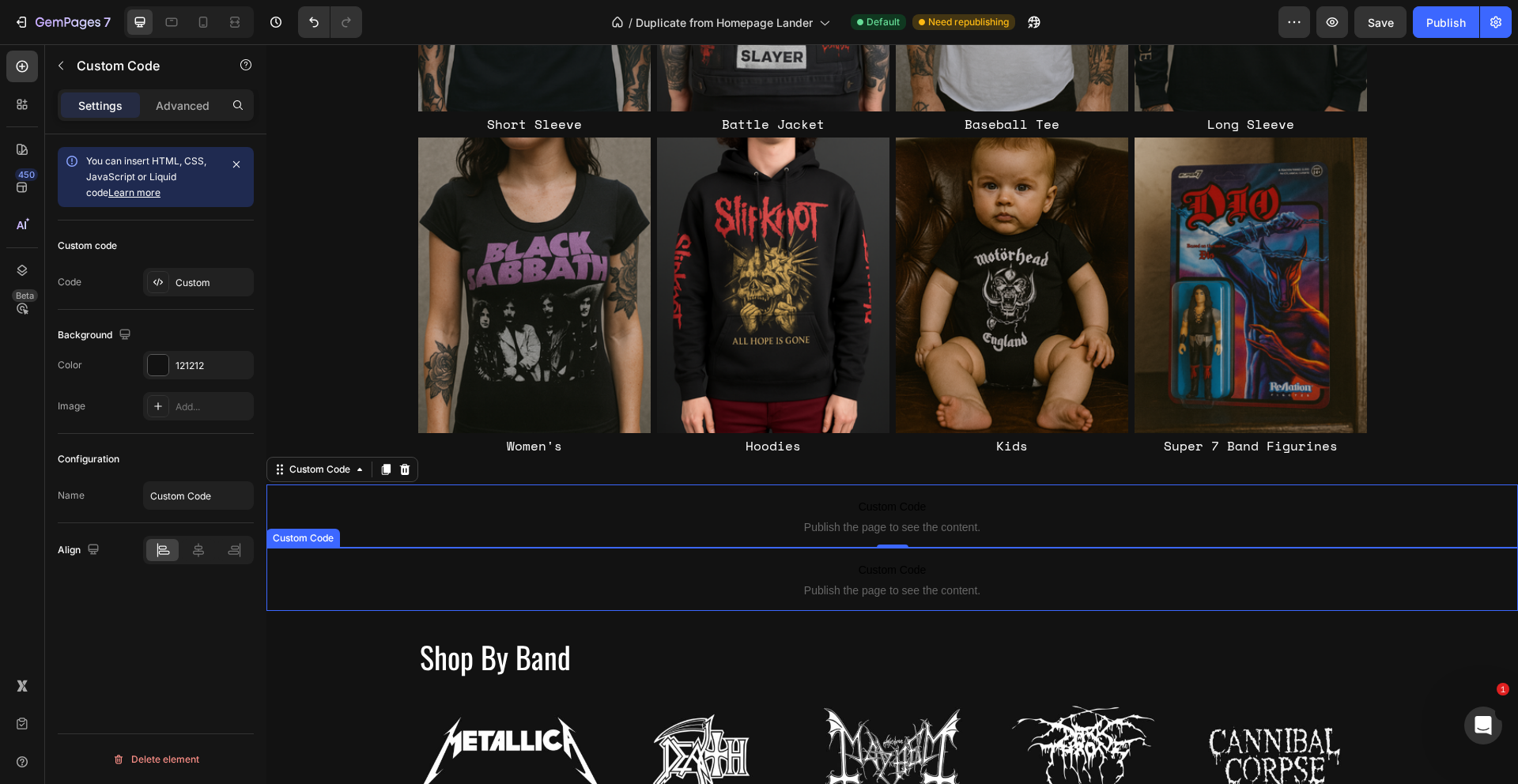 click on "Custom Code" at bounding box center [892, 570] 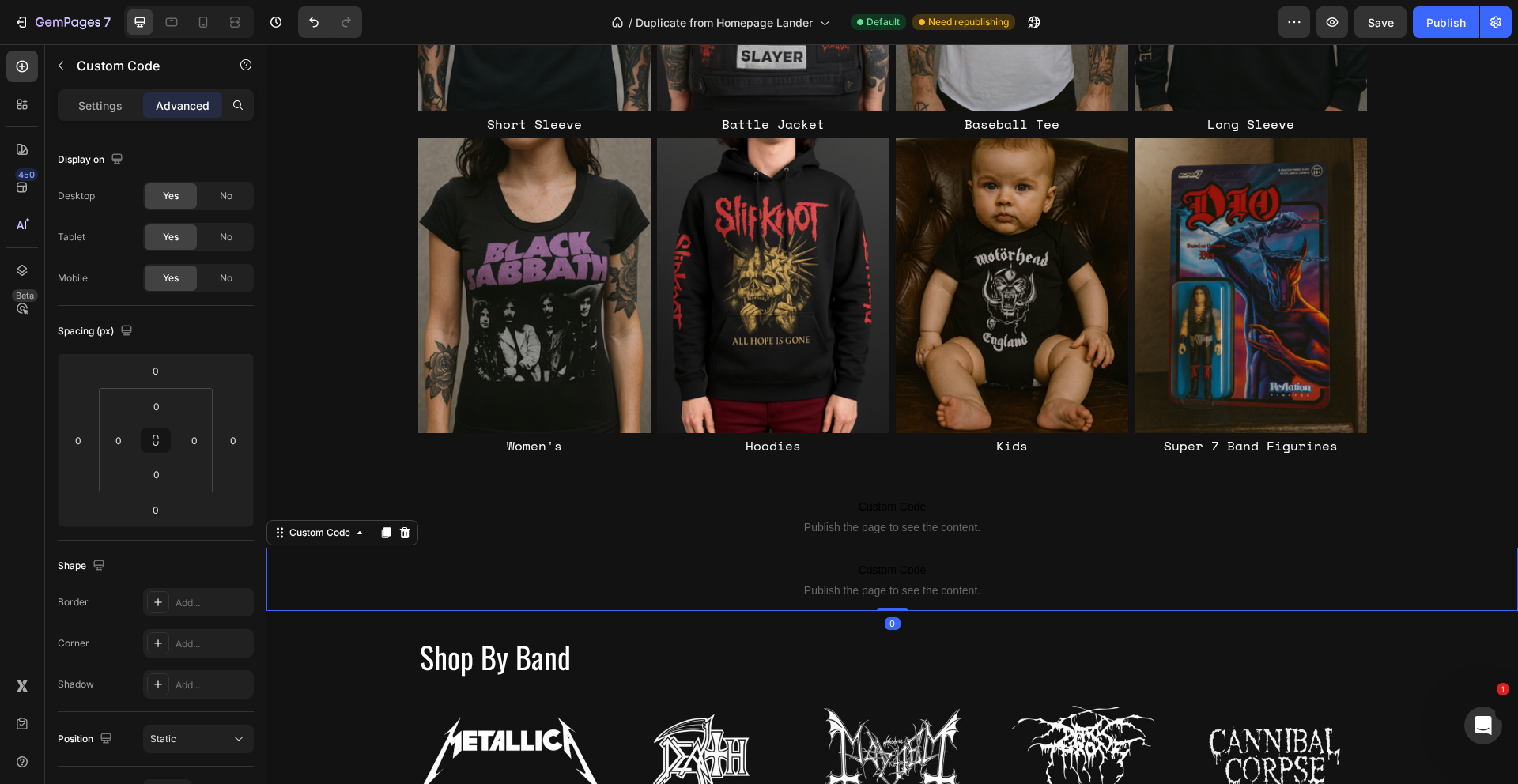 click on "Custom Code" at bounding box center [892, 570] 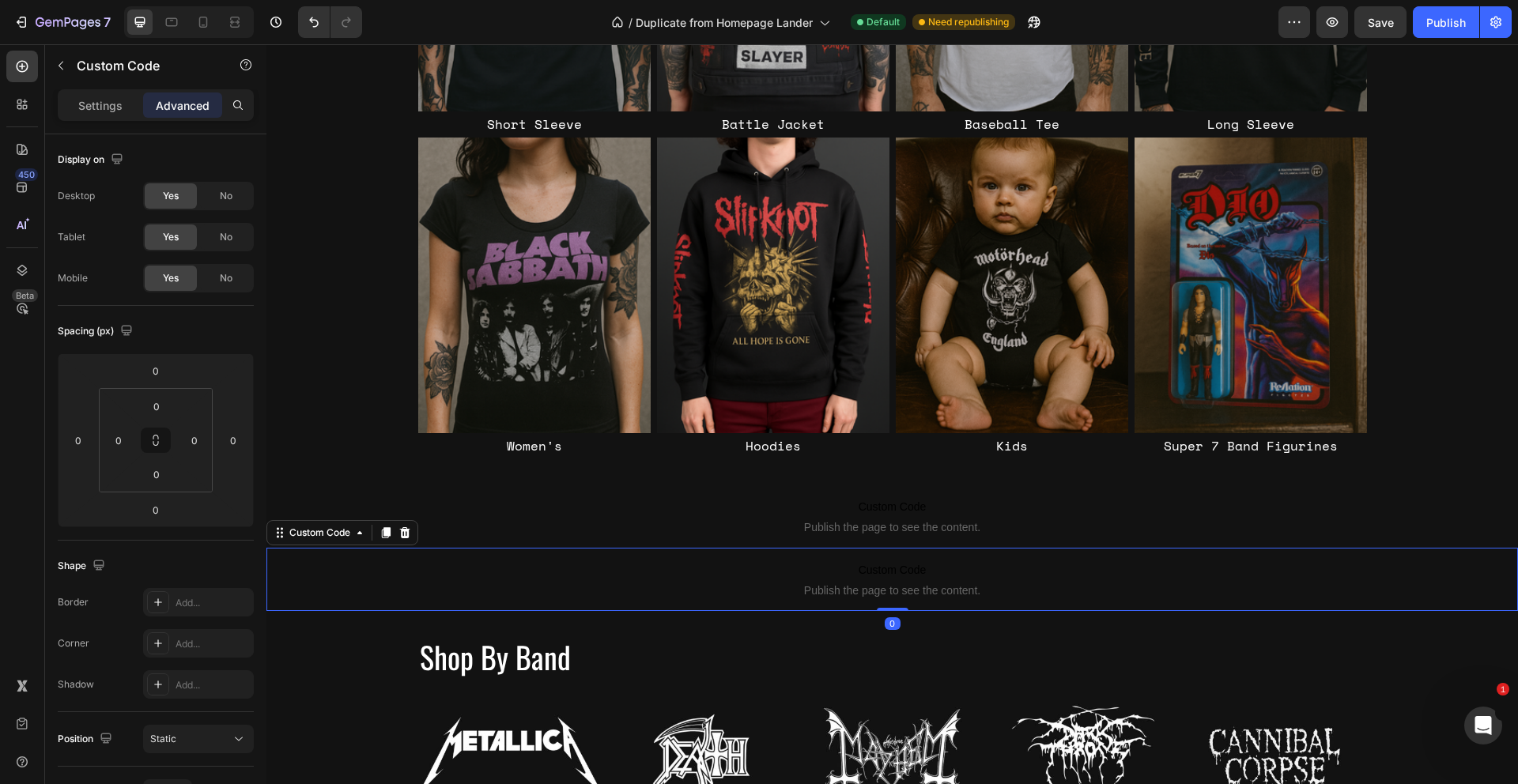 click on "Custom Code" at bounding box center (892, 570) 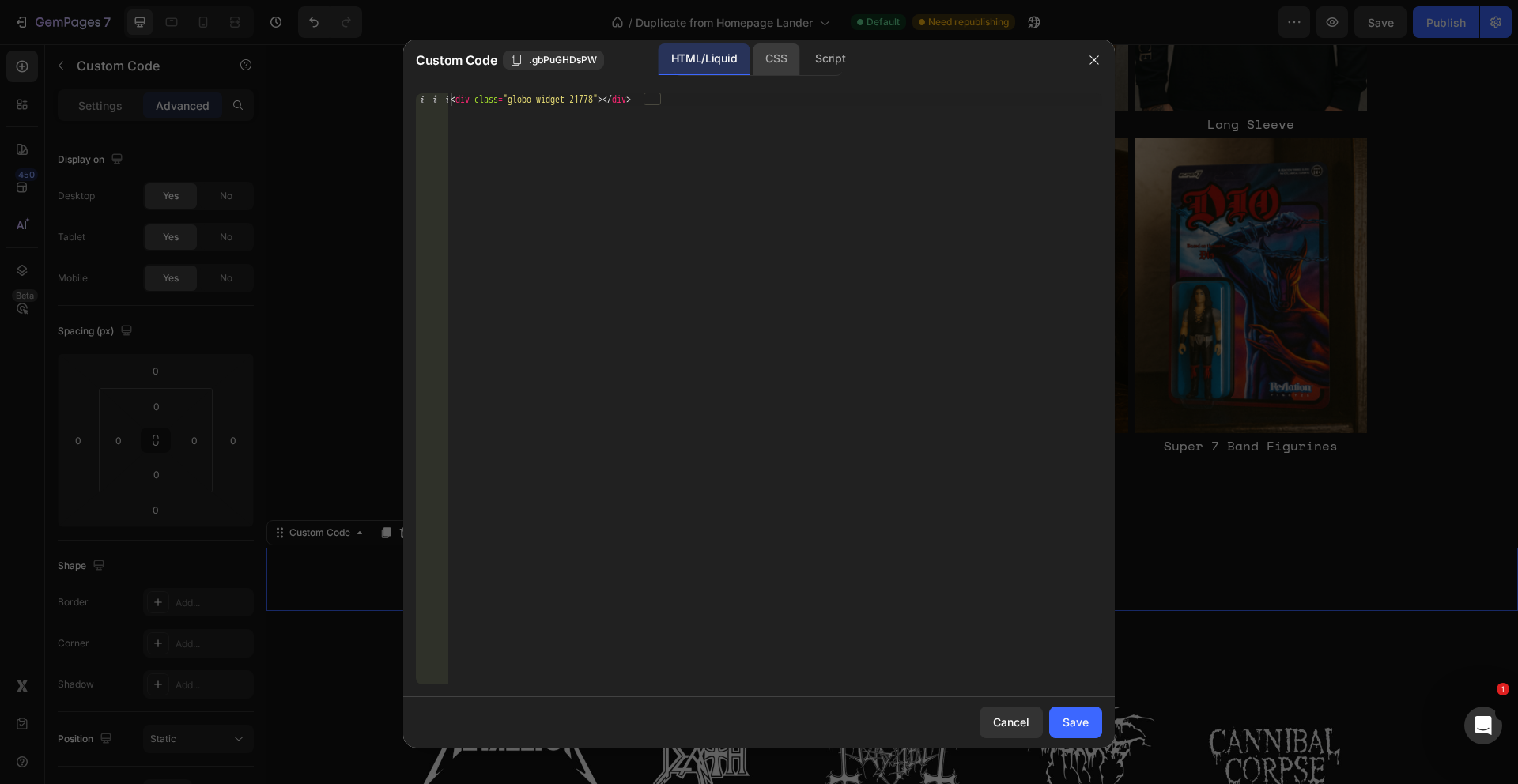 click on "CSS" 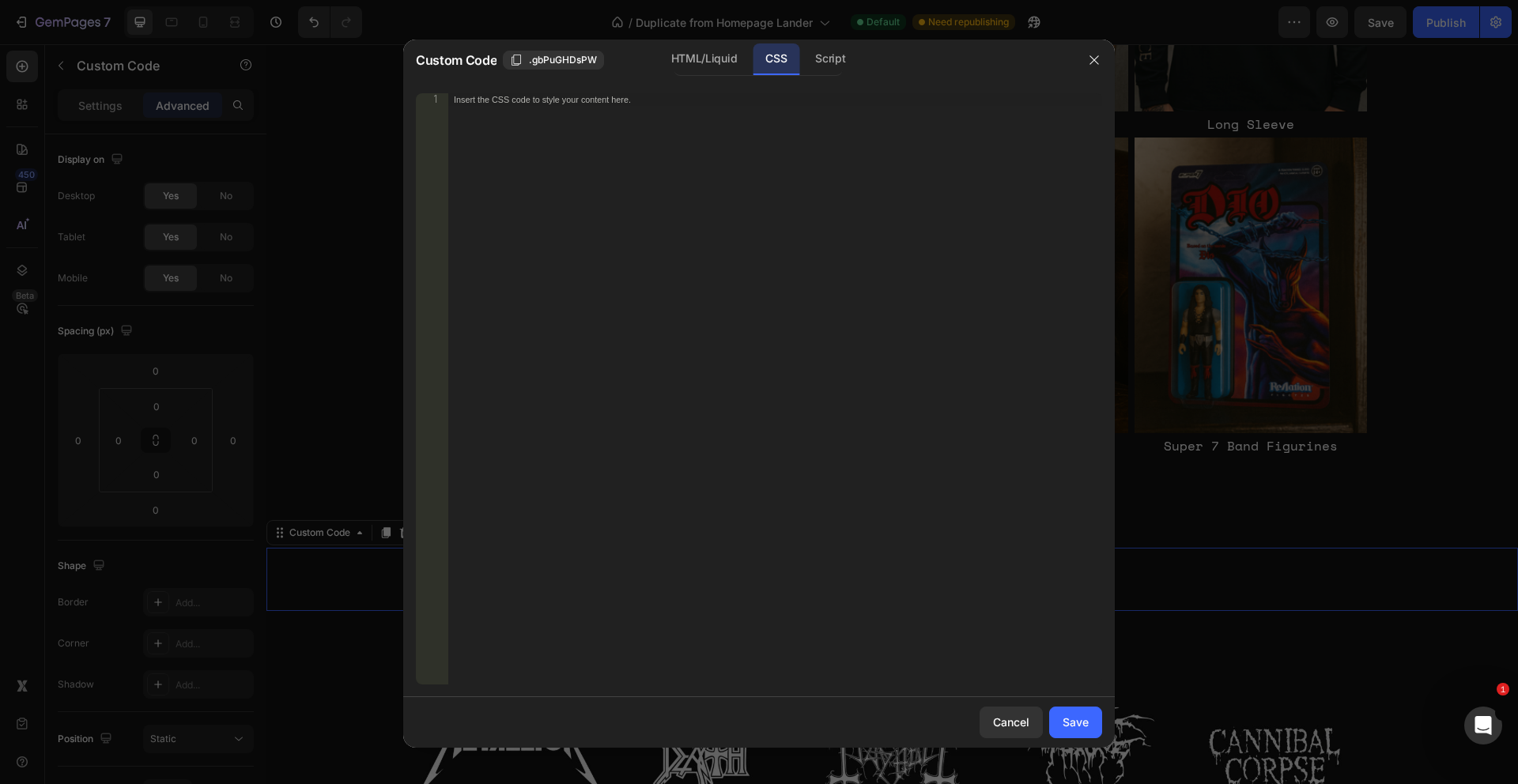 click 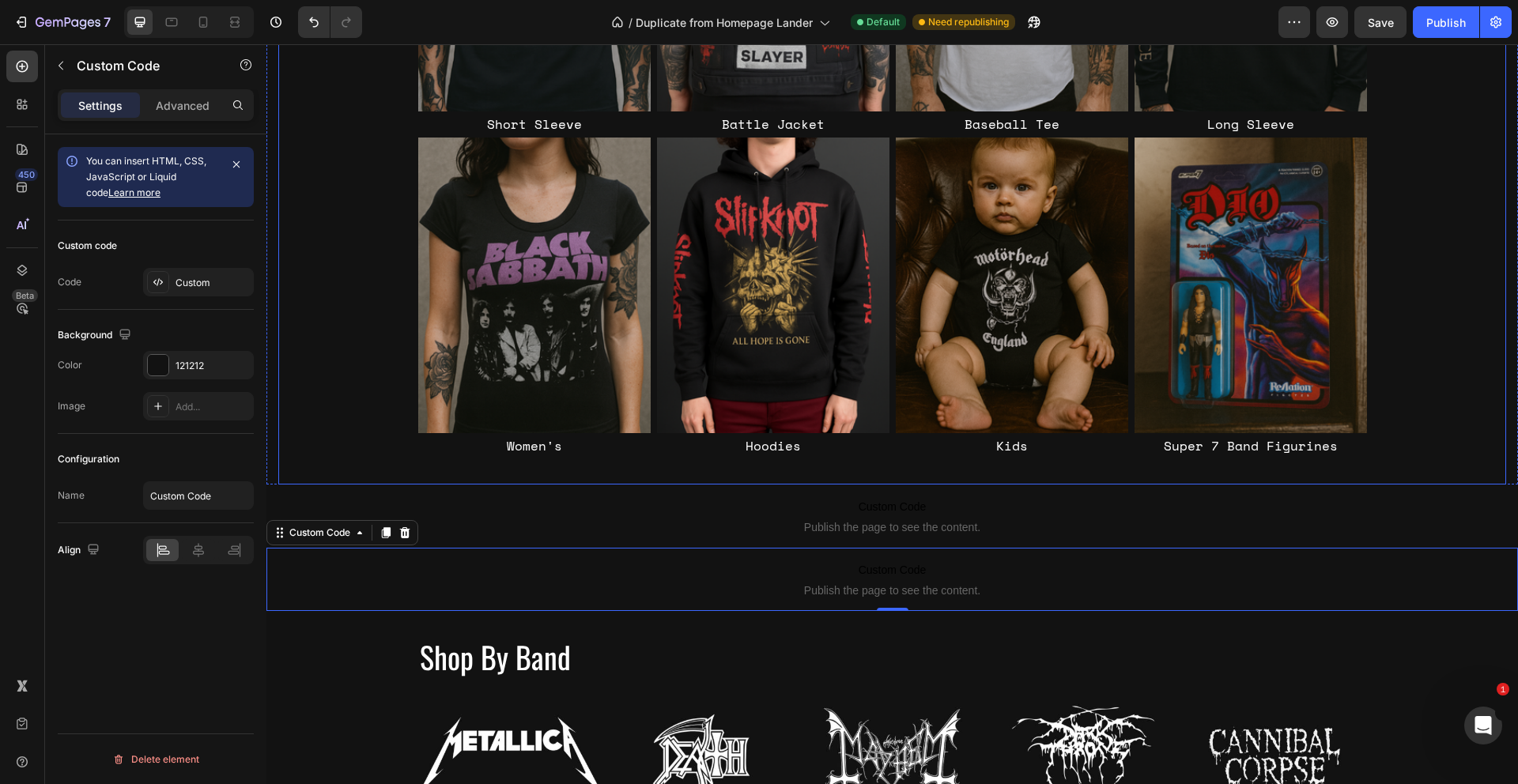 click on "Image Battle Jacket Text Block Image Short Sleeve Text Block Image Baseball Tee Text Block Image Long Sleeve Text Block Row Image Hoodies Text Block Image Women's Text Block Image Kids Text Block Image Super 7 Band Figurines Text Block Row" at bounding box center [892, 138] 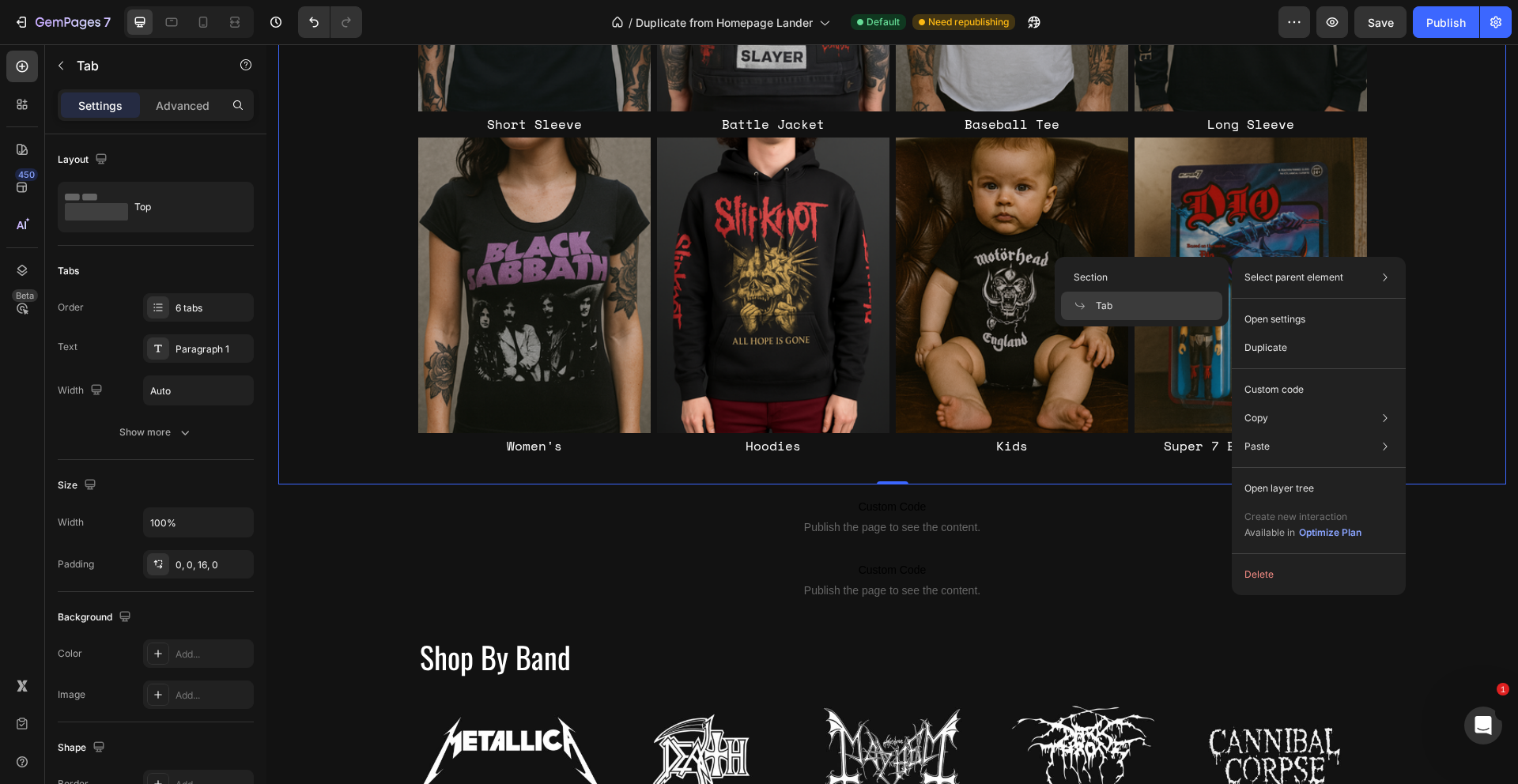 click on "Image Battle Jacket Text Block Image Short Sleeve Text Block Image Baseball Tee Text Block Image Long Sleeve Text Block Row Image Hoodies Text Block Image Women's Text Block Image Kids Text Block Image Super 7 Band Figurines Text Block Row" at bounding box center [892, 138] 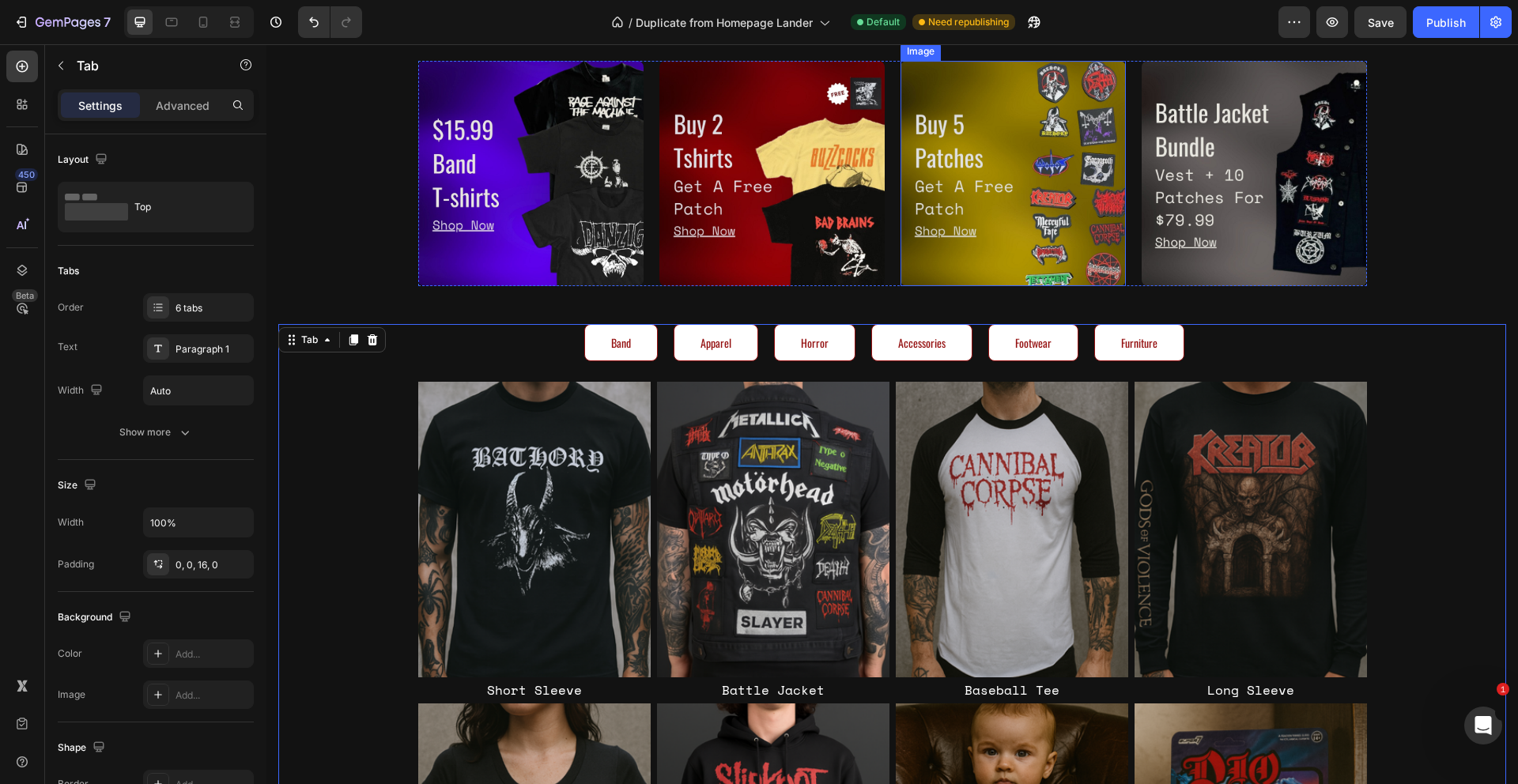 scroll, scrollTop: 583, scrollLeft: 0, axis: vertical 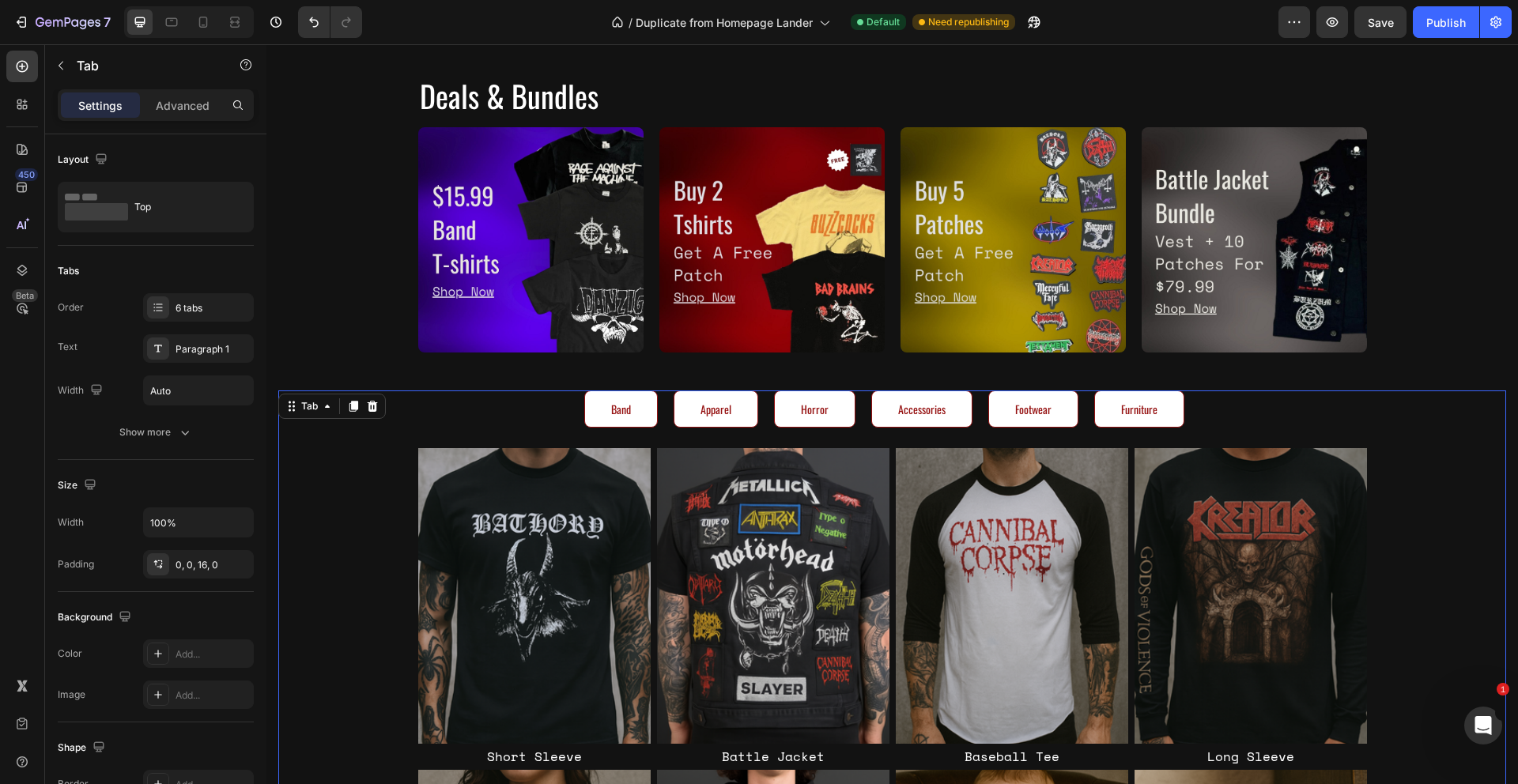 click on "Band  Apparel Horror Accessories Footwear Furniture" at bounding box center [892, 413] 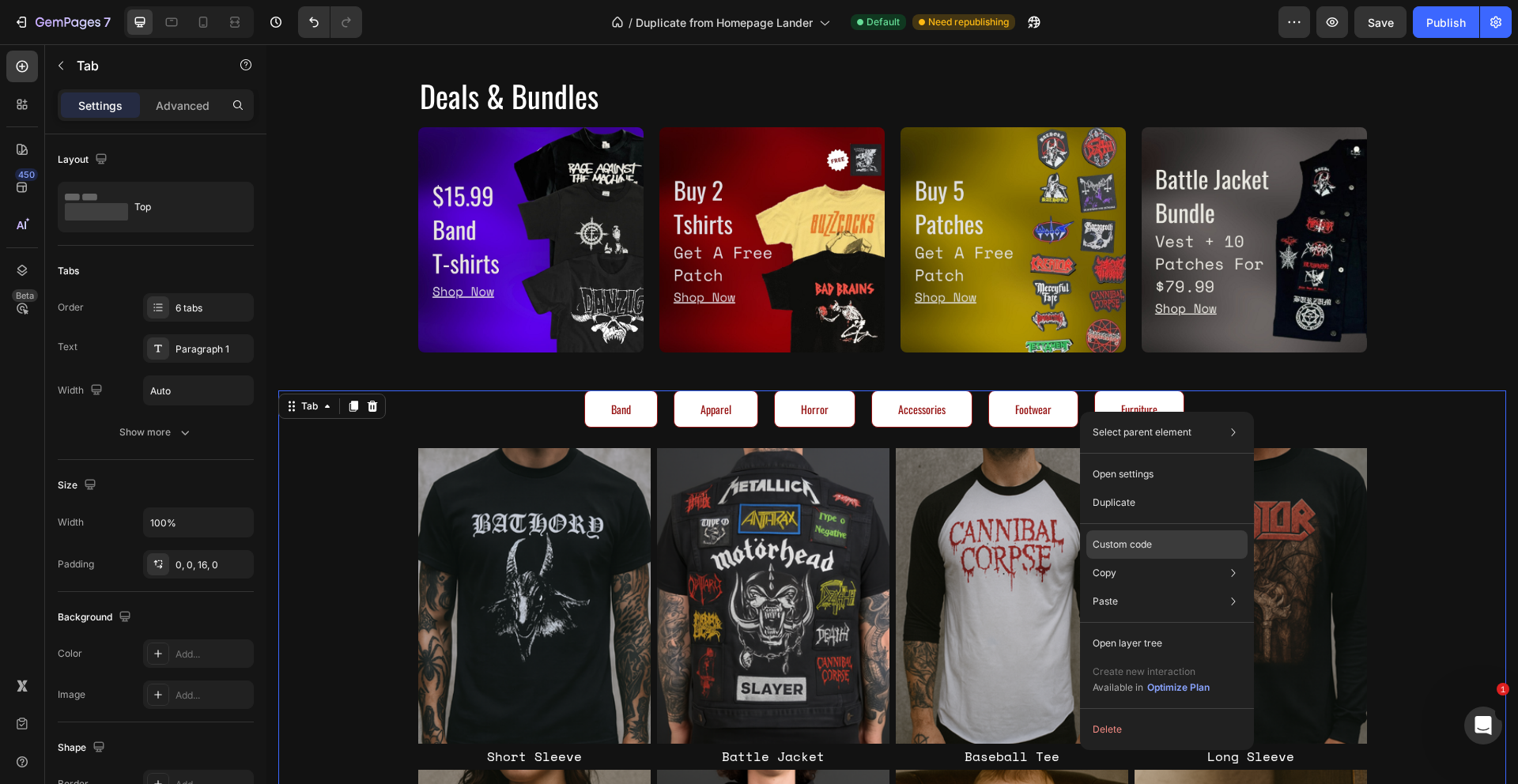 click on "Custom code" 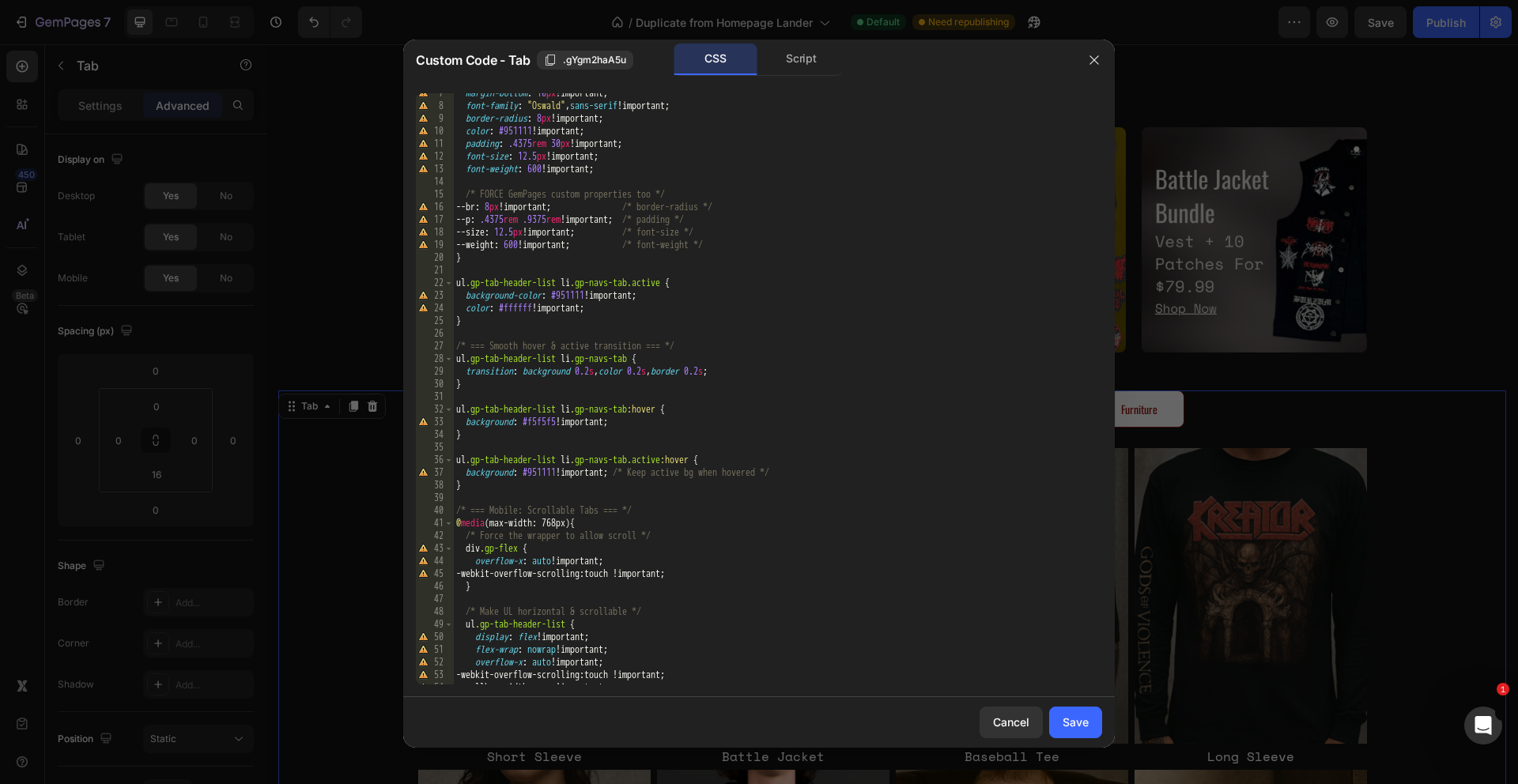 scroll, scrollTop: 0, scrollLeft: 0, axis: both 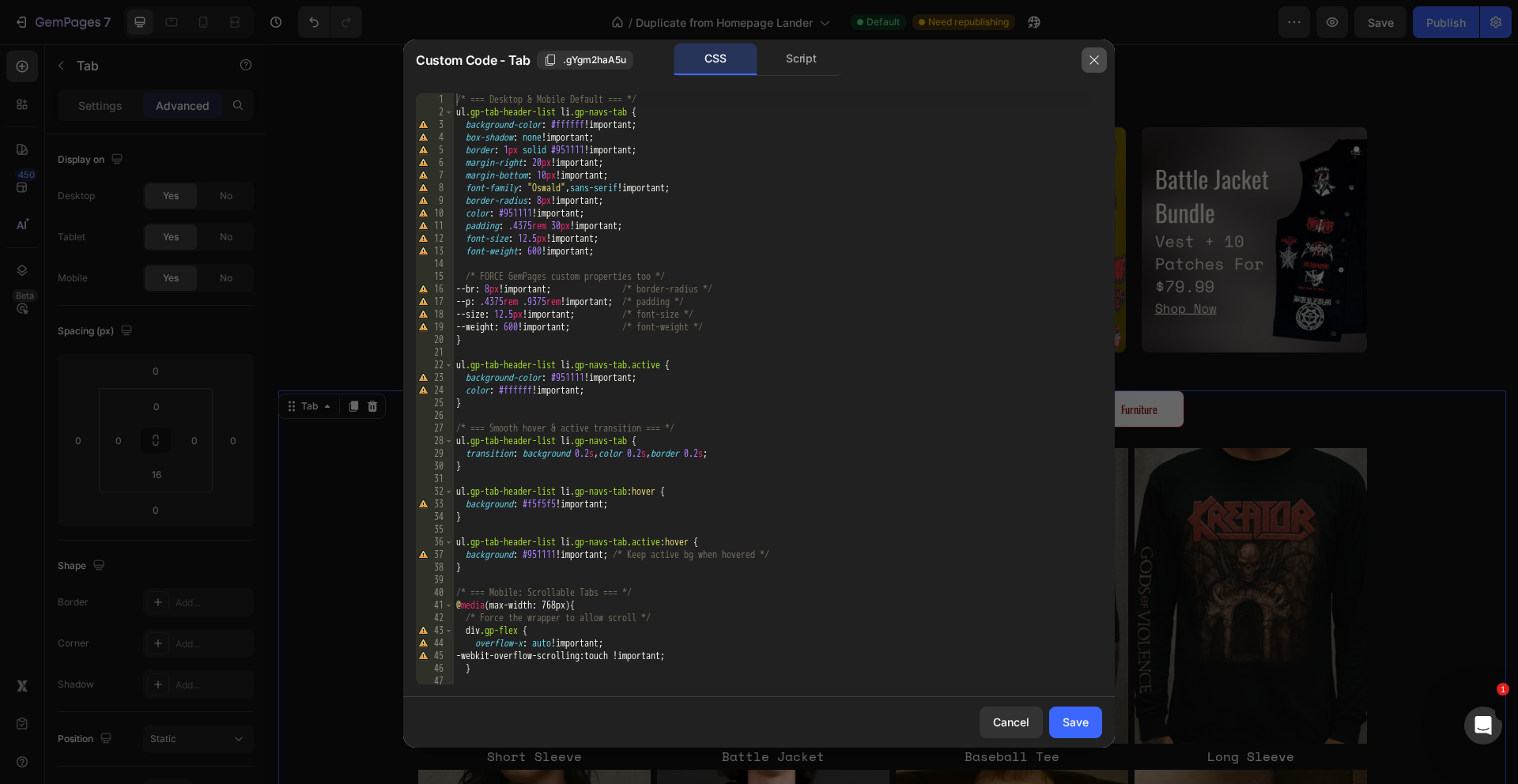 click at bounding box center [1094, 60] 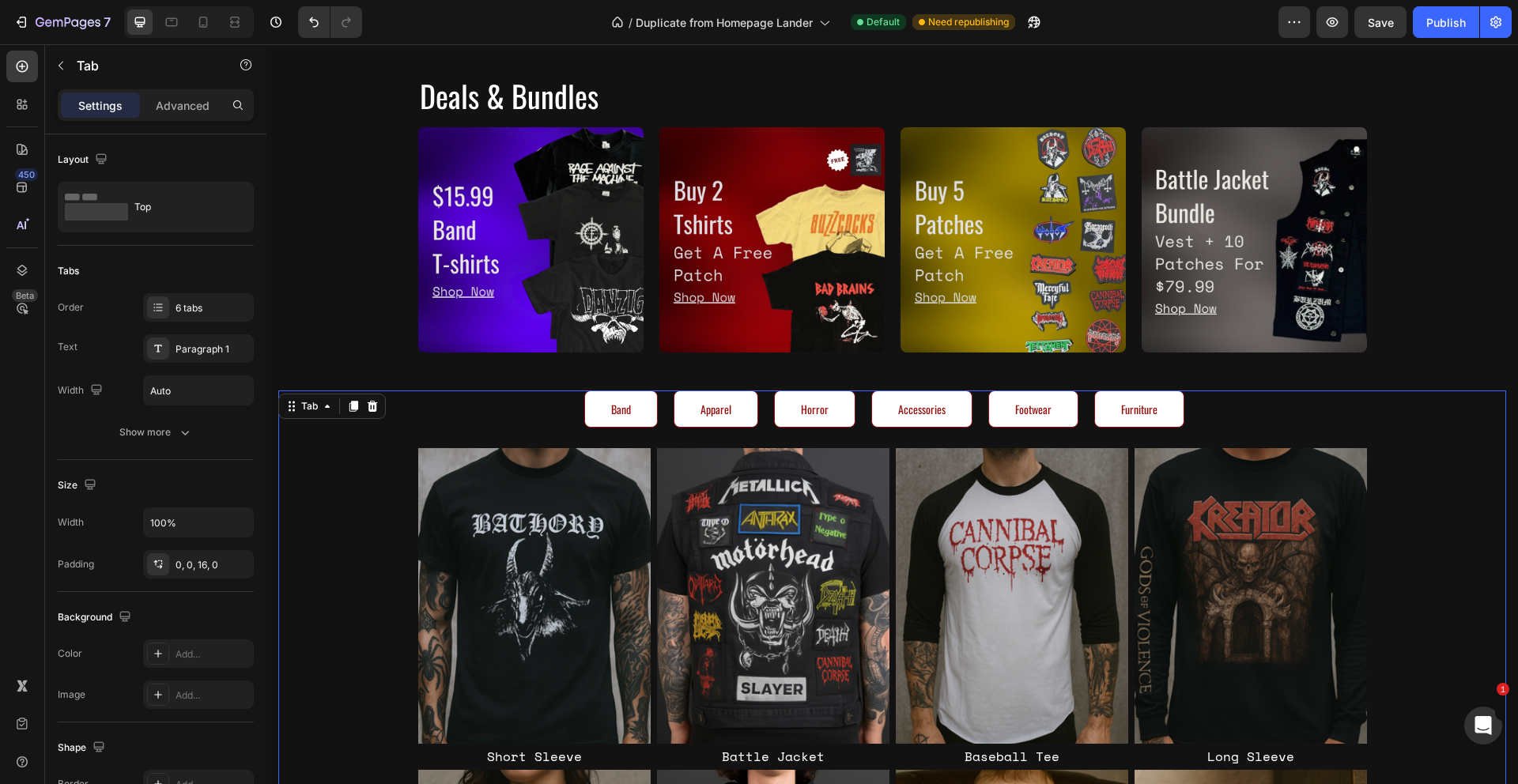 click on "Band  Apparel Horror Accessories Footwear Furniture" at bounding box center [892, 413] 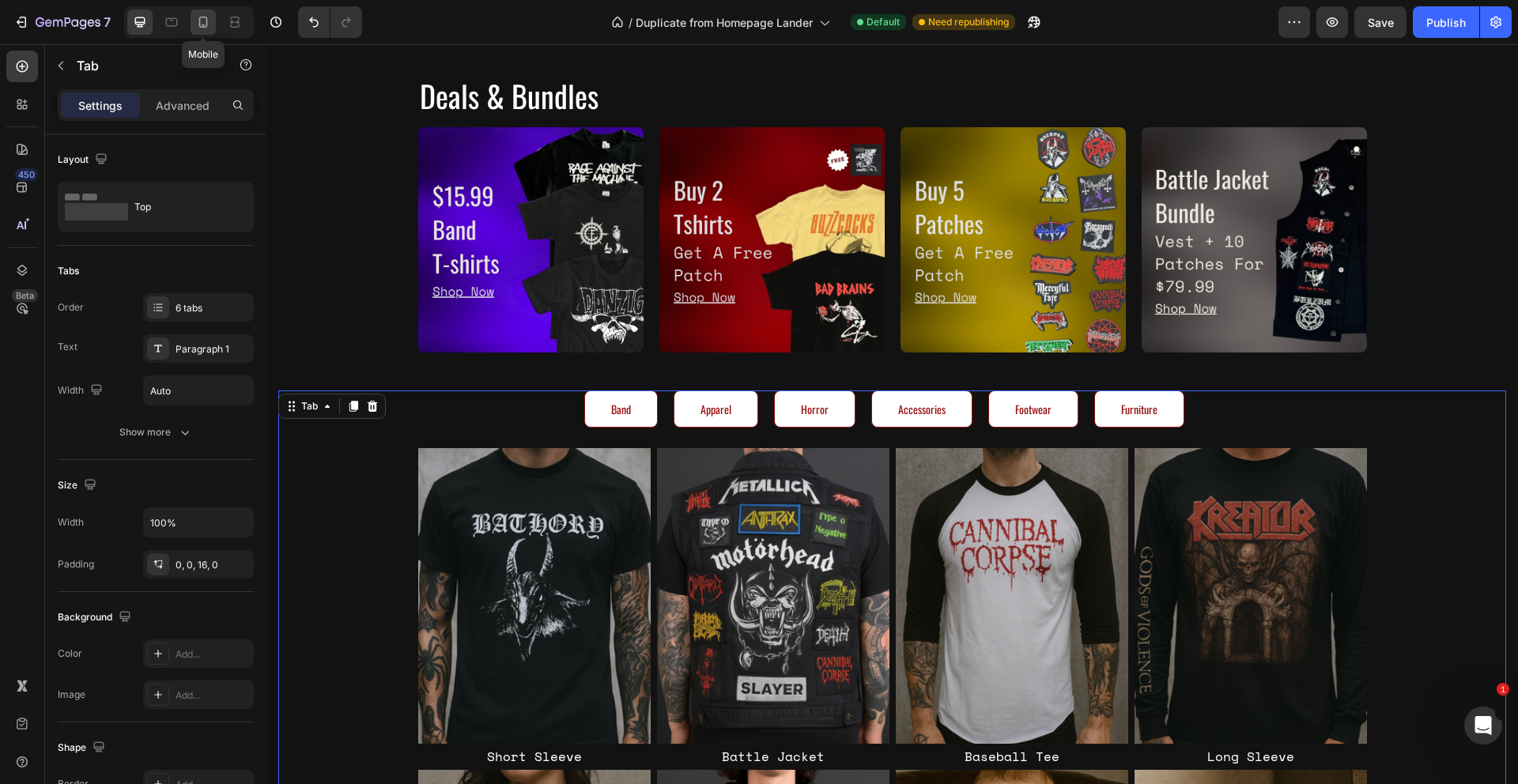 click 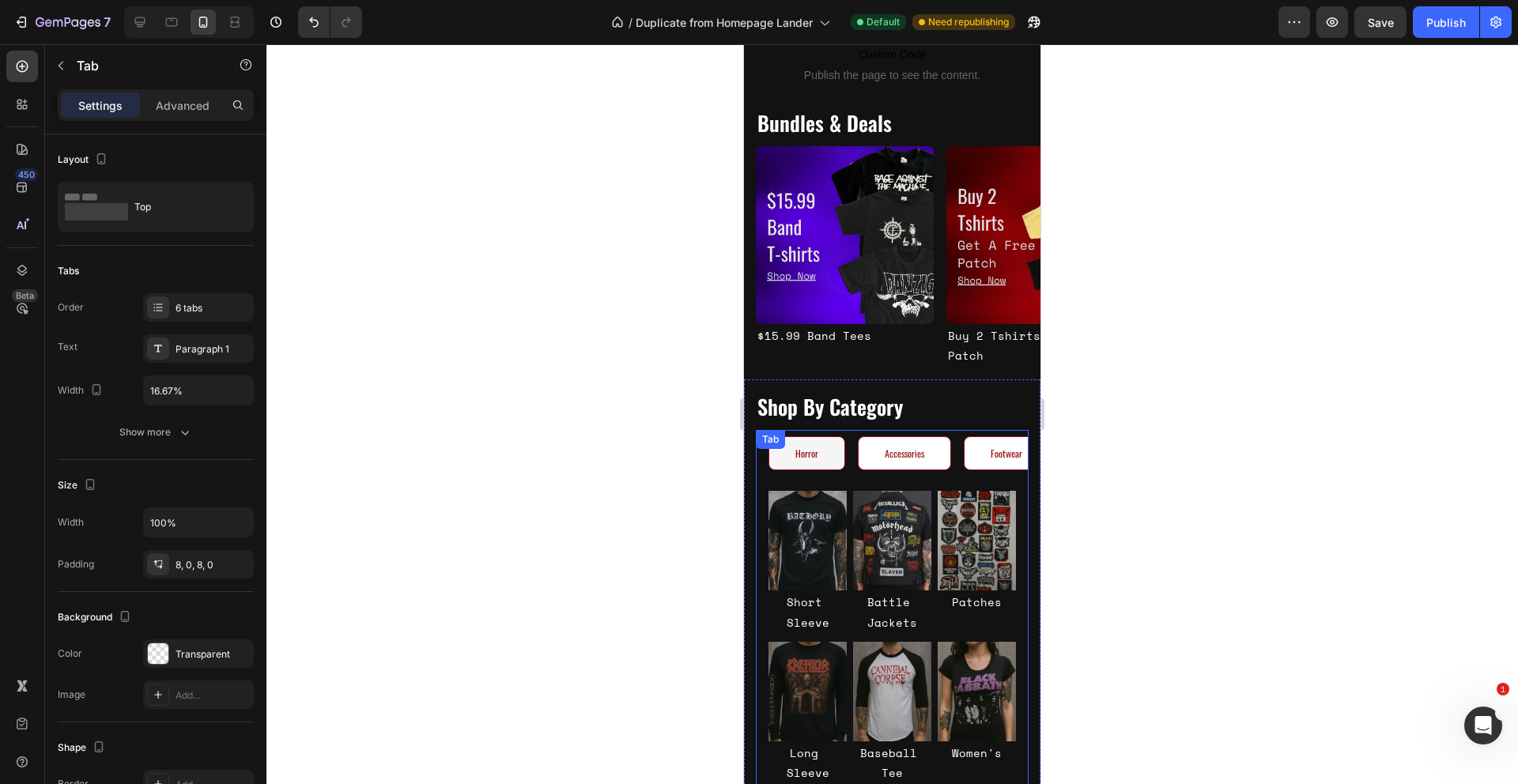 scroll, scrollTop: 590, scrollLeft: 0, axis: vertical 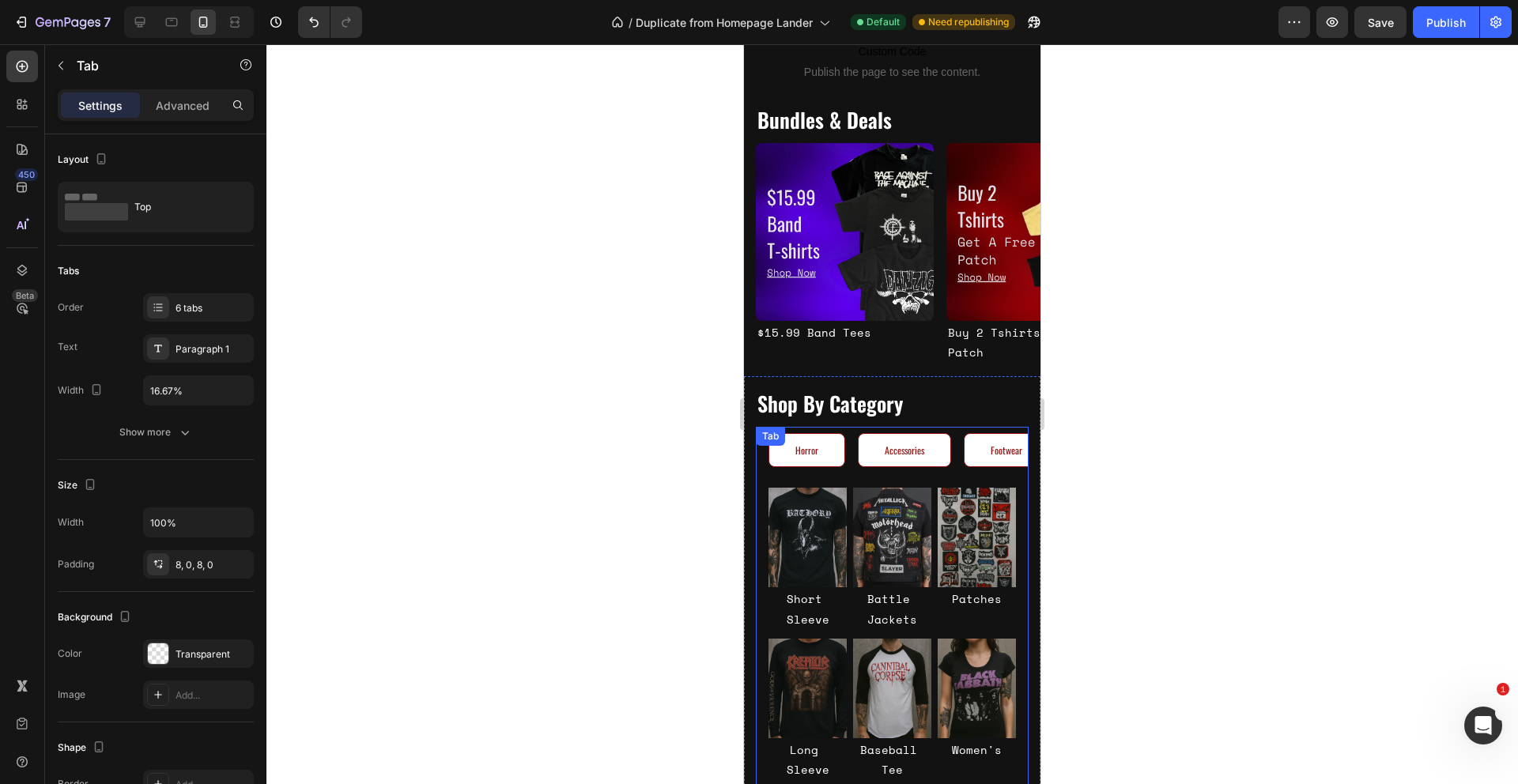 click on "Band  Apparel Horror Accessories Footwear Furniture" at bounding box center (892, 454) 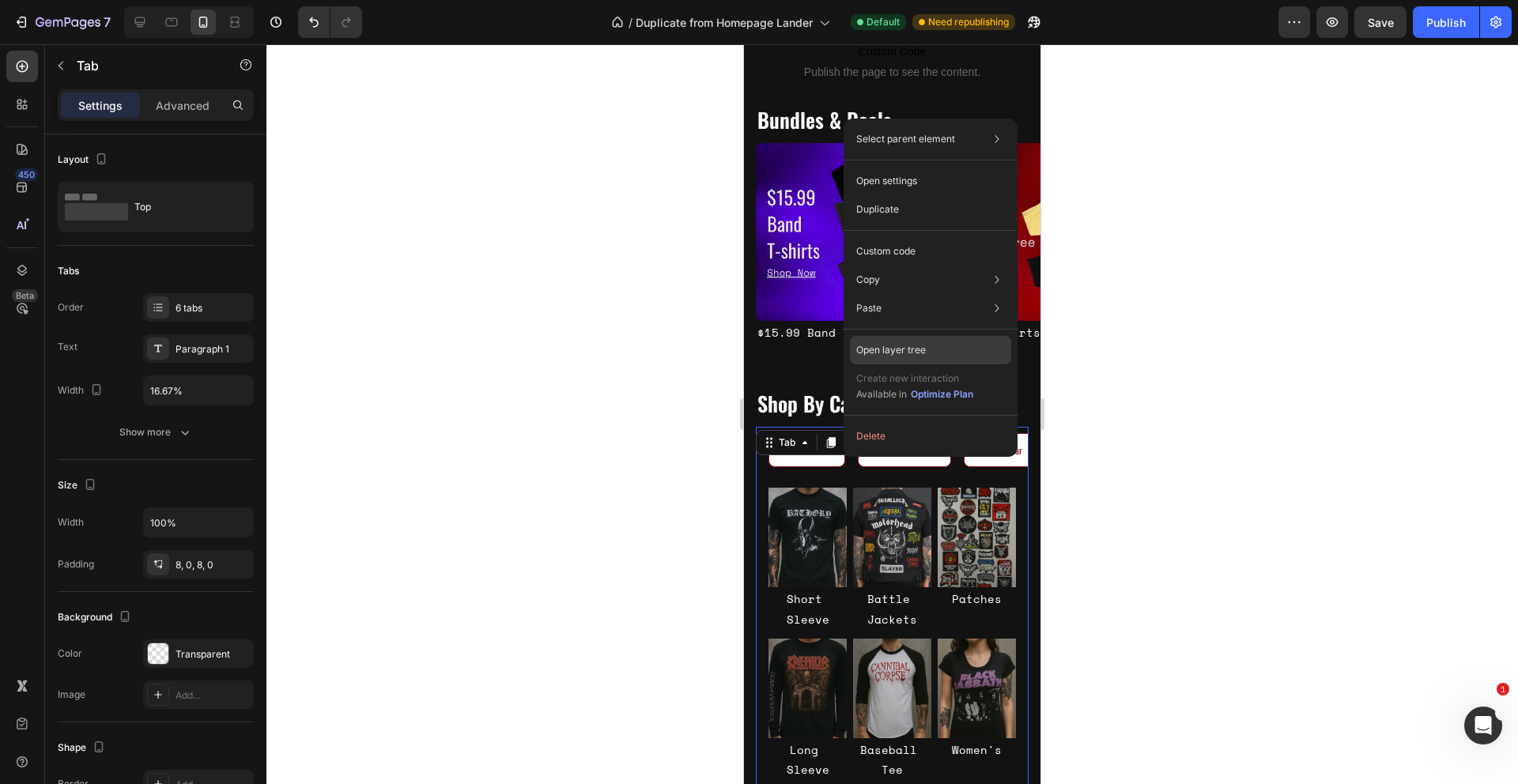 click on "Open layer tree" at bounding box center [891, 350] 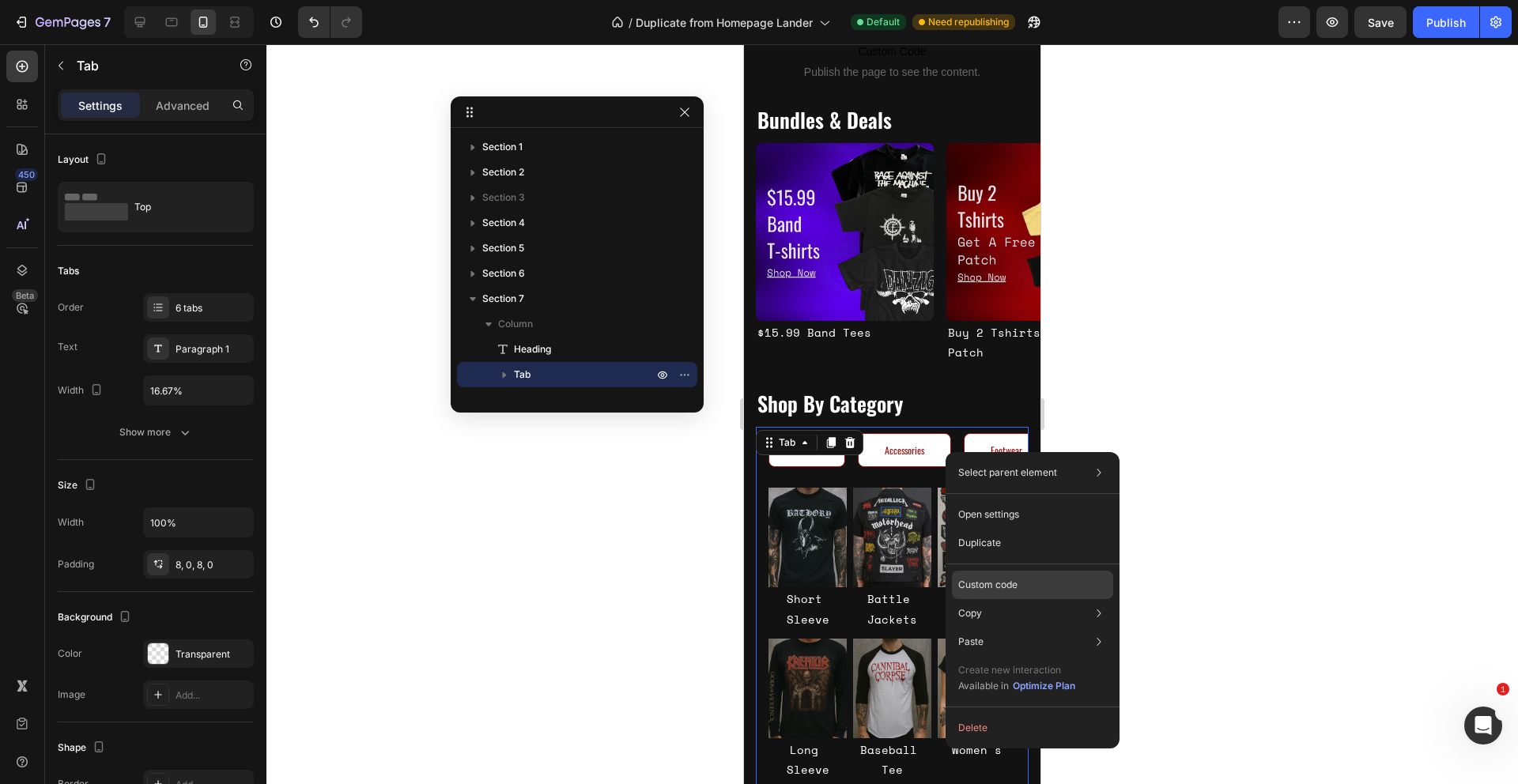 click on "Custom code" at bounding box center [987, 585] 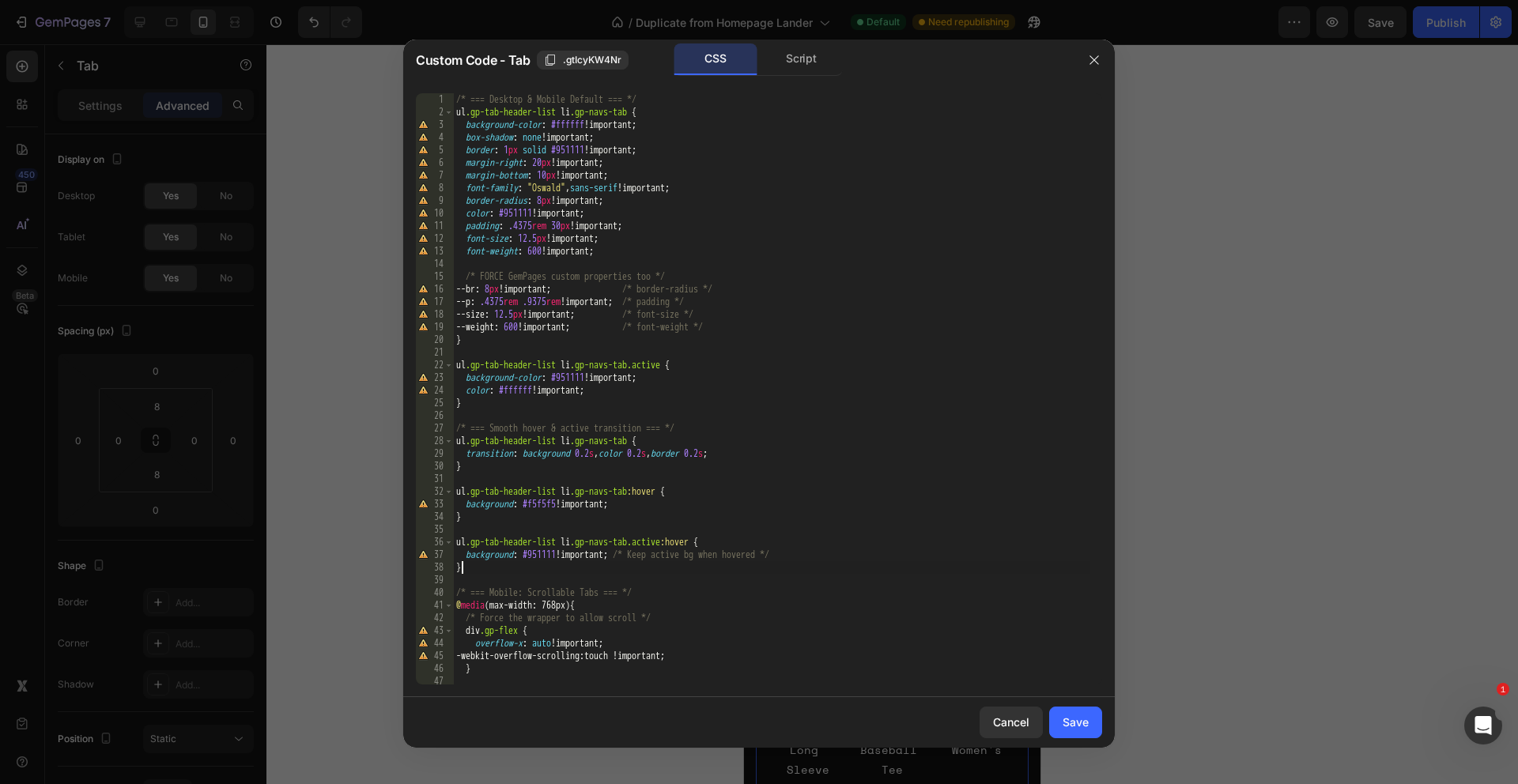 click on "/* === Desktop & Mobile Default === */ ul .gp-tab-header-list   li .gp-navs-tab   {    background-color :   #ffffff  !important ;    box-shadow :   none  !important ;    border :   1 px   solid   #951111  !important ;    margin-right :   20 px  !important ;    margin-bottom :   10 px  !important ;    font-family :   " Oswald " ,  sans-serif  !important ;    border-radius :   8 px  !important ;    color :   #951111  !important ;    padding :   .4375 rem   30 px  !important ;    font-size :   12.5 px  !important ;    font-weight :   600  !important ;    /* FORCE GemPages custom properties too */   --br :   8 px  !important ;                 /* border-radius */   --p :   .4375 rem   .9375 rem  !important ;    /* padding */   --size :   12.5 px  !important ;            /* font-size */   --weight :   600  !important ;             /* font-weight */ } ul .gp-tab-header-list   li .gp-navs-tab.active   {    background-color :   #951111  !important ;    color :   #ffffff  !important ; } ul .gp-tab-header-list   li   {" at bounding box center (772, 401) 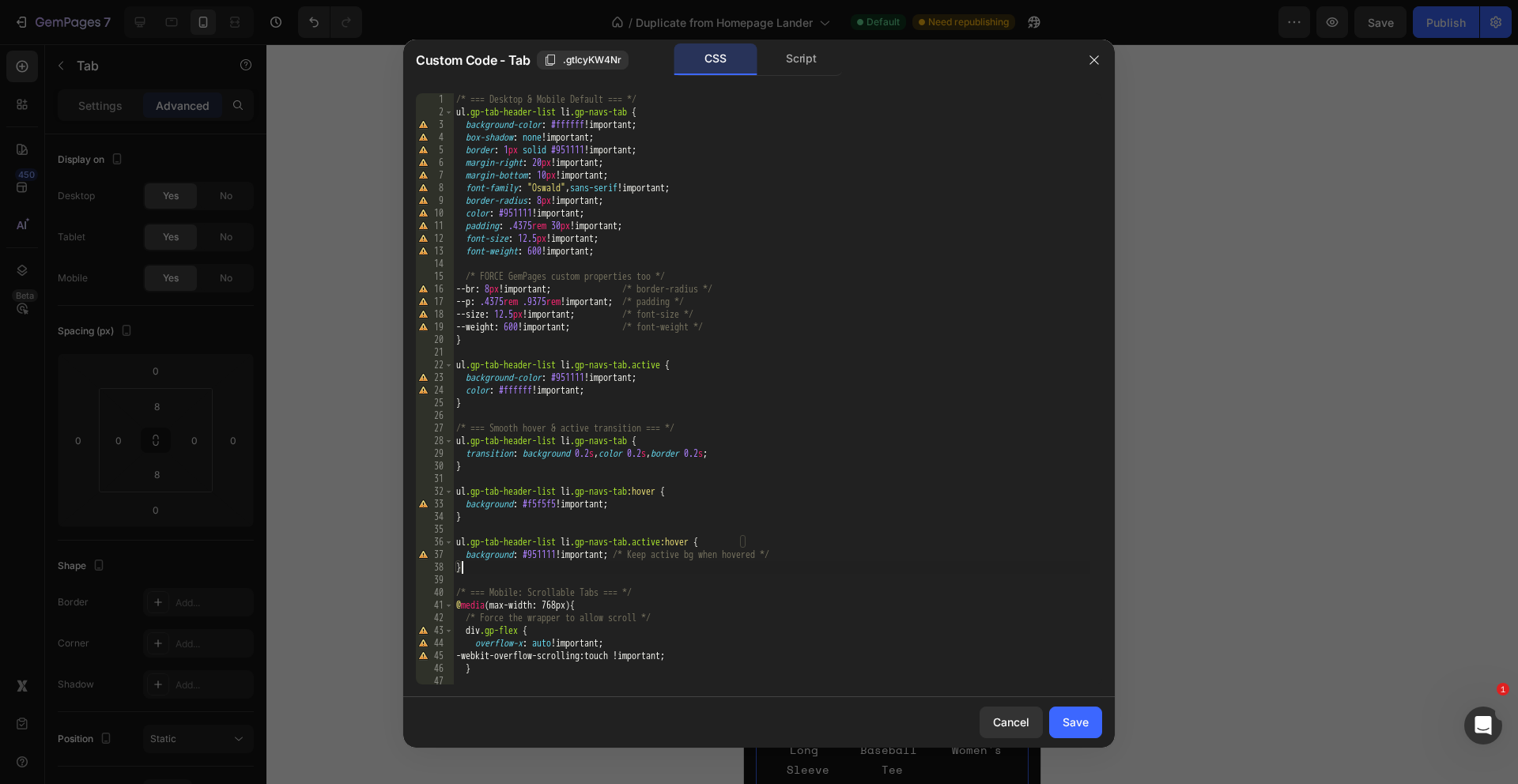 type on "}" 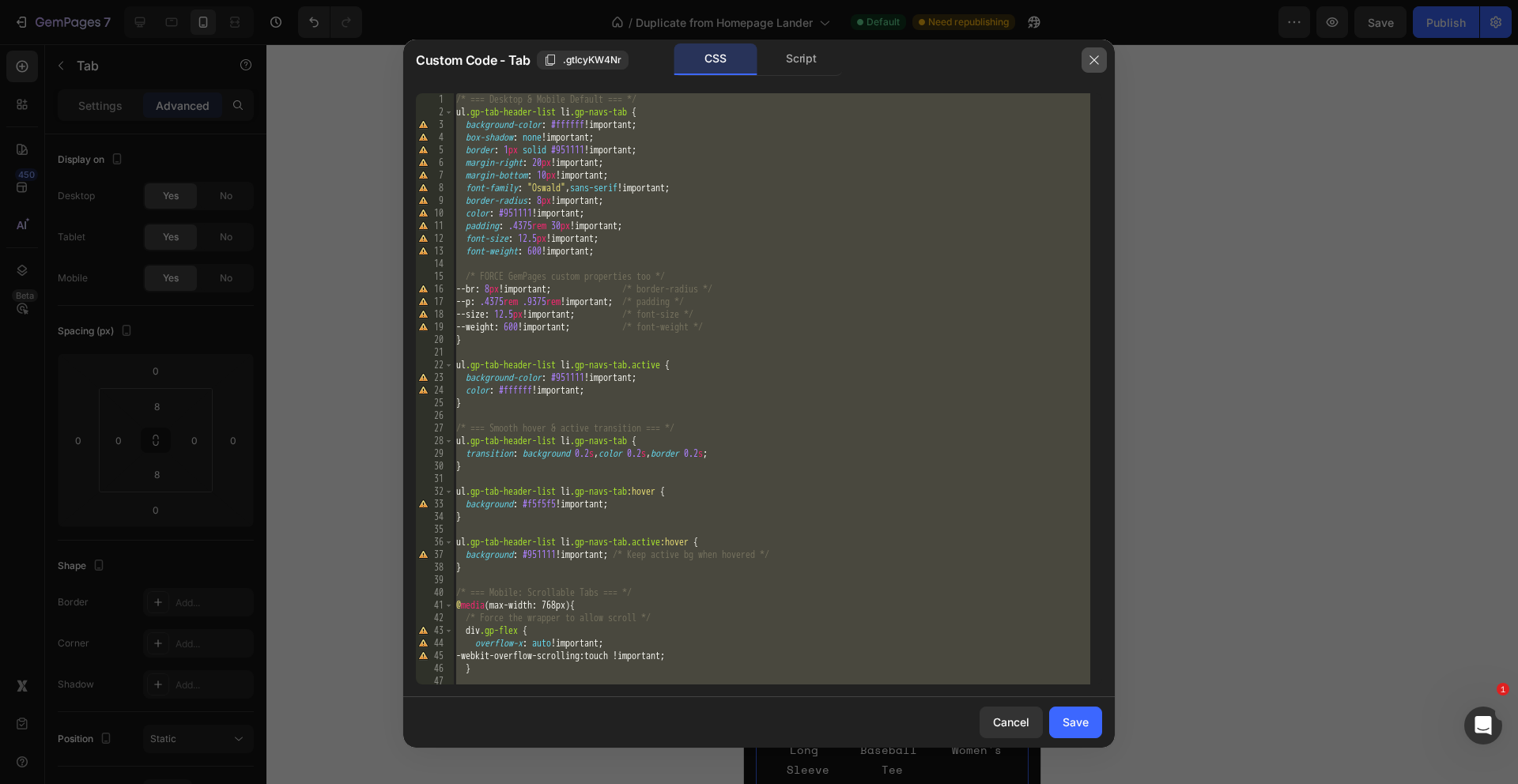 click 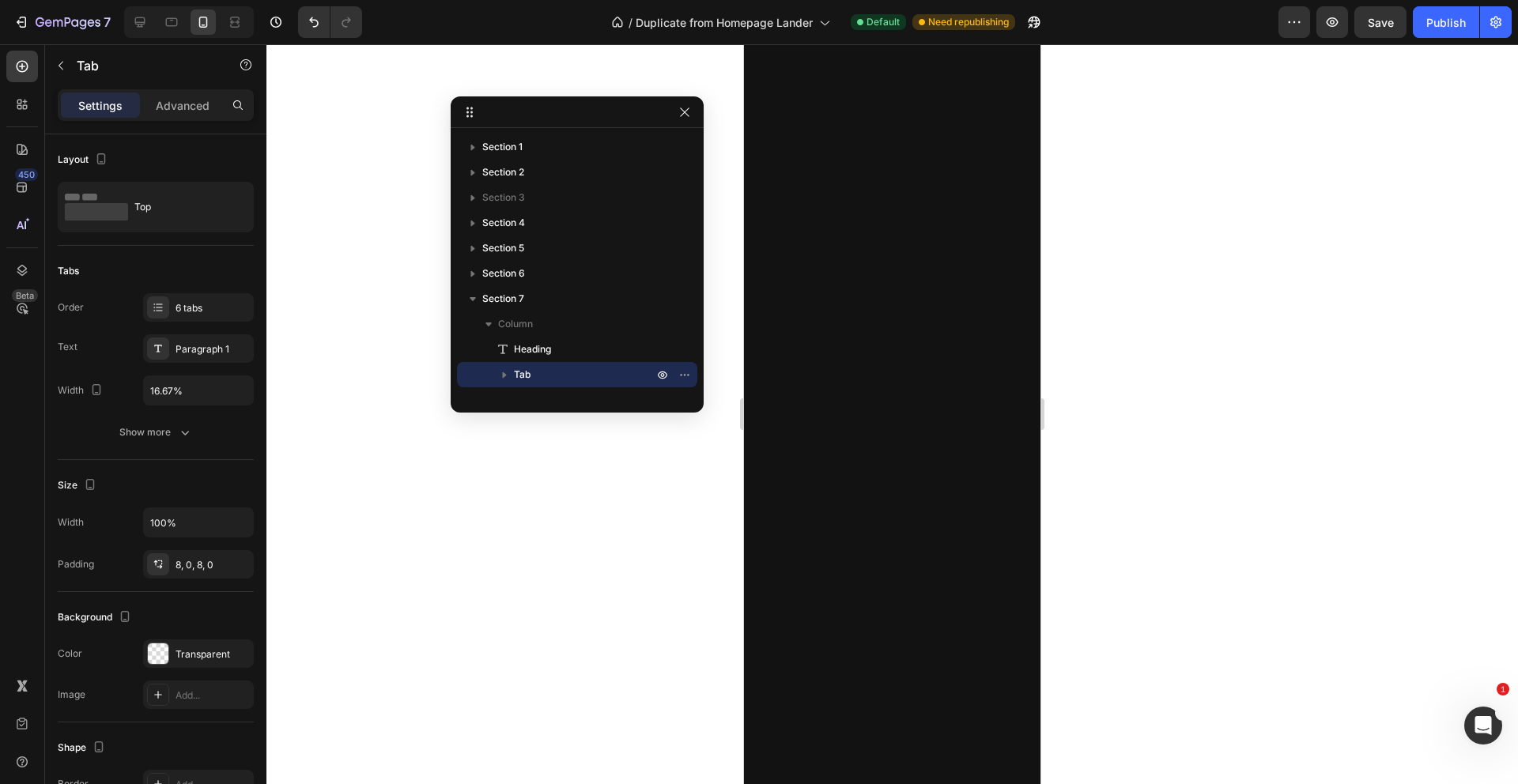 scroll, scrollTop: 3552, scrollLeft: 0, axis: vertical 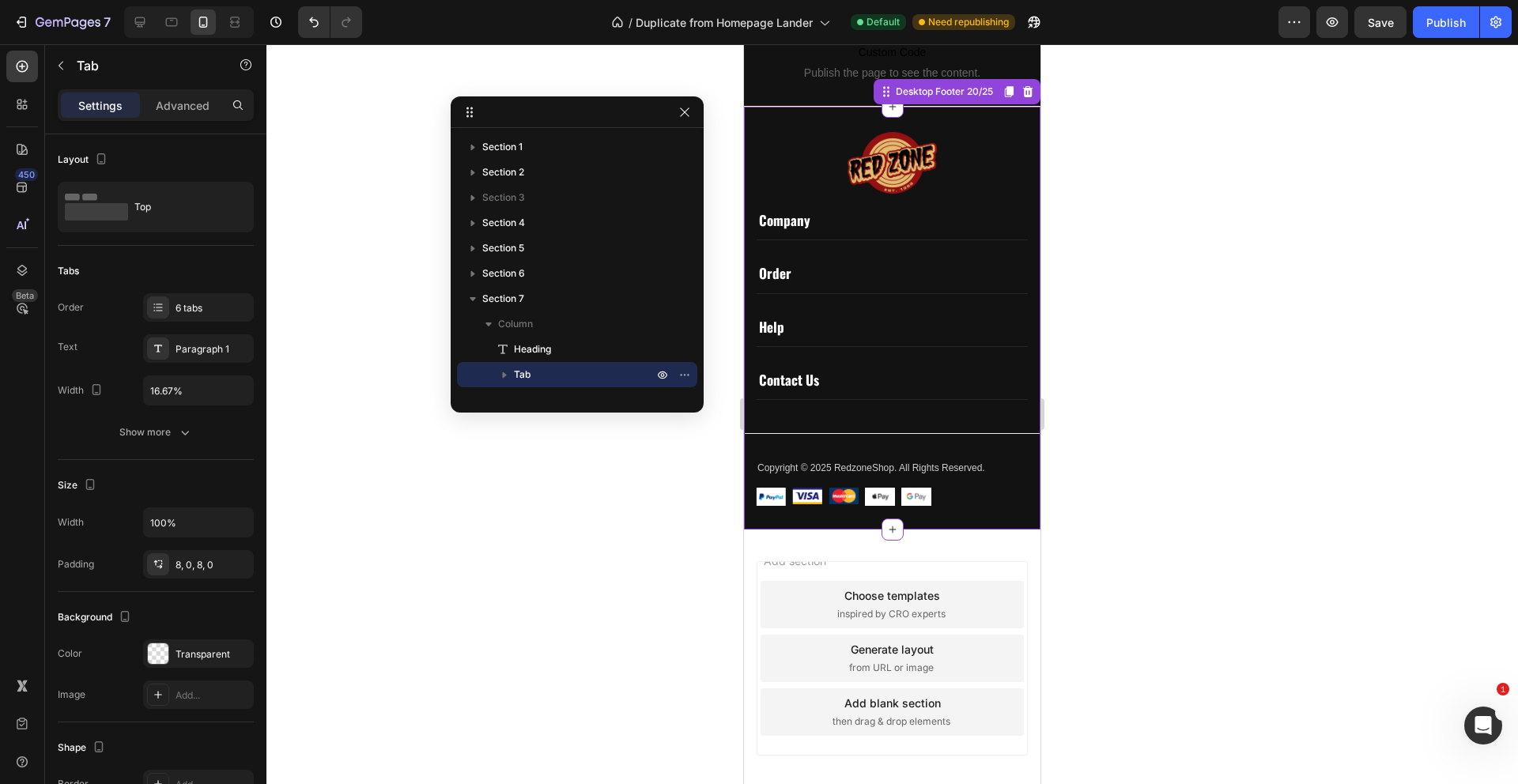 click on "Image Company Text block About Us Button Privacy Policy Button Terms Of Service Button Reviews Button Order  Text block Track My Order Button Shipping Rates Button Gift Cards Button Shop By Band Button Help Text block My Account Button Returns & Exchanges Button FAQs Button Contact Us Button Contact Us Text block 6411 Van Nuys Blvd, Los Angeles, CA 91401 Text block Tel: 818-634-7310 Text block info@redzoneshop.com Text block Store Hours: Text block Mon - Sun: 11 AM - 7 PM Text block Image Image Image Image Row Row Image Company Order Help Contact Us Accordion Row                Title Line Copyright © 2025 RedzoneShop. All Rights Reserved. Text block Image Image Image Image Image Row Row Desktop Footer 20/25" at bounding box center (892, 317) 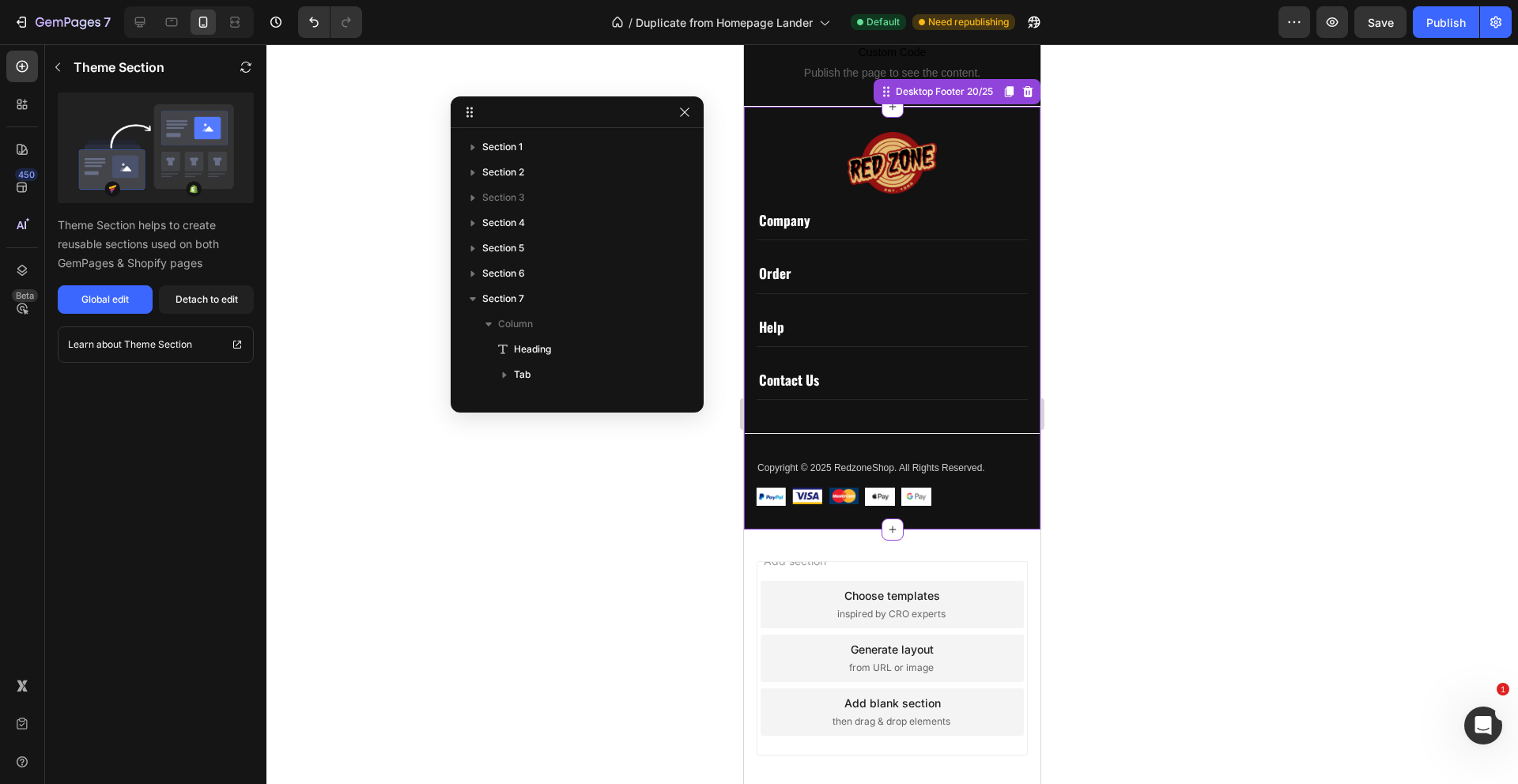 scroll, scrollTop: 321, scrollLeft: 0, axis: vertical 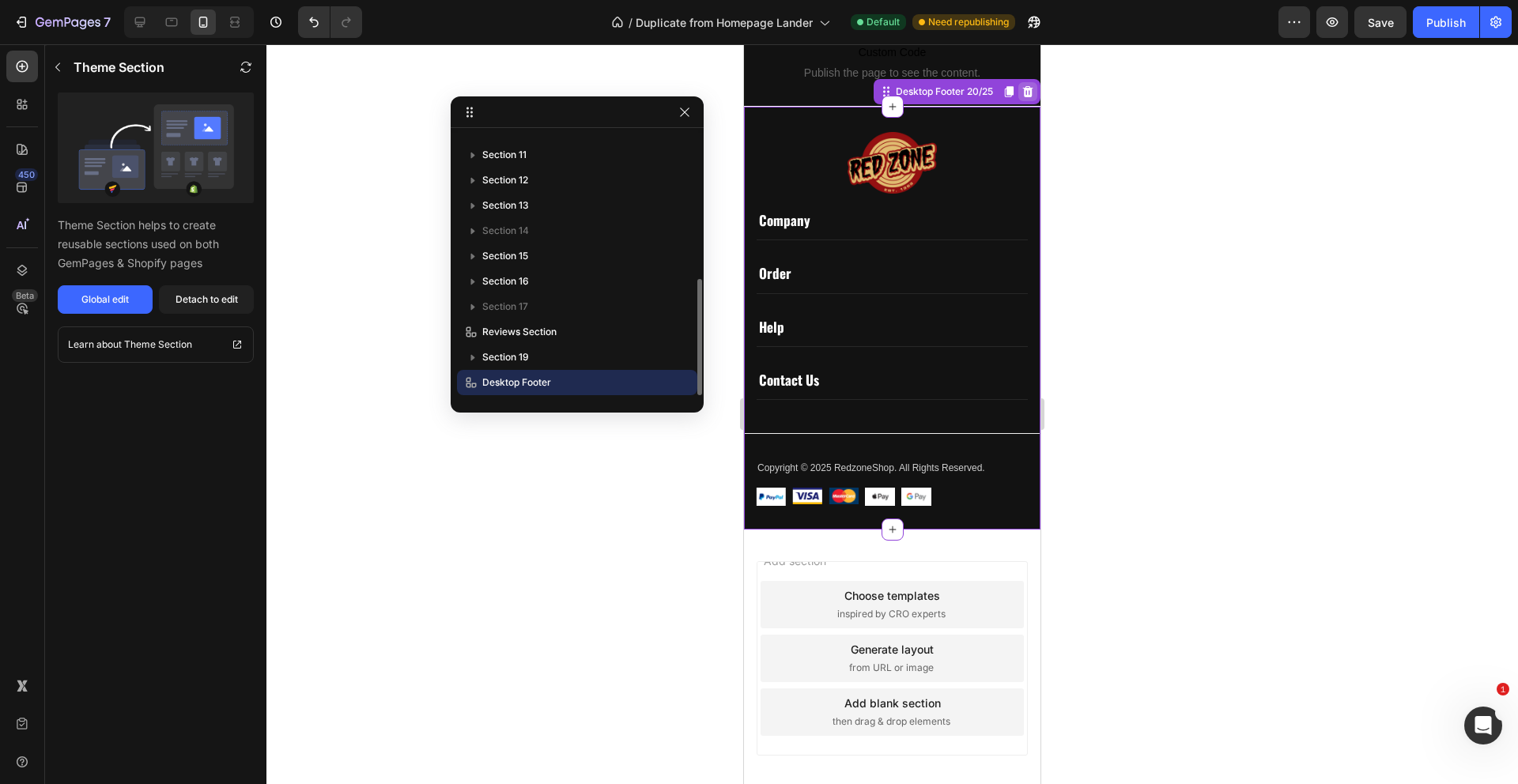 click at bounding box center (1028, 92) 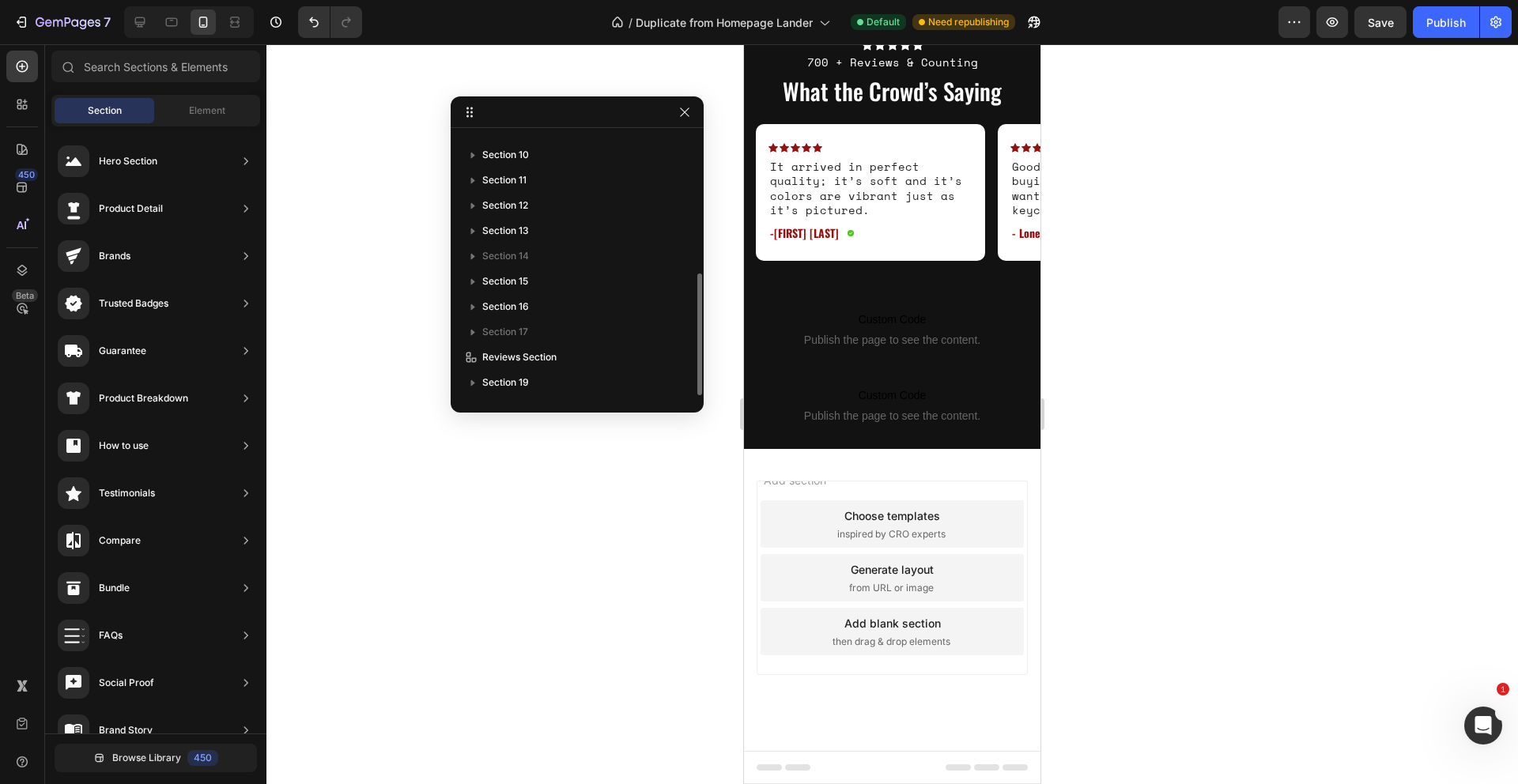 scroll, scrollTop: 296, scrollLeft: 0, axis: vertical 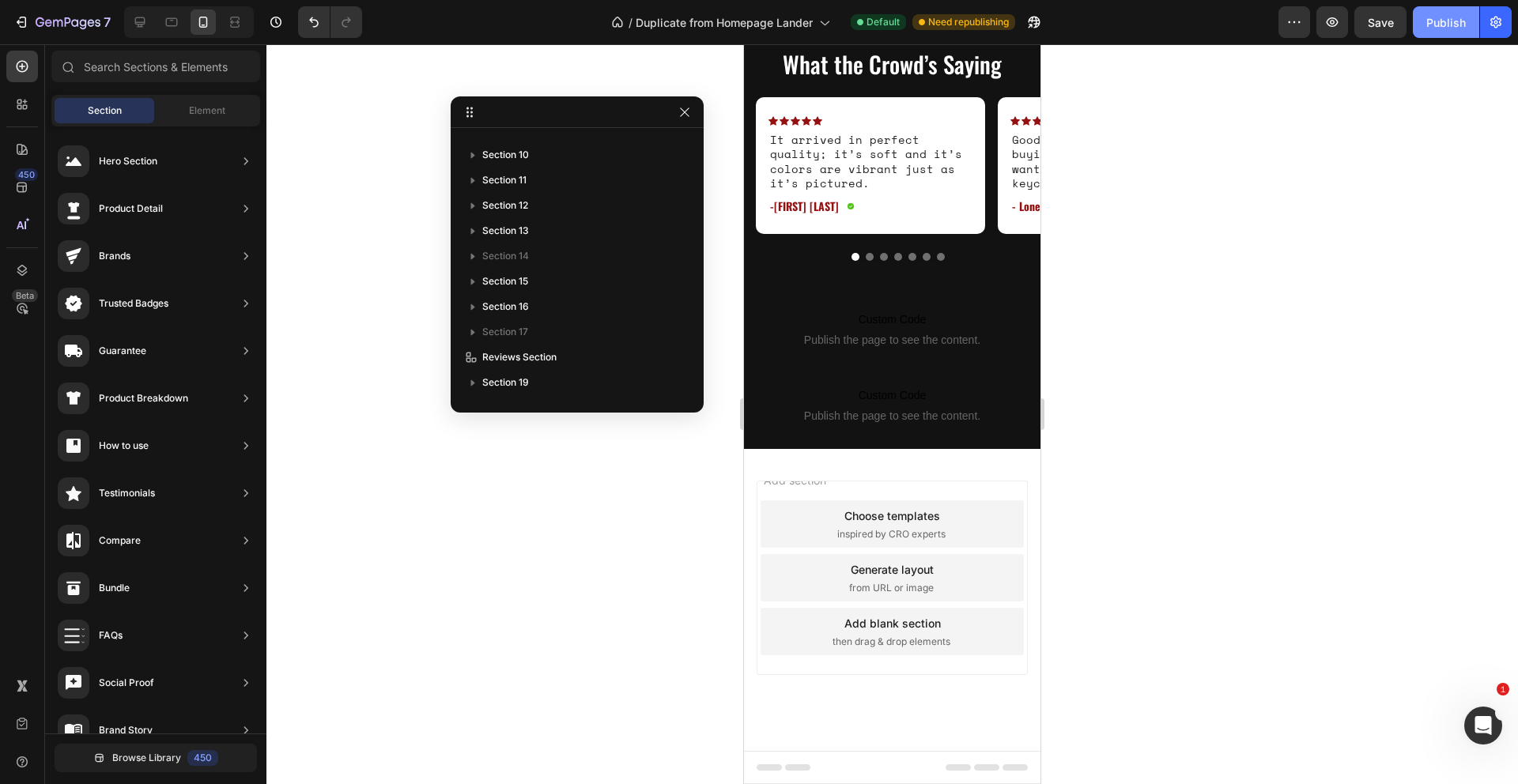 click on "Publish" 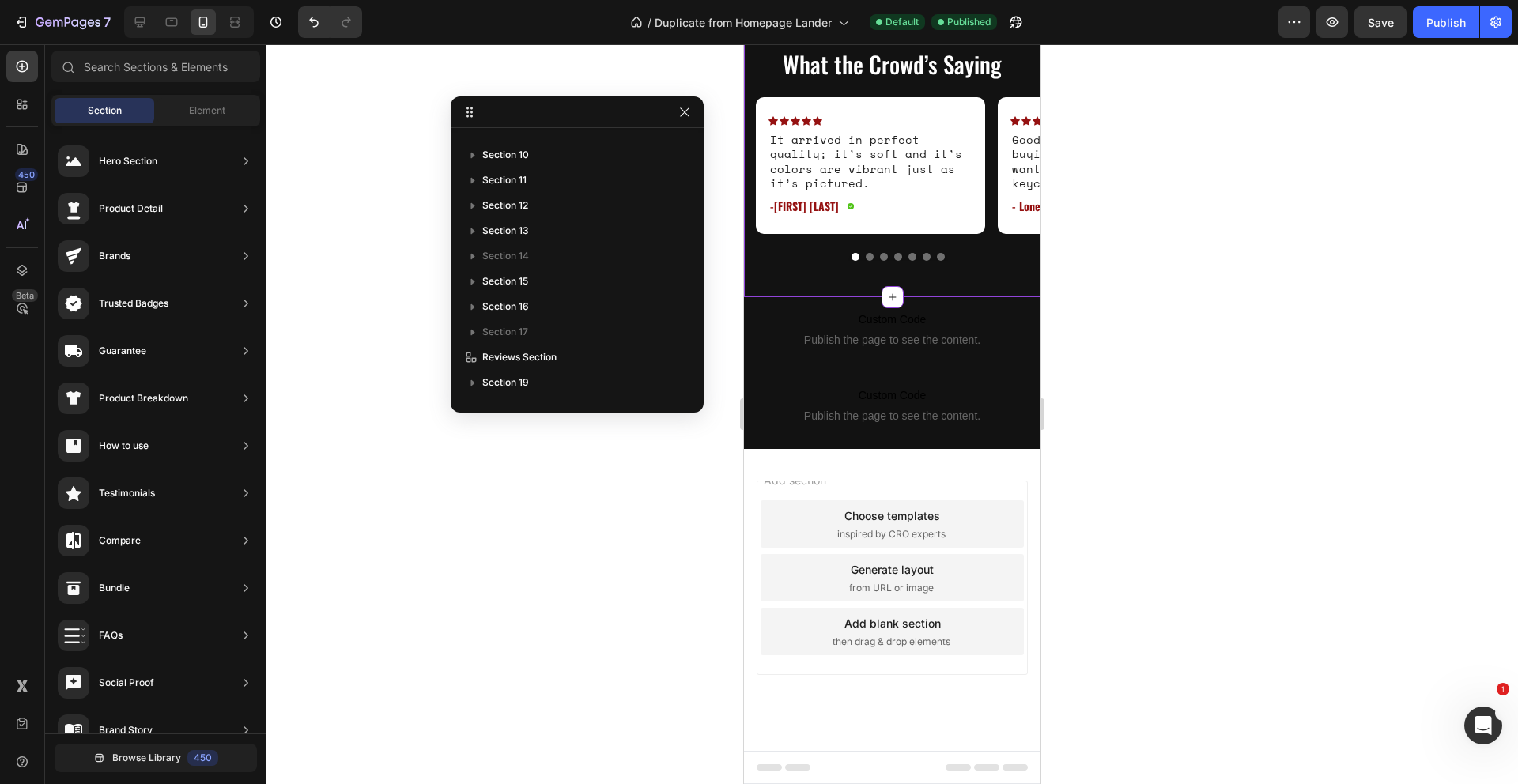 click 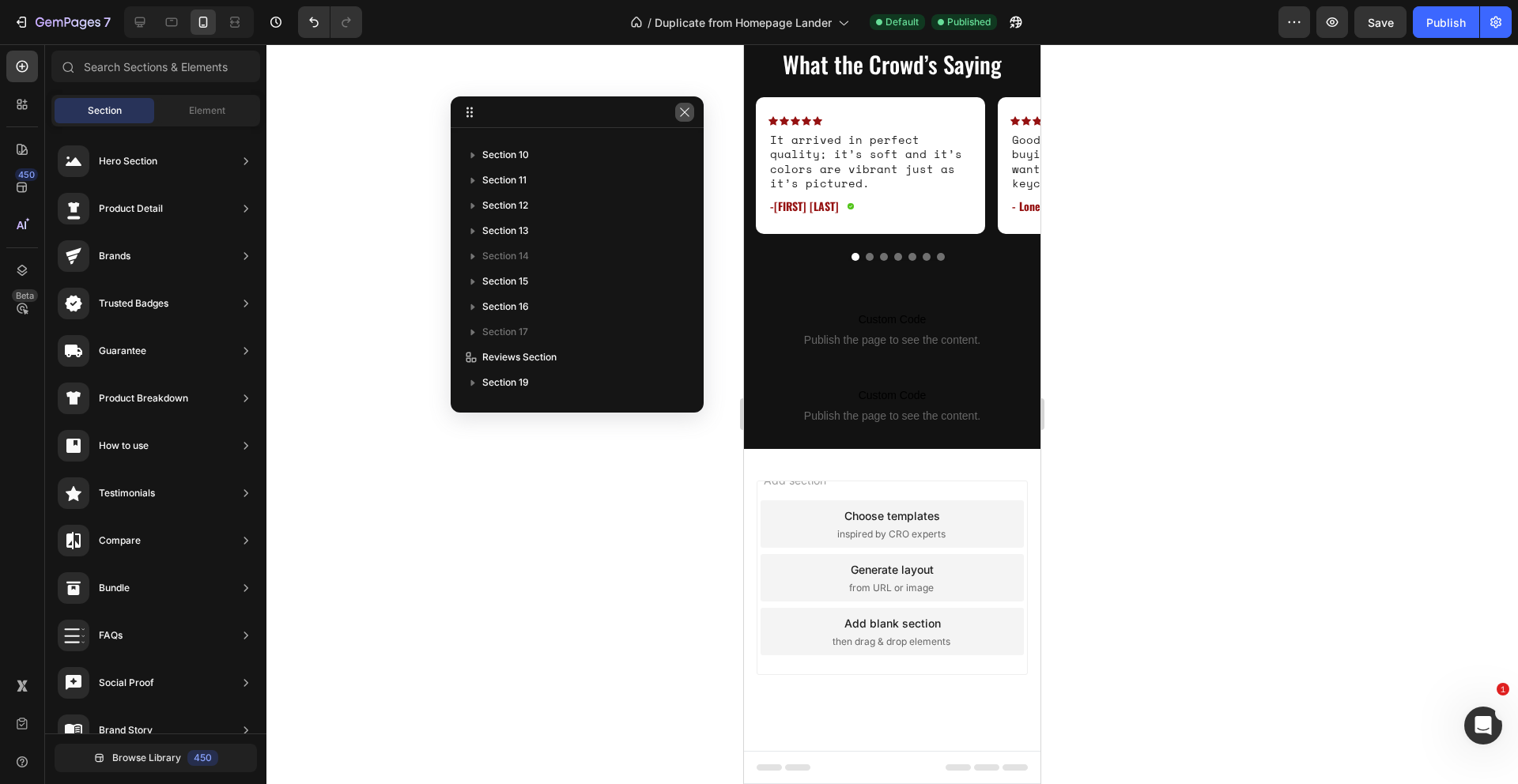click 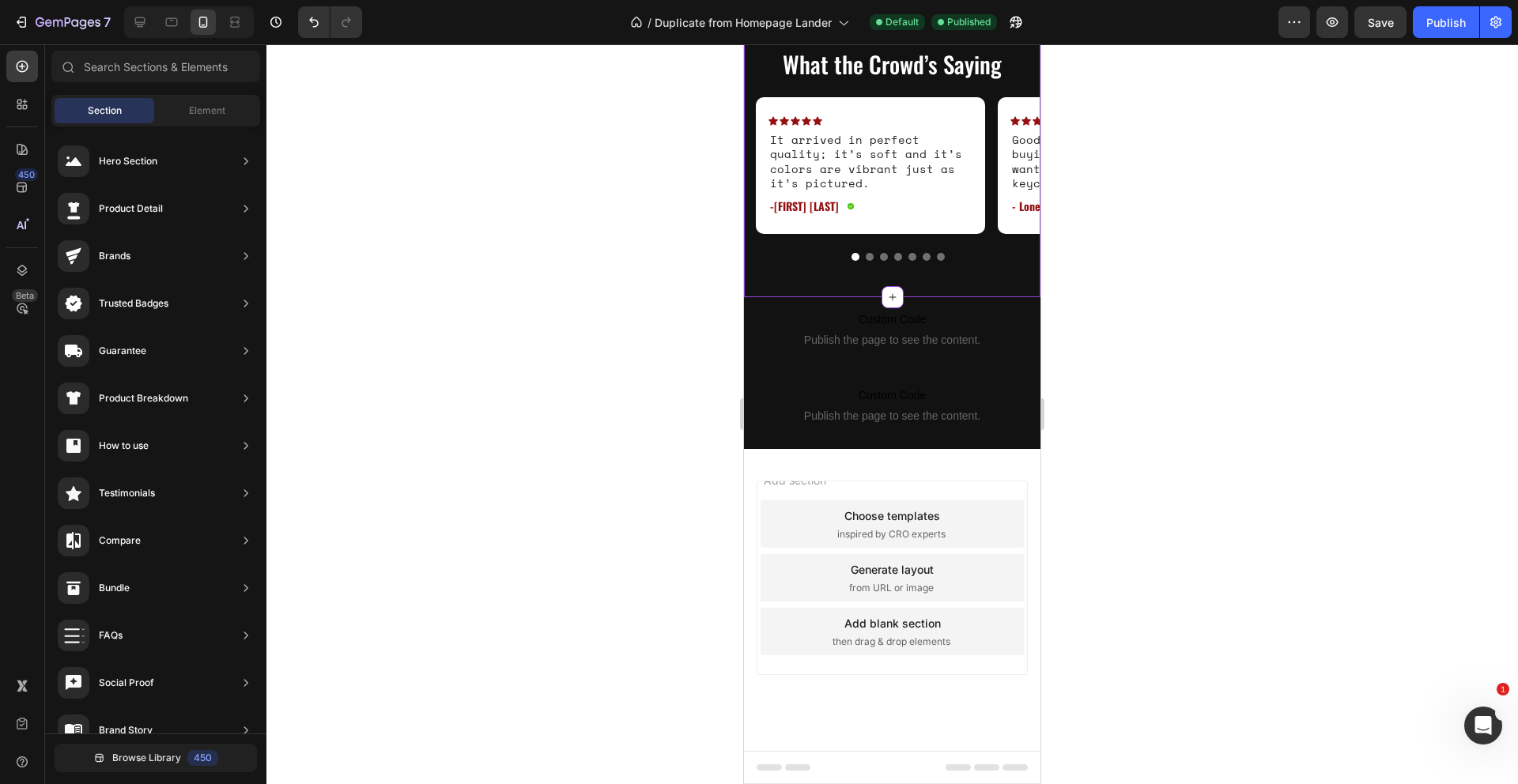 scroll, scrollTop: 2497, scrollLeft: 0, axis: vertical 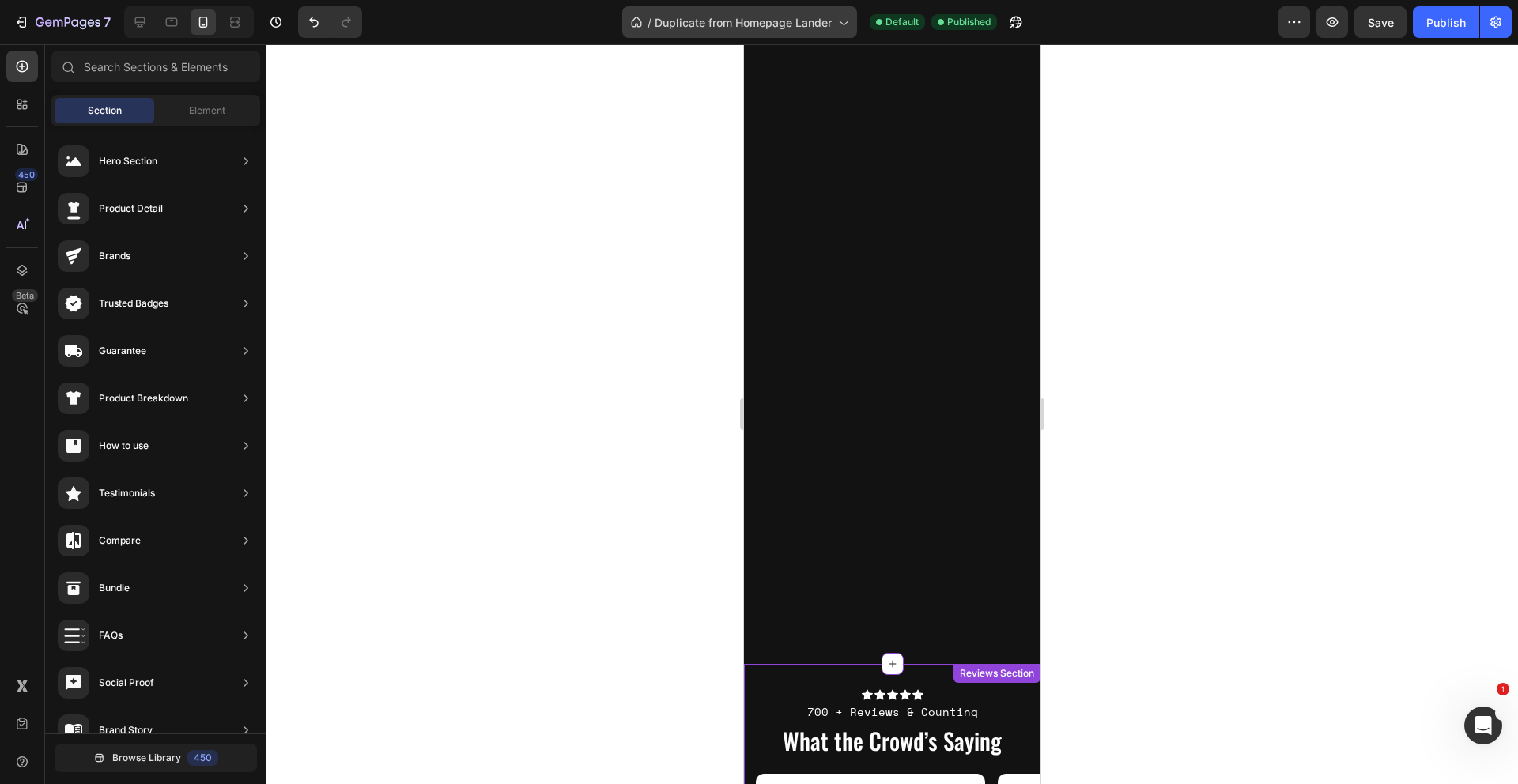 click on "/  Duplicate from Homepage Lander" 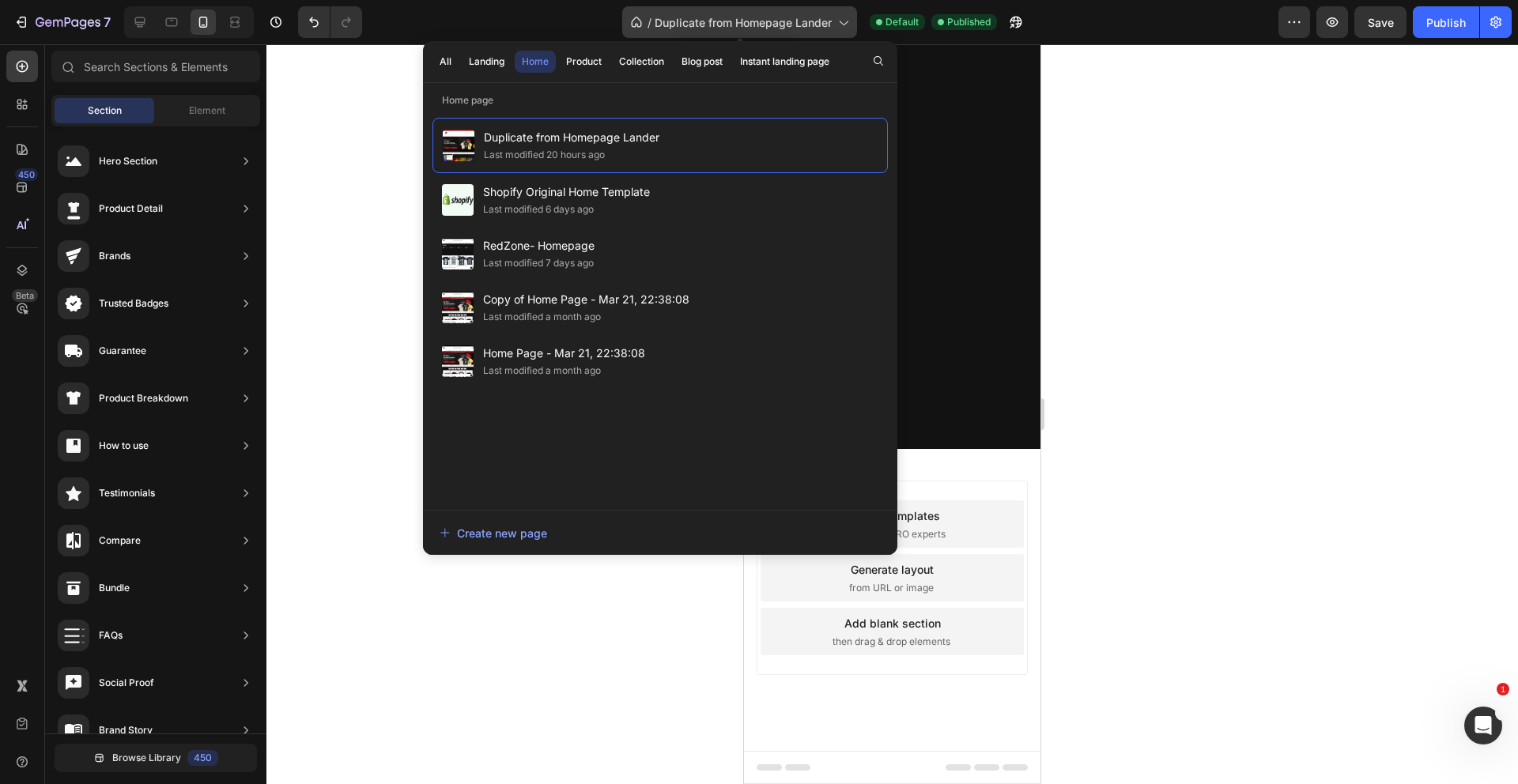 scroll, scrollTop: 0, scrollLeft: 0, axis: both 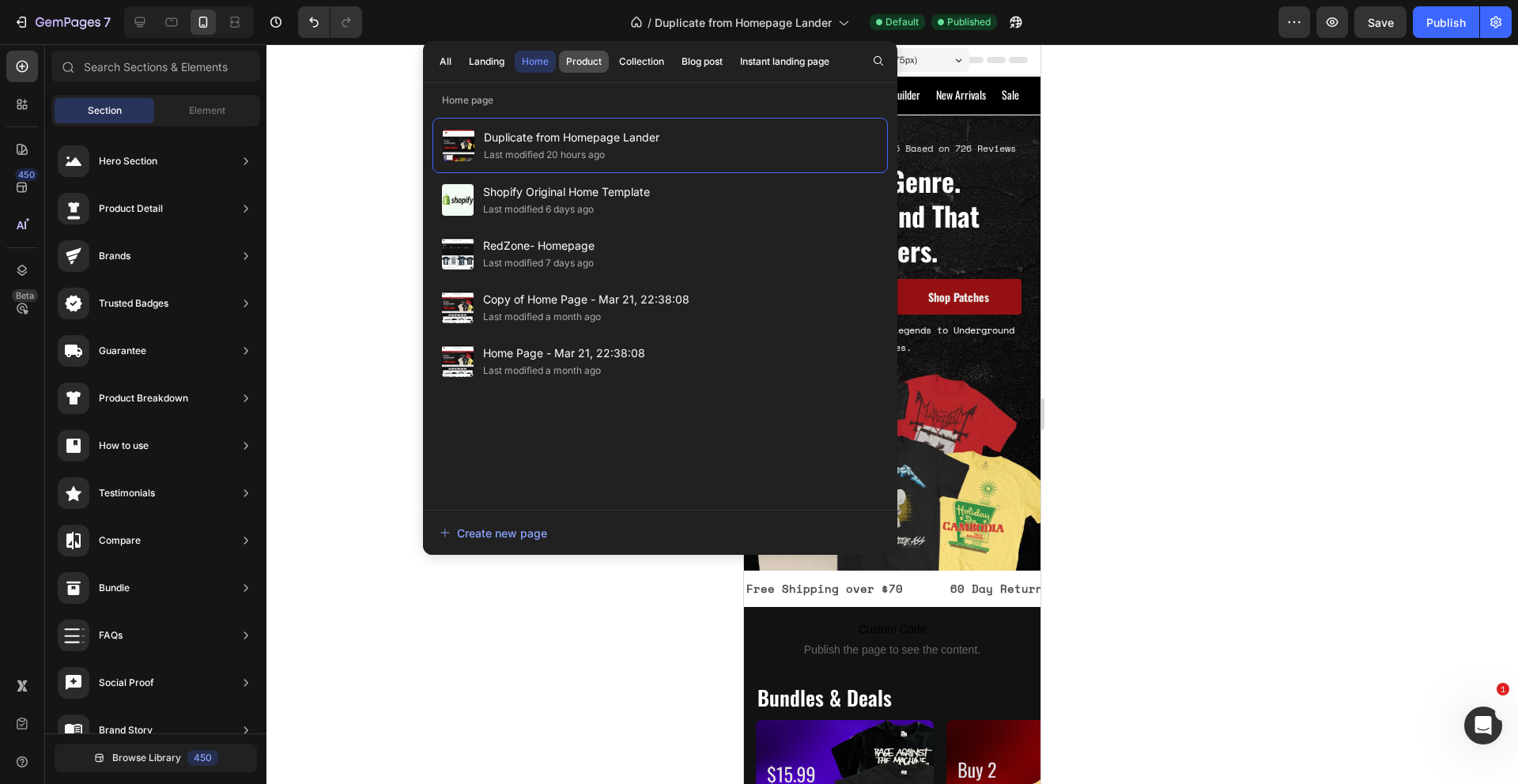 click on "Product" at bounding box center (583, 62) 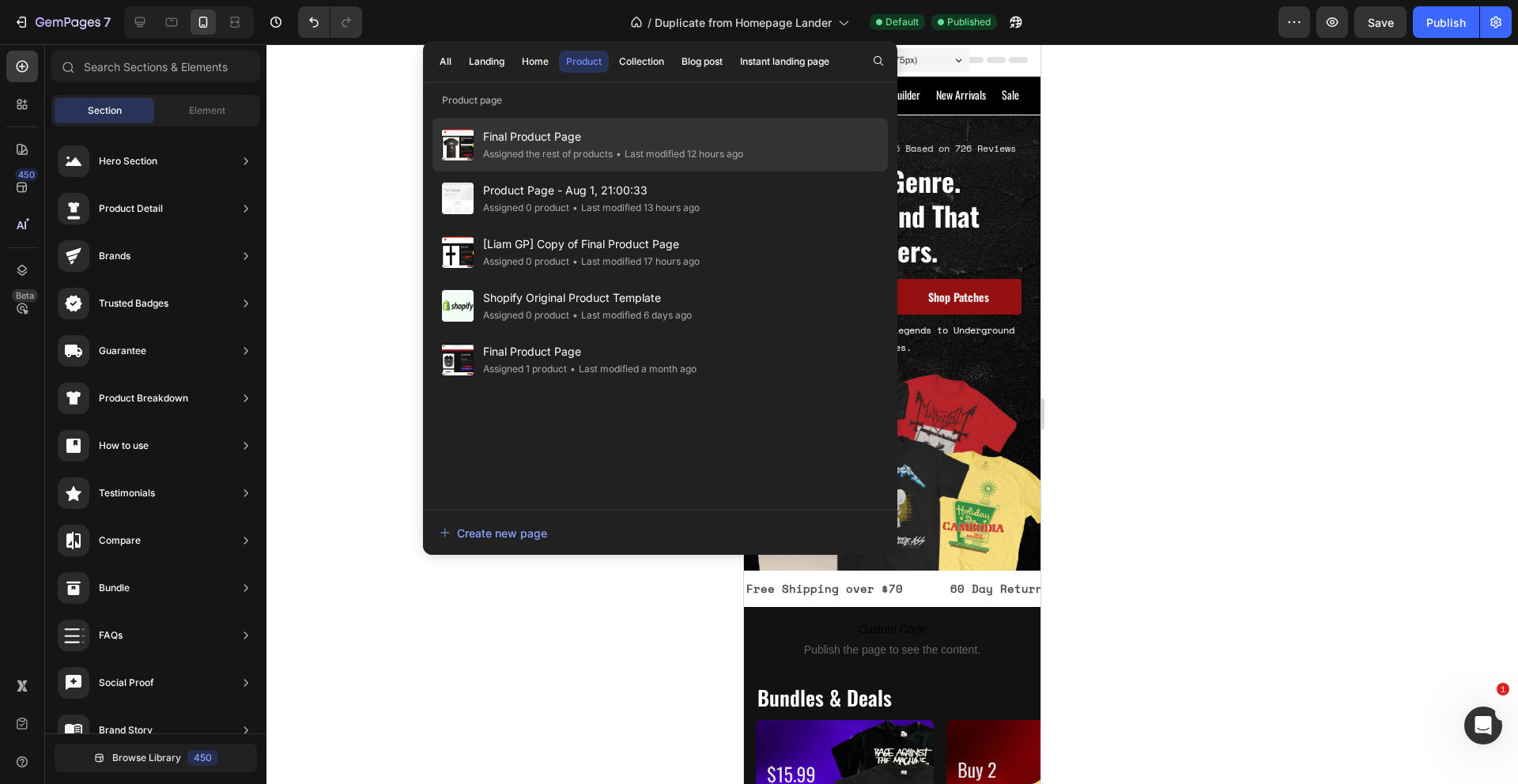 click on "Final Product Page" at bounding box center [613, 137] 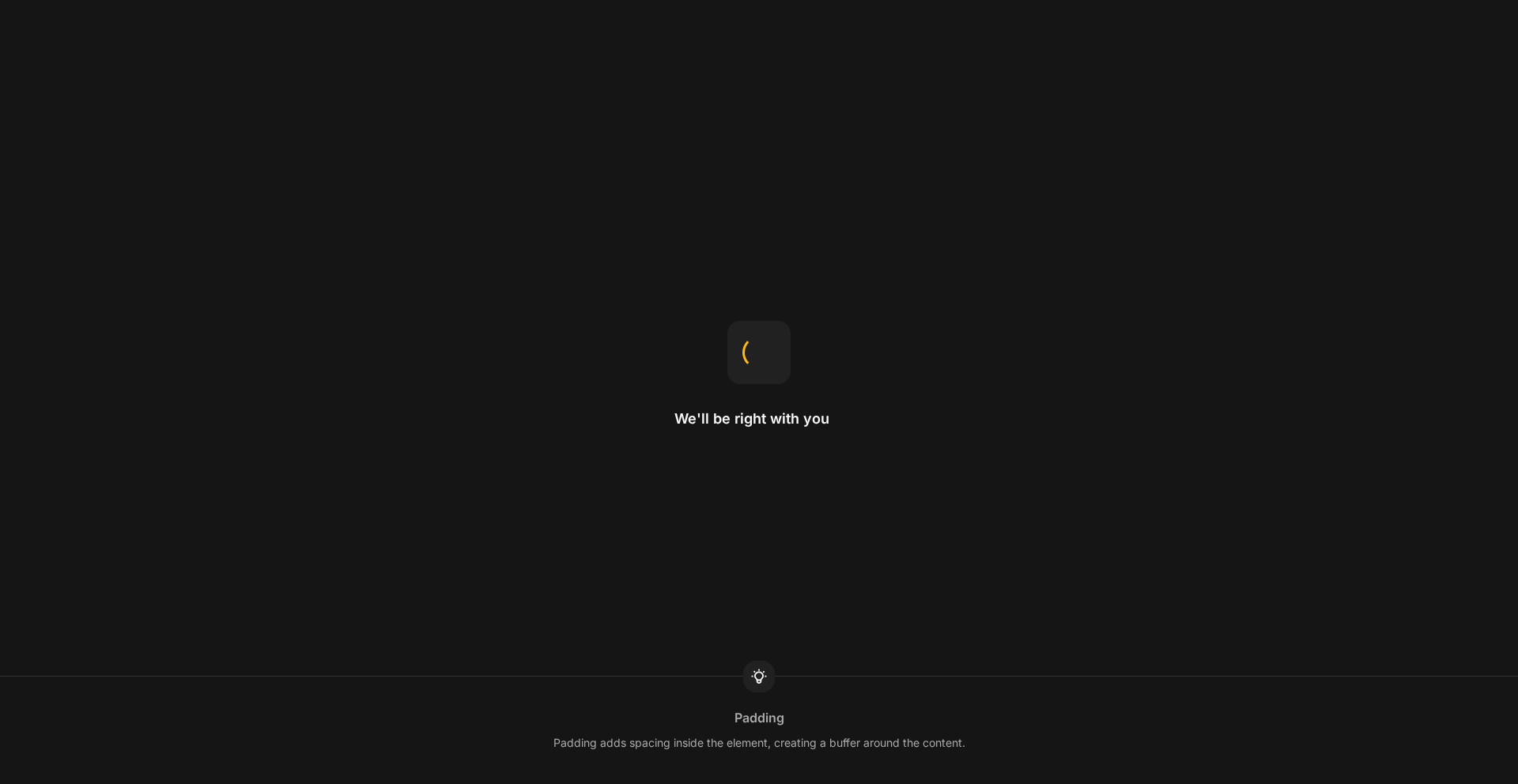 scroll, scrollTop: 0, scrollLeft: 0, axis: both 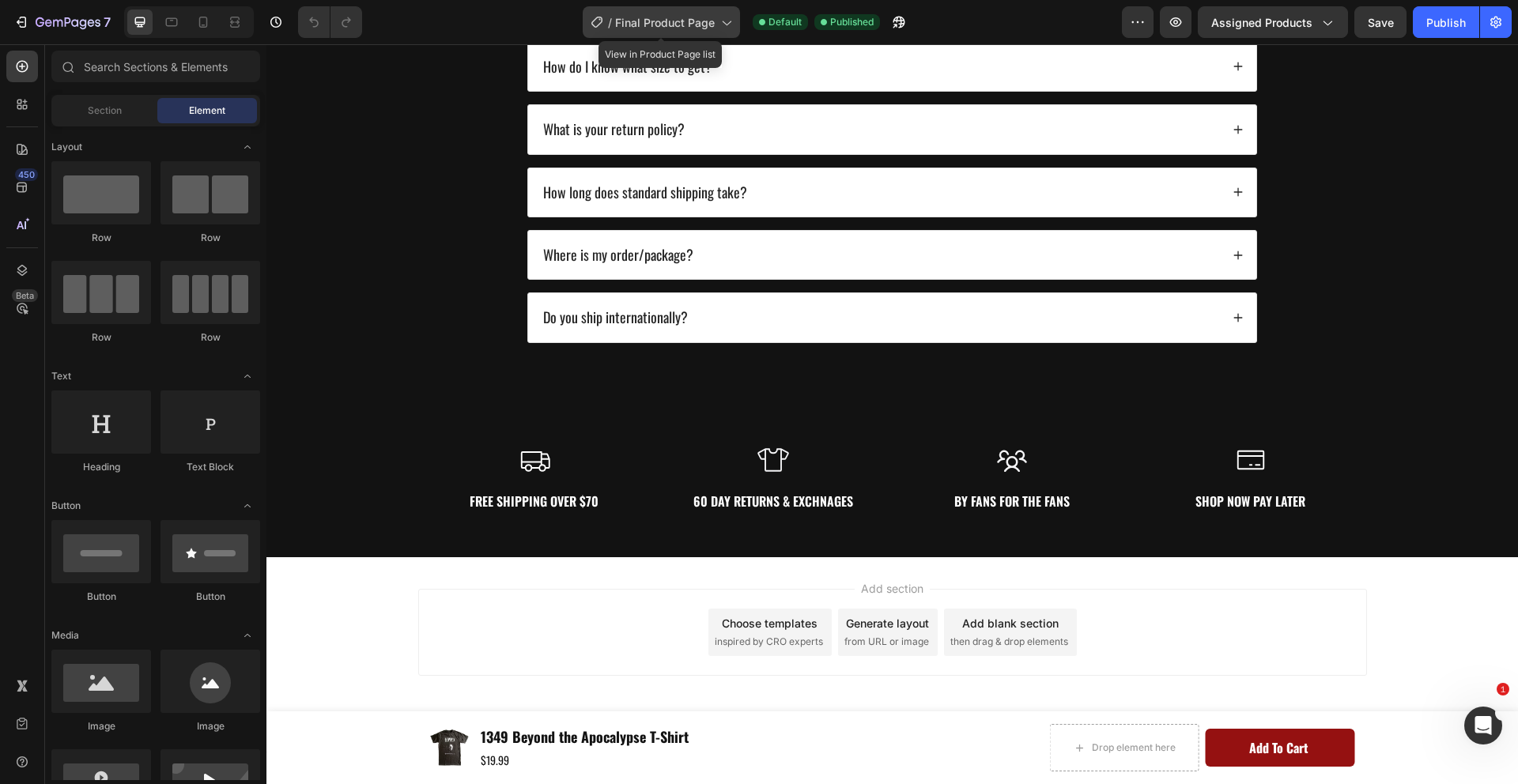 click on "Final Product Page" at bounding box center (665, 22) 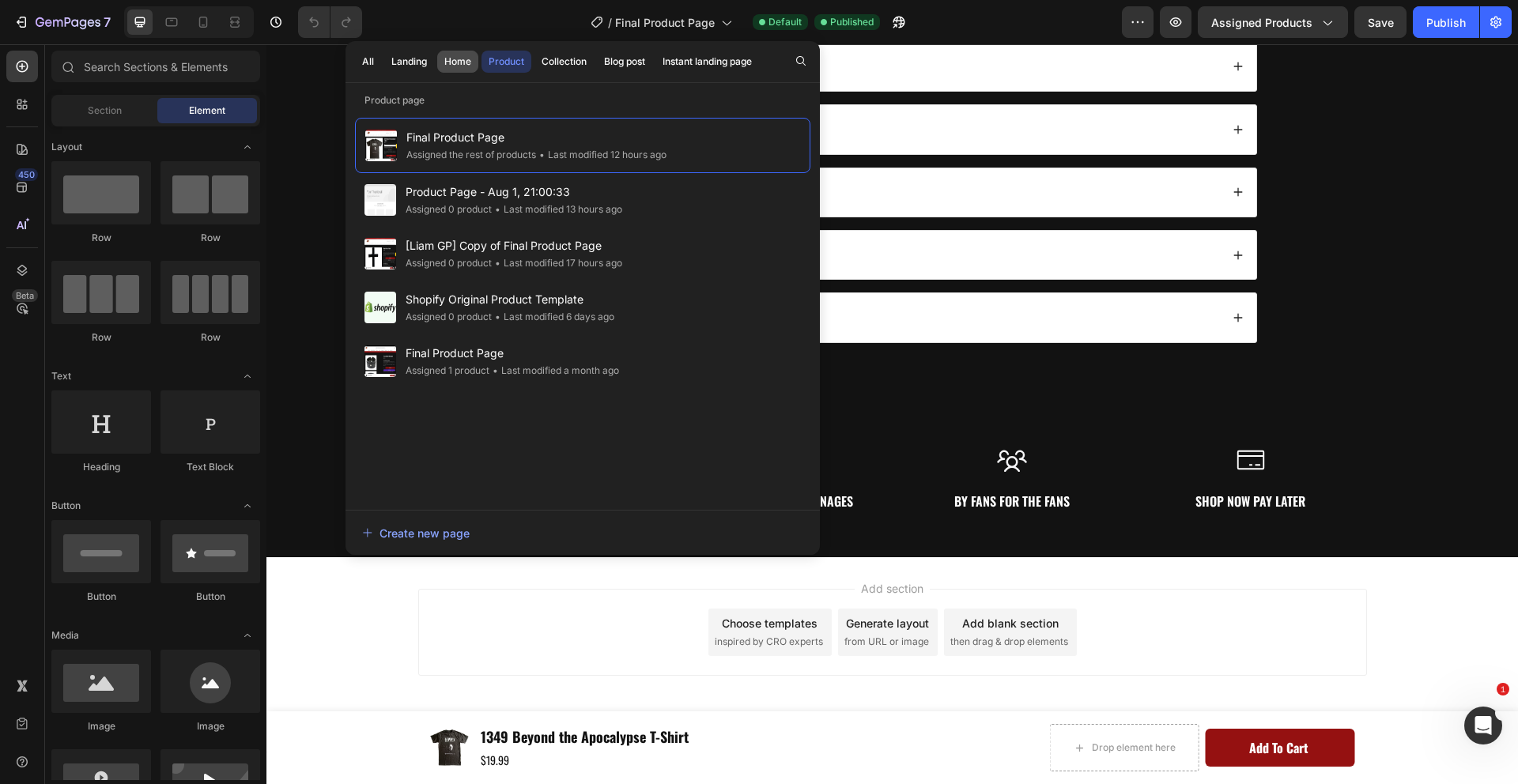 click on "Home" at bounding box center (458, 62) 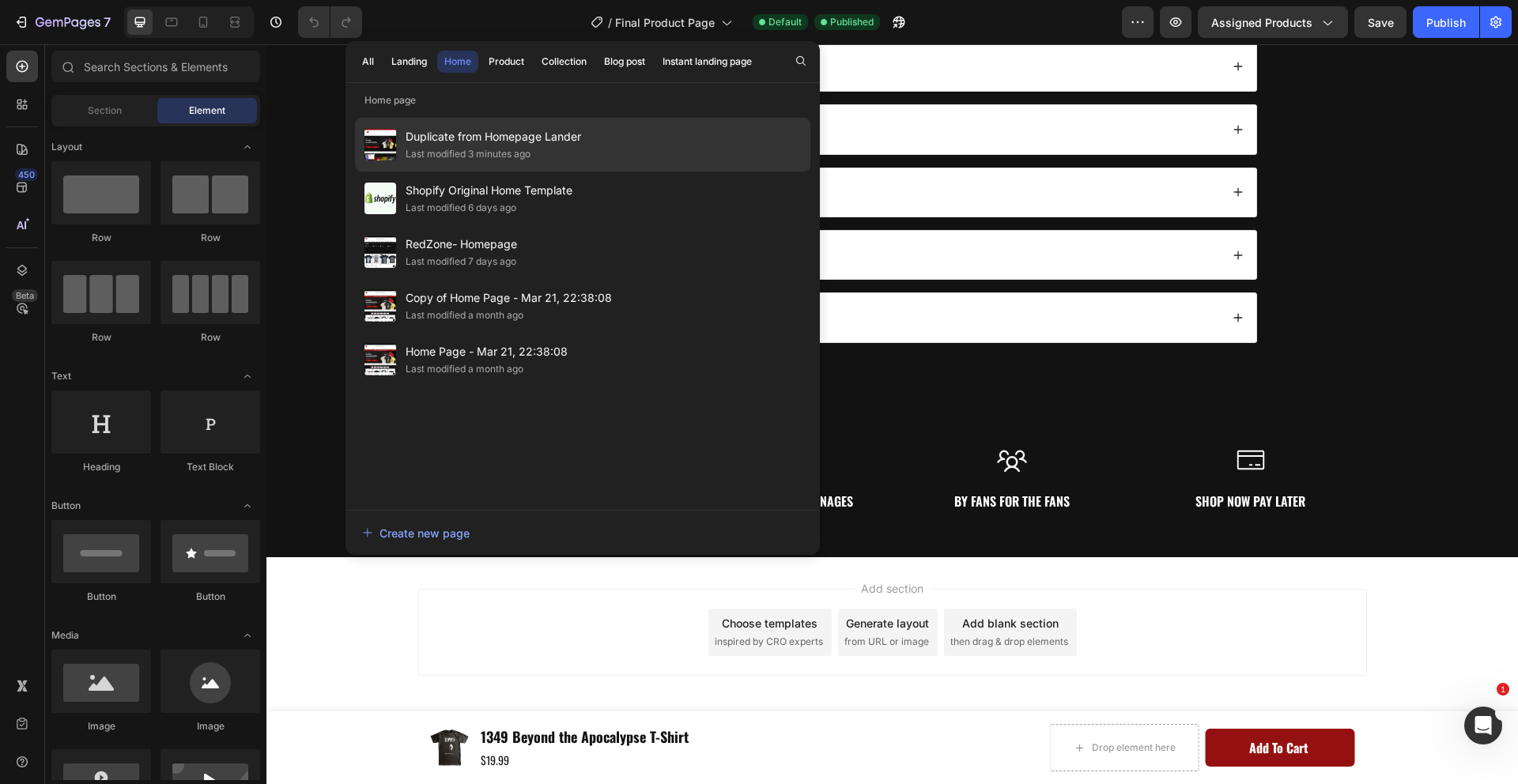 click on "Duplicate from Homepage Lander Last modified 3 minutes ago" 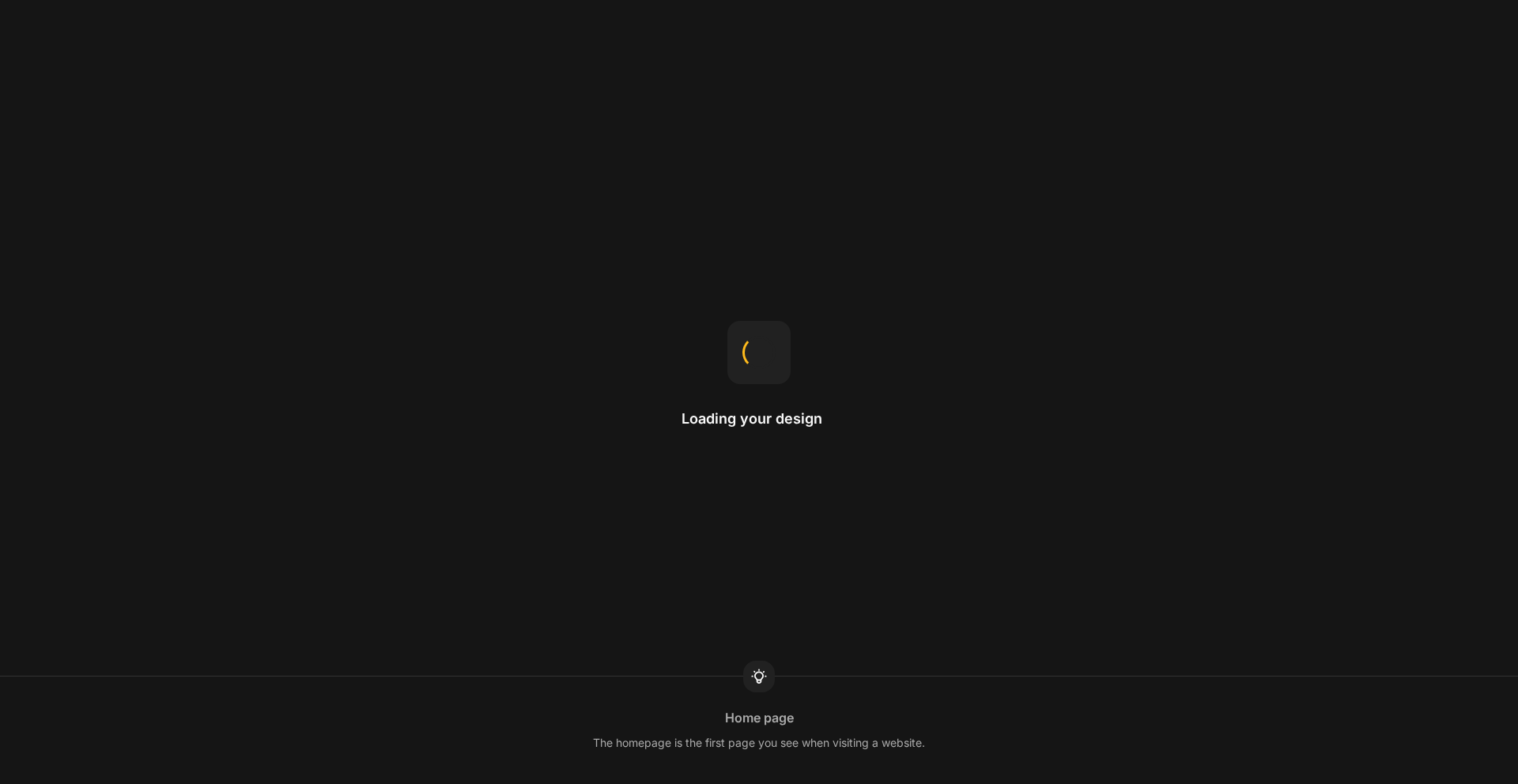 scroll, scrollTop: 0, scrollLeft: 0, axis: both 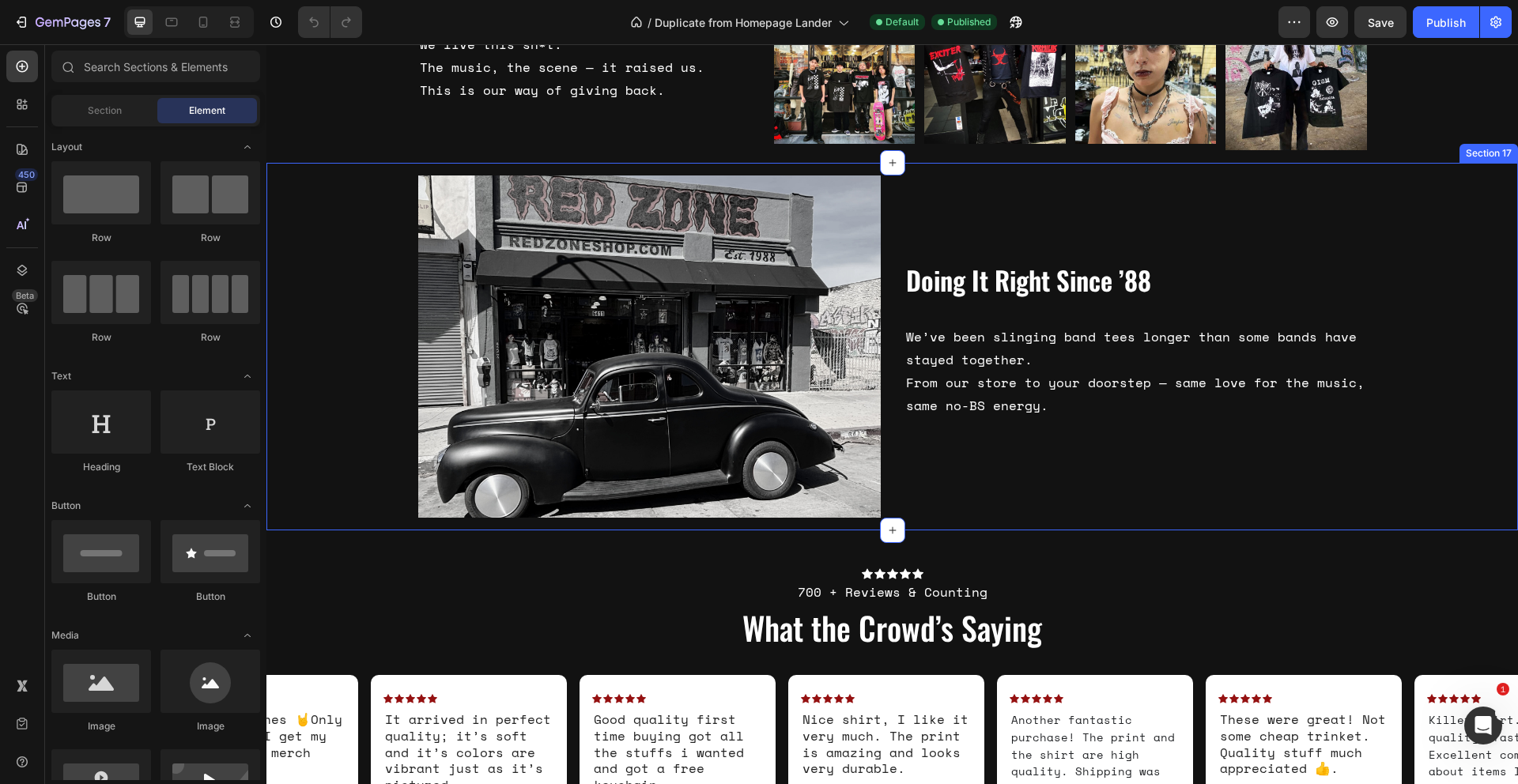 click on "Image Doing It Right Since ’88 Heading We’ve been slinging band tees longer than some bands have stayed together. From our store to your doorstep — same love for the music, same no-BS energy. Text Block Row Row Section 17" at bounding box center [892, 346] 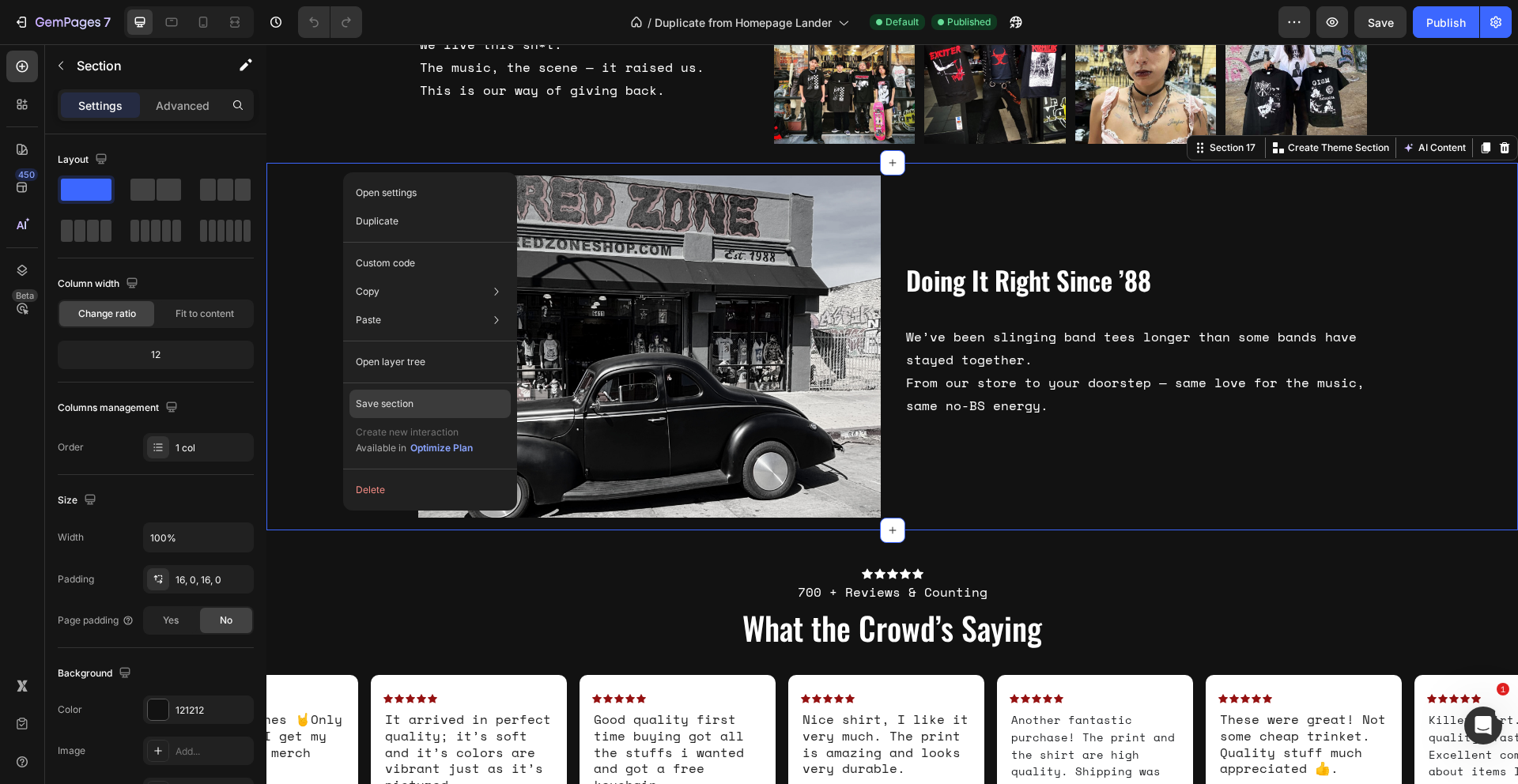click on "Save section" 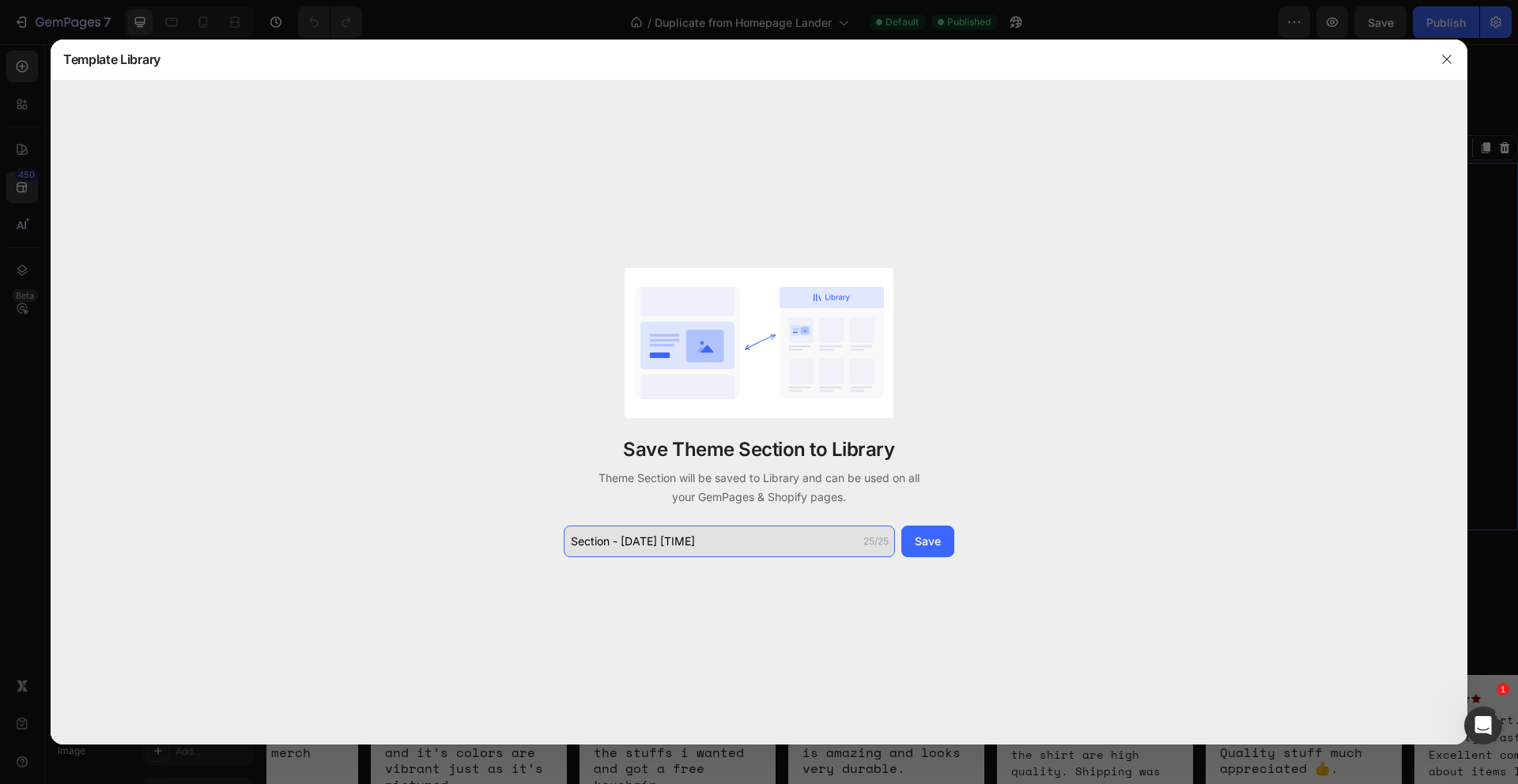 click on "Section - Aug 02 09:49:00" 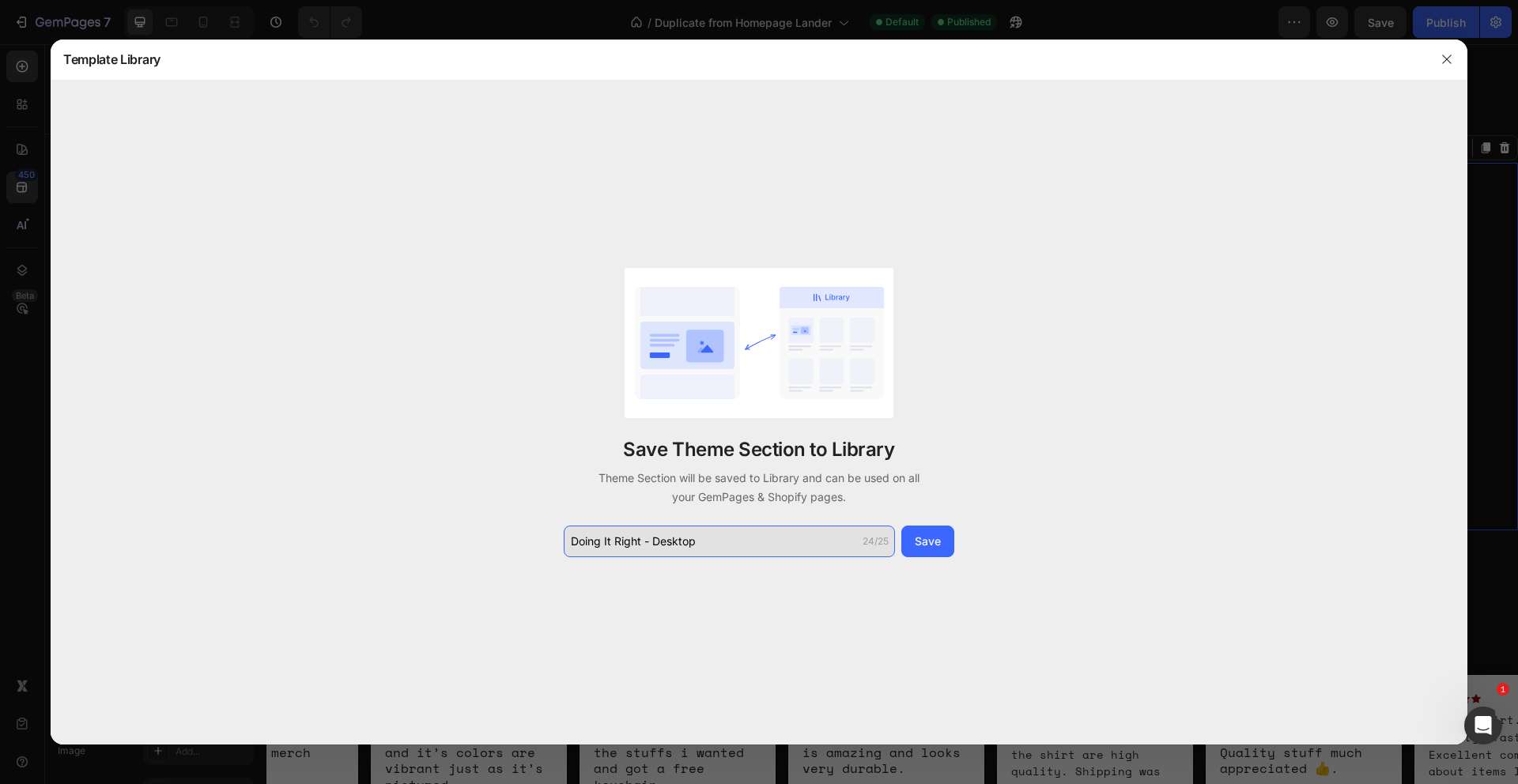 type on "Doing It Right - Desktop" 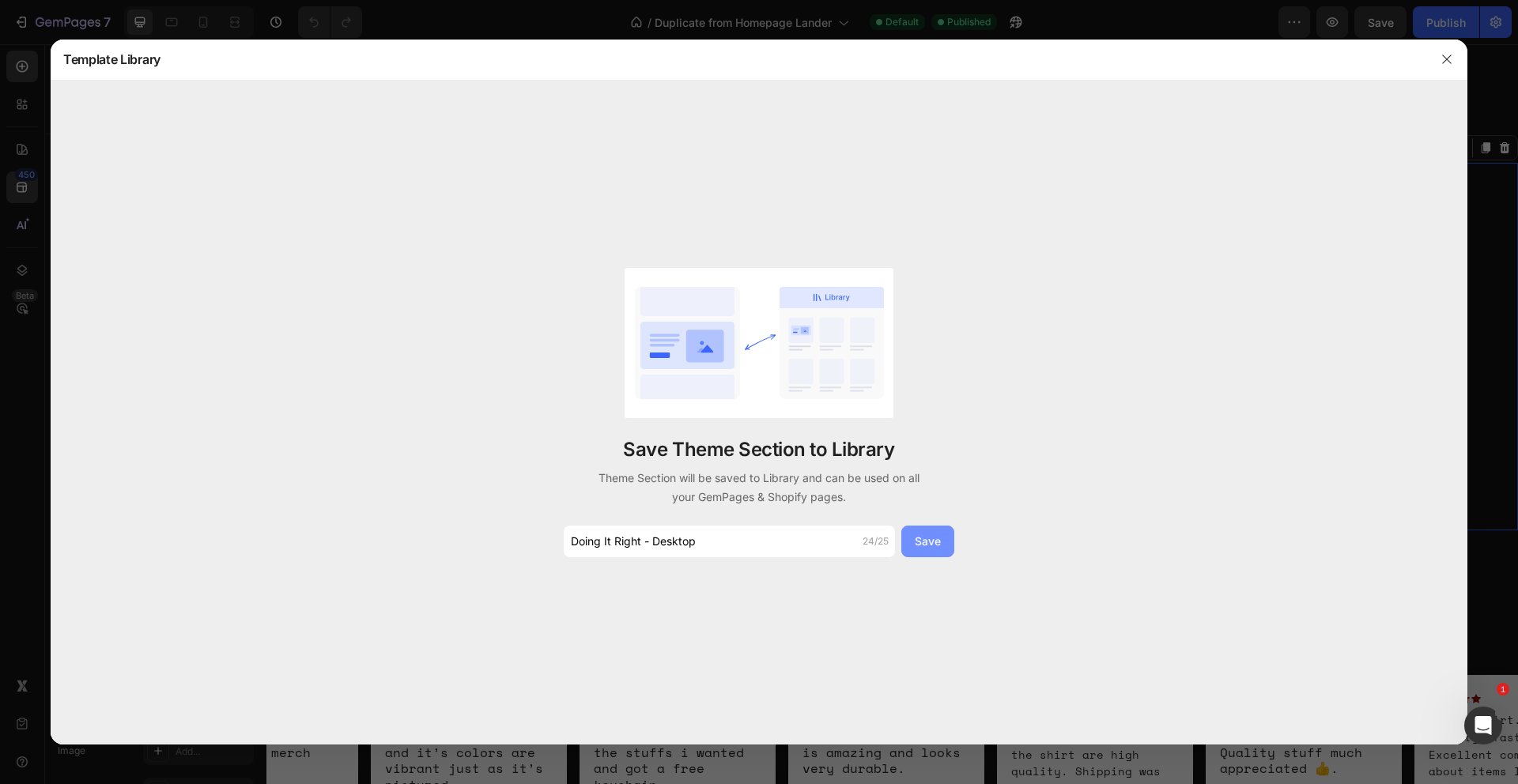 click on "Save" at bounding box center (927, 541) 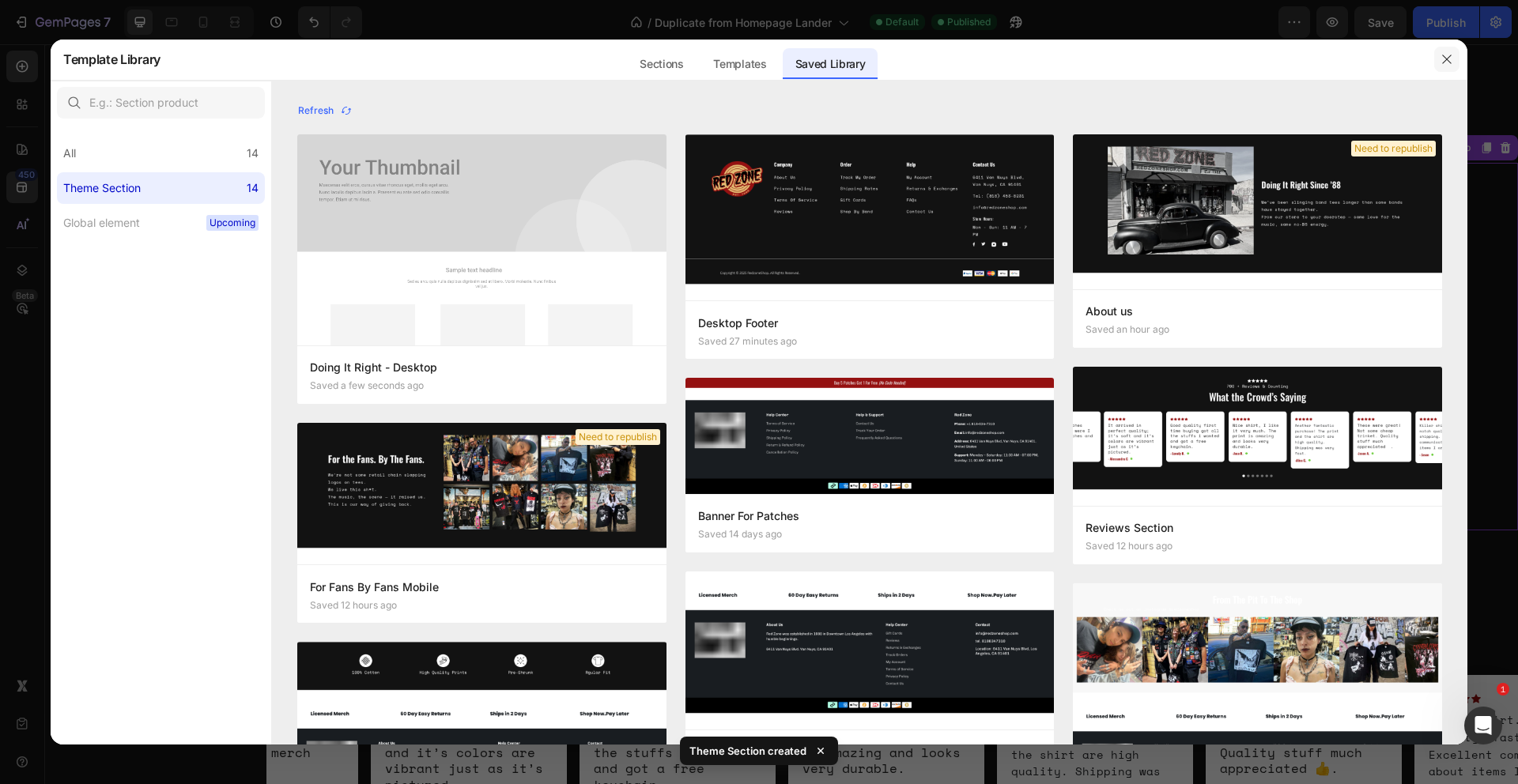 click 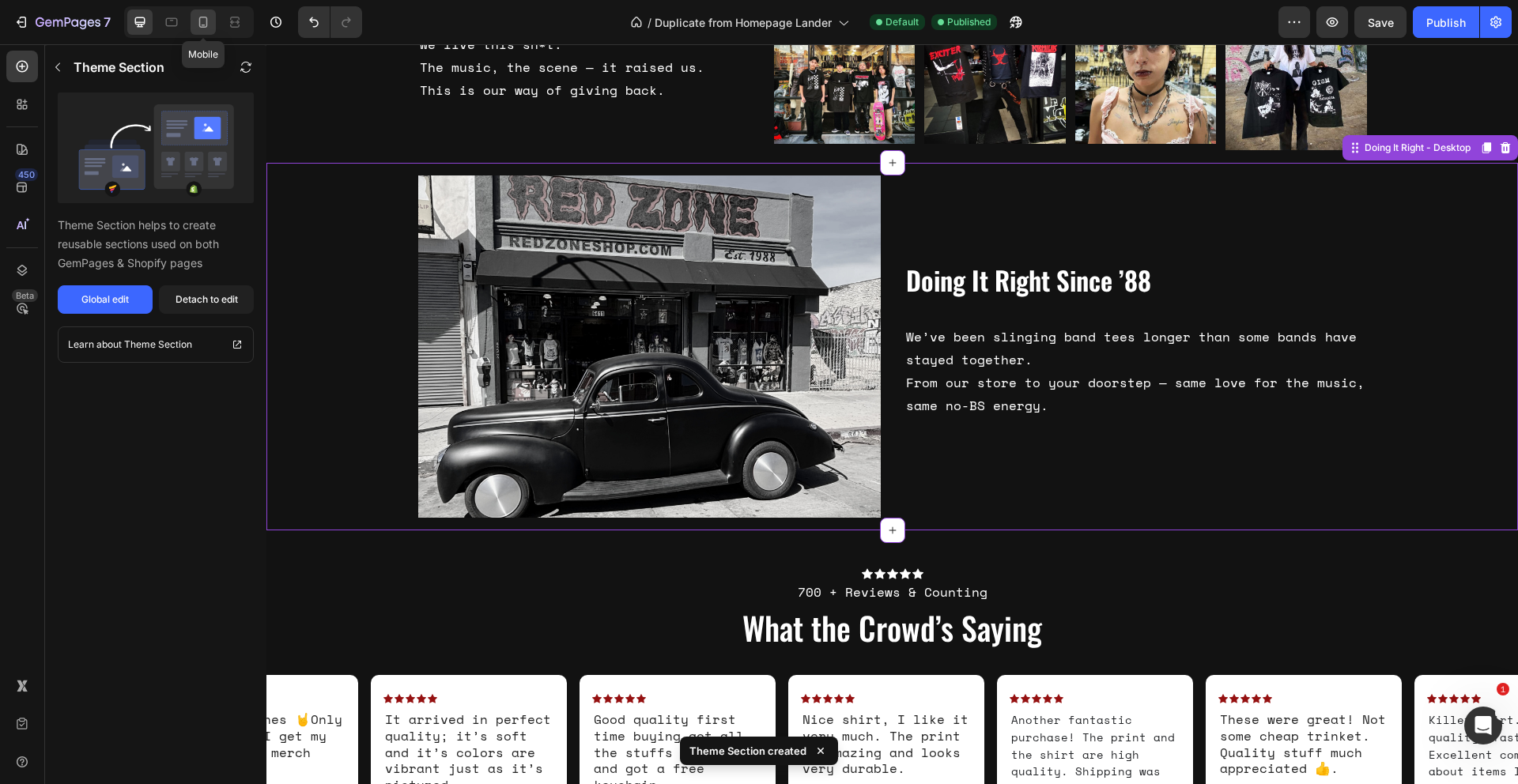 click 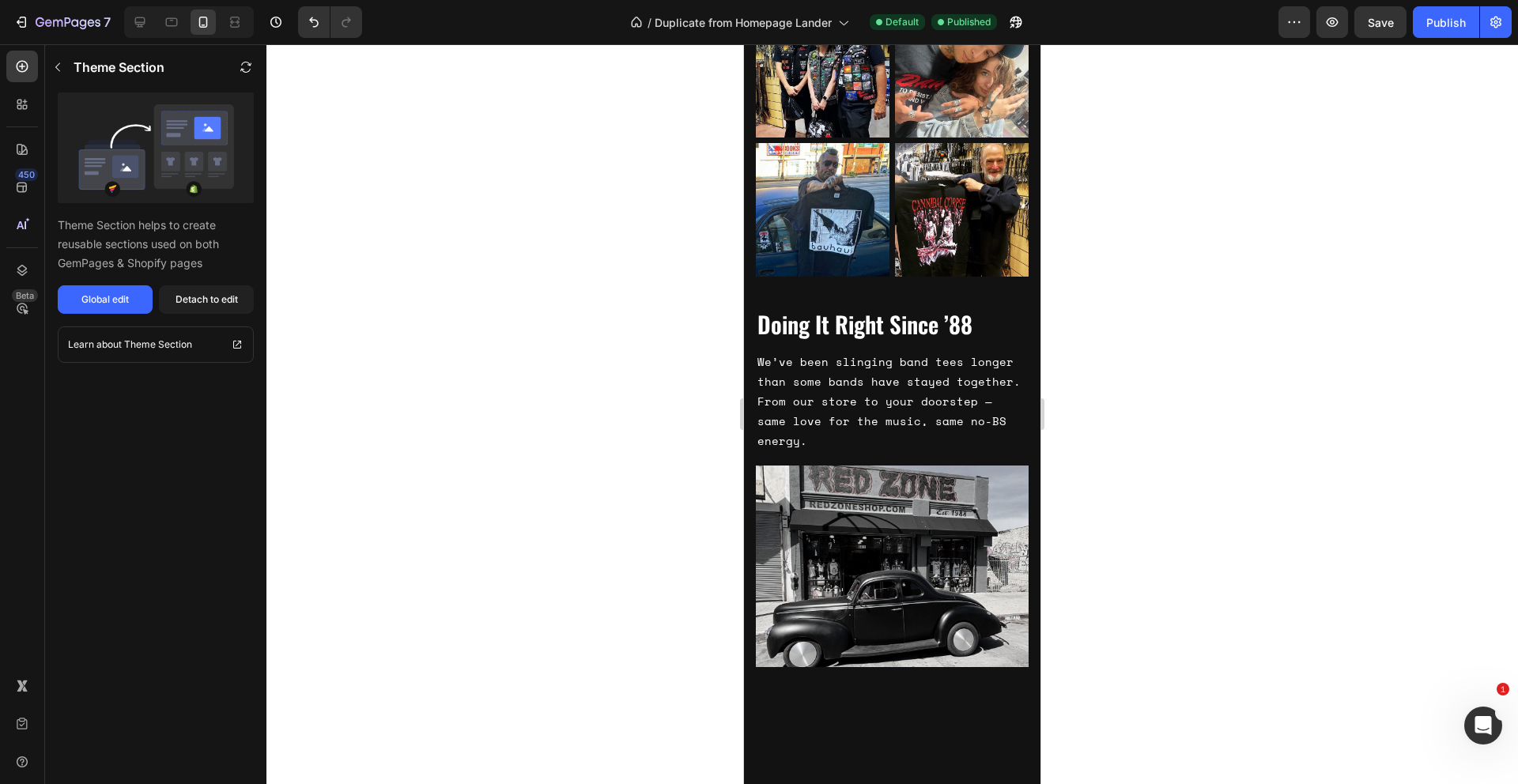 scroll, scrollTop: 1755, scrollLeft: 0, axis: vertical 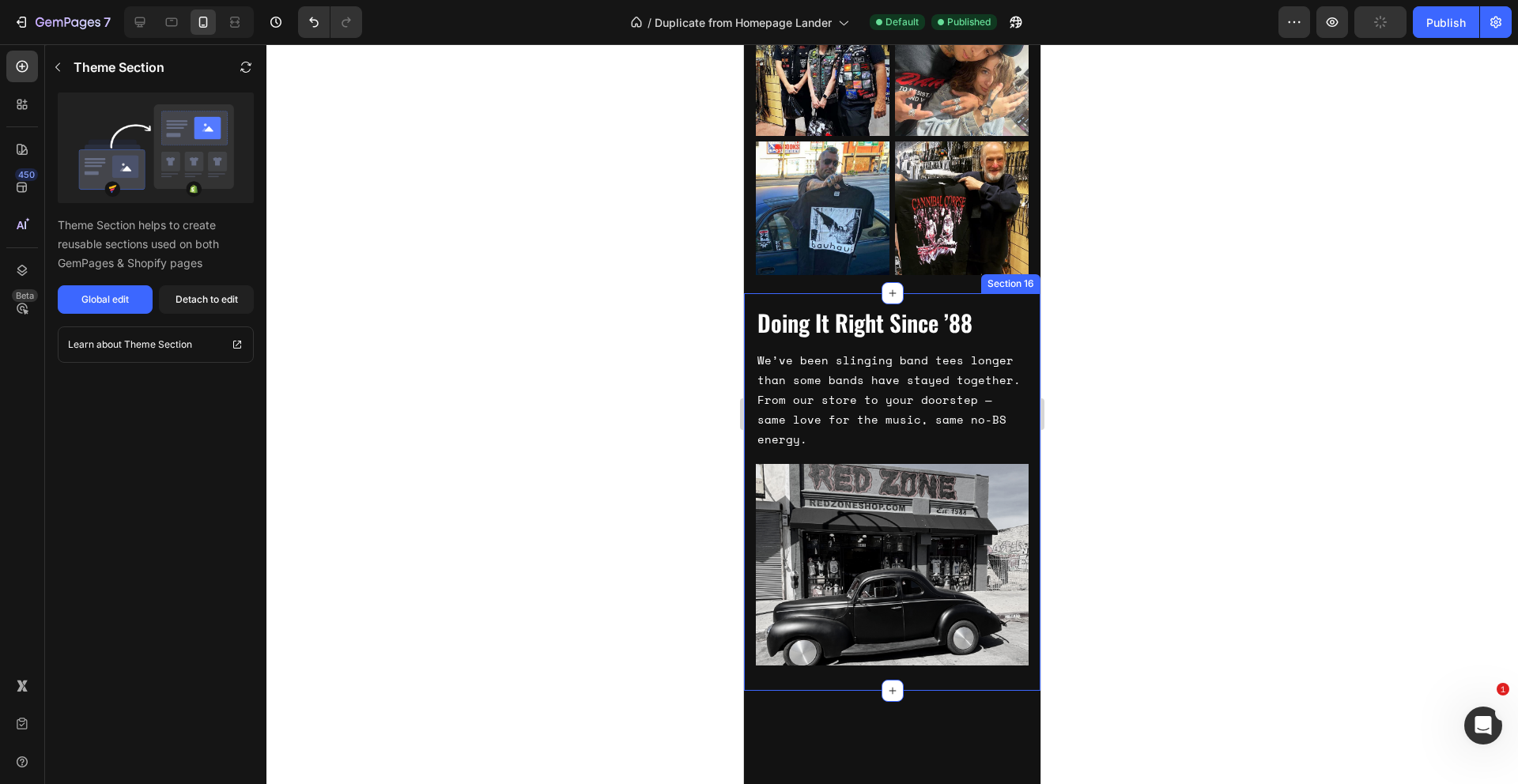 click on "Doing It Right Since ’88 Heading We’ve been slinging band tees longer than some bands have stayed together. From our store to your doorstep — same love for the music, same no-BS energy. Text Block Row Image Row Section 16" at bounding box center (892, 492) 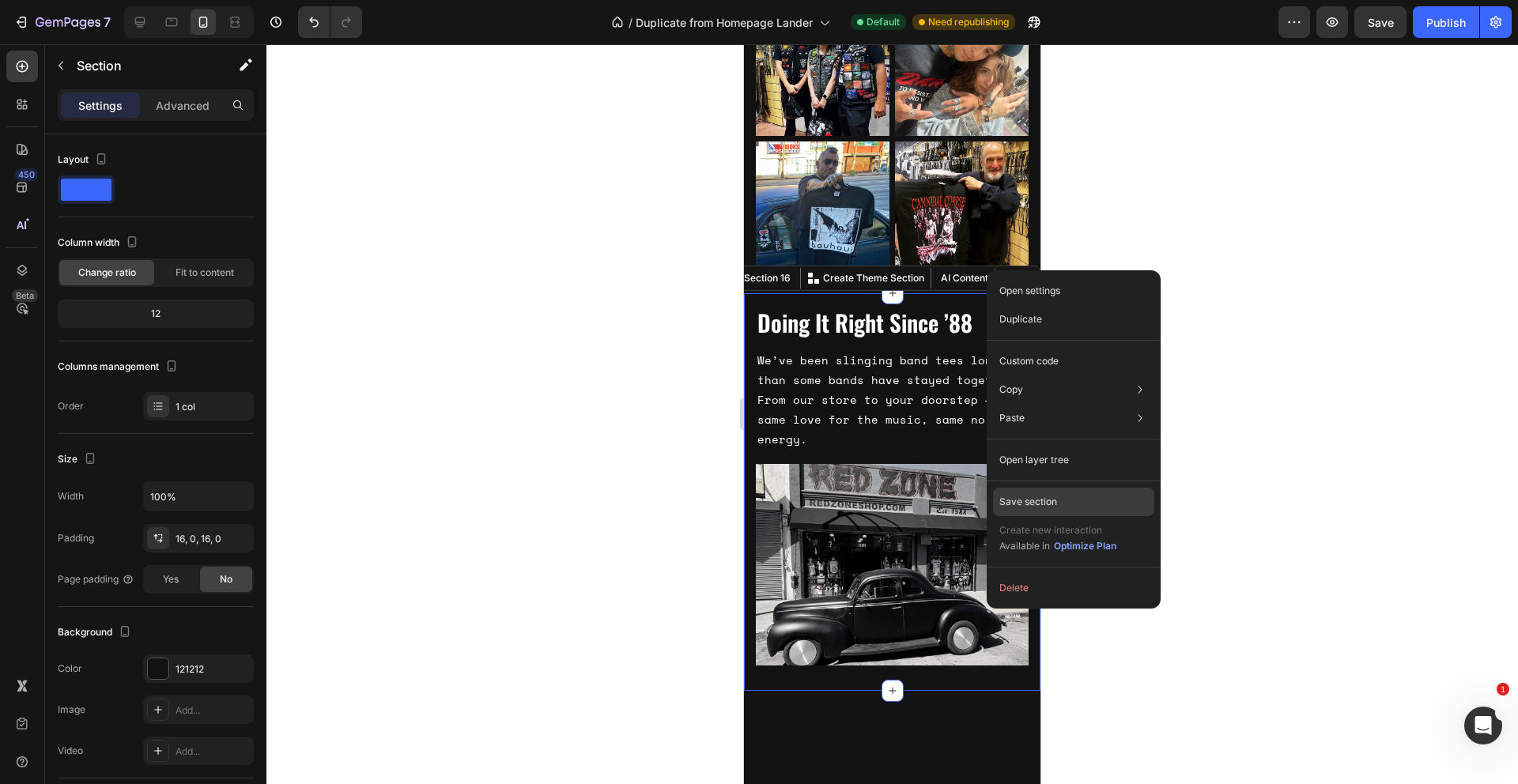 click on "Save section" 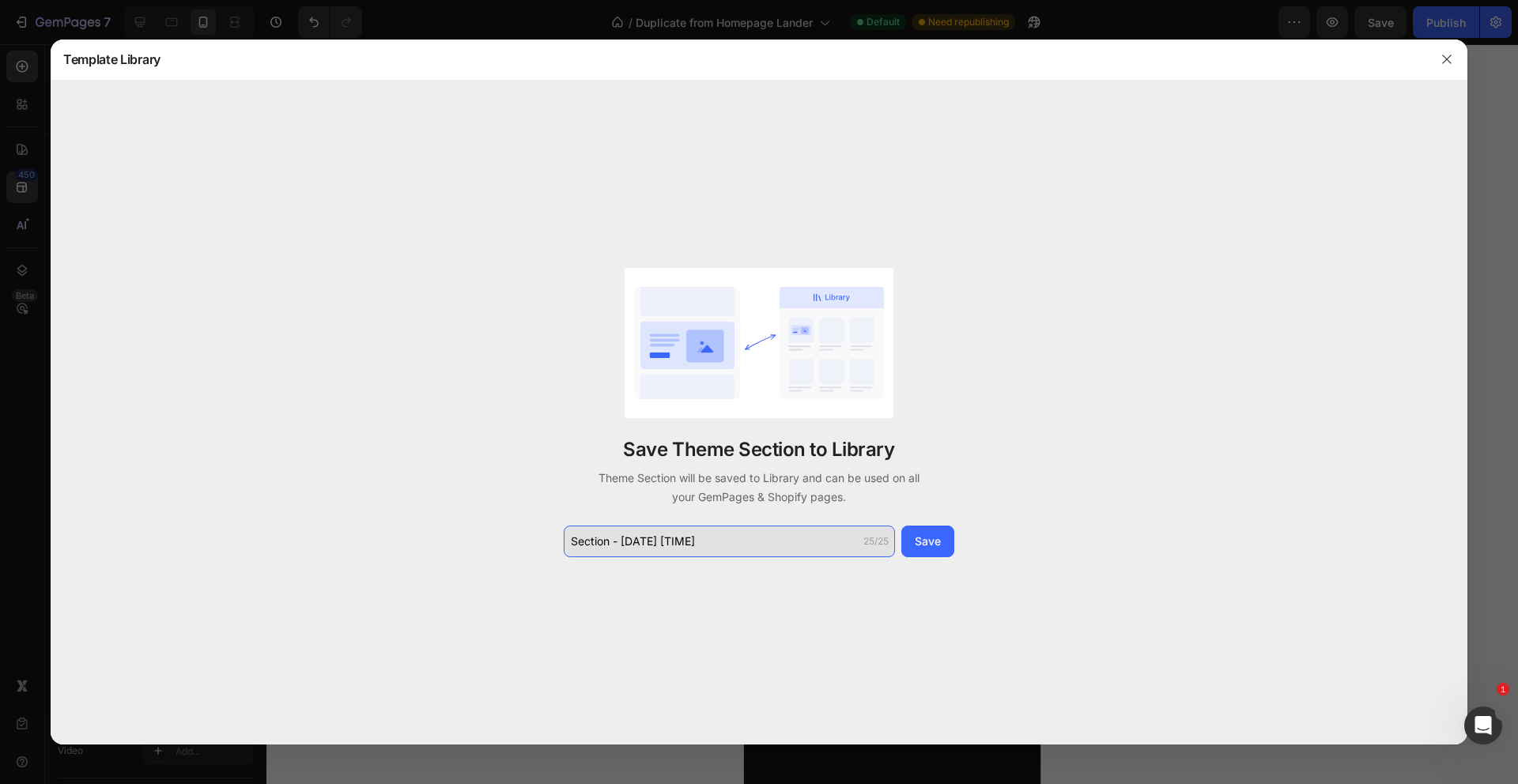click on "Section - Aug 02 09:49:30" 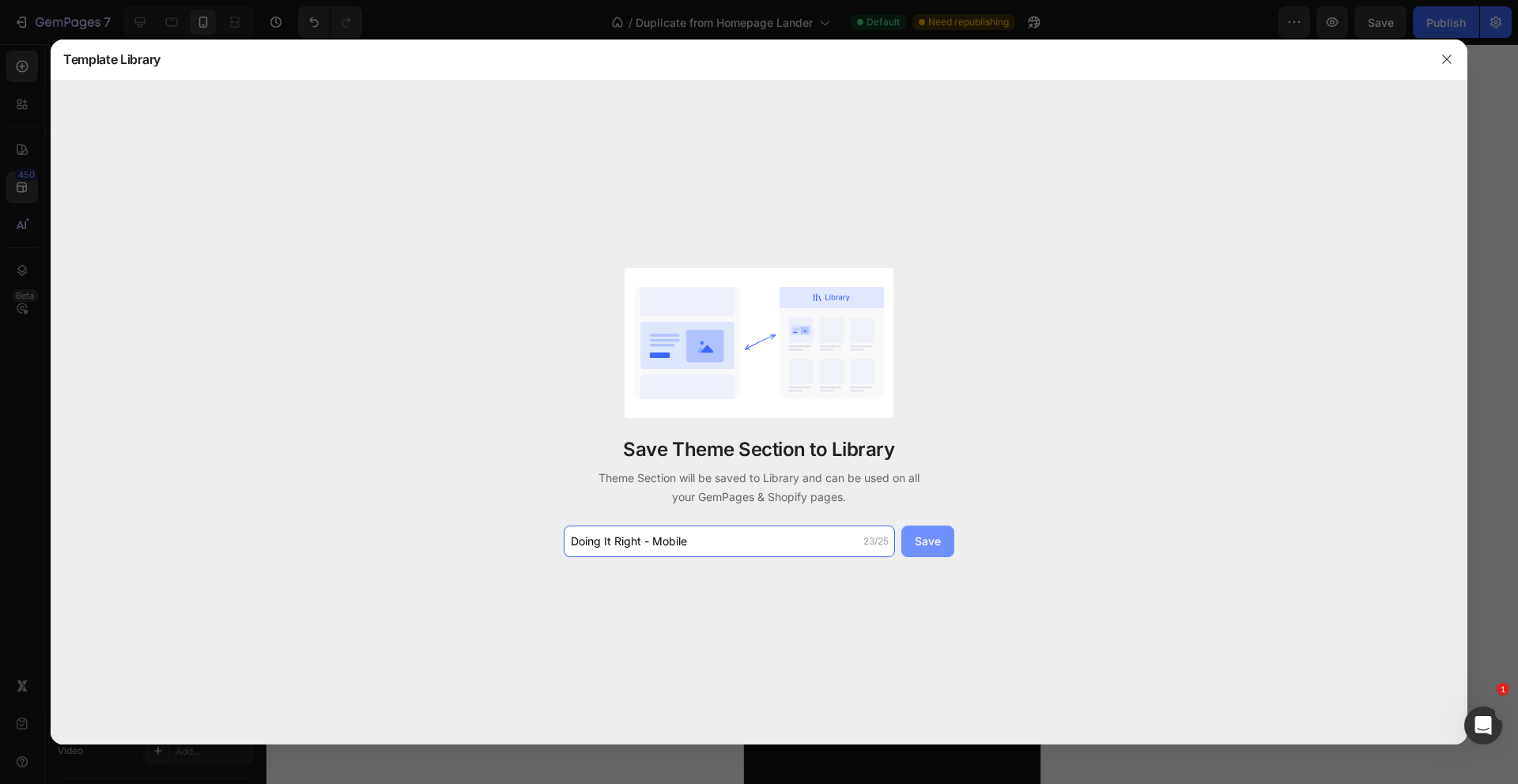 type on "Doing It Right - Mobile" 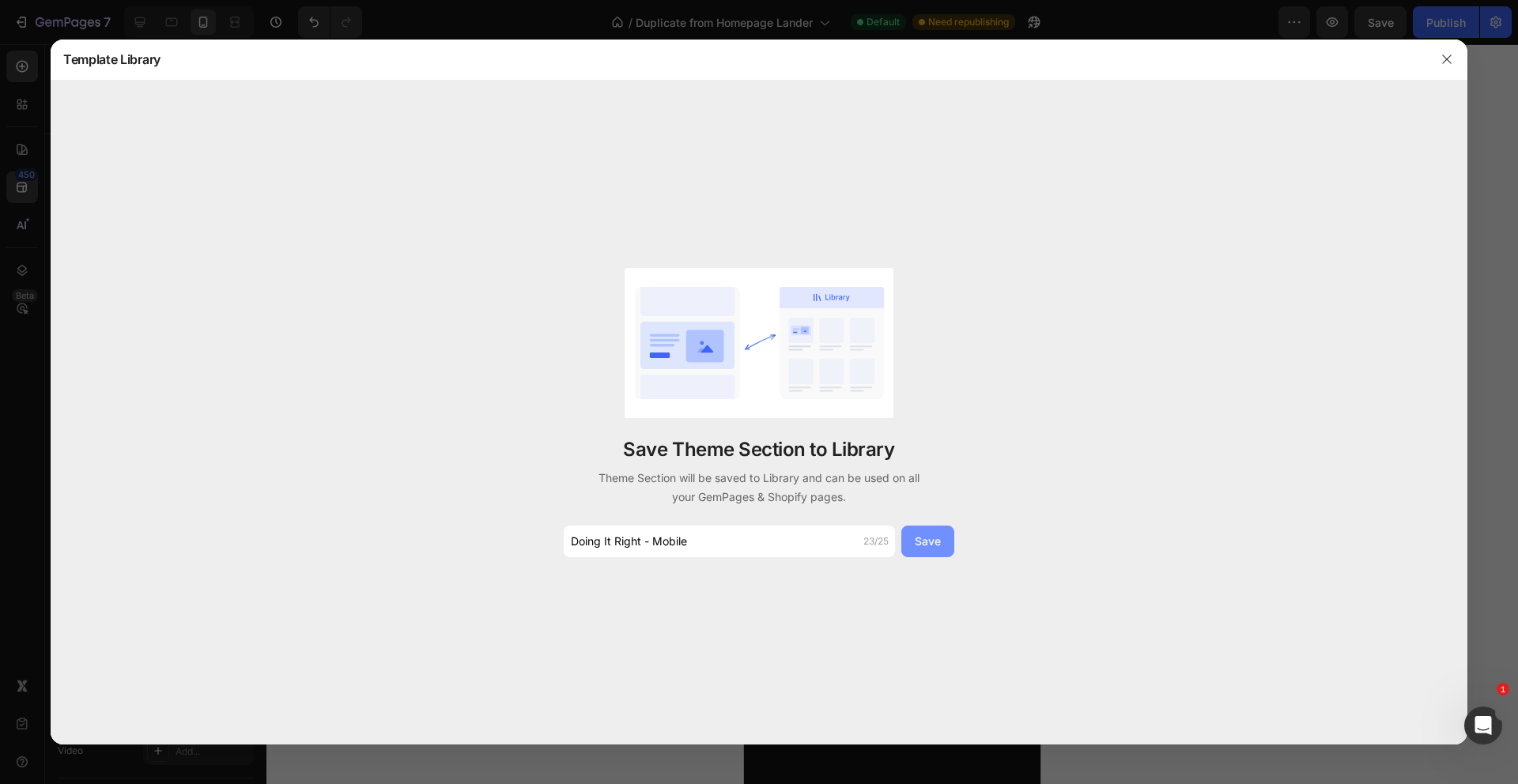 click on "Save" at bounding box center (927, 541) 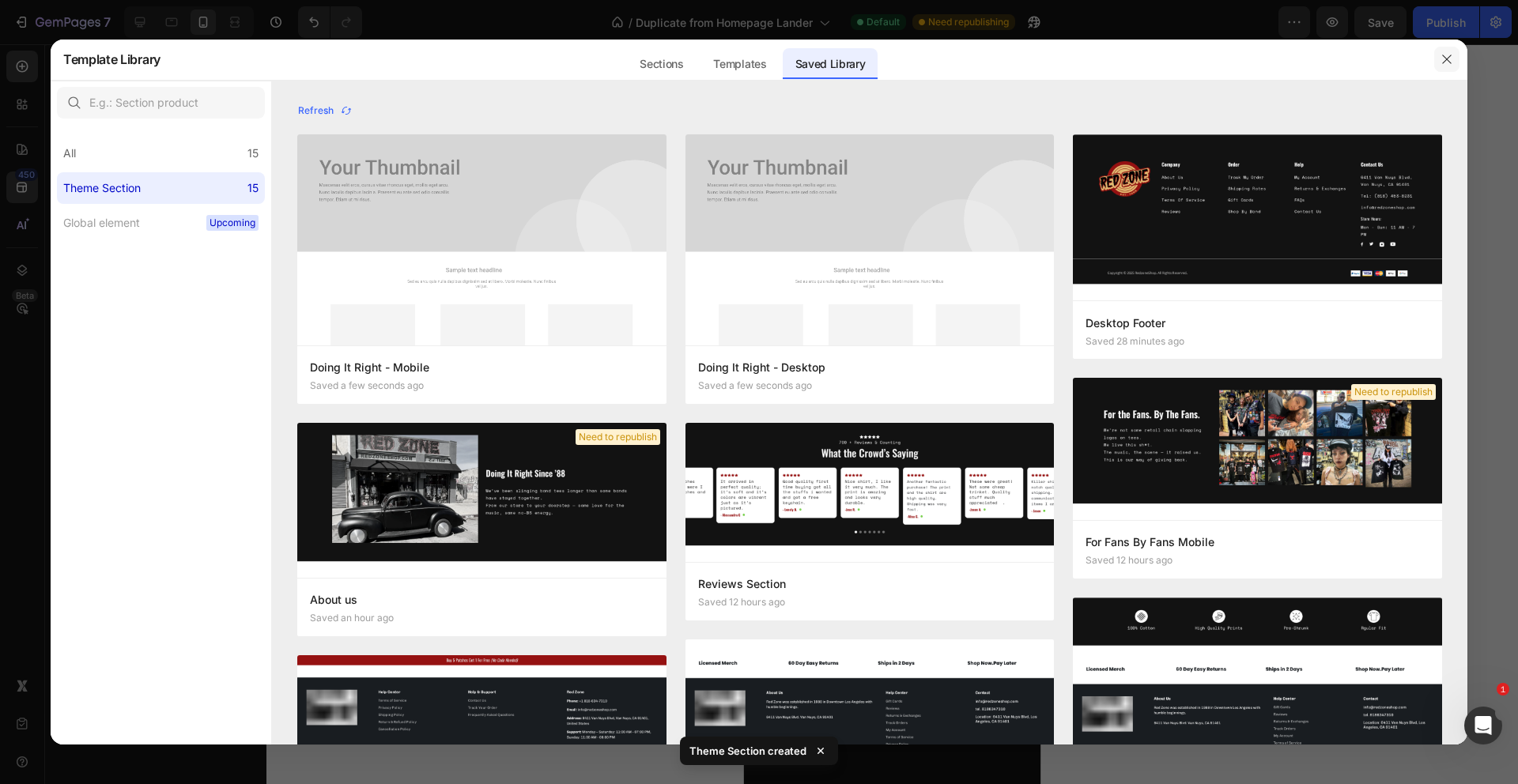 click at bounding box center [1447, 59] 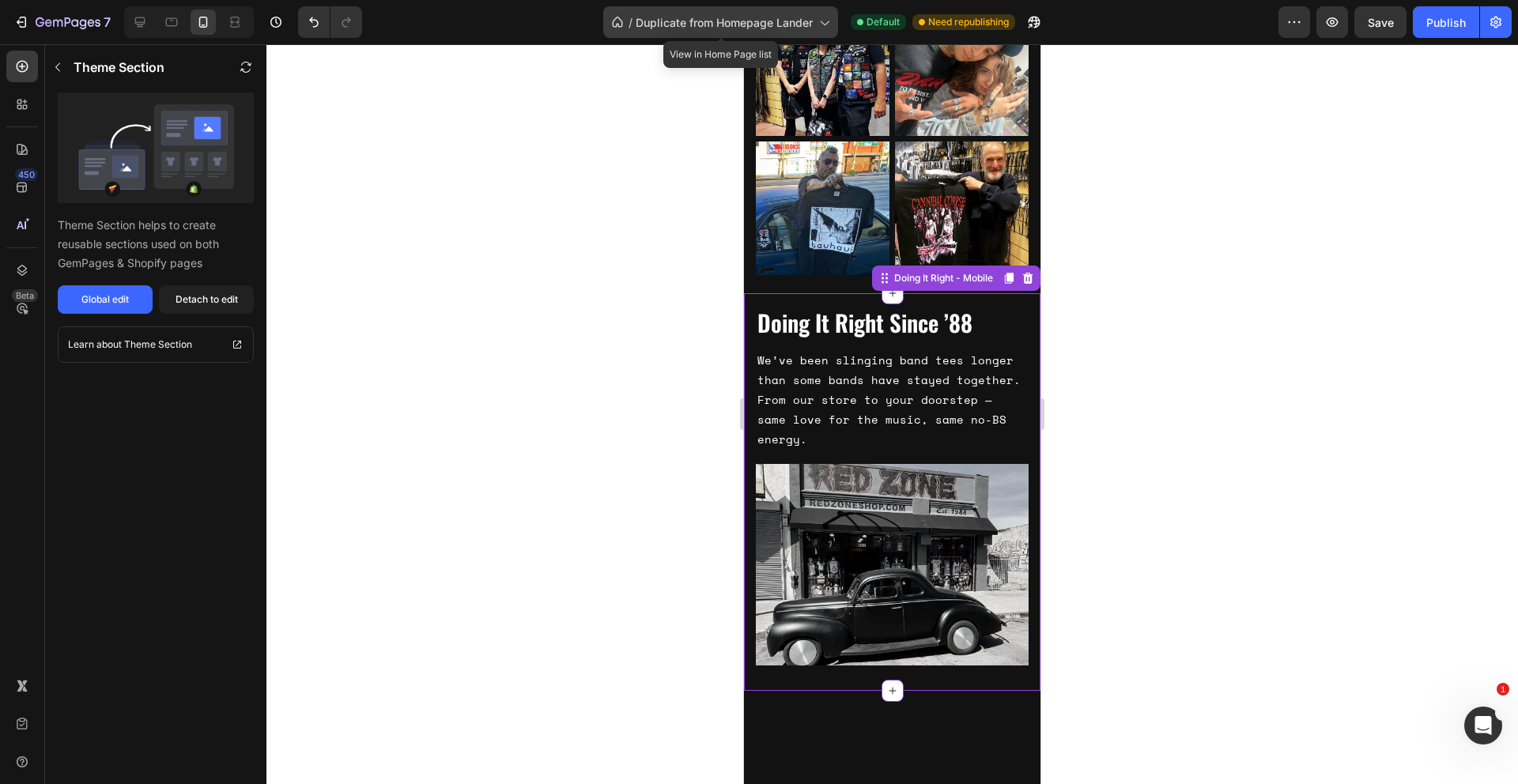 click on "Duplicate from Homepage Lander" at bounding box center (724, 22) 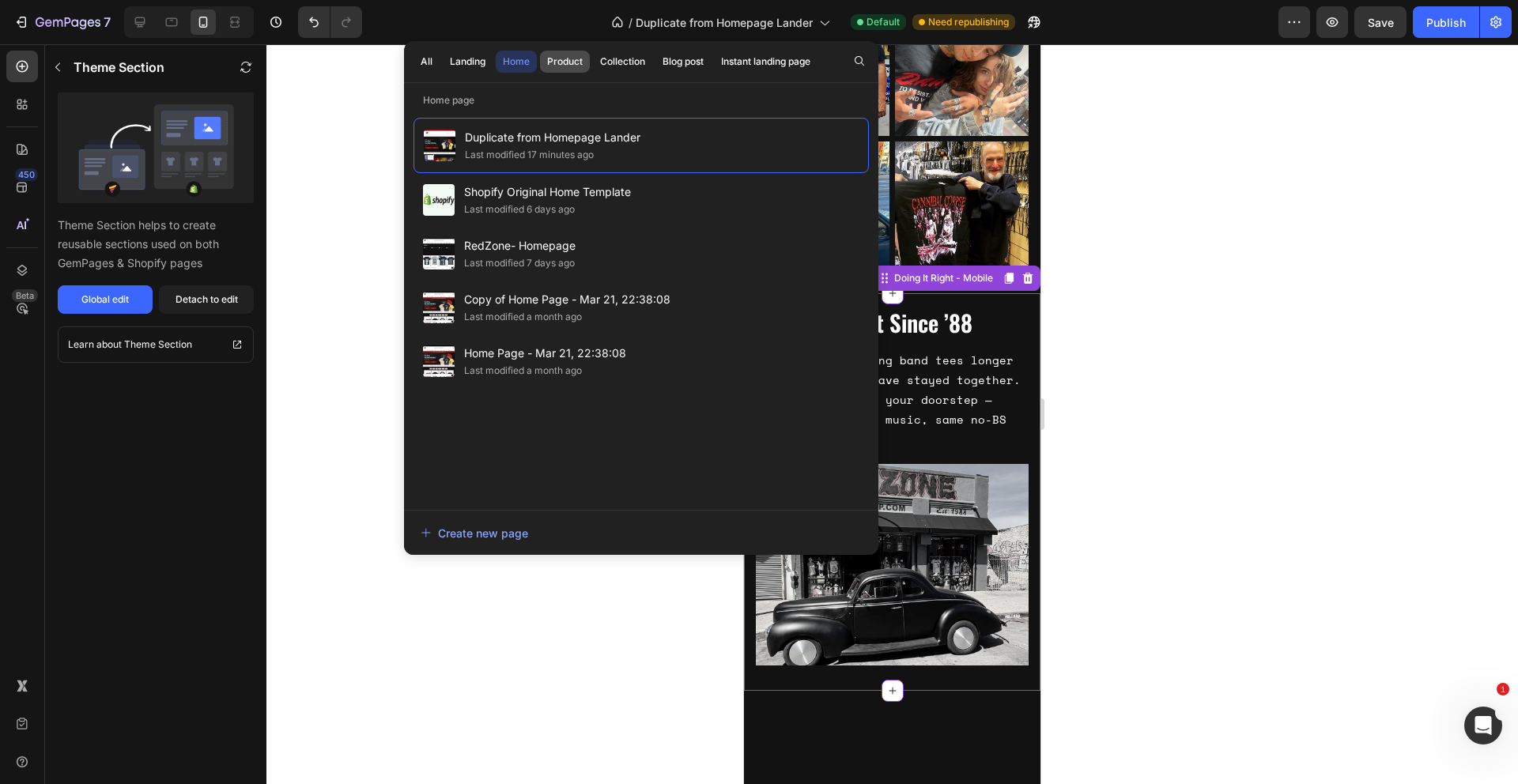 click on "Product" at bounding box center [565, 62] 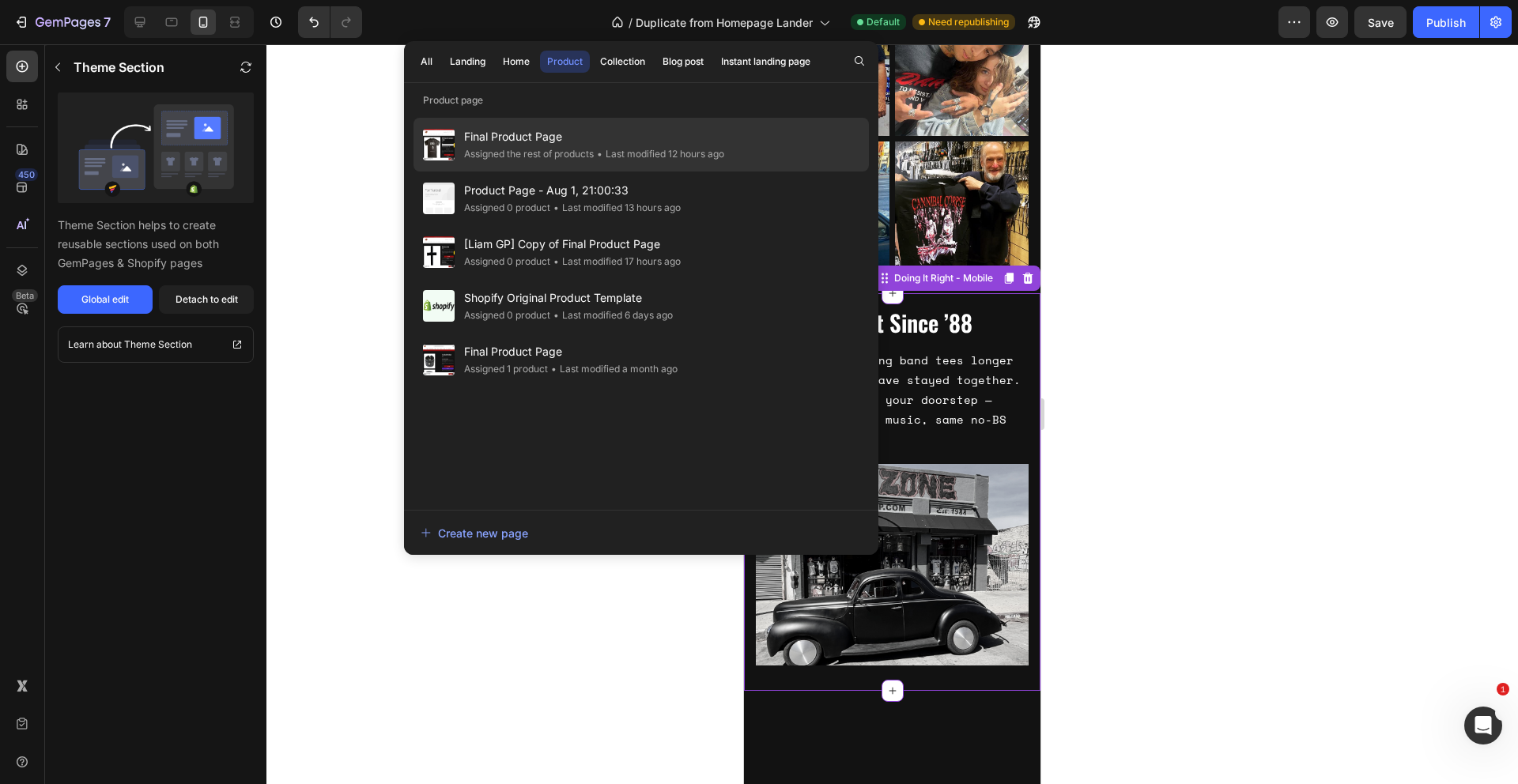 click on "Final Product Page" at bounding box center (594, 137) 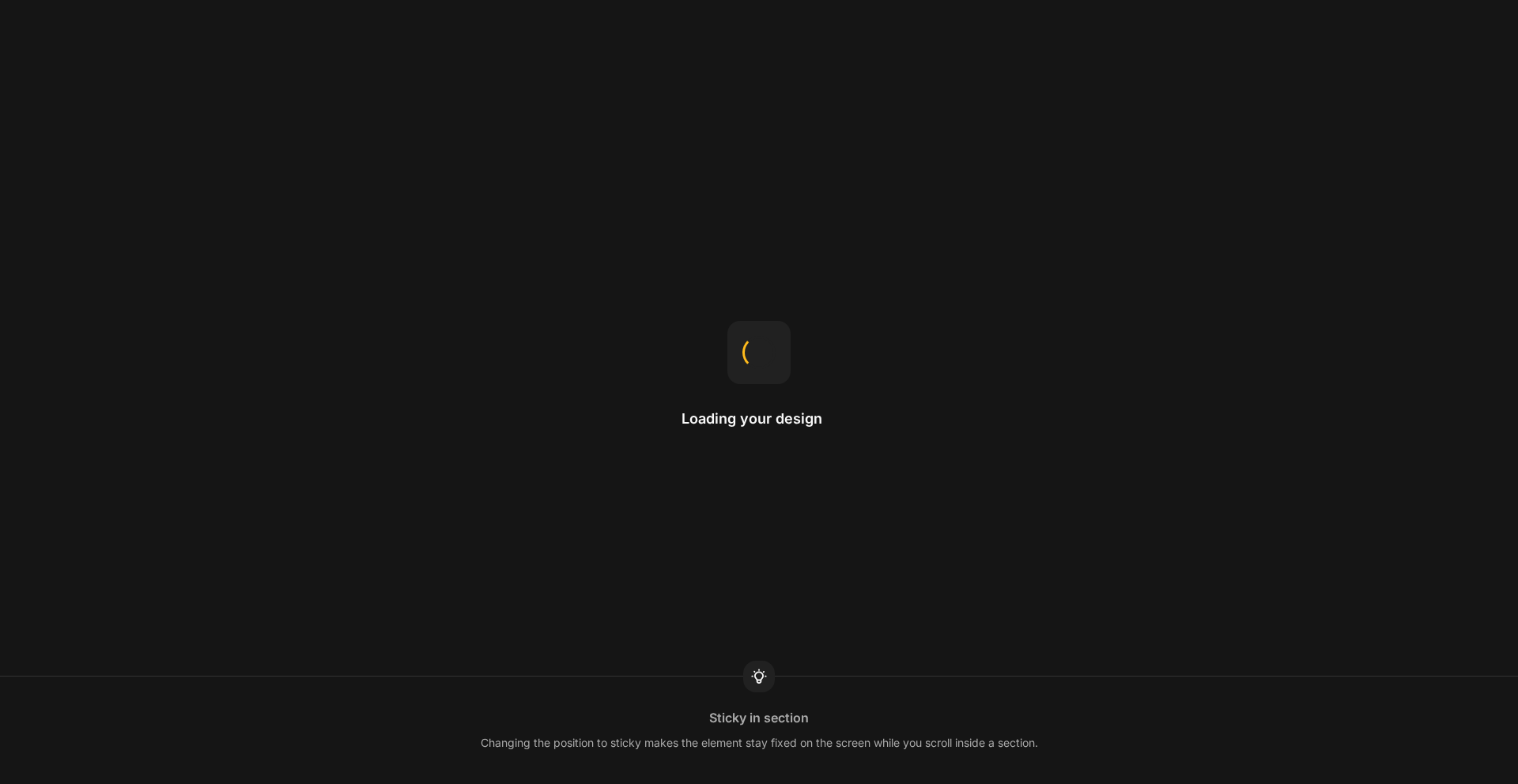 scroll, scrollTop: 0, scrollLeft: 0, axis: both 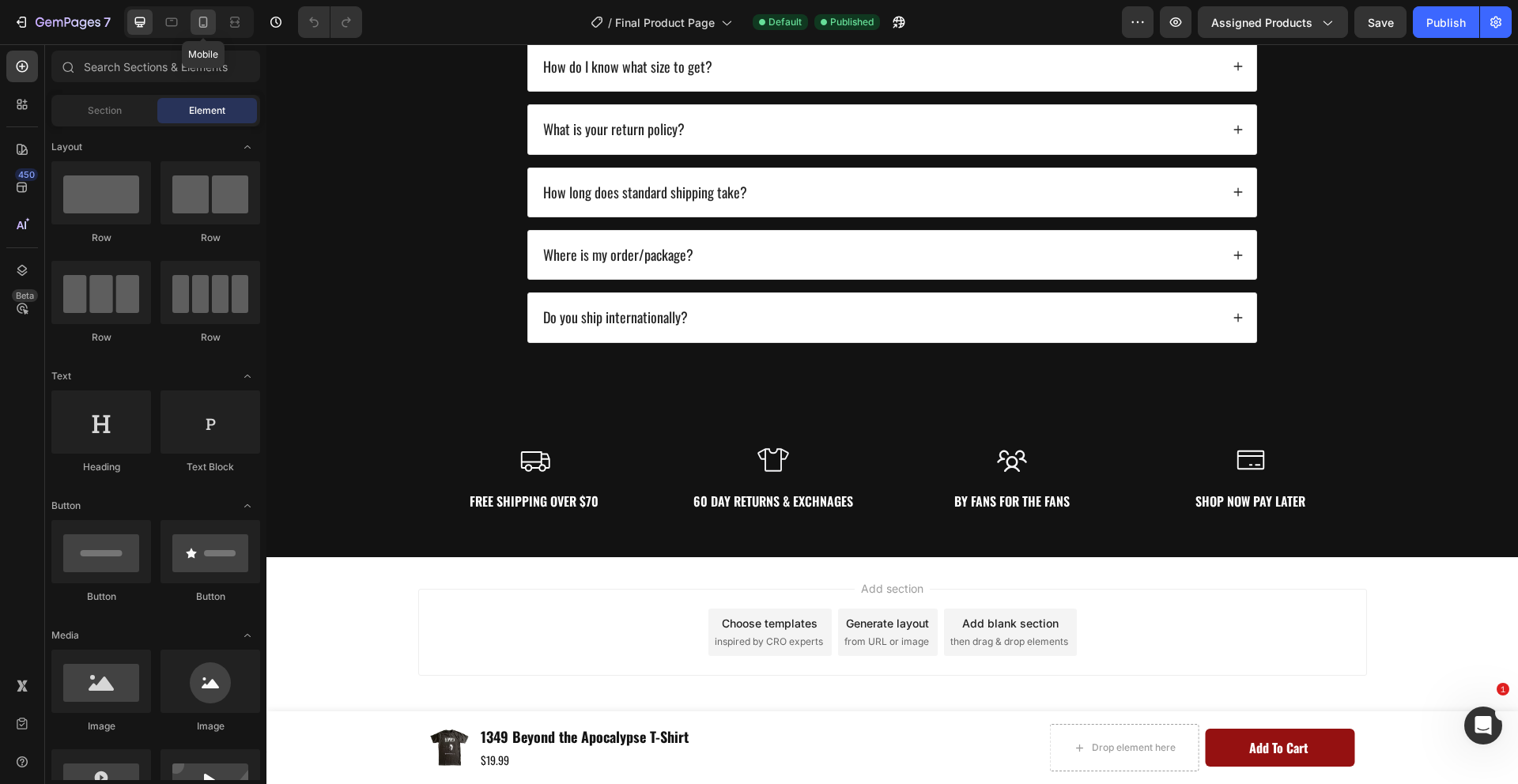 click 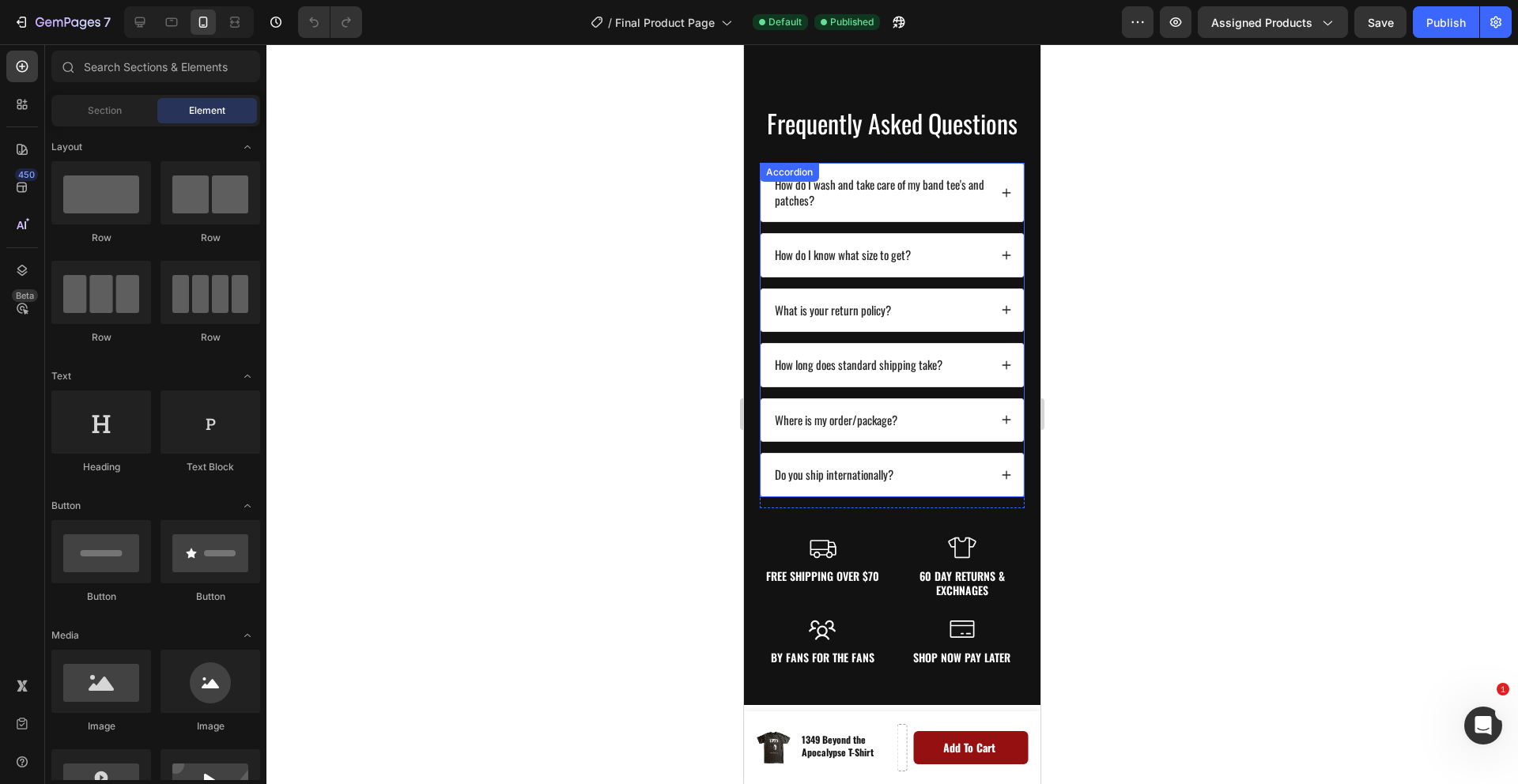 scroll, scrollTop: 3646, scrollLeft: 0, axis: vertical 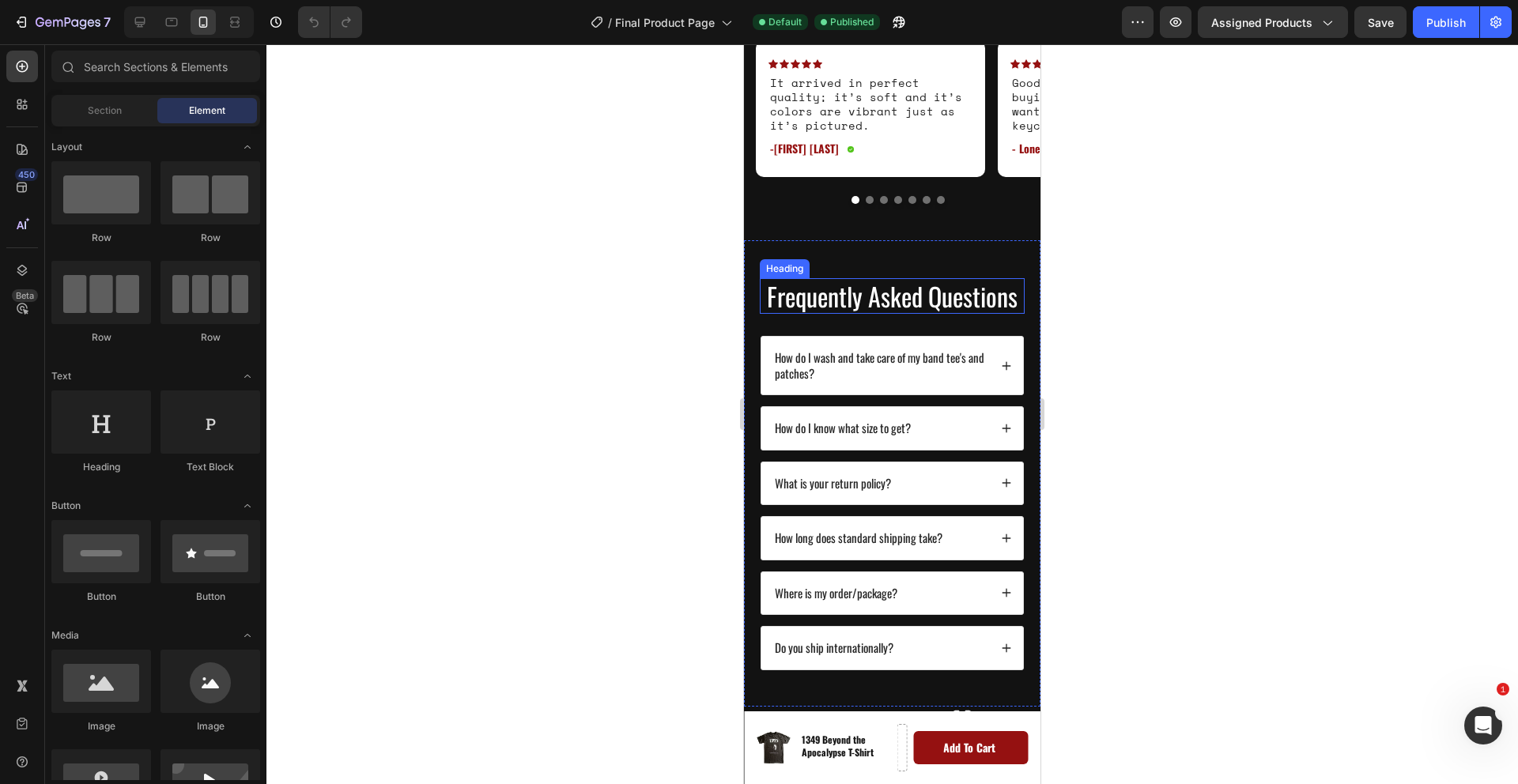 click on "Frequently Asked Questions" at bounding box center [892, 296] 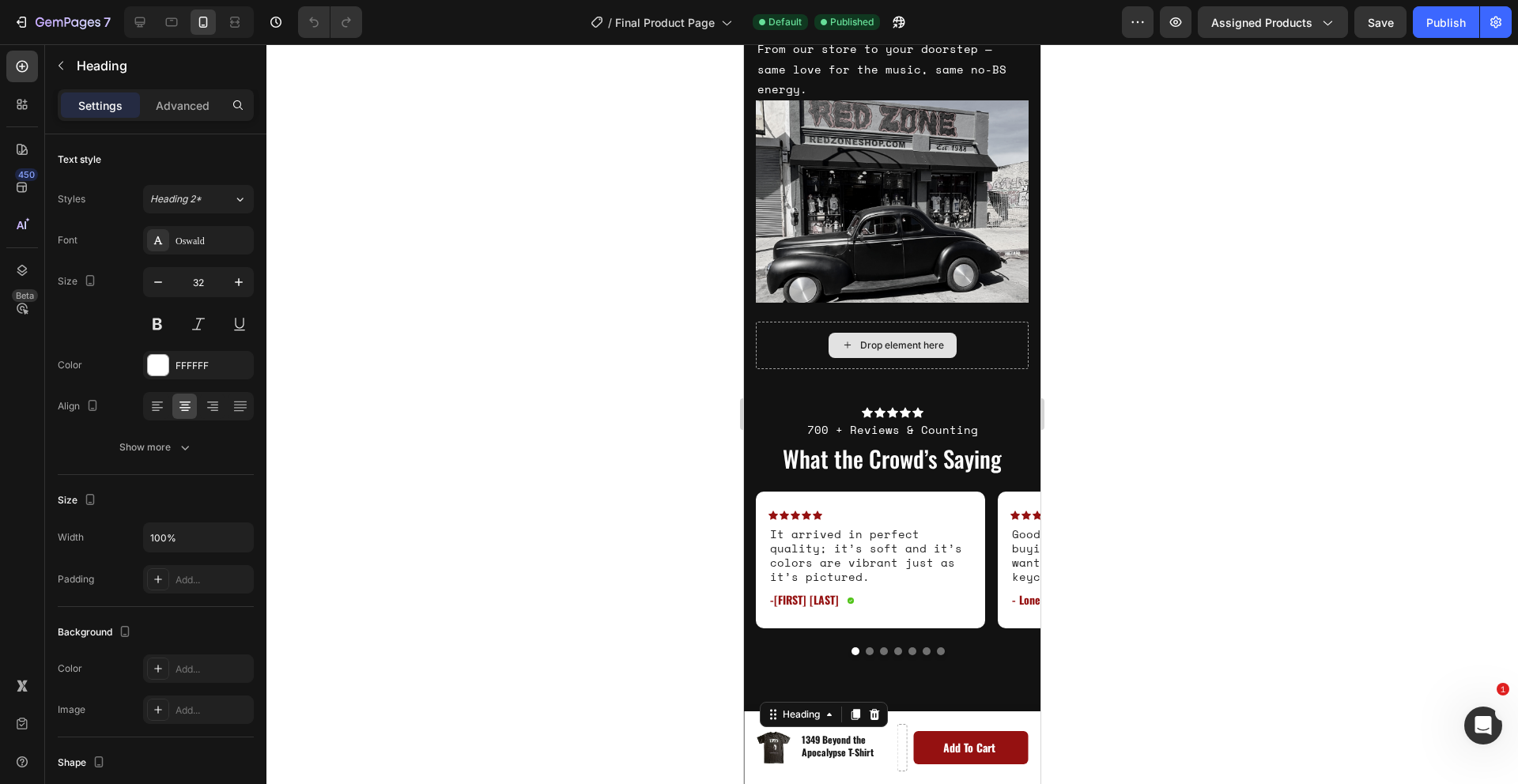 scroll, scrollTop: 2893, scrollLeft: 0, axis: vertical 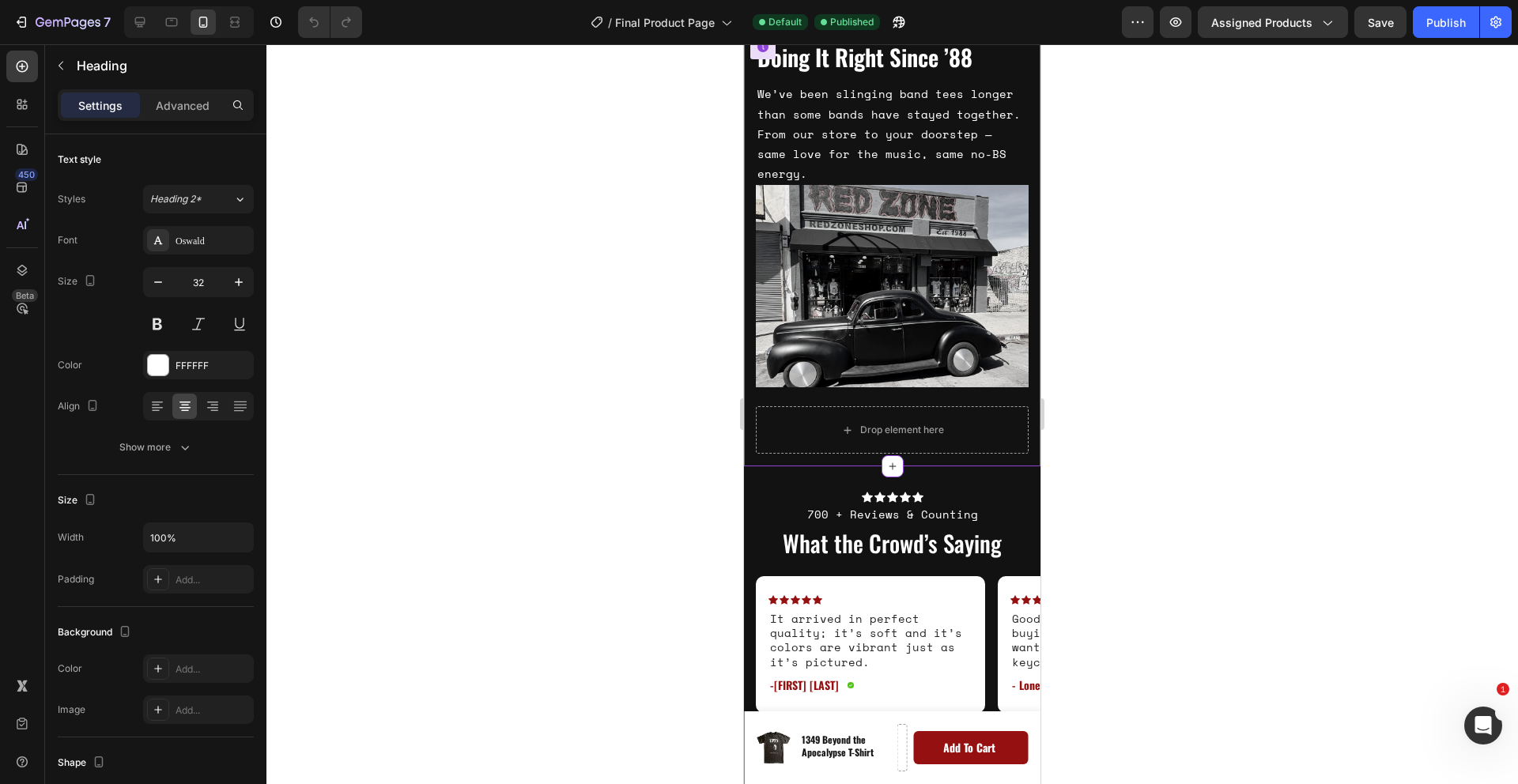 click on "Drop element here Doing It Right Since ’88 Heading We’ve been slinging band tees longer than some bands have stayed together. From our store to your doorstep — same love for the music, same no-BS energy. Text Block Image Row Row About us Need to republish. Go to global edit and publish this section" at bounding box center [892, 247] 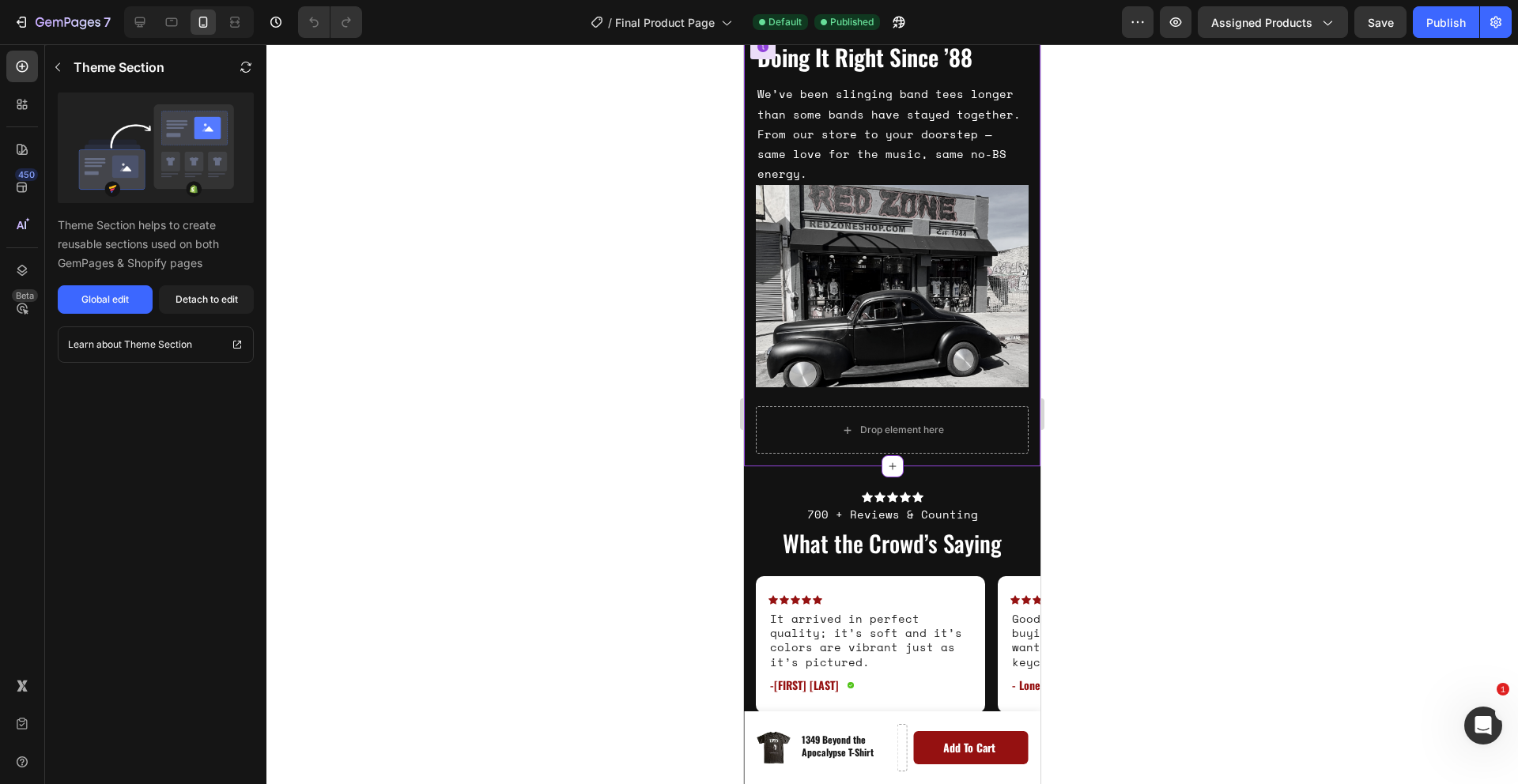 click at bounding box center (1028, 13) 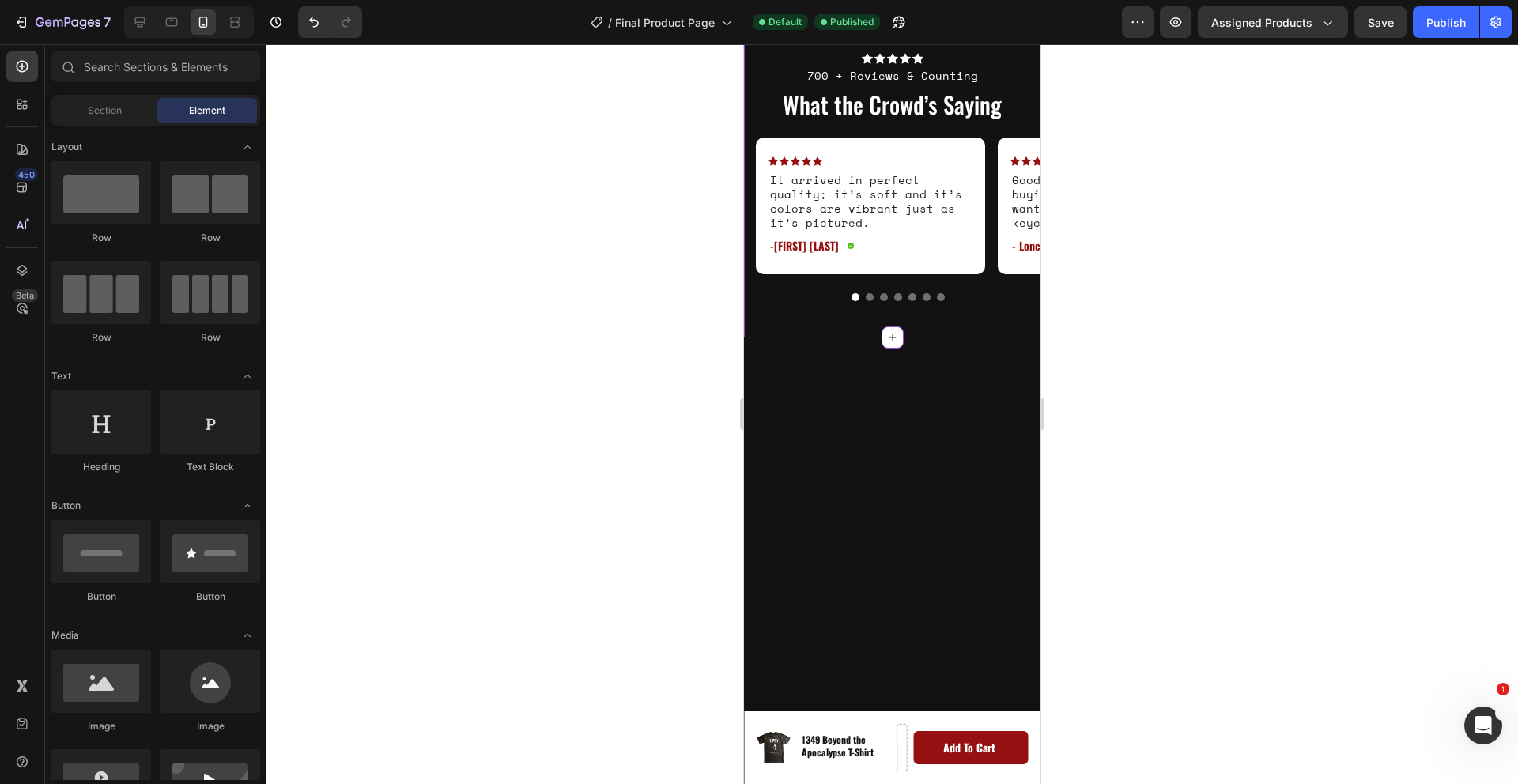 click 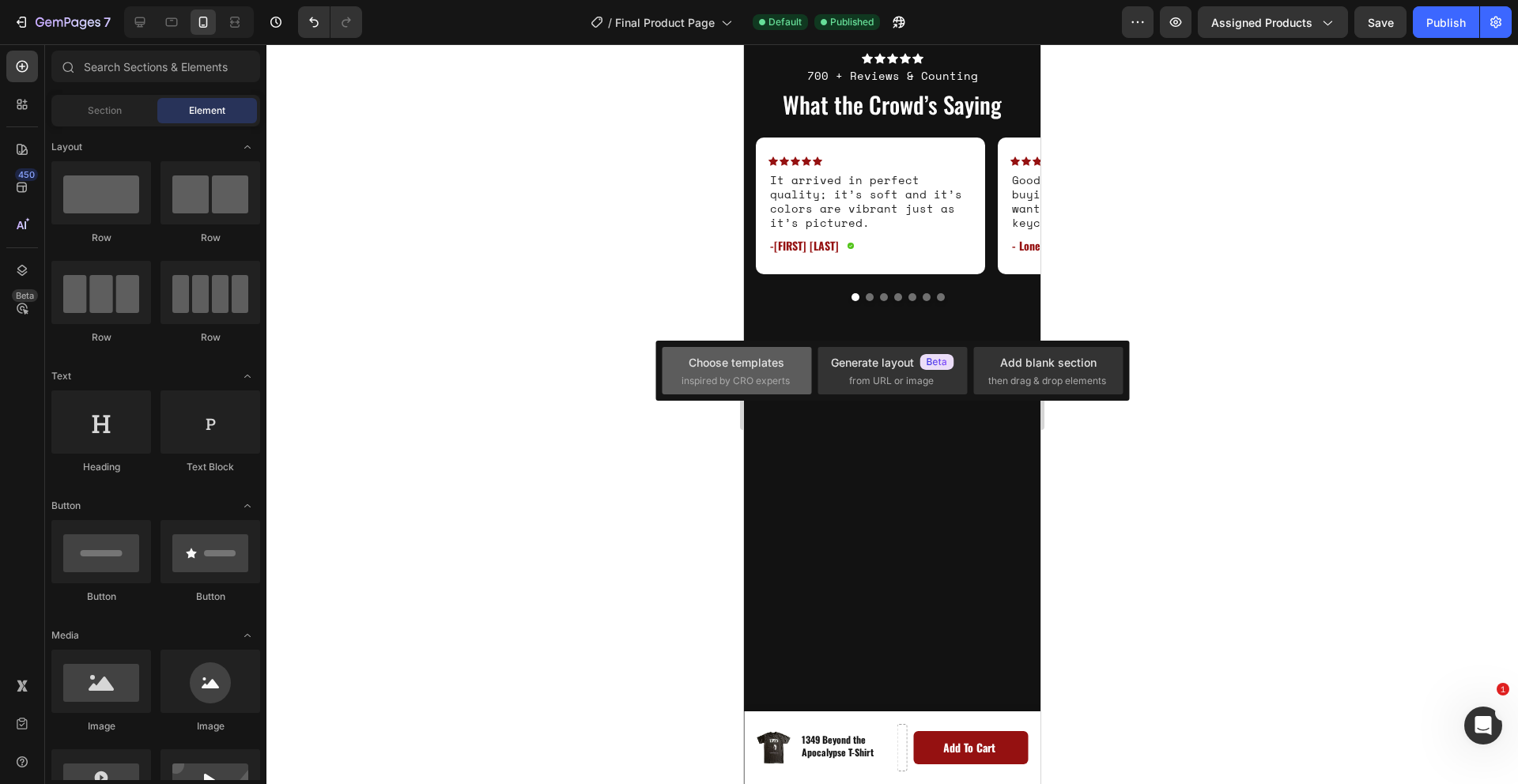 click on "inspired by CRO experts" at bounding box center (737, 381) 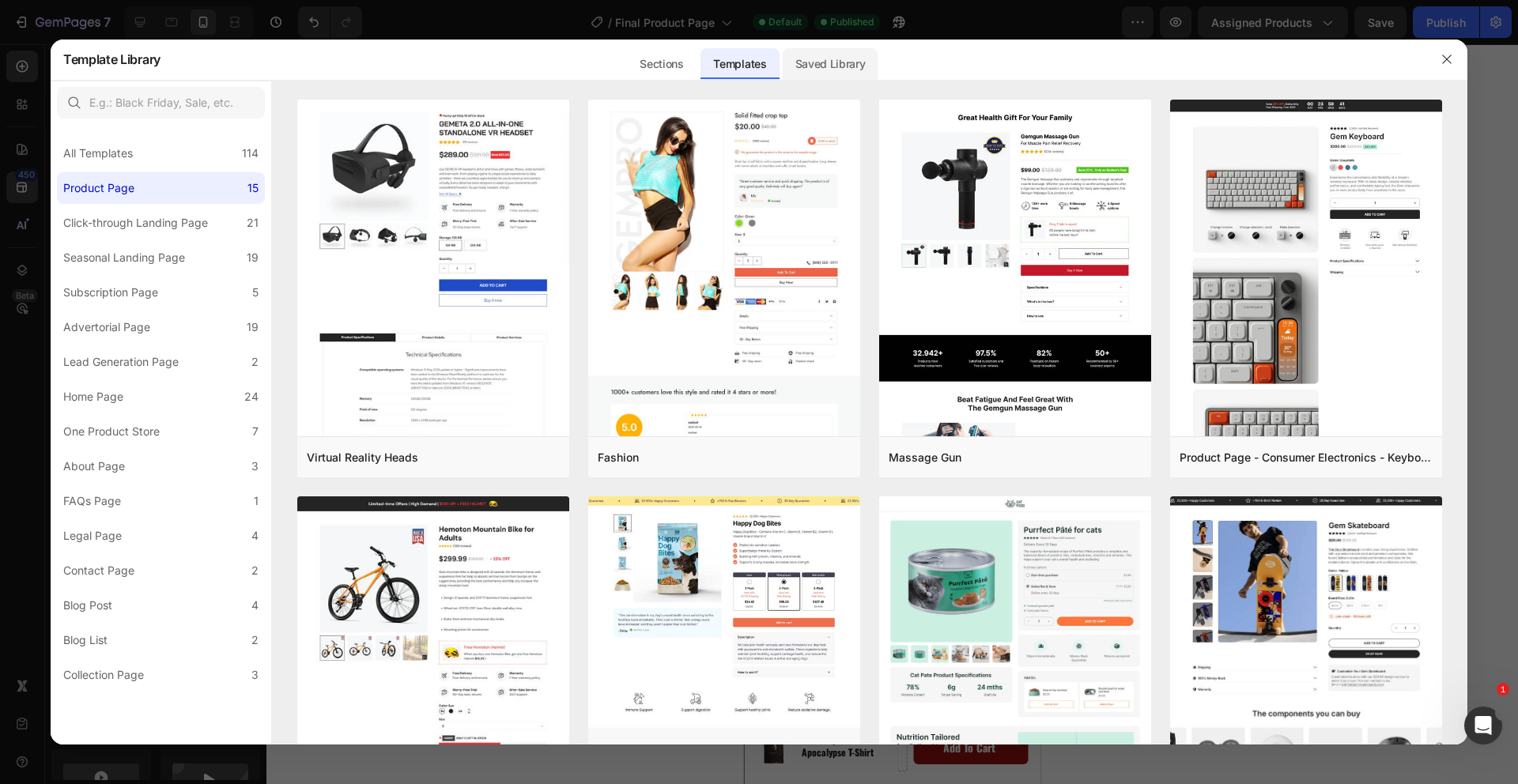 click on "Saved Library" 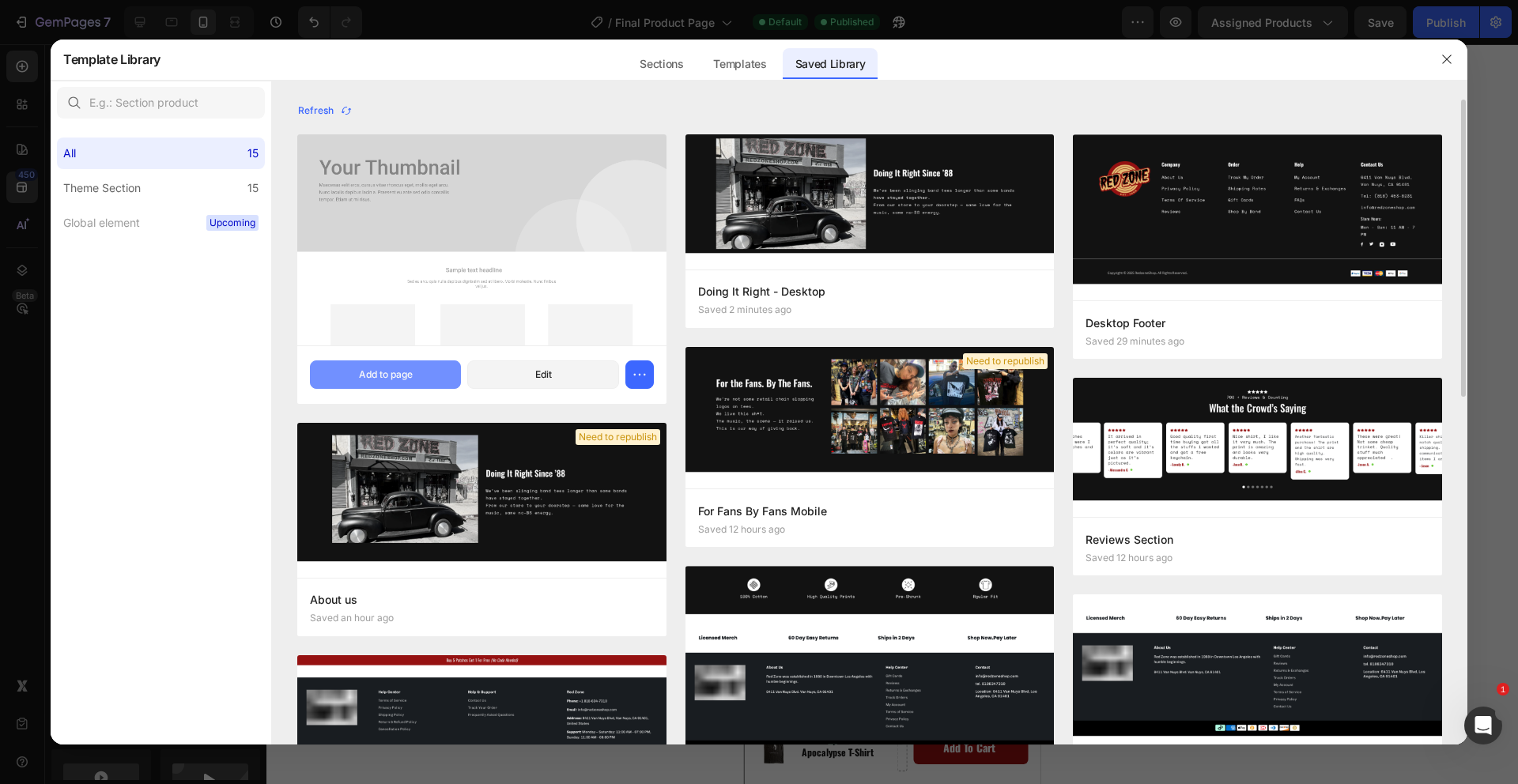 click on "Add to page" at bounding box center [385, 375] 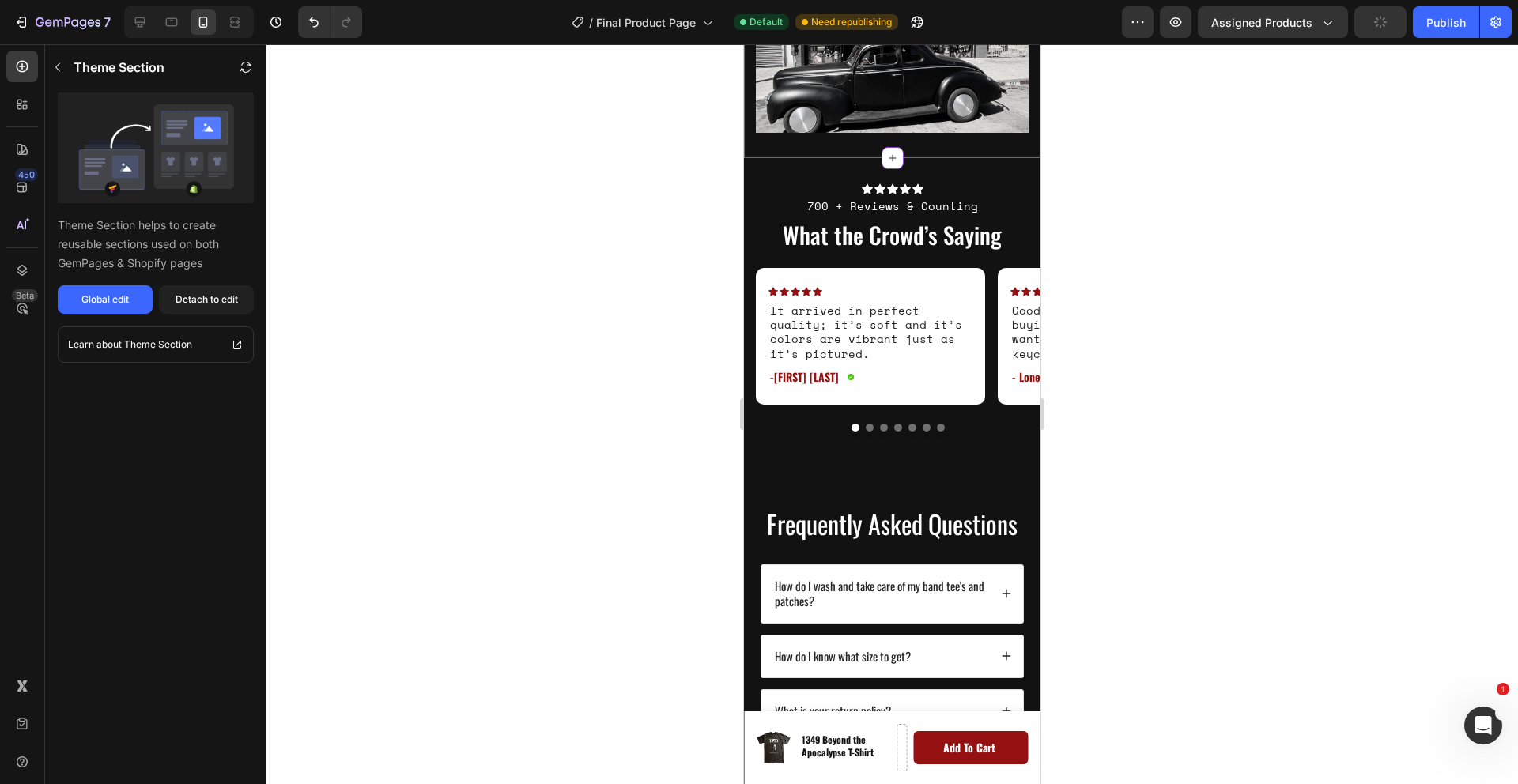 scroll, scrollTop: 3164, scrollLeft: 0, axis: vertical 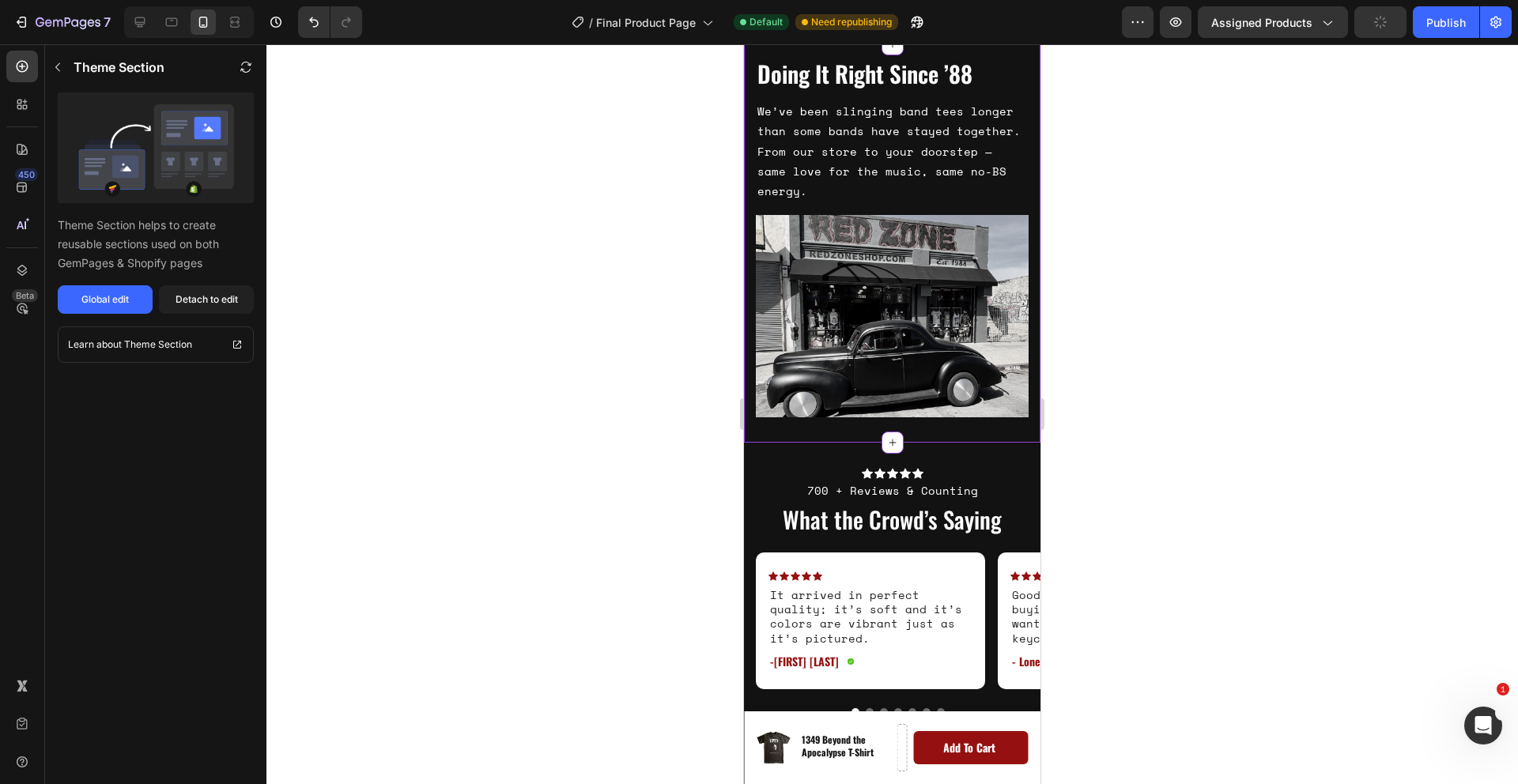 click 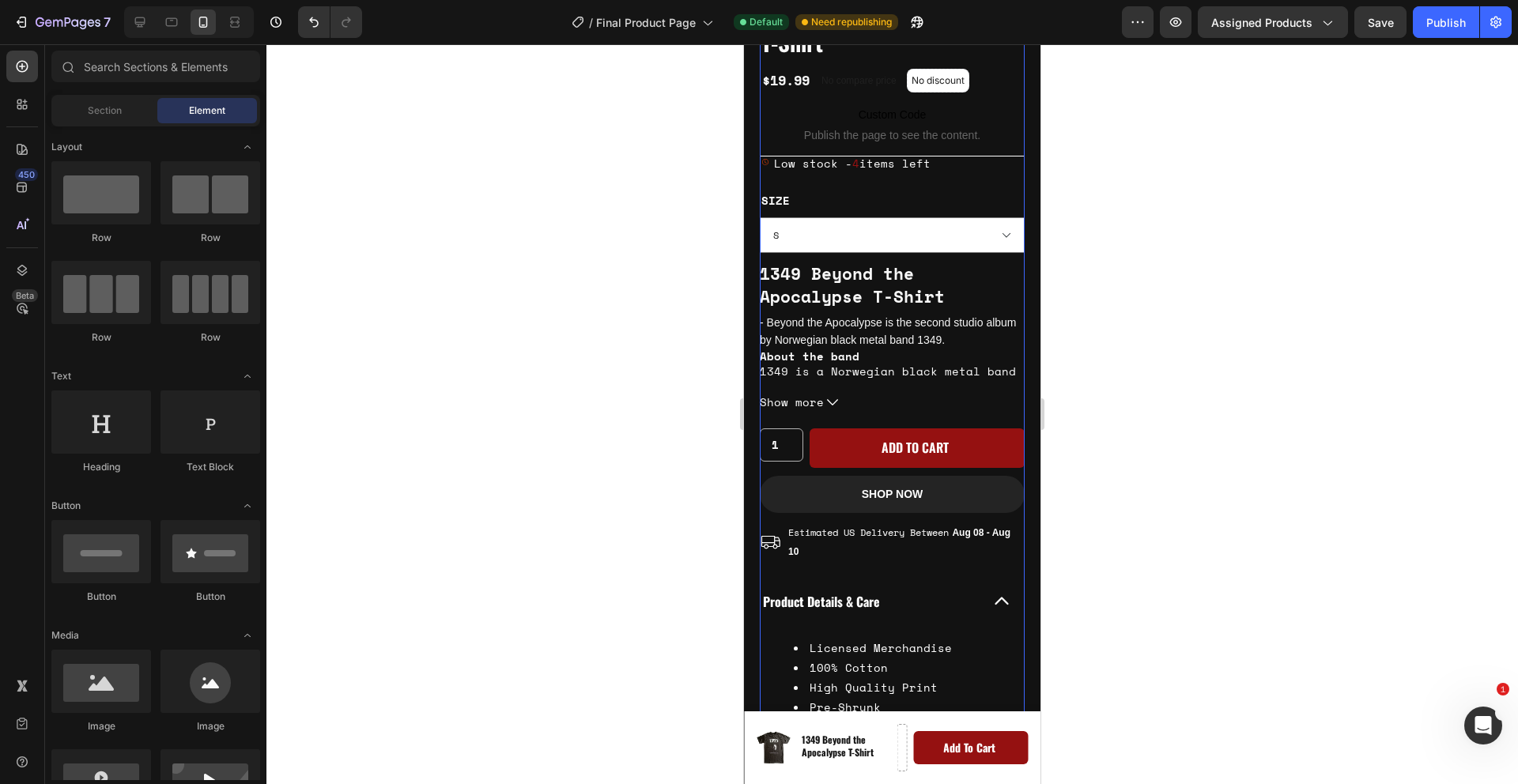 scroll, scrollTop: 281, scrollLeft: 0, axis: vertical 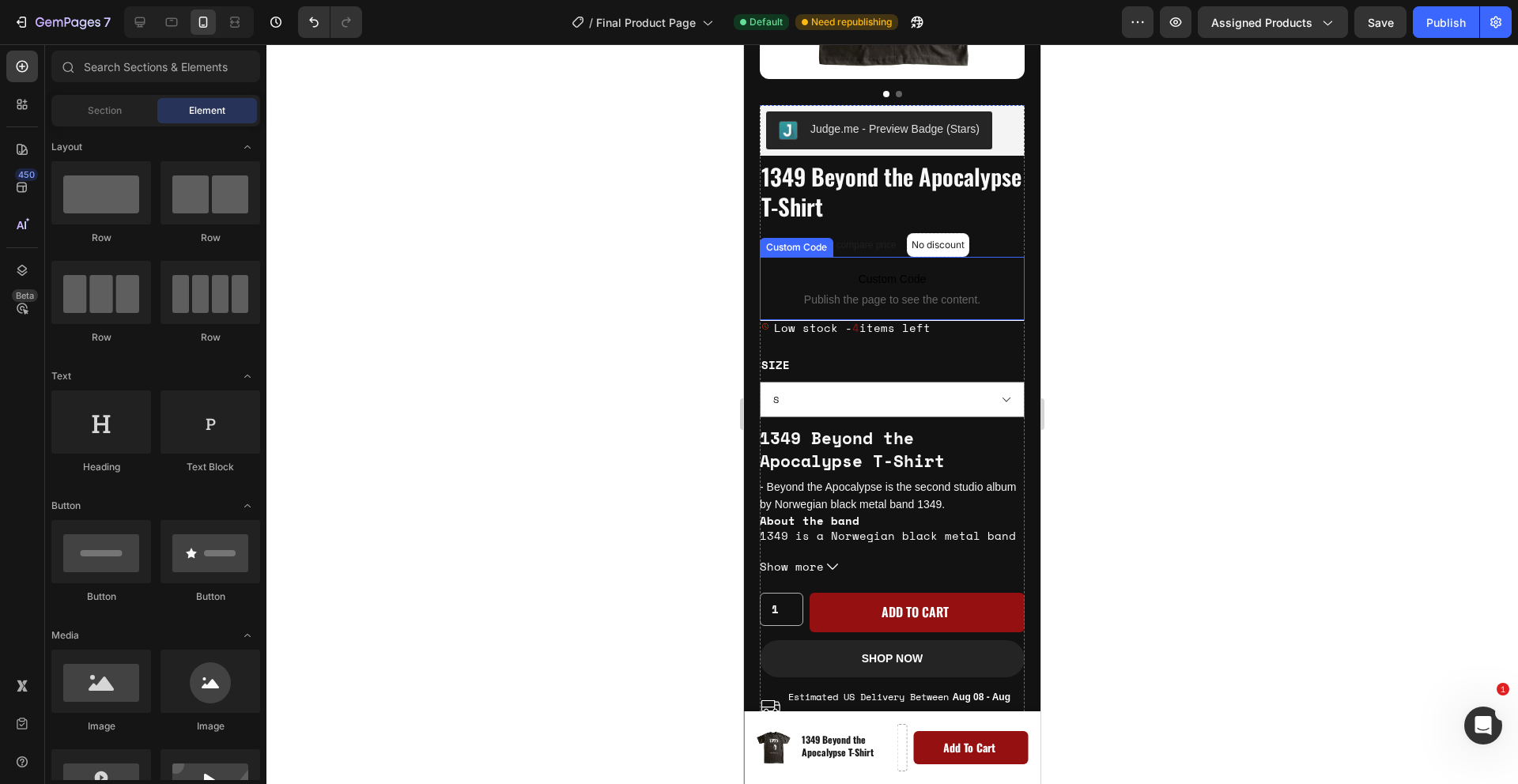 click on "Custom Code" at bounding box center (892, 279) 